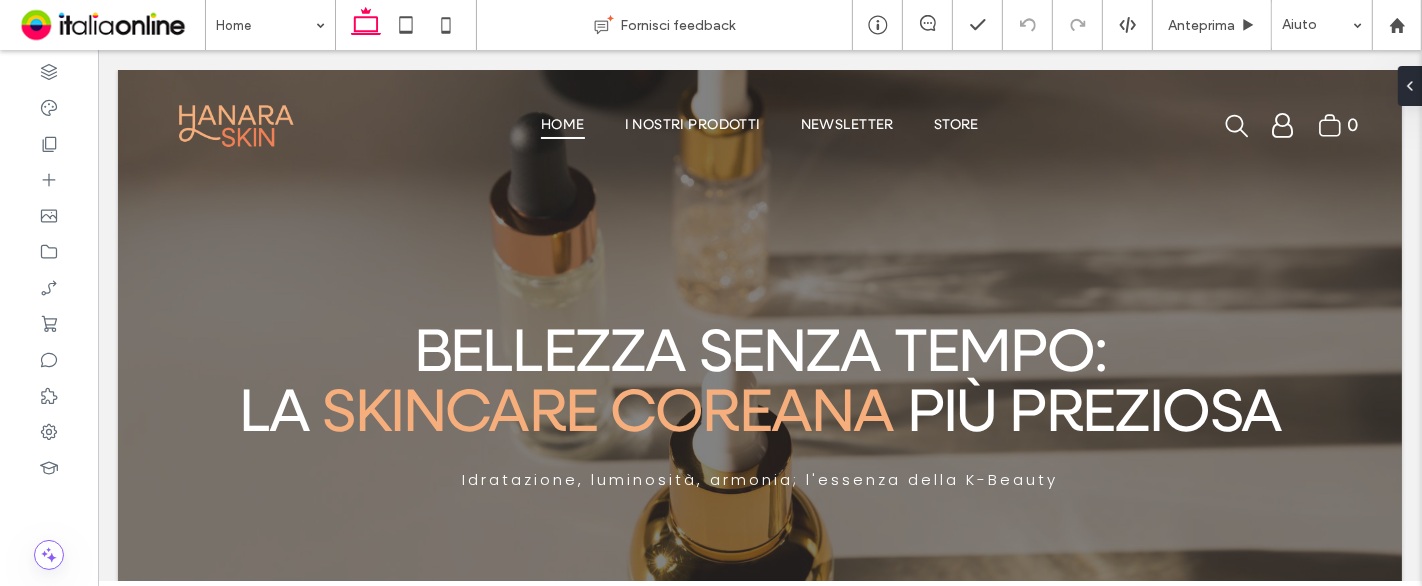 scroll, scrollTop: 0, scrollLeft: 0, axis: both 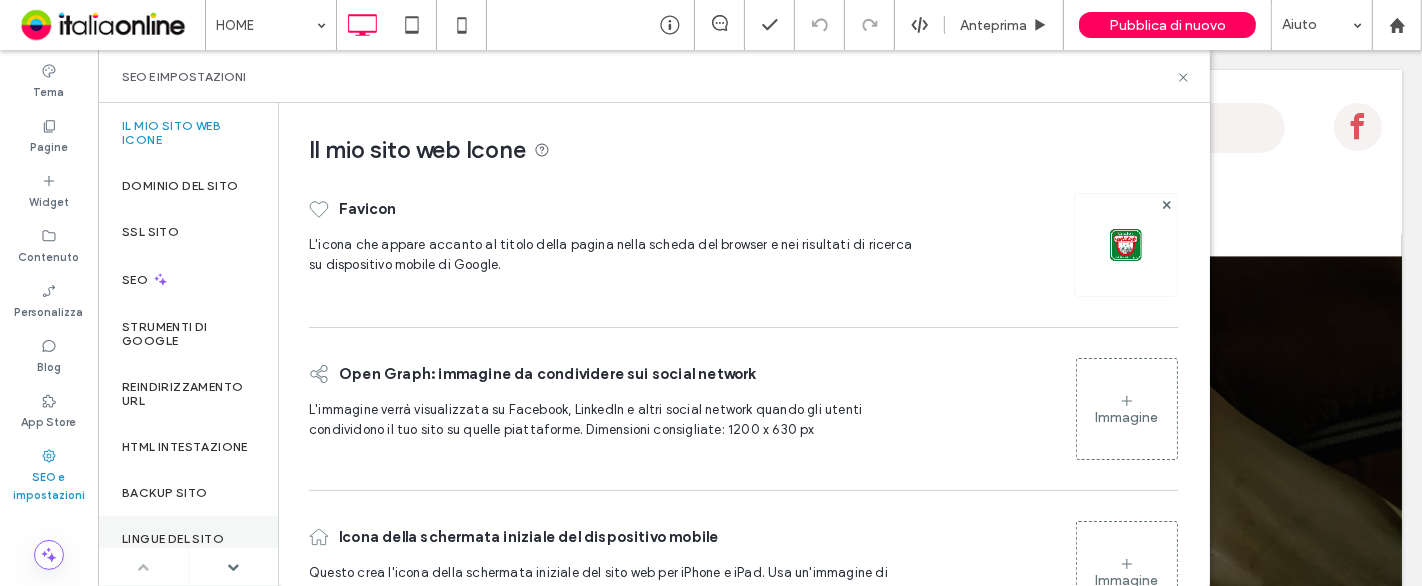 click on "Lingue del sito" at bounding box center (173, 539) 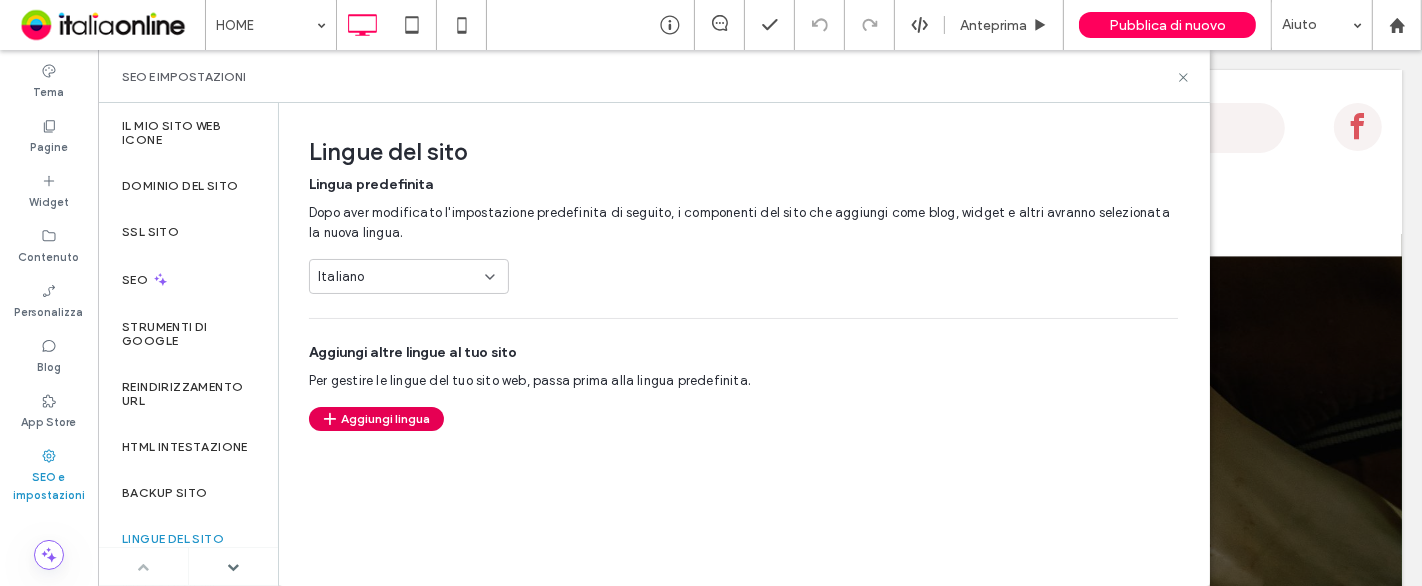 click on "Aggiungi lingua" at bounding box center [376, 419] 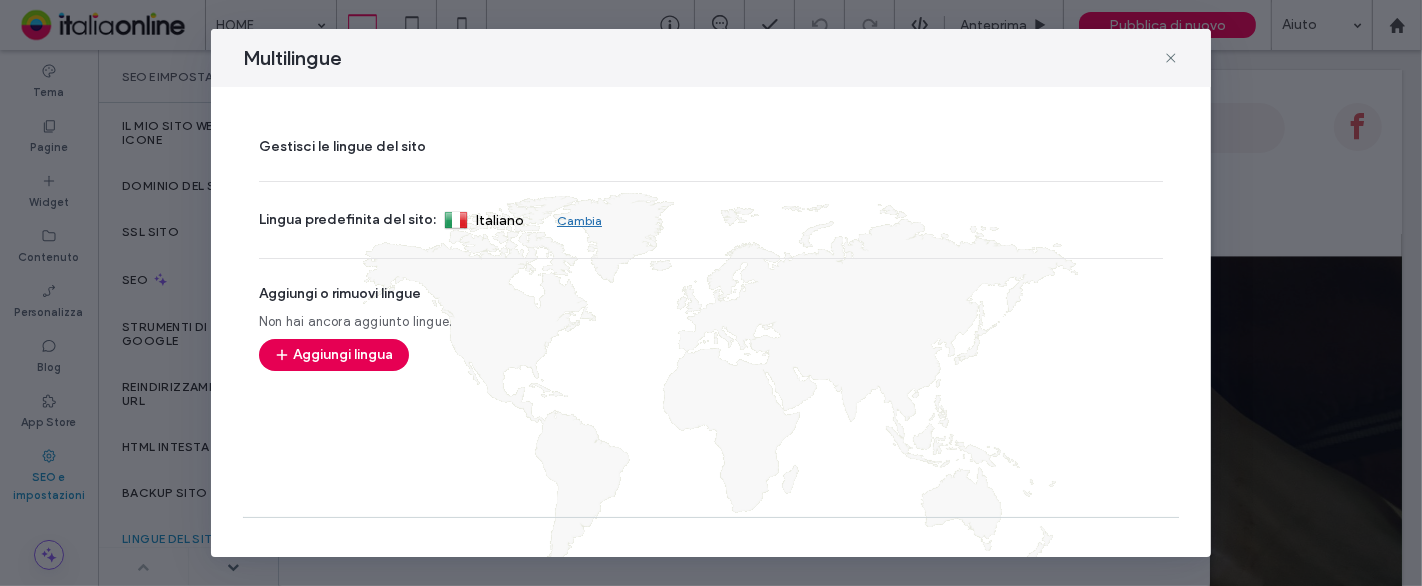 click on "Aggiungi lingua" at bounding box center (334, 355) 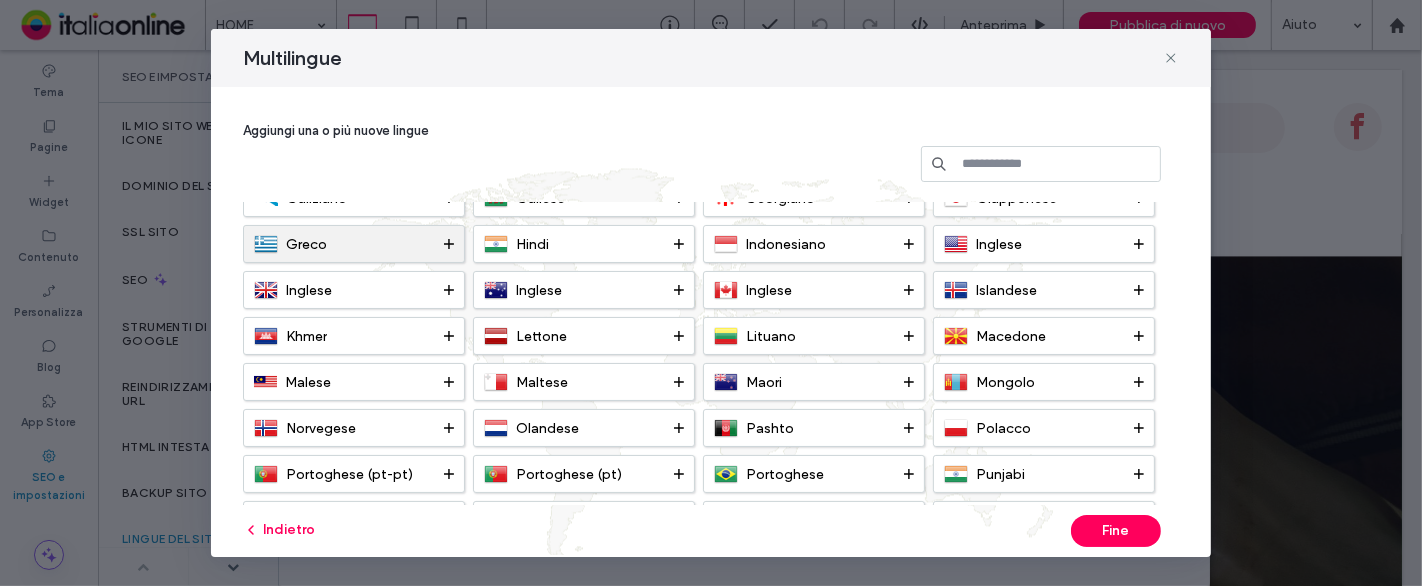 scroll, scrollTop: 333, scrollLeft: 0, axis: vertical 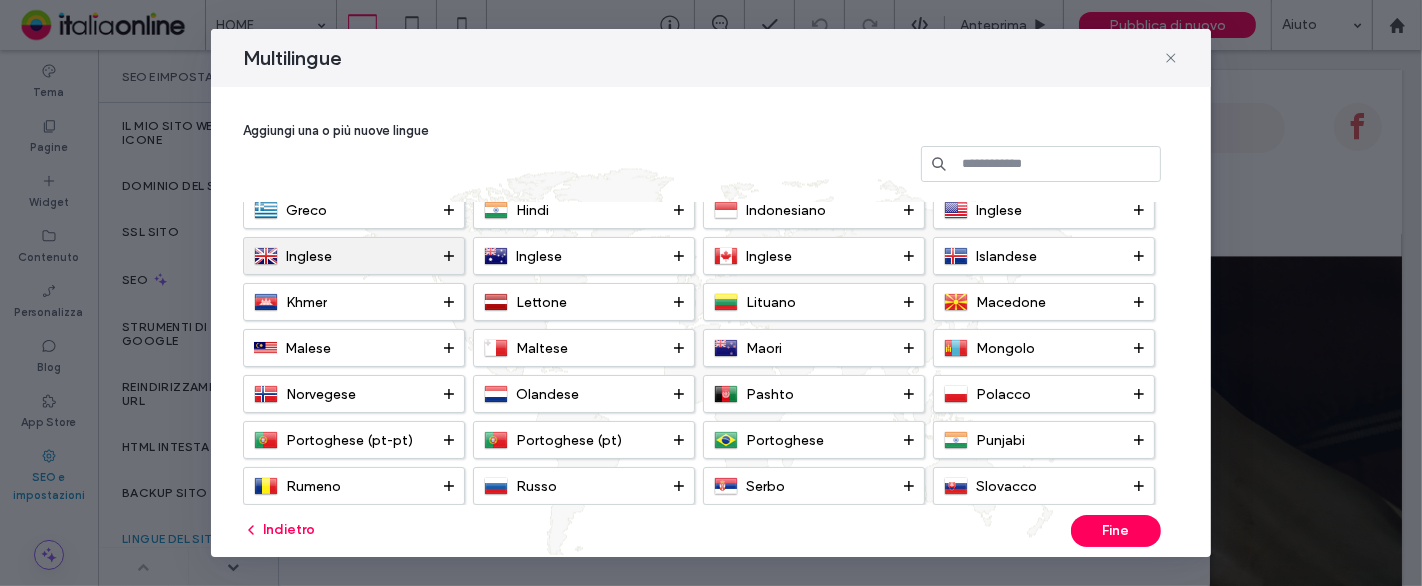 click on "Inglese" at bounding box center (349, 256) 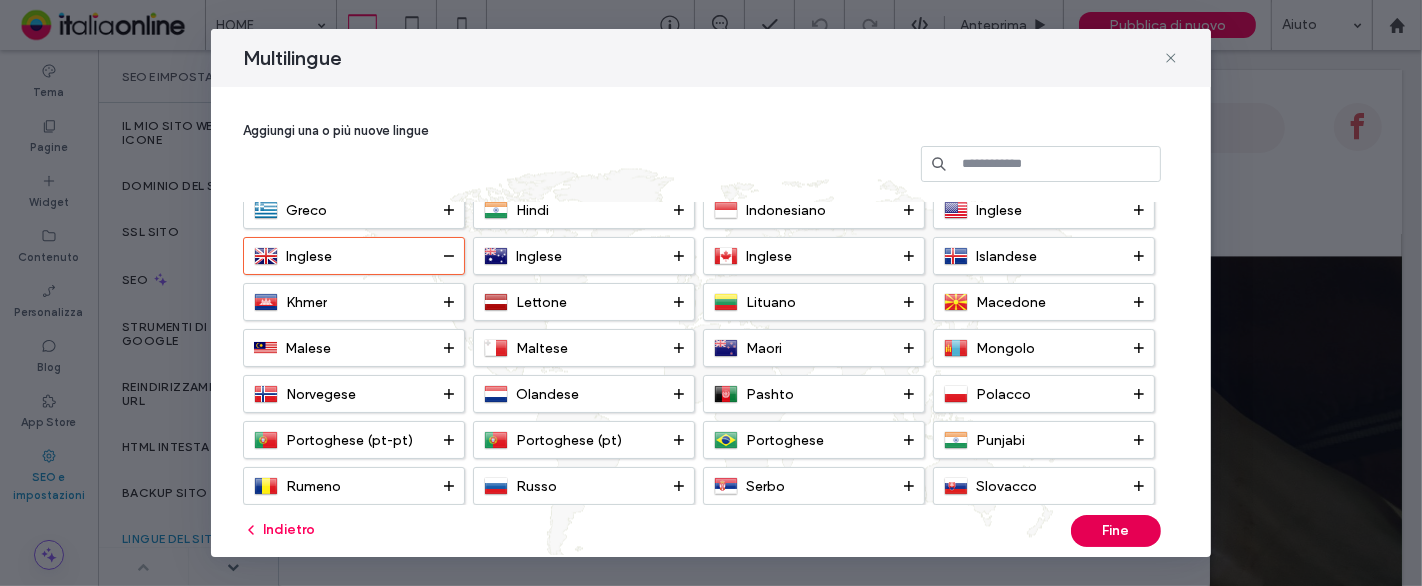 click on "Fine" at bounding box center (1116, 531) 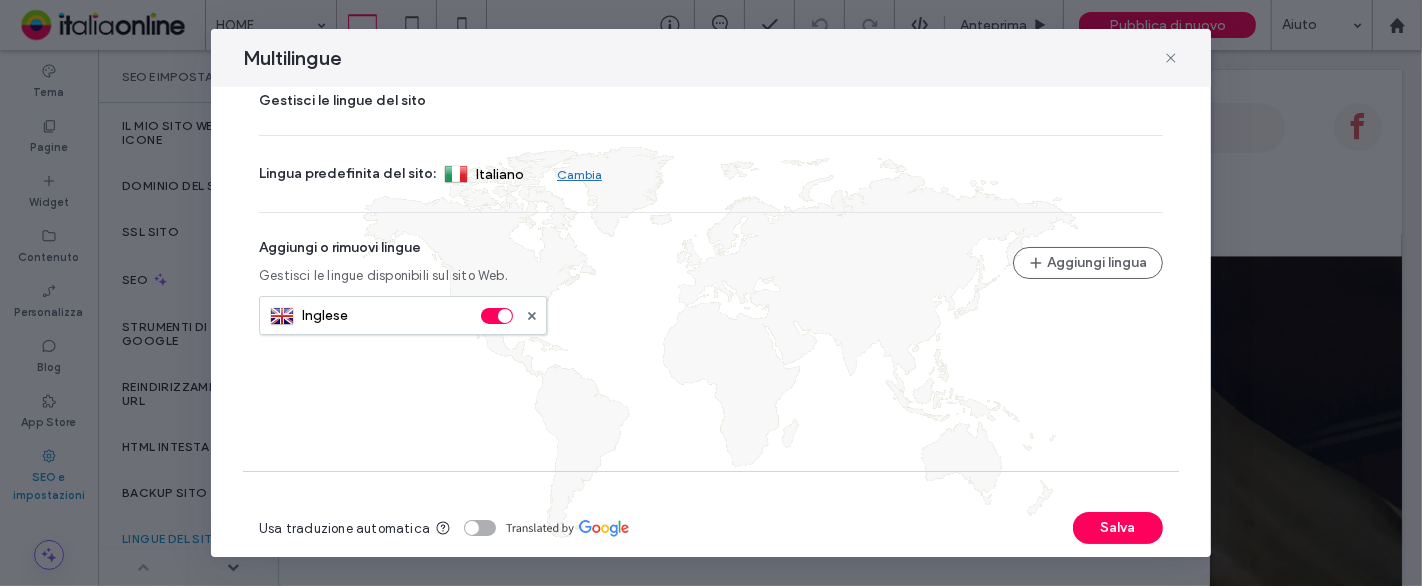scroll, scrollTop: 71, scrollLeft: 0, axis: vertical 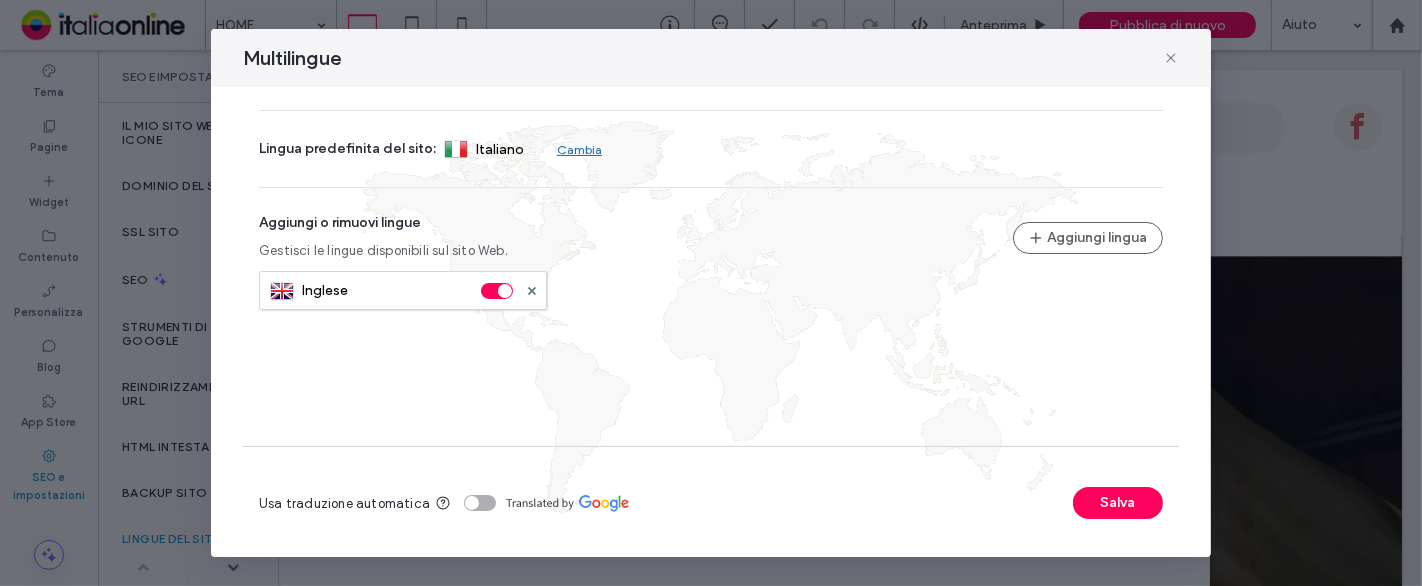 click at bounding box center (480, 503) 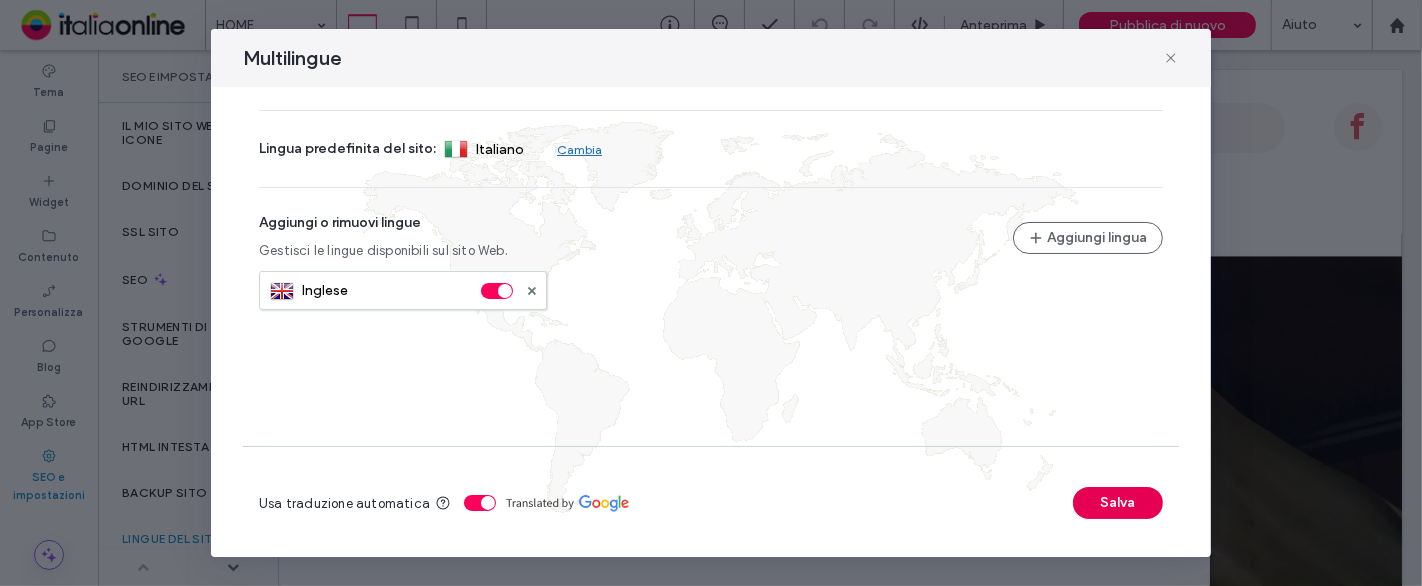 click on "Salva" at bounding box center [1118, 503] 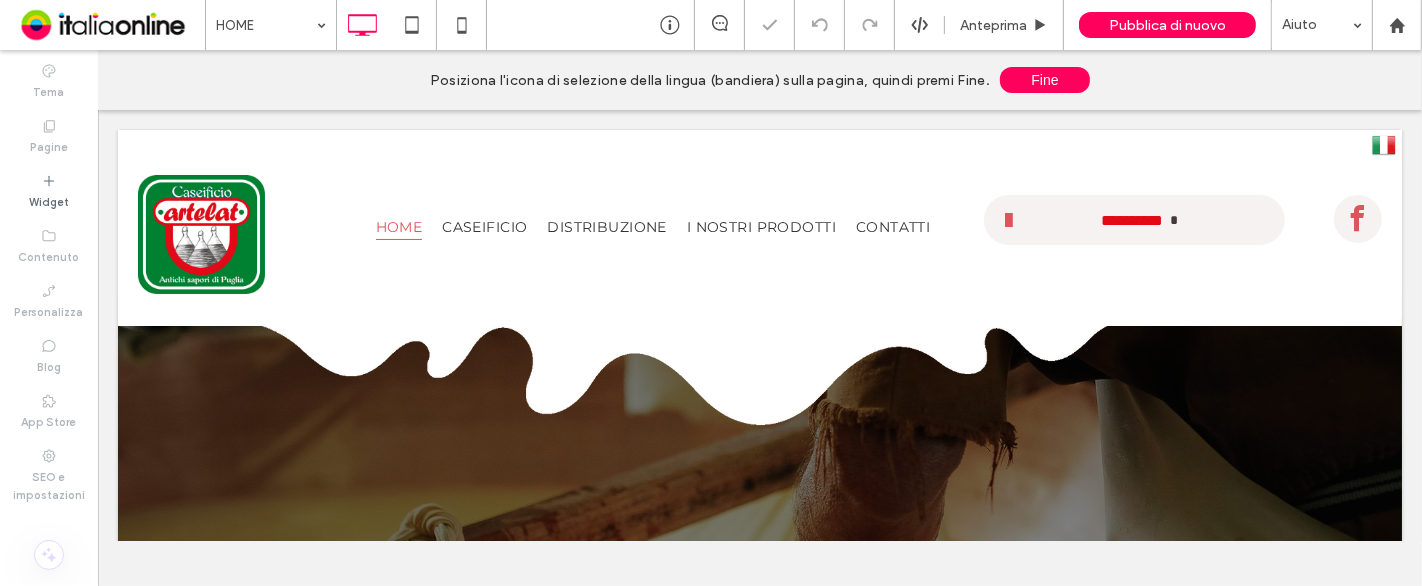 scroll, scrollTop: 0, scrollLeft: 0, axis: both 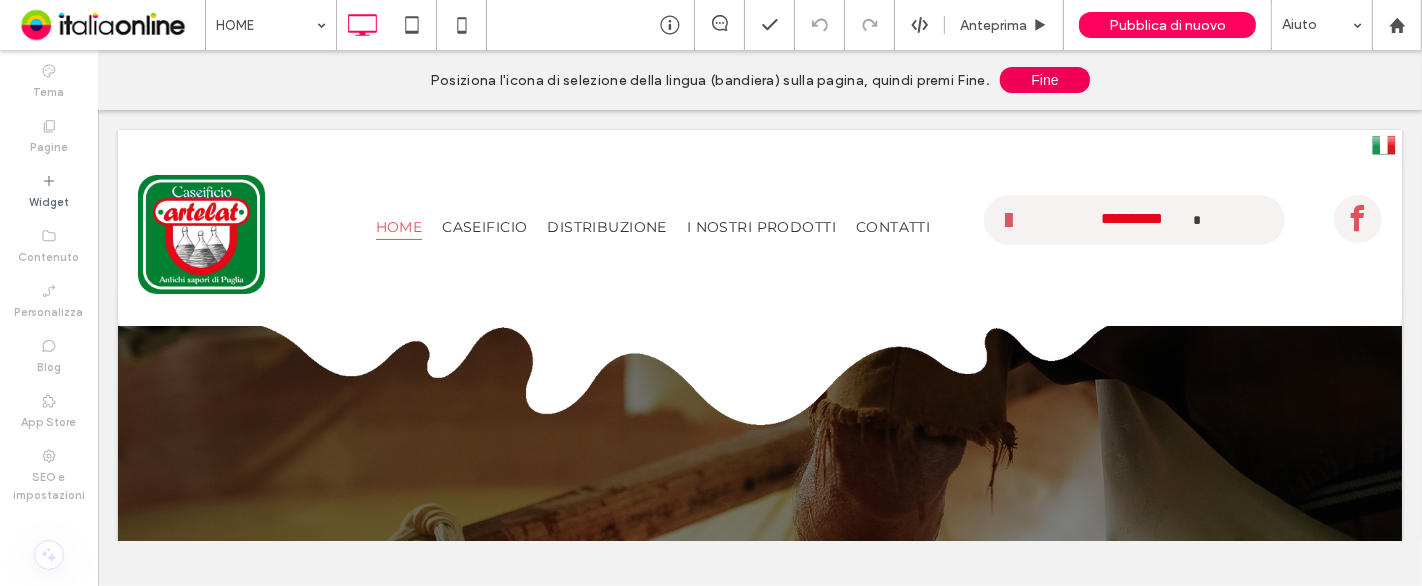 click on "Fine" at bounding box center [1045, 80] 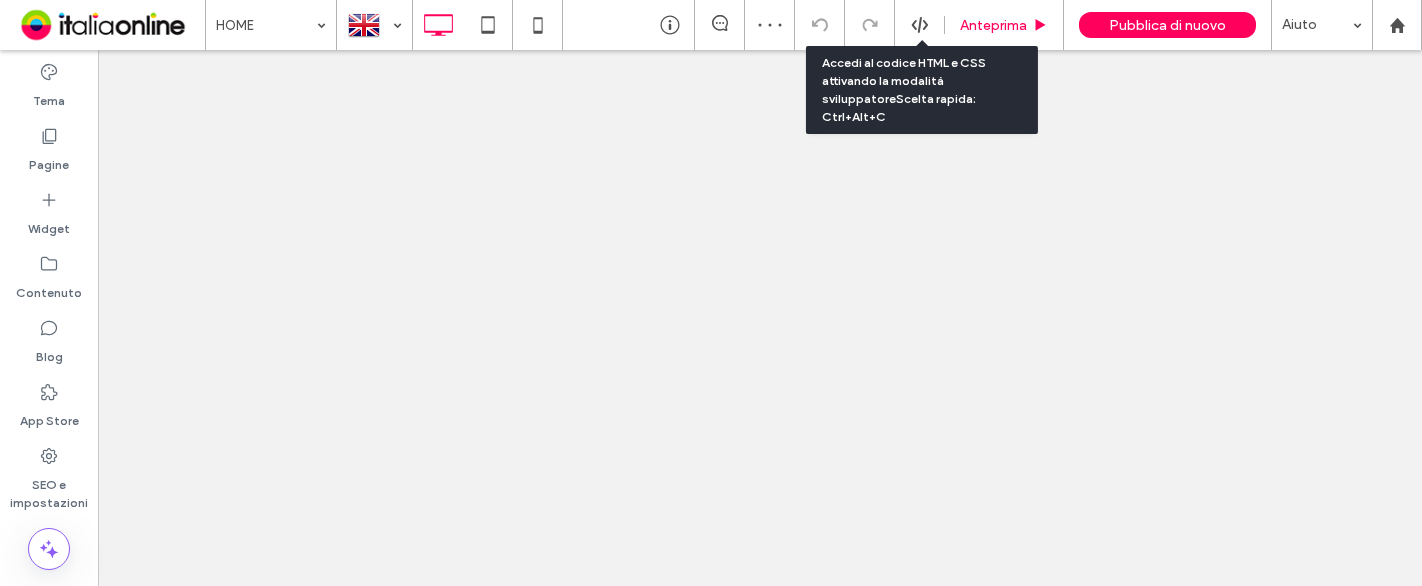 scroll, scrollTop: 0, scrollLeft: 0, axis: both 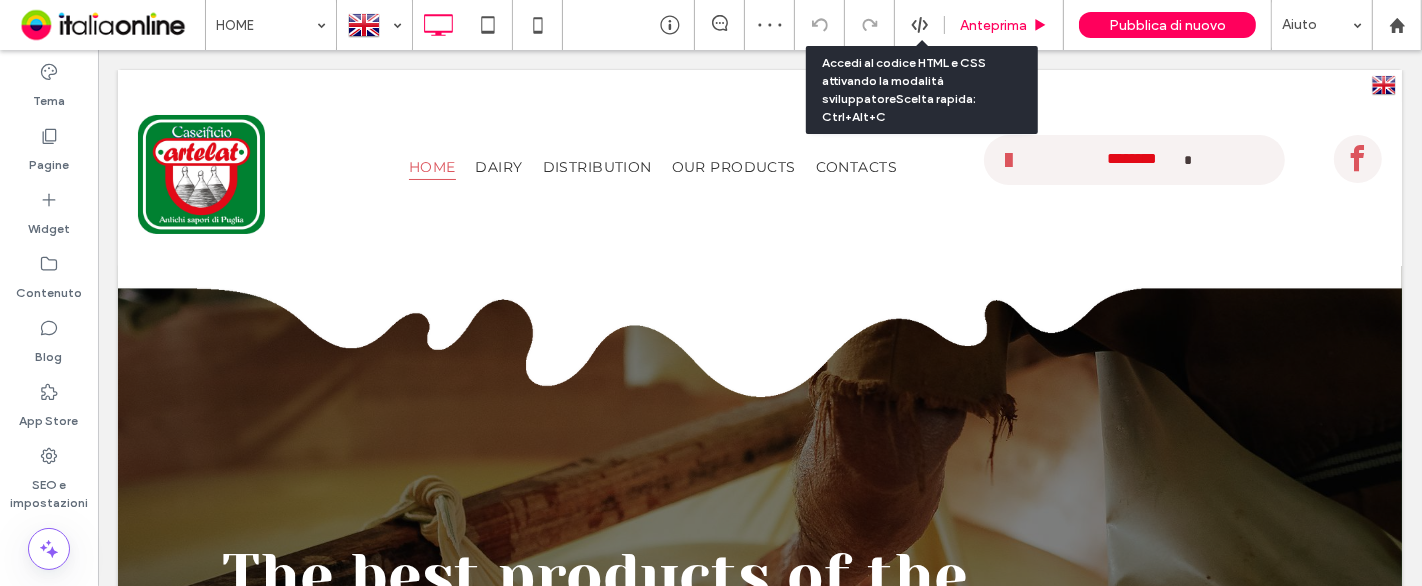 click on "Anteprima" at bounding box center [993, 25] 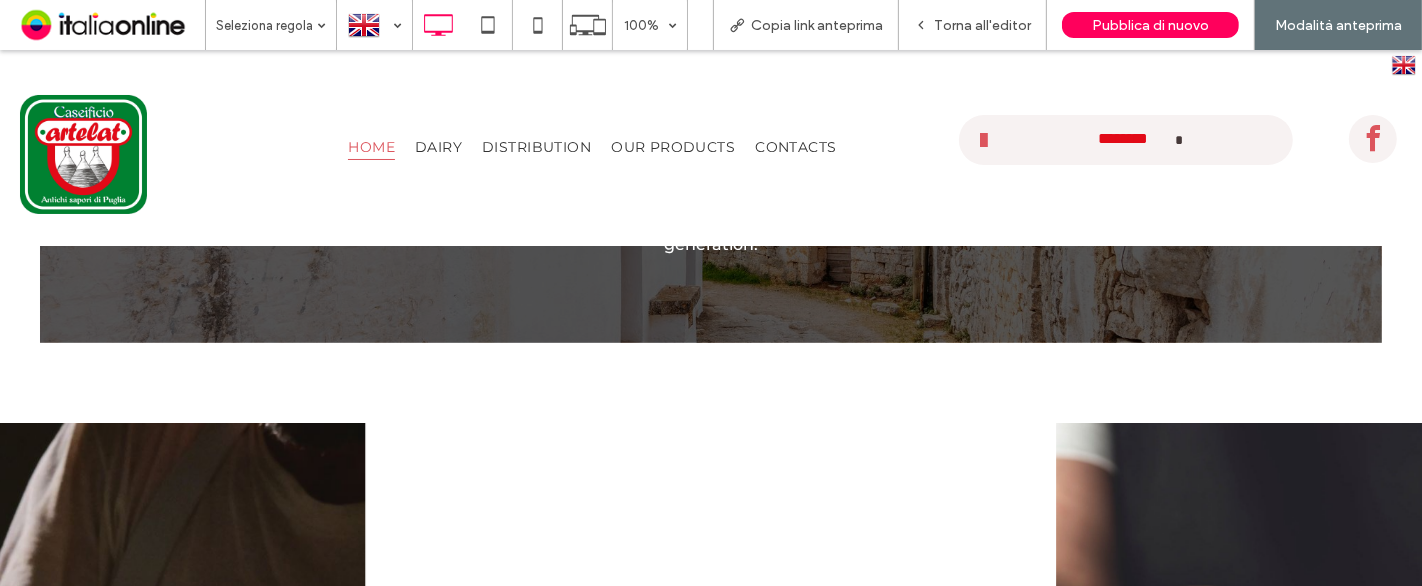 scroll, scrollTop: 1111, scrollLeft: 0, axis: vertical 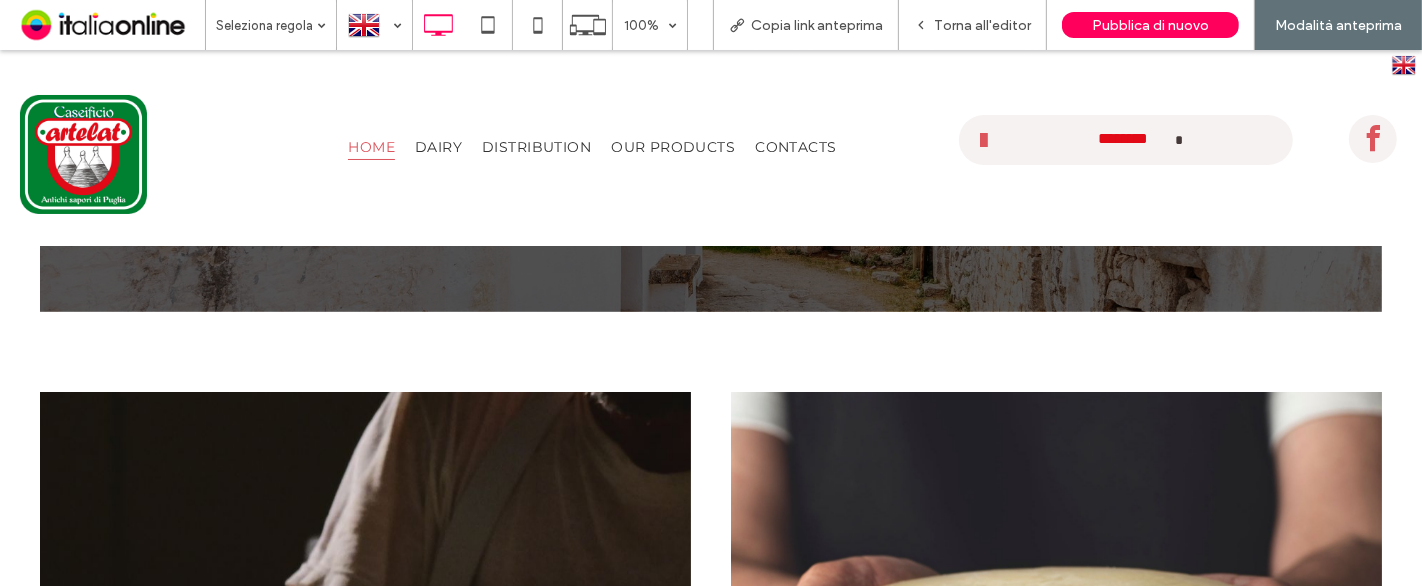 click at bounding box center [1404, 65] 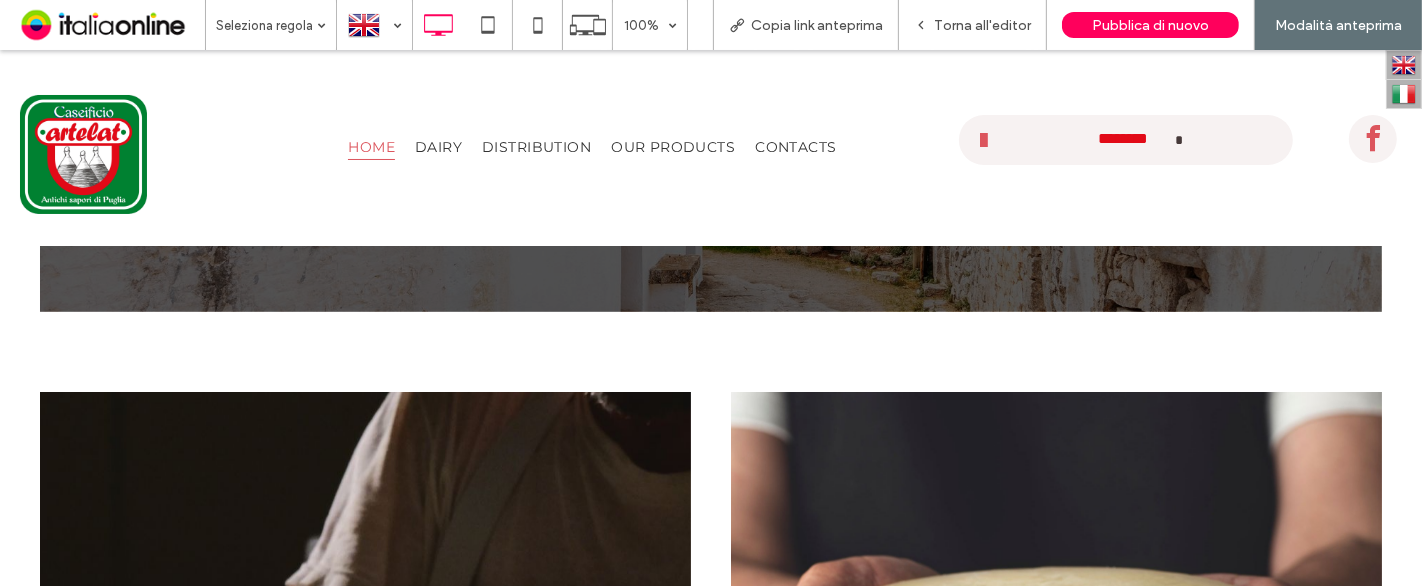click at bounding box center (1404, 94) 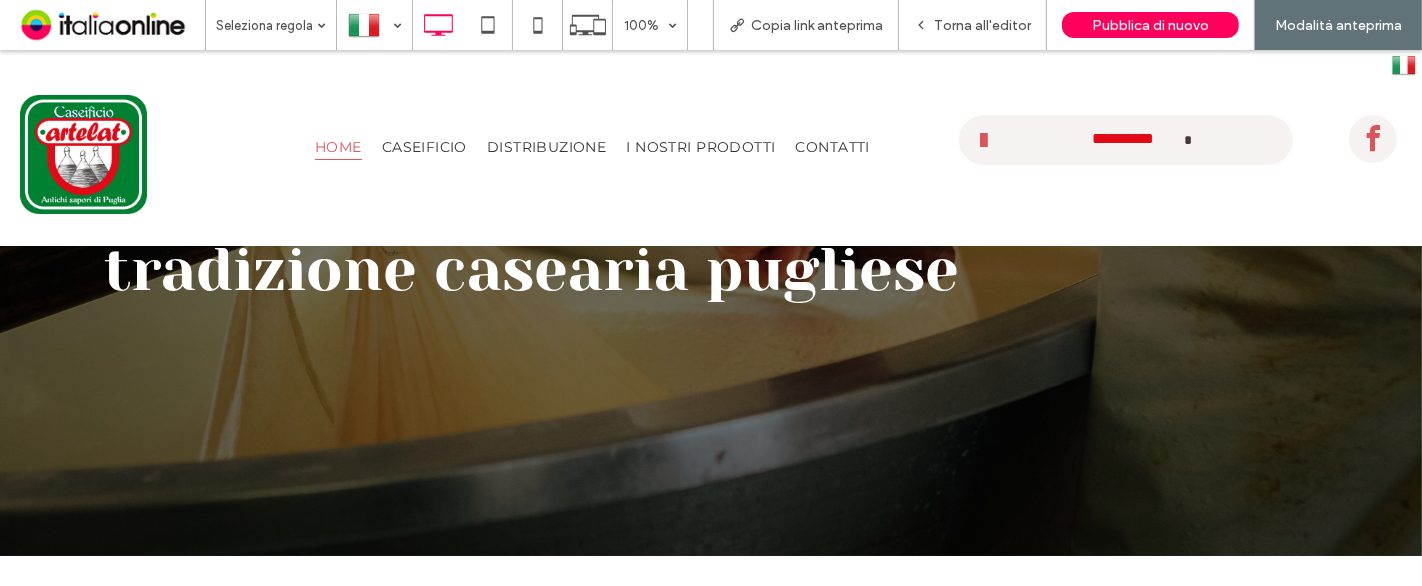 scroll, scrollTop: 555, scrollLeft: 0, axis: vertical 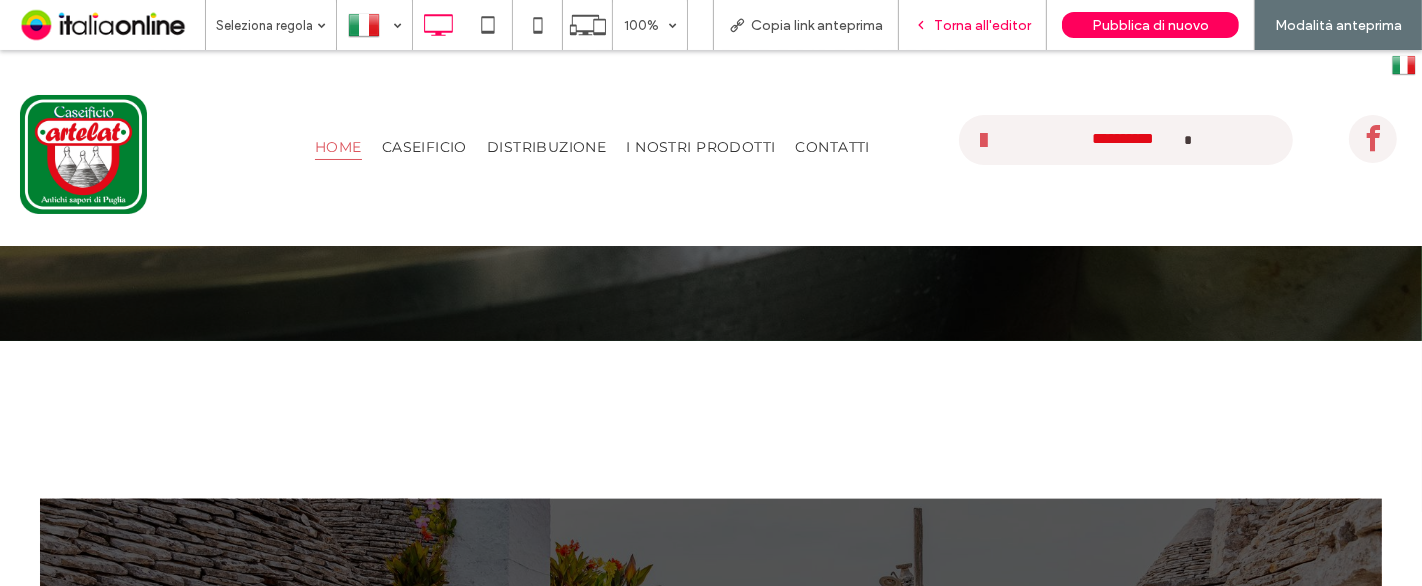 click on "Torna all'editor" at bounding box center [973, 25] 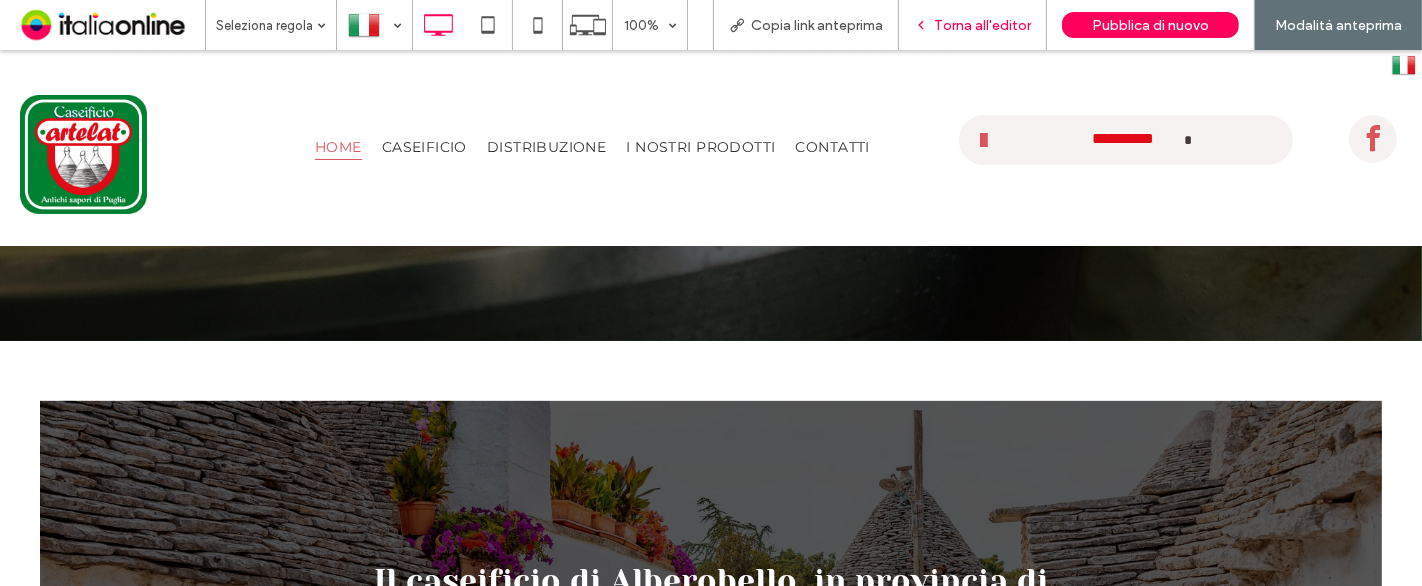 click on "Torna all'editor" at bounding box center [982, 25] 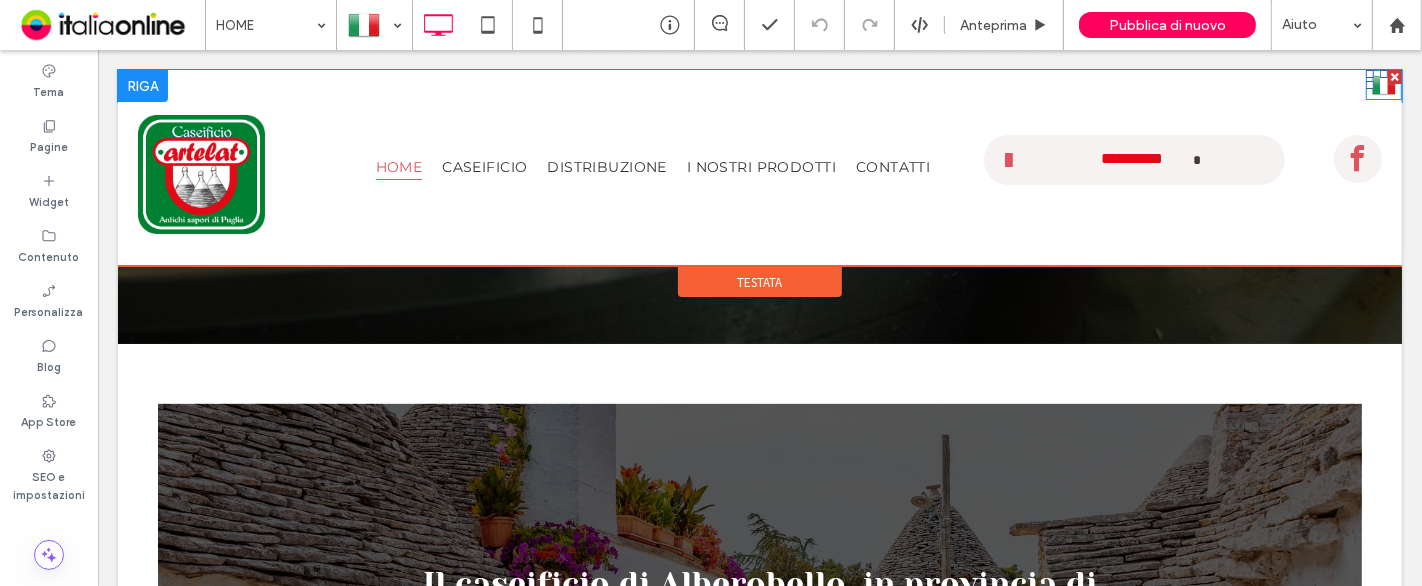 click at bounding box center [1383, 85] 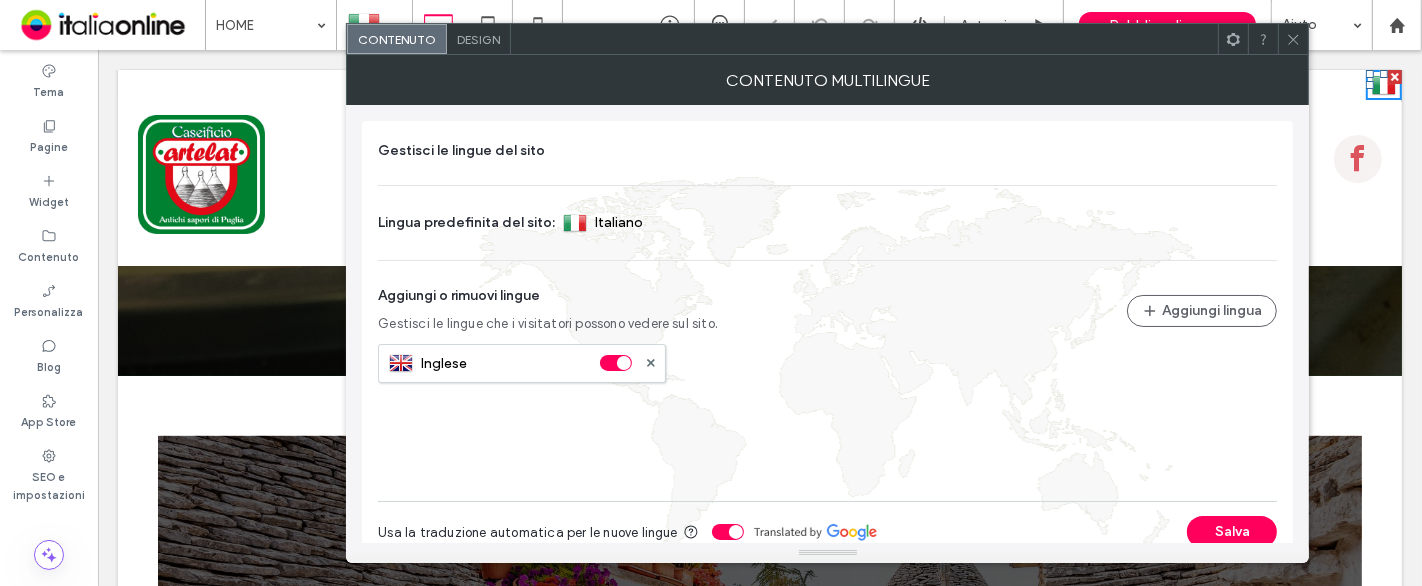 scroll, scrollTop: 588, scrollLeft: 0, axis: vertical 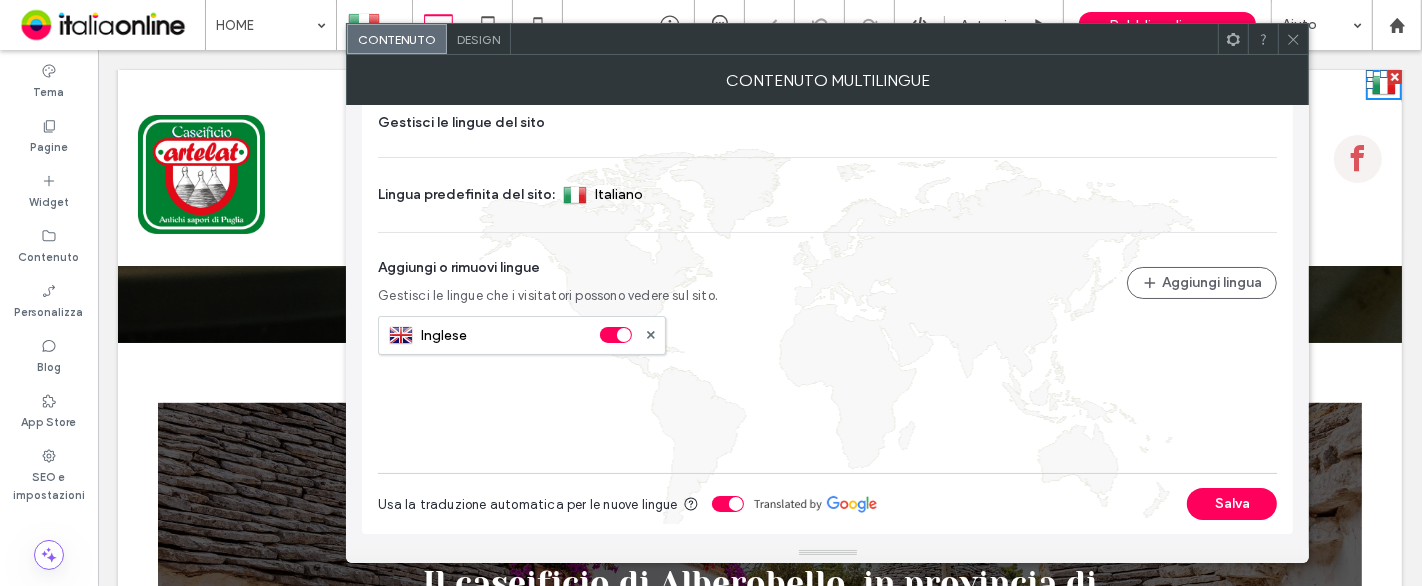 click on "Design" at bounding box center [478, 39] 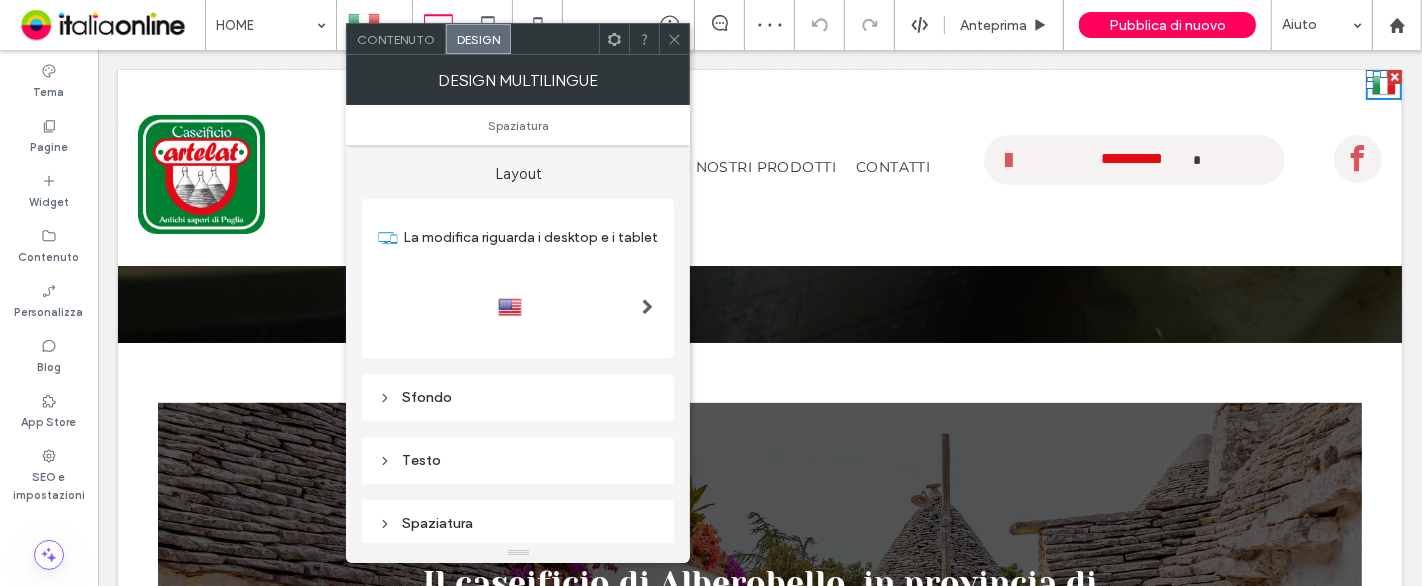 click at bounding box center (647, 307) 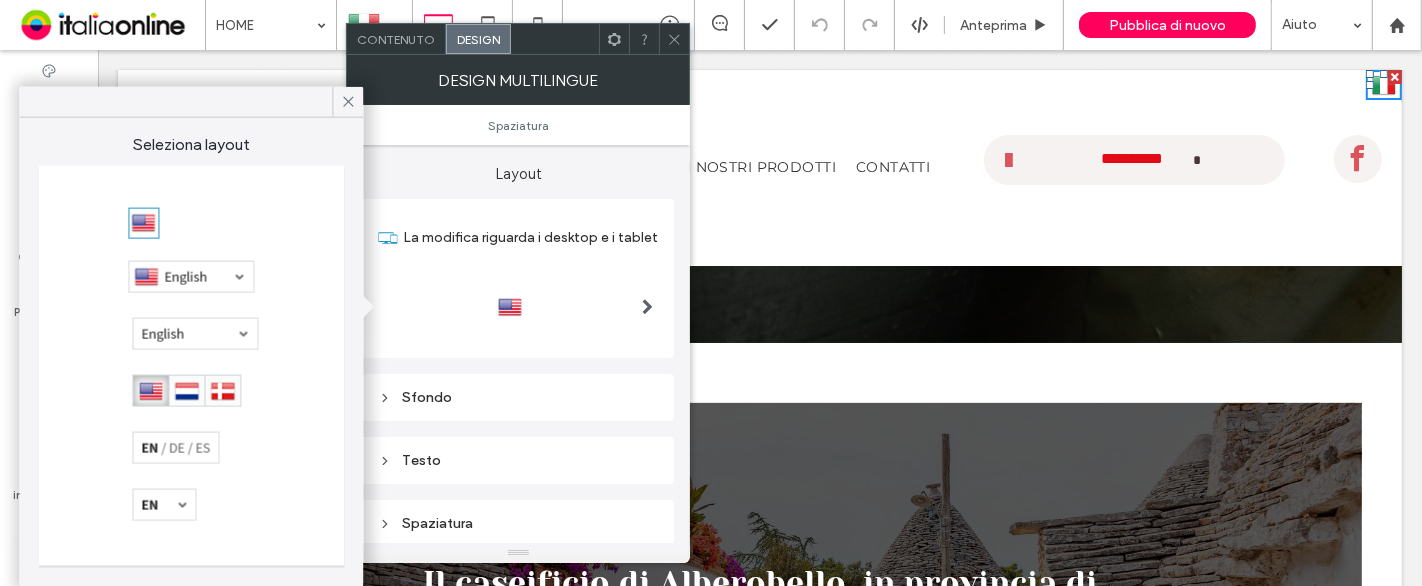 click at bounding box center [186, 391] 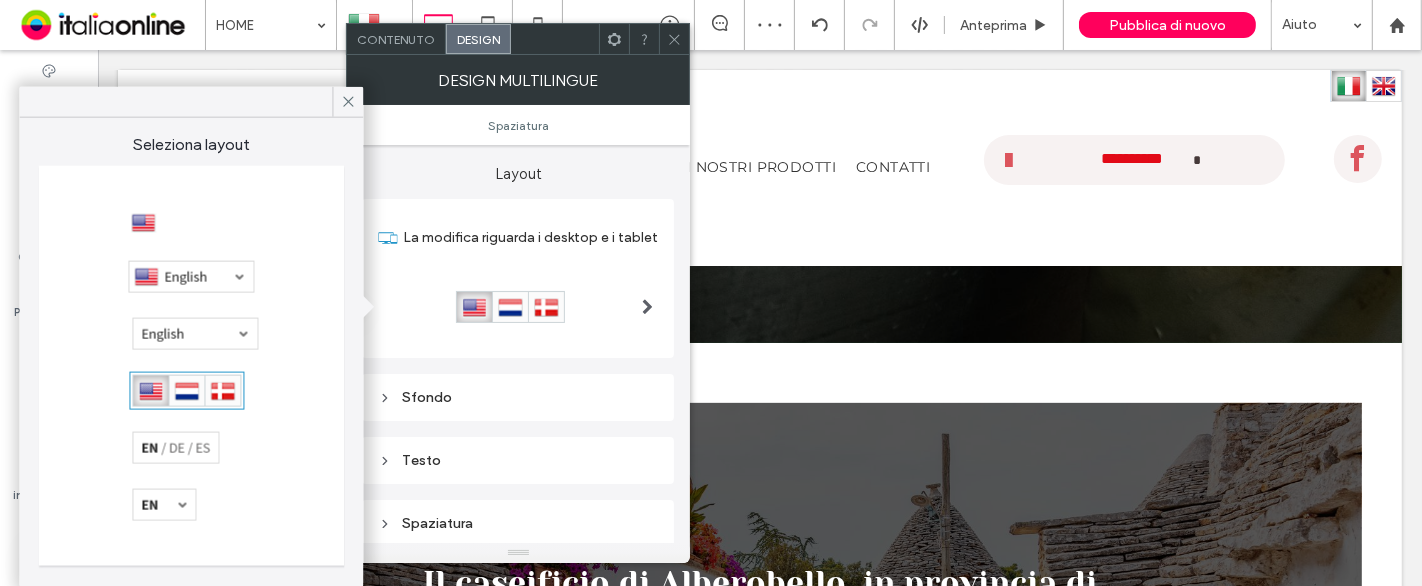 drag, startPoint x: 357, startPoint y: 96, endPoint x: 588, endPoint y: 73, distance: 232.1422 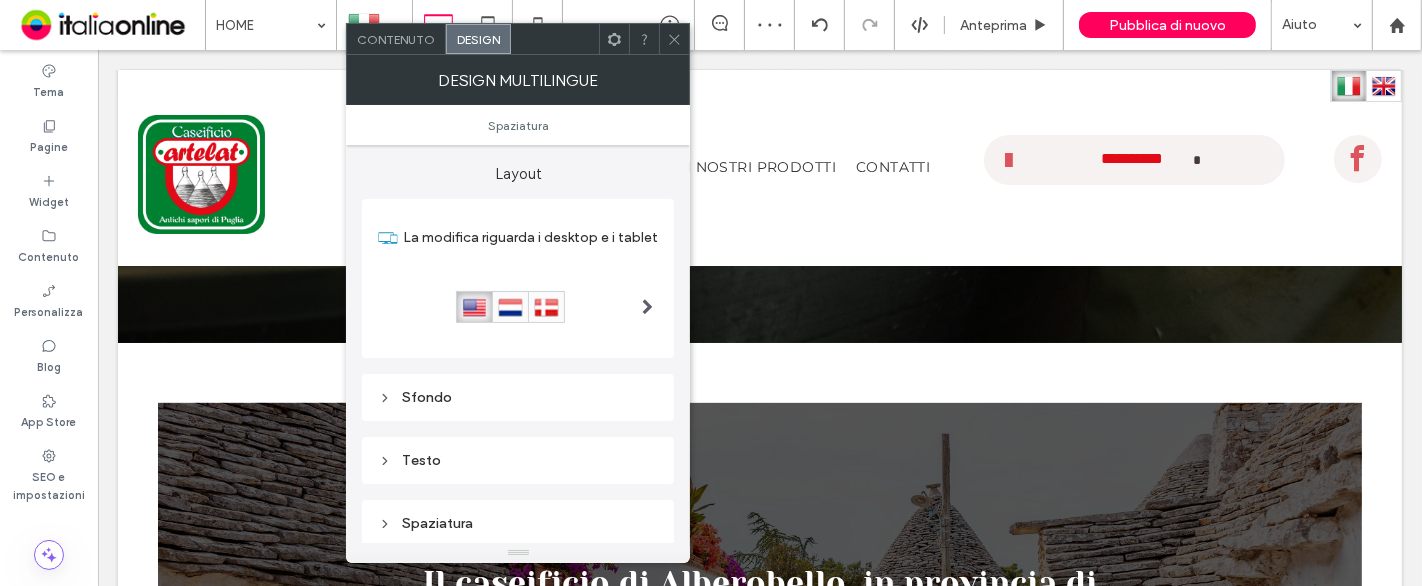 click 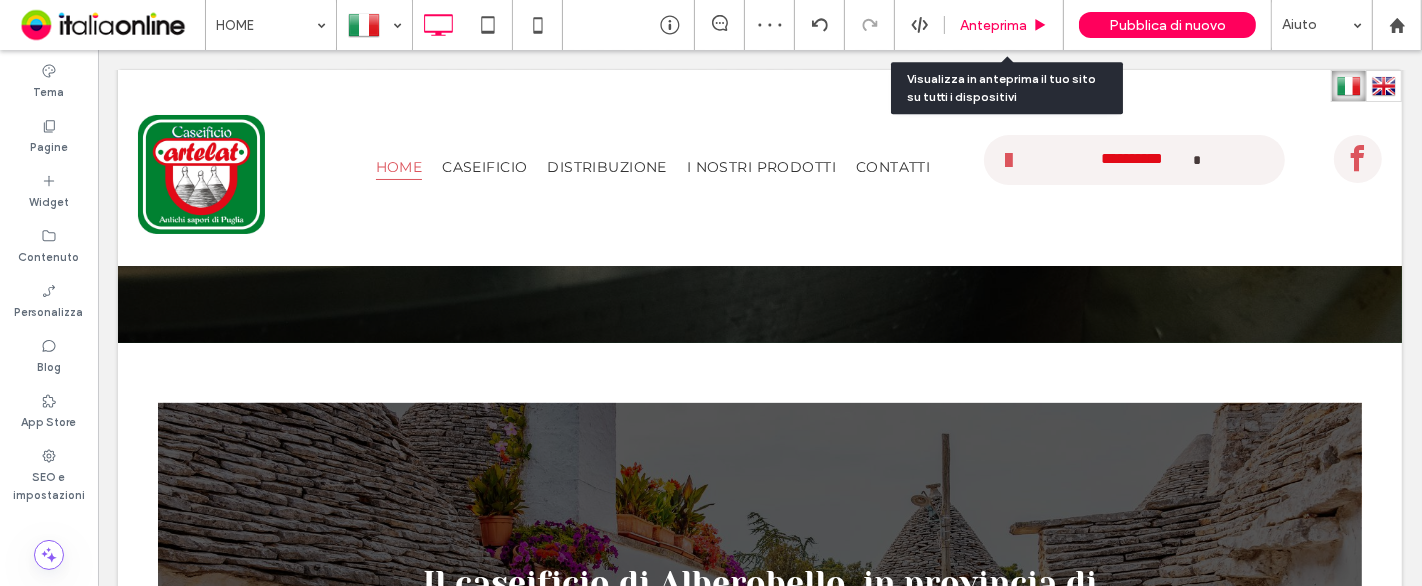 click on "Anteprima" at bounding box center (993, 25) 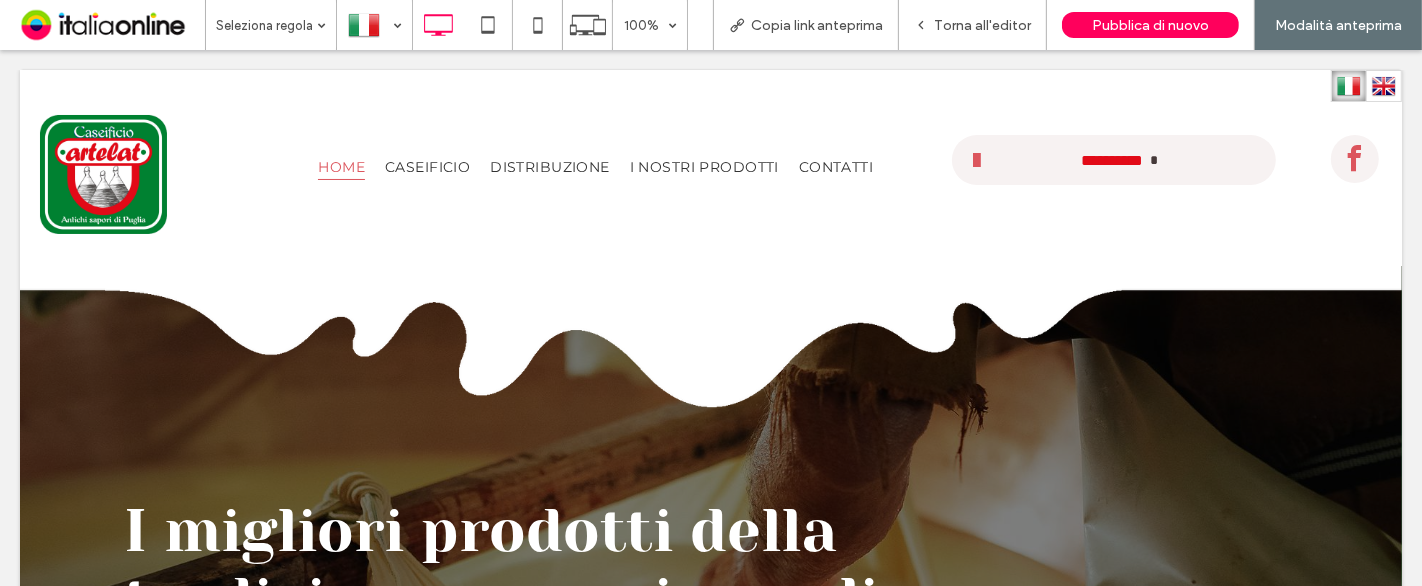 scroll, scrollTop: 0, scrollLeft: 0, axis: both 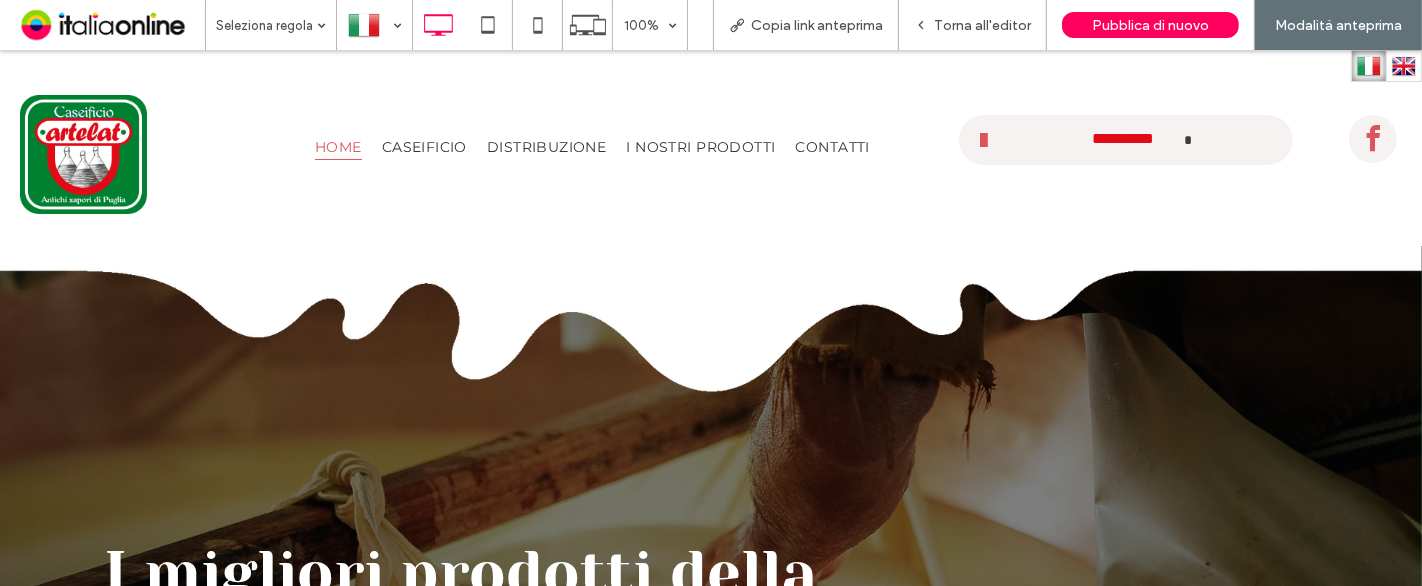 click at bounding box center [1404, 66] 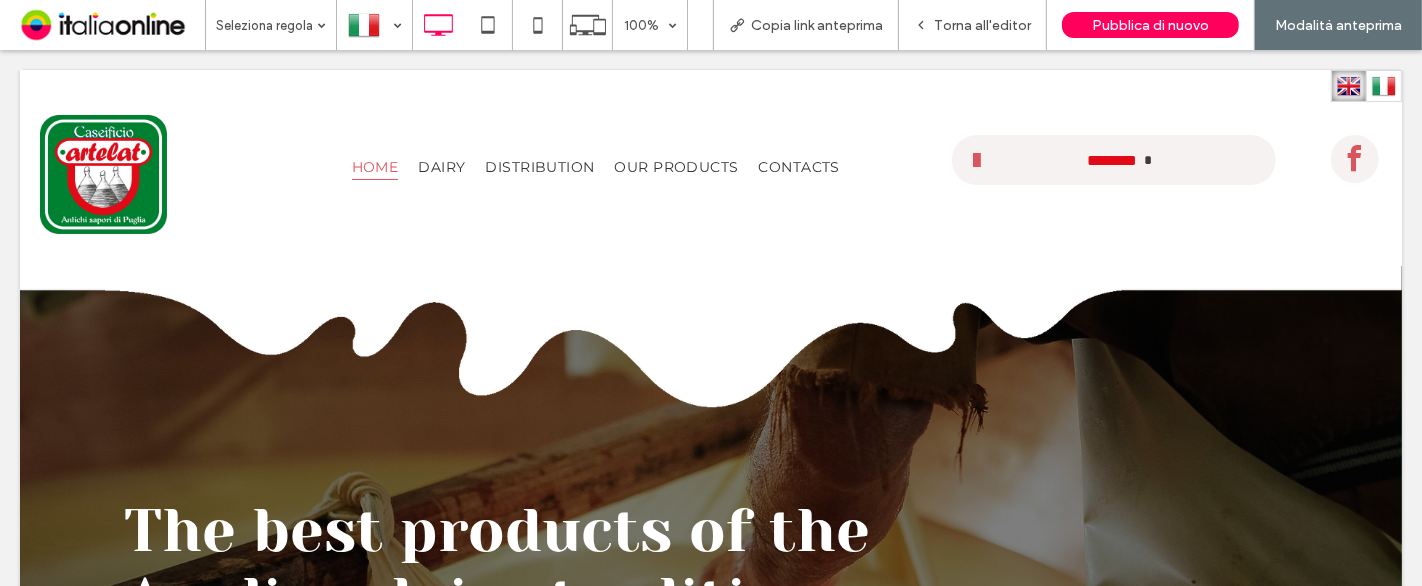 scroll, scrollTop: 0, scrollLeft: 0, axis: both 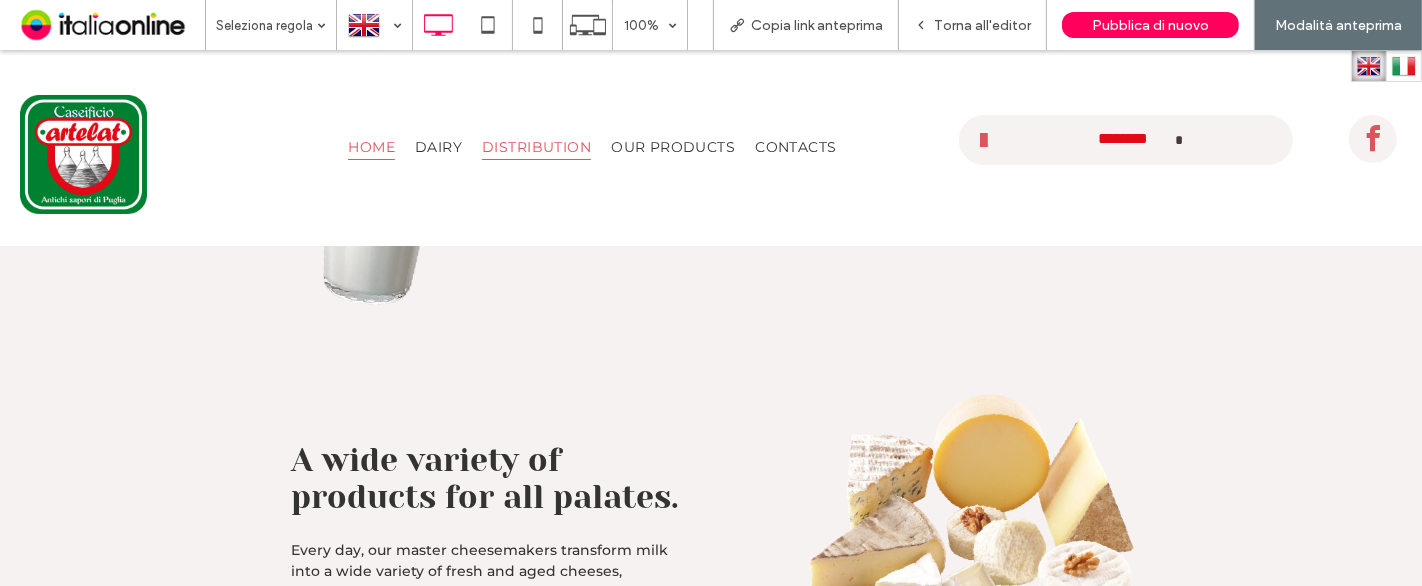 click on "DISTRIBUTION" at bounding box center [536, 146] 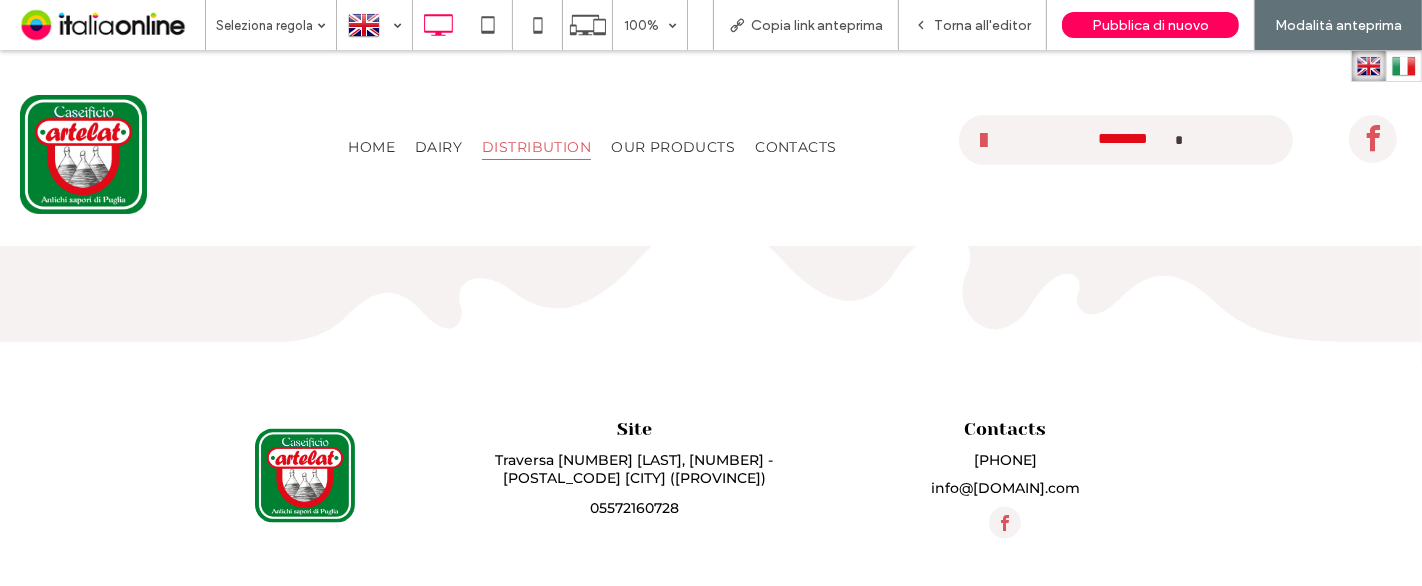 scroll, scrollTop: 2354, scrollLeft: 0, axis: vertical 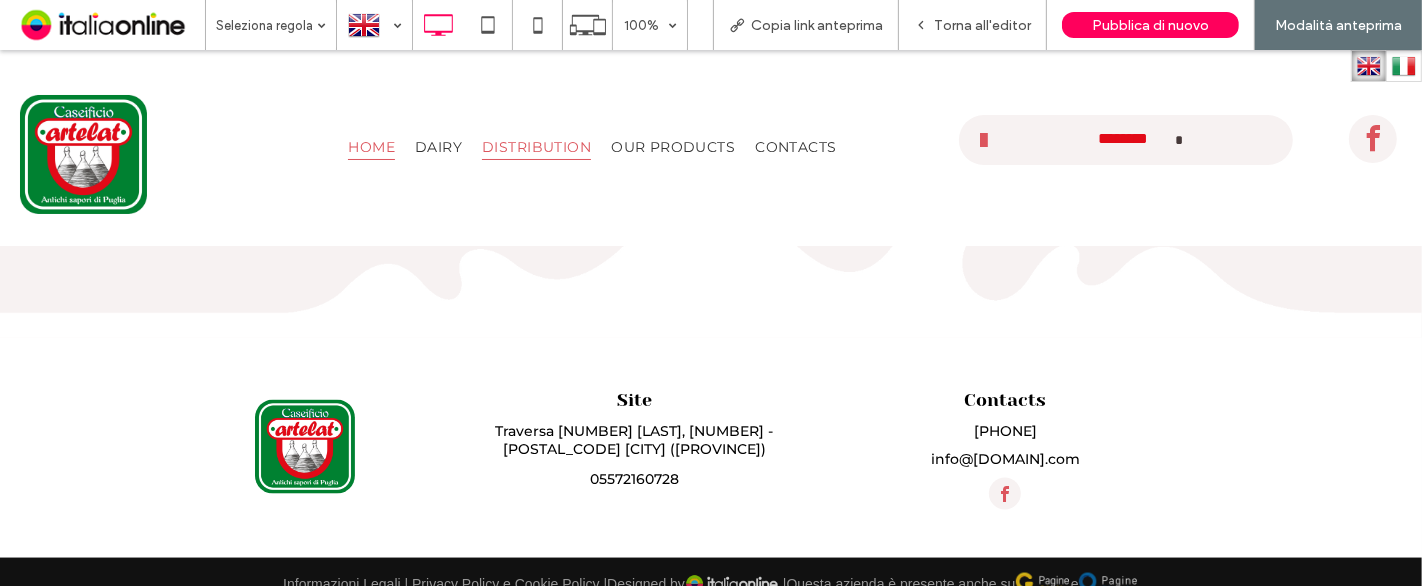 click on "HOME" at bounding box center (371, 146) 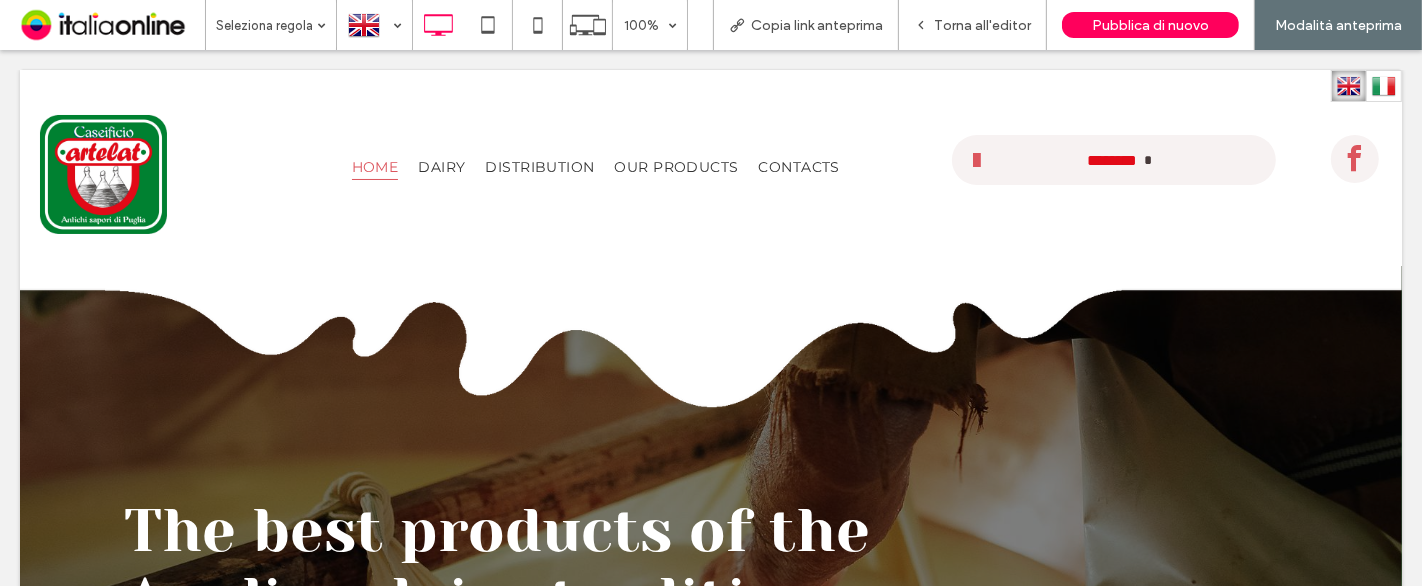 scroll, scrollTop: 0, scrollLeft: 0, axis: both 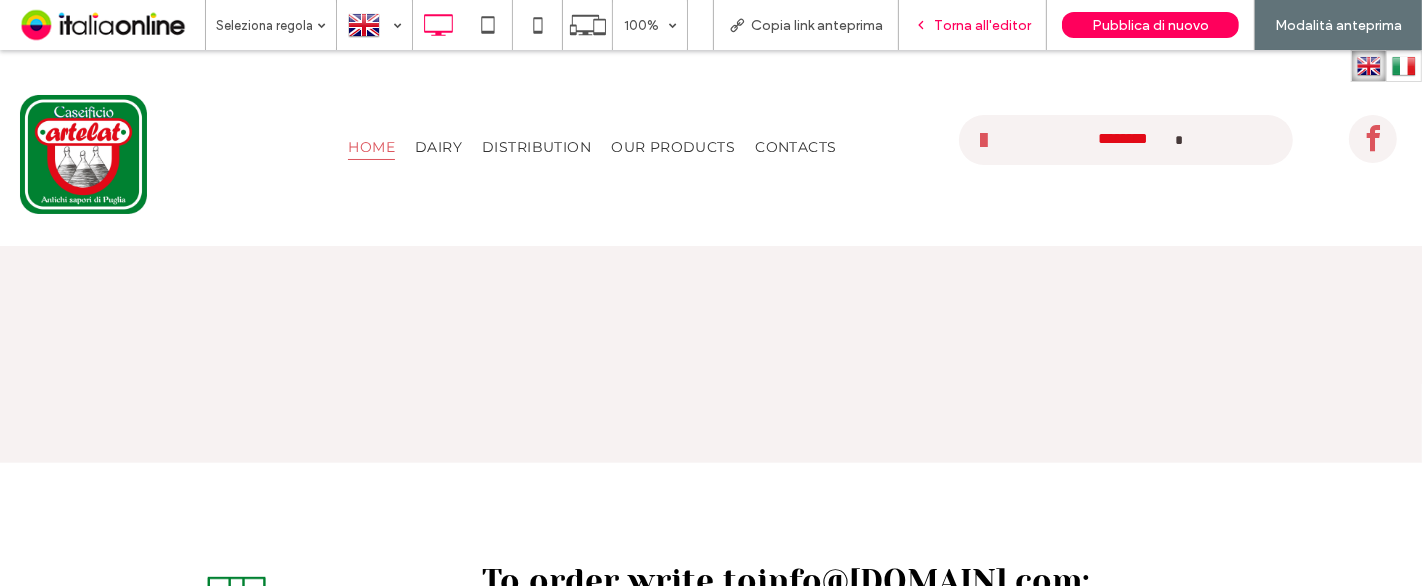 click on "Torna all'editor" at bounding box center [973, 25] 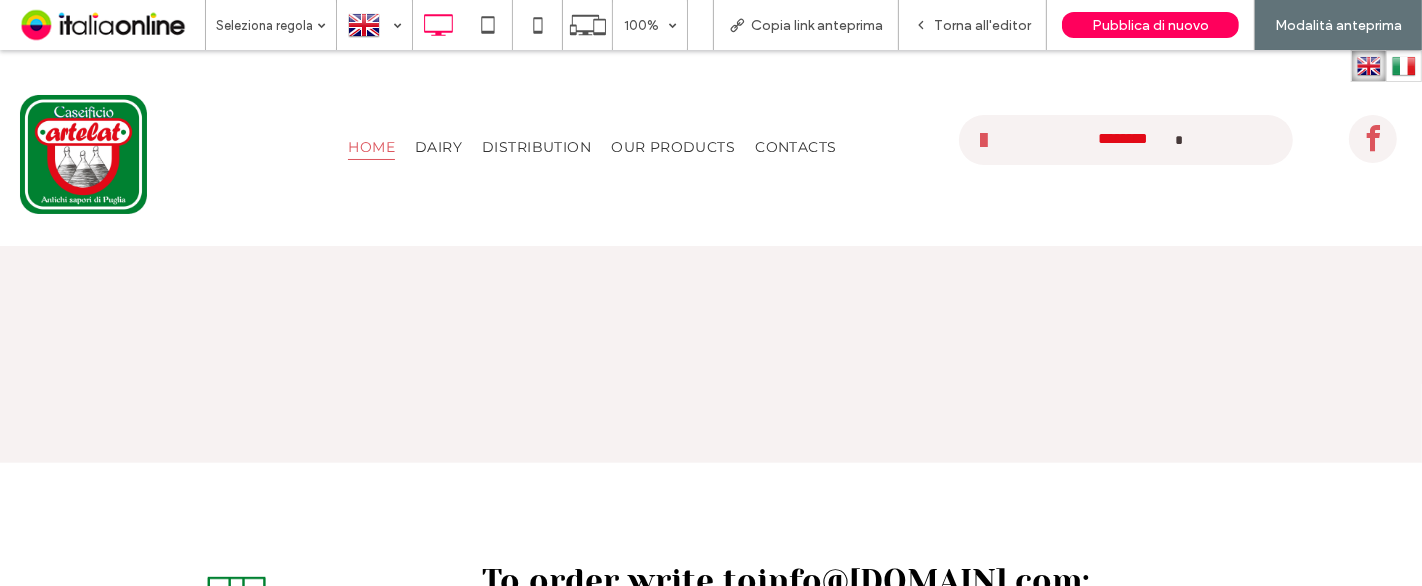 click at bounding box center (1404, 66) 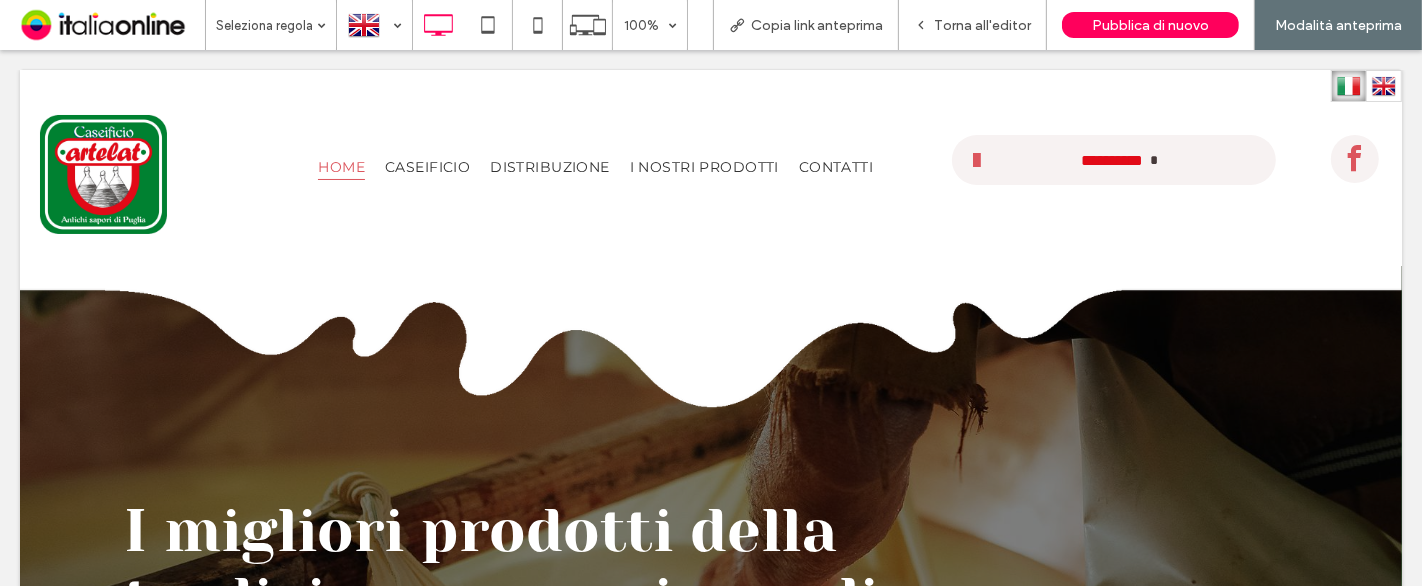 scroll, scrollTop: 0, scrollLeft: 0, axis: both 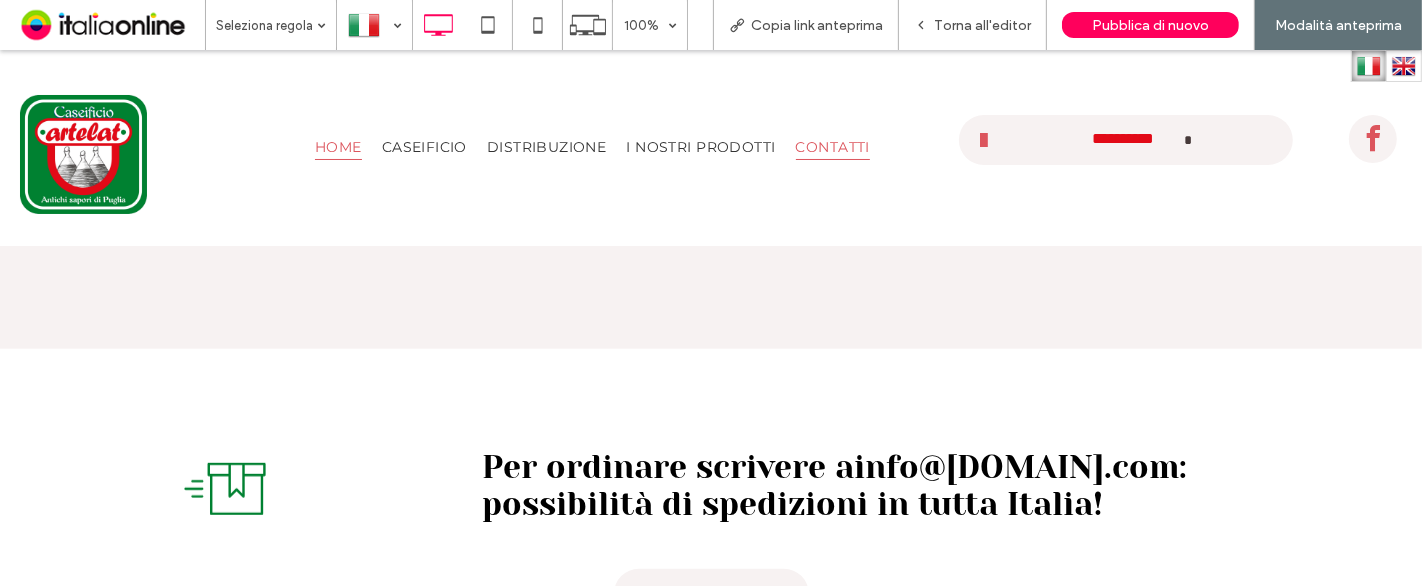 click on "CONTATTI" at bounding box center (833, 146) 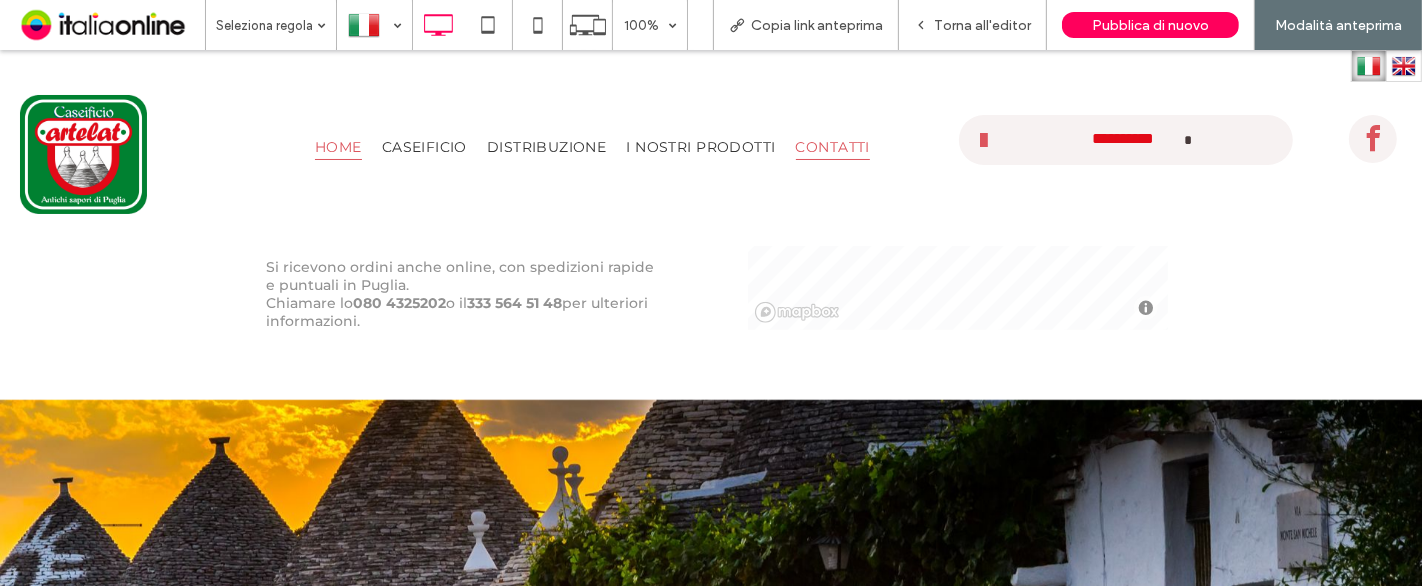 drag, startPoint x: 814, startPoint y: 150, endPoint x: 321, endPoint y: 137, distance: 493.17136 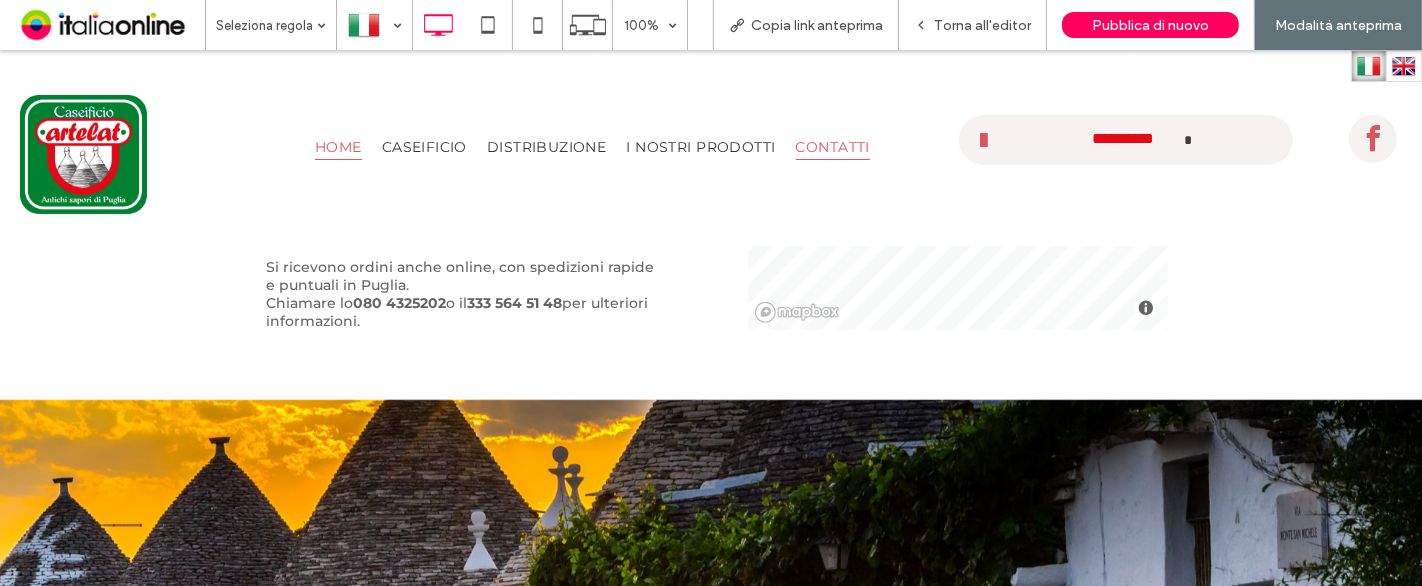 scroll, scrollTop: 1000, scrollLeft: 0, axis: vertical 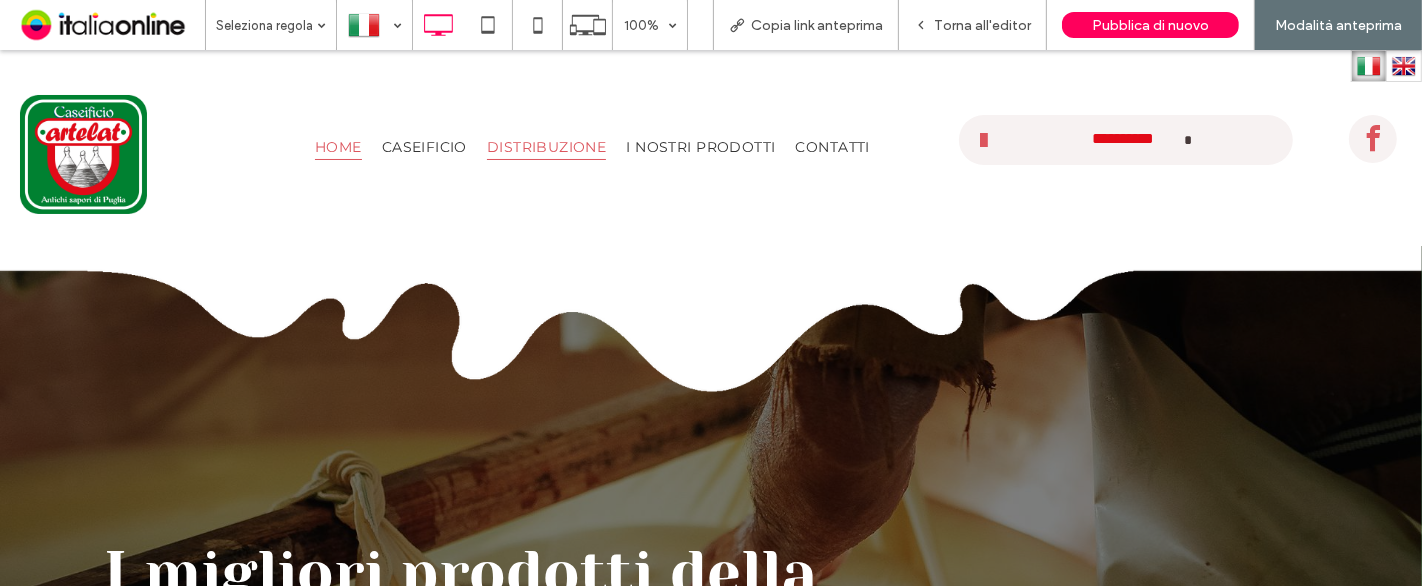 click on "DISTRIBUZIONE" at bounding box center [546, 146] 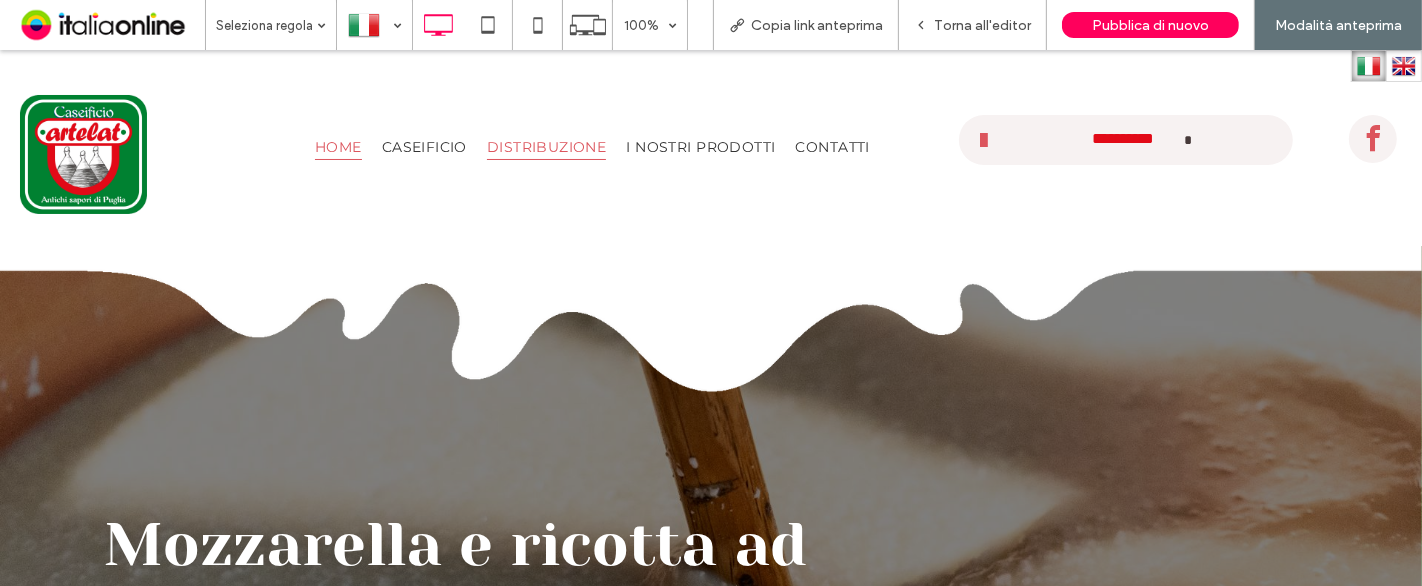 scroll, scrollTop: 0, scrollLeft: 0, axis: both 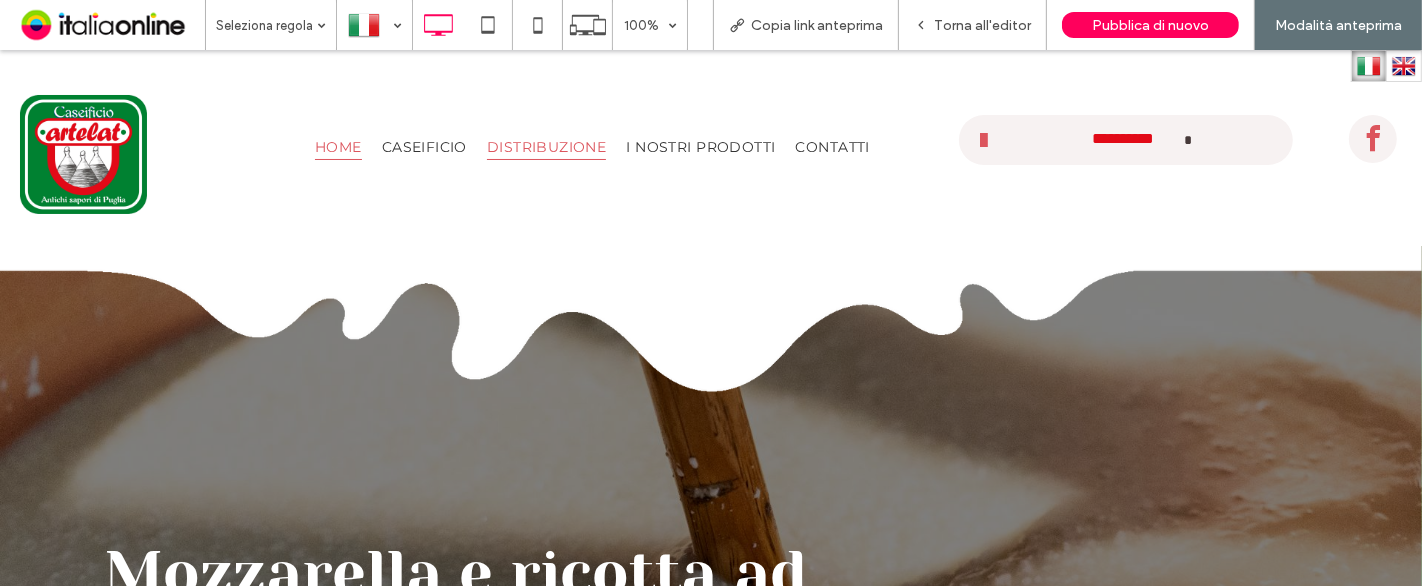 click on "HOME" at bounding box center (338, 146) 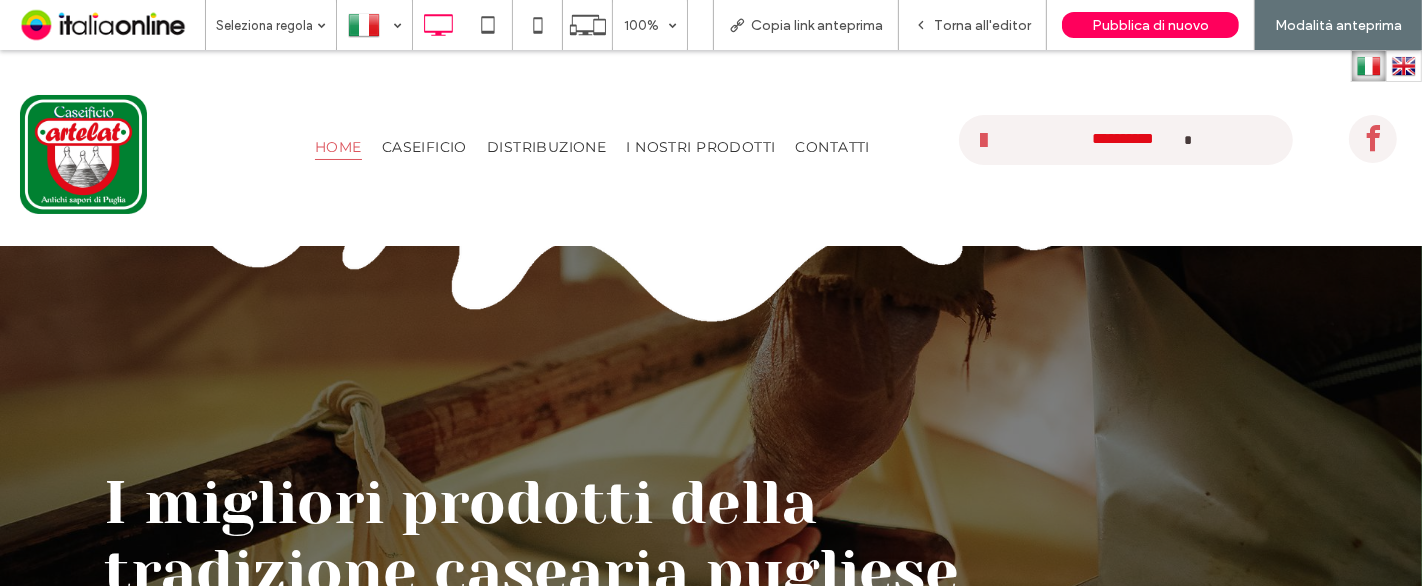scroll, scrollTop: 0, scrollLeft: 0, axis: both 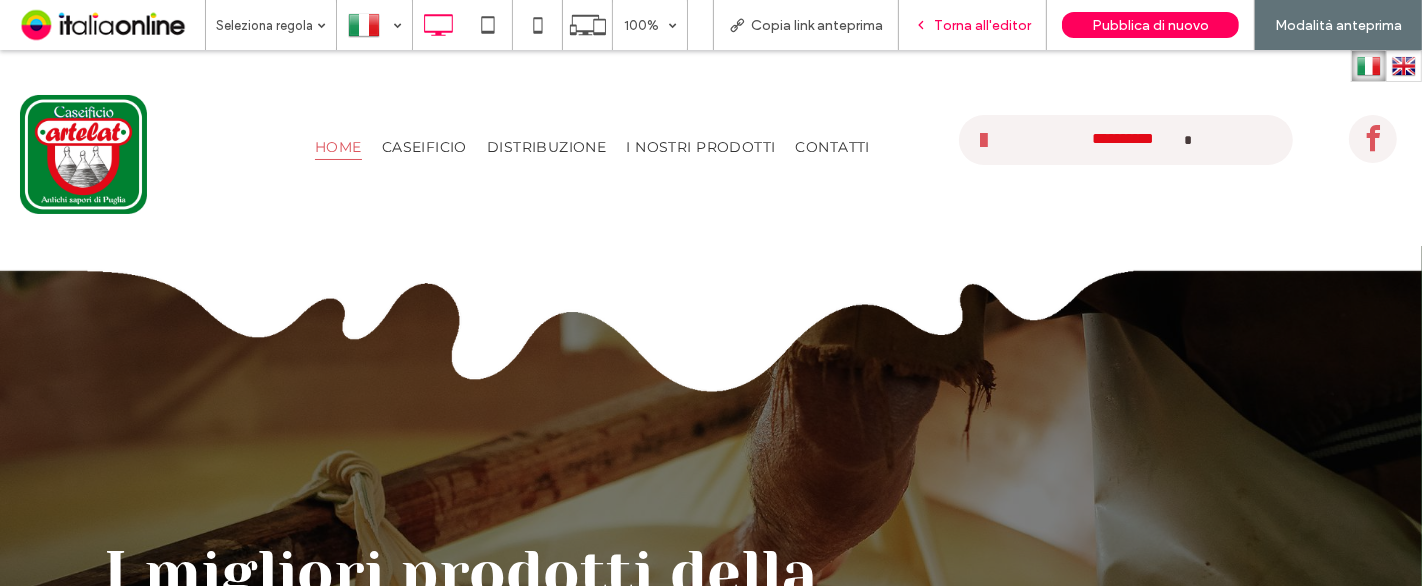 click on "Torna all'editor" at bounding box center (982, 25) 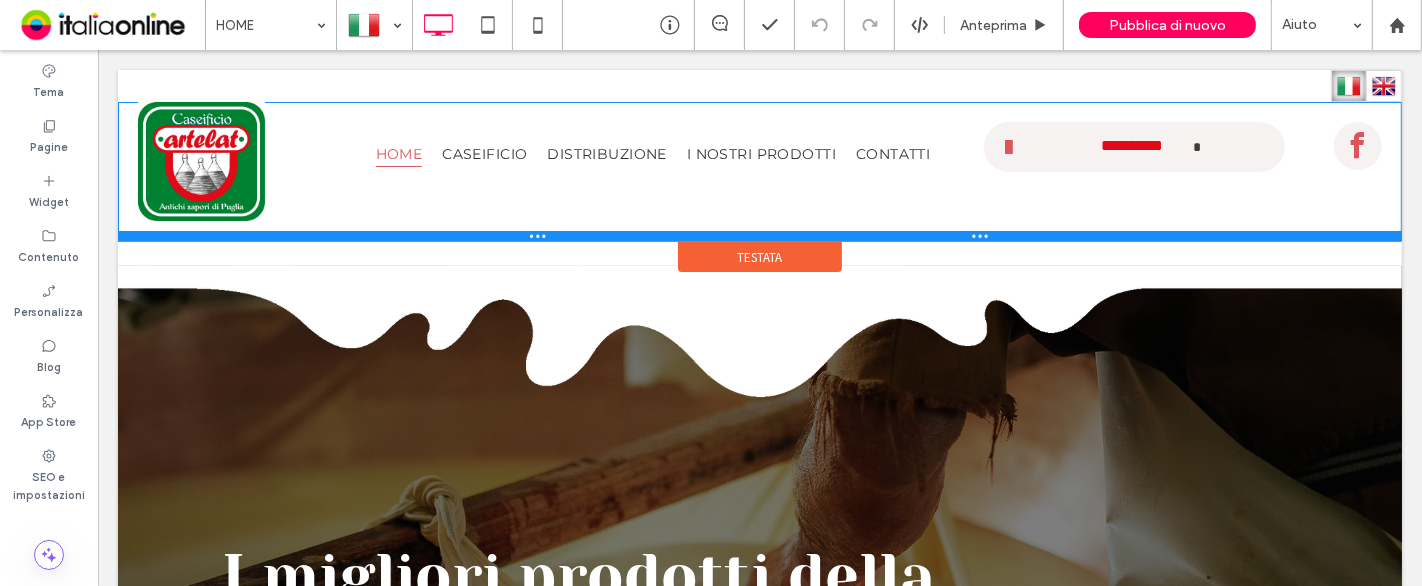 drag, startPoint x: 499, startPoint y: 260, endPoint x: 500, endPoint y: 215, distance: 45.01111 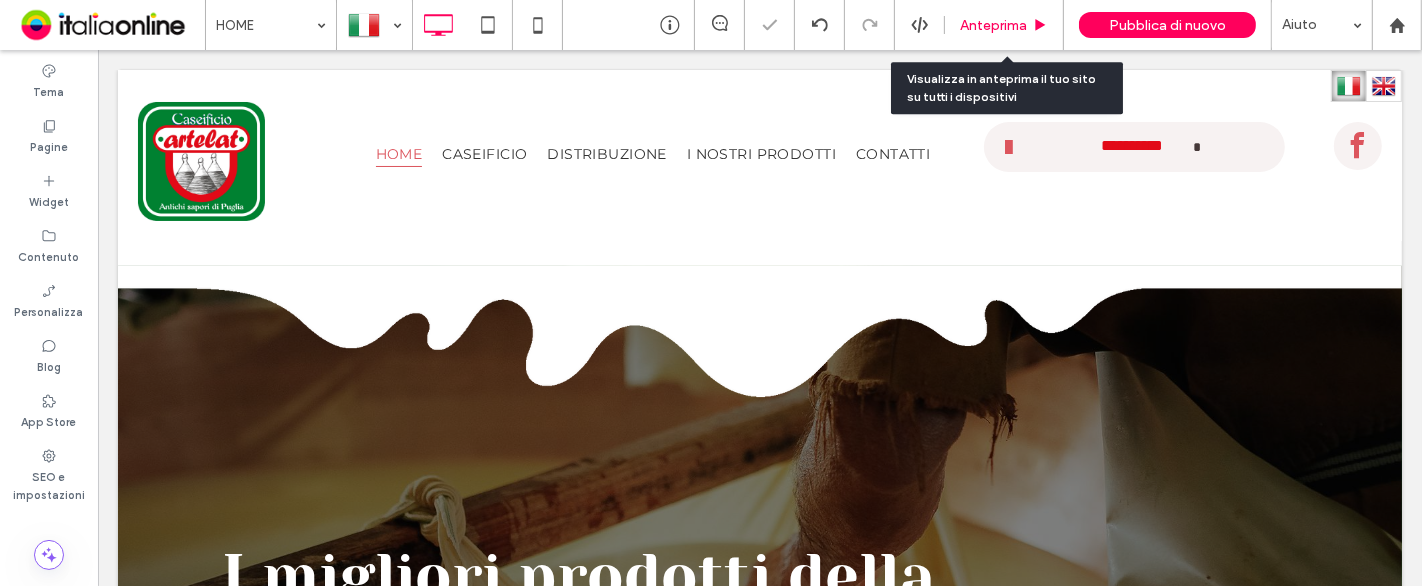 click on "Anteprima" at bounding box center [993, 25] 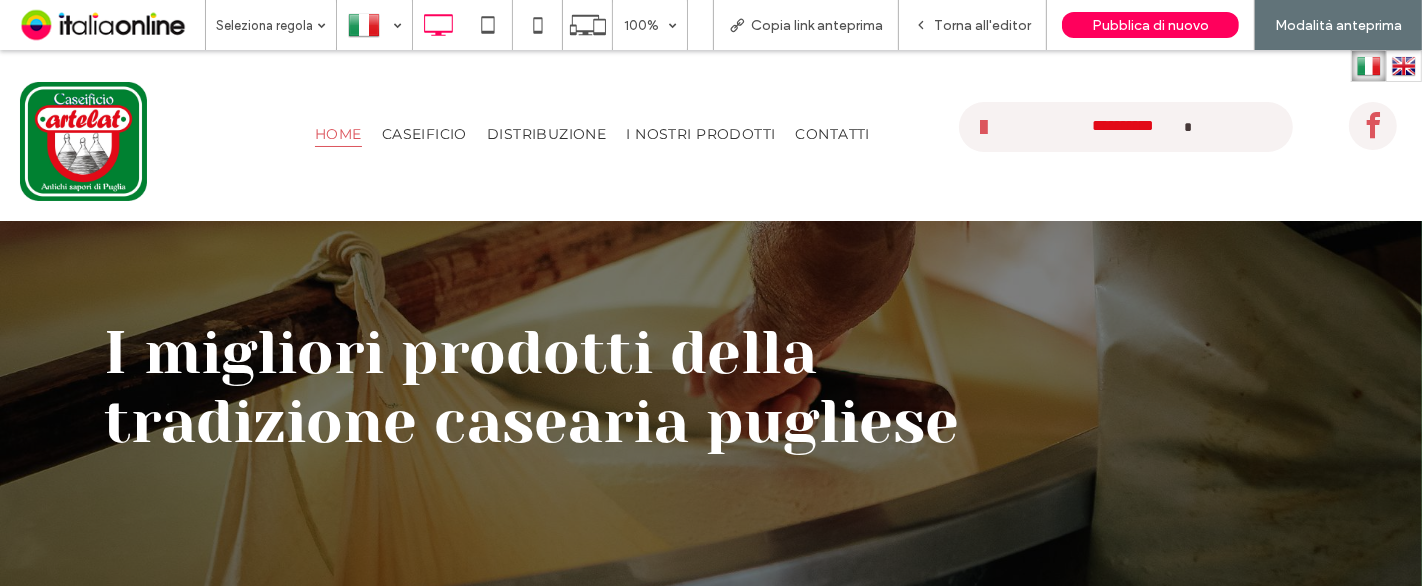 scroll, scrollTop: 0, scrollLeft: 0, axis: both 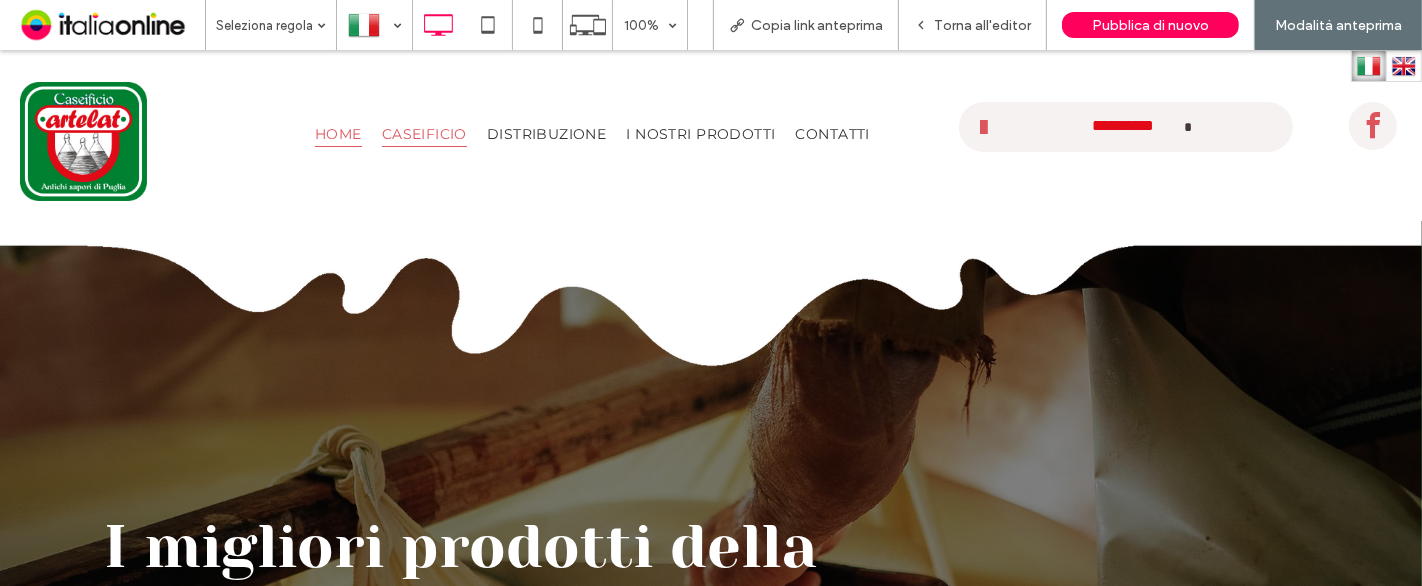 click on "CASEIFICIO" at bounding box center (424, 133) 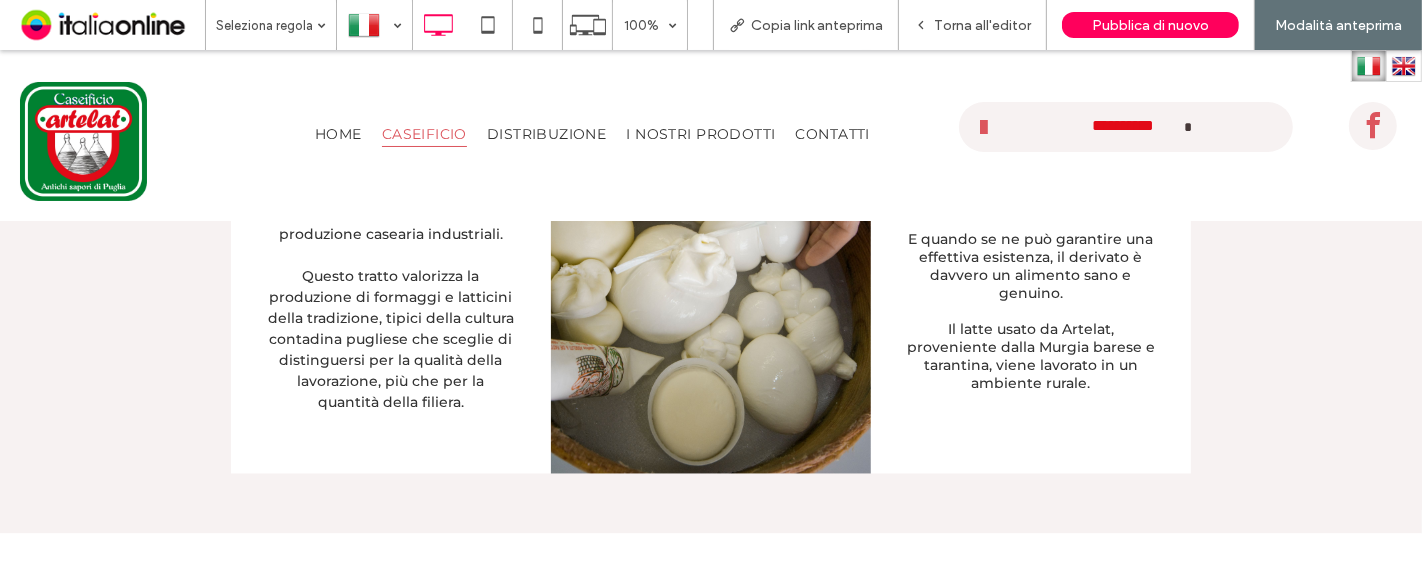 scroll, scrollTop: 3333, scrollLeft: 0, axis: vertical 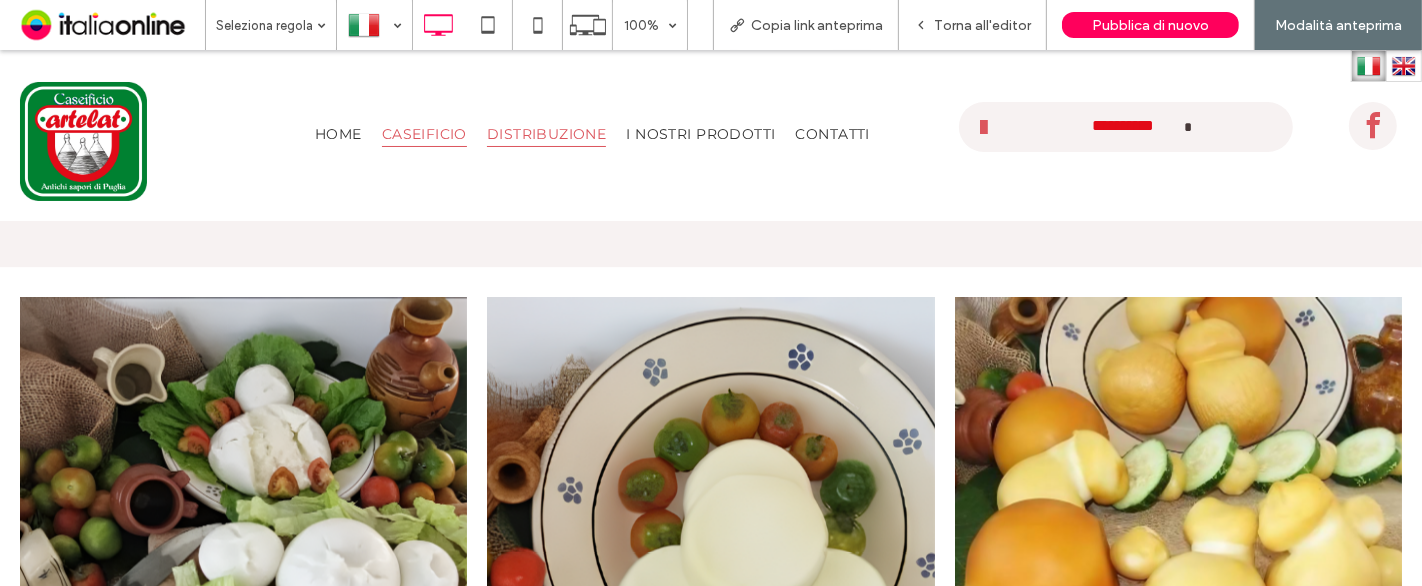 click on "DISTRIBUZIONE" at bounding box center [546, 133] 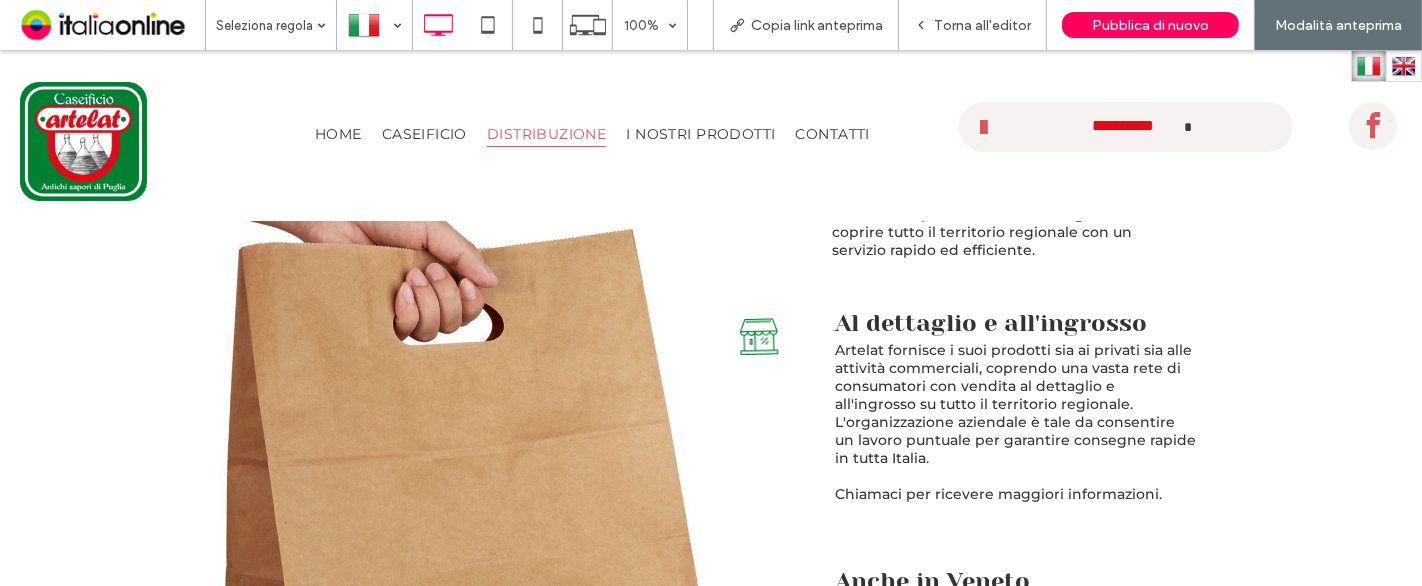 scroll, scrollTop: 1666, scrollLeft: 0, axis: vertical 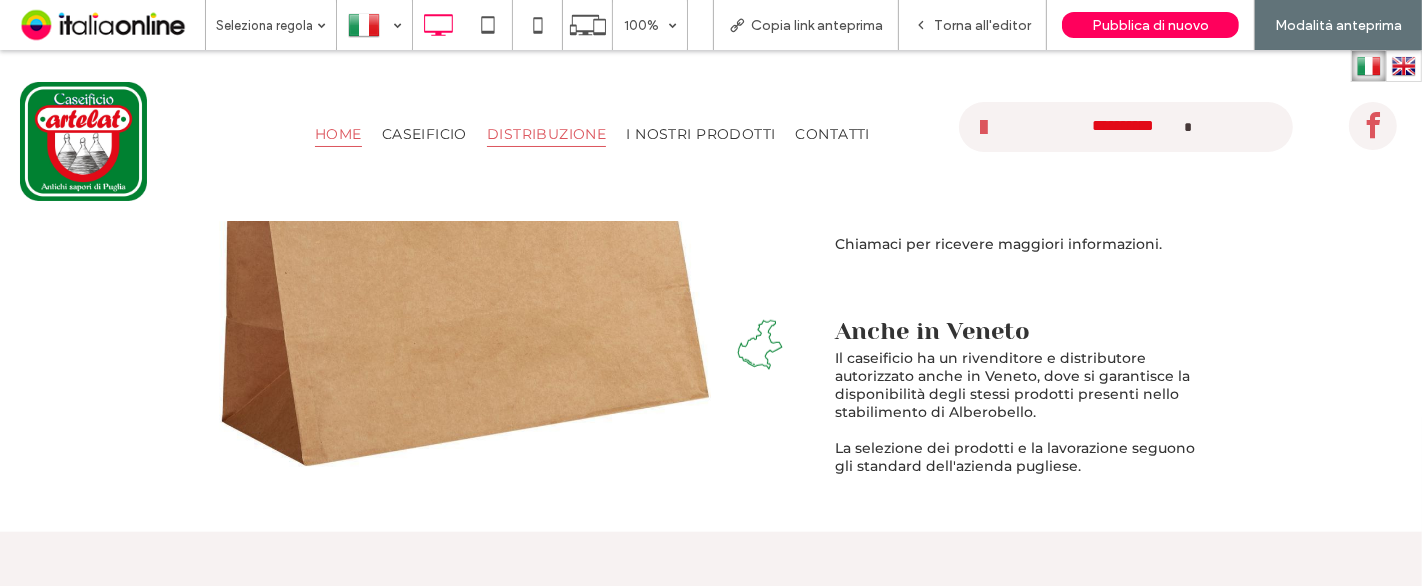 click on "HOME" at bounding box center [338, 133] 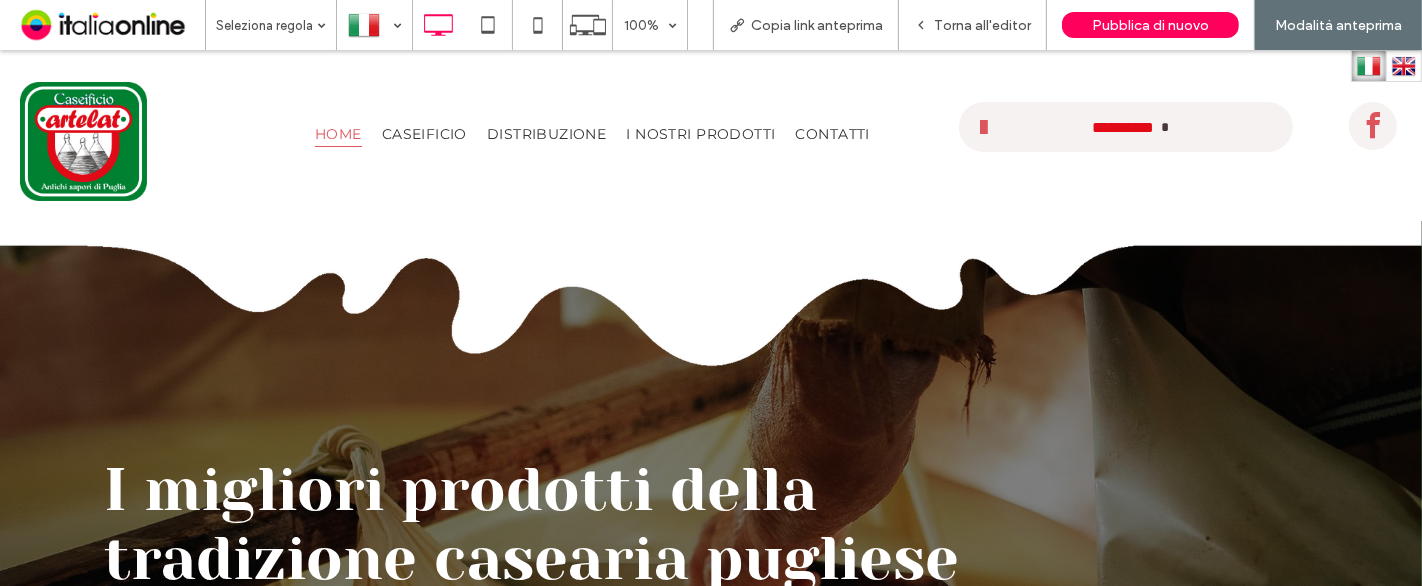 scroll, scrollTop: 0, scrollLeft: 0, axis: both 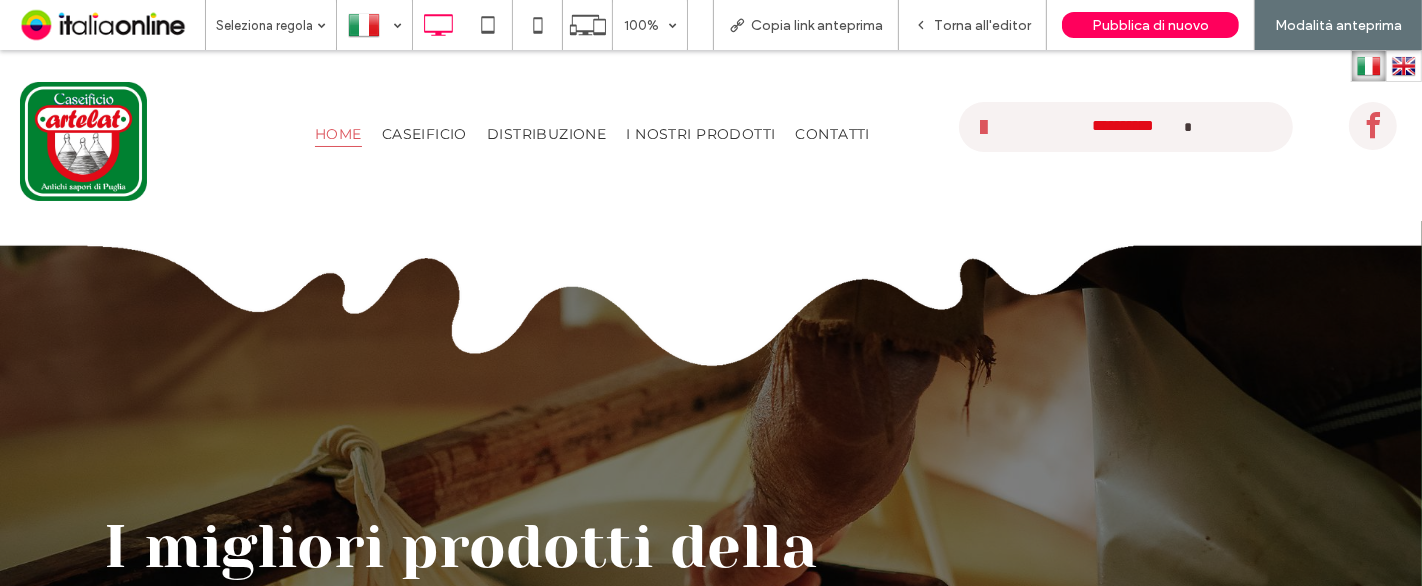 click at bounding box center [1404, 66] 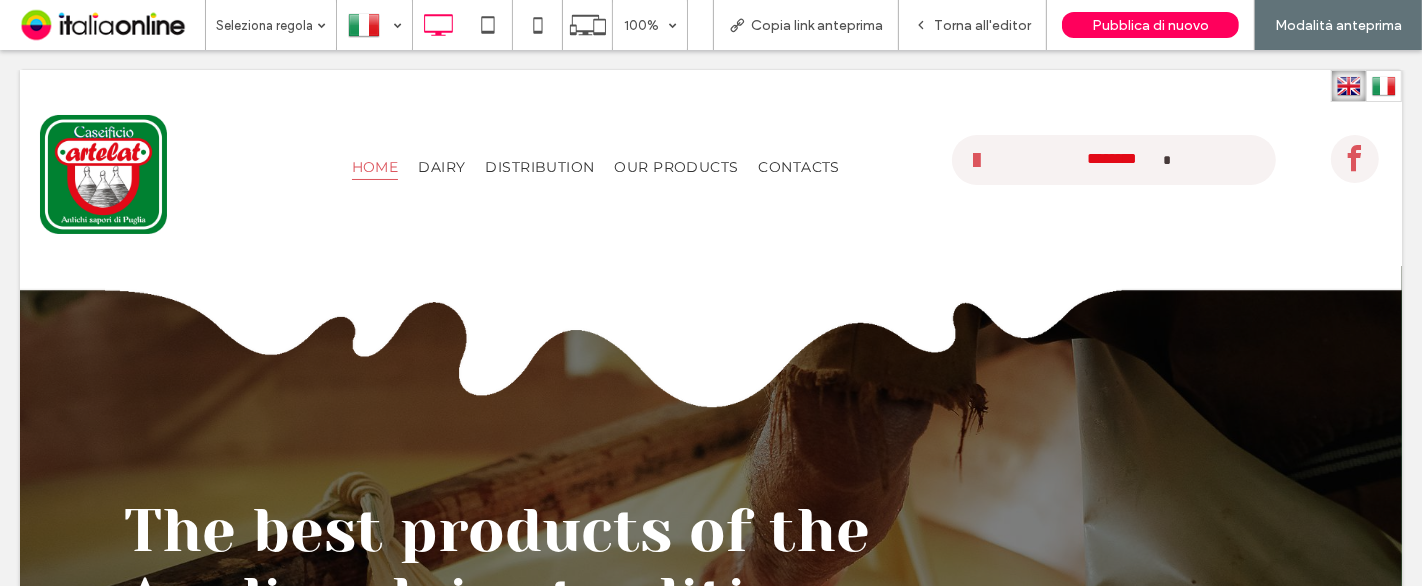 scroll, scrollTop: 0, scrollLeft: 0, axis: both 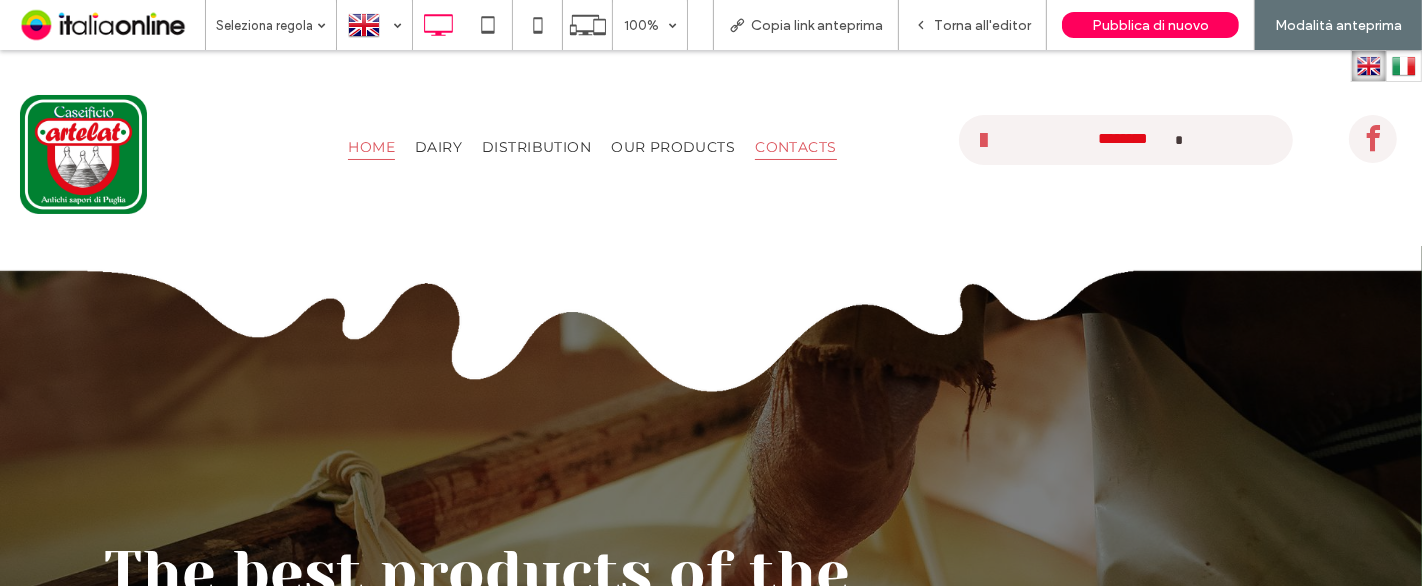 click on "CONTACTS" at bounding box center (795, 146) 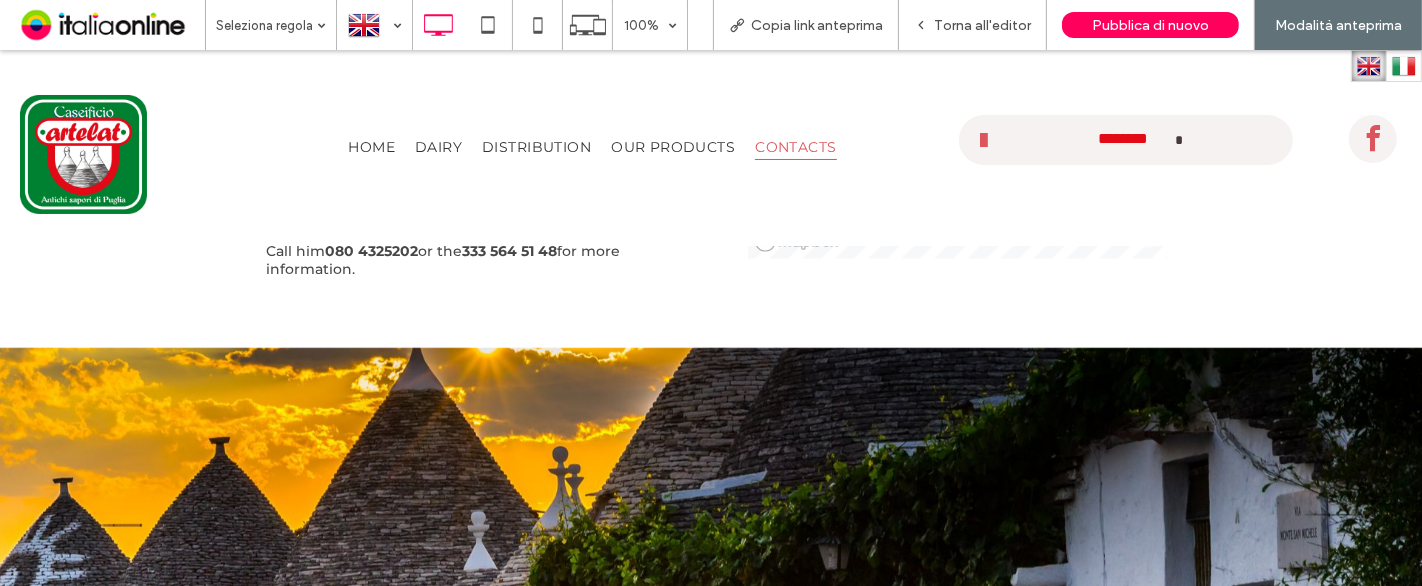 scroll, scrollTop: 1111, scrollLeft: 0, axis: vertical 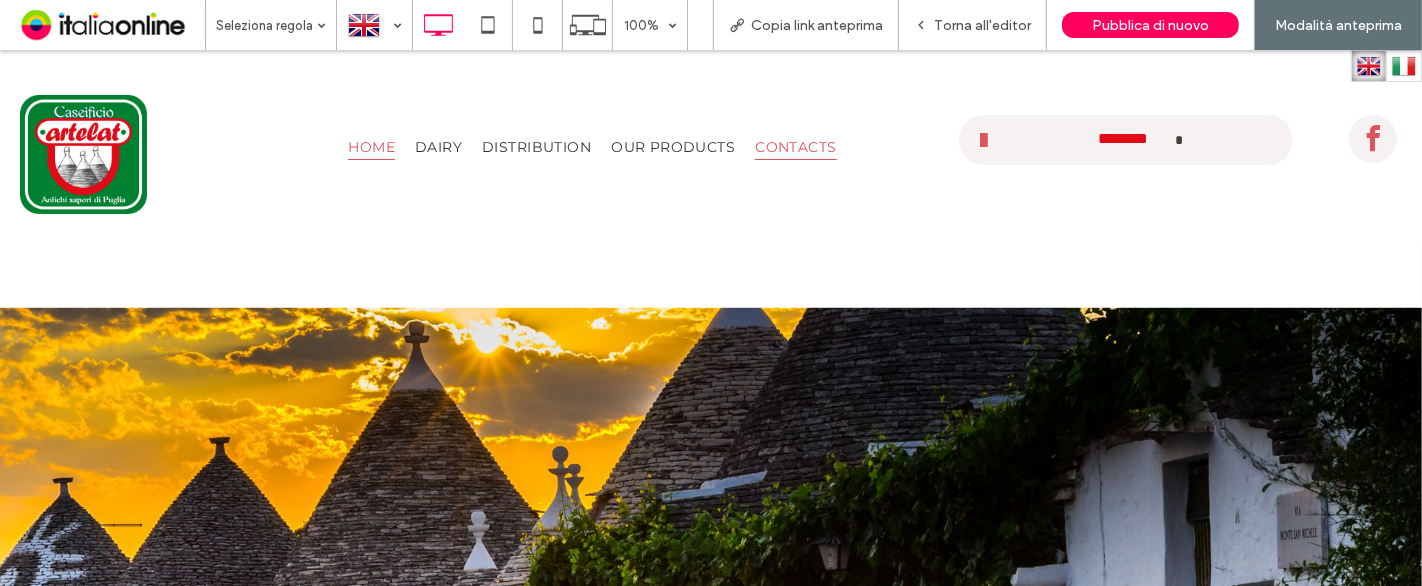 click on "HOME" at bounding box center (371, 152) 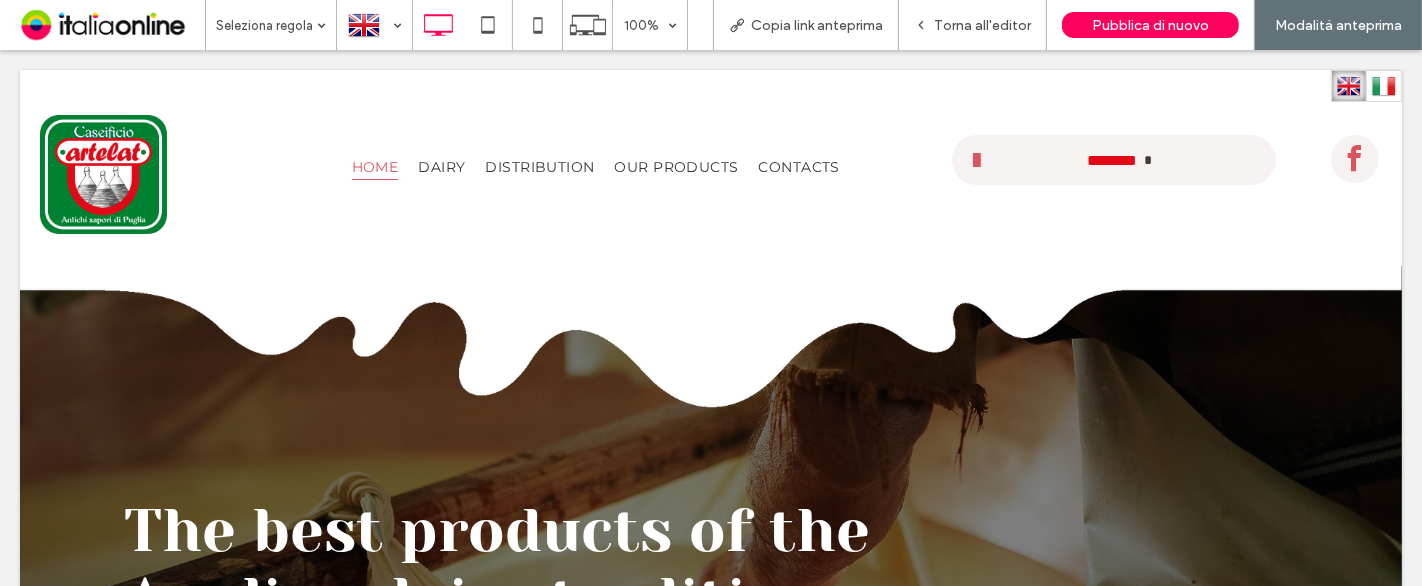 scroll, scrollTop: 0, scrollLeft: 0, axis: both 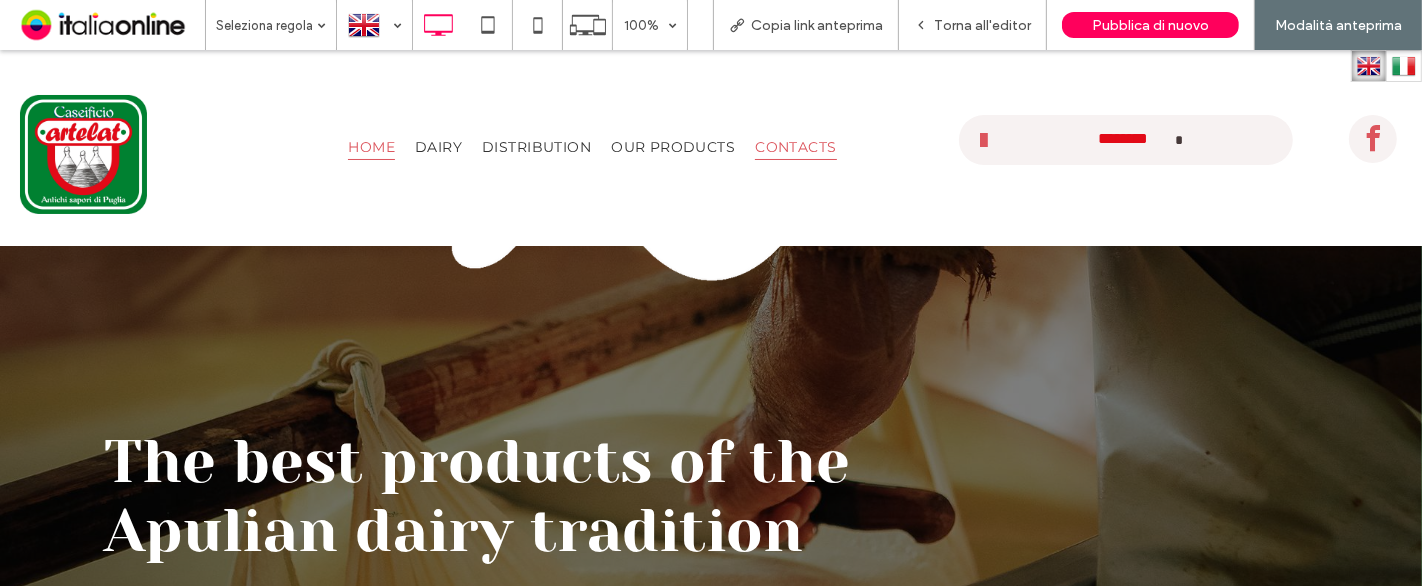 click on "CONTACTS" at bounding box center (795, 146) 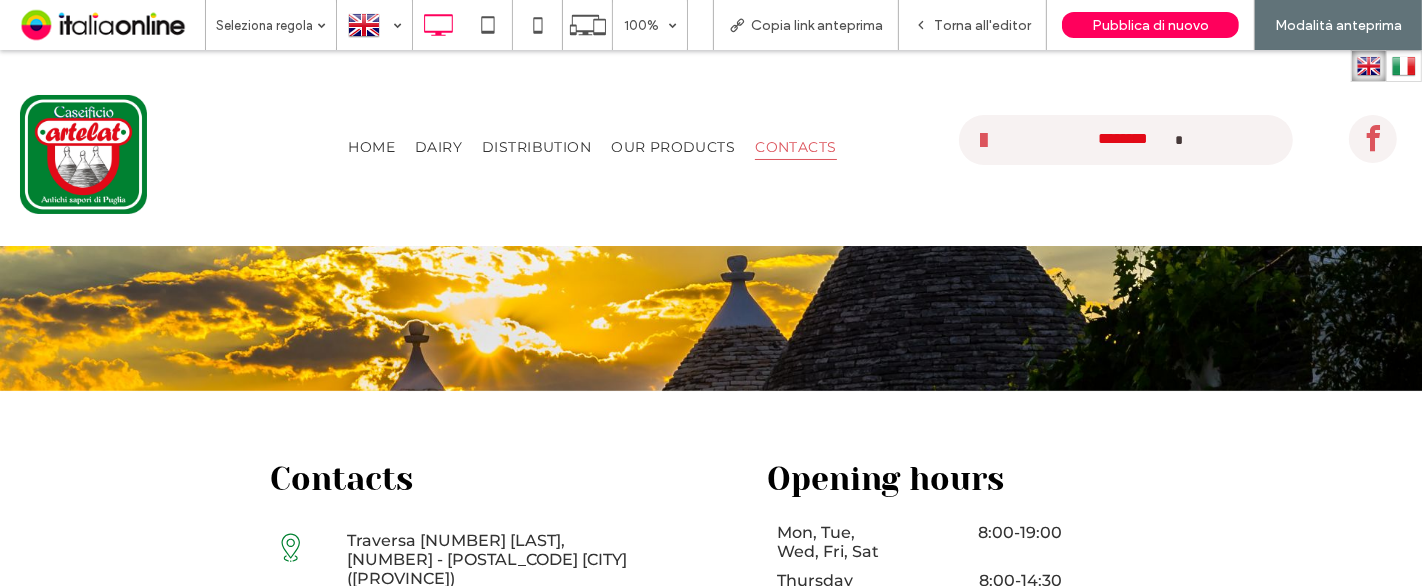 scroll, scrollTop: 777, scrollLeft: 0, axis: vertical 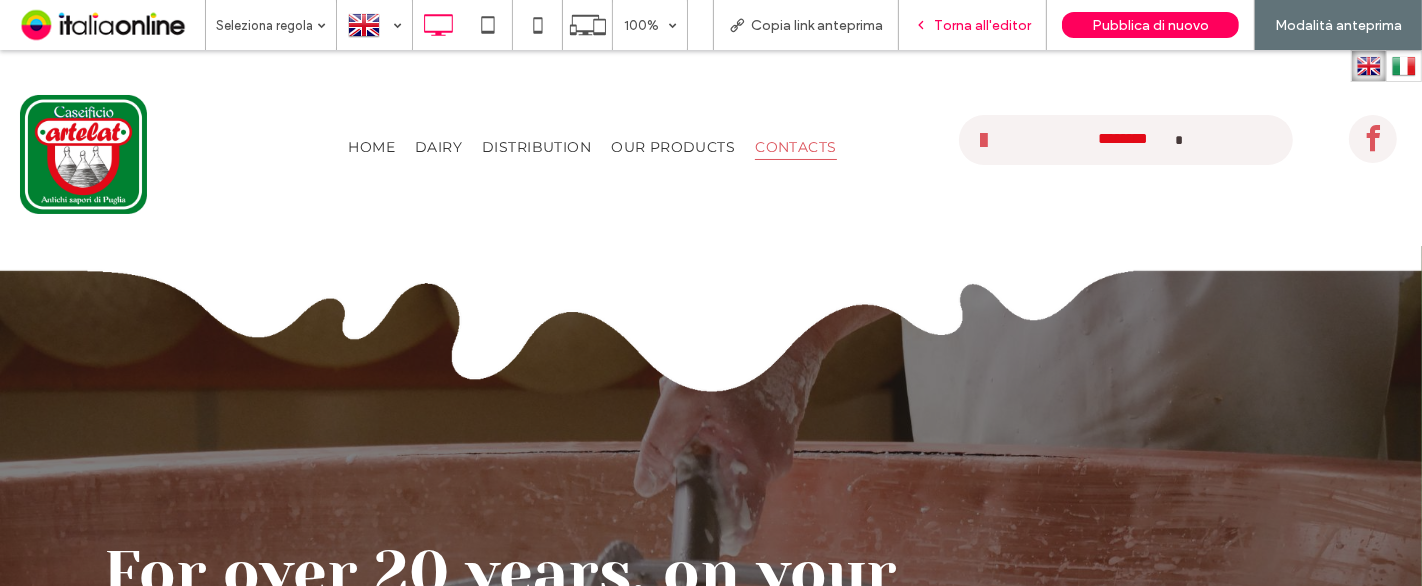 click on "Torna all'editor" at bounding box center [973, 25] 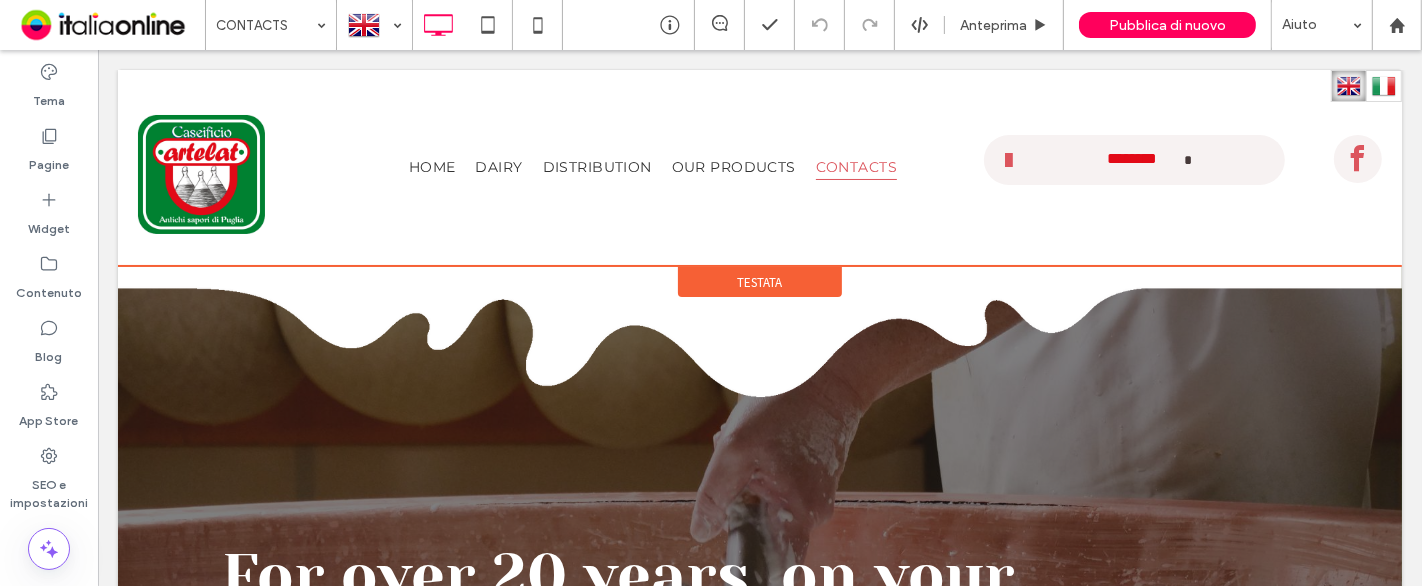 click on "Testata" at bounding box center (759, 282) 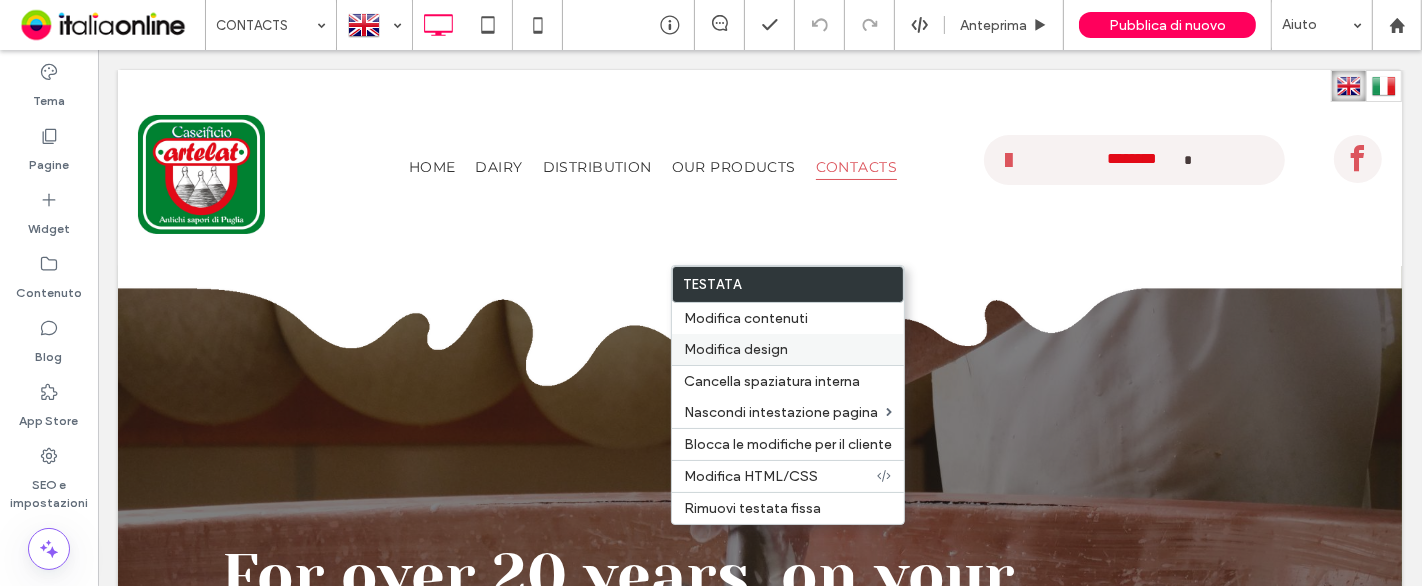 click on "Modifica design" at bounding box center (788, 349) 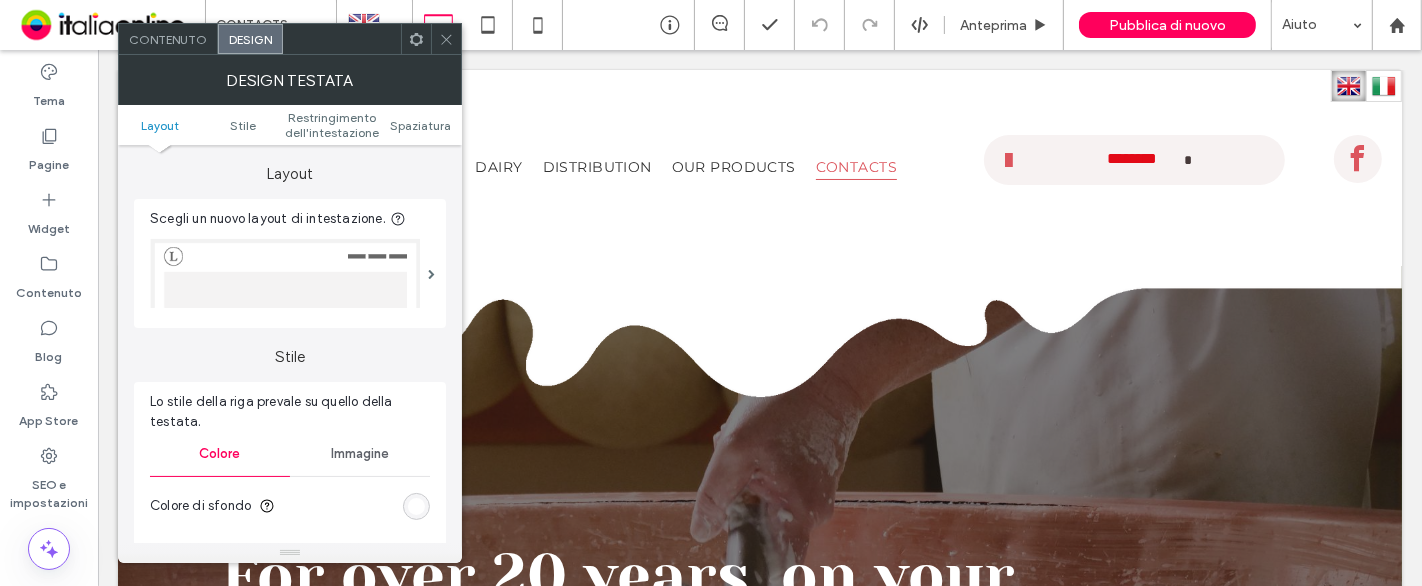 scroll, scrollTop: 111, scrollLeft: 0, axis: vertical 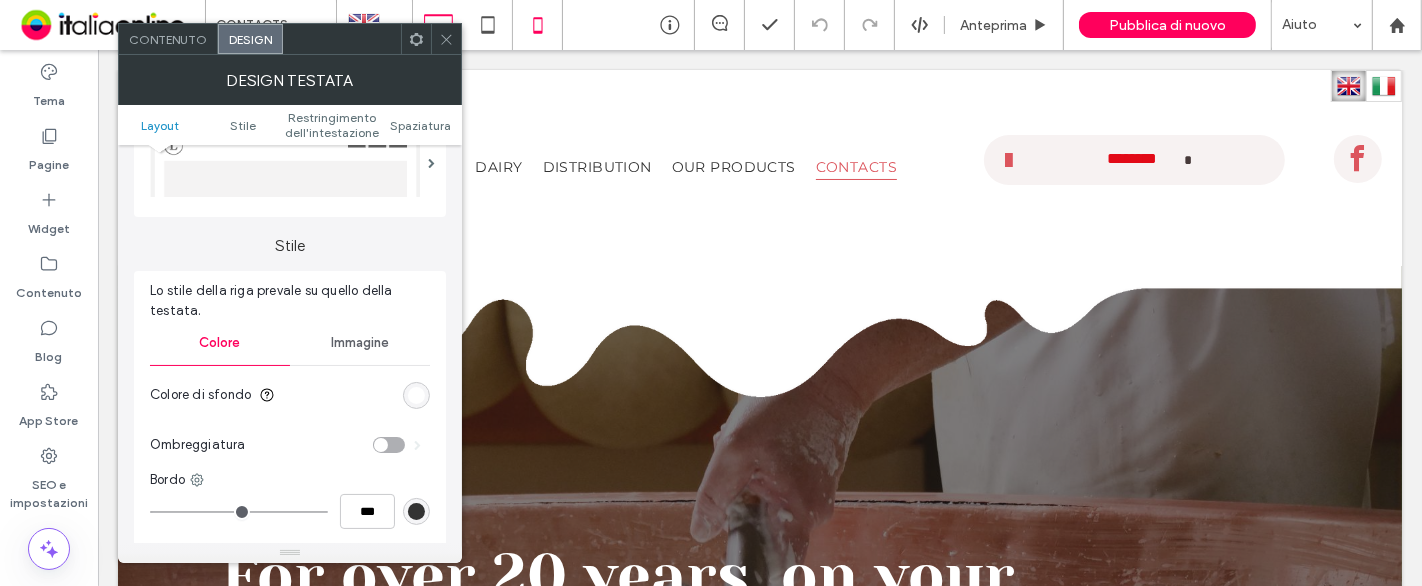 drag, startPoint x: 457, startPoint y: 31, endPoint x: 542, endPoint y: 46, distance: 86.313385 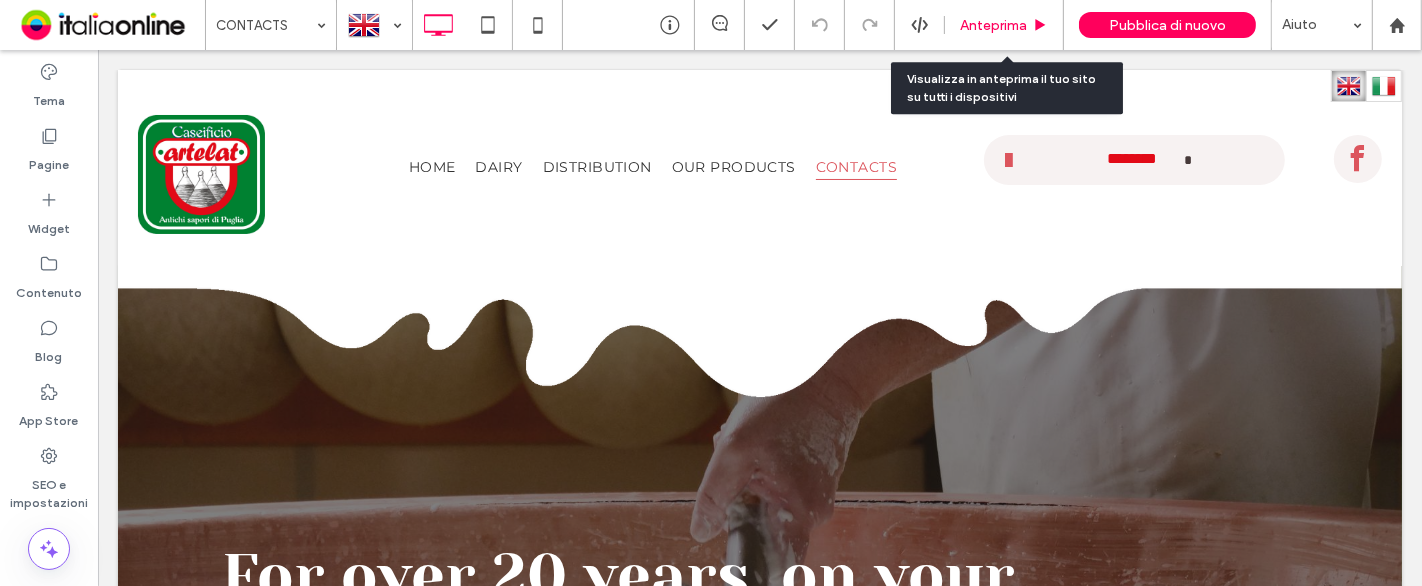 click on "Anteprima" at bounding box center (993, 25) 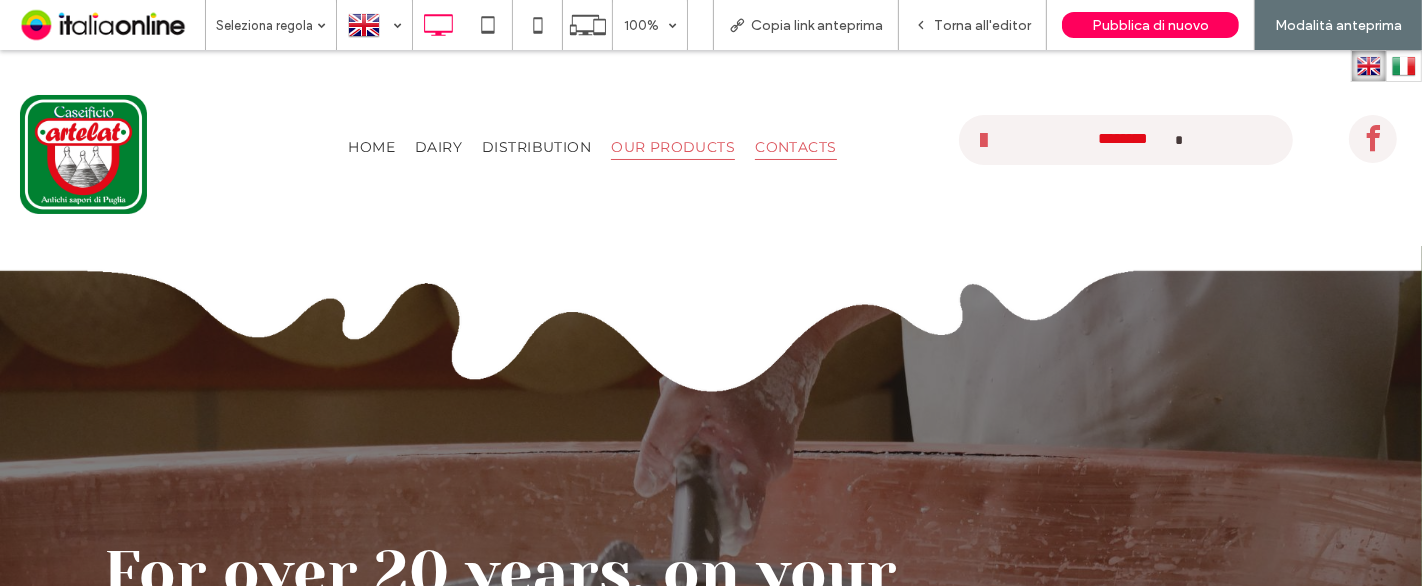 click on "OUR PRODUCTS" at bounding box center [673, 146] 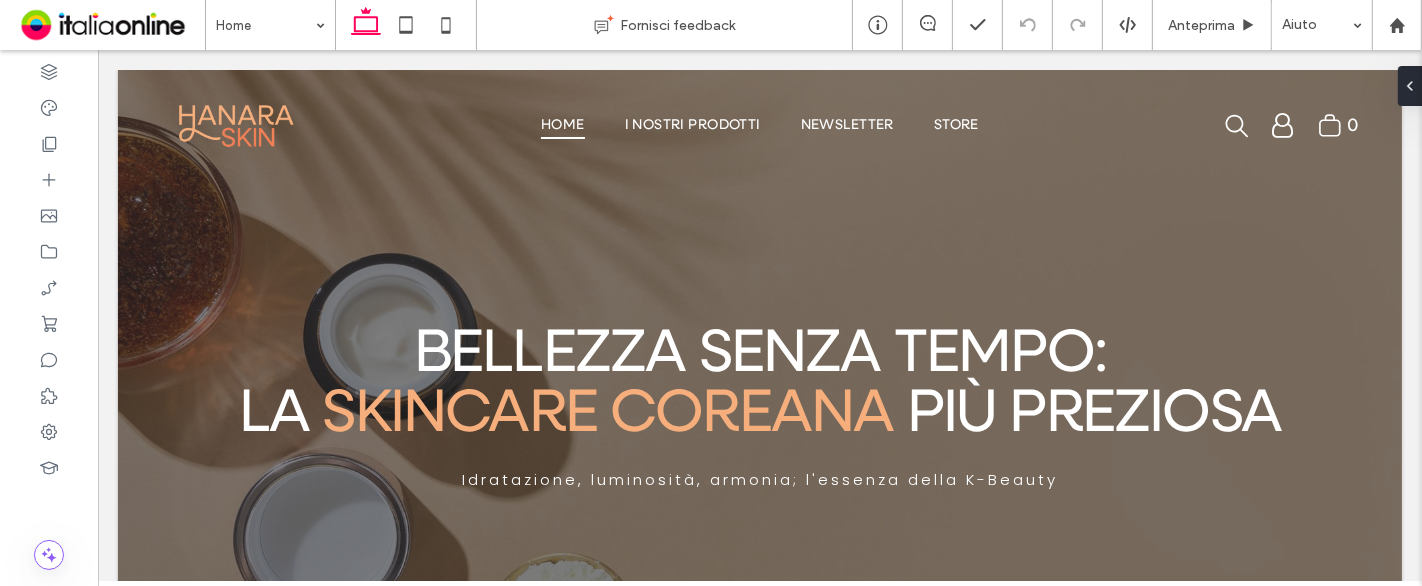 scroll, scrollTop: 0, scrollLeft: 0, axis: both 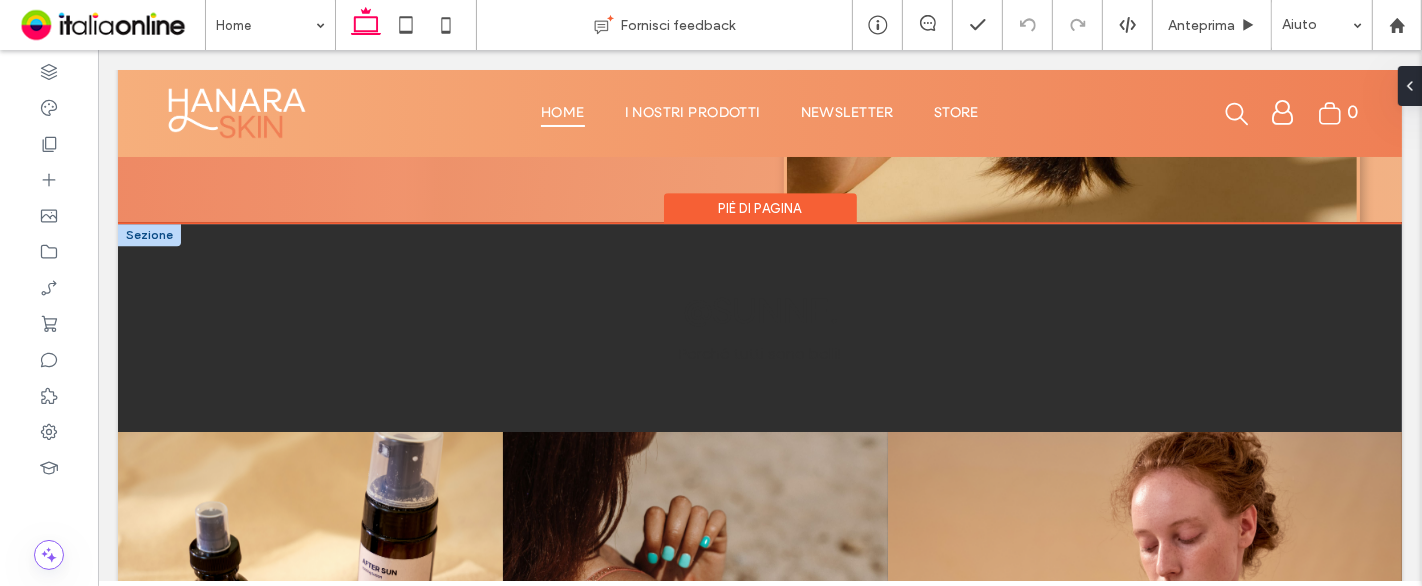 click at bounding box center [148, 235] 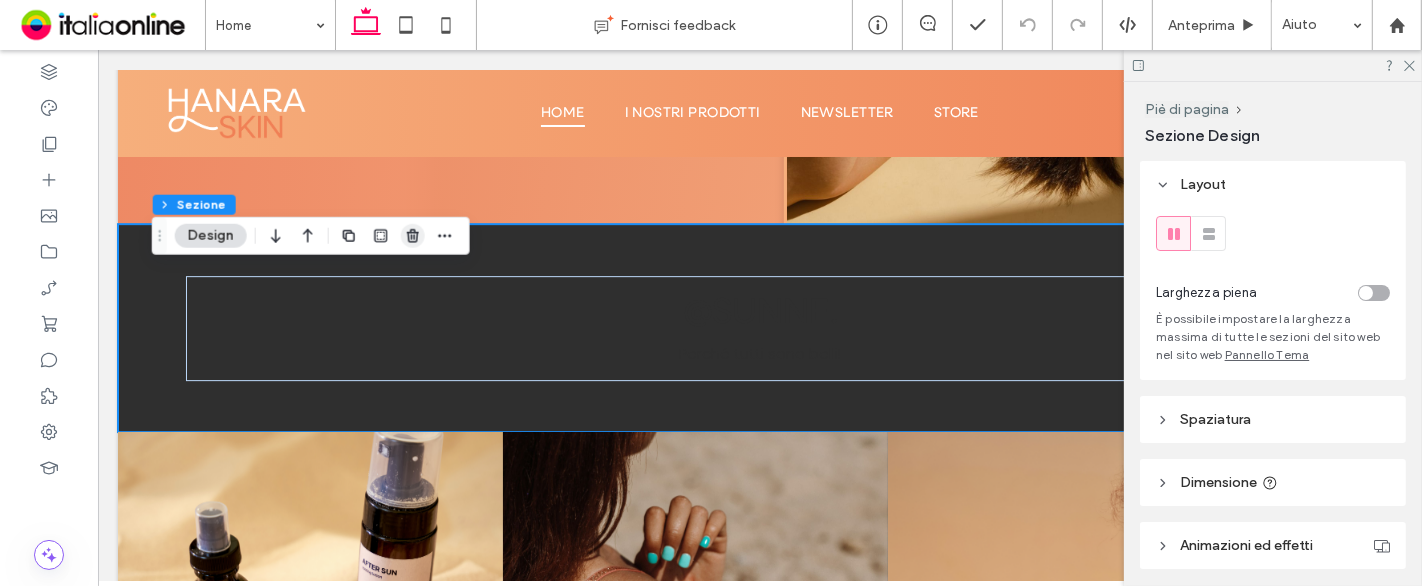 click at bounding box center (413, 236) 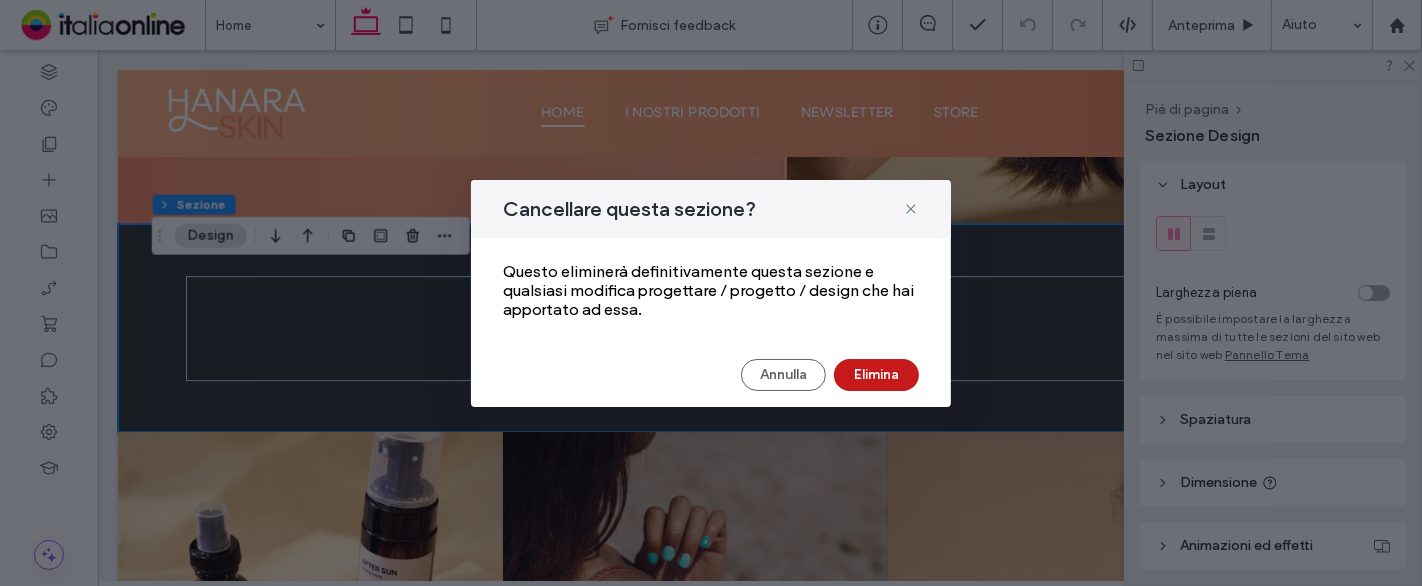 click on "Elimina" at bounding box center (876, 375) 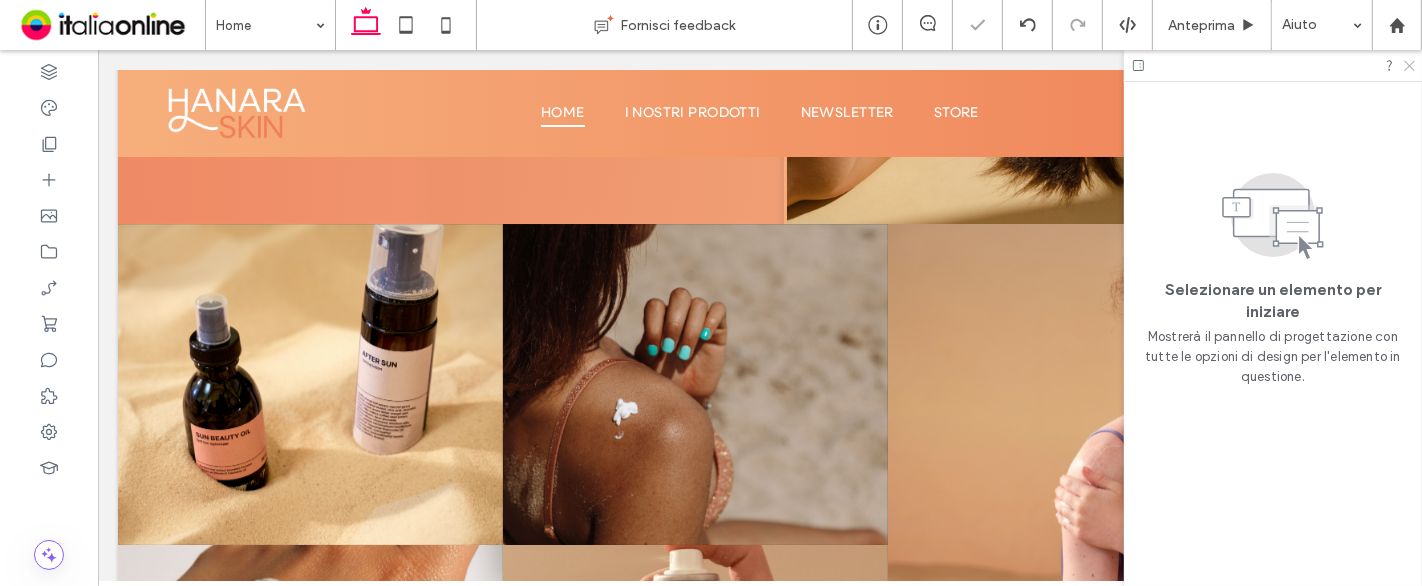 click 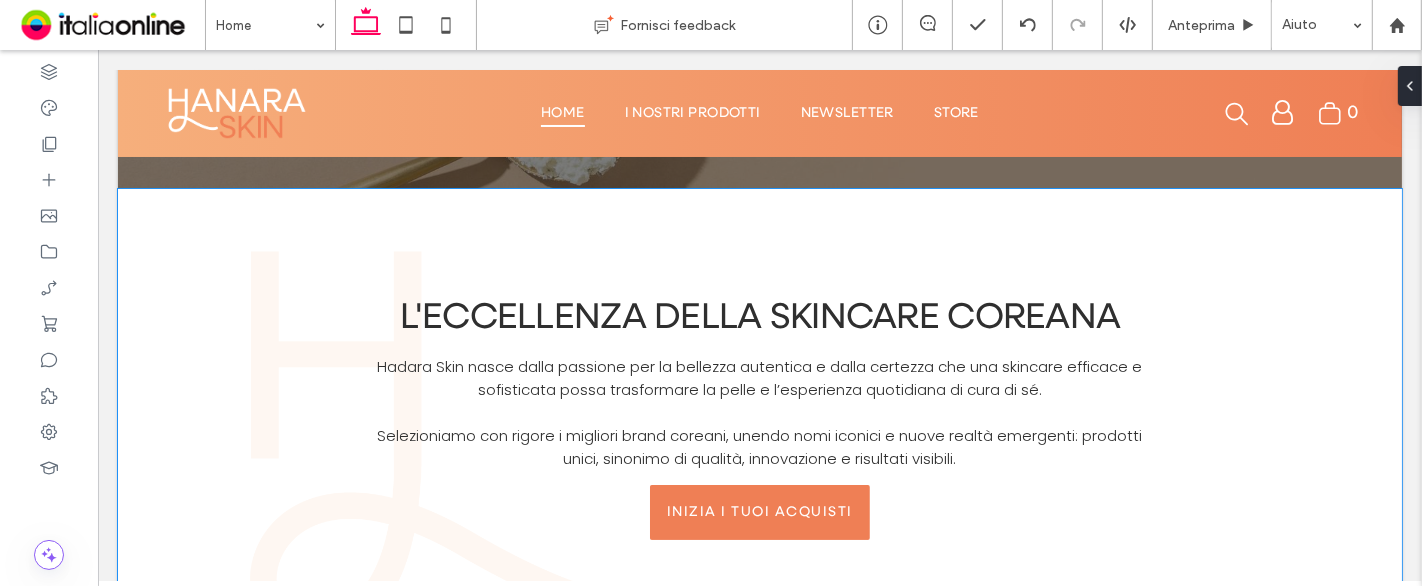 scroll, scrollTop: 444, scrollLeft: 0, axis: vertical 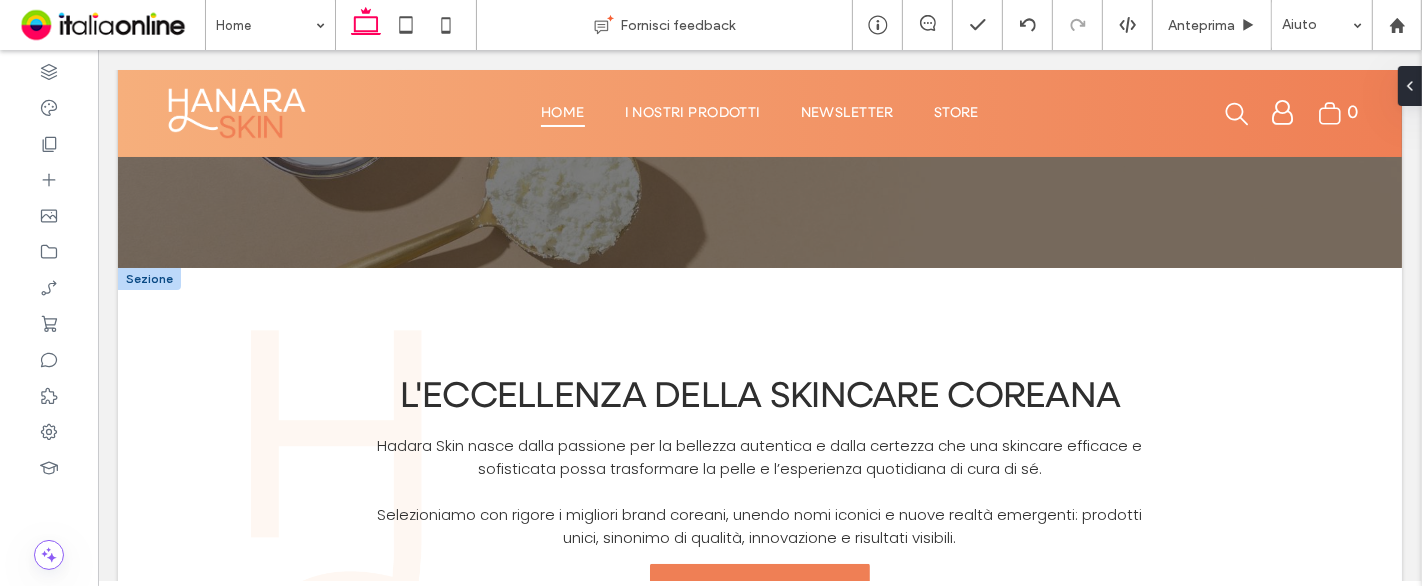 click at bounding box center (148, 279) 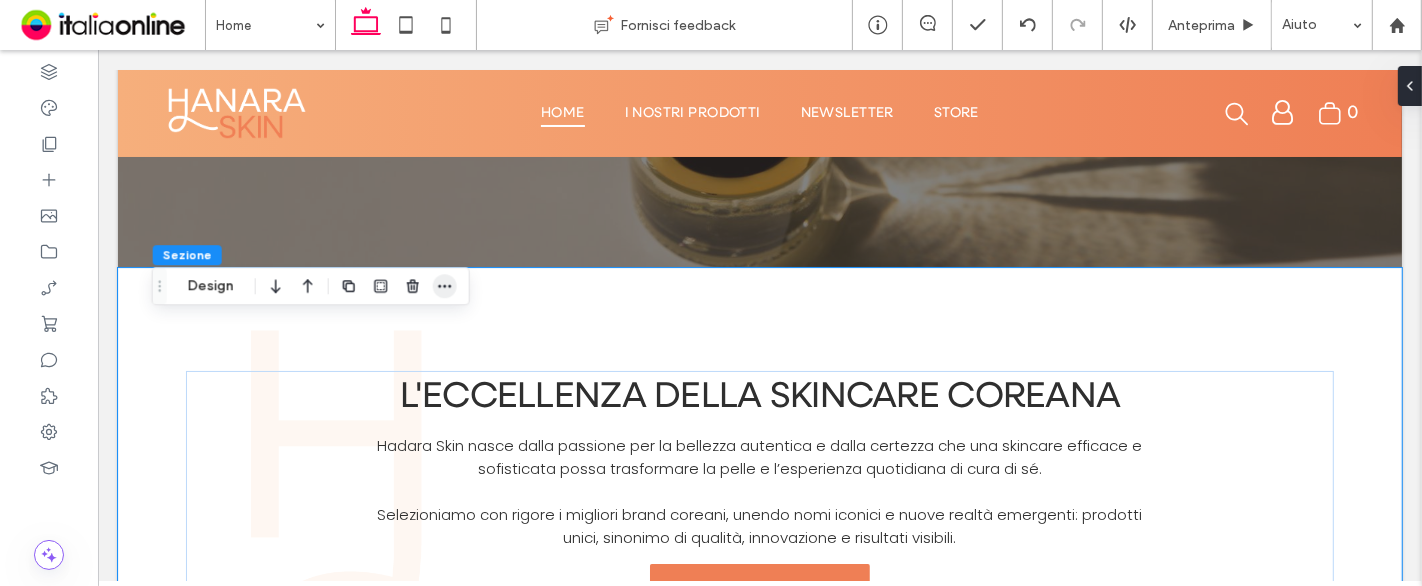 click at bounding box center (445, 286) 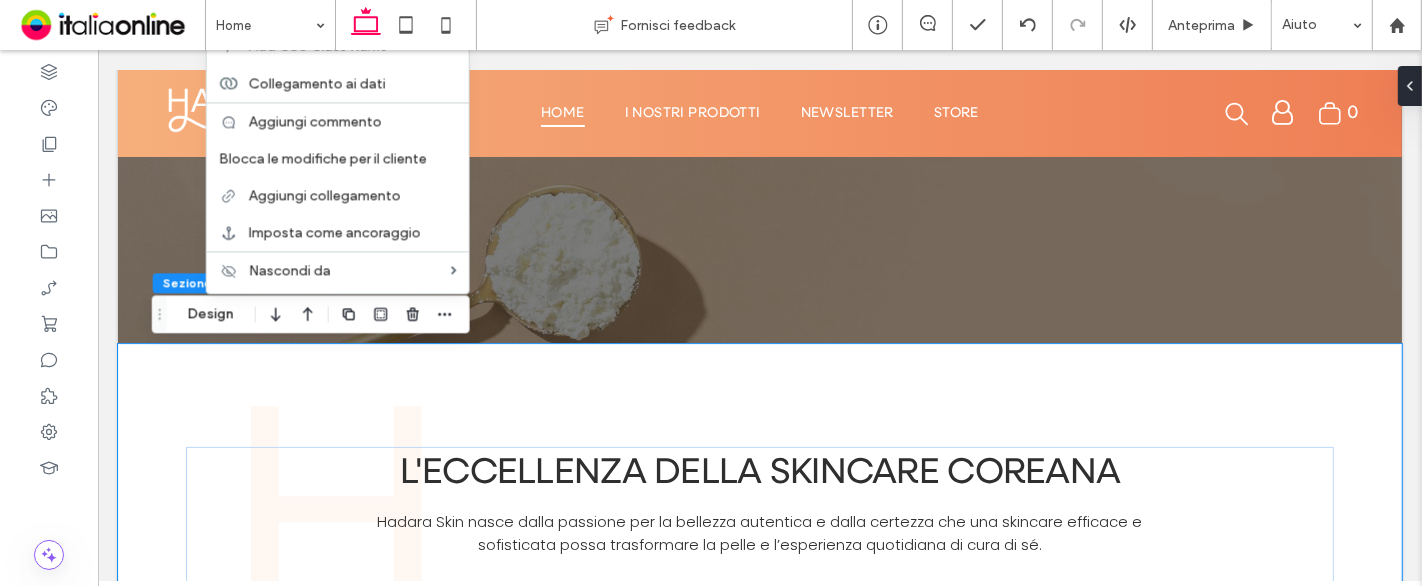 scroll, scrollTop: 333, scrollLeft: 0, axis: vertical 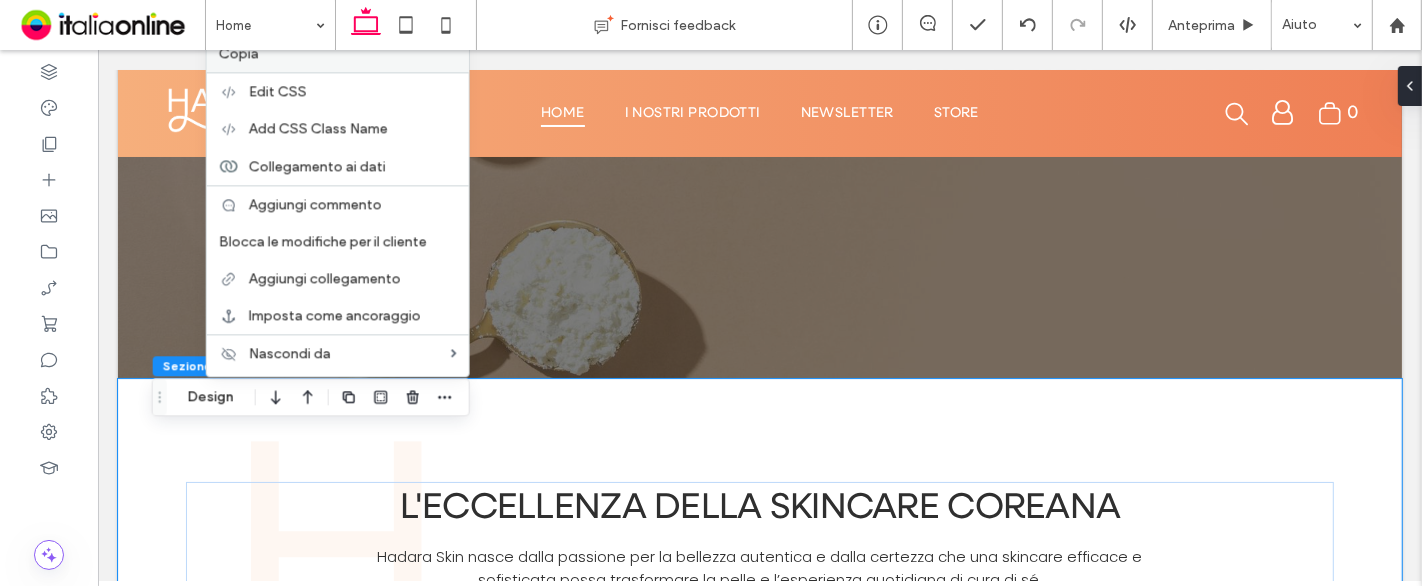 click on "Copia" at bounding box center [239, 53] 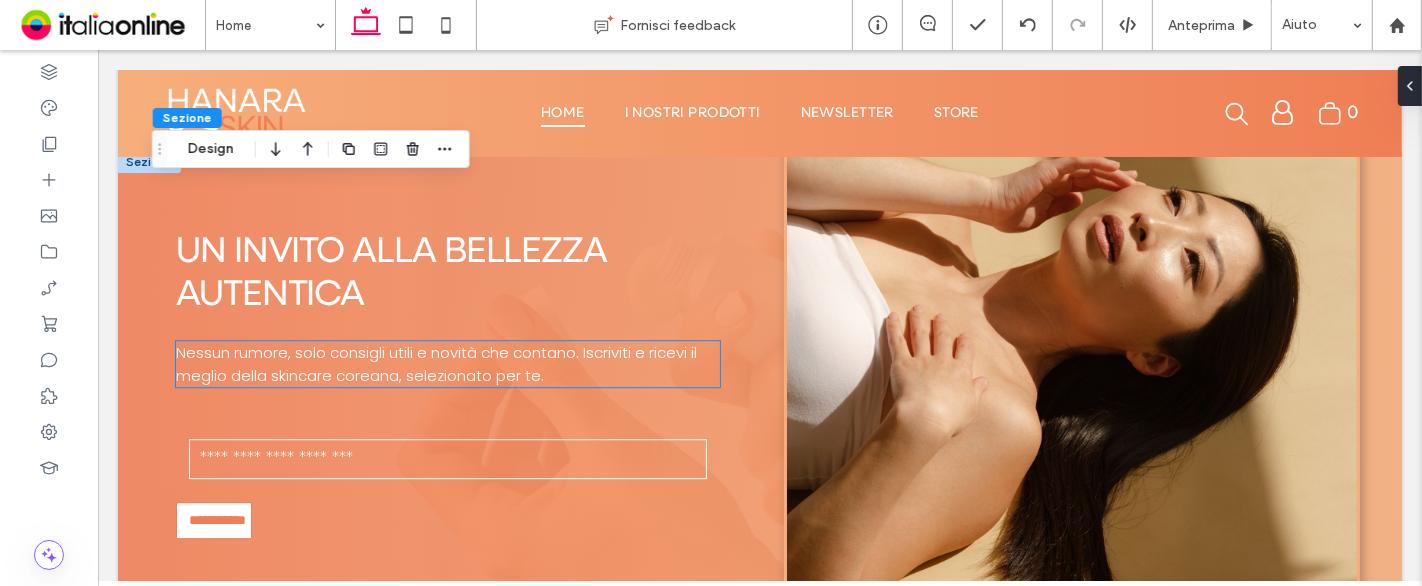 scroll, scrollTop: 4666, scrollLeft: 0, axis: vertical 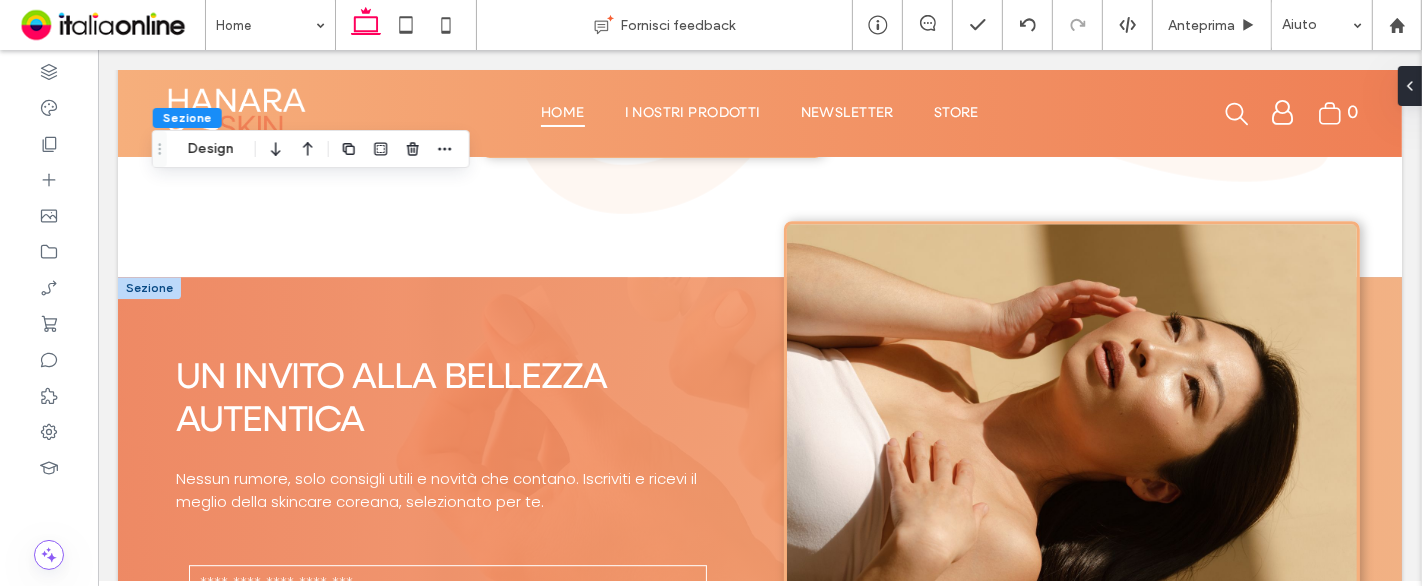 click at bounding box center [148, 288] 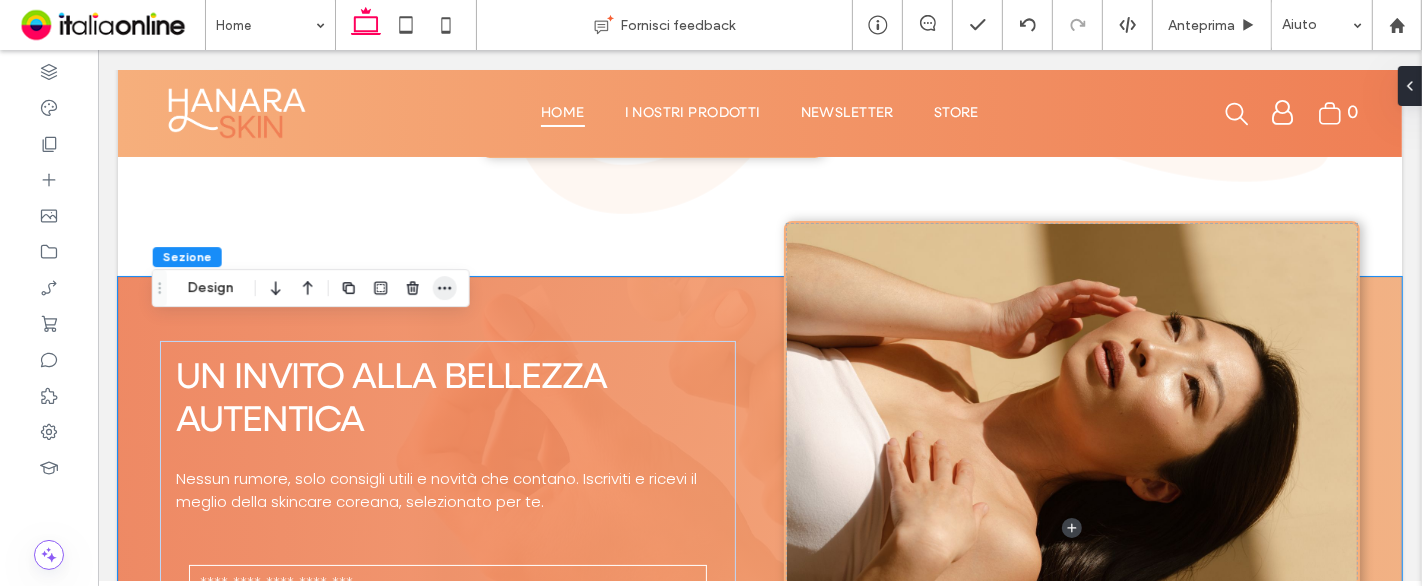 click 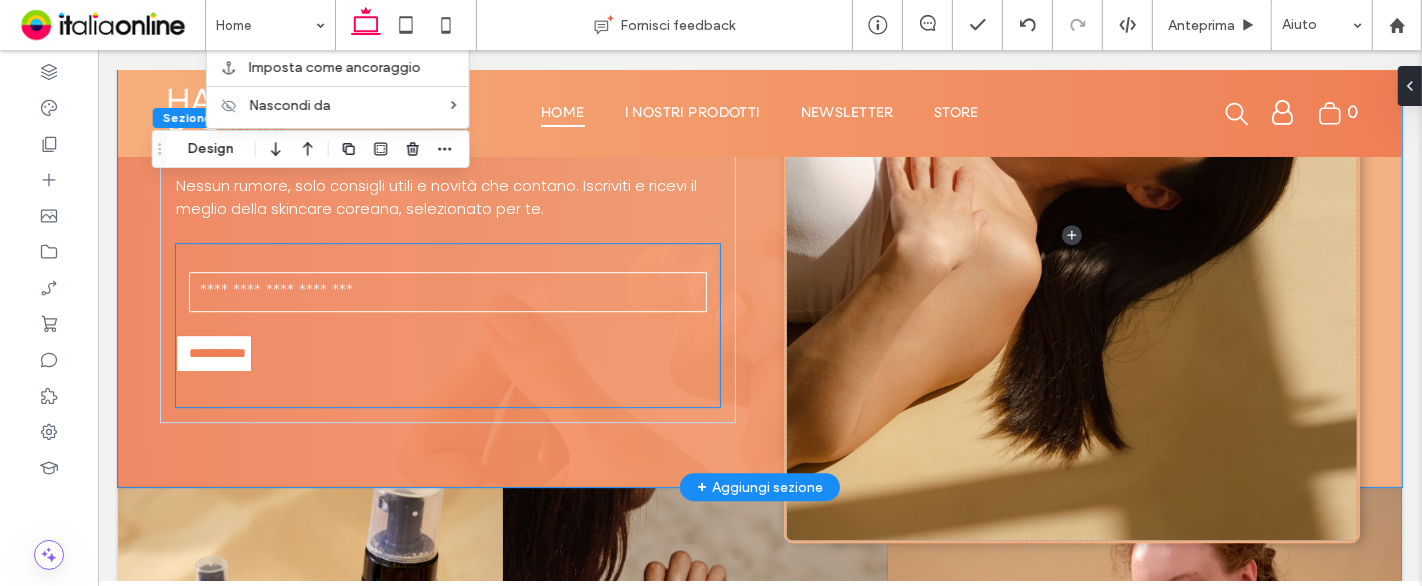 scroll, scrollTop: 4666, scrollLeft: 0, axis: vertical 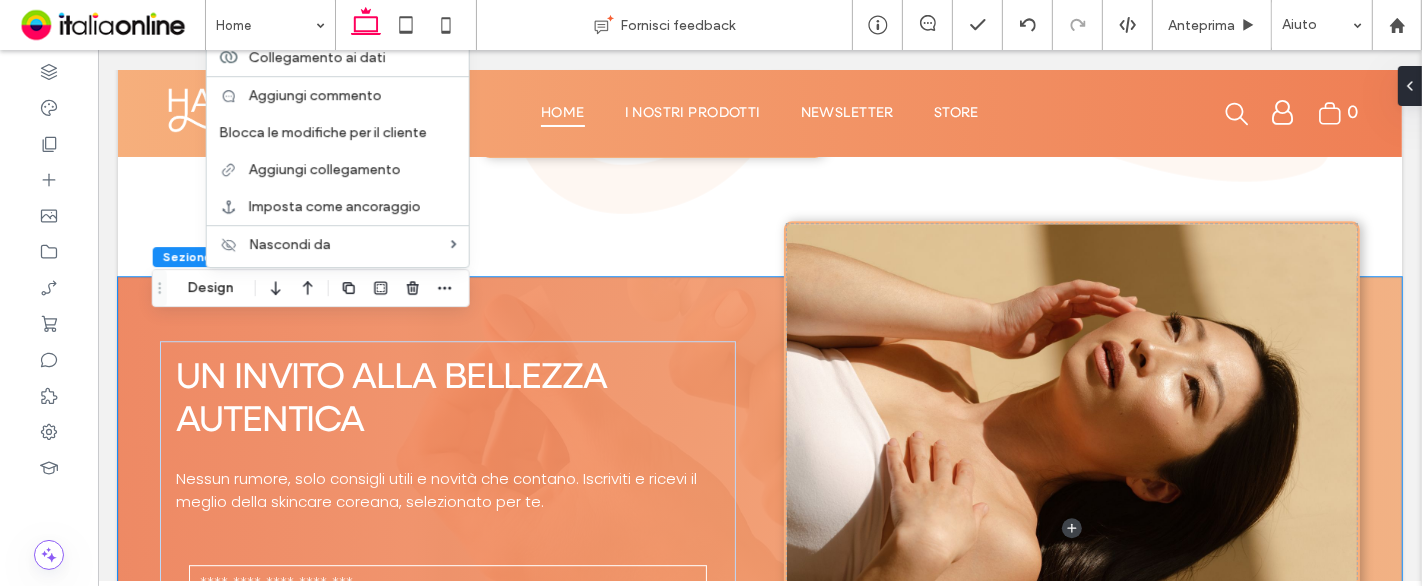 click on "**********" at bounding box center [759, 528] 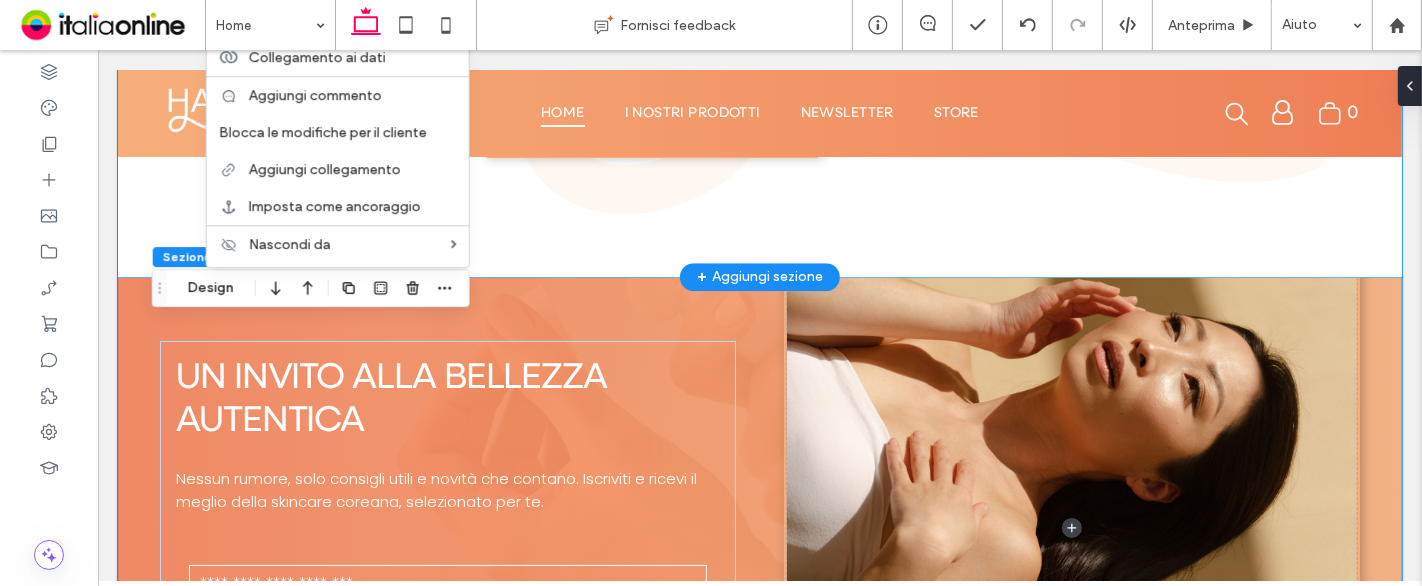 click on "il rituale di bellezza che ha conquistato il mondo
Con Hanara Skin porti a casa l’eccellenza della skincare coreana: formulazioni pure, ingredienti innovativi e risultati visibili. Ogni prodotto è selezionato con cura per trasformare la tua routine quotidiana in un gesto di lusso consapevole." at bounding box center [759, -114] 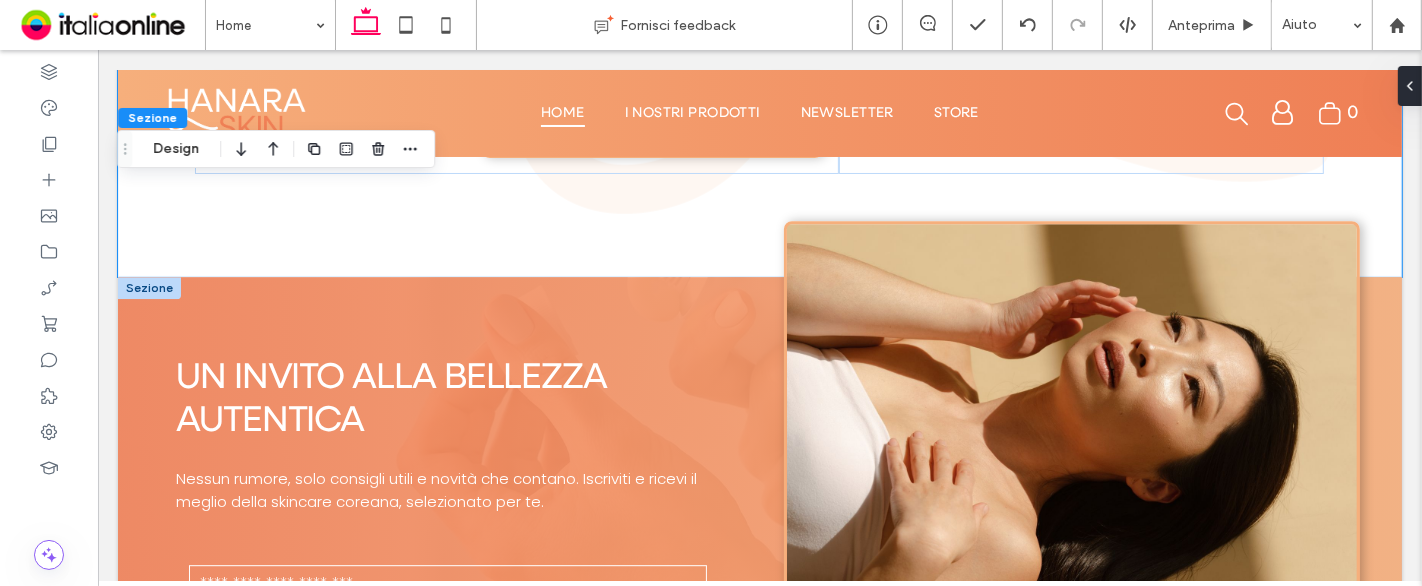 click at bounding box center (148, 288) 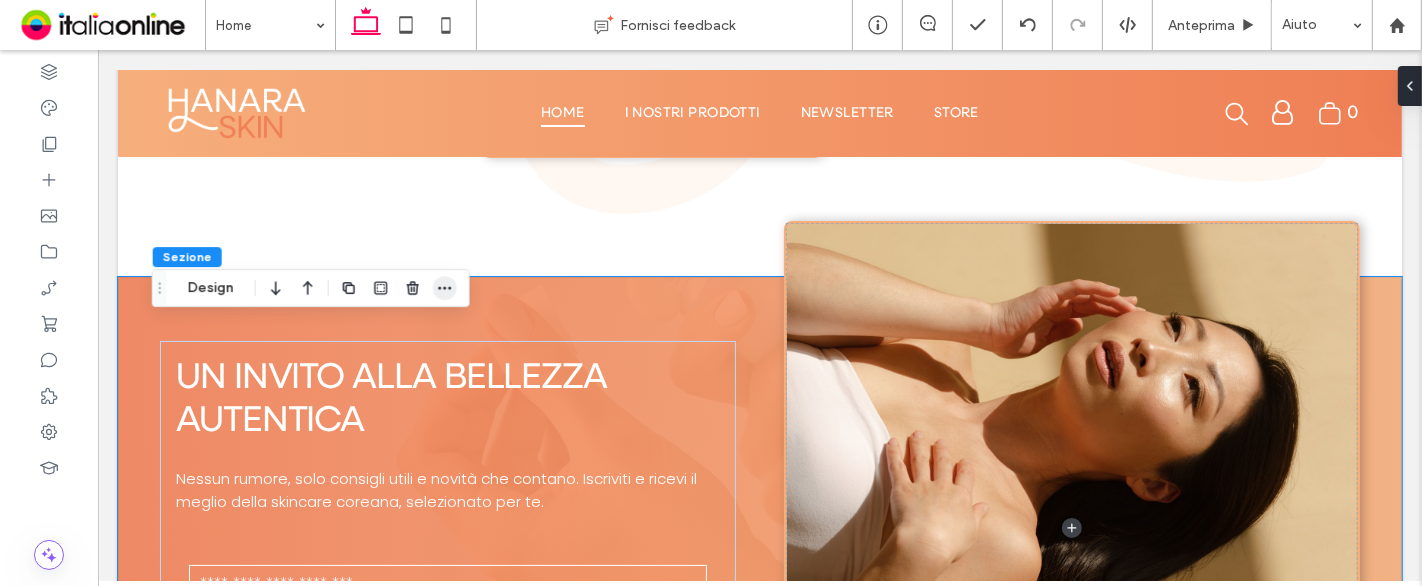 click 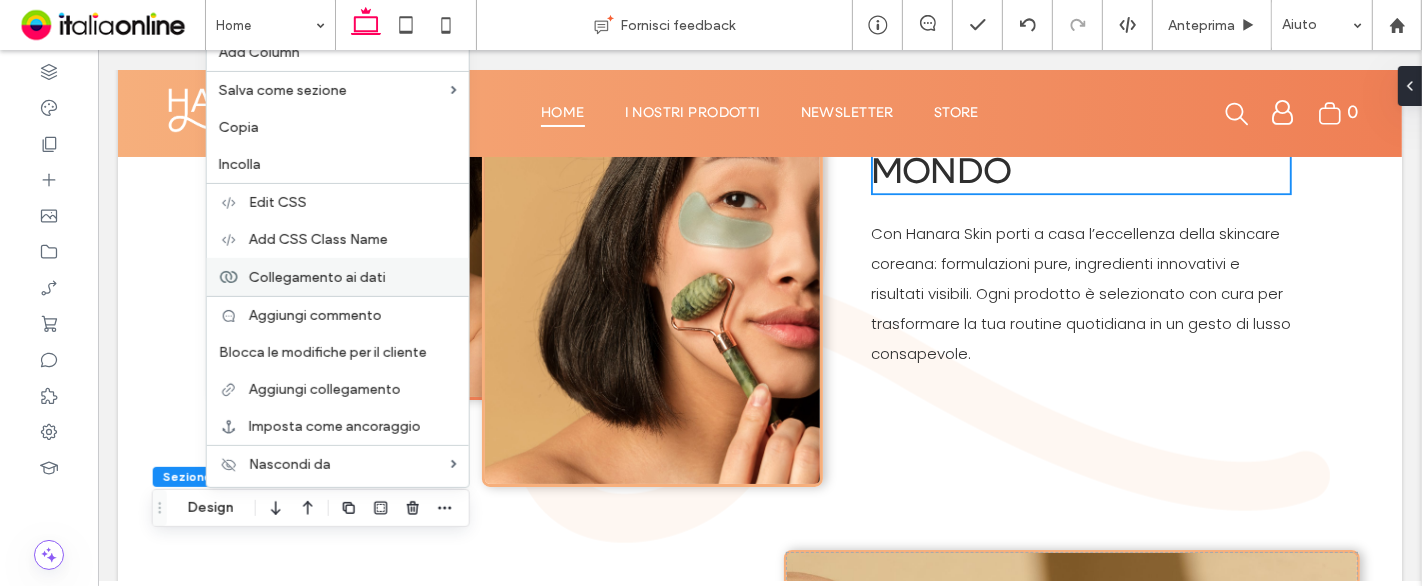 scroll, scrollTop: 4333, scrollLeft: 0, axis: vertical 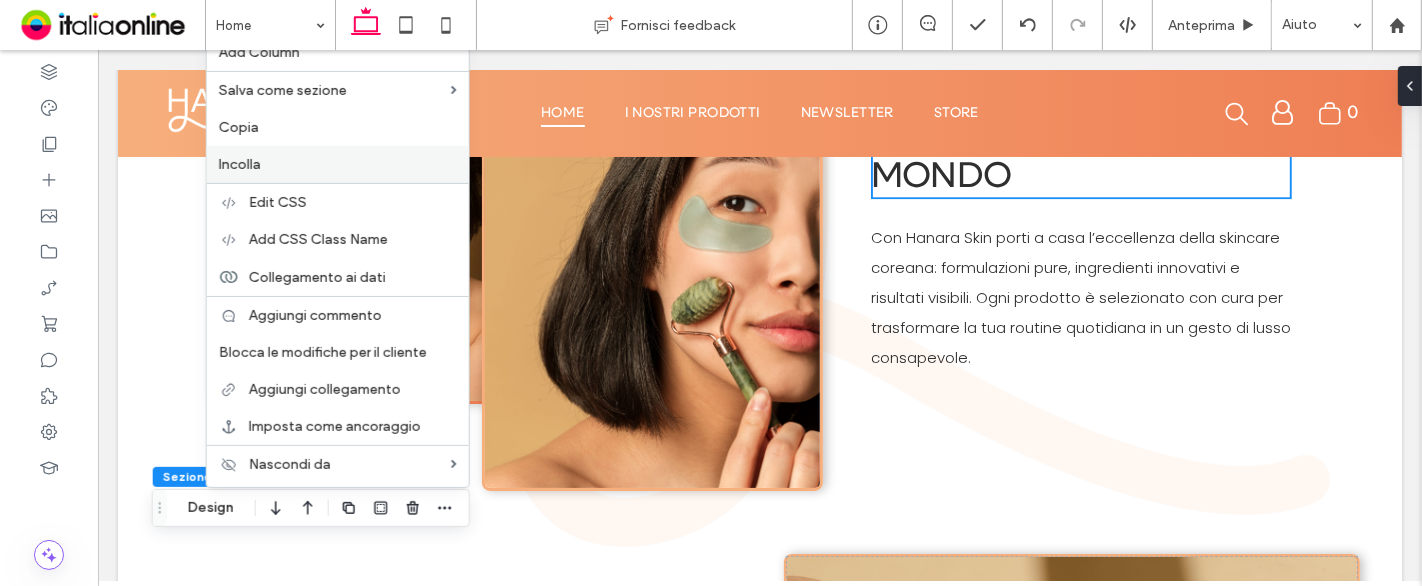 click on "Incolla" at bounding box center [338, 164] 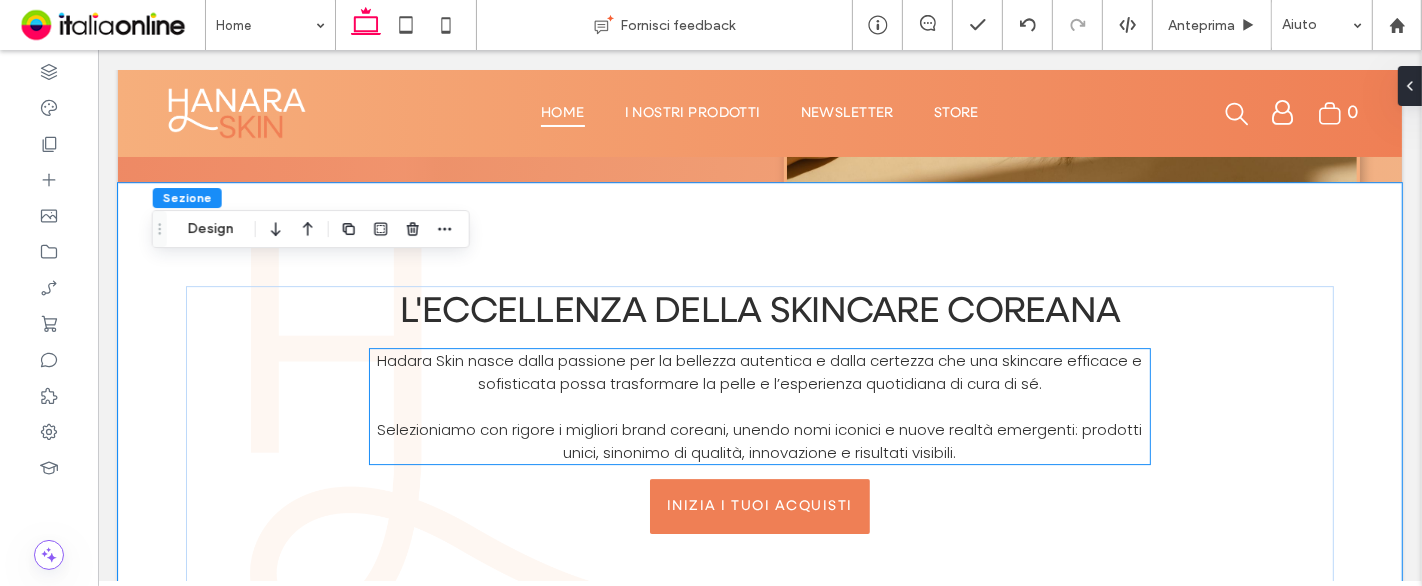 scroll, scrollTop: 5228, scrollLeft: 0, axis: vertical 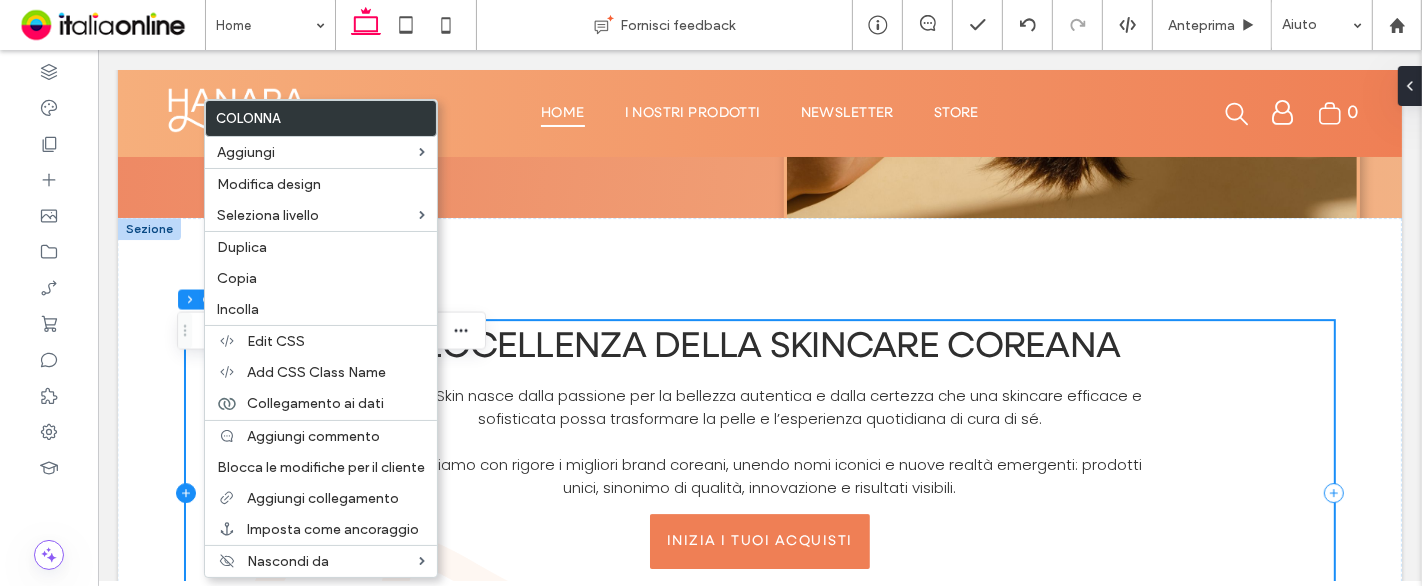 click 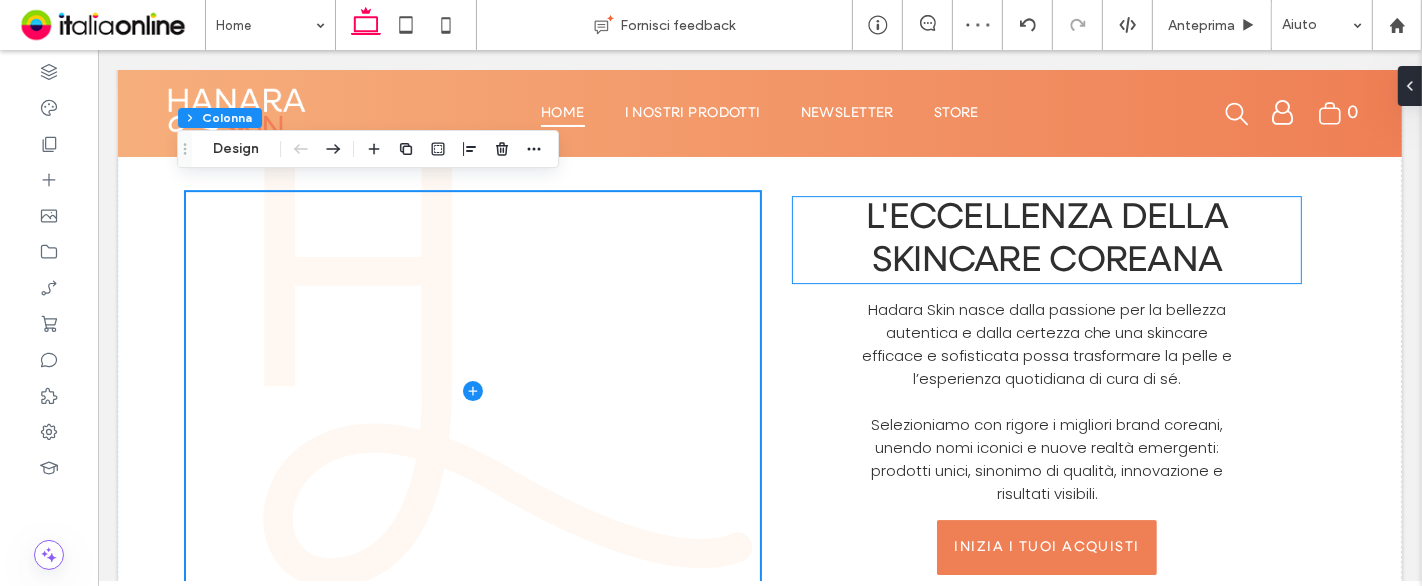 scroll, scrollTop: 5228, scrollLeft: 0, axis: vertical 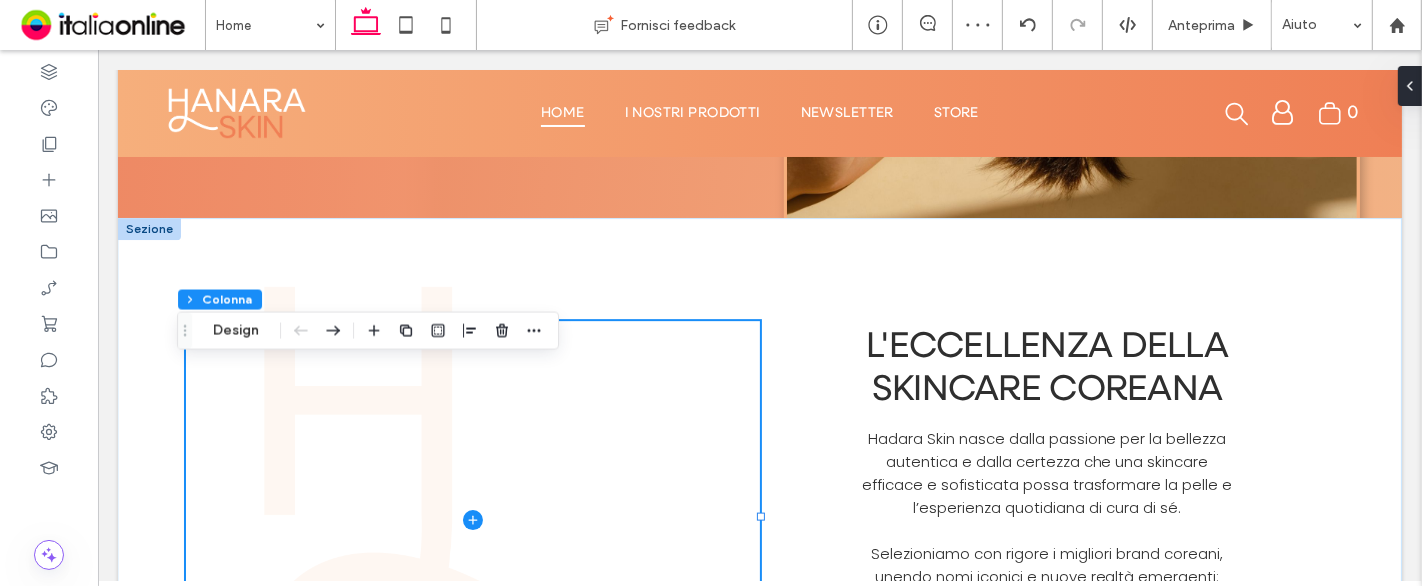 click on "L'eccellenza della skincare coreana
Hadara Skin nasce dalla passione per la bellezza autentica e dalla certezza che una skincare efficace e sofisticata possa trasformare la pelle e l’esperienza quotidiana di cura di sé. ﻿  Selezioniamo con rigore i migliori brand coreani, unendo nomi iconici e nuove realtà emergenti: prodotti unici, sinonimo di qualità, innovazione e risultati visibili.
Inizia i tuoi acquisti" at bounding box center [759, 520] 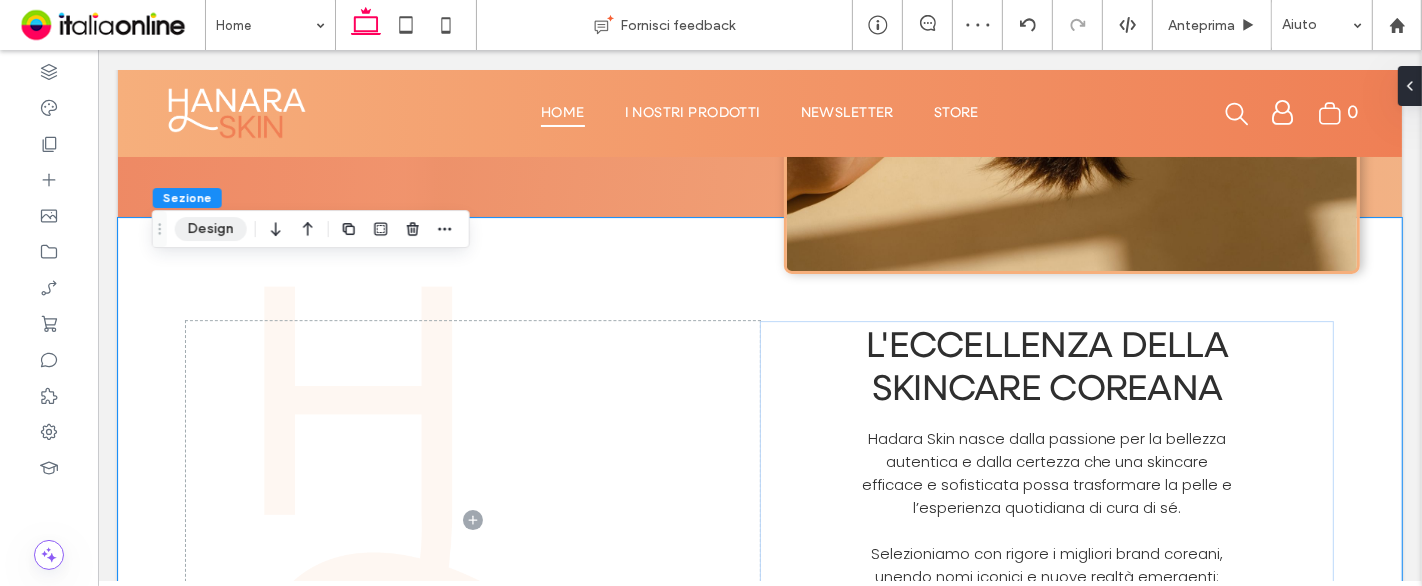 click on "Design" at bounding box center [211, 229] 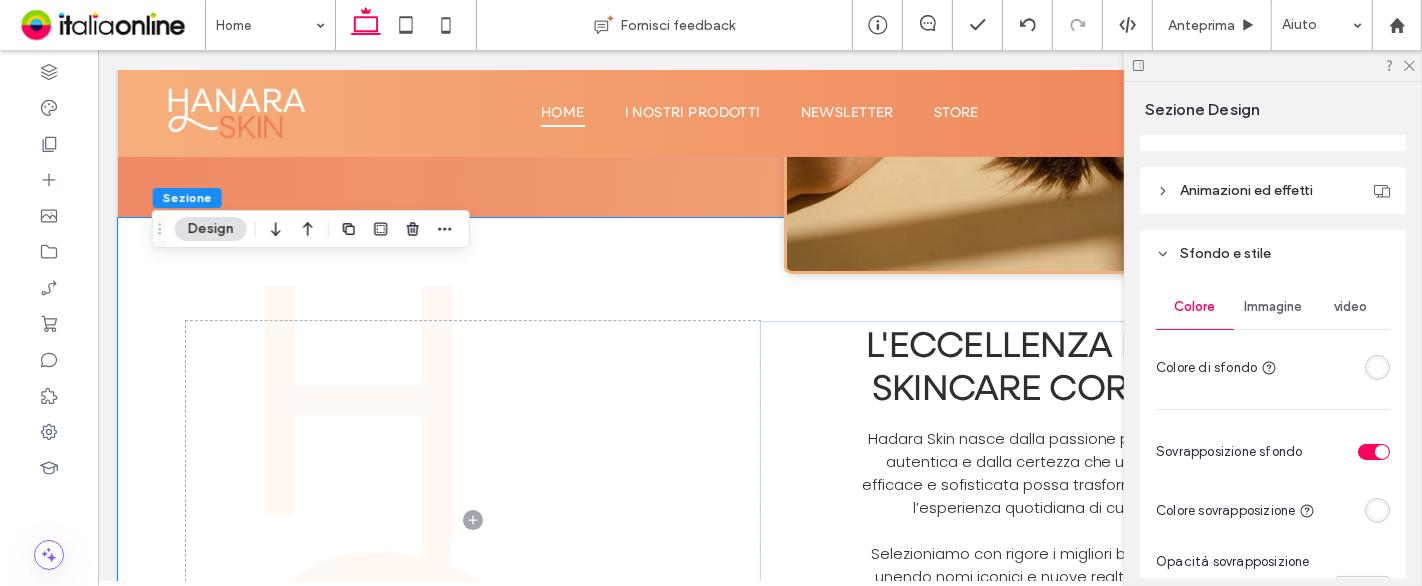 scroll, scrollTop: 333, scrollLeft: 0, axis: vertical 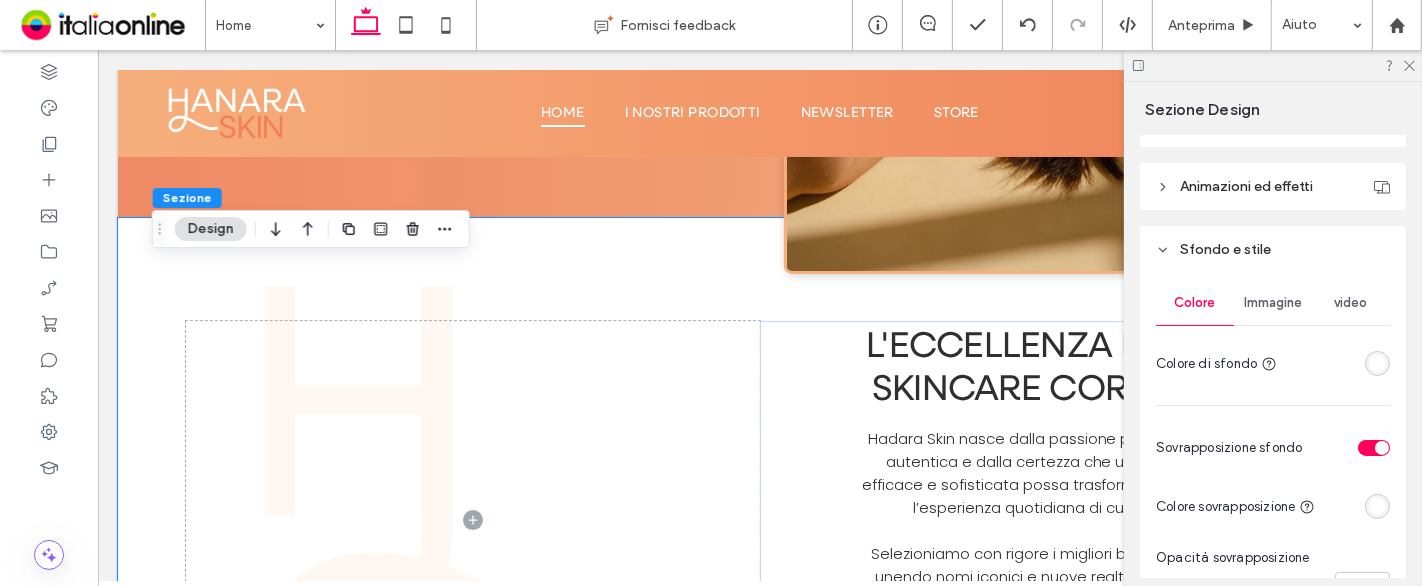 click on "Immagine" at bounding box center (1273, 303) 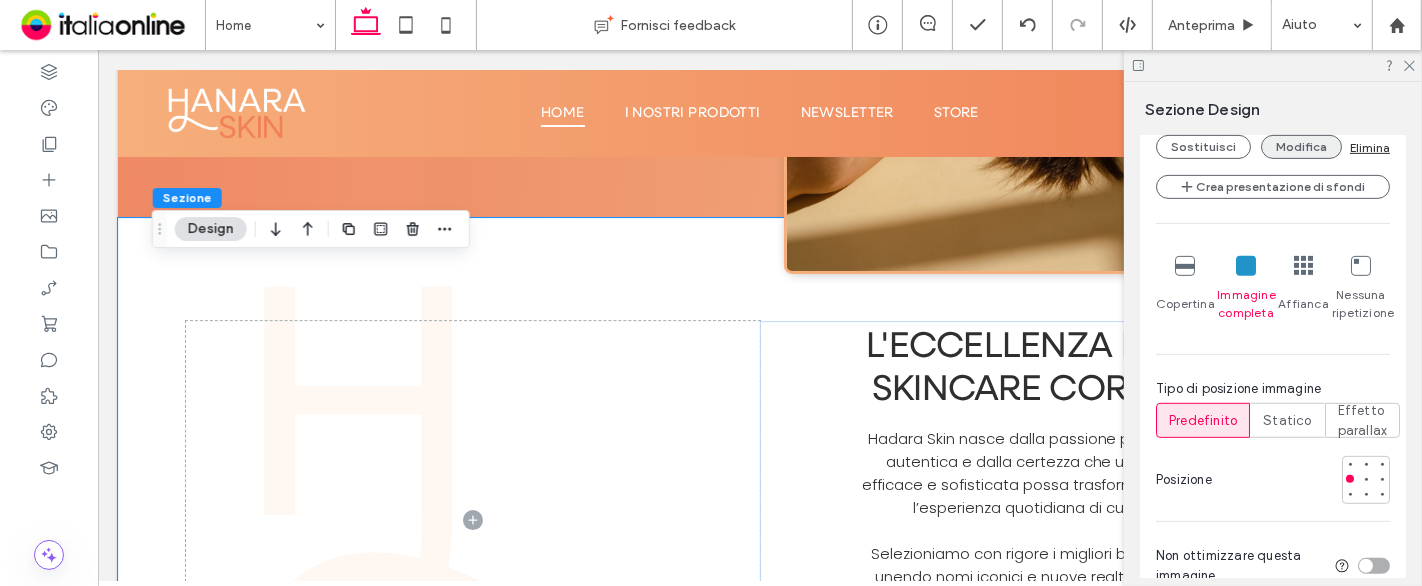 scroll, scrollTop: 777, scrollLeft: 0, axis: vertical 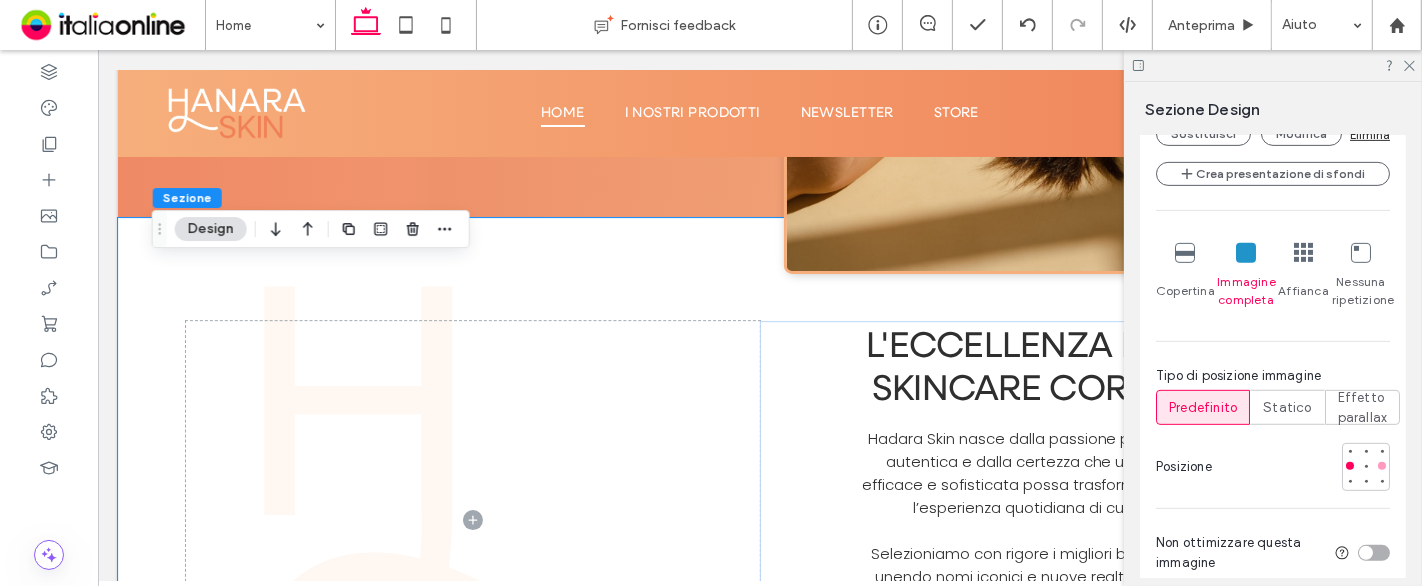 click at bounding box center (1382, 466) 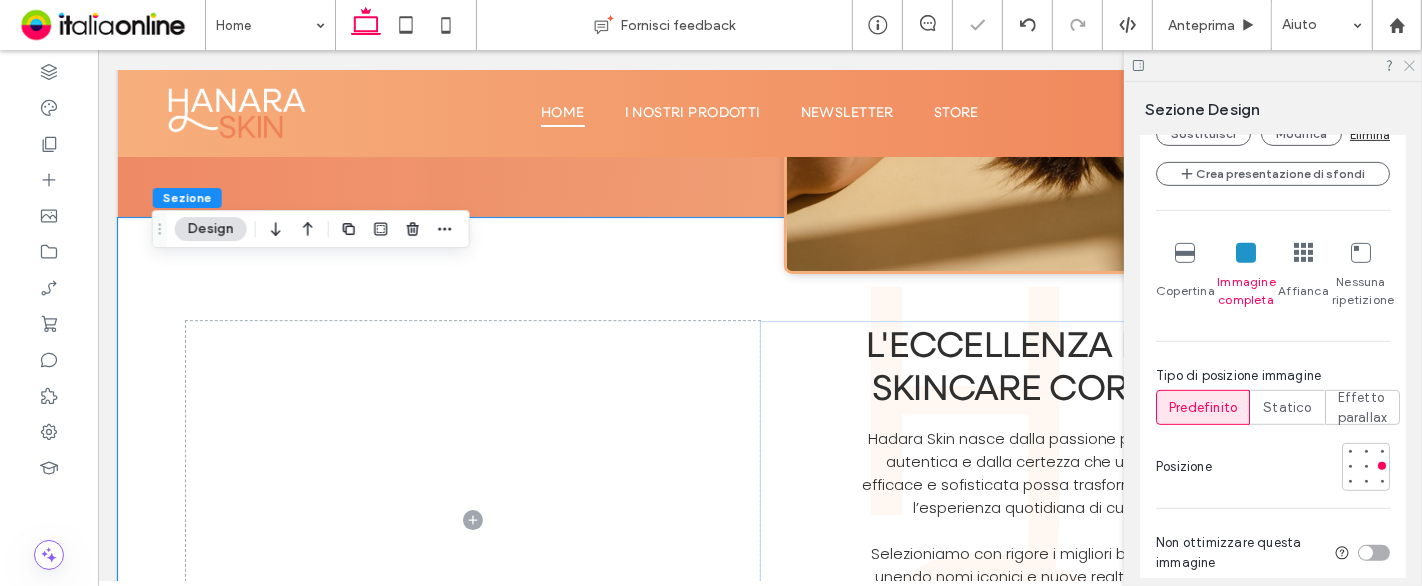 click 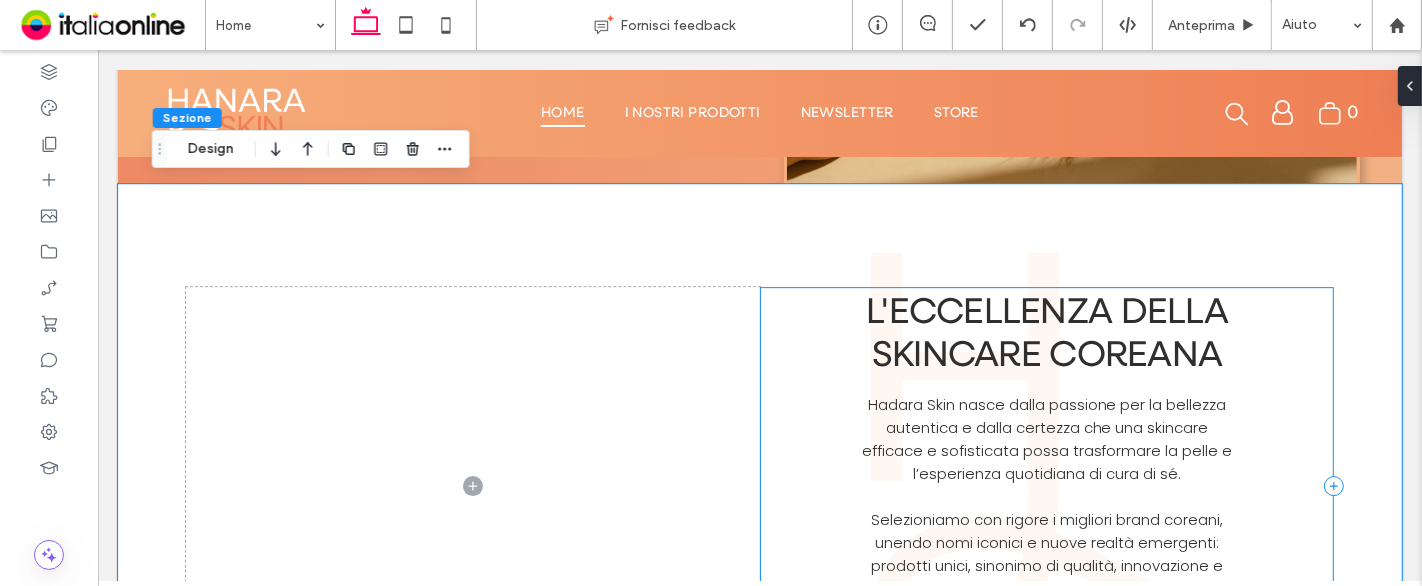 scroll, scrollTop: 5228, scrollLeft: 0, axis: vertical 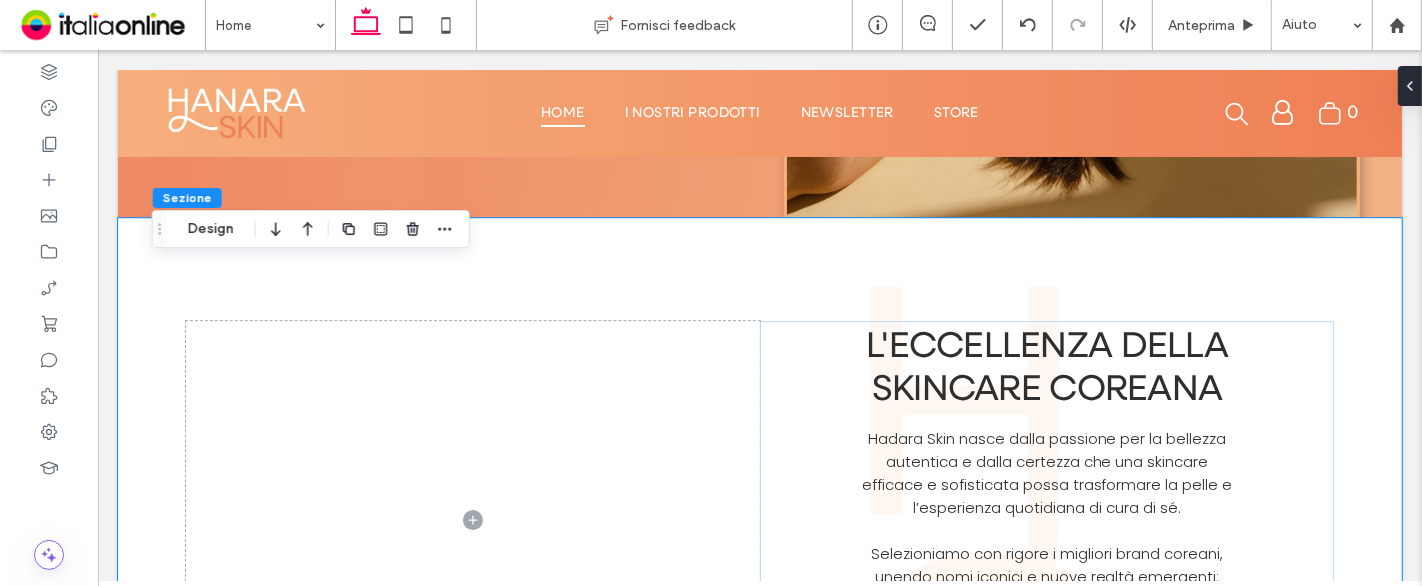 click on "L'eccellenza della skincare coreana
Hadara Skin nasce dalla passione per la bellezza autentica e dalla certezza che una skincare efficace e sofisticata possa trasformare la pelle e l’esperienza quotidiana di cura di sé. ﻿  Selezioniamo con rigore i migliori brand coreani, unendo nomi iconici e nuove realtà emergenti: prodotti unici, sinonimo di qualità, innovazione e risultati visibili.
Inizia i tuoi acquisti" at bounding box center (759, 520) 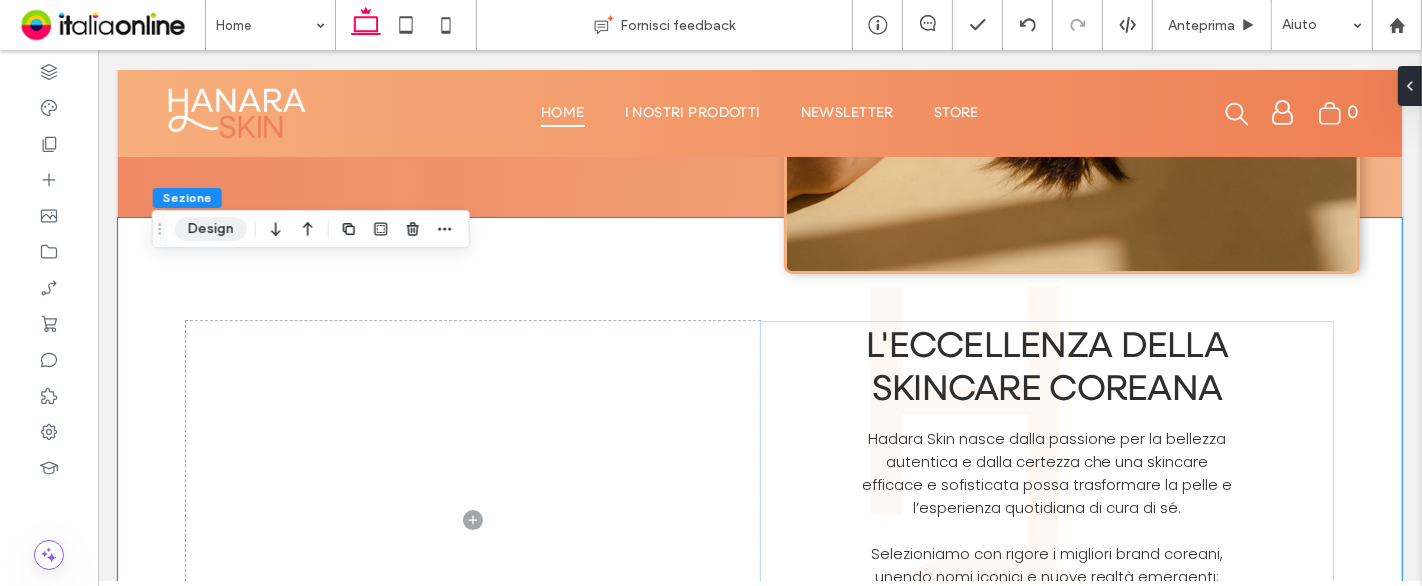 click on "Design" at bounding box center [211, 229] 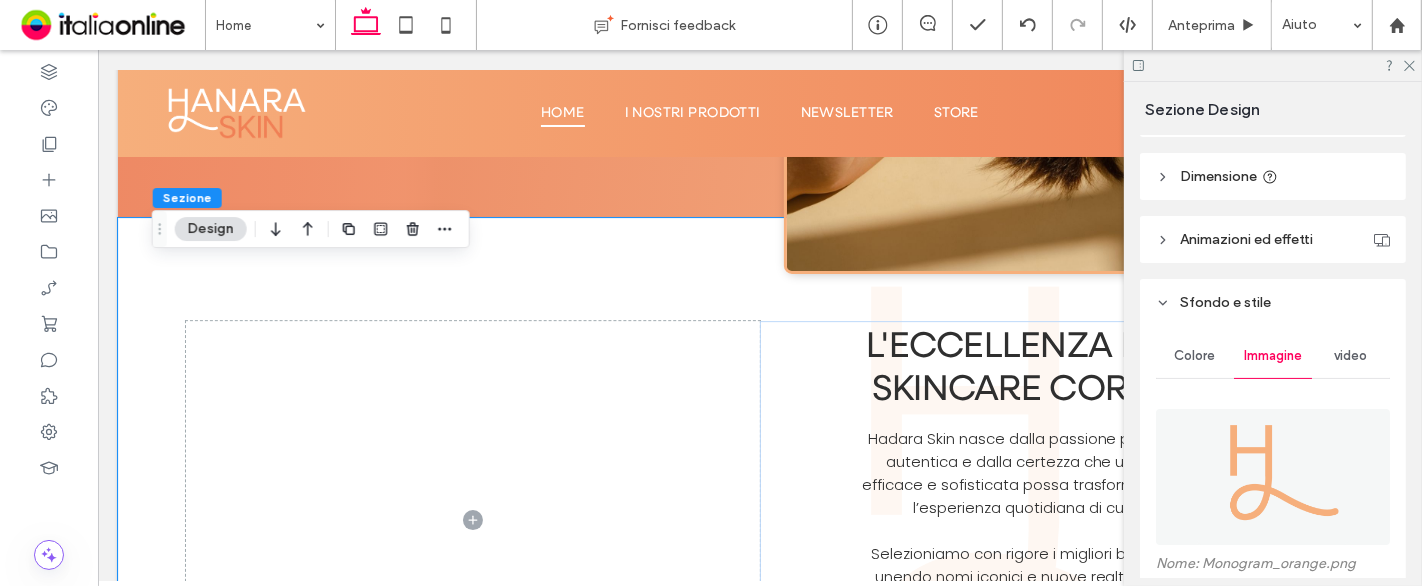 scroll, scrollTop: 391, scrollLeft: 0, axis: vertical 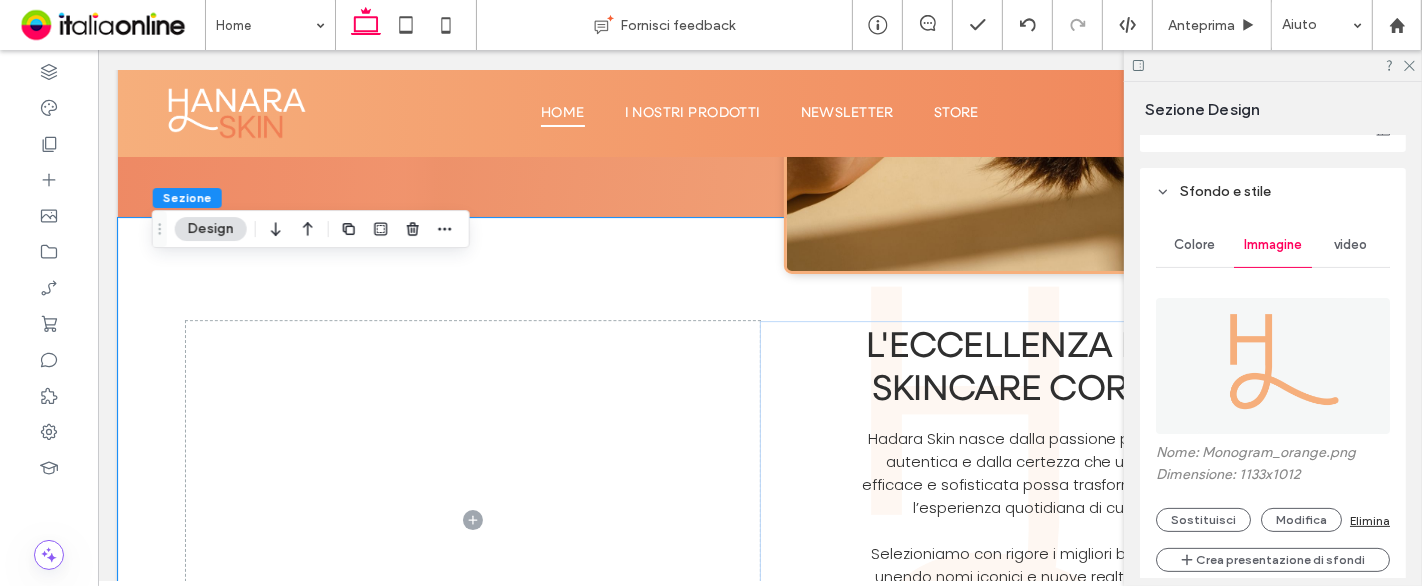 drag, startPoint x: 1353, startPoint y: 518, endPoint x: 1355, endPoint y: 507, distance: 11.18034 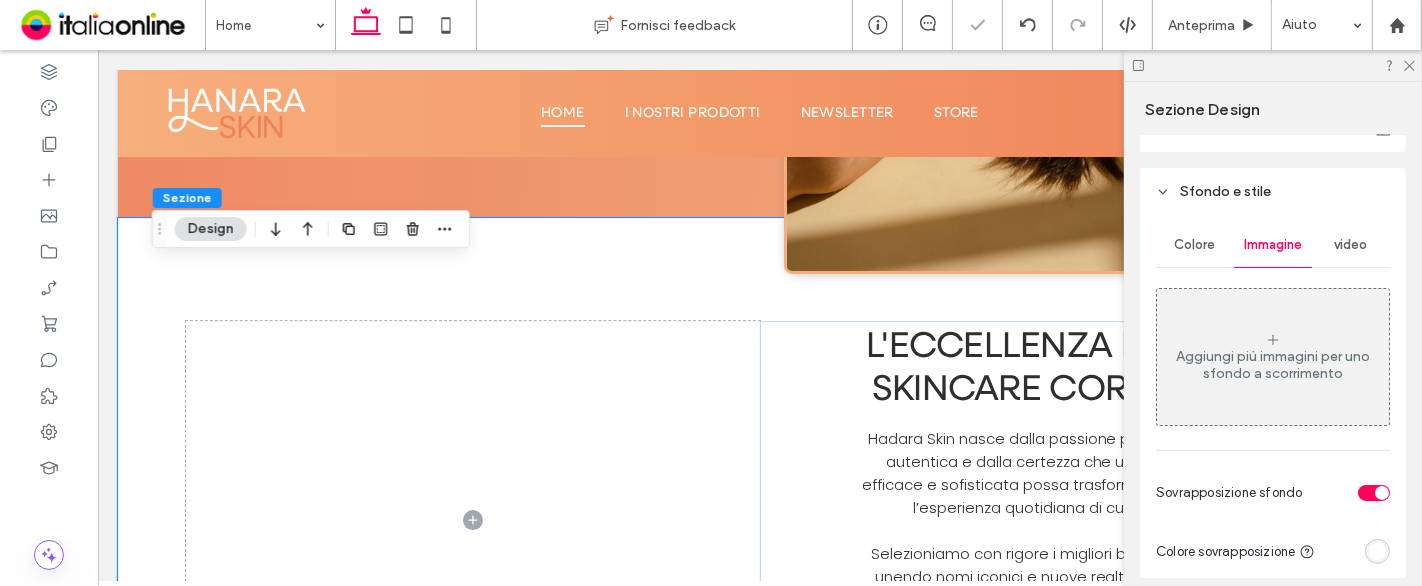 click at bounding box center [1273, 65] 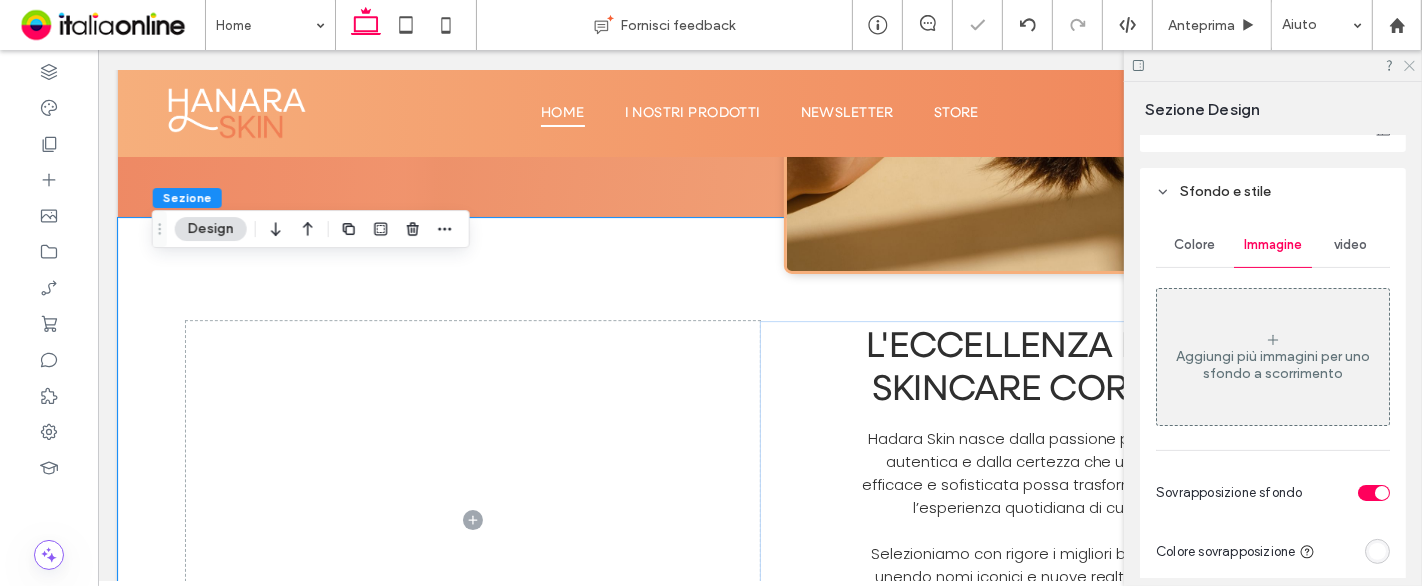 click 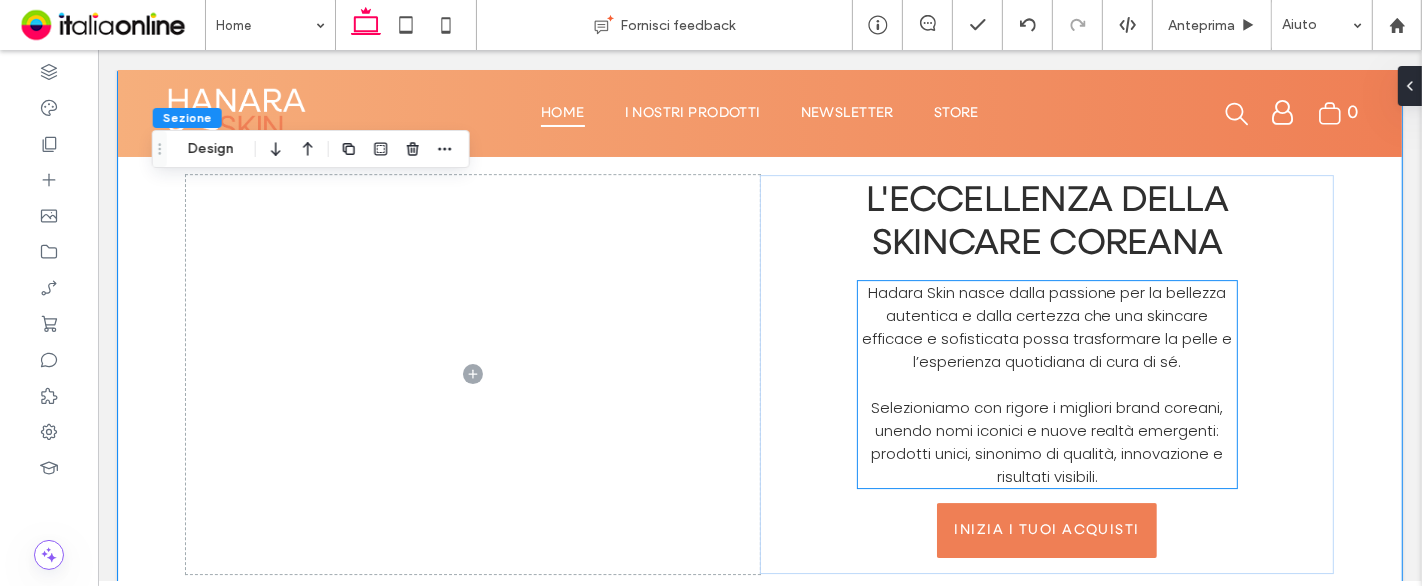 scroll, scrollTop: 5340, scrollLeft: 0, axis: vertical 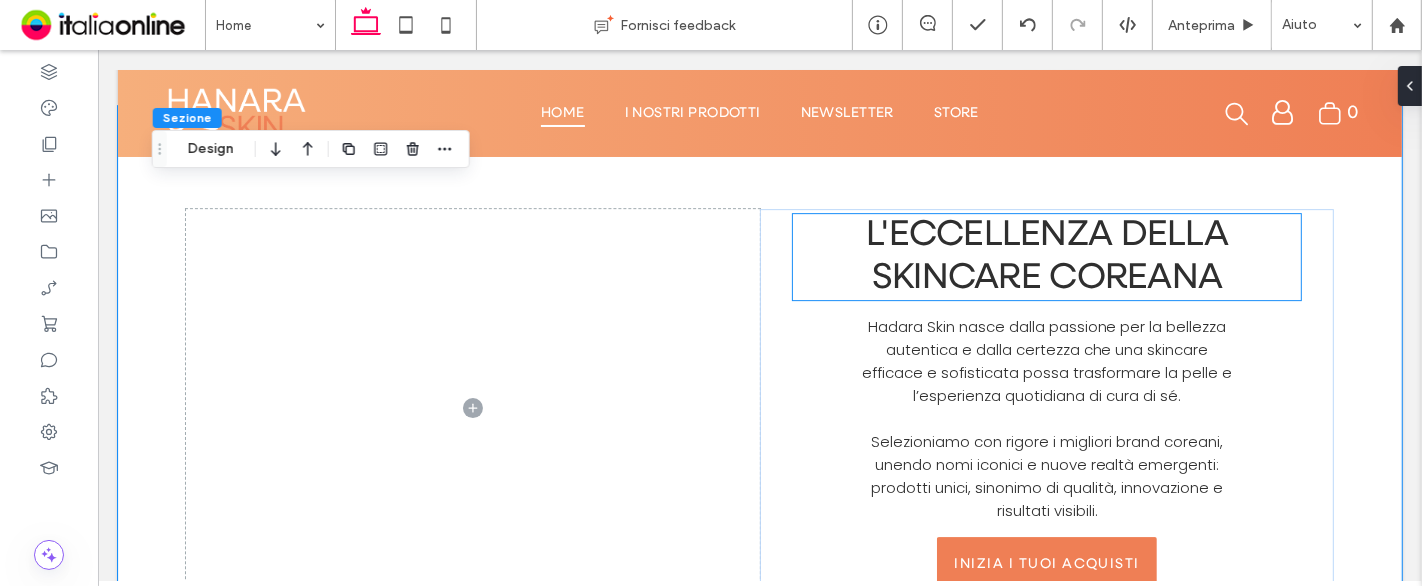 click on "L'eccellenza della skincare coreana" at bounding box center [1046, 256] 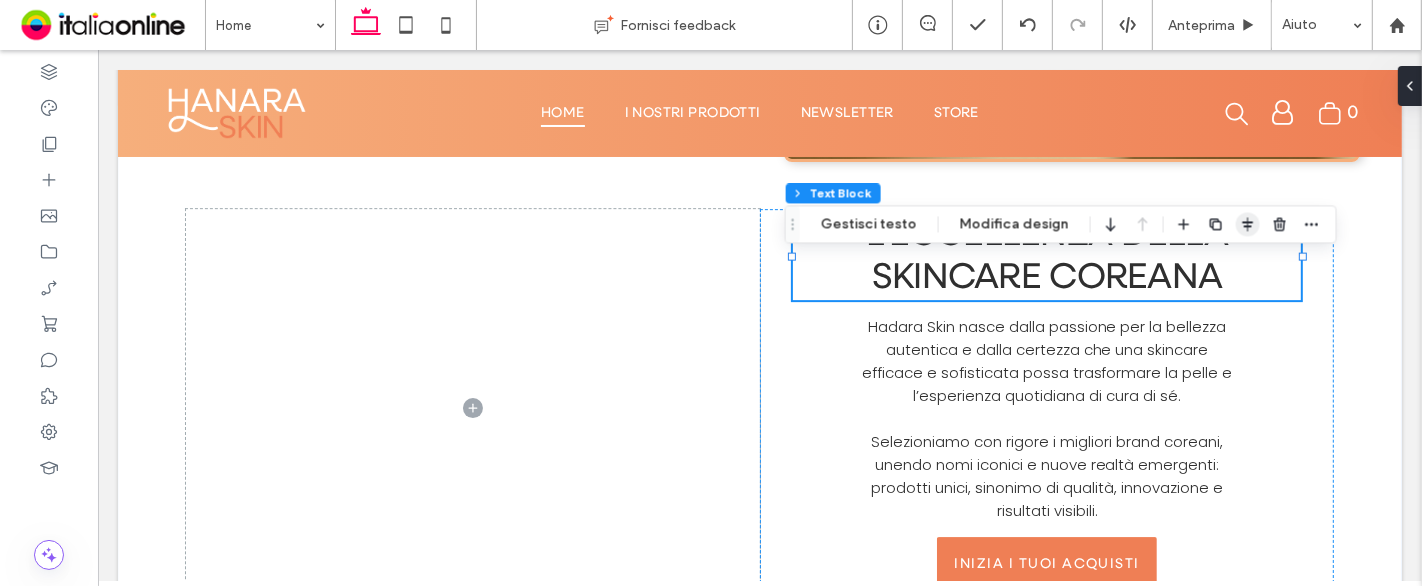 click at bounding box center [1248, 224] 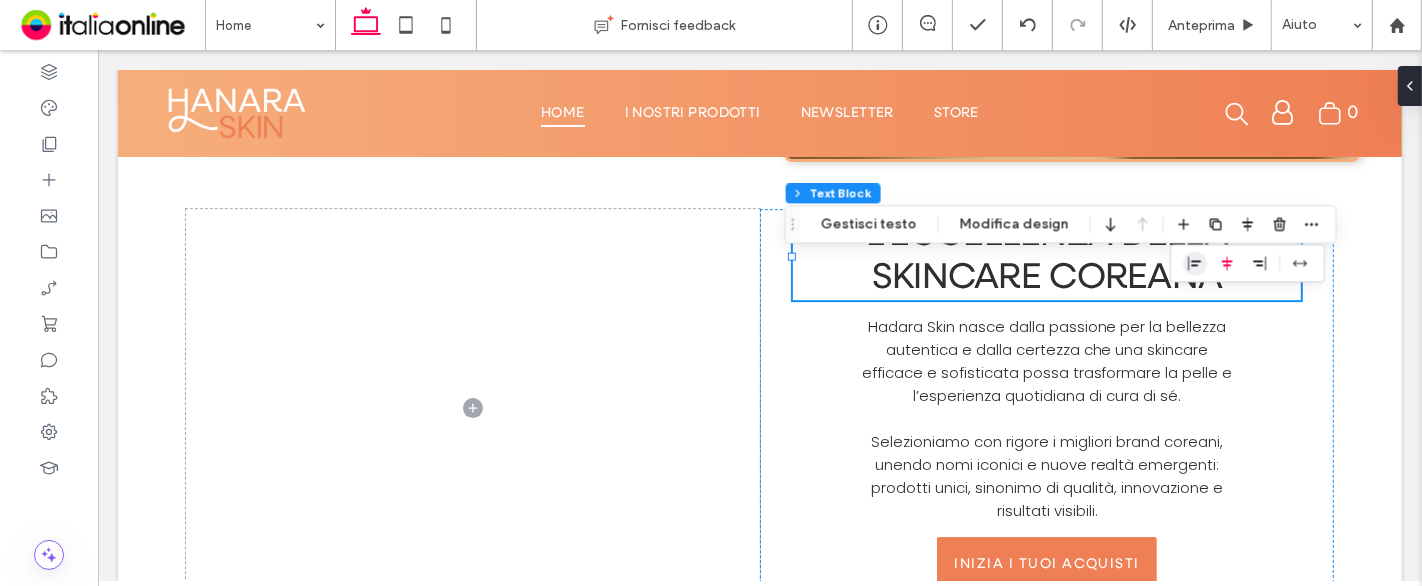 click 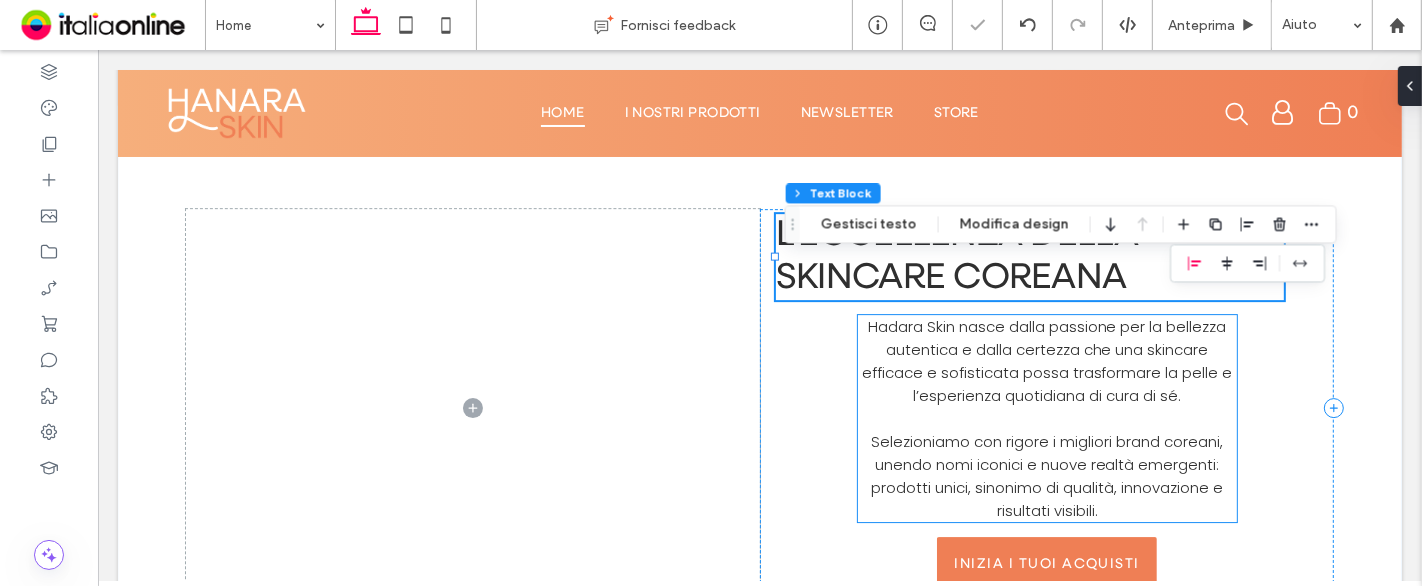 click on "Hadara Skin nasce dalla passione per la bellezza autentica e dalla certezza che una skincare efficace e sofisticata possa trasformare la pelle e l’esperienza quotidiana di cura di sé." at bounding box center (1046, 361) 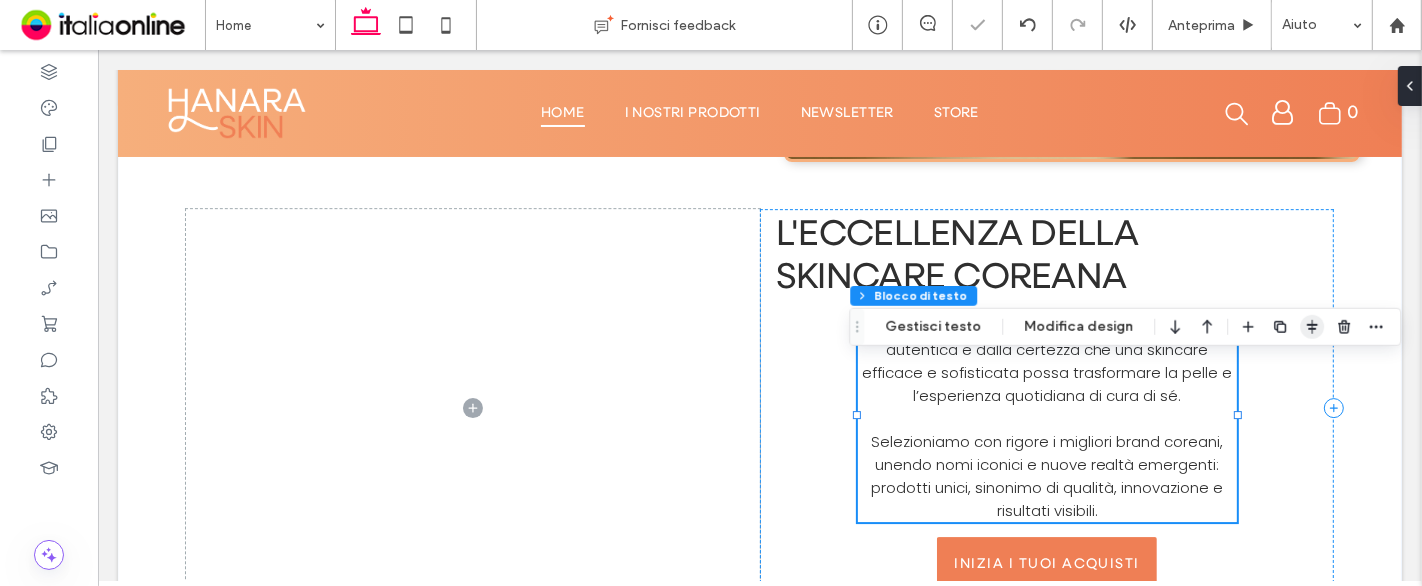 click 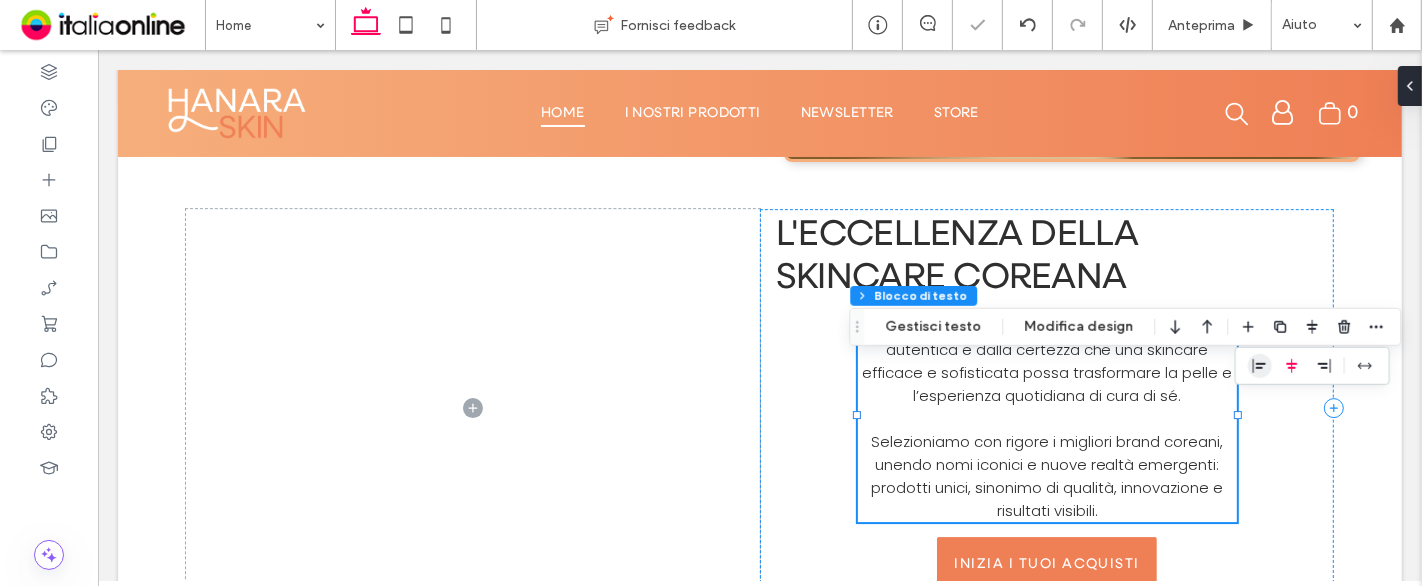 click at bounding box center (1260, 366) 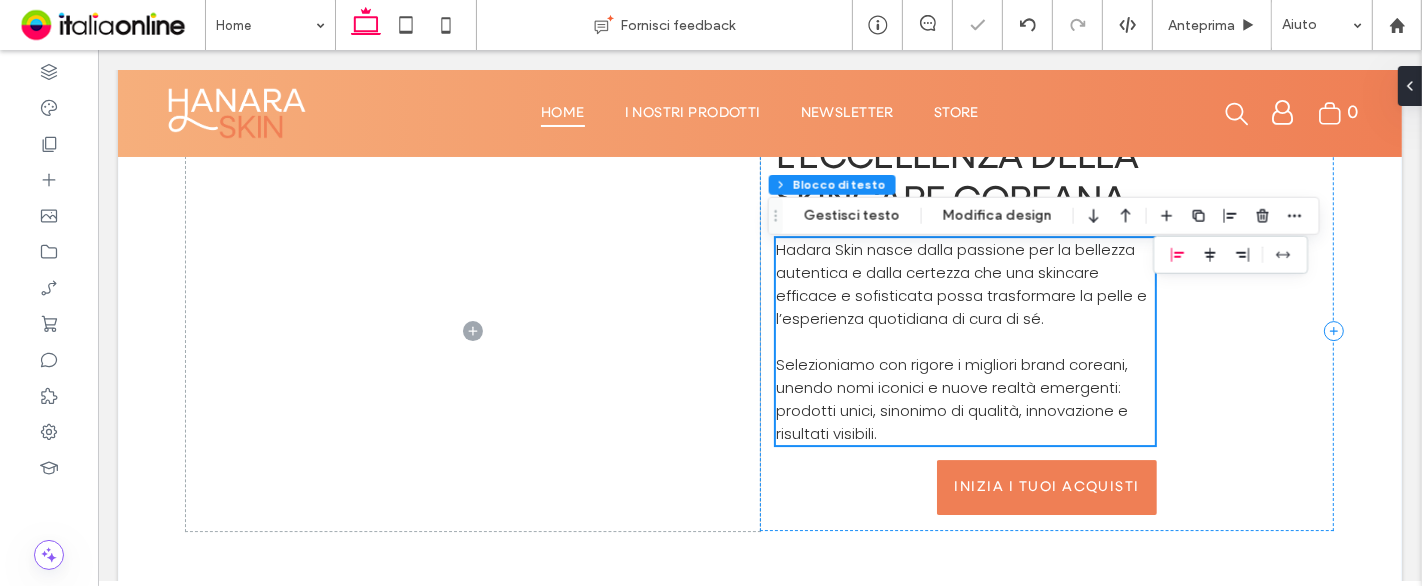 scroll, scrollTop: 5451, scrollLeft: 0, axis: vertical 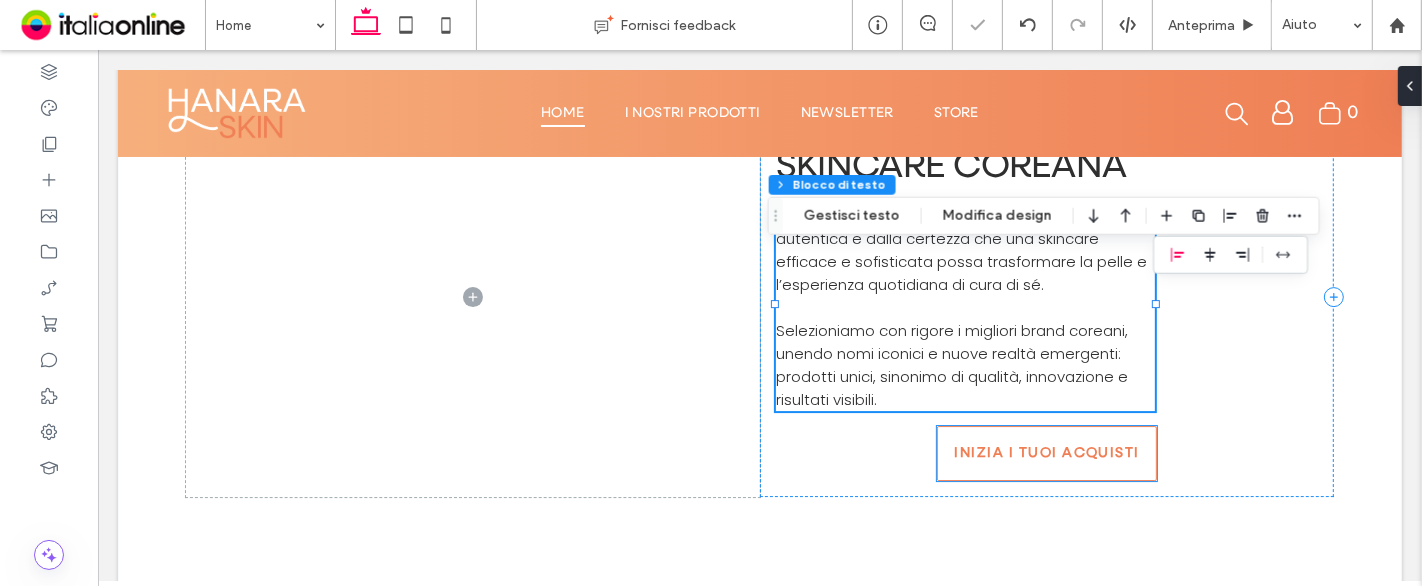 click on "Inizia i tuoi acquisti" at bounding box center [1046, 453] 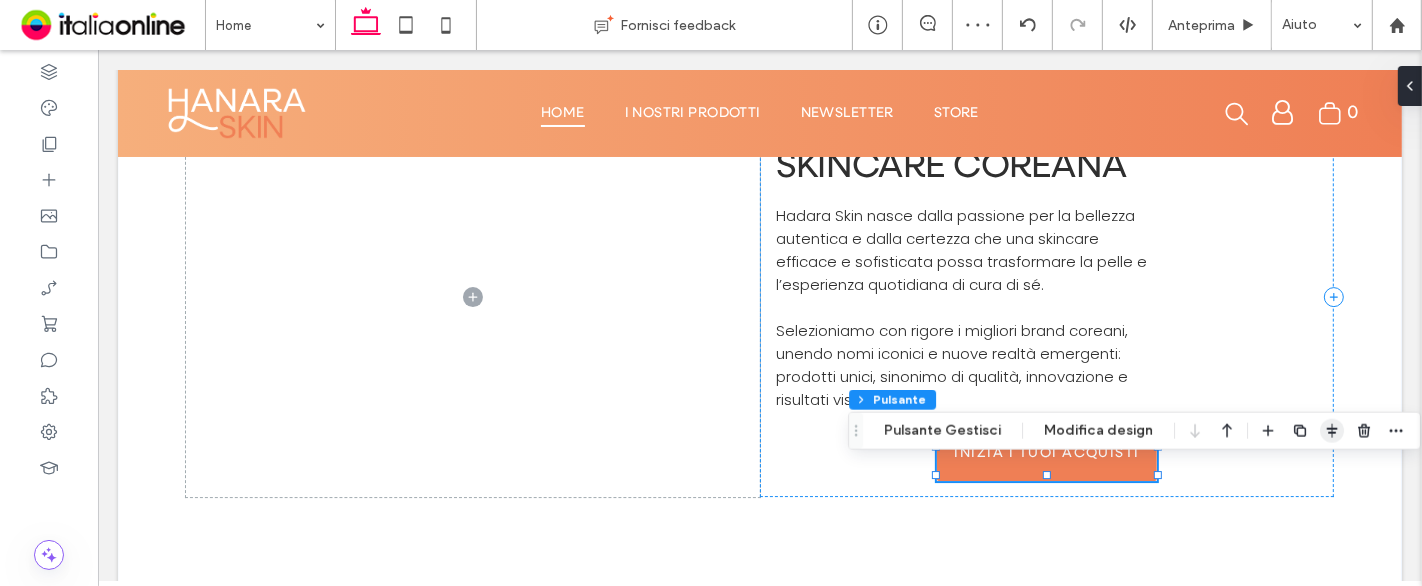 click 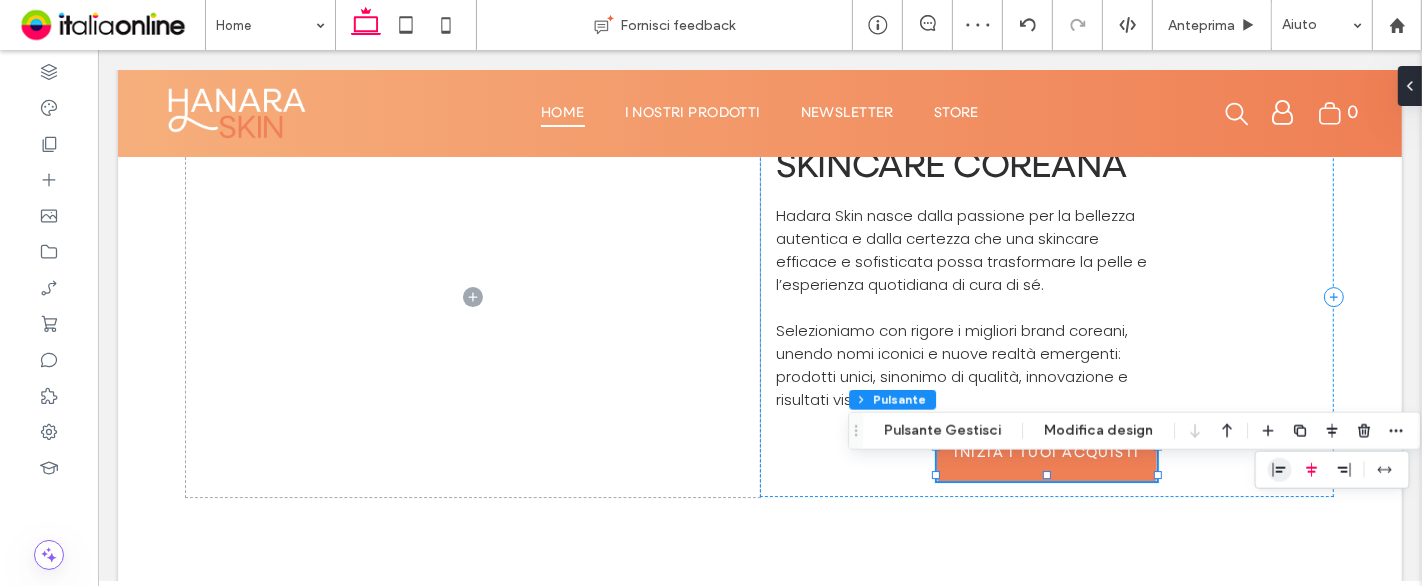 click 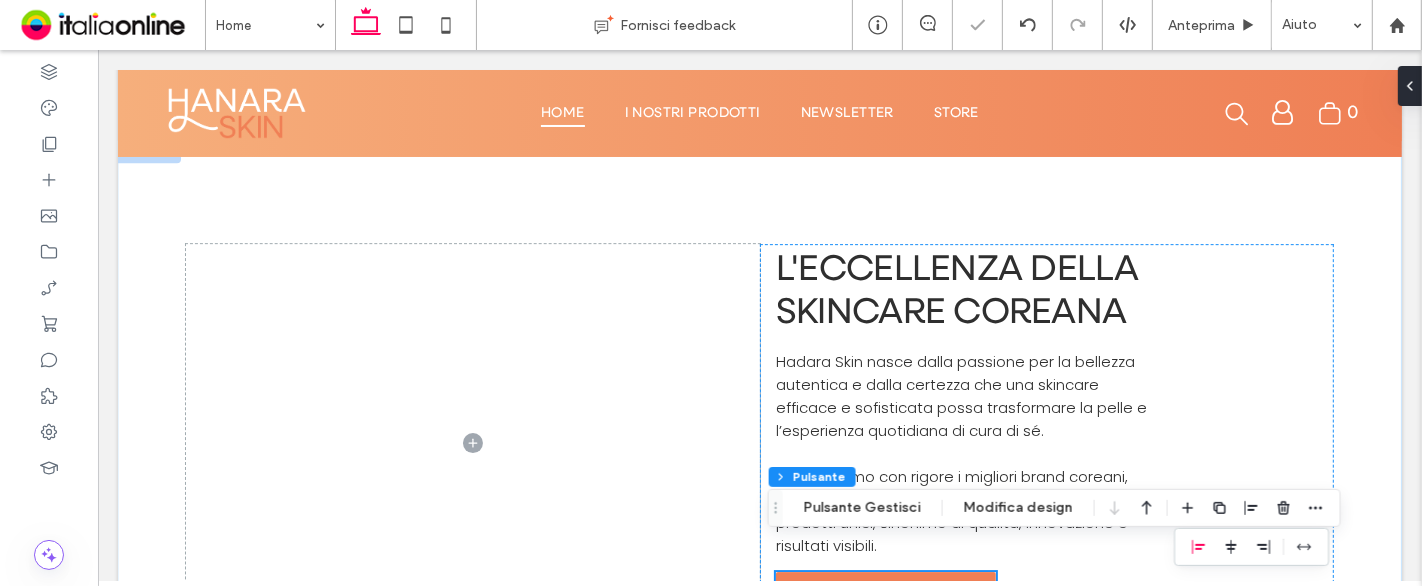 scroll, scrollTop: 5451, scrollLeft: 0, axis: vertical 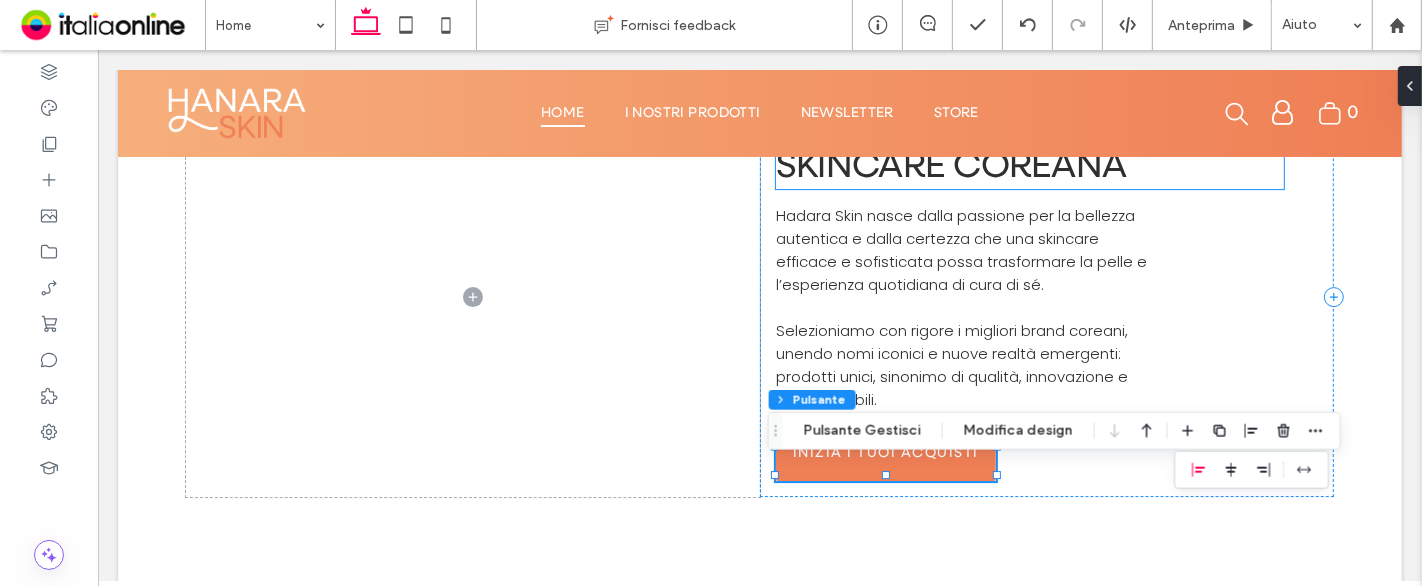 click on "L'eccellenza della skincare coreana" at bounding box center [956, 145] 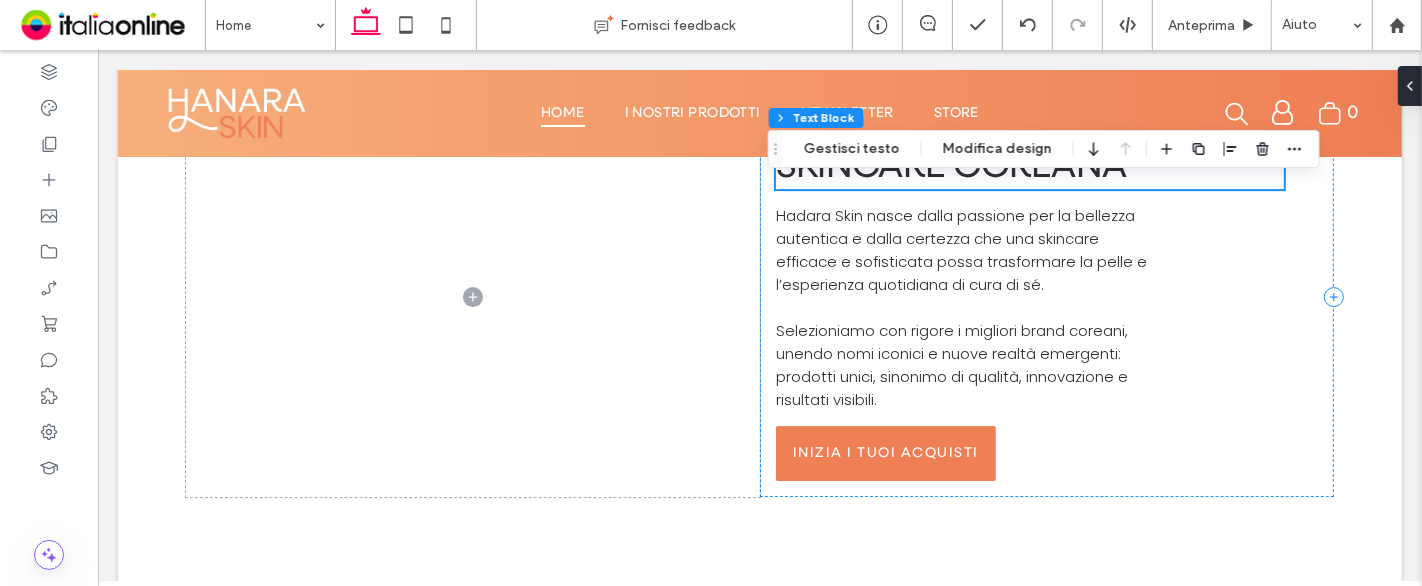 click on "L'eccellenza della skincare coreana" at bounding box center [956, 145] 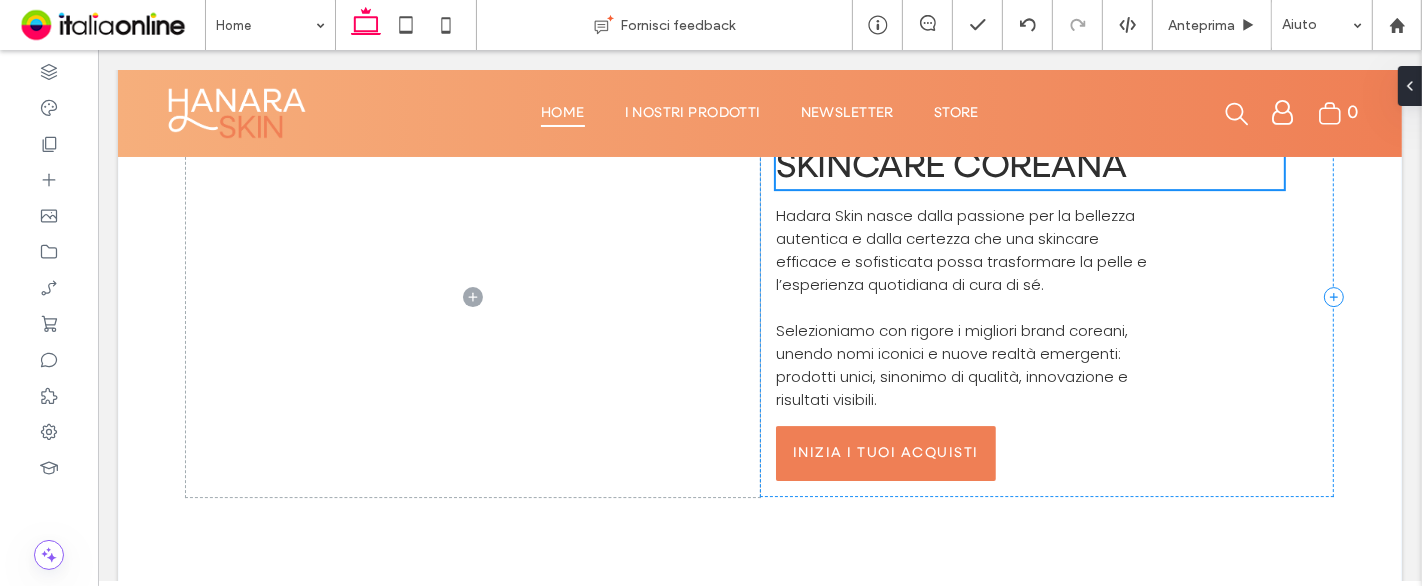 type on "**********" 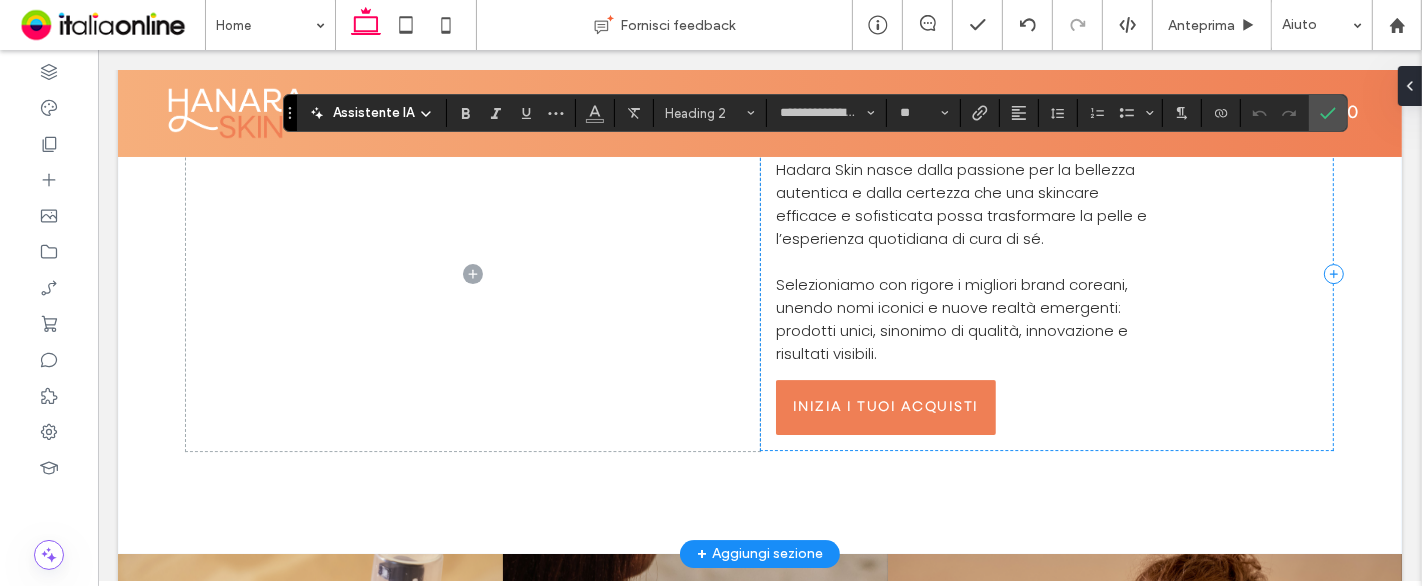 type 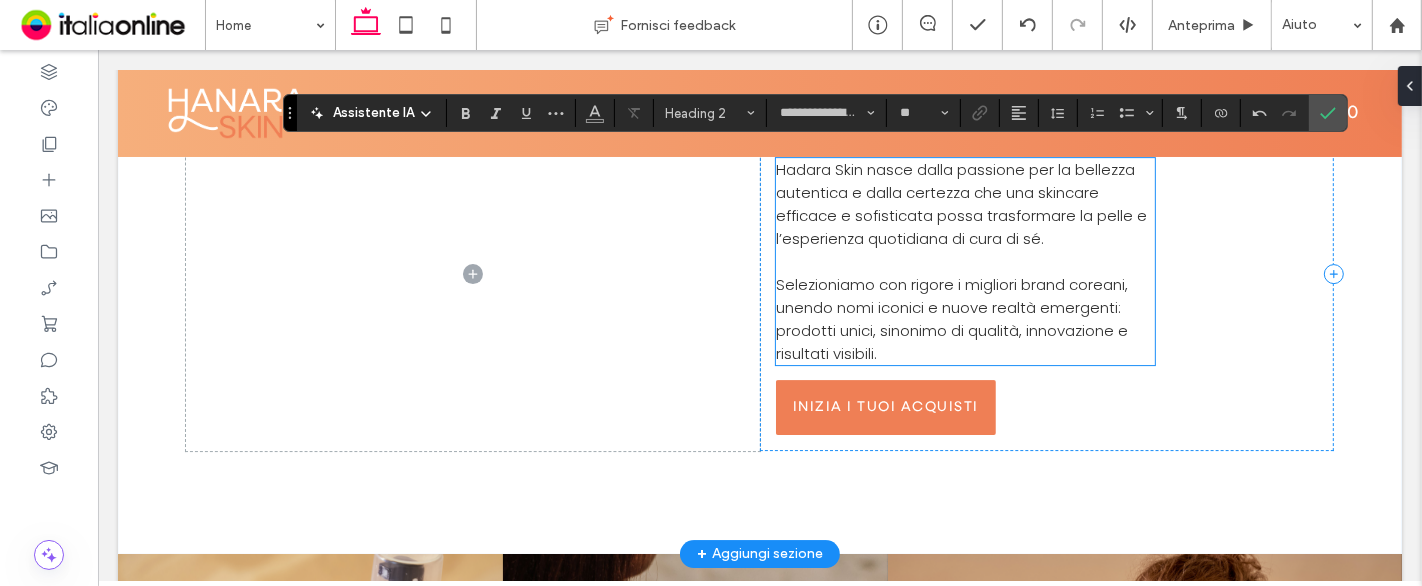click on "Selezioniamo con rigore i migliori brand coreani, unendo nomi iconici e nuove realtà emergenti: prodotti unici, sinonimo di qualità, innovazione e risultati visibili." at bounding box center (951, 319) 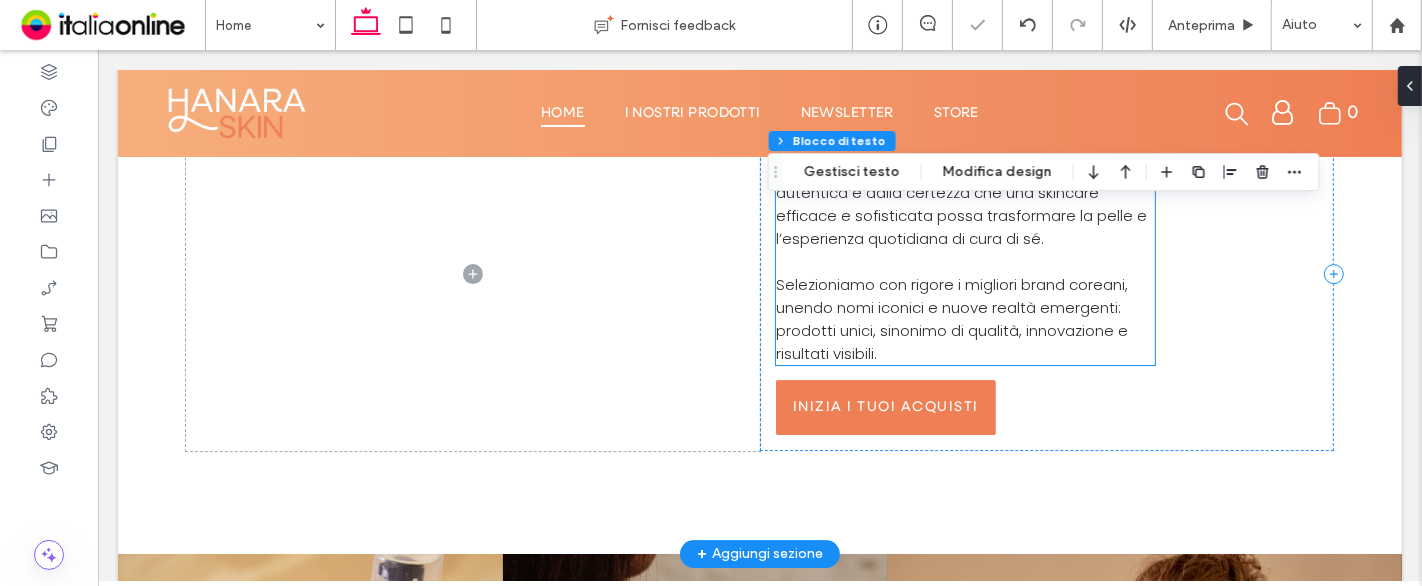 click on "Selezioniamo con rigore i migliori brand coreani, unendo nomi iconici e nuove realtà emergenti: prodotti unici, sinonimo di qualità, innovazione e risultati visibili." at bounding box center [951, 319] 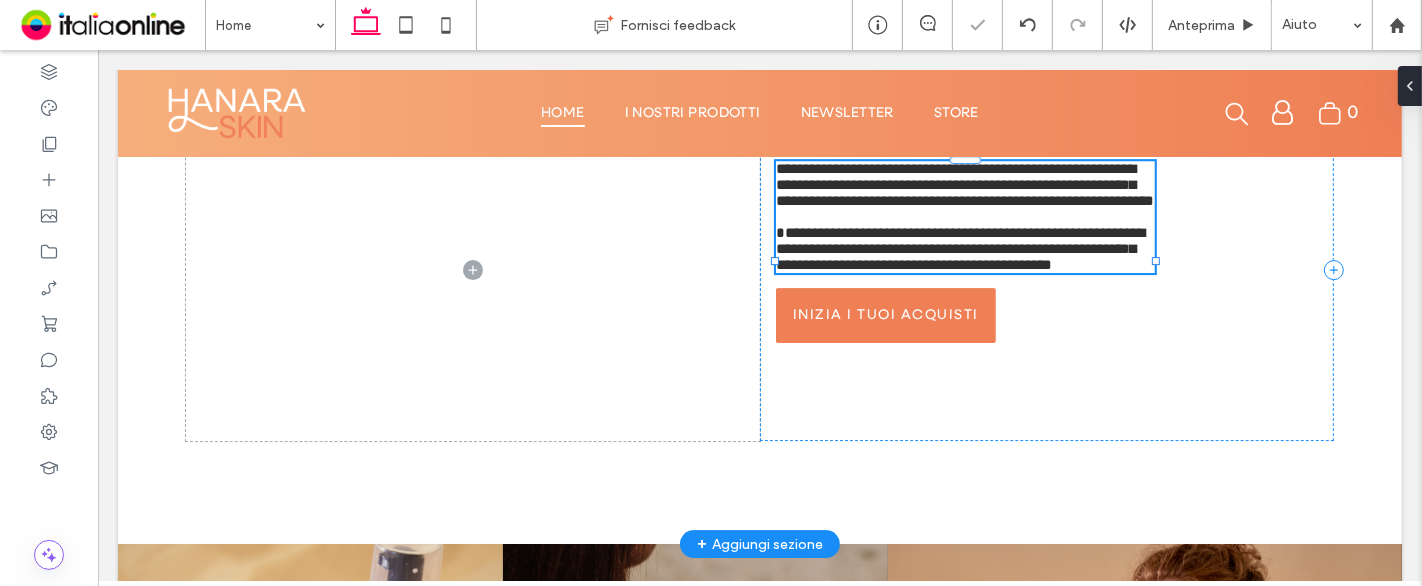 type on "*******" 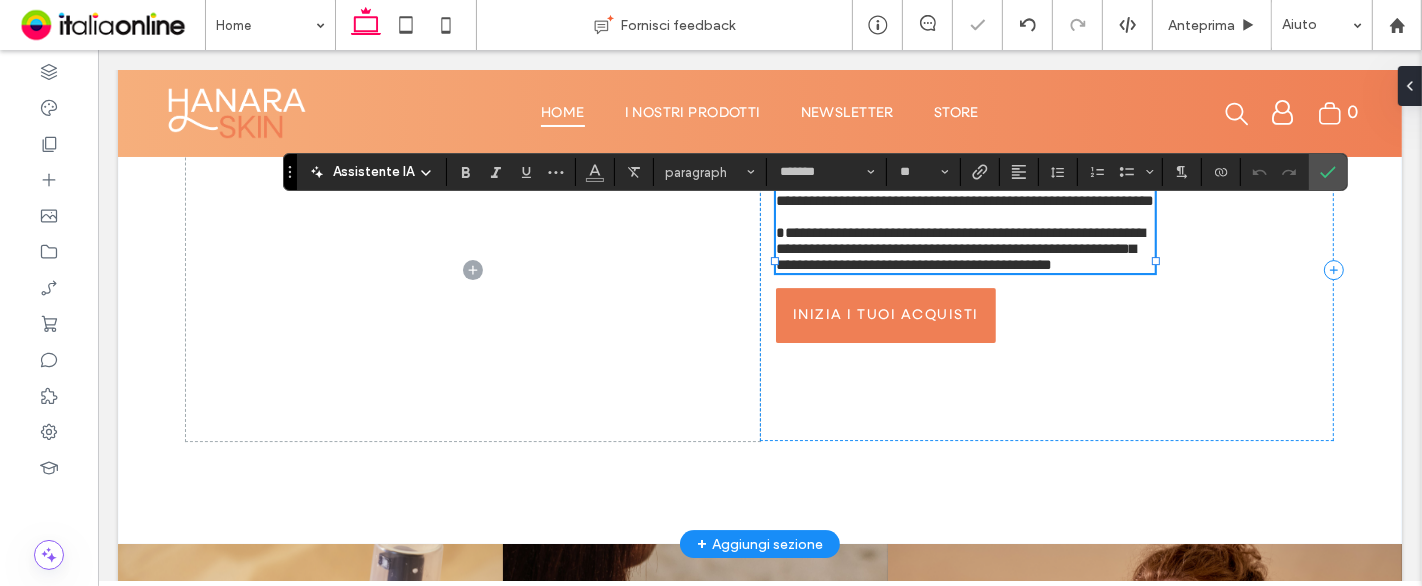 type on "**********" 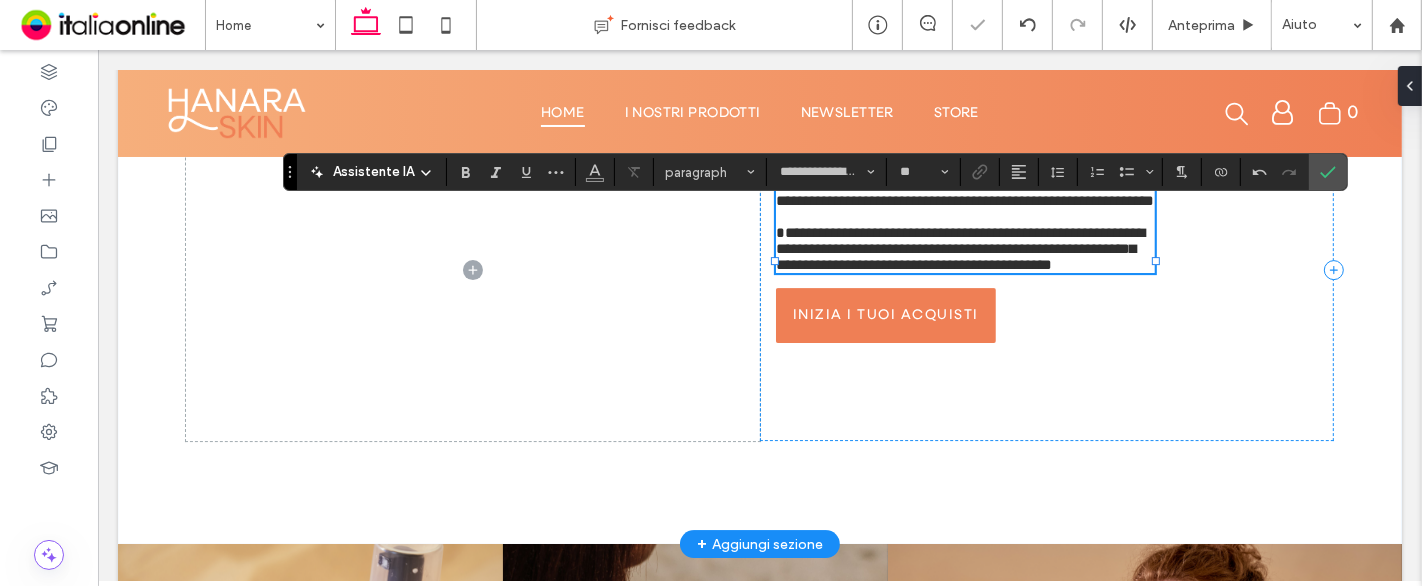 scroll, scrollTop: 0, scrollLeft: 0, axis: both 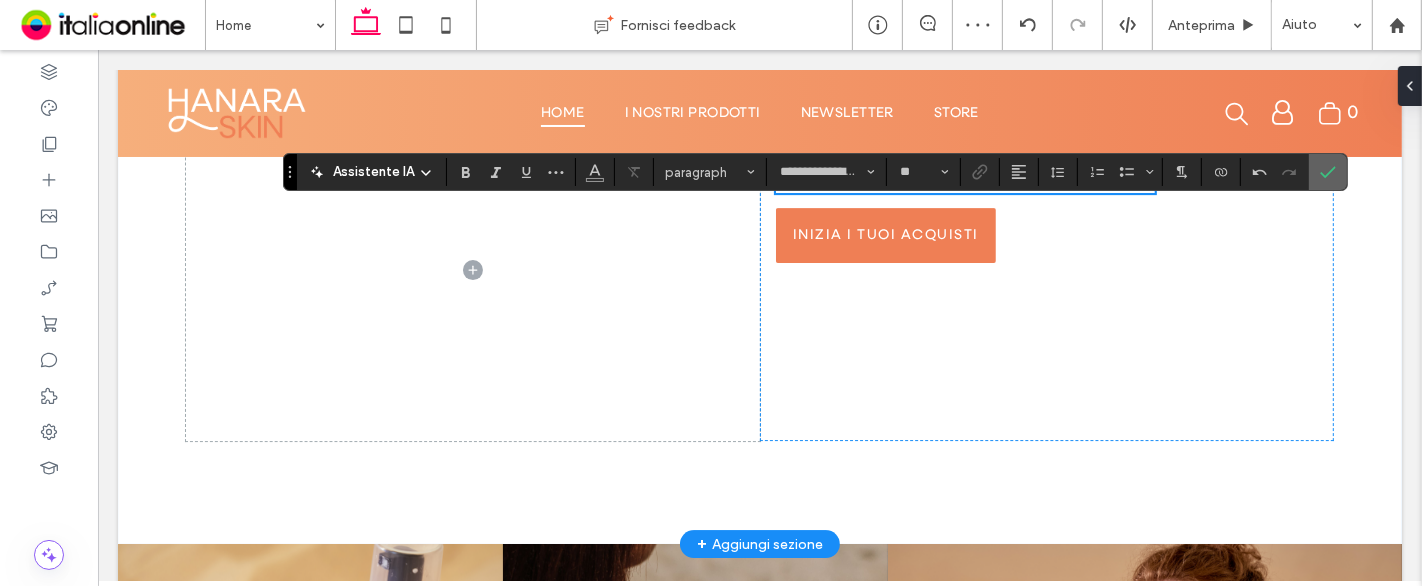 click 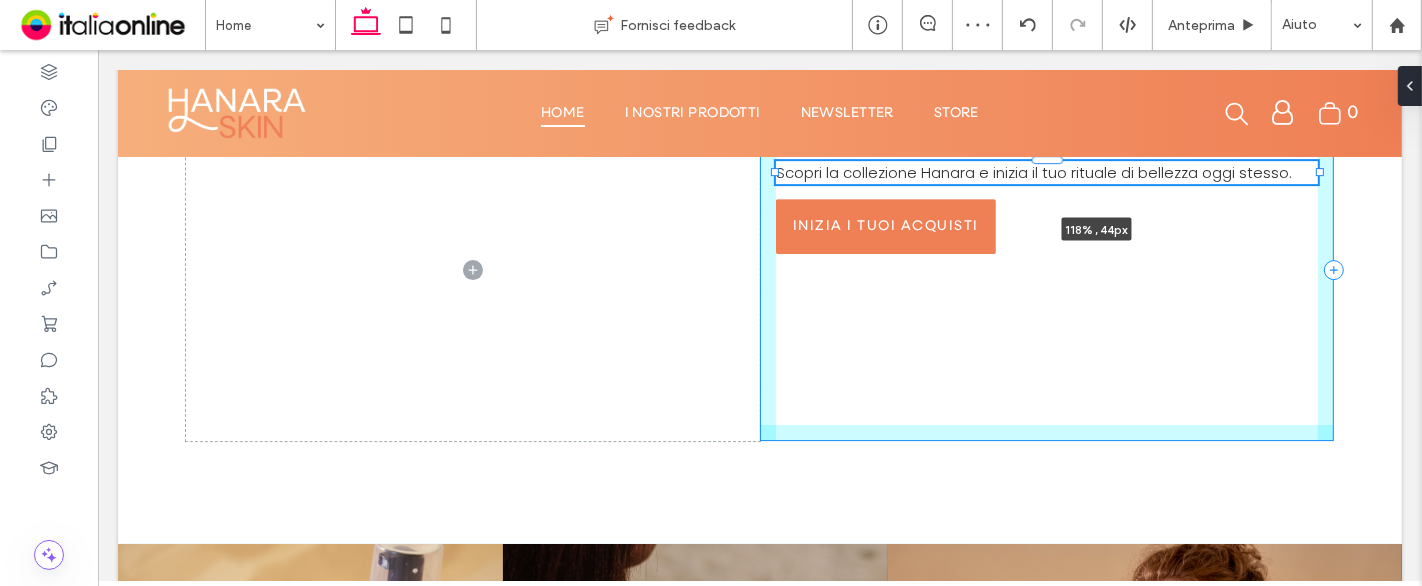 drag, startPoint x: 1142, startPoint y: 227, endPoint x: 1270, endPoint y: 224, distance: 128.03516 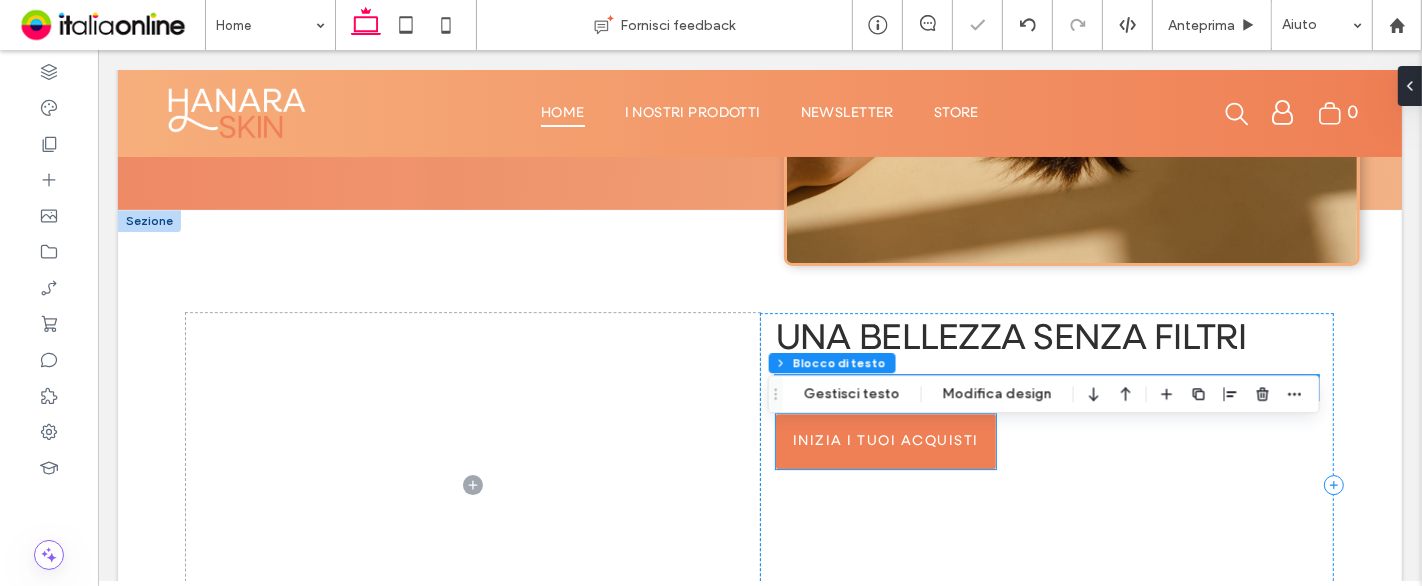 scroll, scrollTop: 5228, scrollLeft: 0, axis: vertical 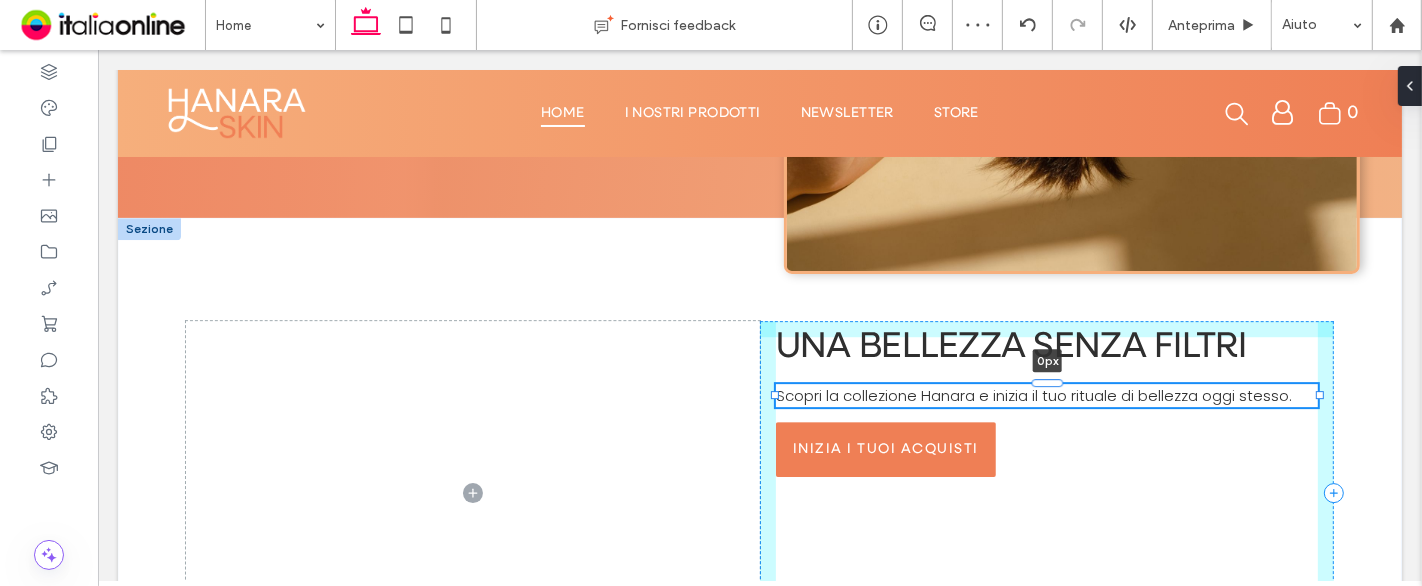 drag, startPoint x: 1047, startPoint y: 430, endPoint x: 1058, endPoint y: 430, distance: 11 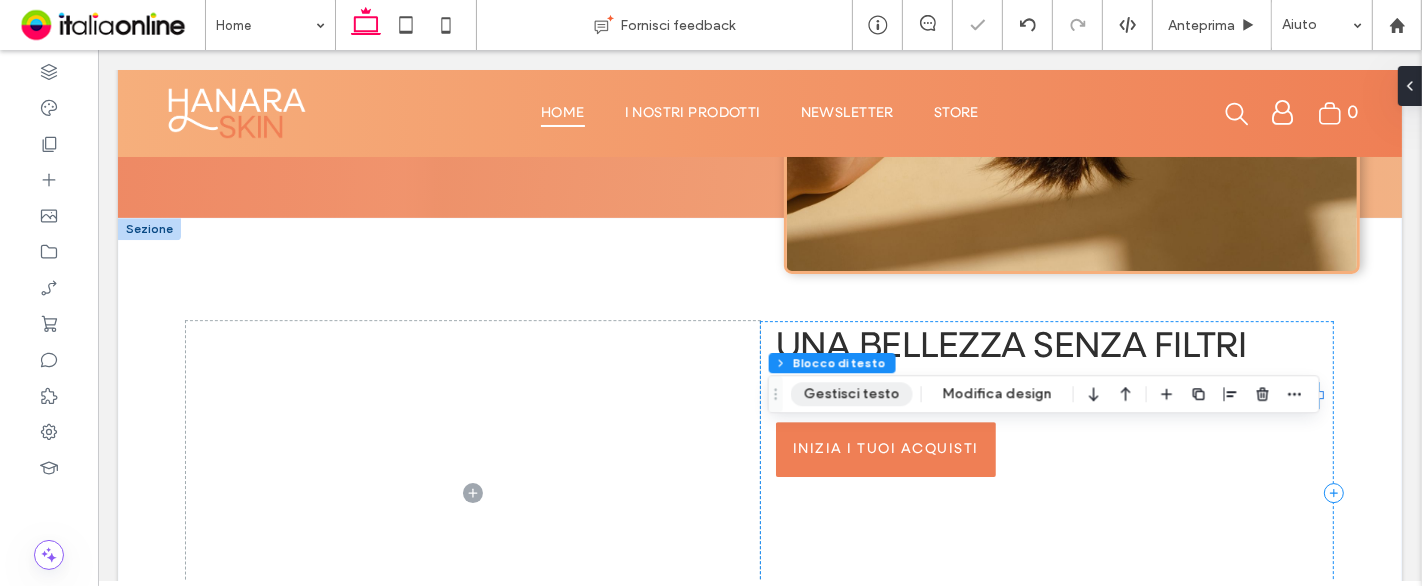 click on "Gestisci testo" at bounding box center [852, 394] 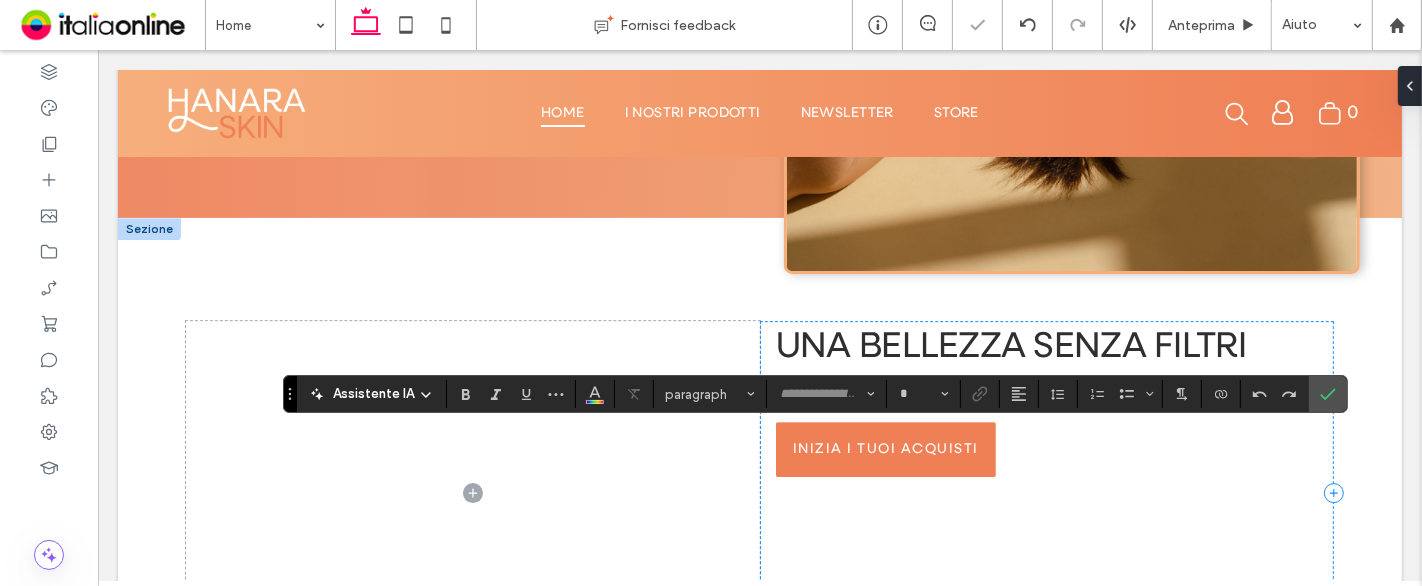 type on "*******" 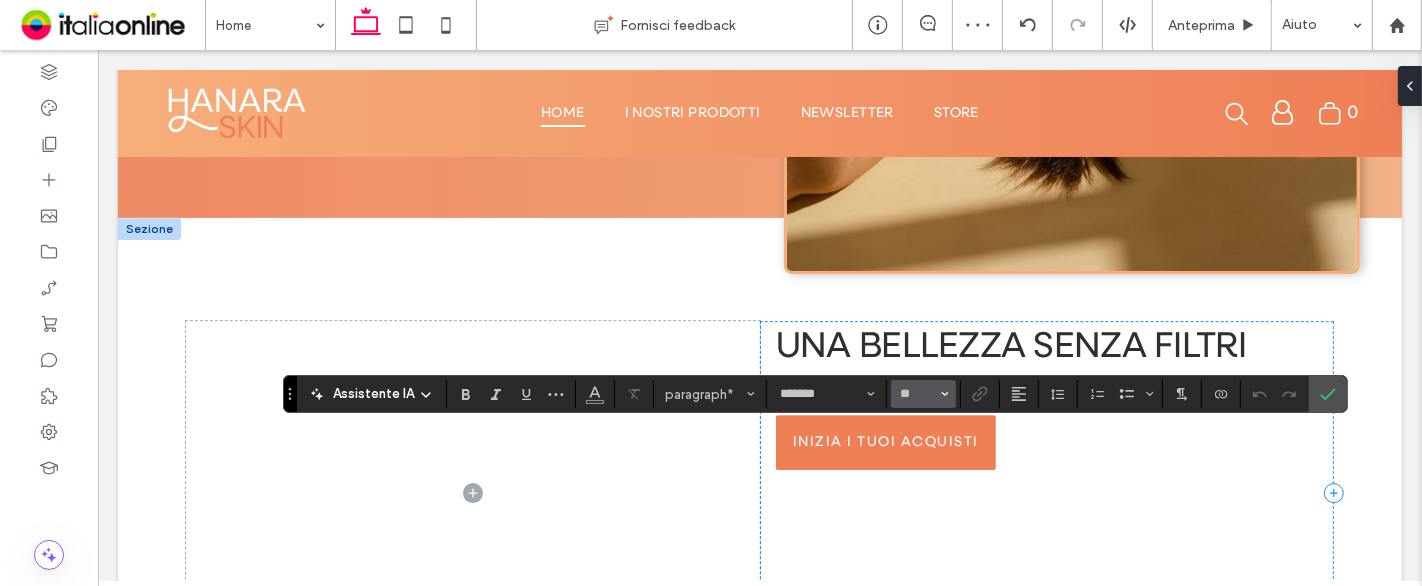click at bounding box center (945, 394) 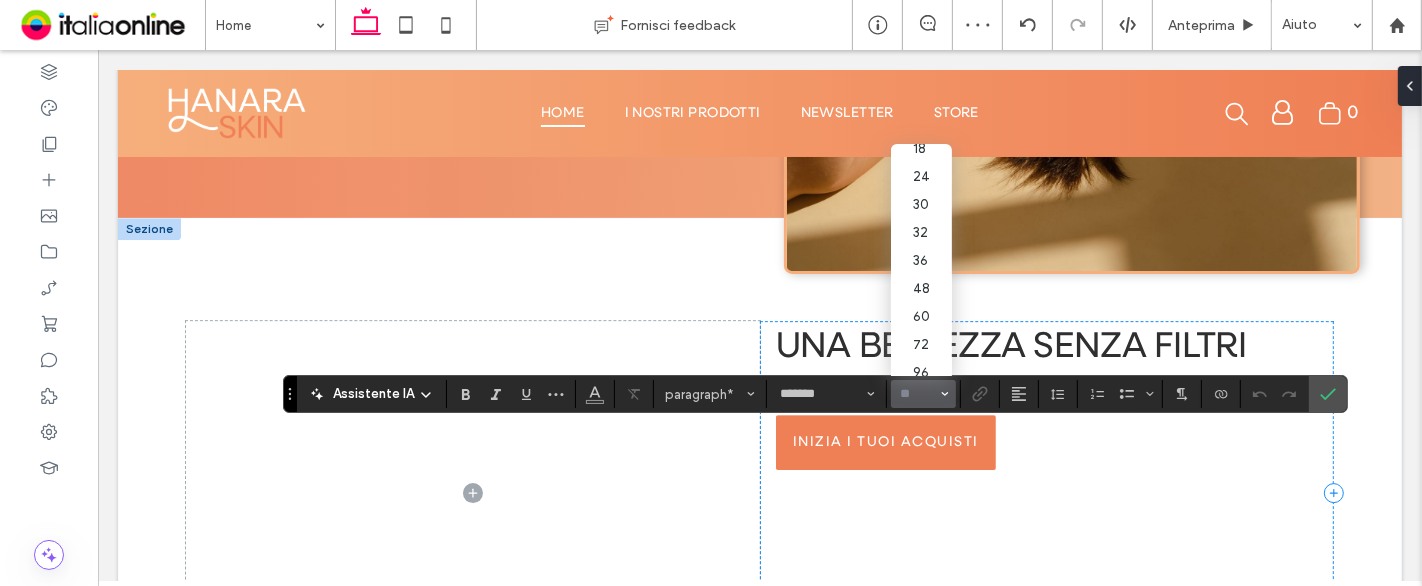 scroll, scrollTop: 222, scrollLeft: 0, axis: vertical 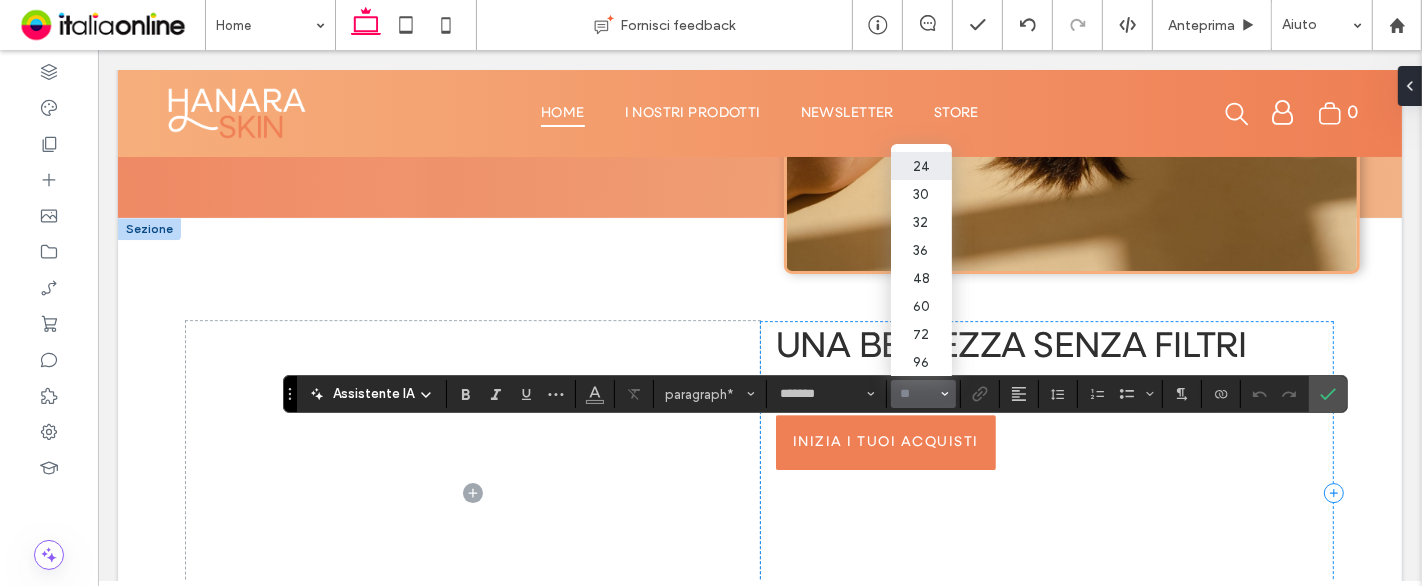 click on "24" at bounding box center (921, 166) 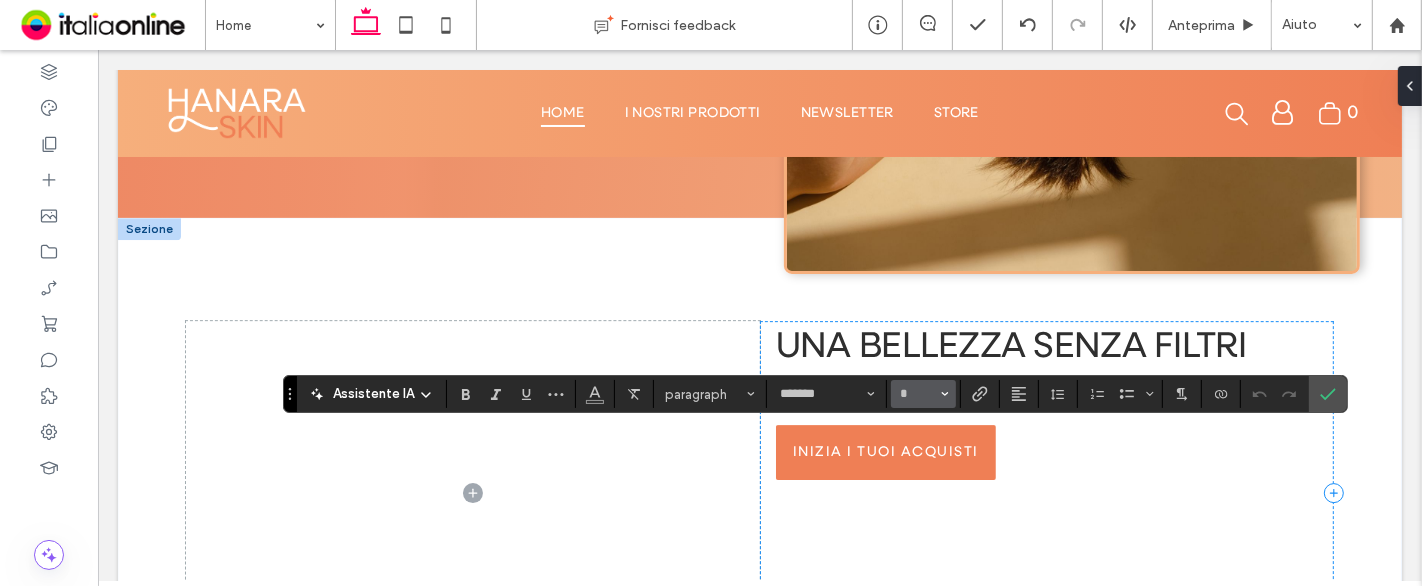 click on "*" at bounding box center (923, 394) 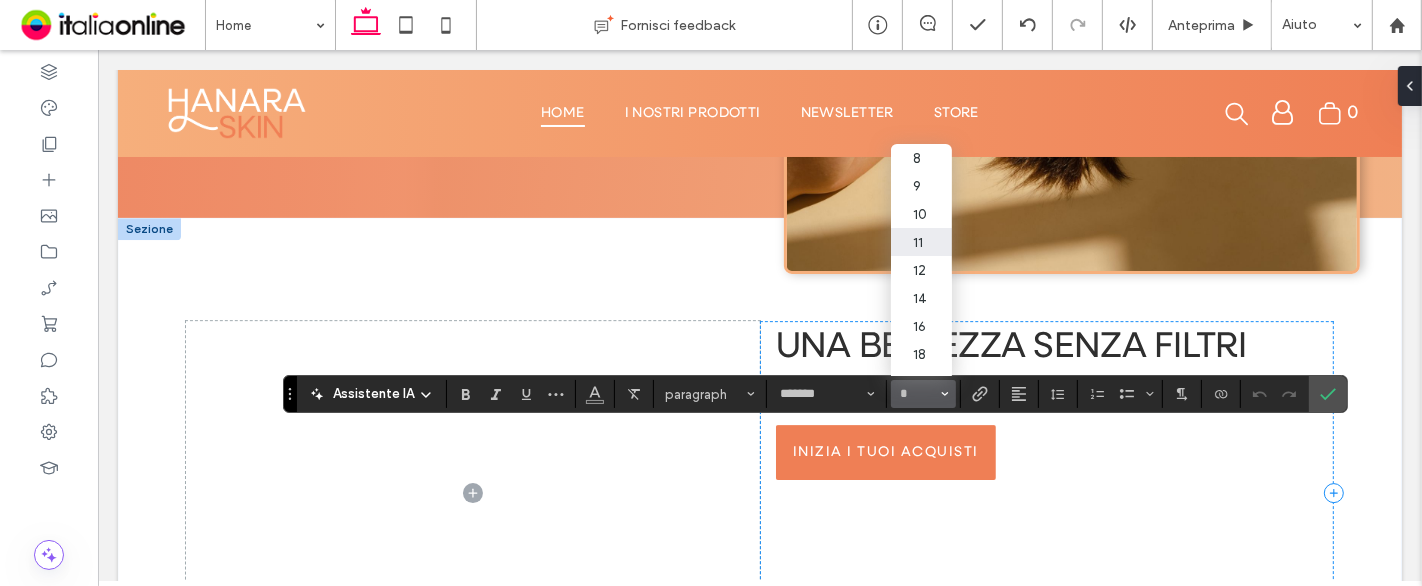 scroll, scrollTop: 111, scrollLeft: 0, axis: vertical 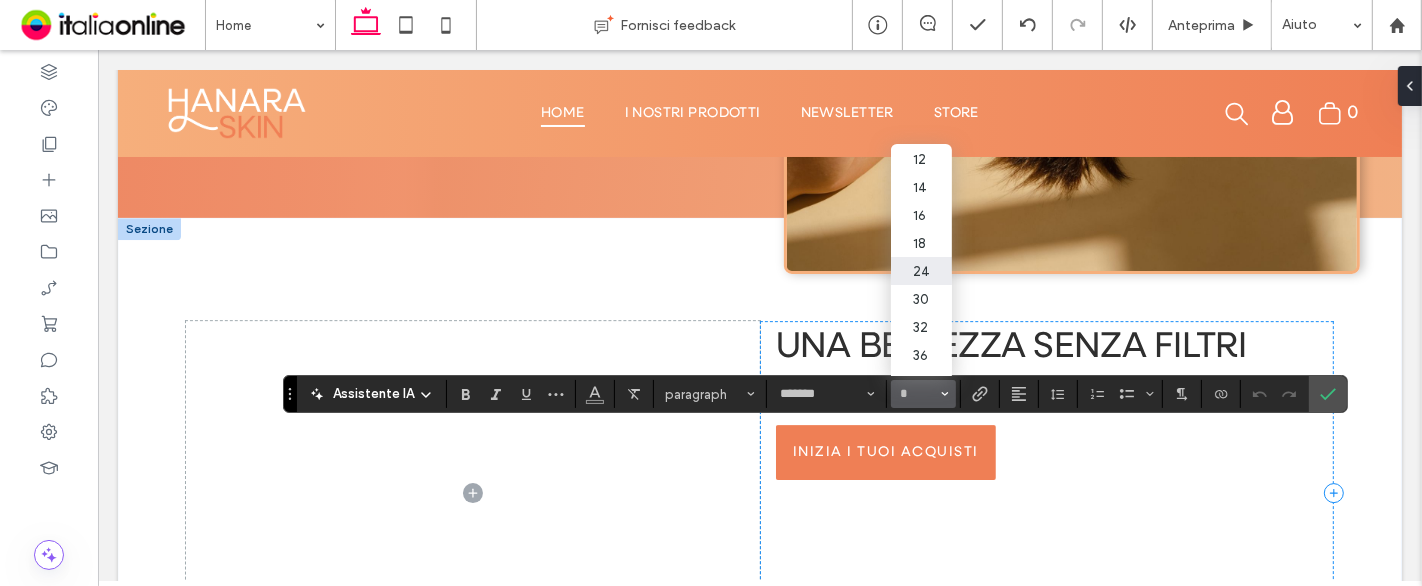 click on "24" at bounding box center (921, 271) 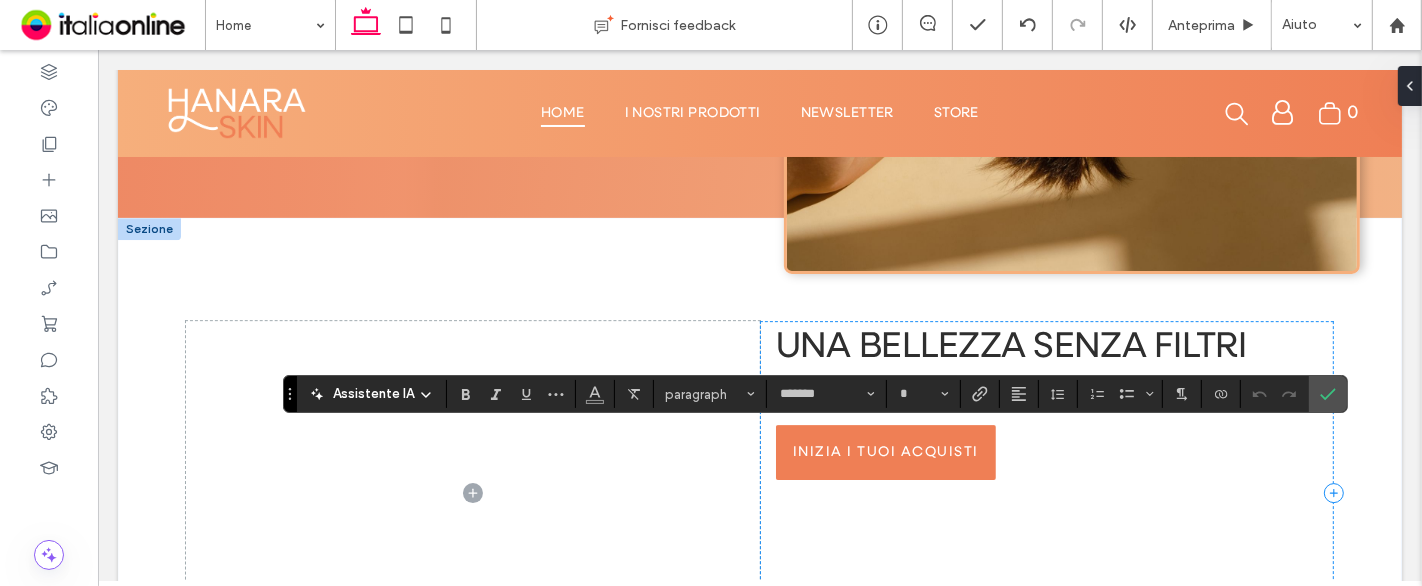 type on "**" 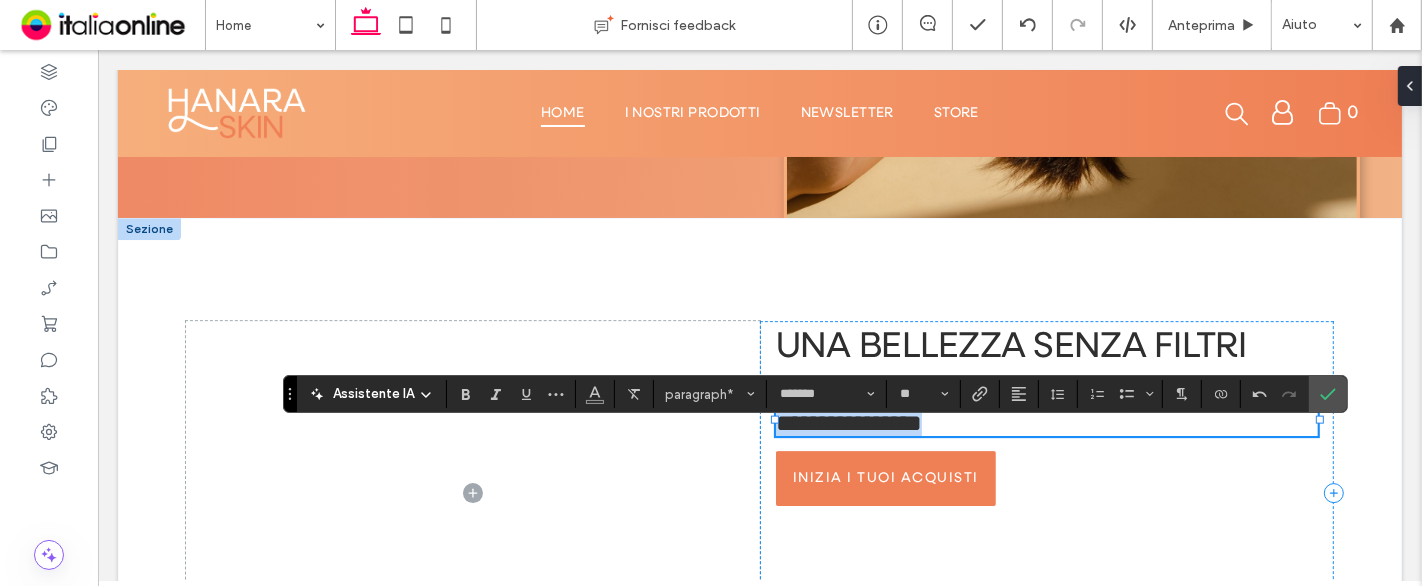 click on "**********" at bounding box center [1046, 410] 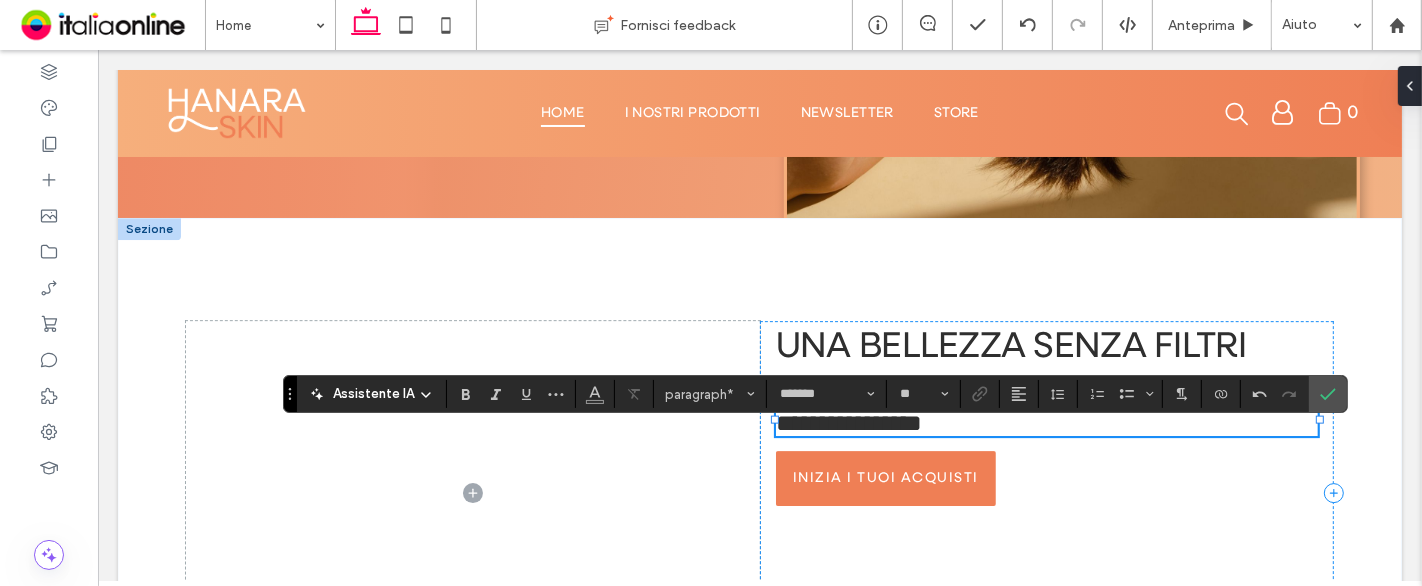 drag, startPoint x: 1179, startPoint y: 446, endPoint x: 1190, endPoint y: 448, distance: 11.18034 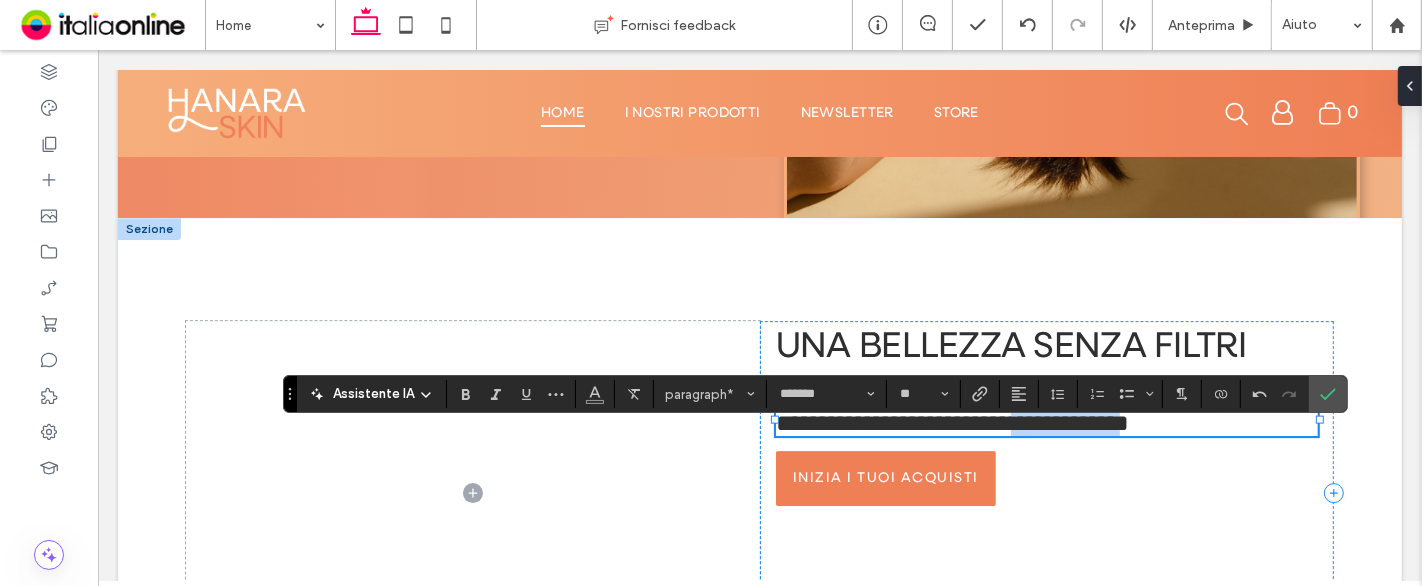drag, startPoint x: 1174, startPoint y: 477, endPoint x: 1035, endPoint y: 475, distance: 139.01439 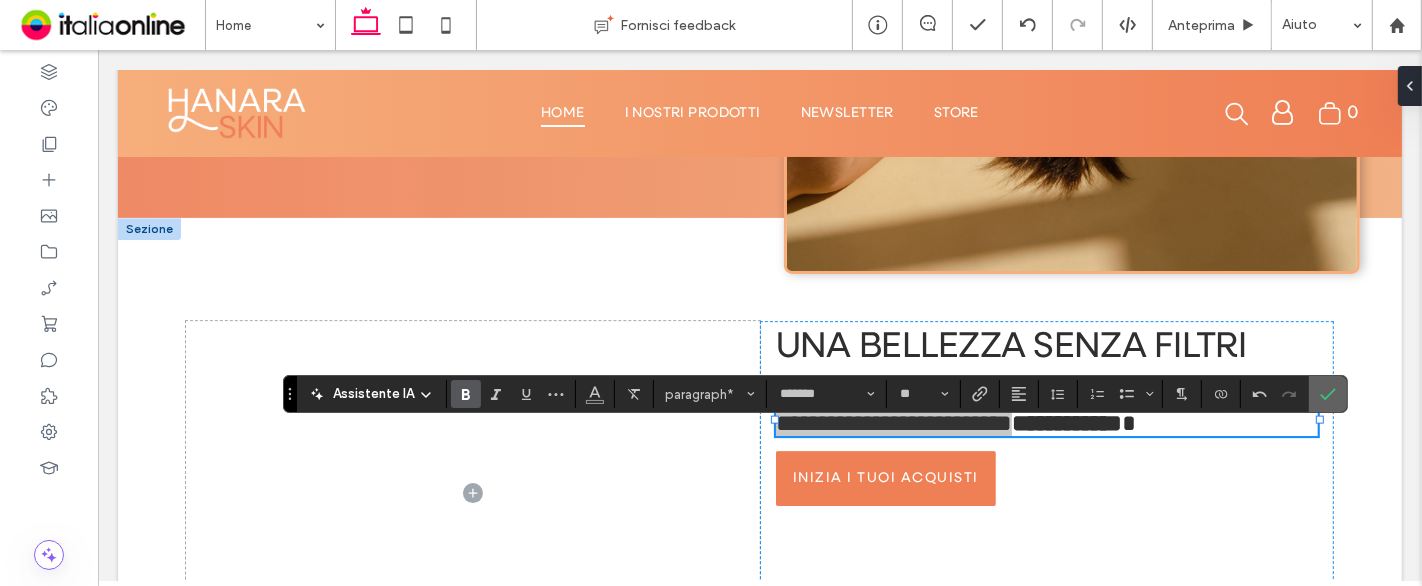 click 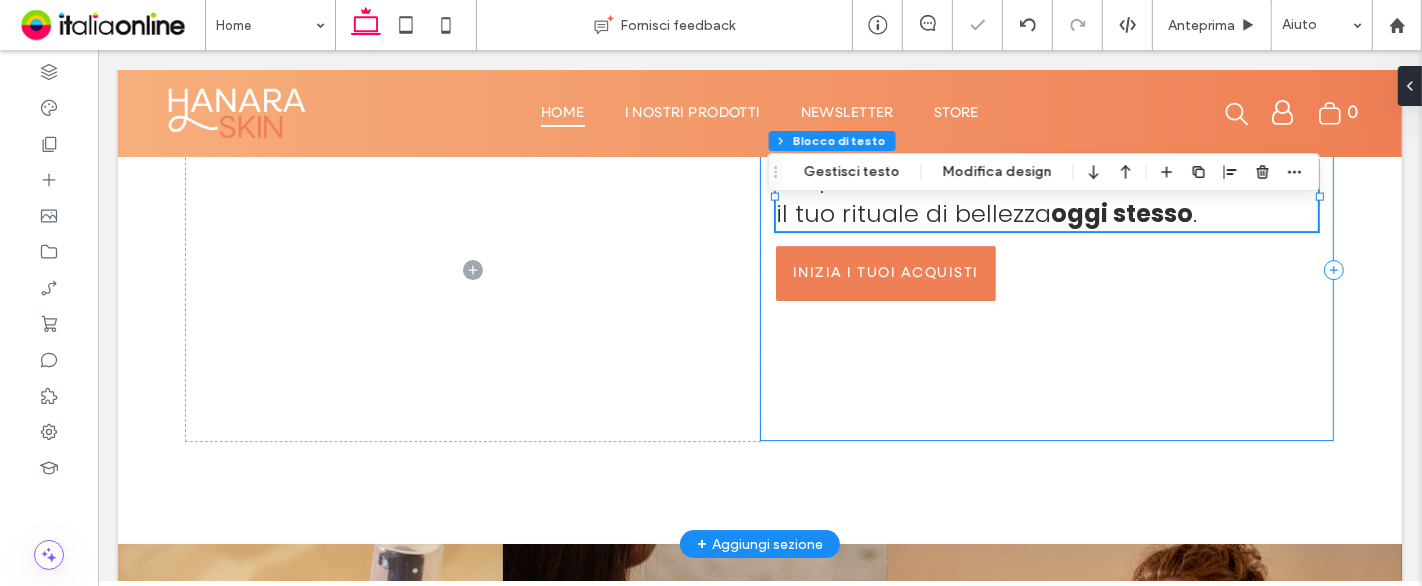 click on "Una bellezza senza filtri
Scopri la collezione Hanara e inizia il tuo rituale di bellezza  oggi stesso .
Inizia i tuoi acquisti" at bounding box center (1046, 270) 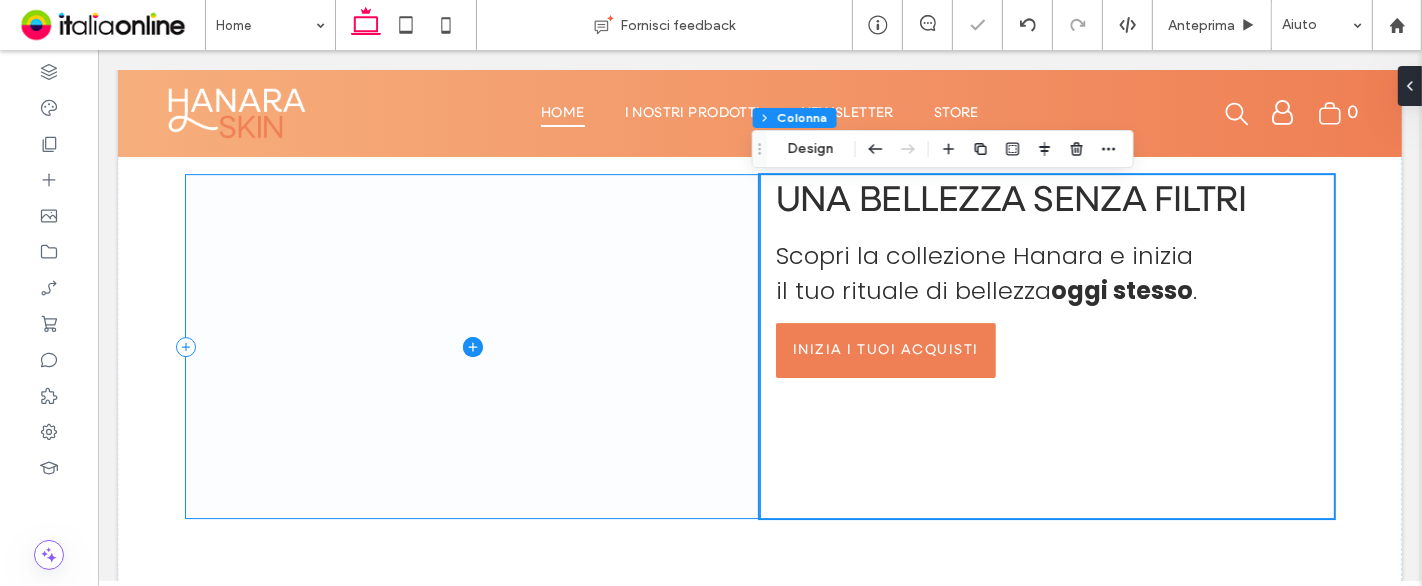 scroll, scrollTop: 5340, scrollLeft: 0, axis: vertical 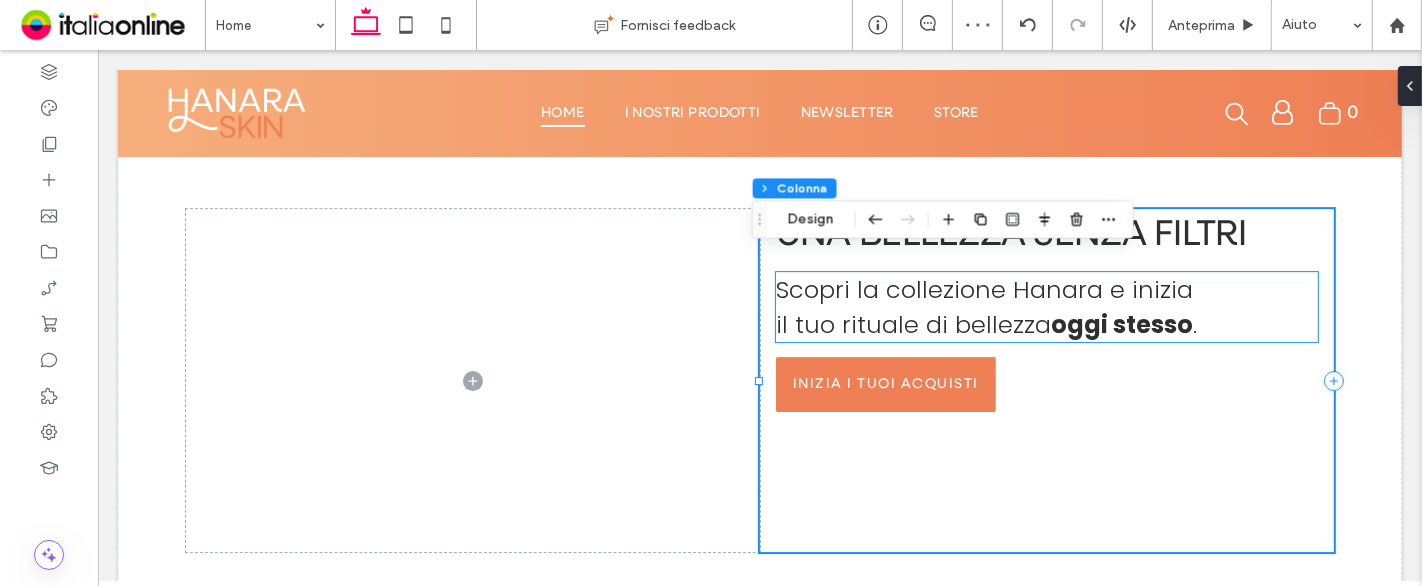 click on "Scopri la collezione Hanara e inizia il tuo rituale di bellezza" at bounding box center [983, 307] 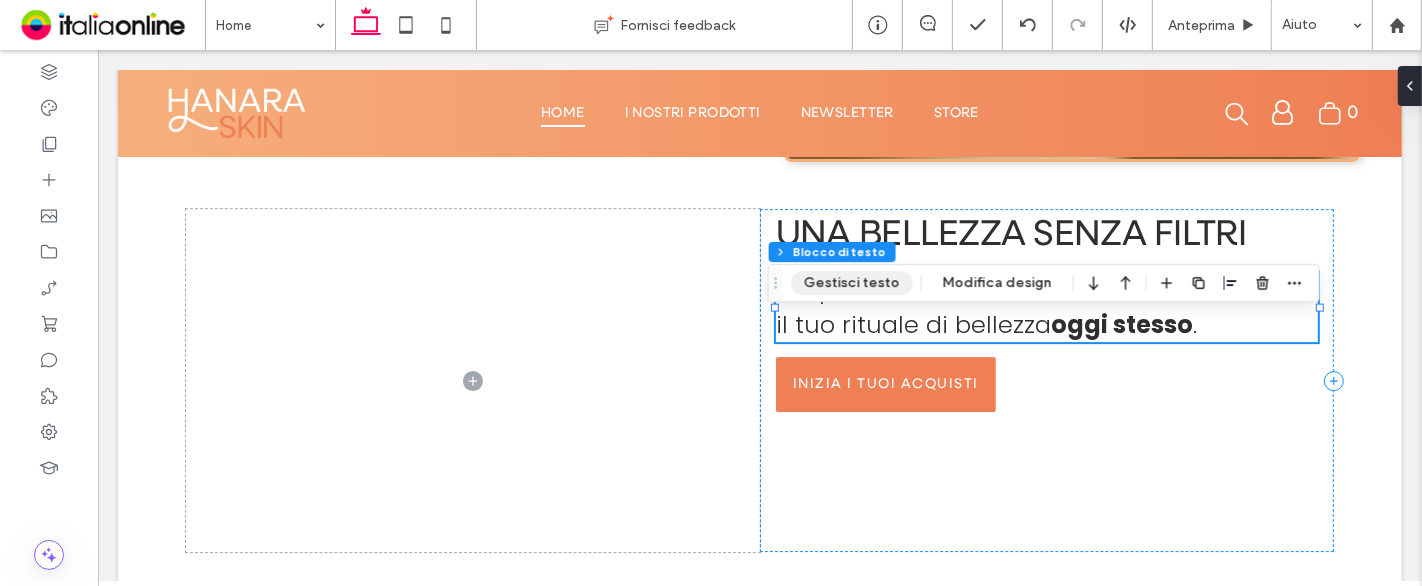 click on "Gestisci testo" at bounding box center [852, 283] 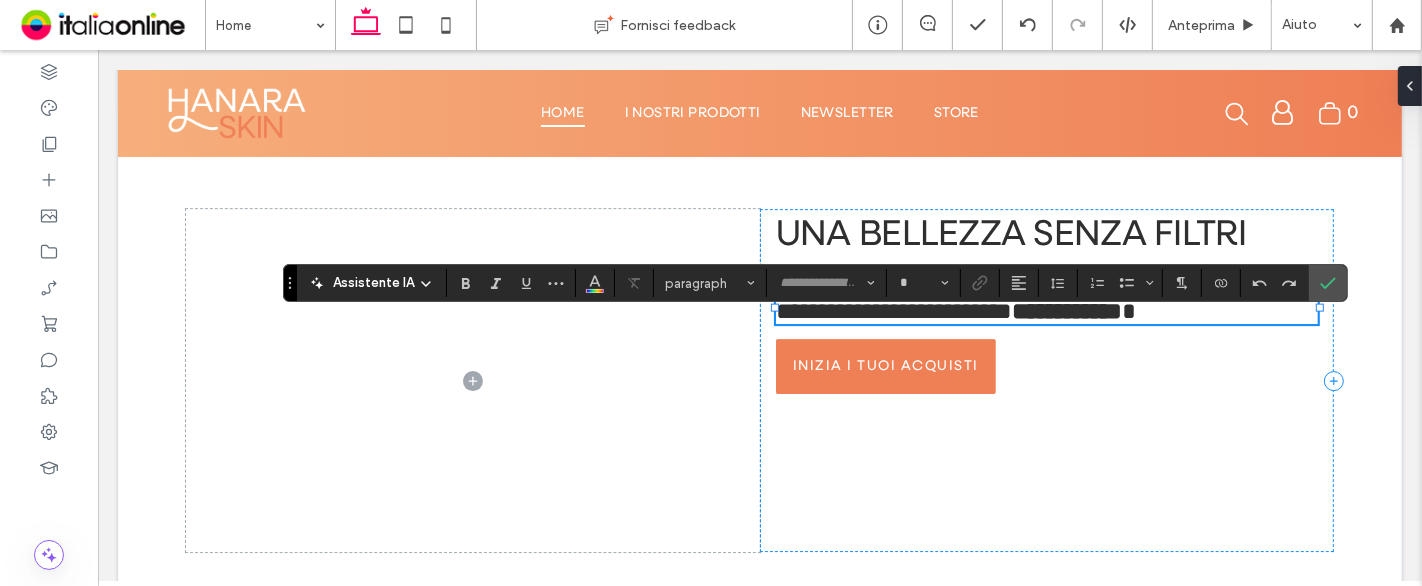type on "*******" 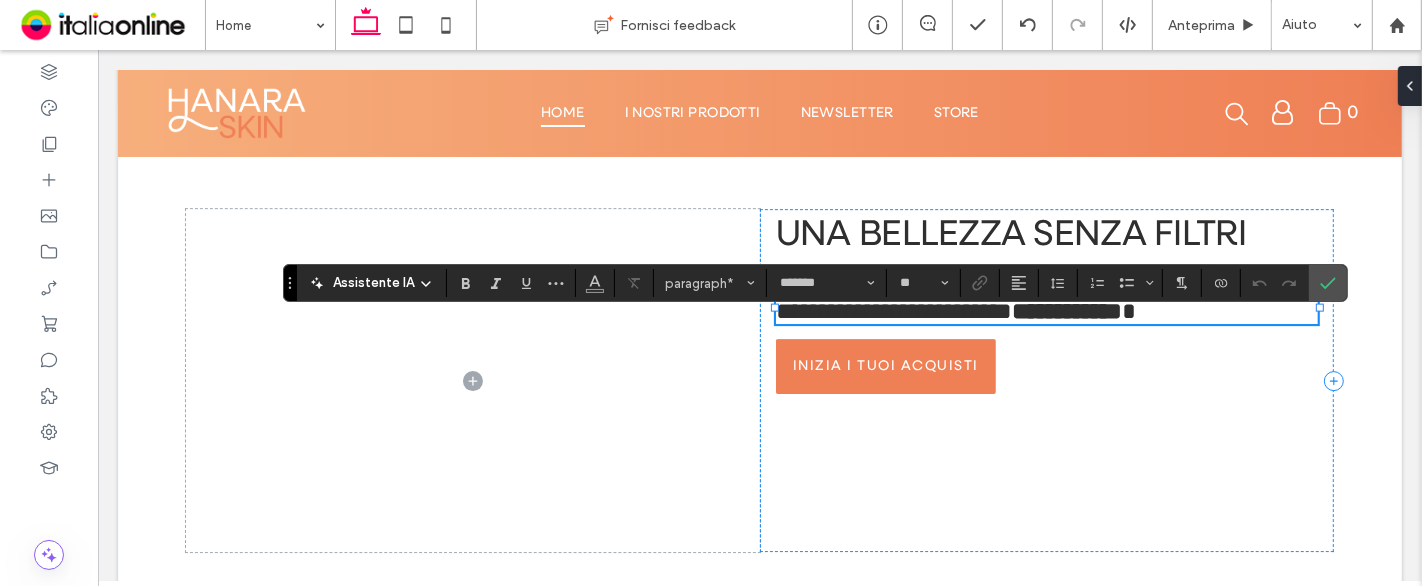 click on "**********" at bounding box center [1046, 298] 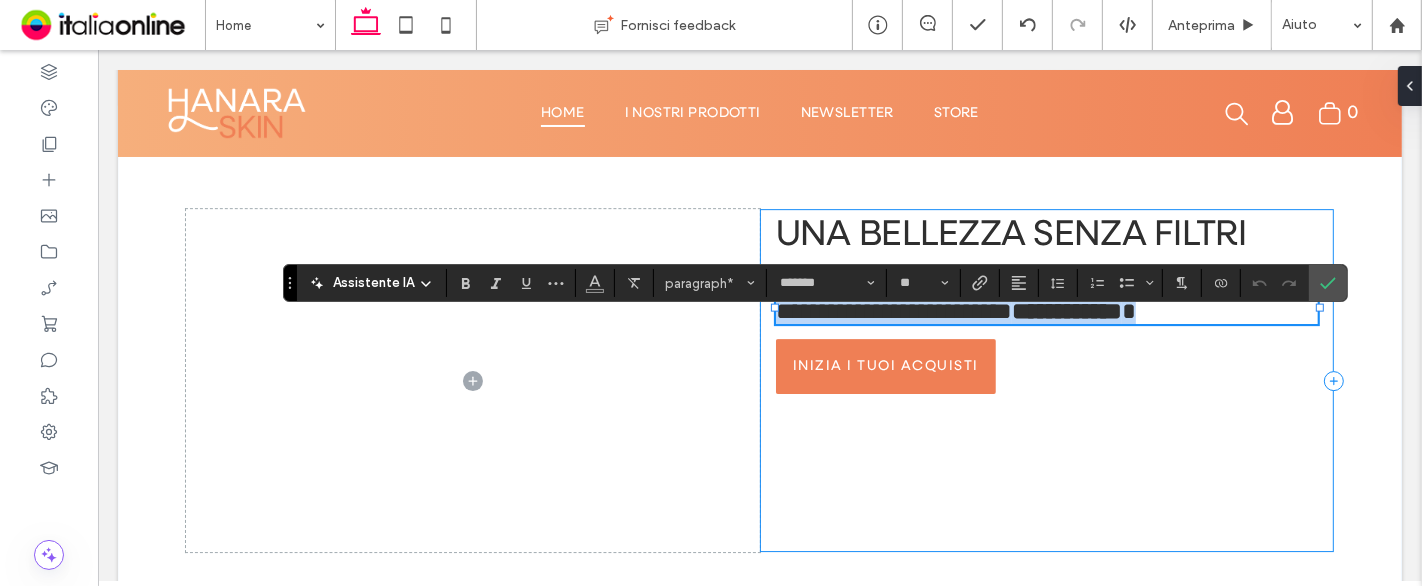 click on "**********" at bounding box center (759, 380) 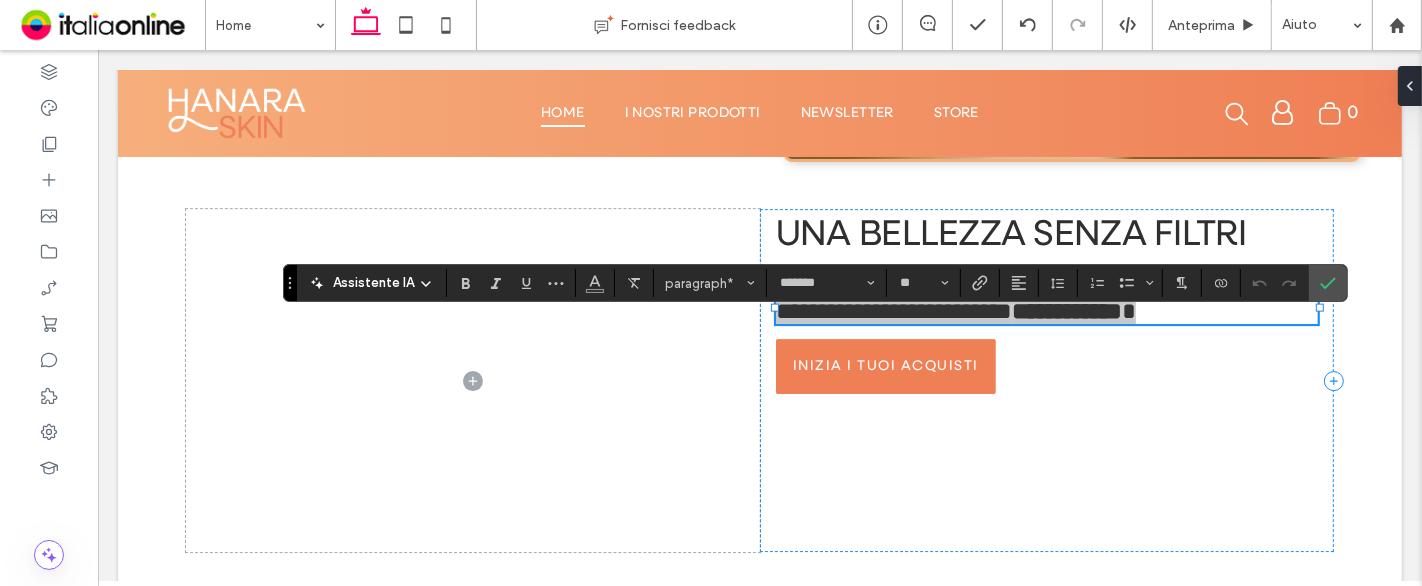 click on "Assistente IA paragraph* ******* **" at bounding box center (815, 283) 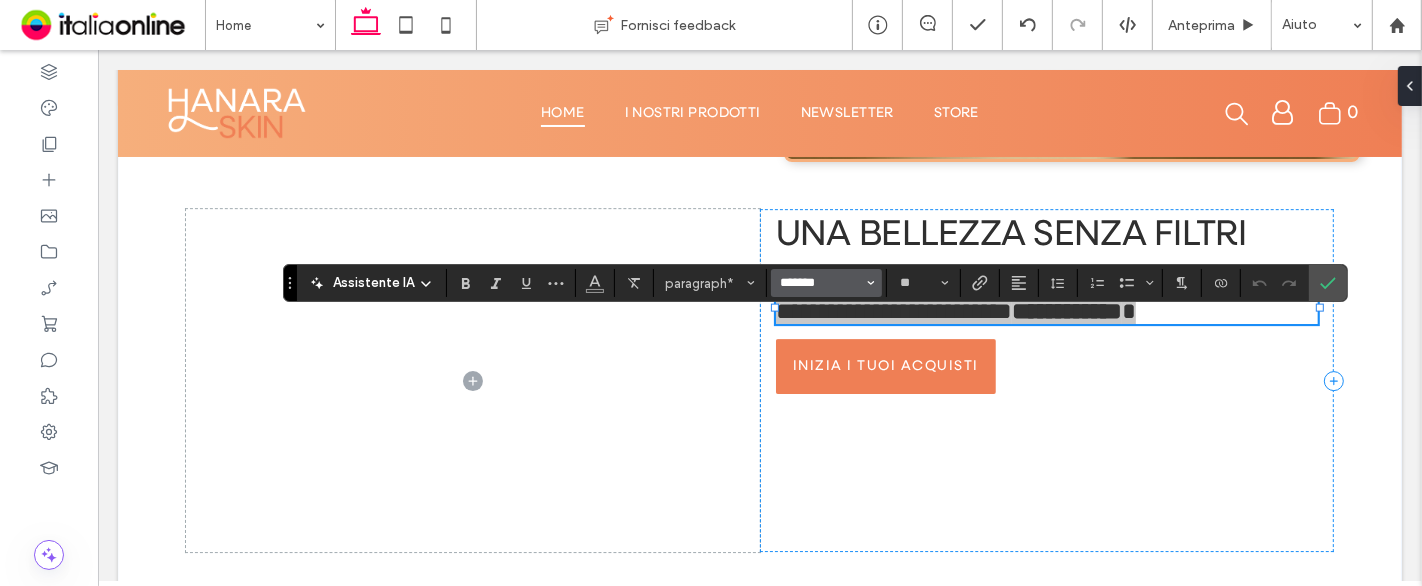 click on "*******" at bounding box center (820, 283) 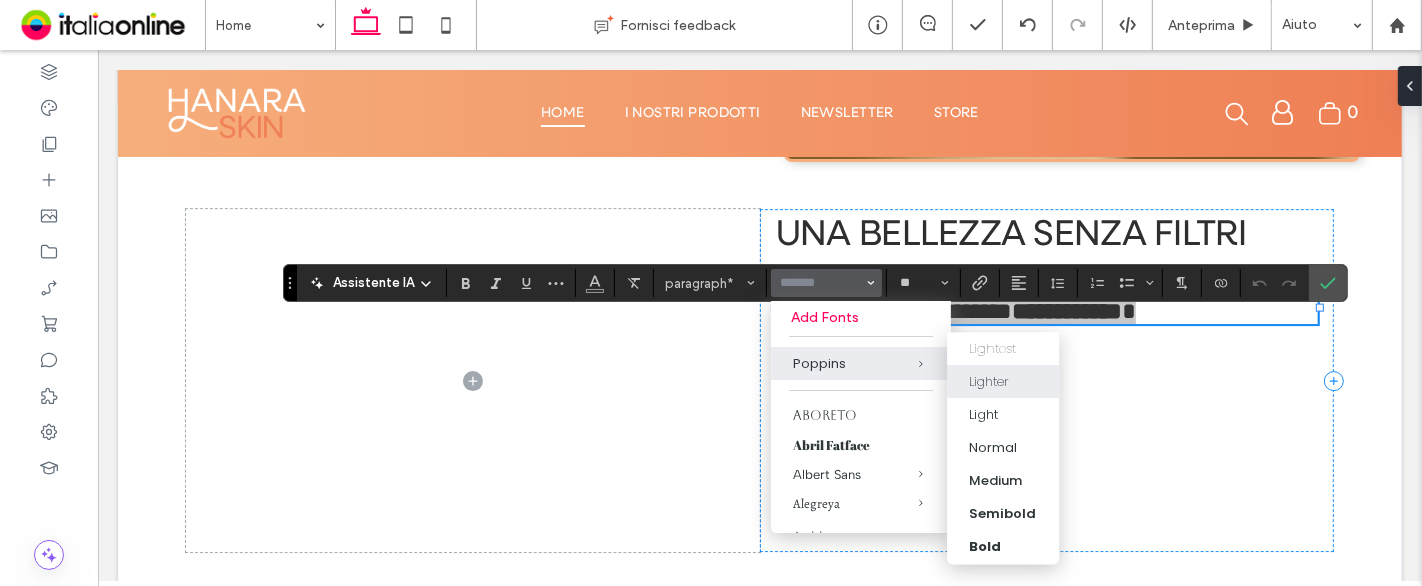 click on "Lighter" at bounding box center (990, 382) 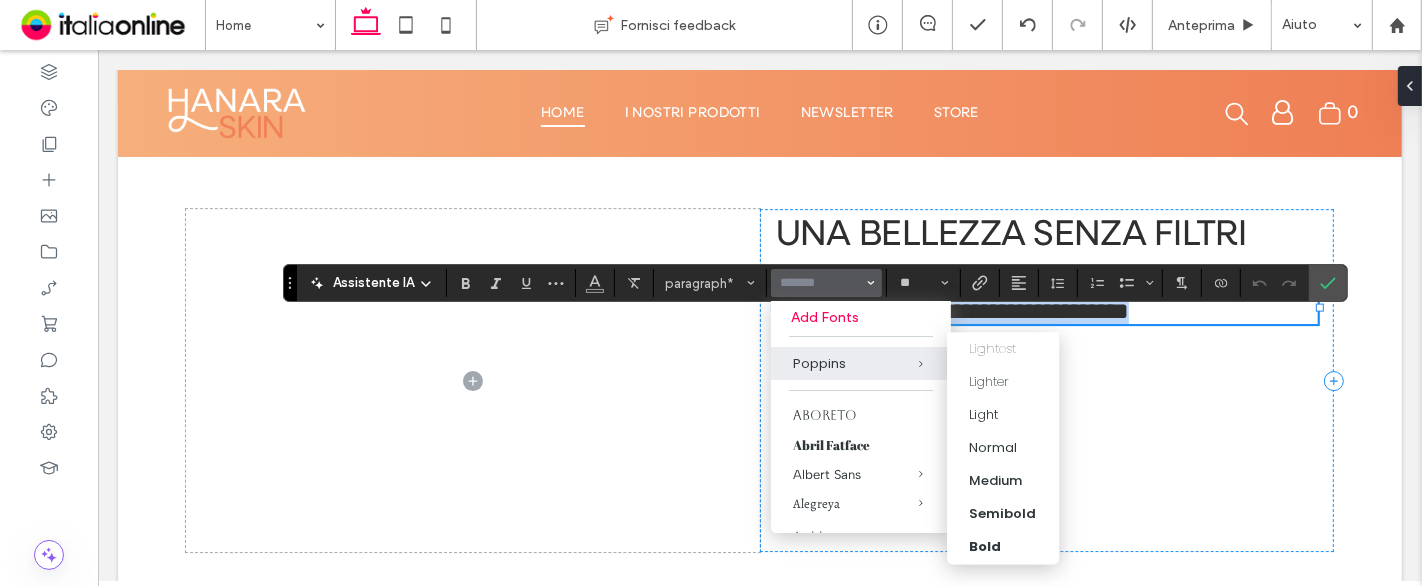 type on "*******" 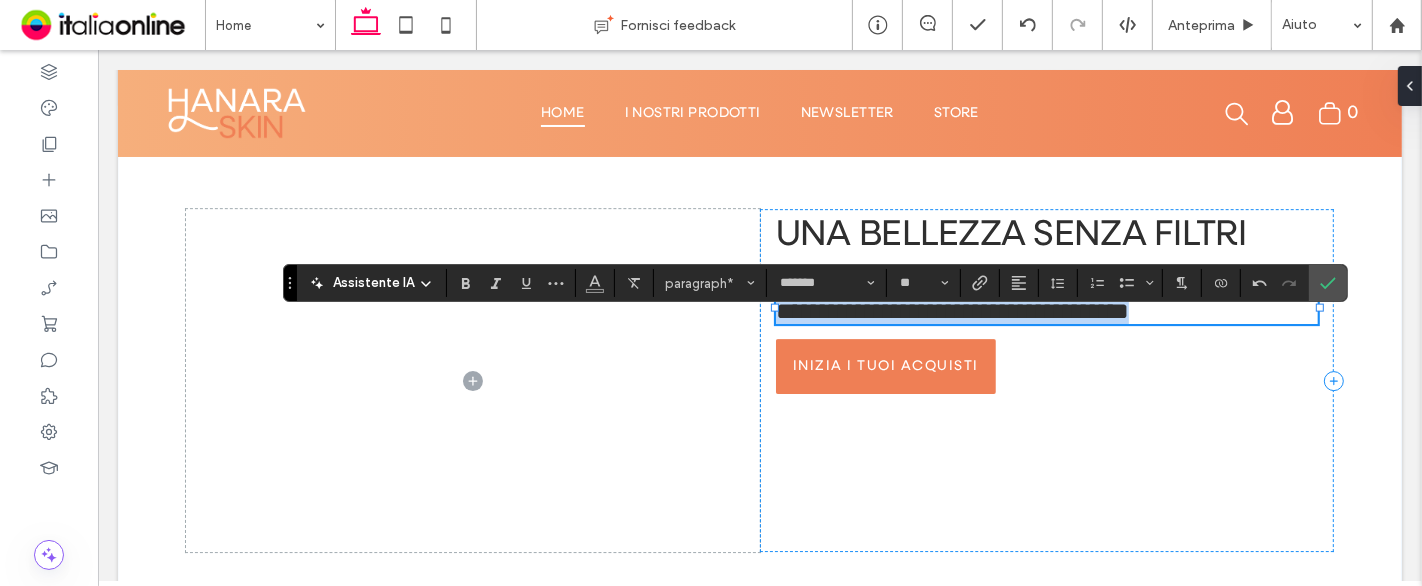 click on "**********" at bounding box center [951, 298] 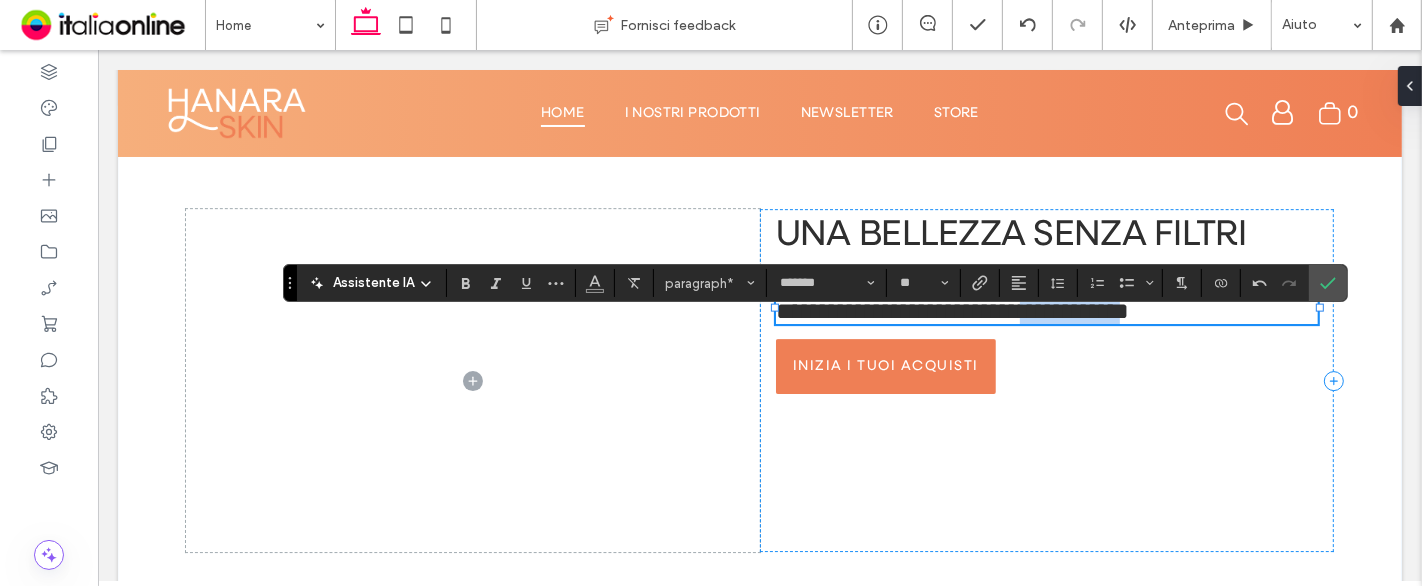 drag, startPoint x: 1170, startPoint y: 376, endPoint x: 1036, endPoint y: 376, distance: 134 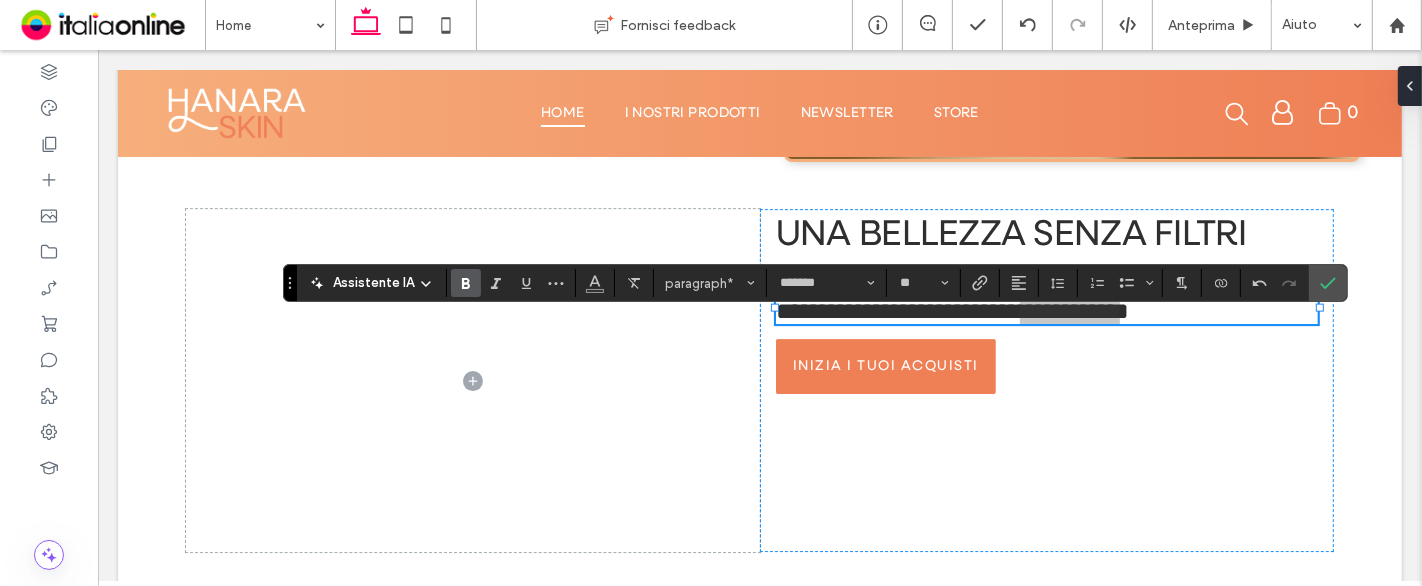 click 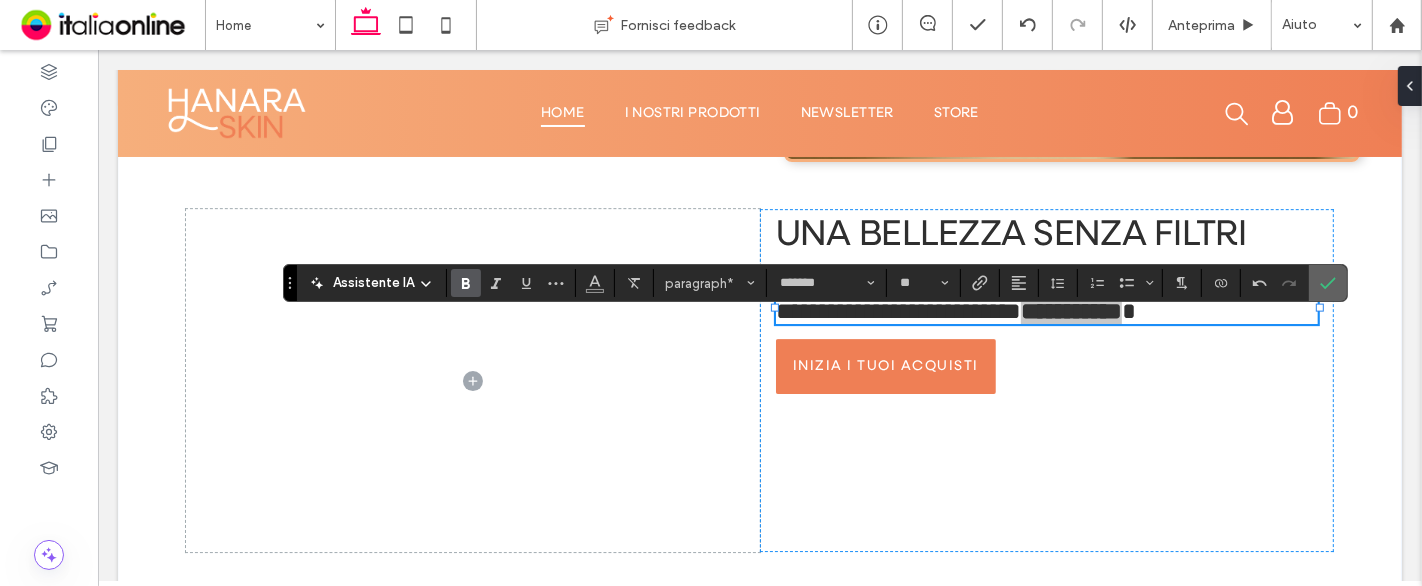 click 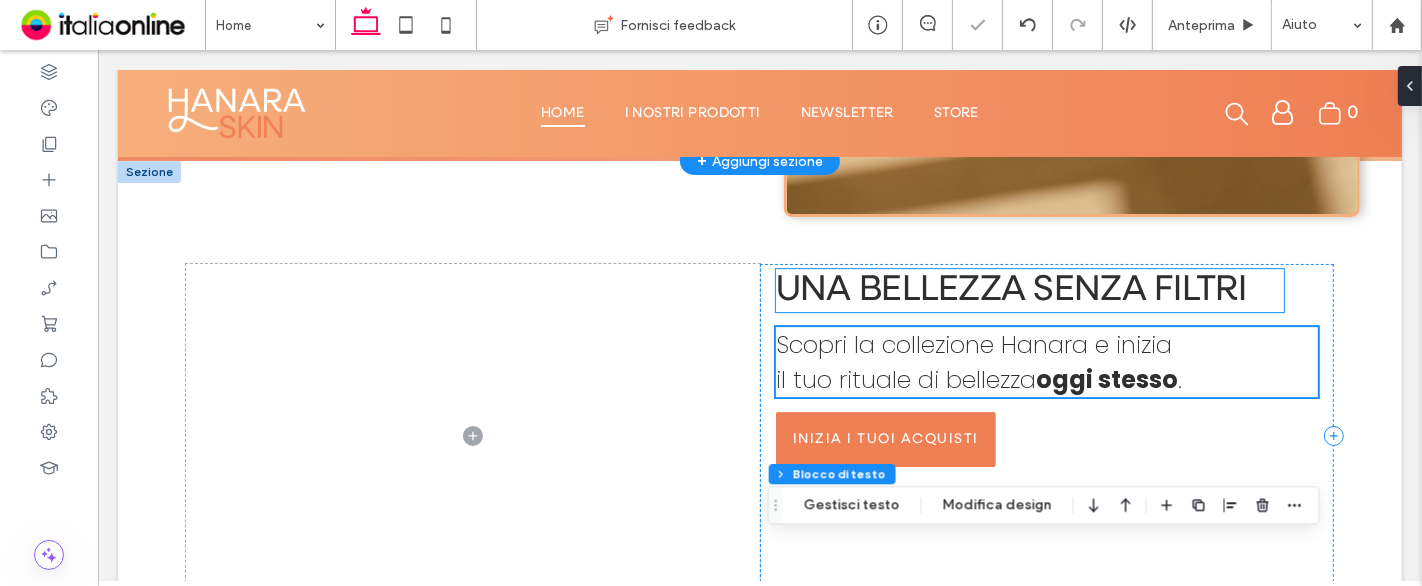 scroll, scrollTop: 5340, scrollLeft: 0, axis: vertical 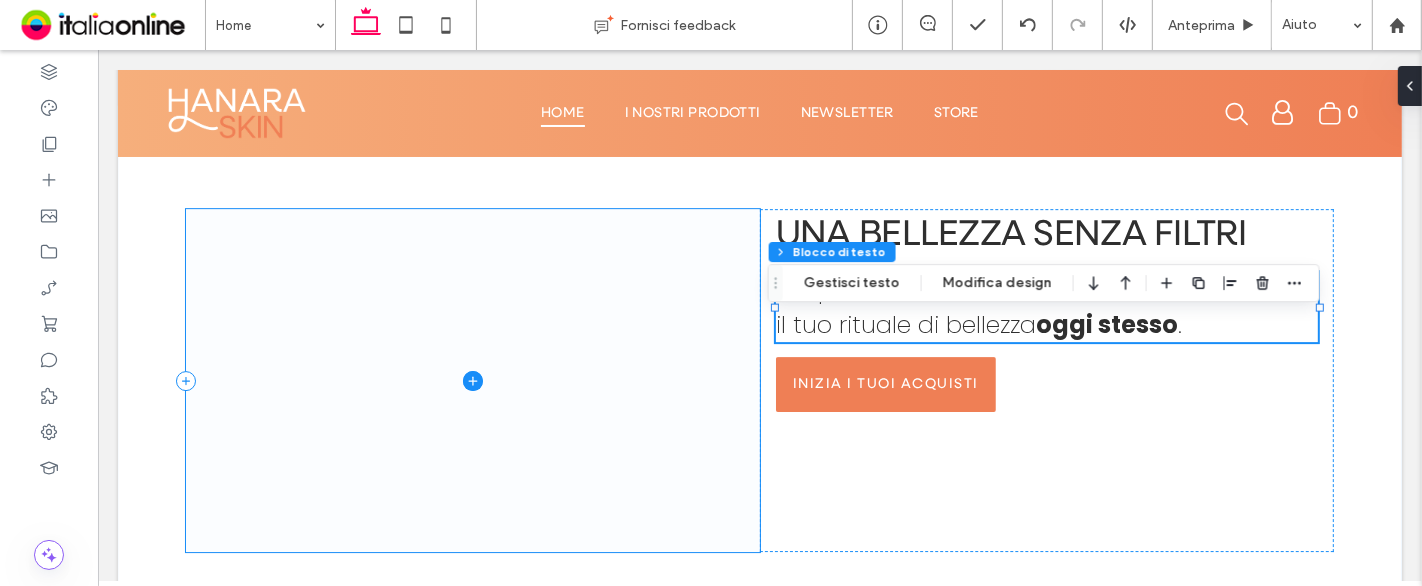 click at bounding box center [472, 381] 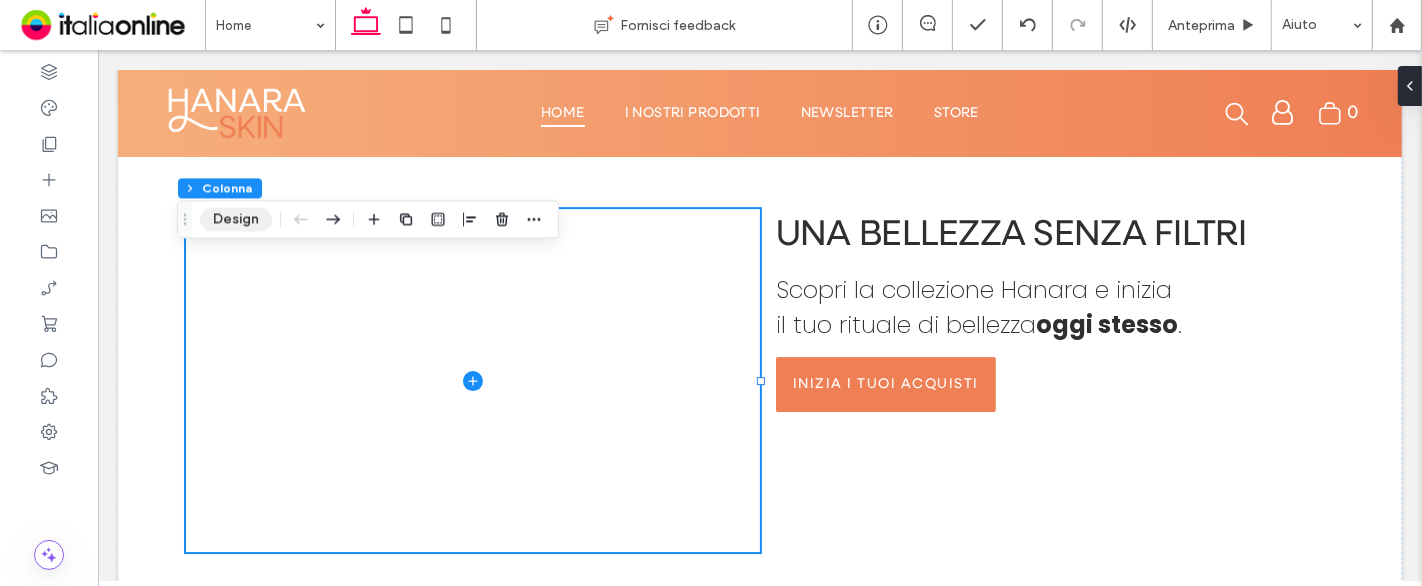 click on "Design" at bounding box center [236, 219] 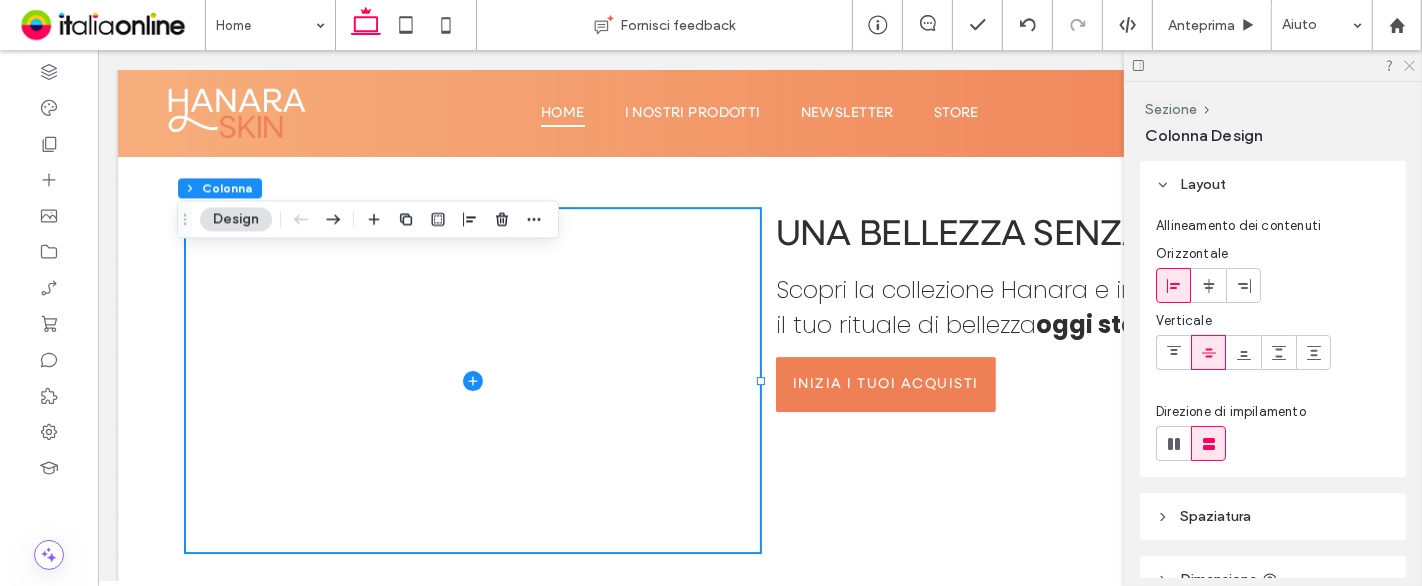 click 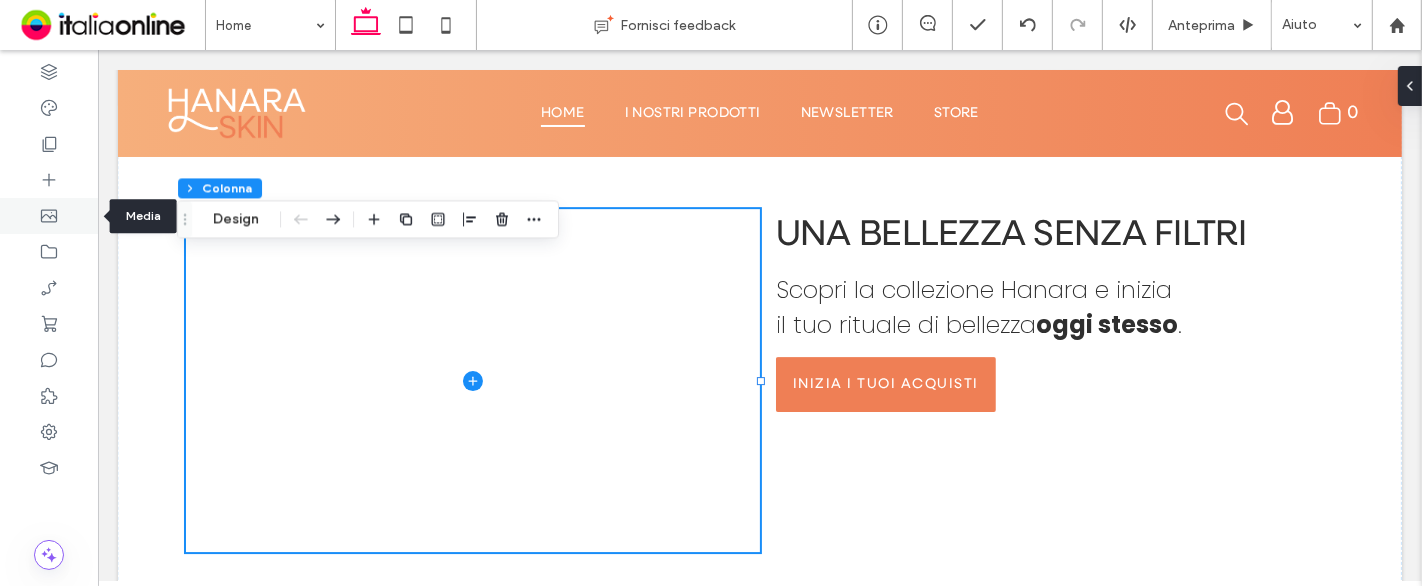 click 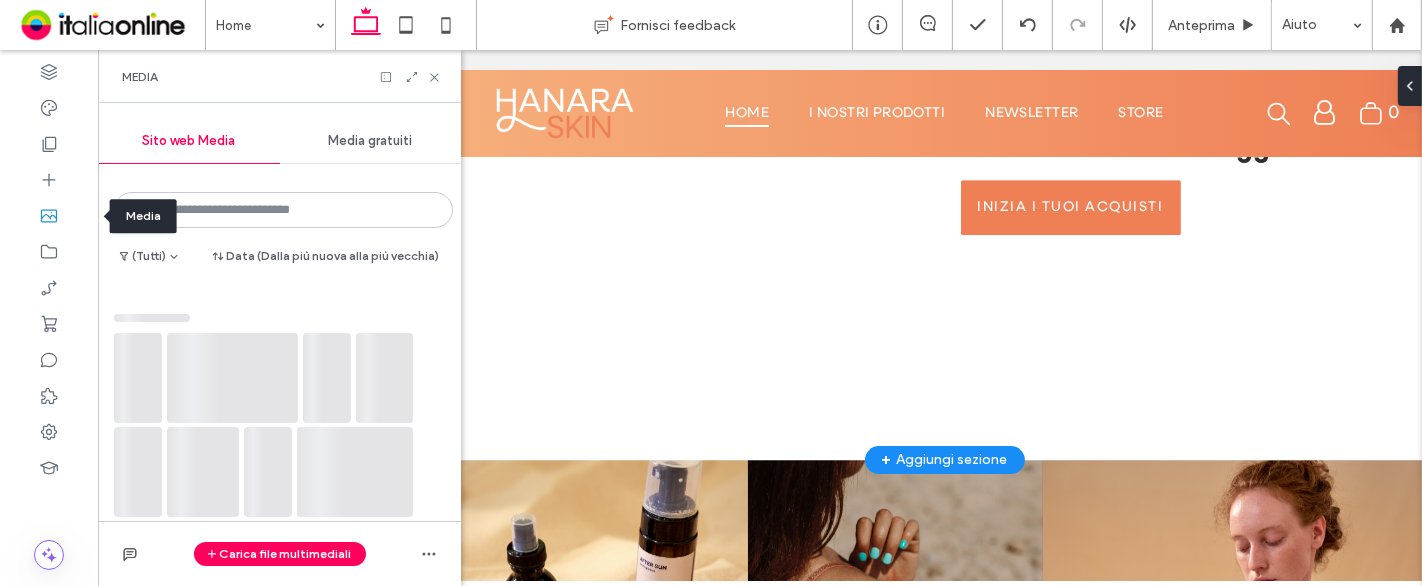 scroll, scrollTop: 5210, scrollLeft: 0, axis: vertical 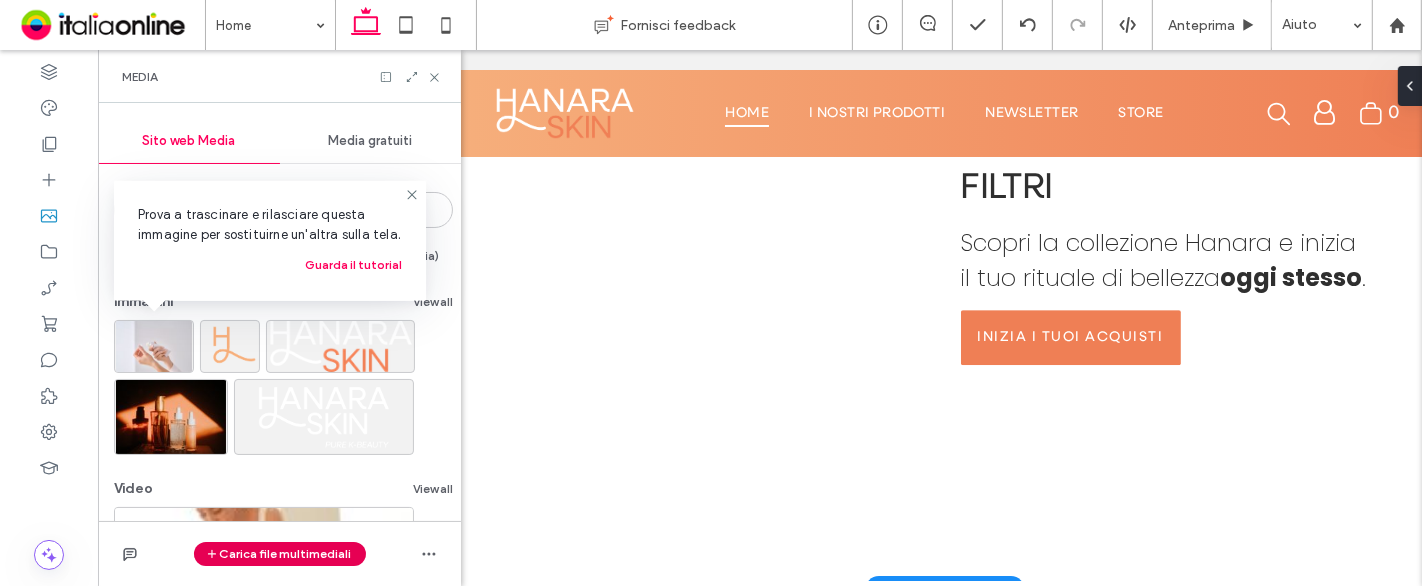 click on "Carica file multimediali" at bounding box center (280, 554) 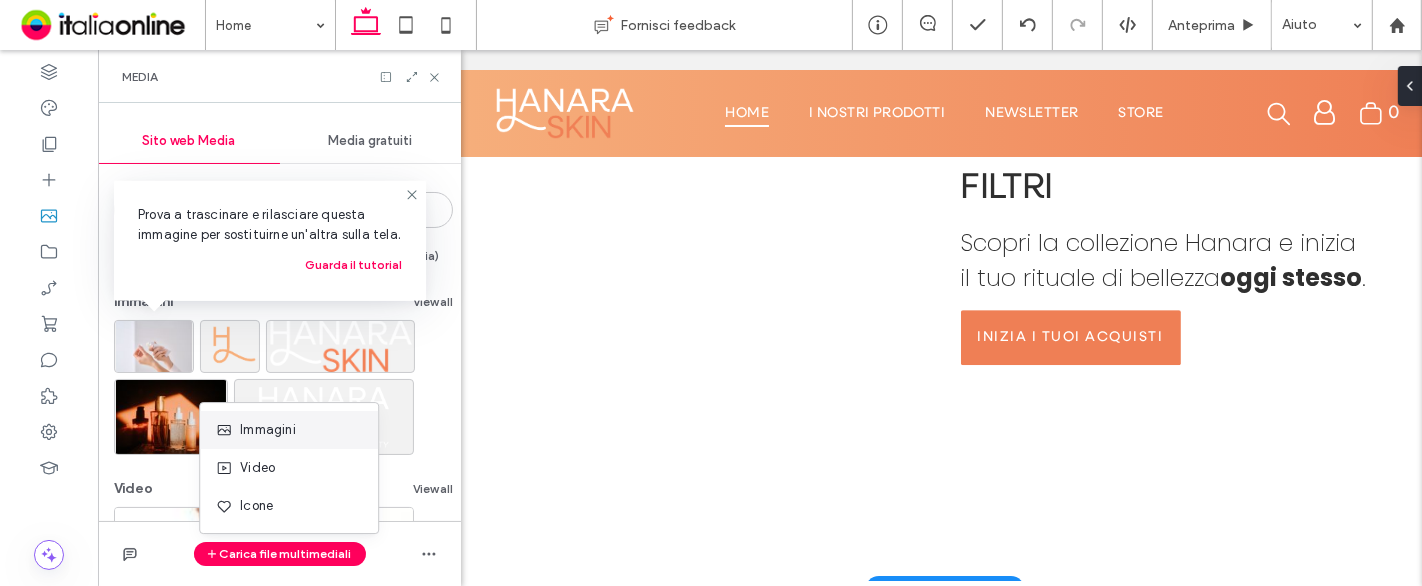 click on "Immagini" at bounding box center [268, 430] 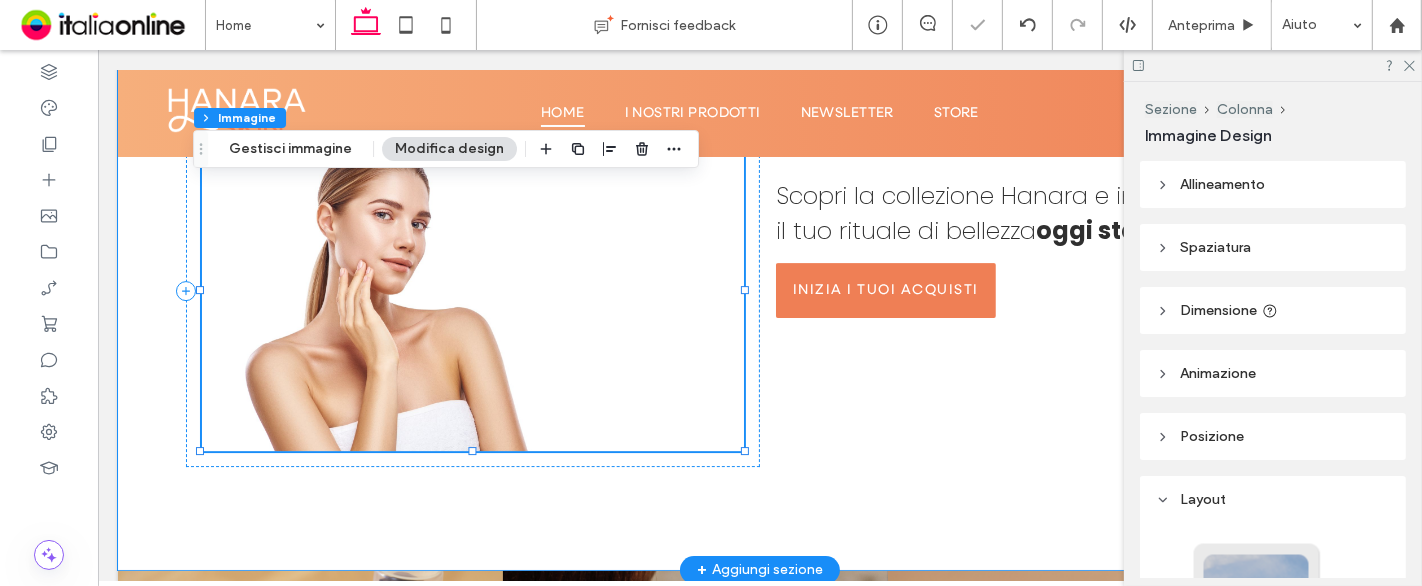 scroll, scrollTop: 5530, scrollLeft: 0, axis: vertical 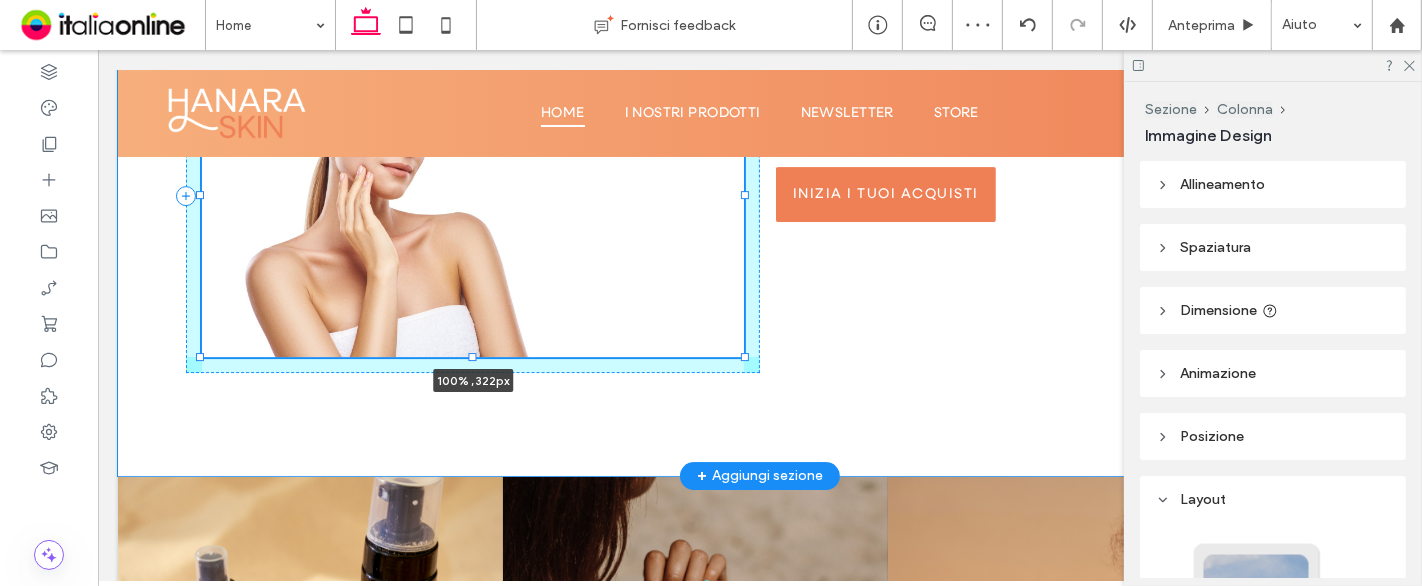 drag, startPoint x: 461, startPoint y: 401, endPoint x: 614, endPoint y: 364, distance: 157.4103 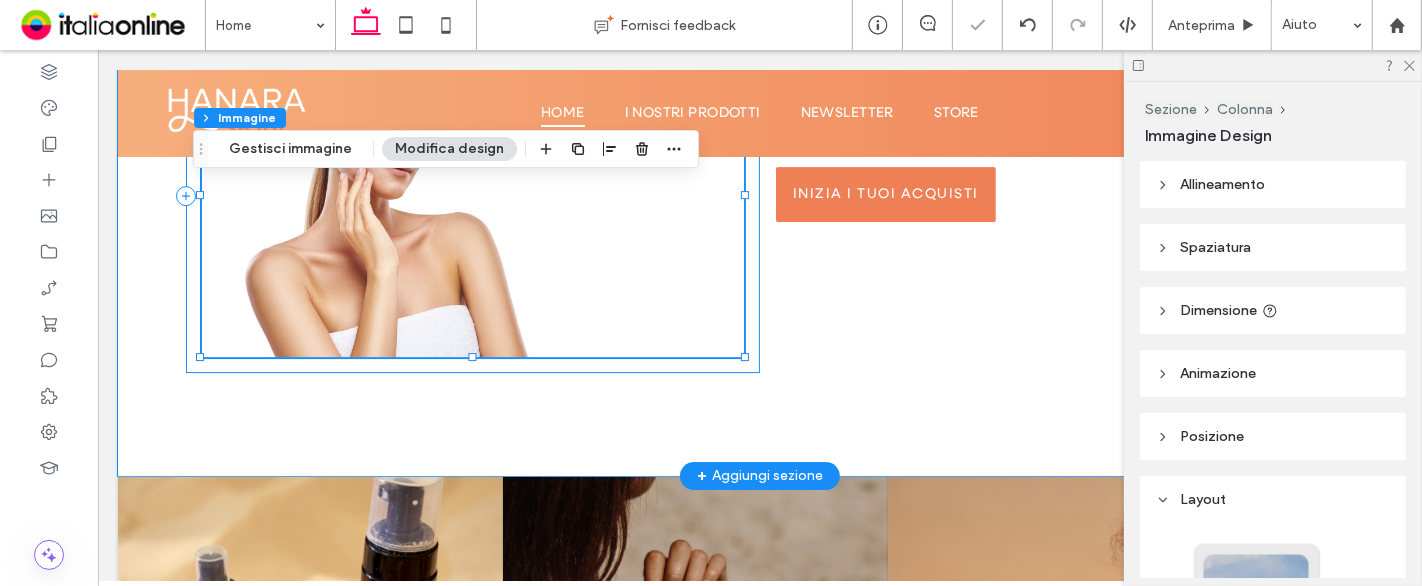 click on "100% , 322px" at bounding box center [472, 196] 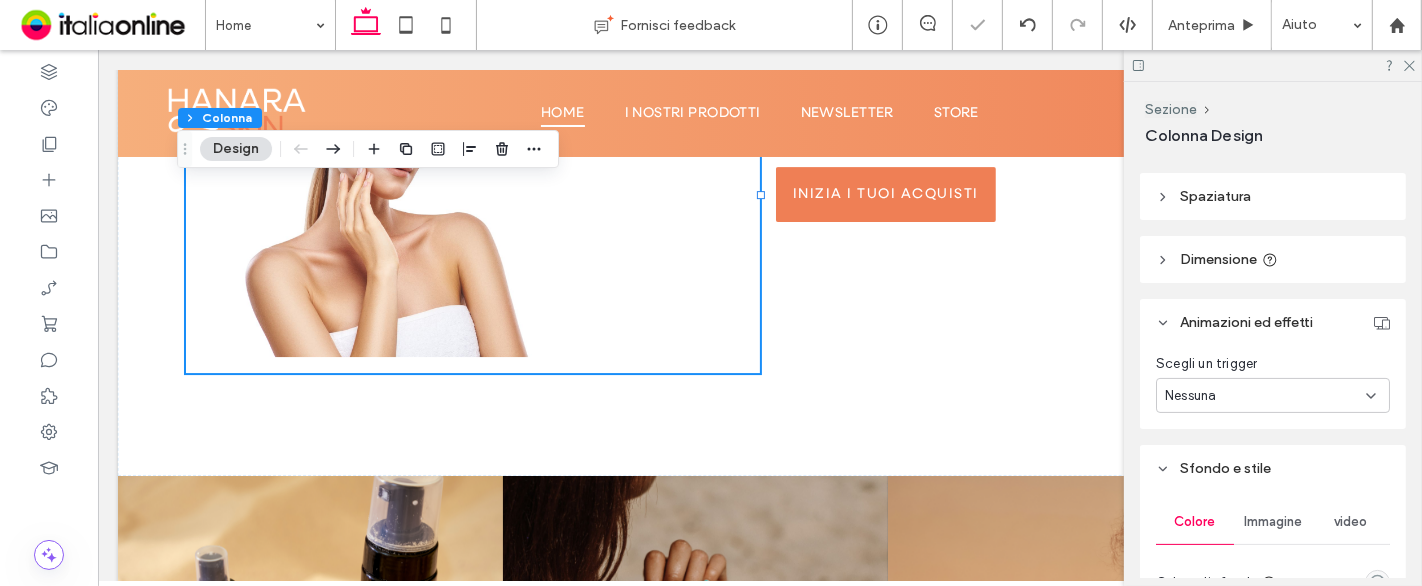 scroll, scrollTop: 333, scrollLeft: 0, axis: vertical 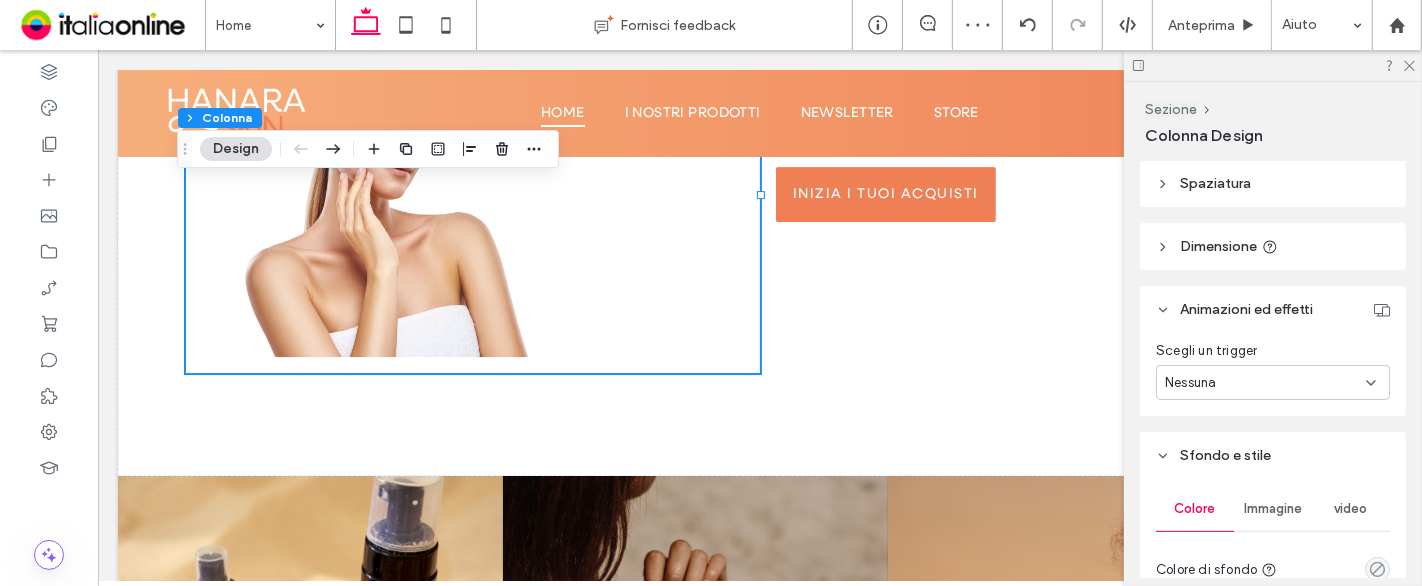 click on "Spaziatura" at bounding box center (1273, 183) 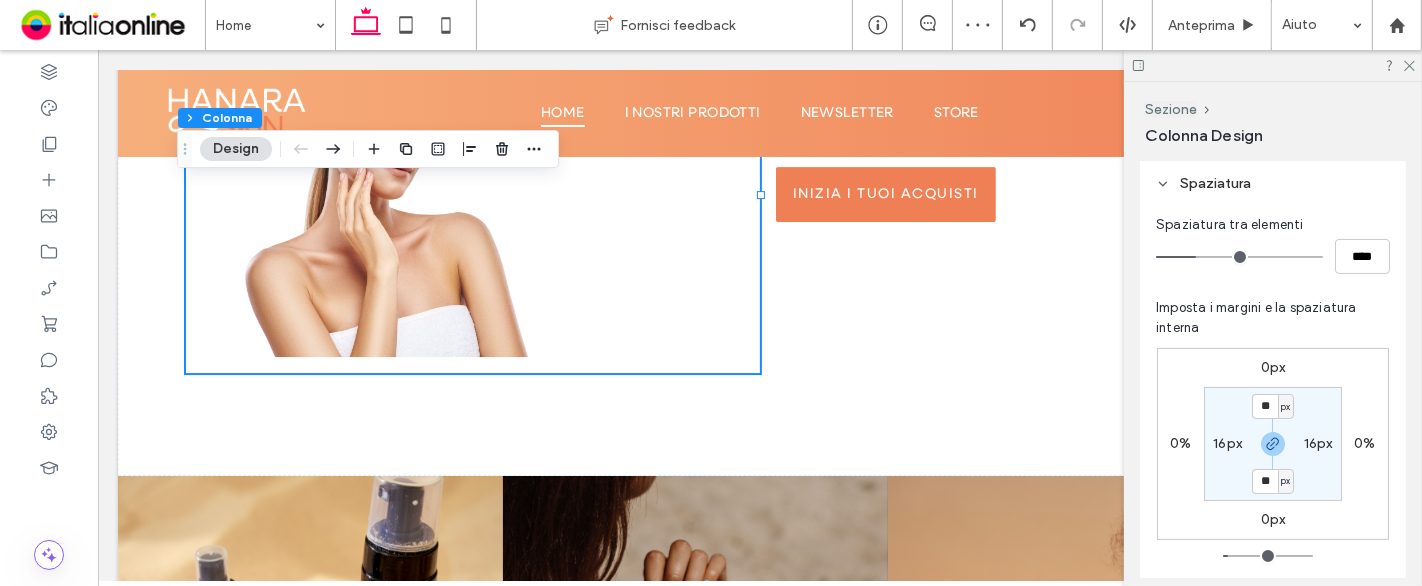 click on "16px" at bounding box center (1227, 443) 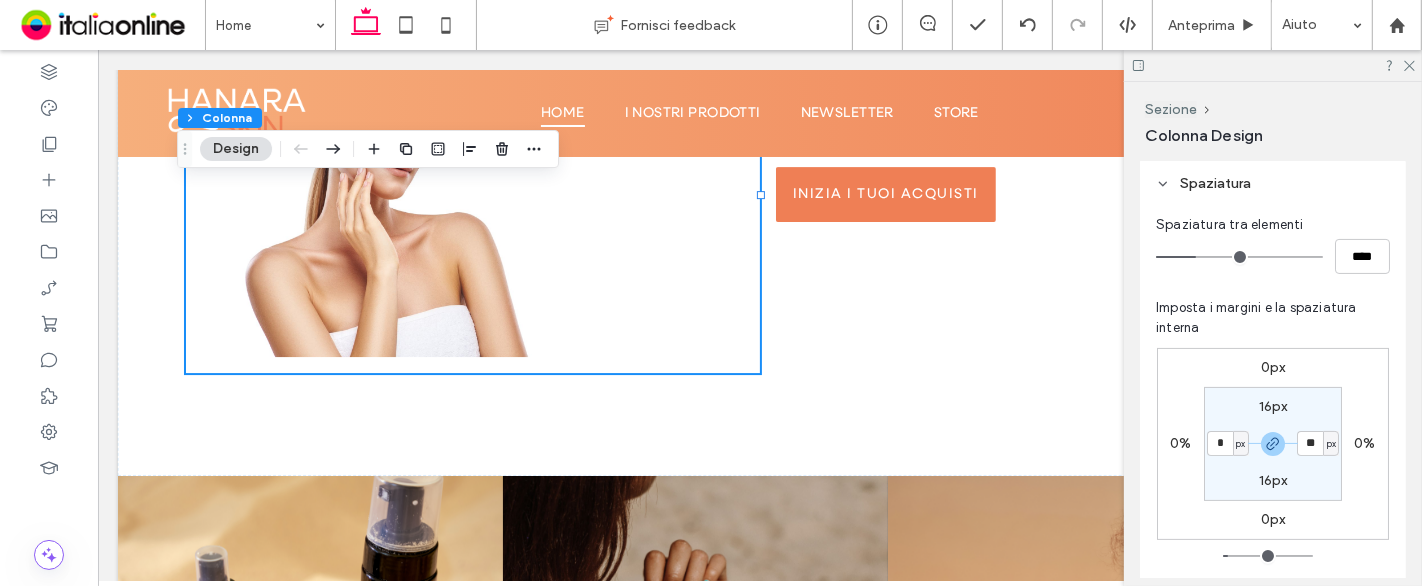 type on "*" 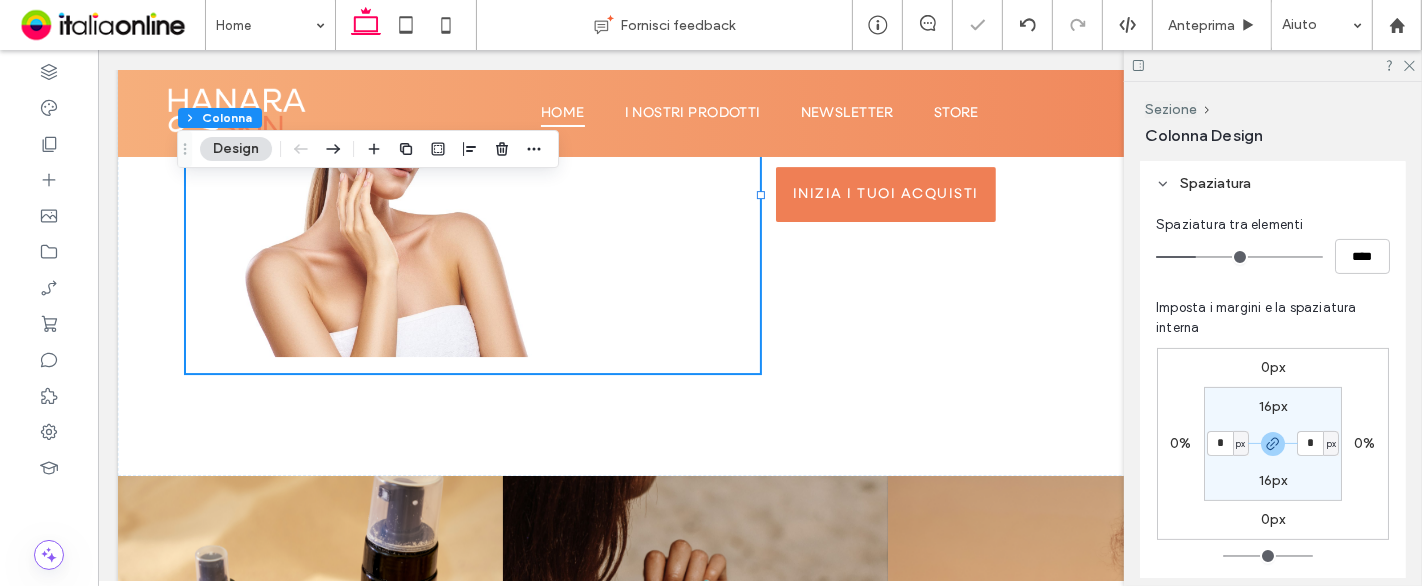 type on "*" 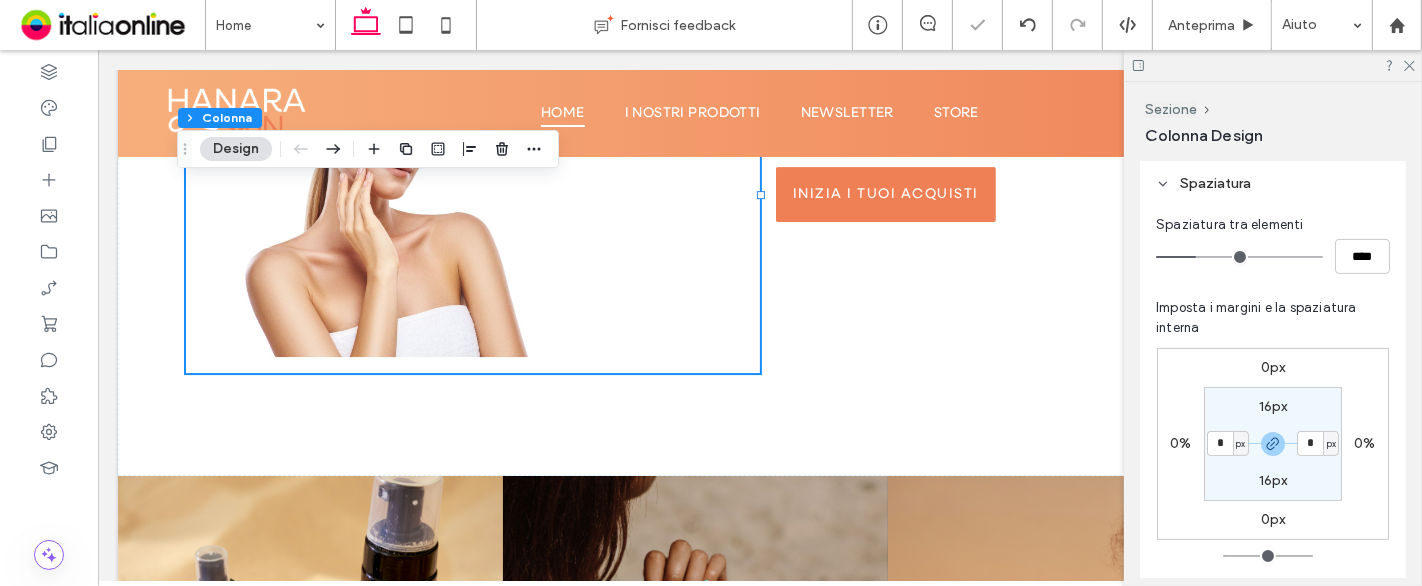 type on "*" 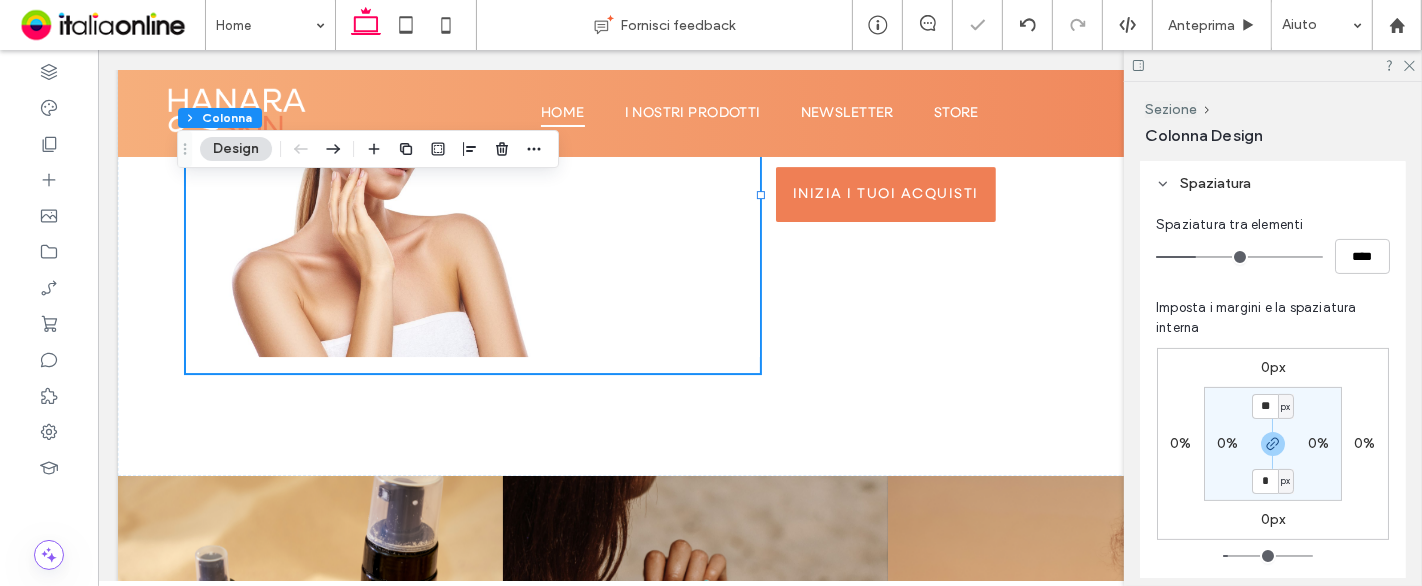 type on "*" 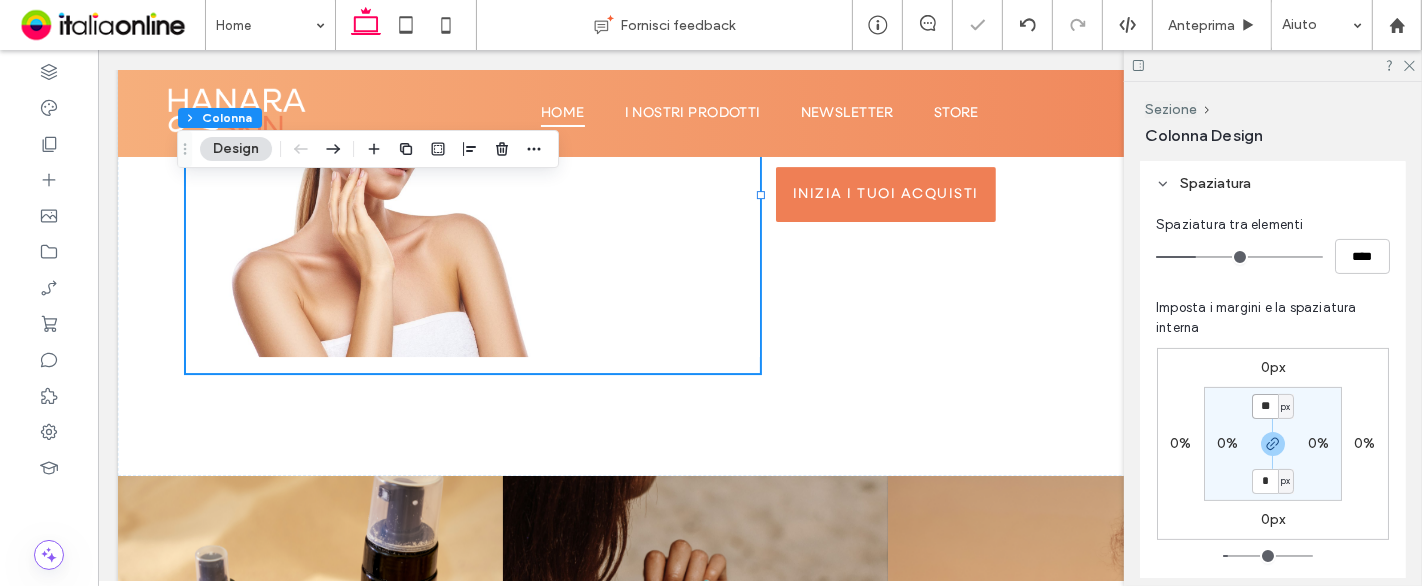 type on "*" 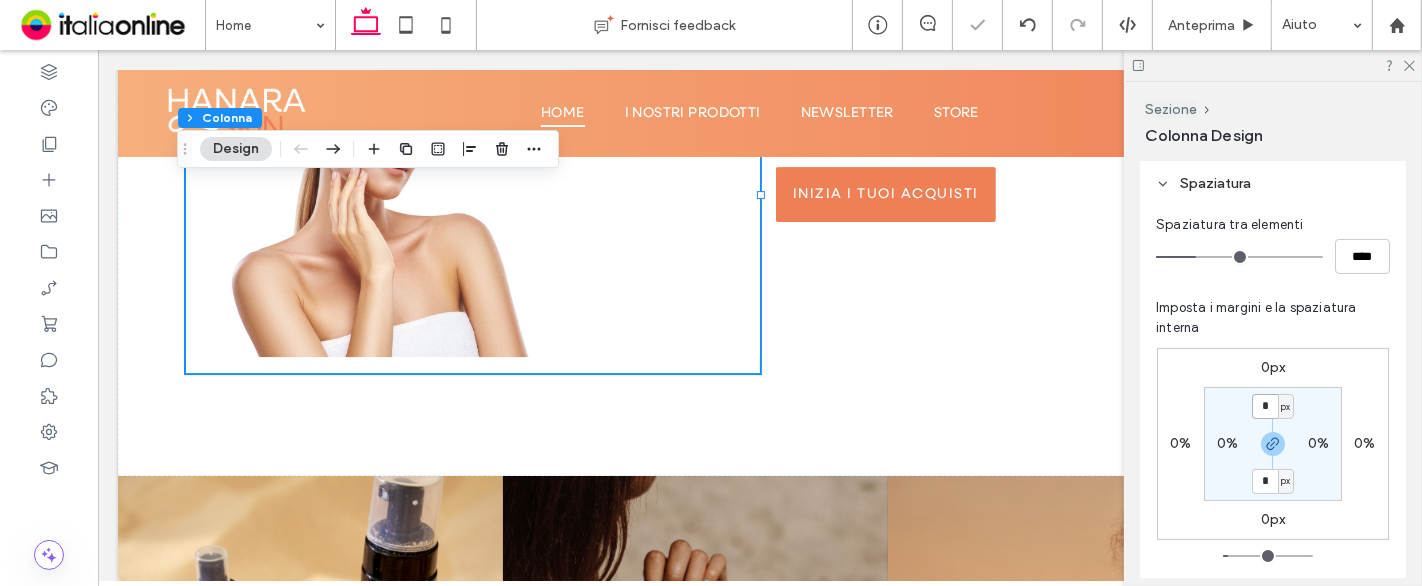 click on "*" at bounding box center (1265, 406) 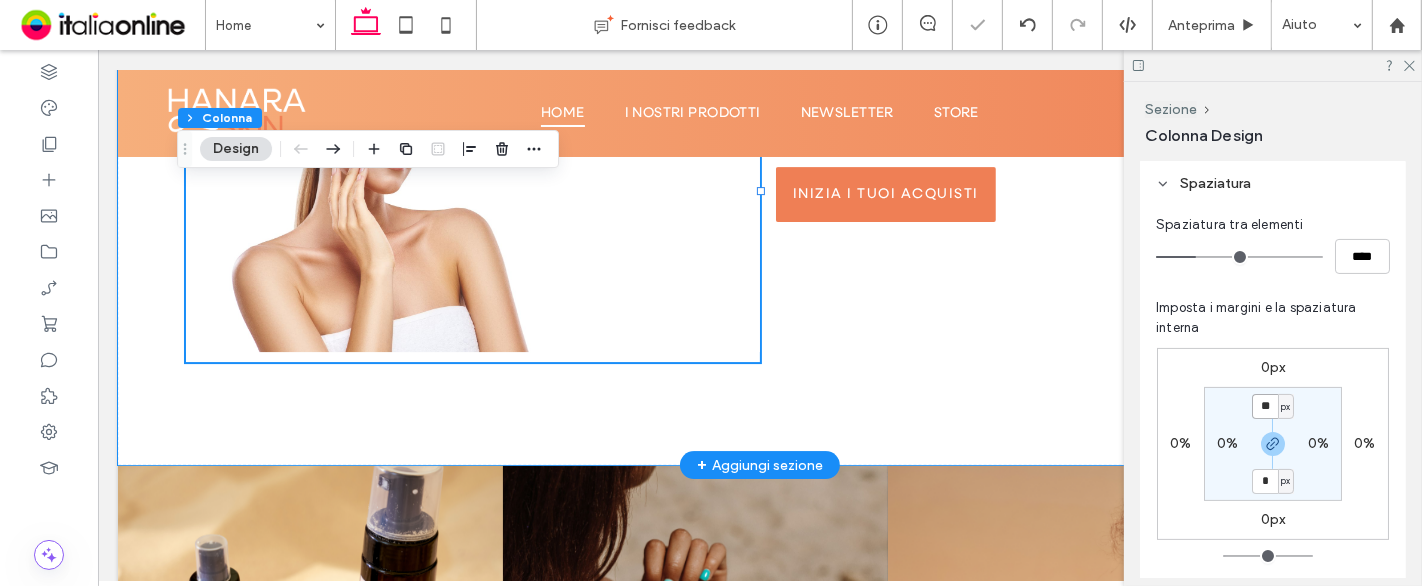 type on "**" 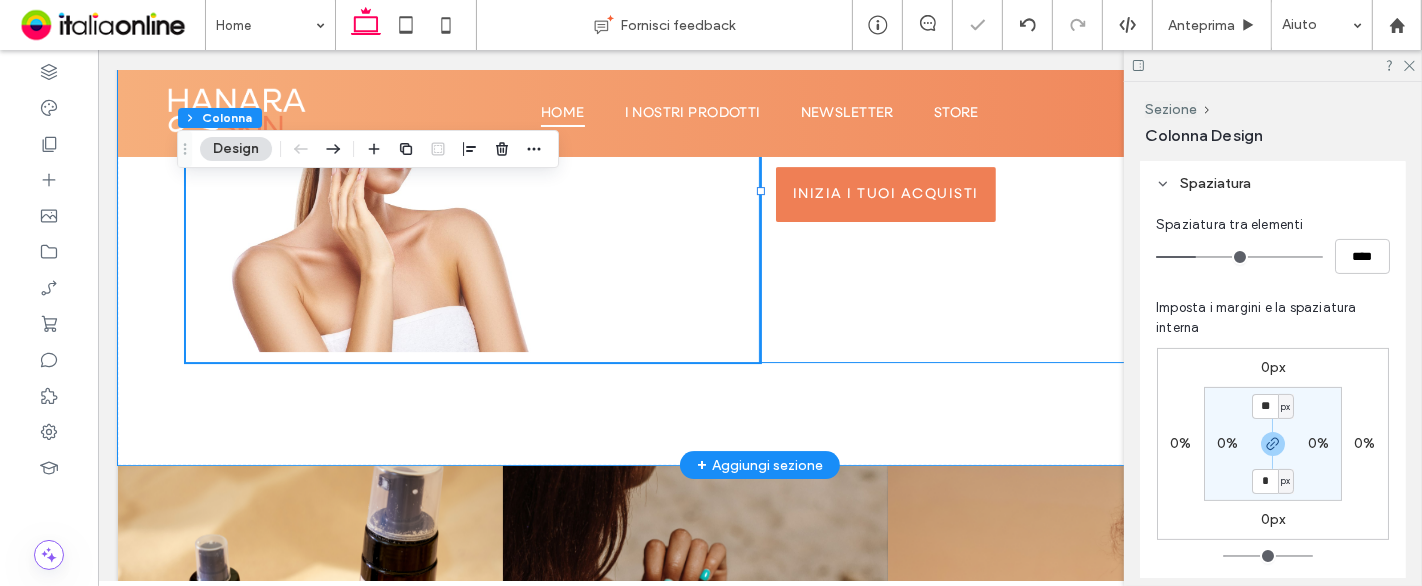 click on "Una bellezza senza filtri
Scopri la collezione Hanara e inizia il tuo rituale di bellezza  oggi stesso .
Inizia i tuoi acquisti" at bounding box center (1046, 191) 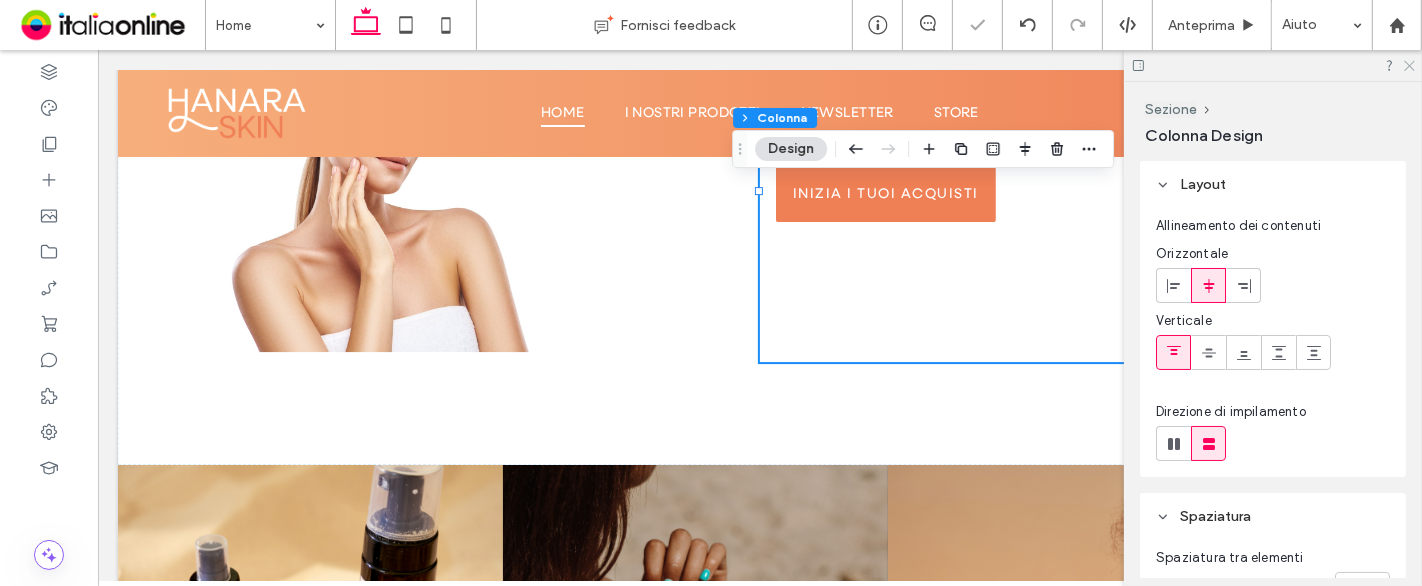 click 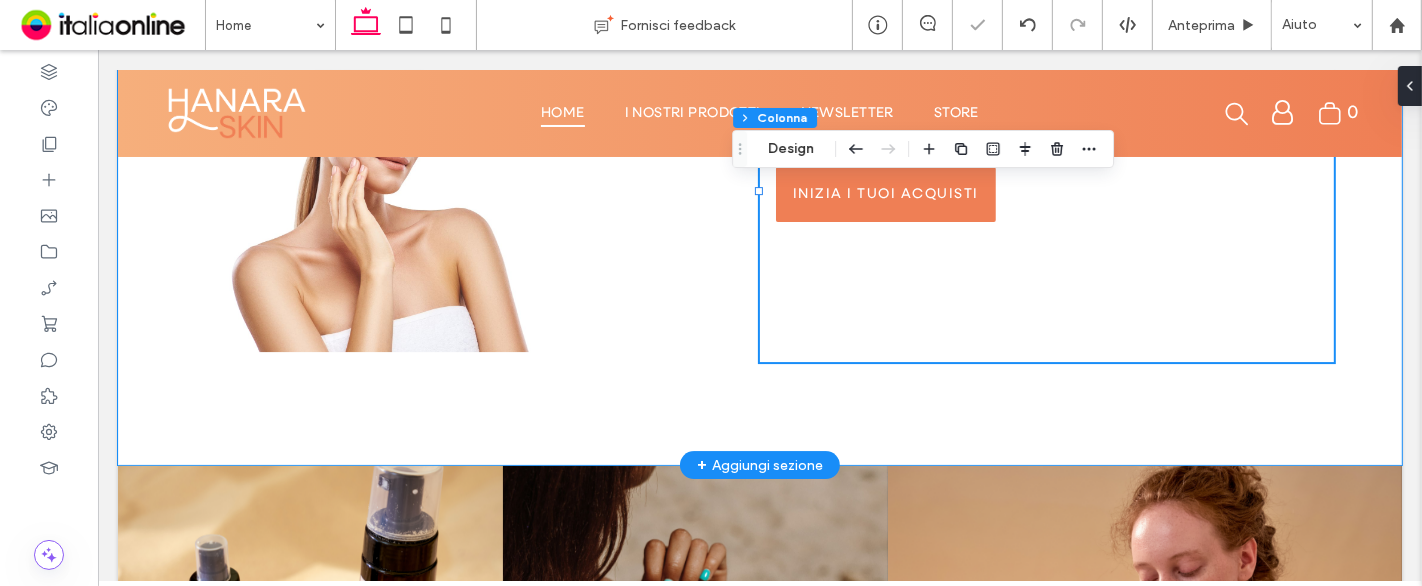 click on "Una bellezza senza filtri
Scopri la collezione Hanara e inizia il tuo rituale di bellezza  oggi stesso .
Inizia i tuoi acquisti" at bounding box center (759, 190) 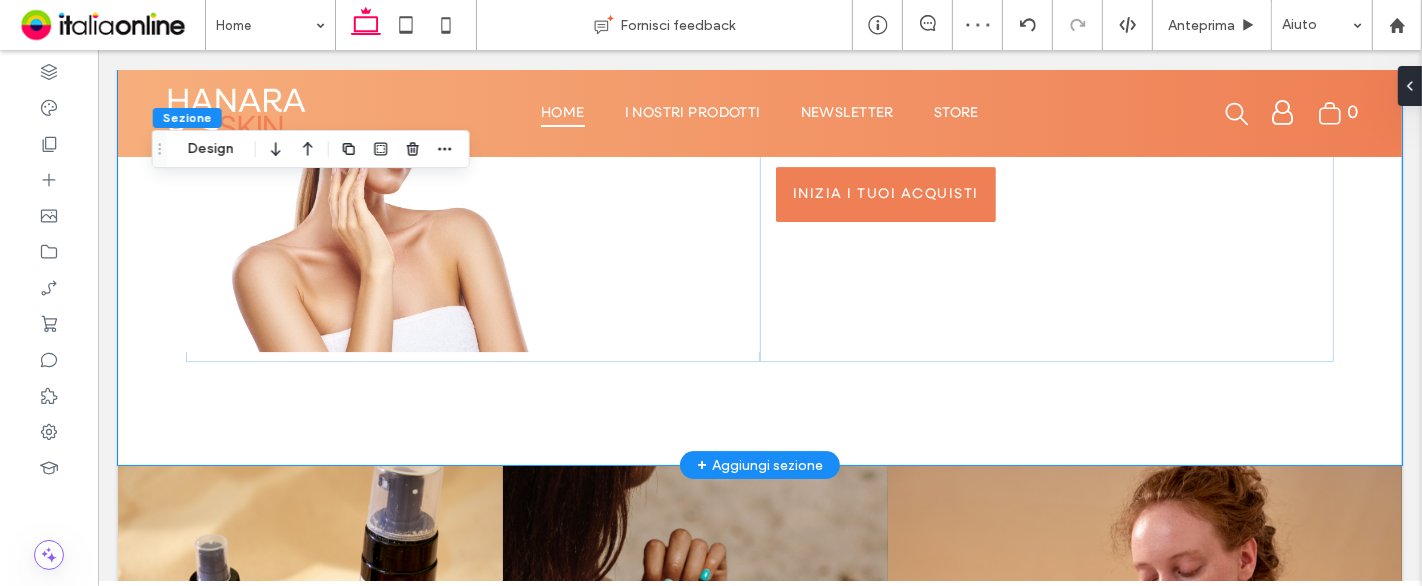 click on "Una bellezza senza filtri
Scopri la collezione Hanara e inizia il tuo rituale di bellezza  oggi stesso .
Inizia i tuoi acquisti" at bounding box center [759, 190] 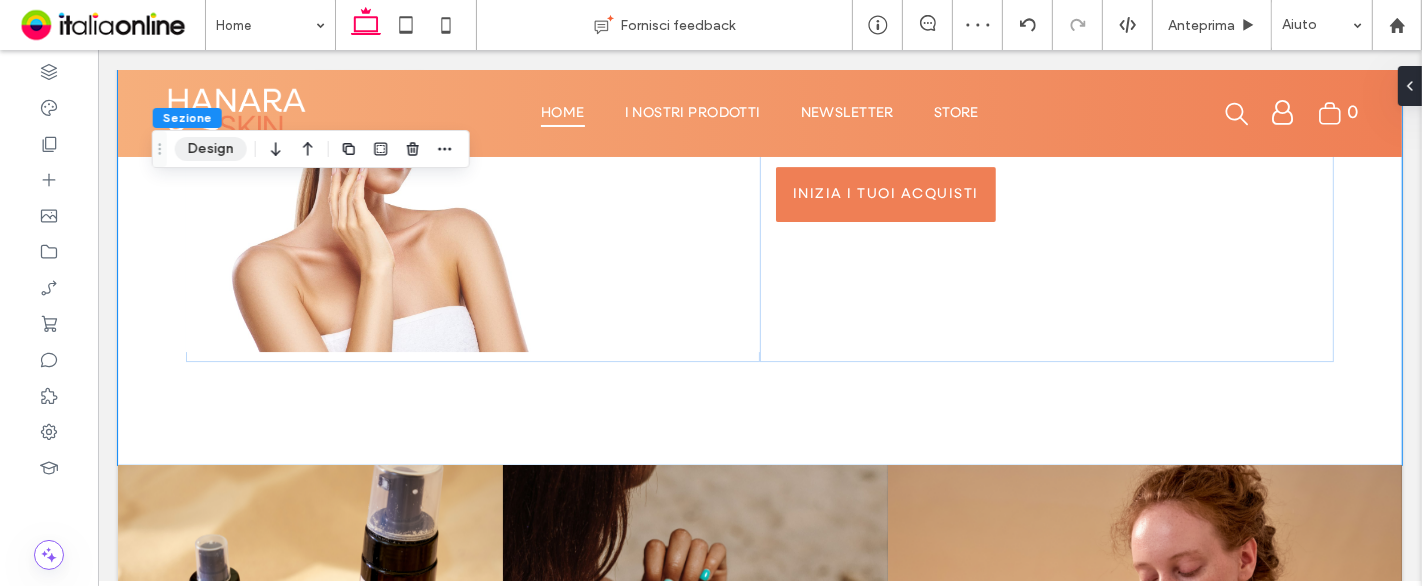 click on "Design" at bounding box center (211, 149) 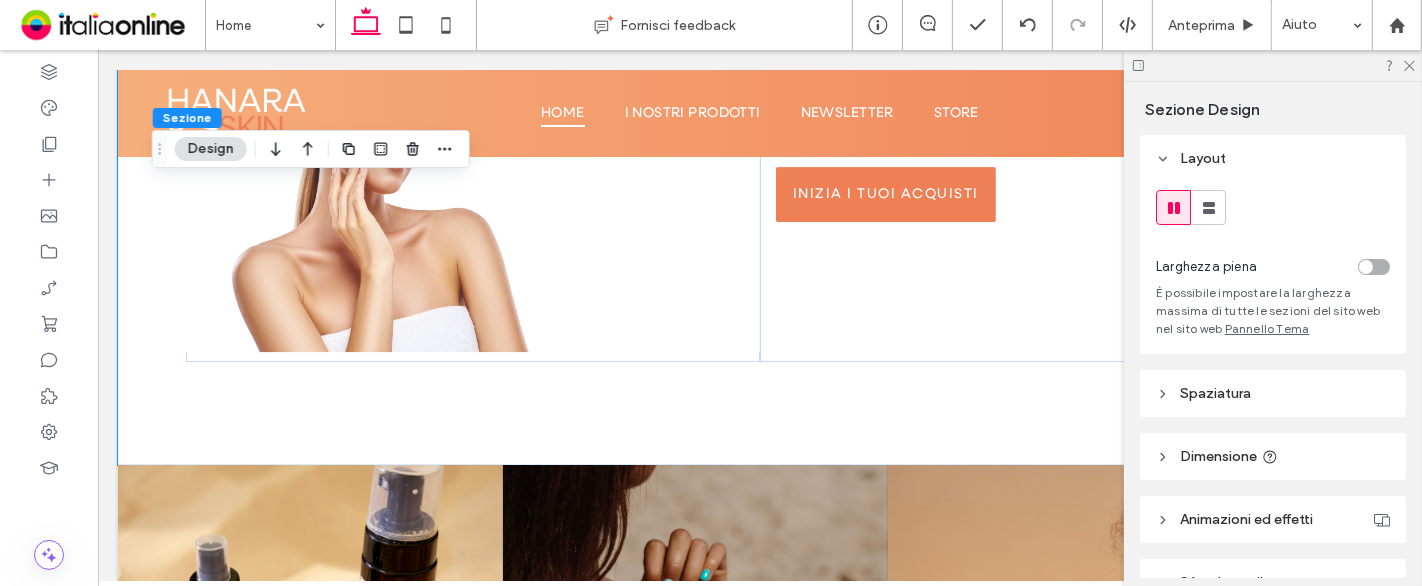 click on "Spaziatura" at bounding box center (1215, 393) 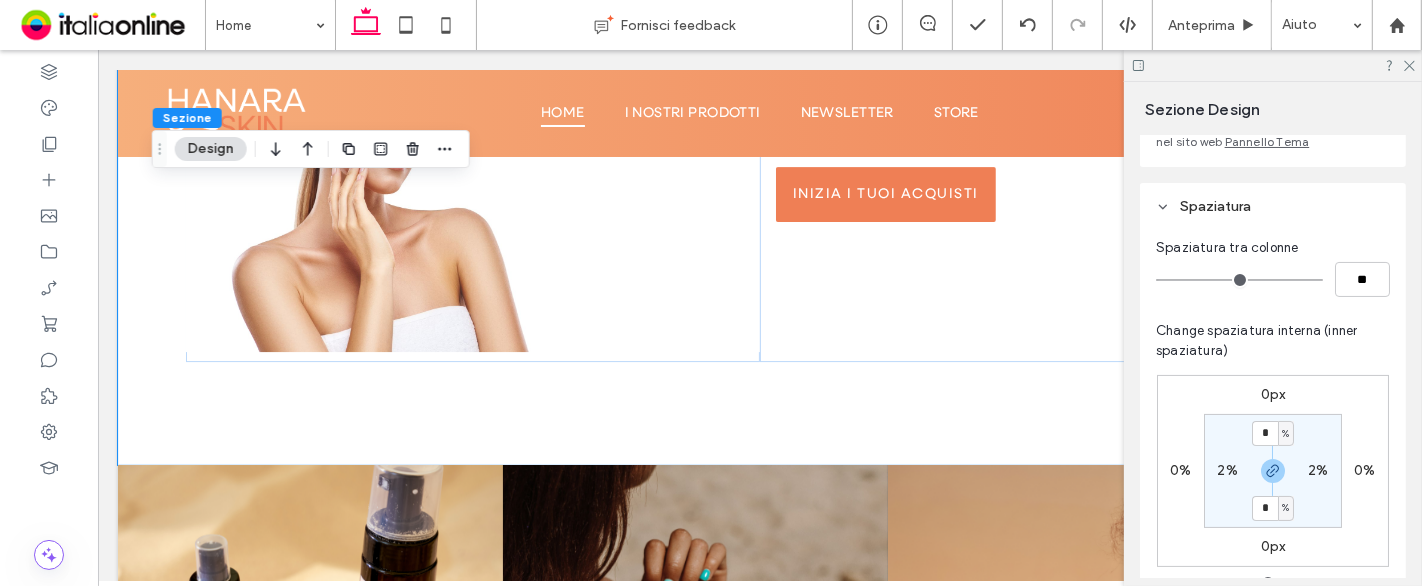 scroll, scrollTop: 222, scrollLeft: 0, axis: vertical 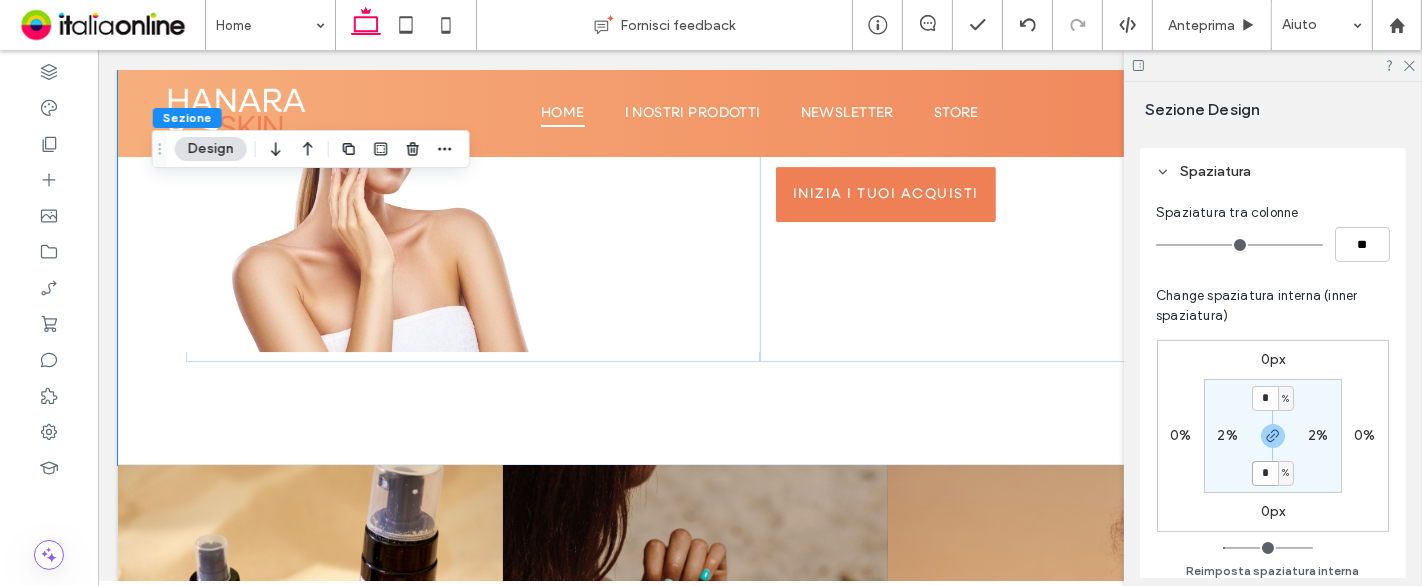 click on "*" at bounding box center (1265, 473) 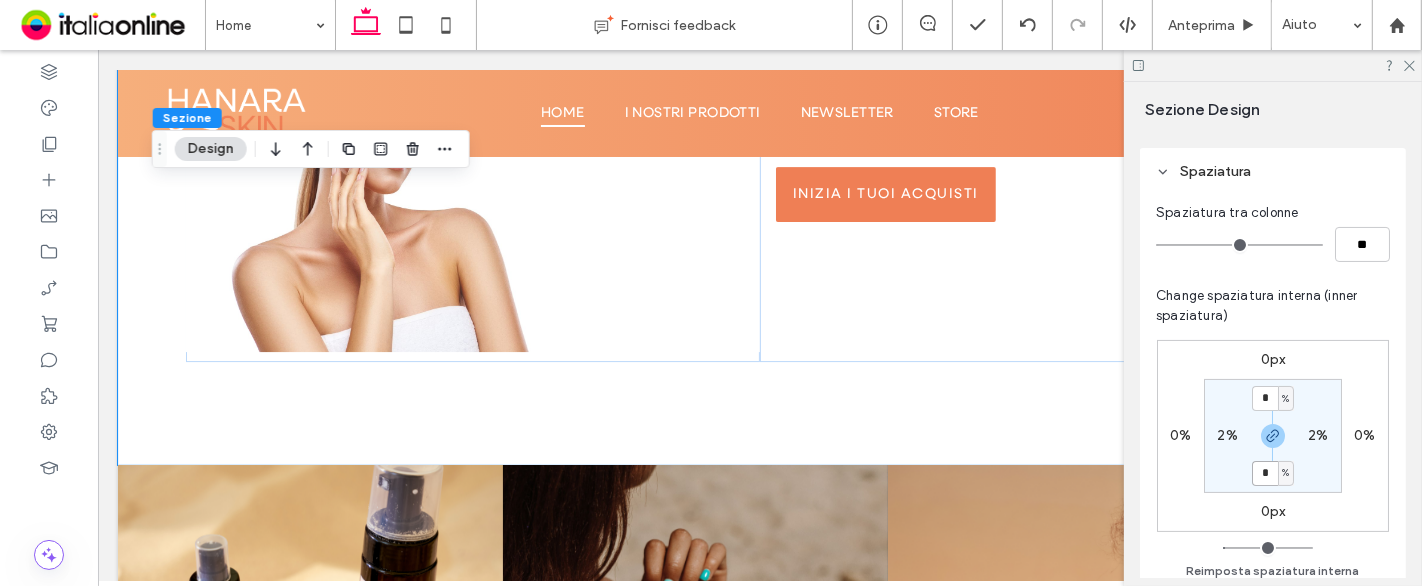 type on "*" 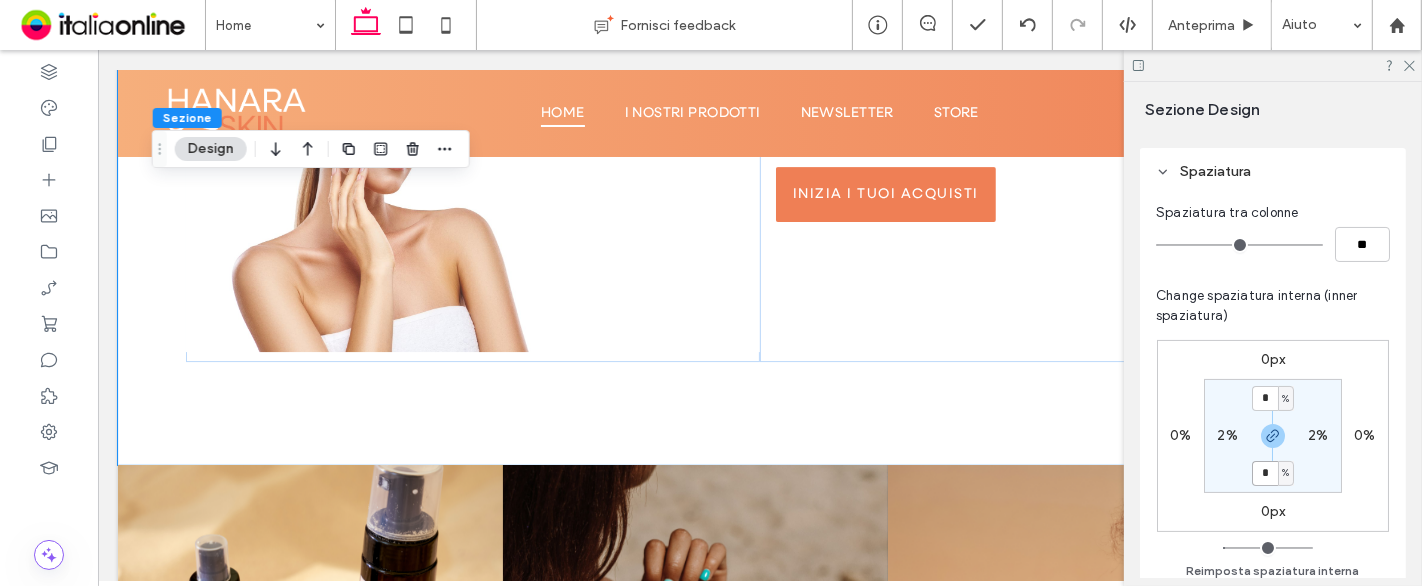 type on "*" 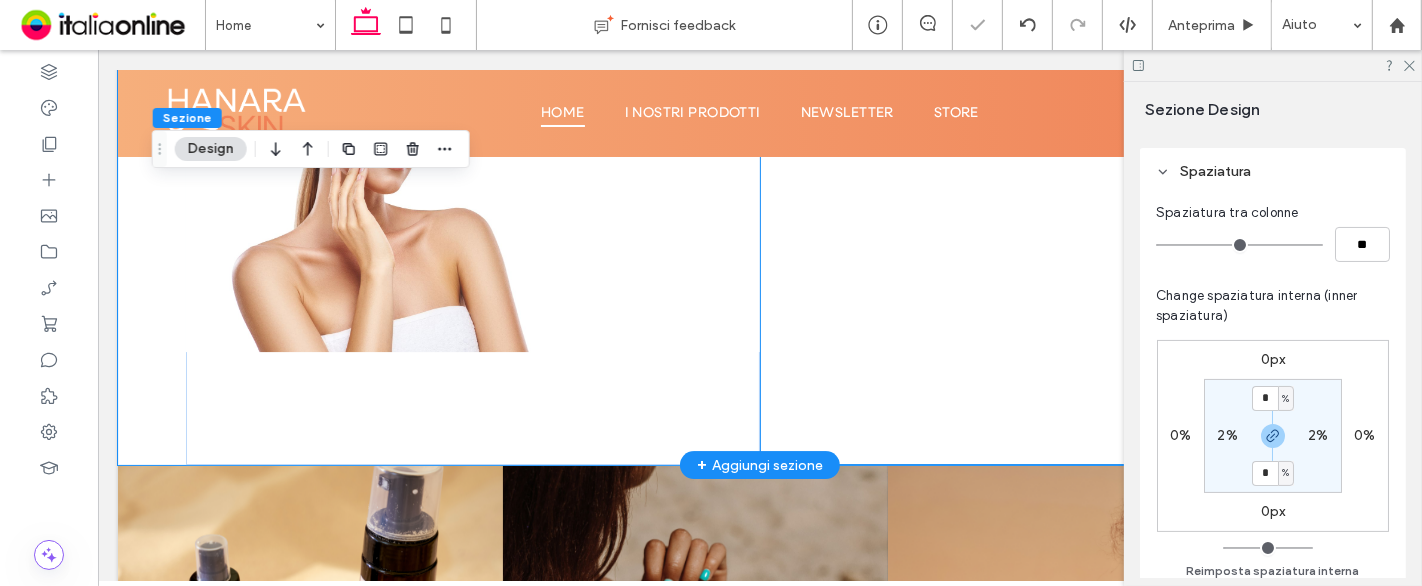 click on "Una bellezza senza filtri
Scopri la collezione Hanara e inizia il tuo rituale di bellezza  oggi stesso .
Inizia i tuoi acquisti" at bounding box center [1046, 190] 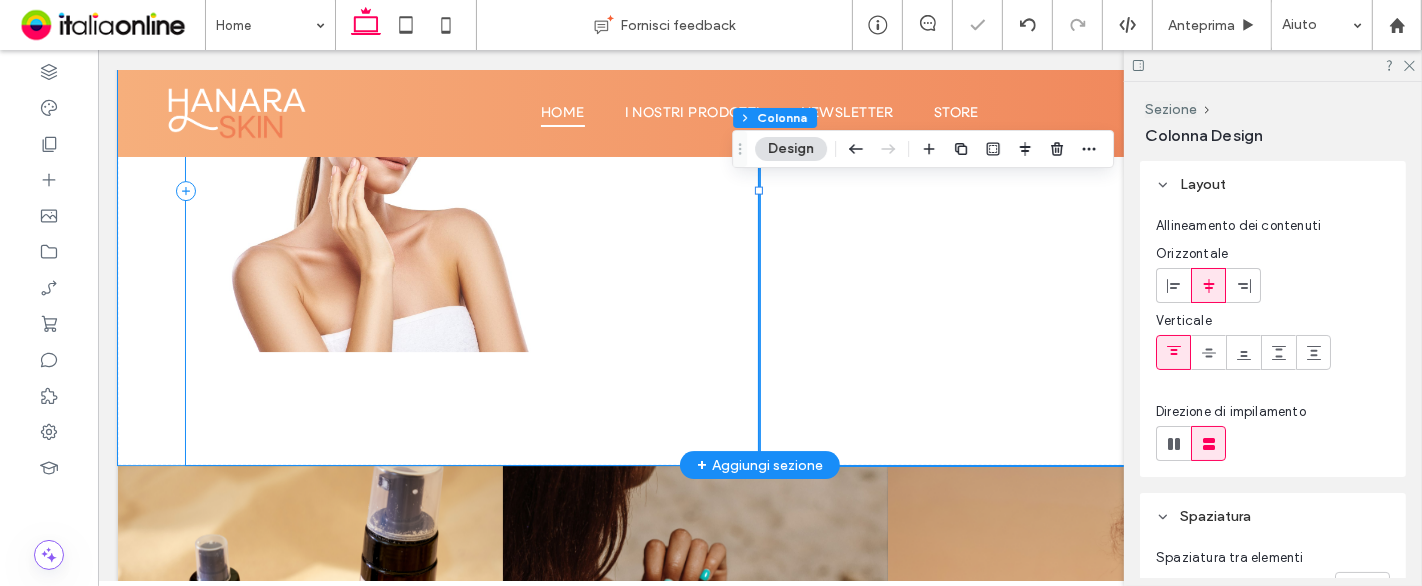 drag, startPoint x: 505, startPoint y: 428, endPoint x: 504, endPoint y: 418, distance: 10.049875 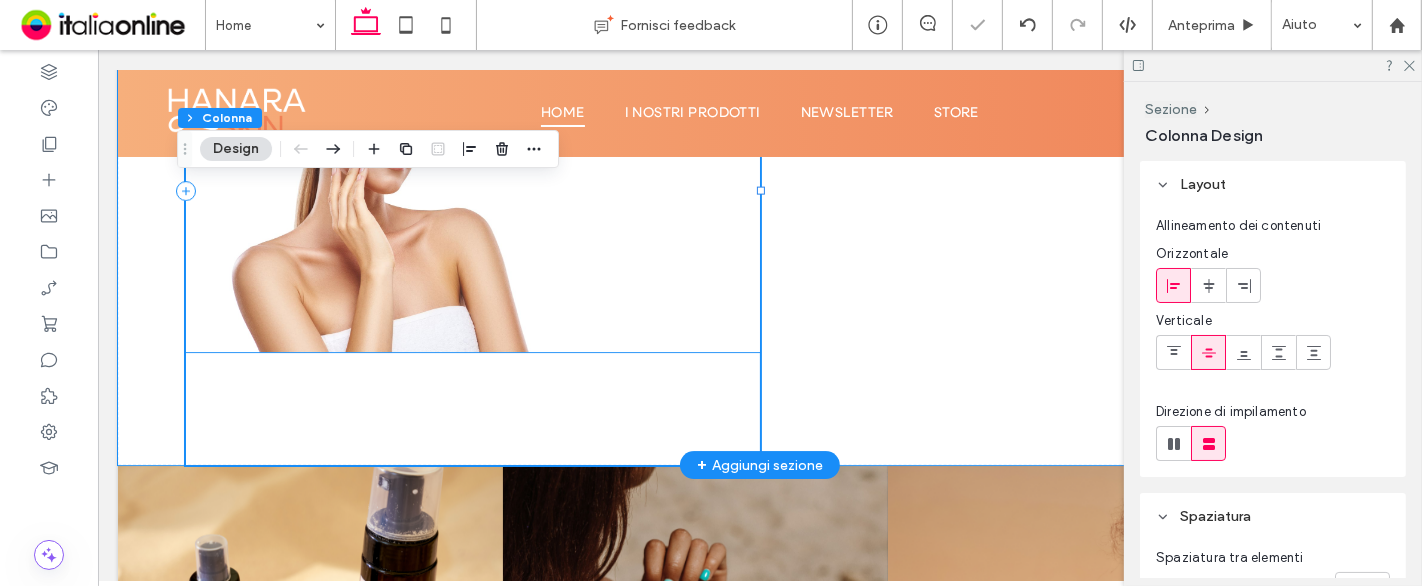 drag, startPoint x: 498, startPoint y: 366, endPoint x: 549, endPoint y: 377, distance: 52.17279 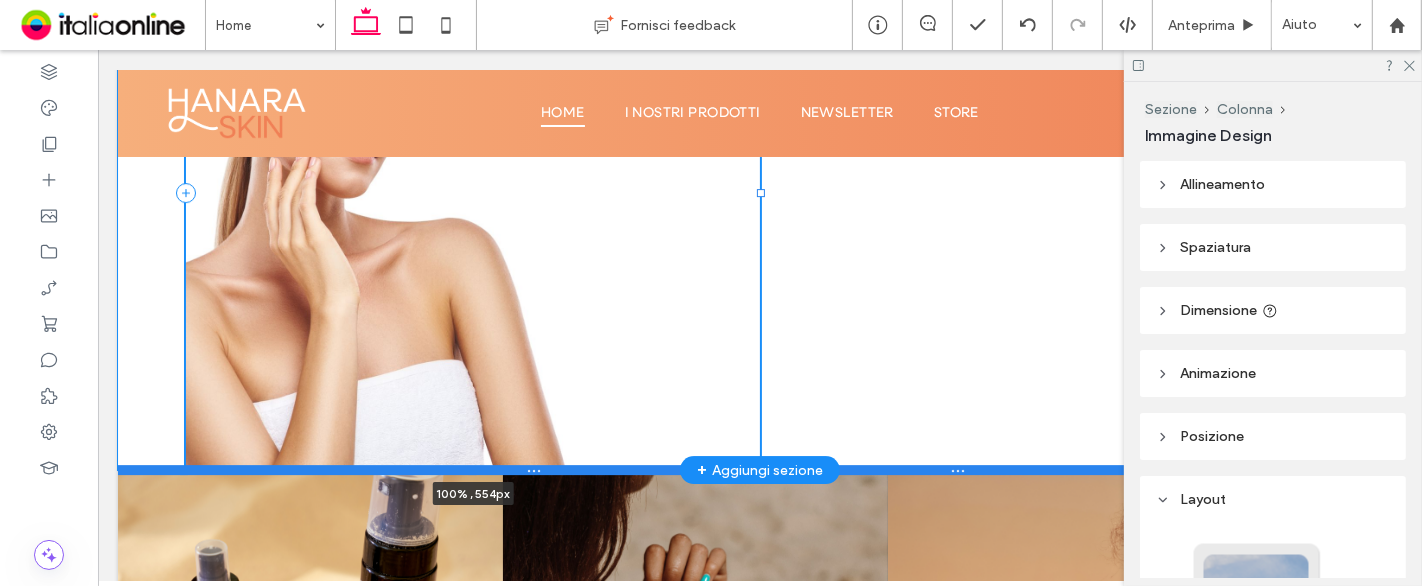 drag, startPoint x: 464, startPoint y: 400, endPoint x: 490, endPoint y: 516, distance: 118.87809 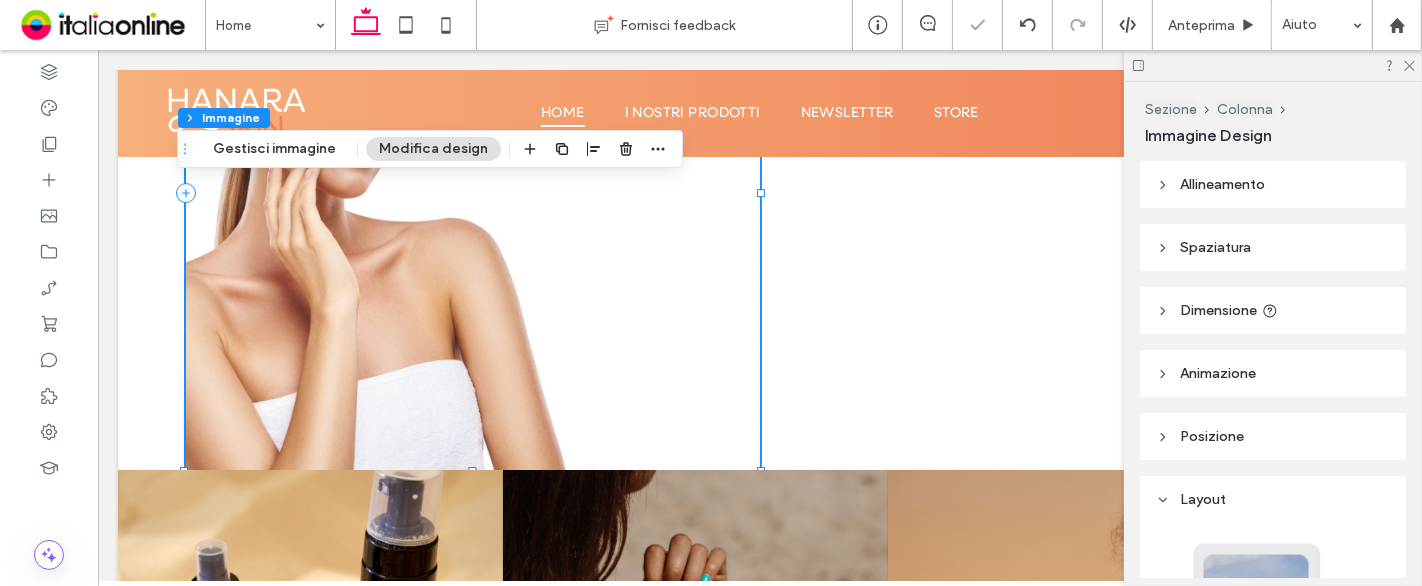 click on "Modifica design" at bounding box center [433, 149] 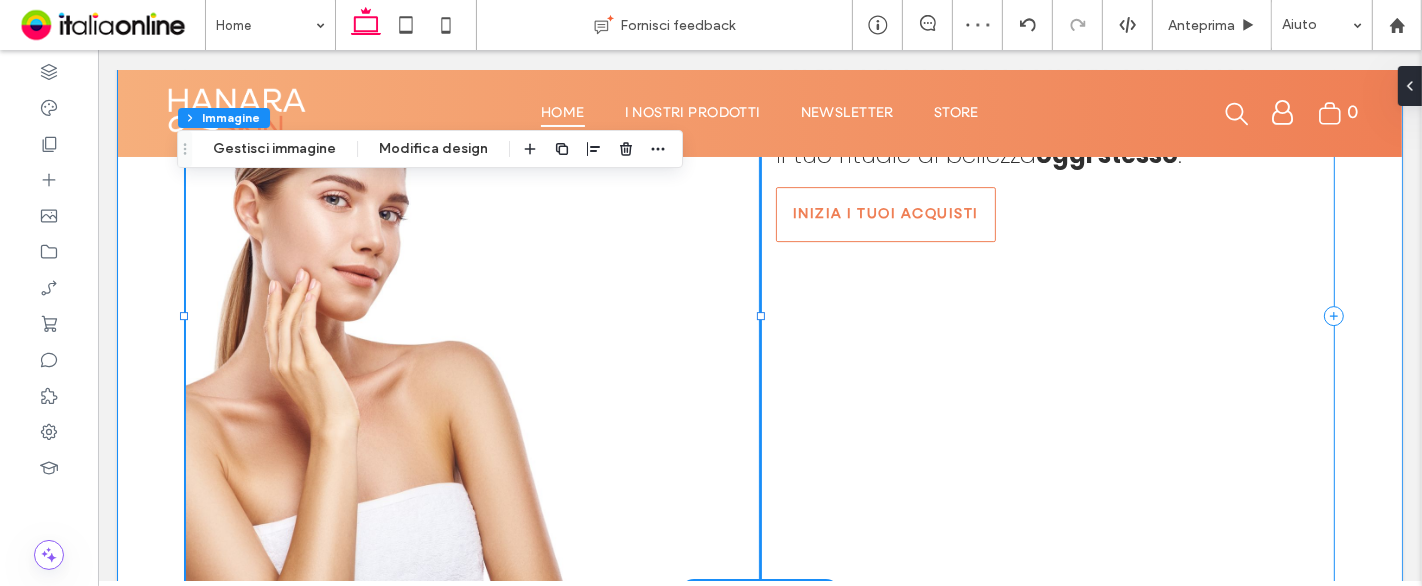 scroll, scrollTop: 5308, scrollLeft: 0, axis: vertical 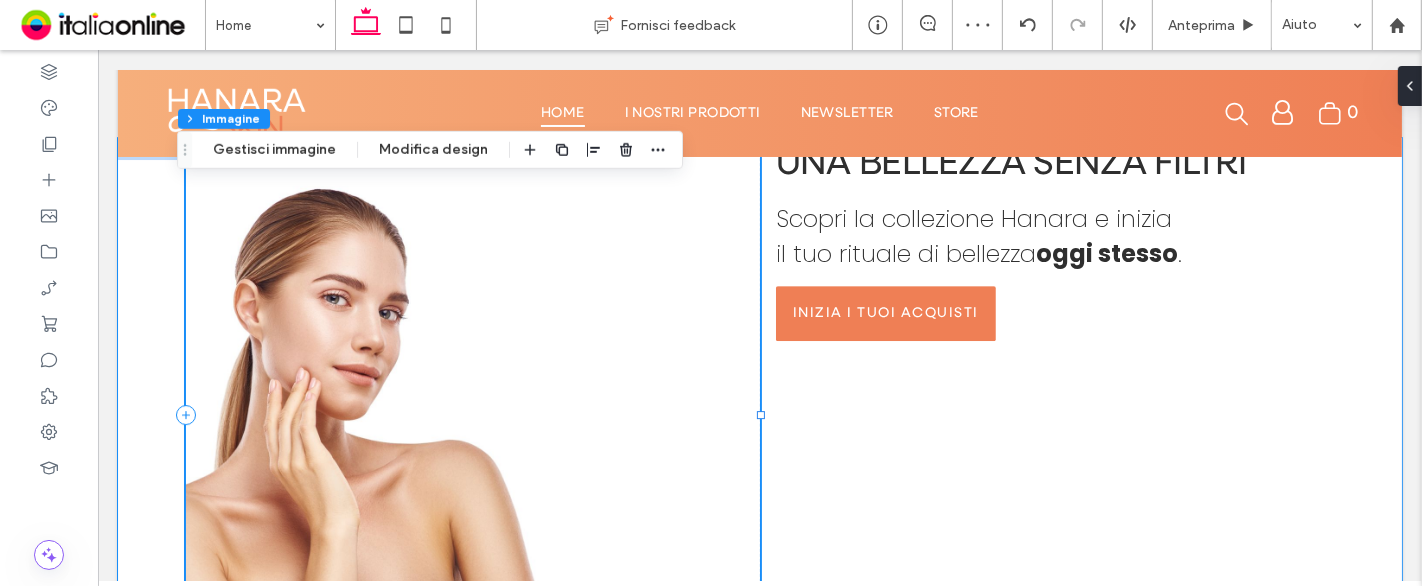 click at bounding box center [472, 415] 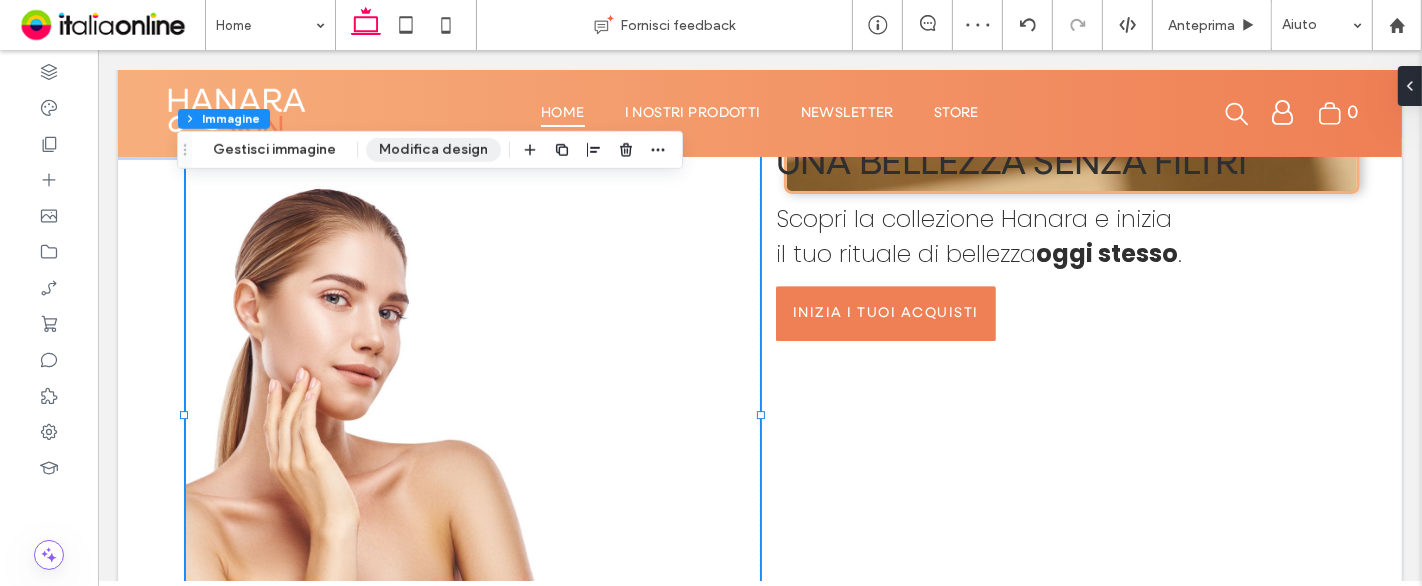 click on "Modifica design" at bounding box center [433, 150] 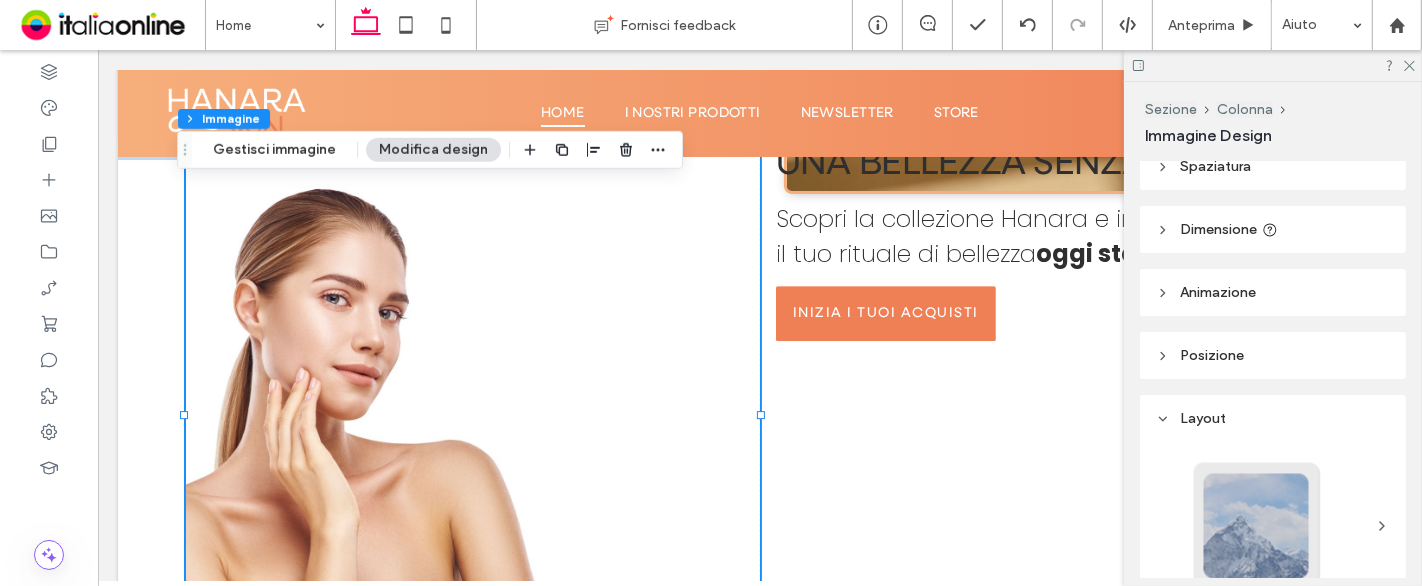 scroll, scrollTop: 0, scrollLeft: 0, axis: both 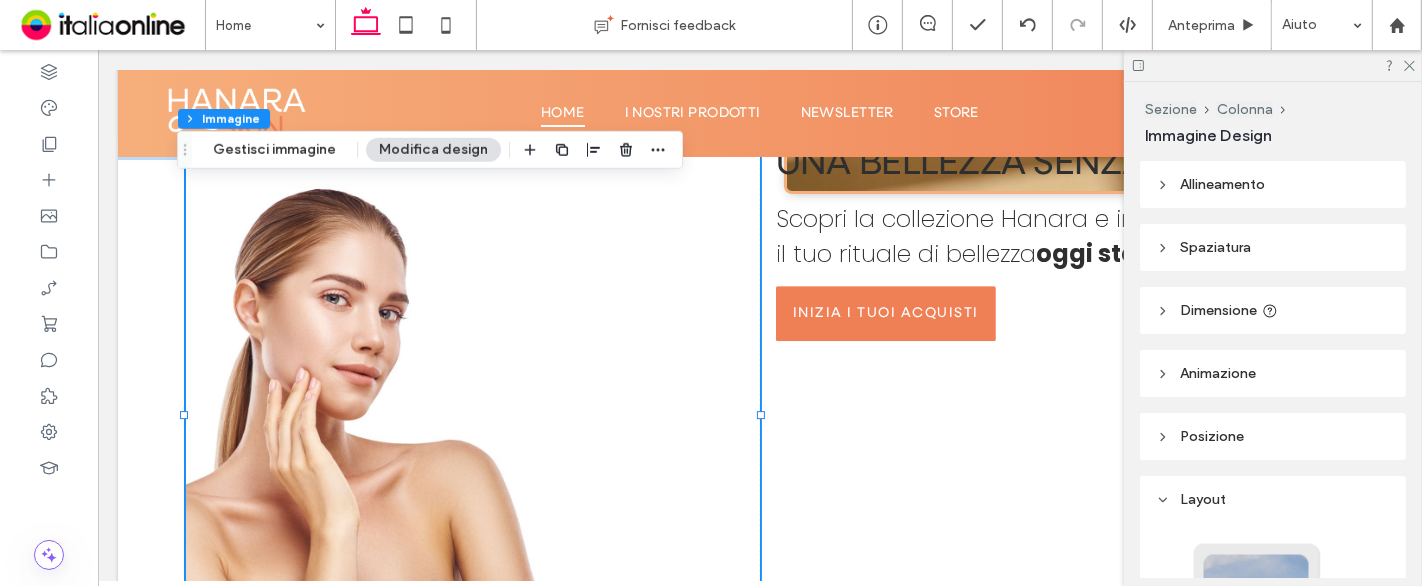 drag, startPoint x: 1242, startPoint y: 423, endPoint x: 1245, endPoint y: 413, distance: 10.440307 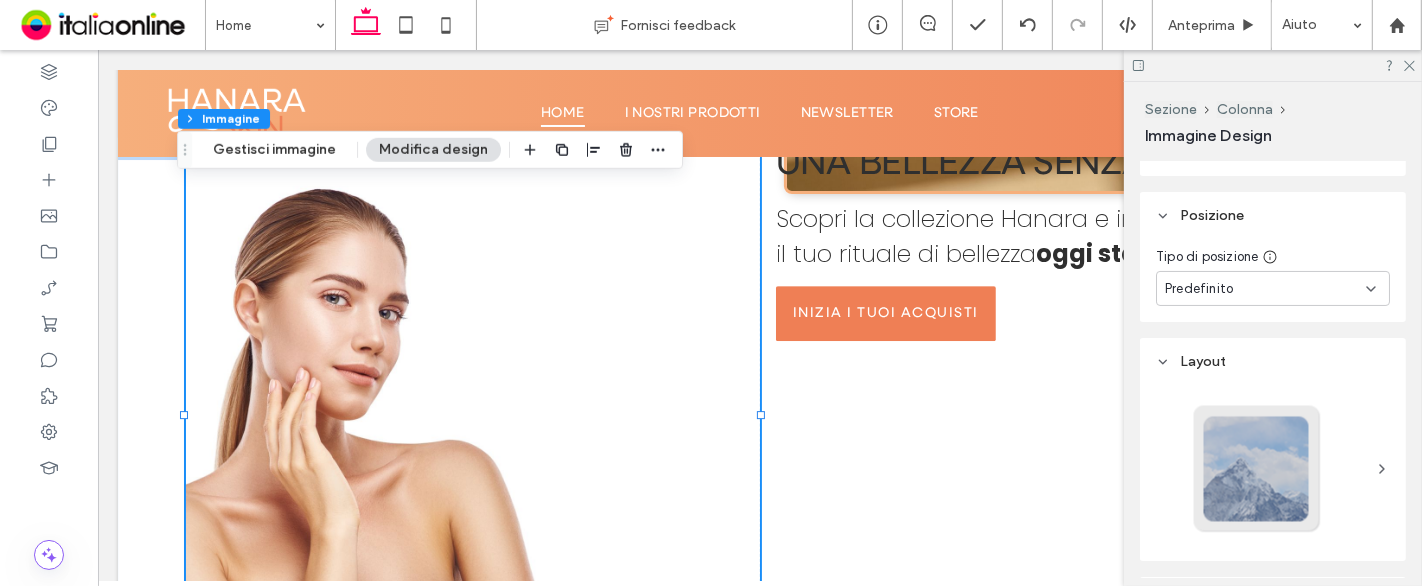 scroll, scrollTop: 222, scrollLeft: 0, axis: vertical 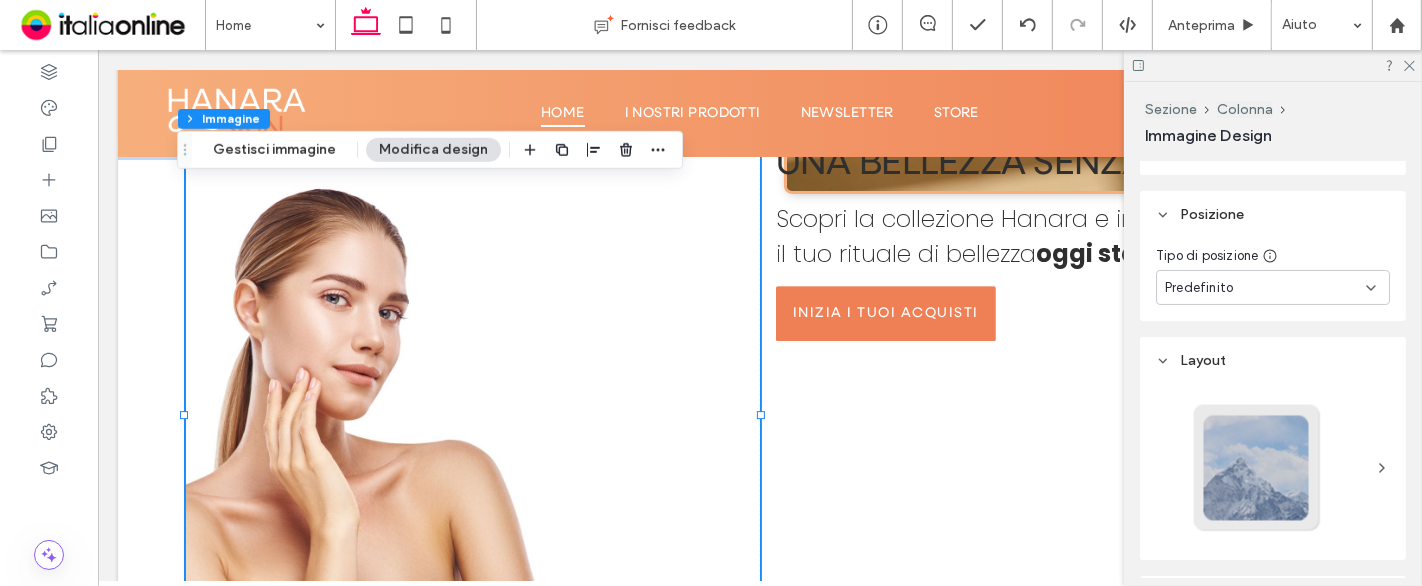 click on "Predefinito" at bounding box center (1273, 287) 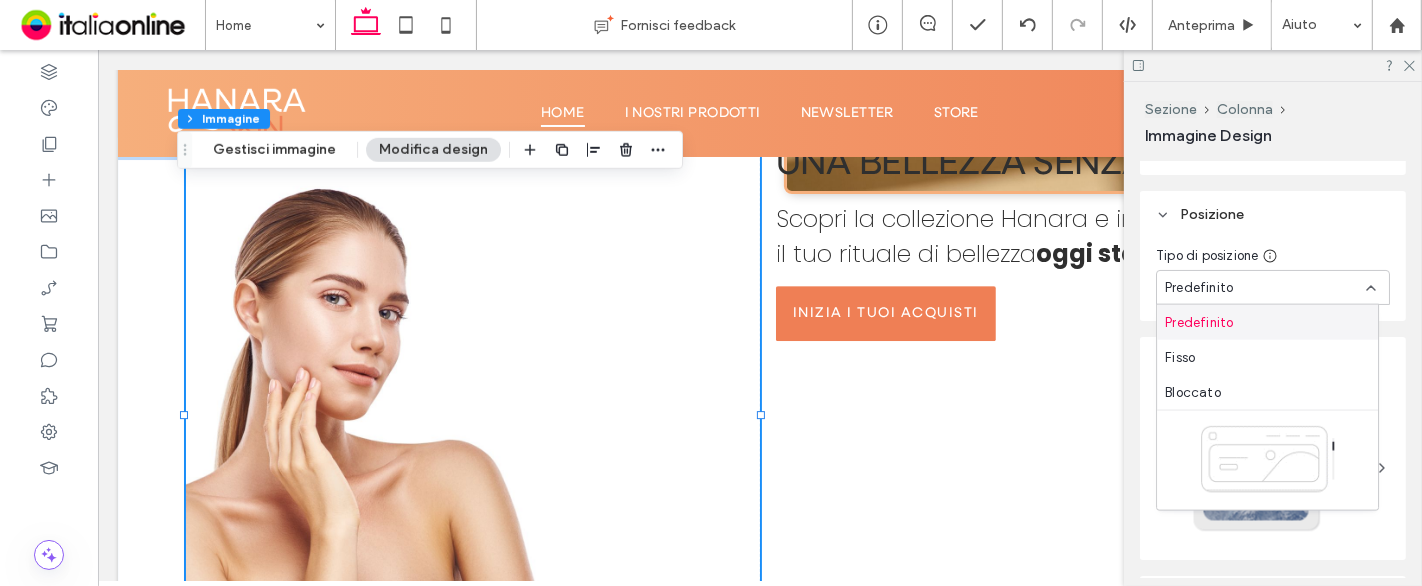 click on "Tipo di posizione Predefinito" at bounding box center [1273, 279] 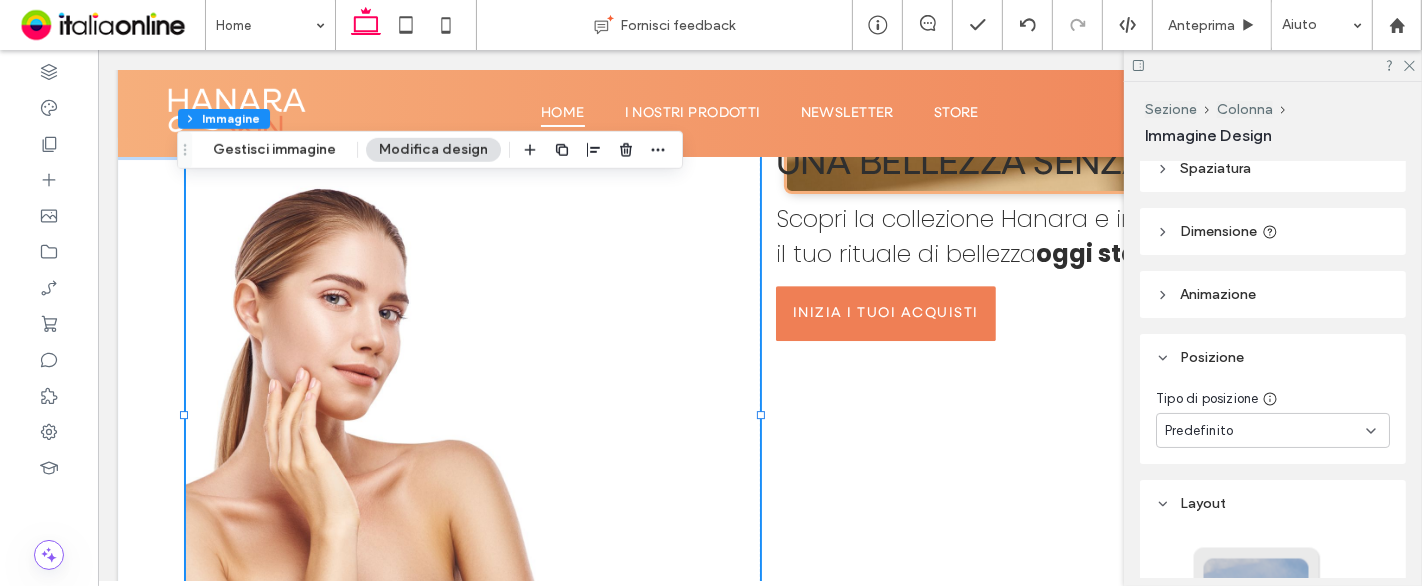 scroll, scrollTop: 0, scrollLeft: 0, axis: both 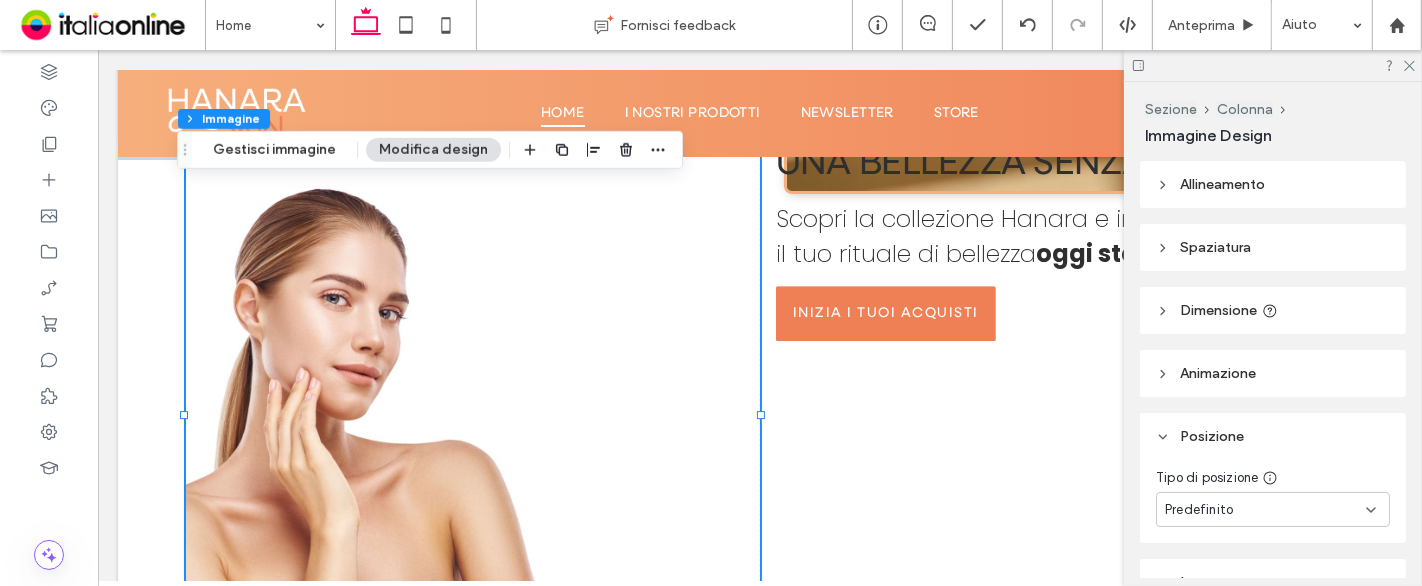 click on "Allineamento" at bounding box center [1273, 184] 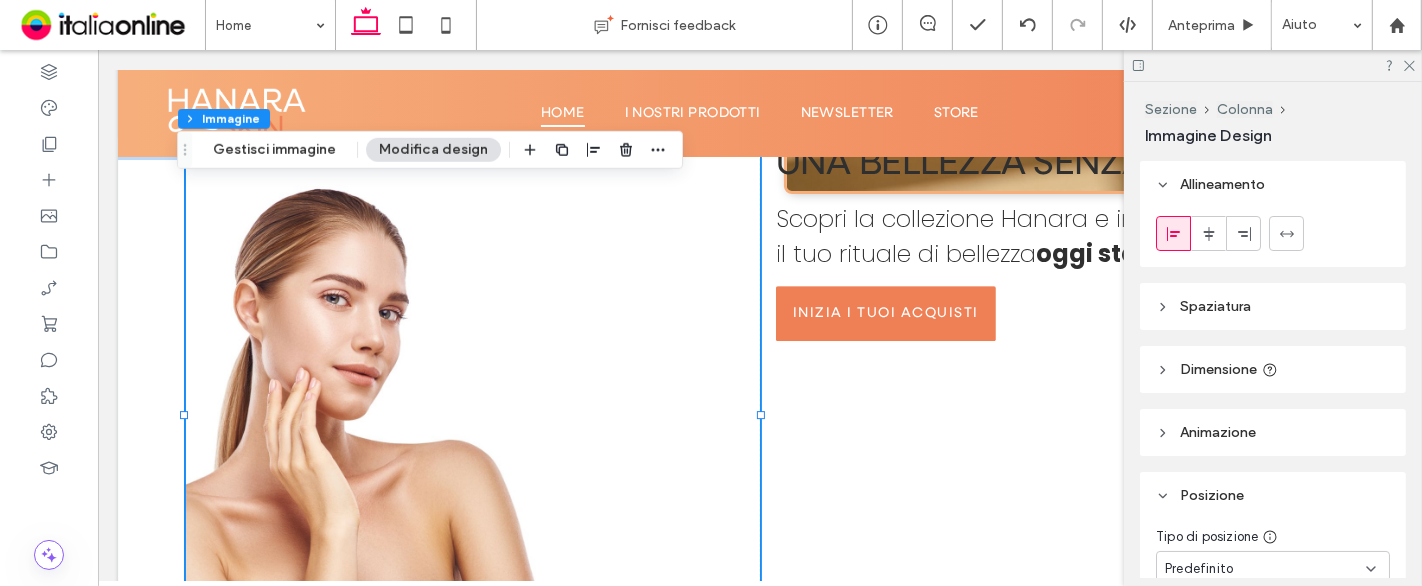 click 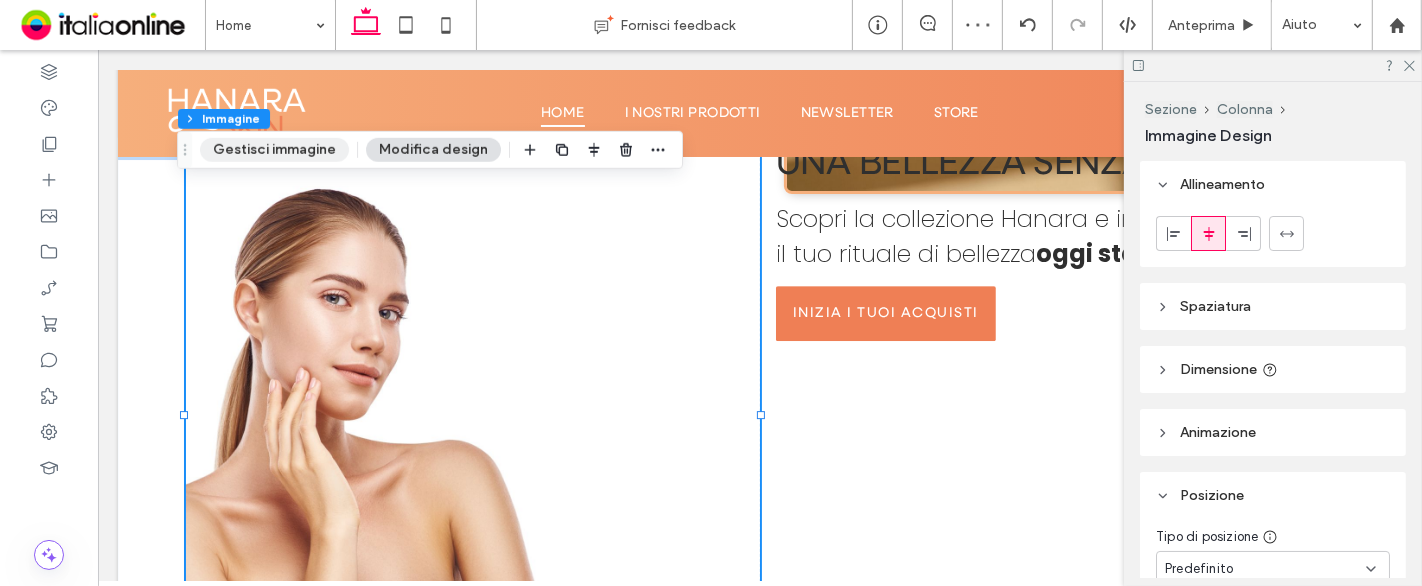 click on "Gestisci immagine" at bounding box center (274, 150) 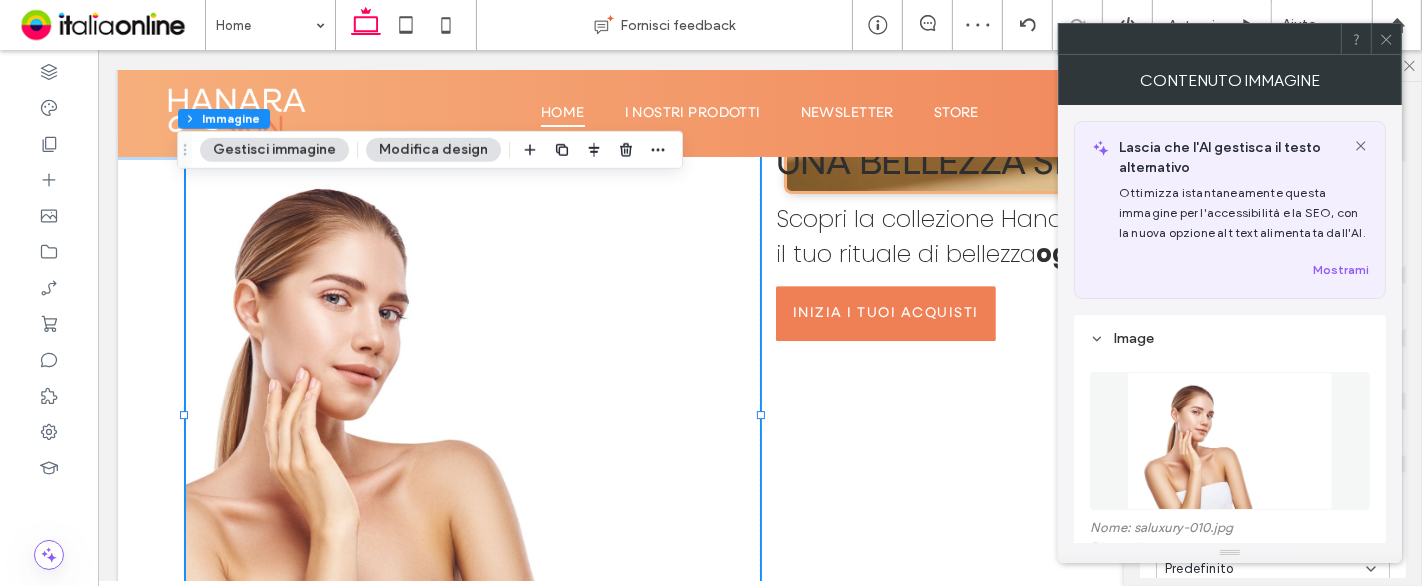 scroll, scrollTop: 111, scrollLeft: 0, axis: vertical 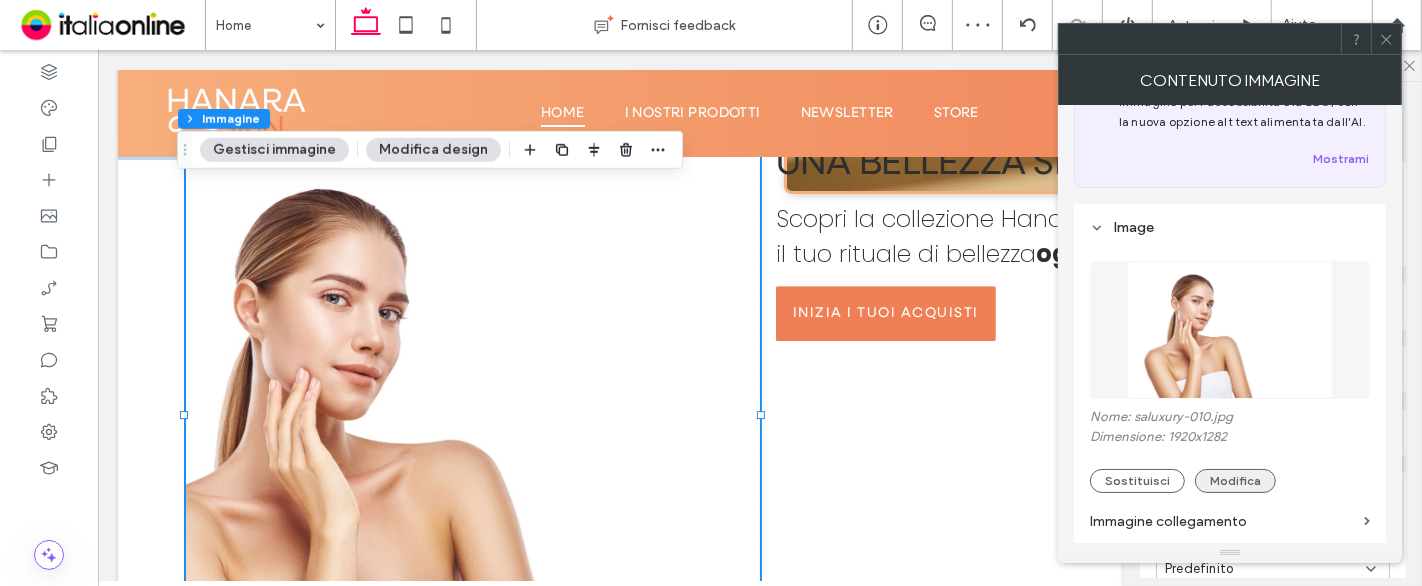 click on "Modifica" at bounding box center (1235, 481) 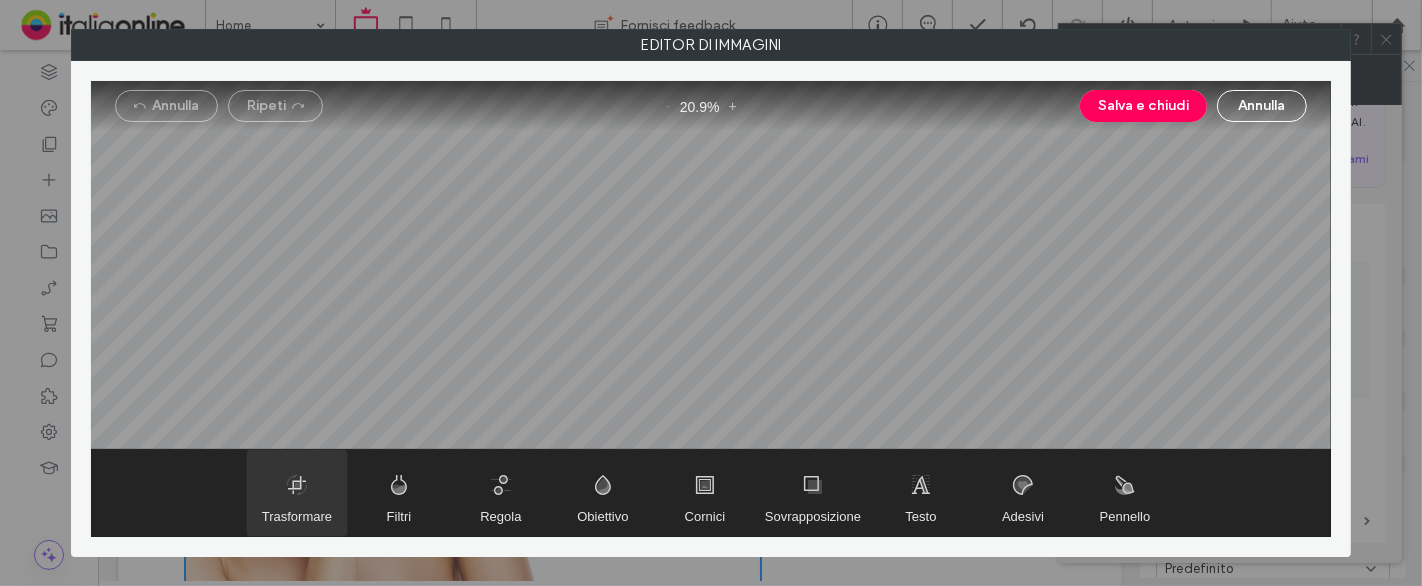 click at bounding box center [297, 493] 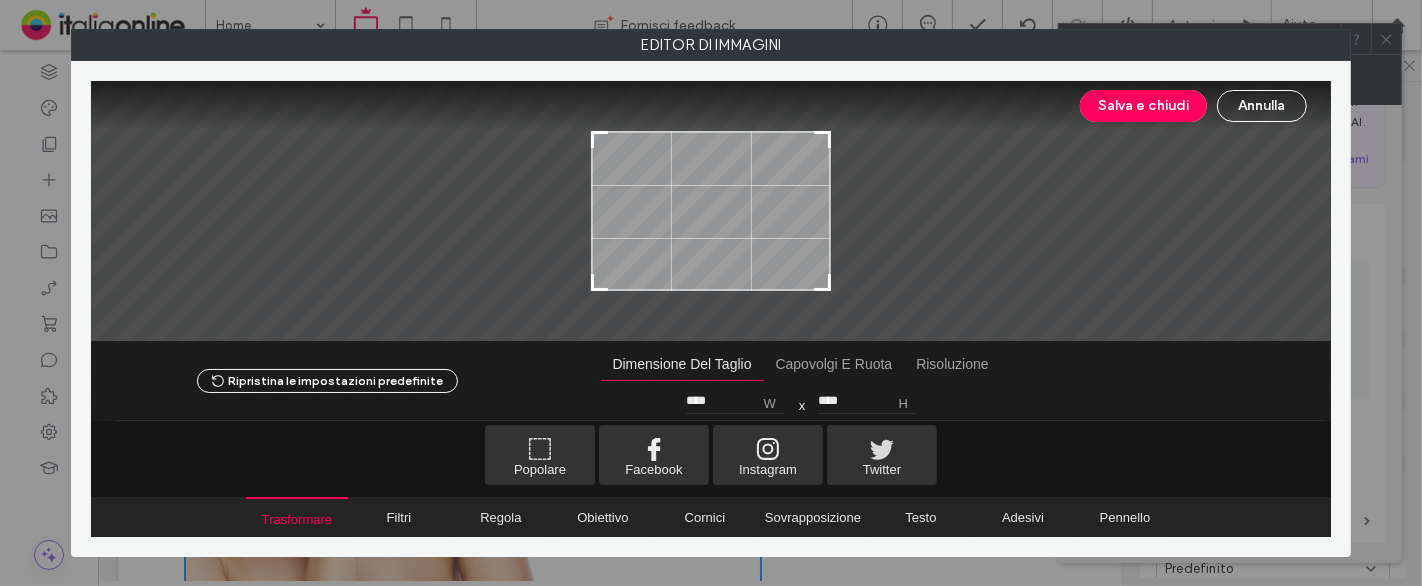 type on "****" 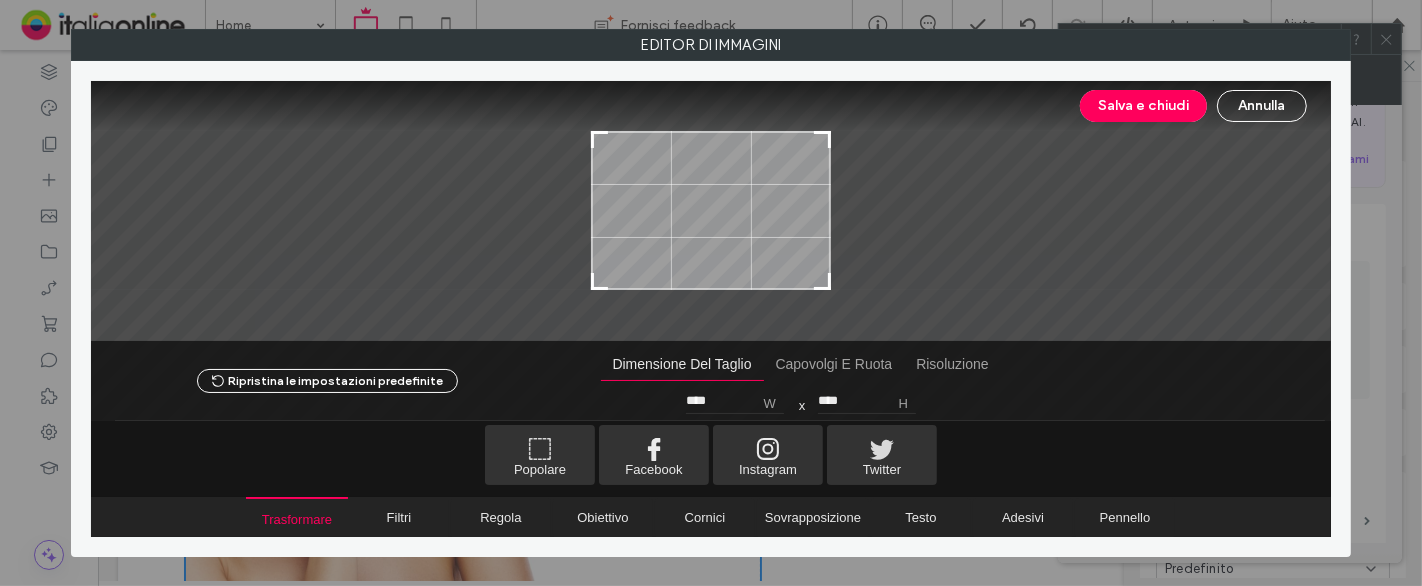 type on "****" 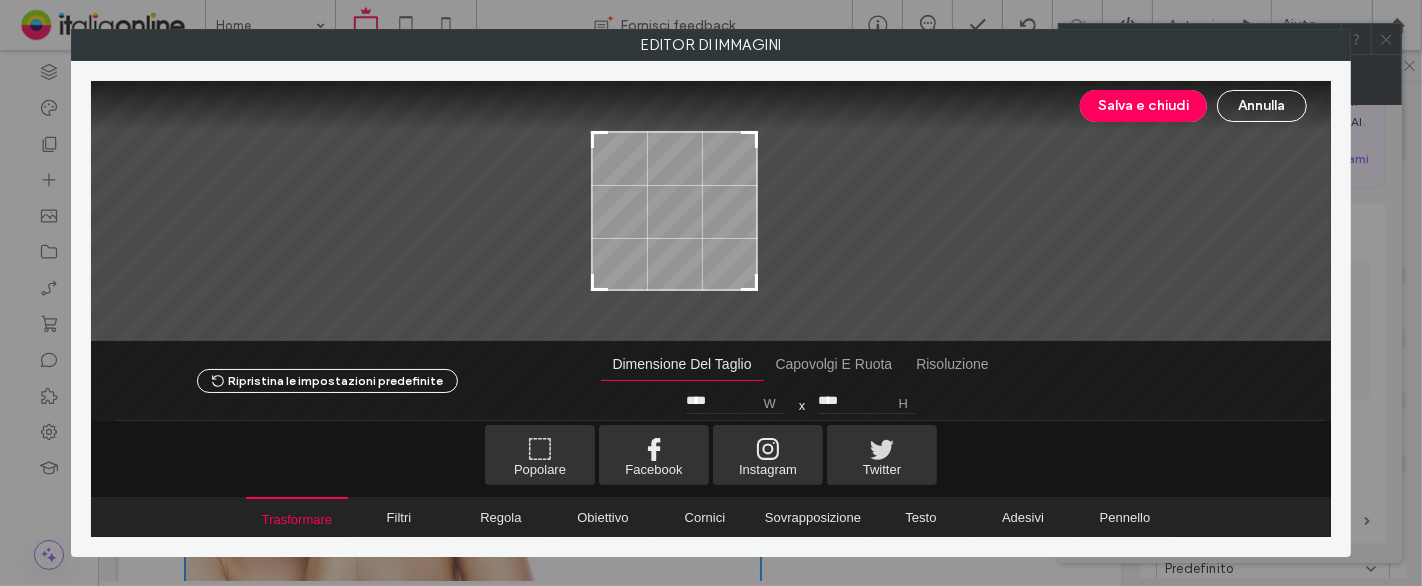 type on "****" 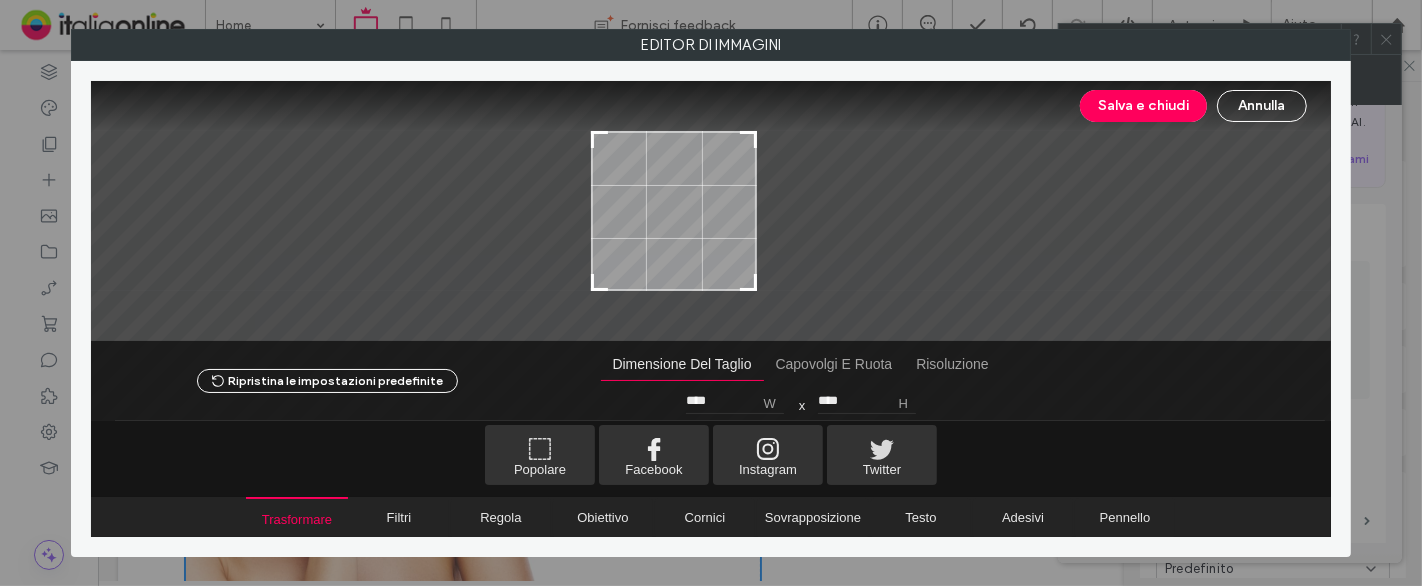 drag, startPoint x: 825, startPoint y: 281, endPoint x: 758, endPoint y: 308, distance: 72.235725 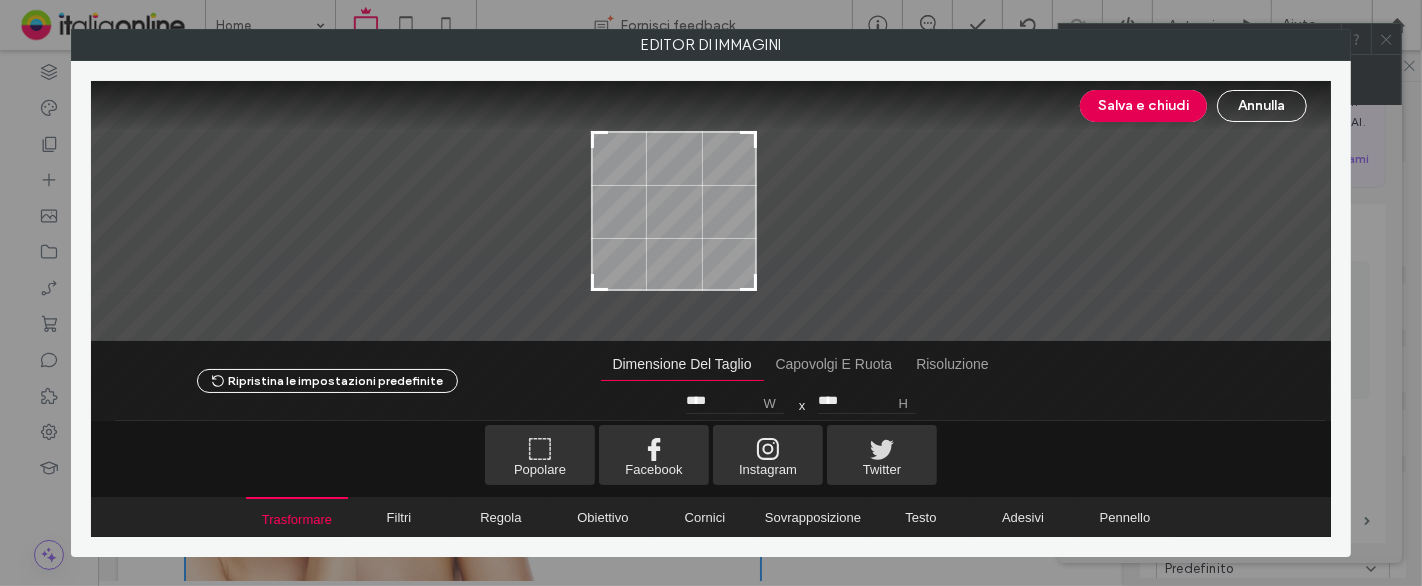 click on "Salva e chiudi" at bounding box center (1143, 106) 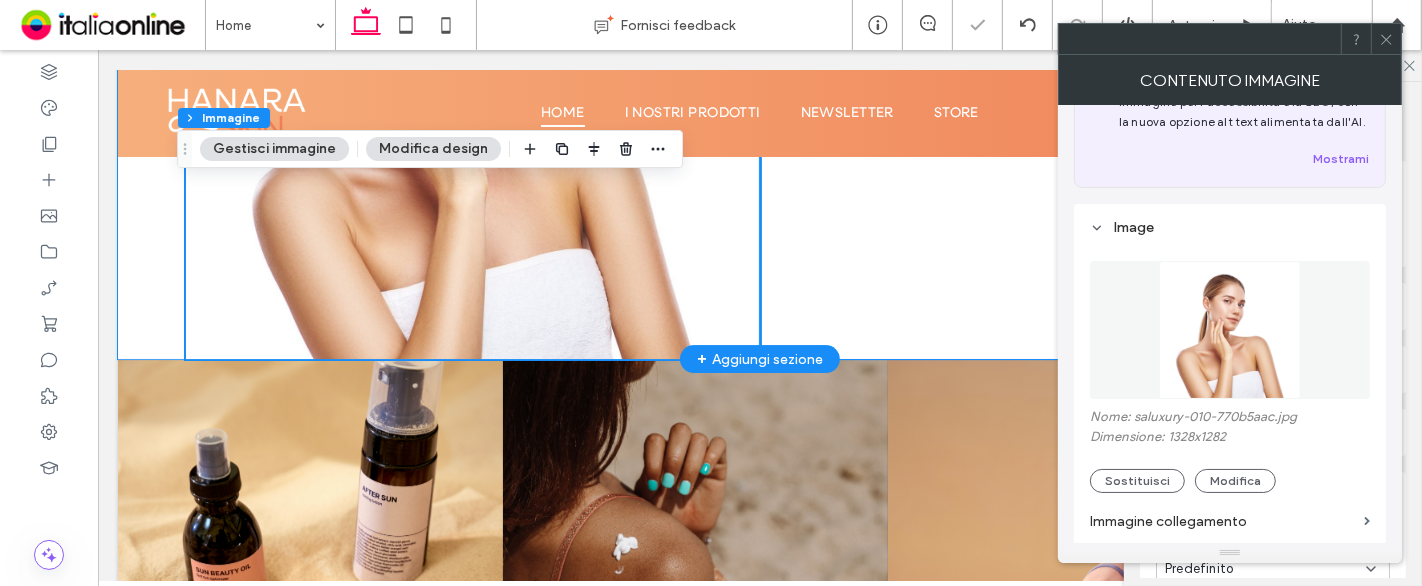 scroll, scrollTop: 5752, scrollLeft: 0, axis: vertical 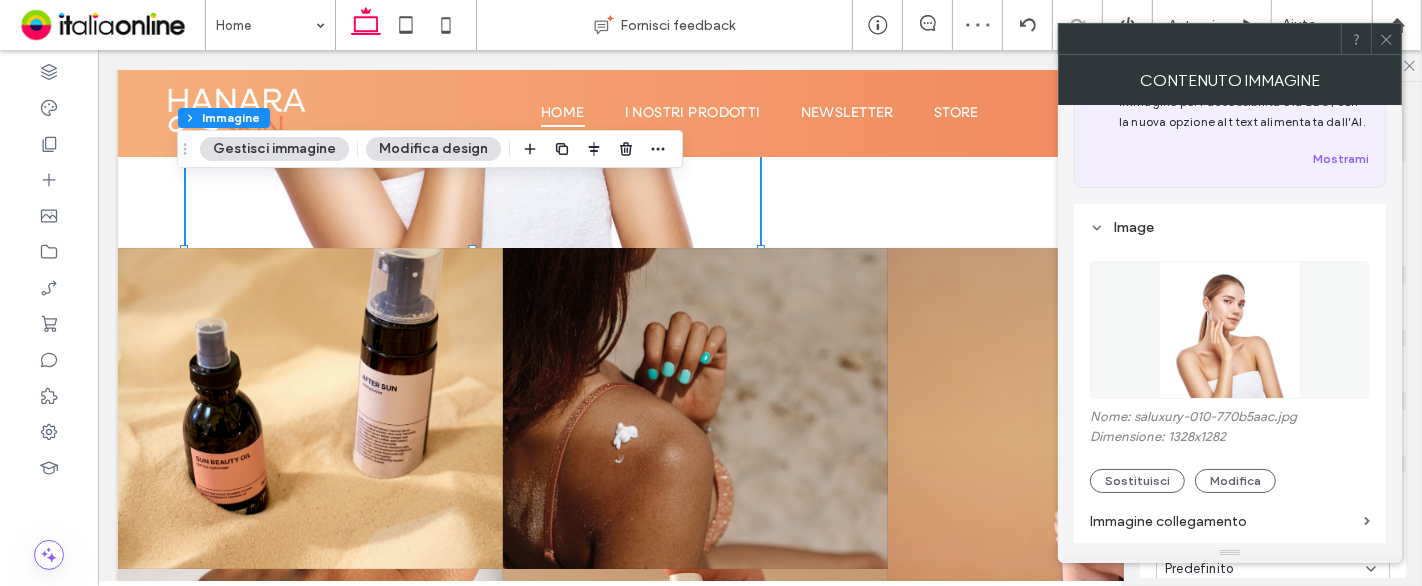 drag, startPoint x: 1387, startPoint y: 42, endPoint x: 1379, endPoint y: 64, distance: 23.409399 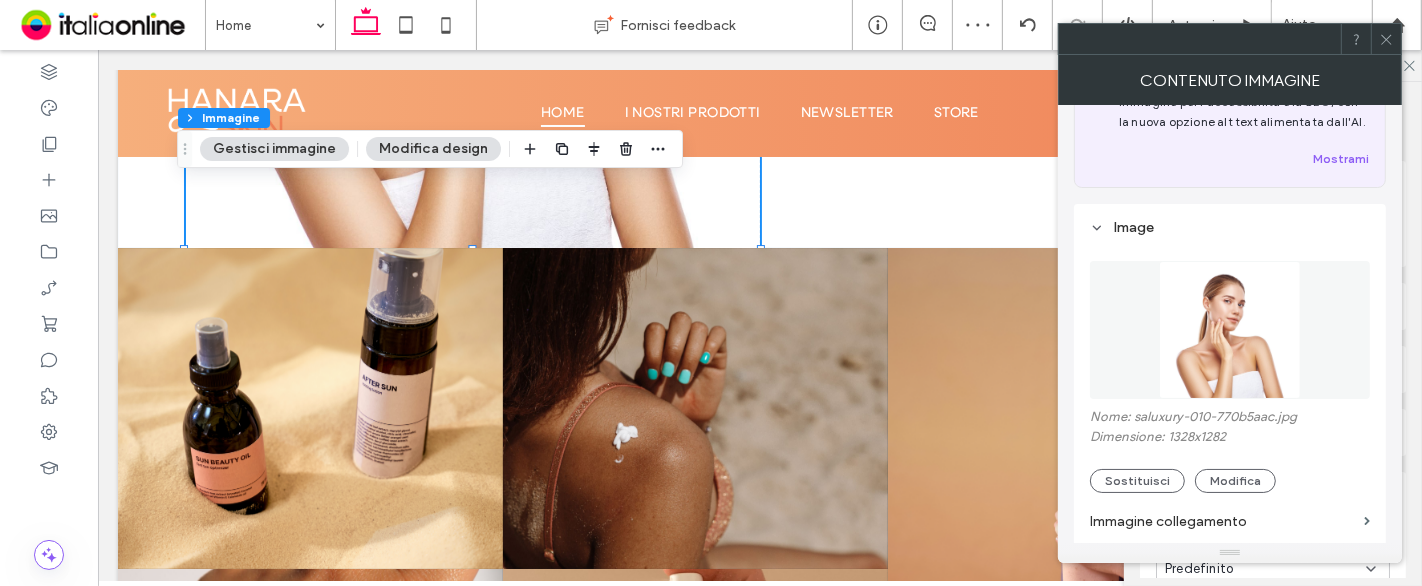 click 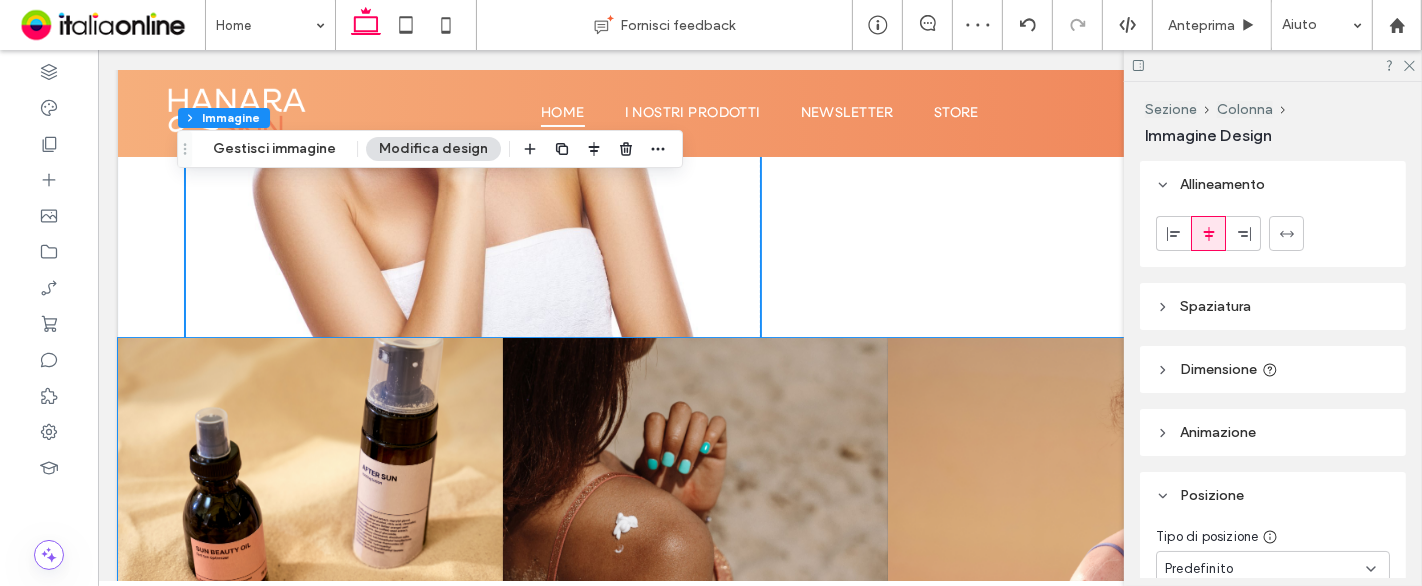 scroll, scrollTop: 5641, scrollLeft: 0, axis: vertical 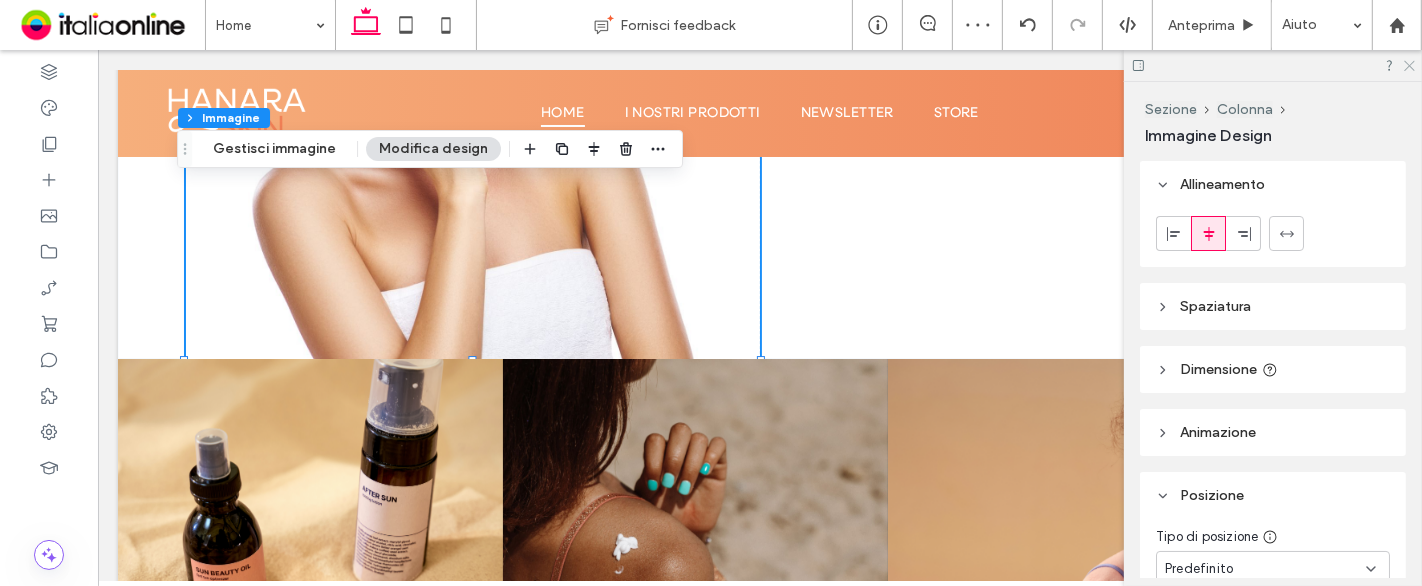 click 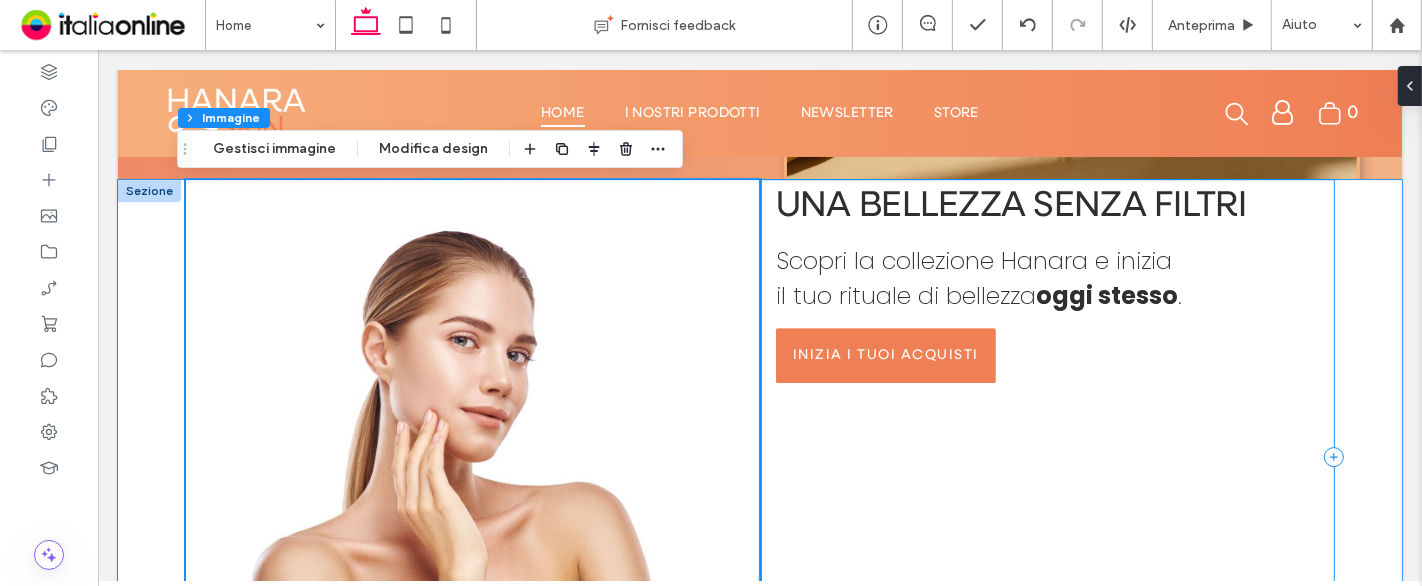 scroll, scrollTop: 5197, scrollLeft: 0, axis: vertical 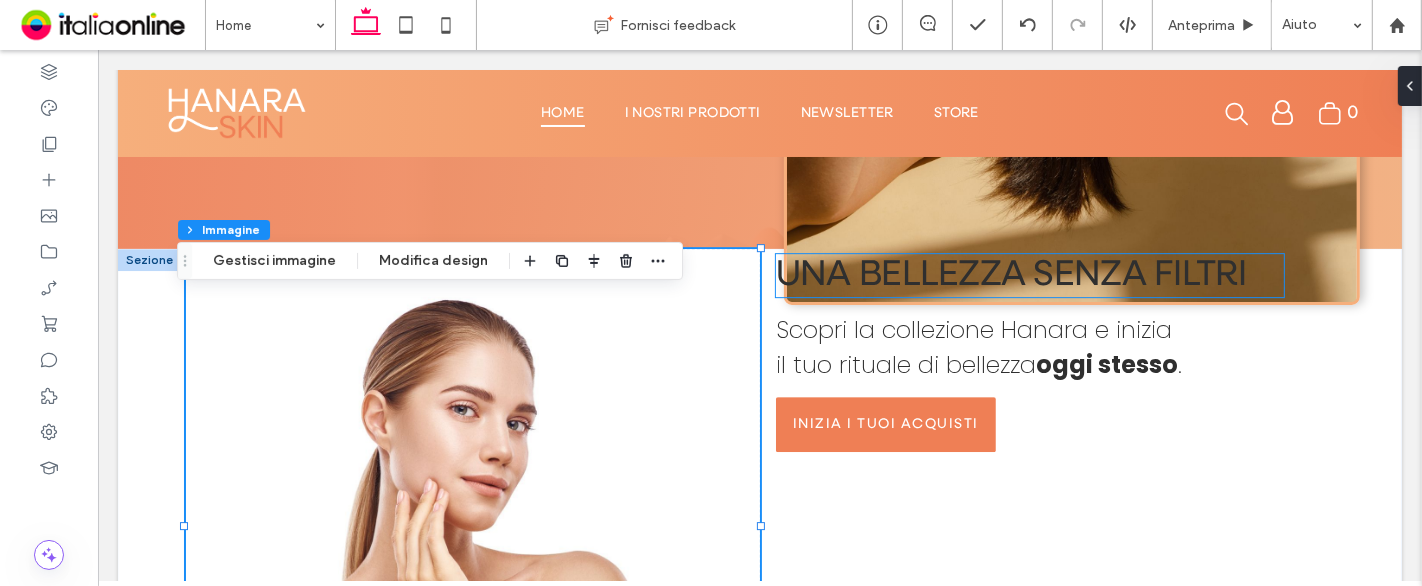 click on "Una bellezza senza filtri" at bounding box center [1010, 275] 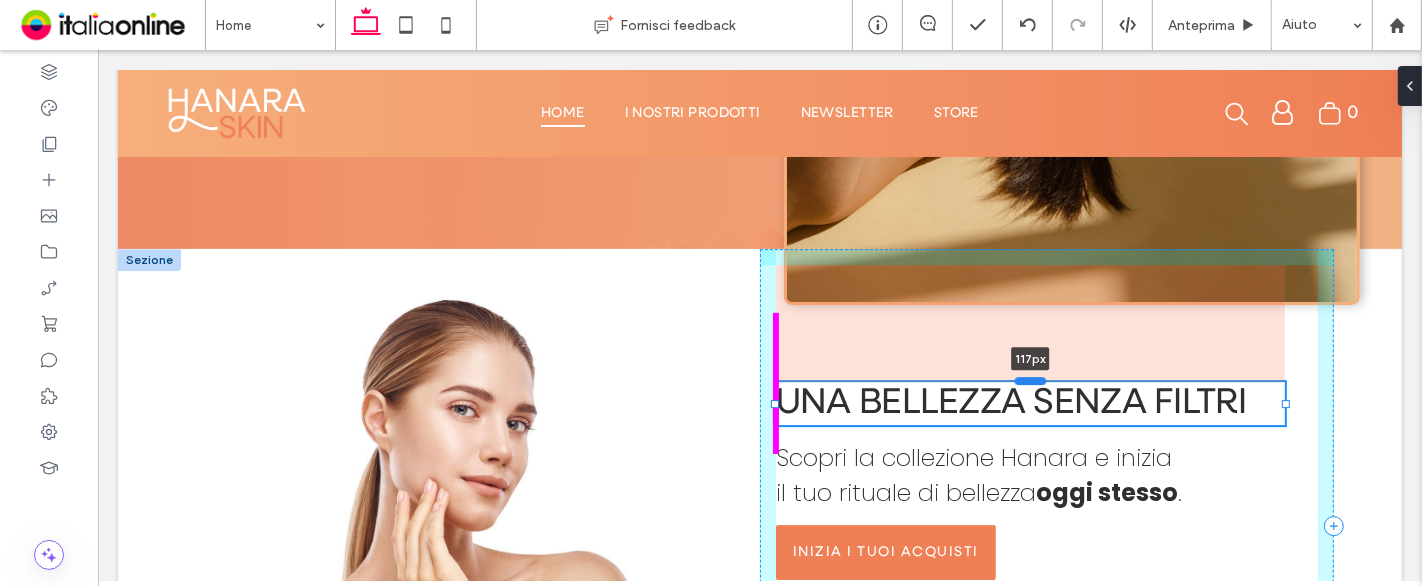 drag, startPoint x: 1024, startPoint y: 298, endPoint x: 1036, endPoint y: 454, distance: 156.46086 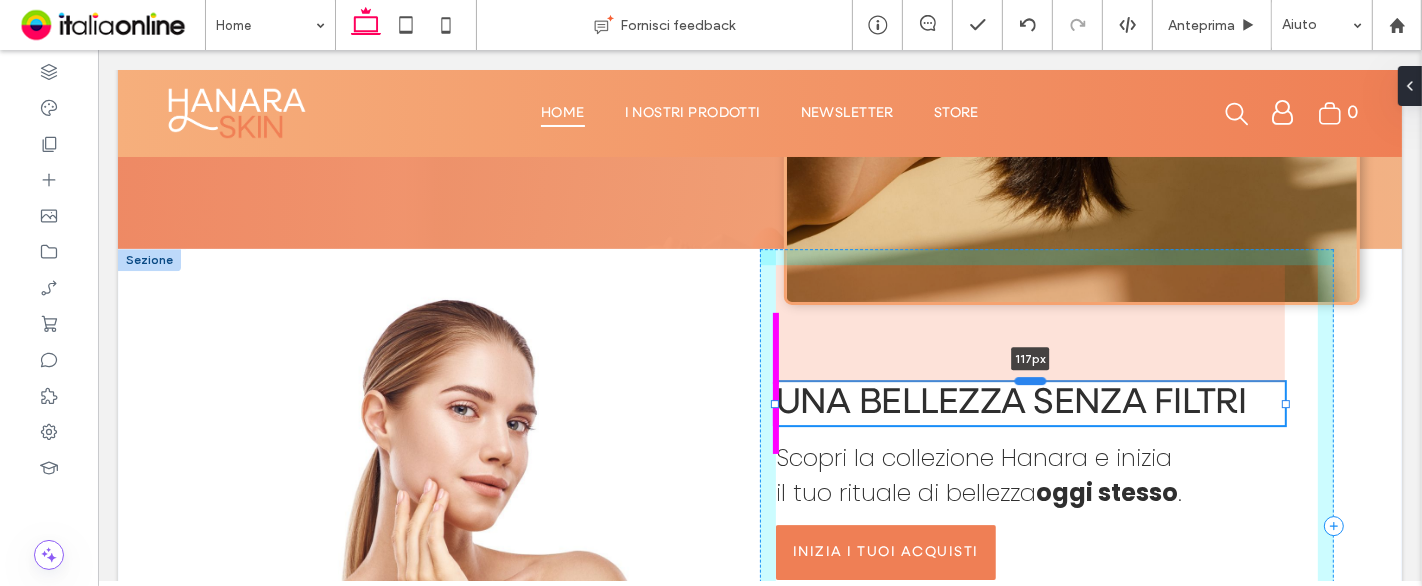 click at bounding box center [1030, 381] 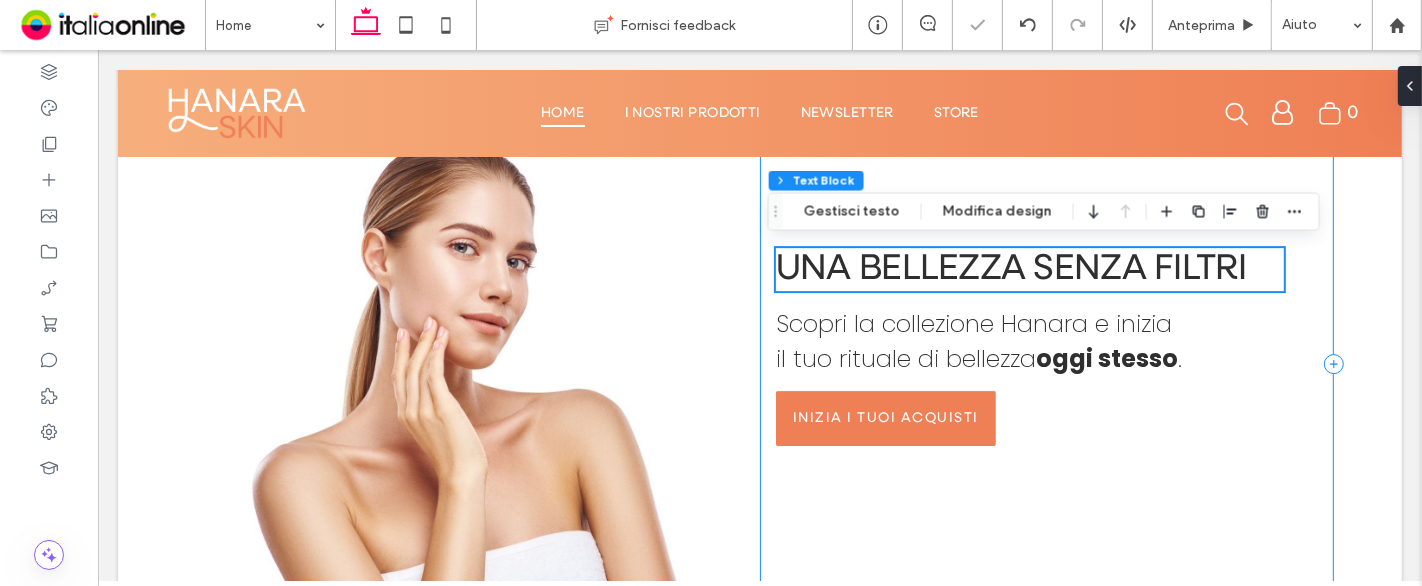 scroll, scrollTop: 5419, scrollLeft: 0, axis: vertical 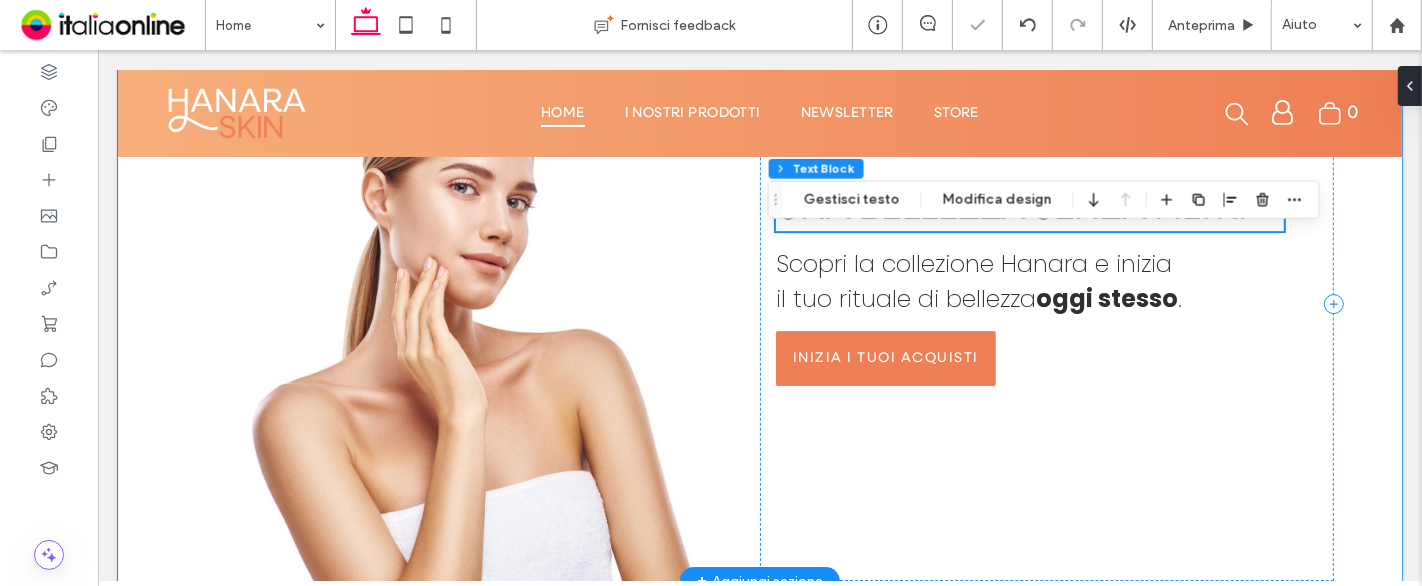 click on "Una bellezza senza filtri" at bounding box center (1010, 209) 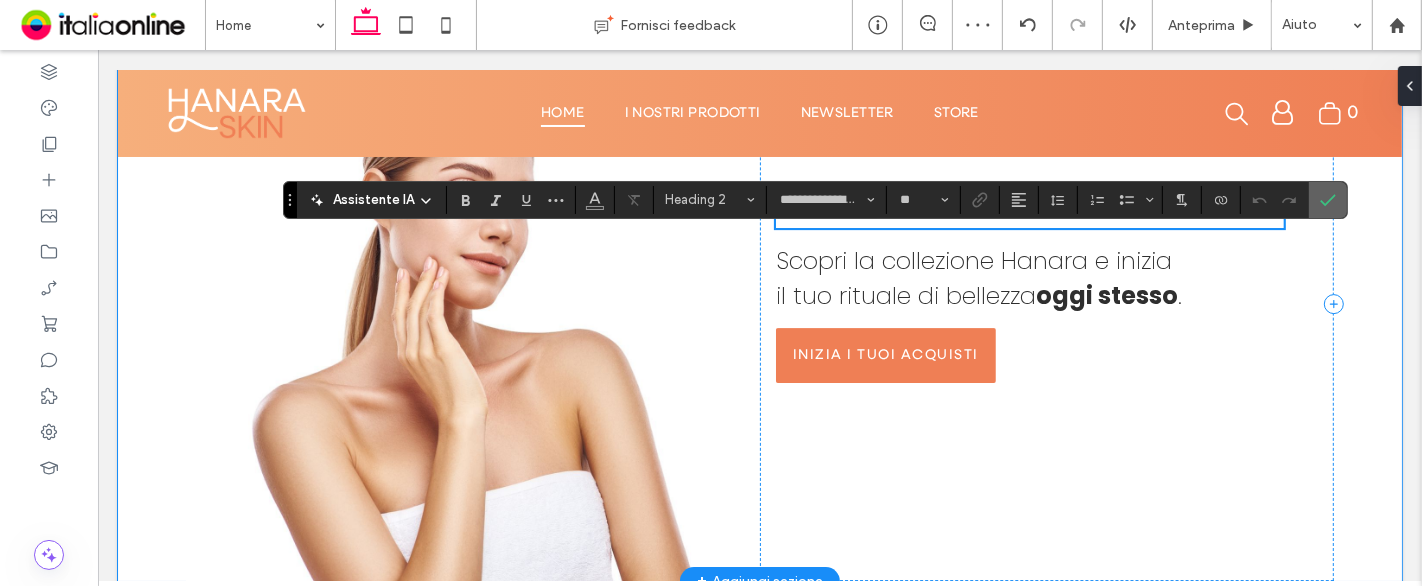 click 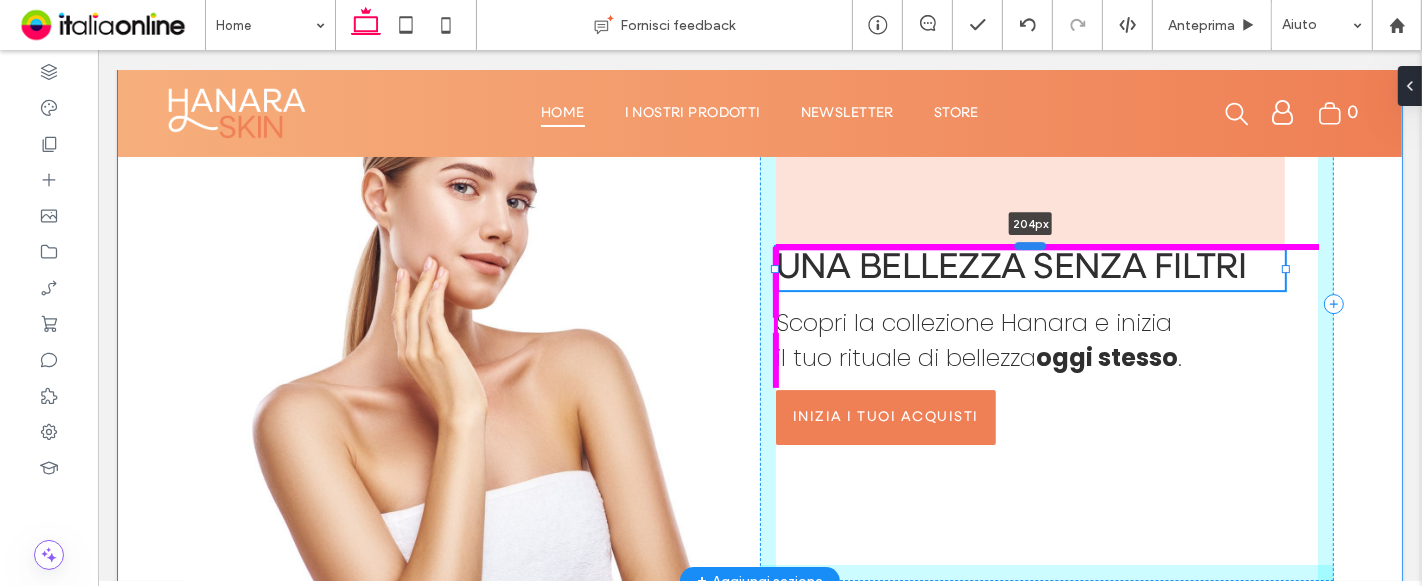 drag, startPoint x: 1026, startPoint y: 235, endPoint x: 1020, endPoint y: 293, distance: 58.30952 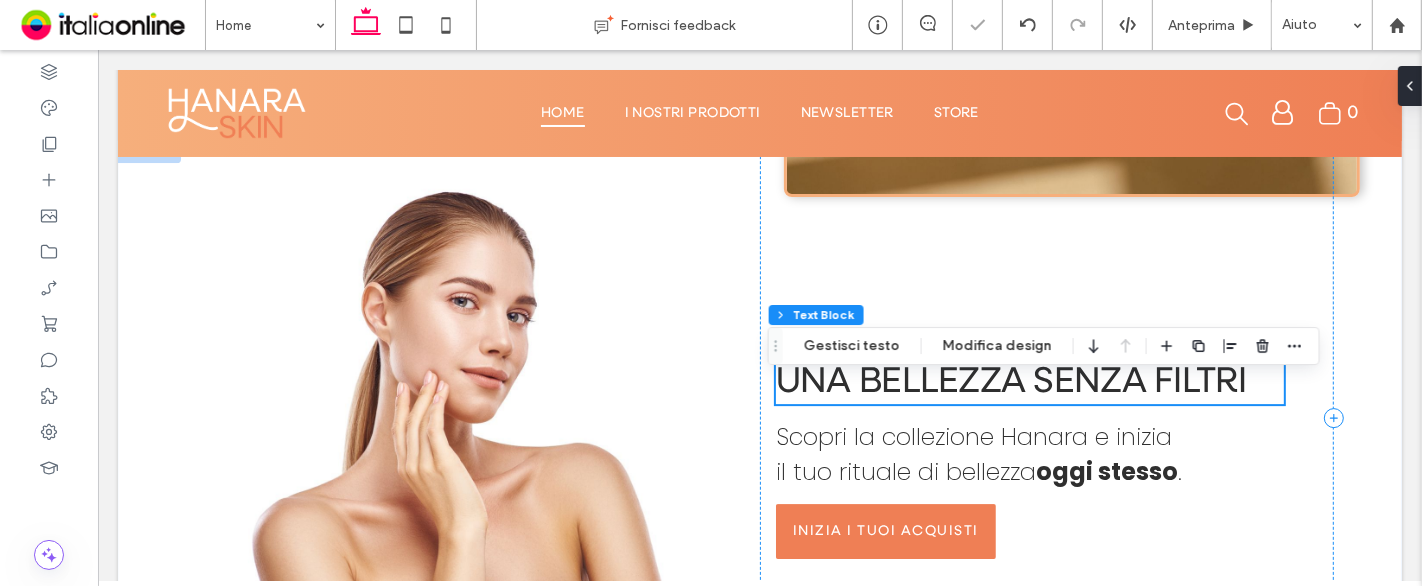 scroll, scrollTop: 5197, scrollLeft: 0, axis: vertical 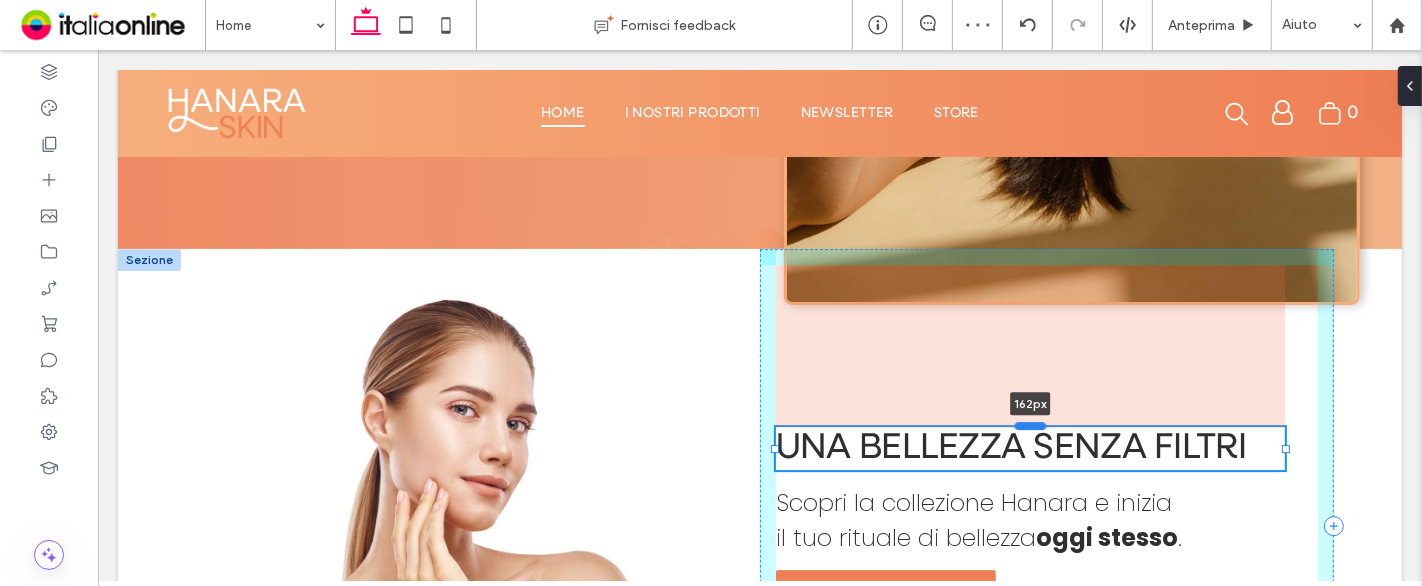 drag, startPoint x: 1024, startPoint y: 515, endPoint x: 1023, endPoint y: 472, distance: 43.011627 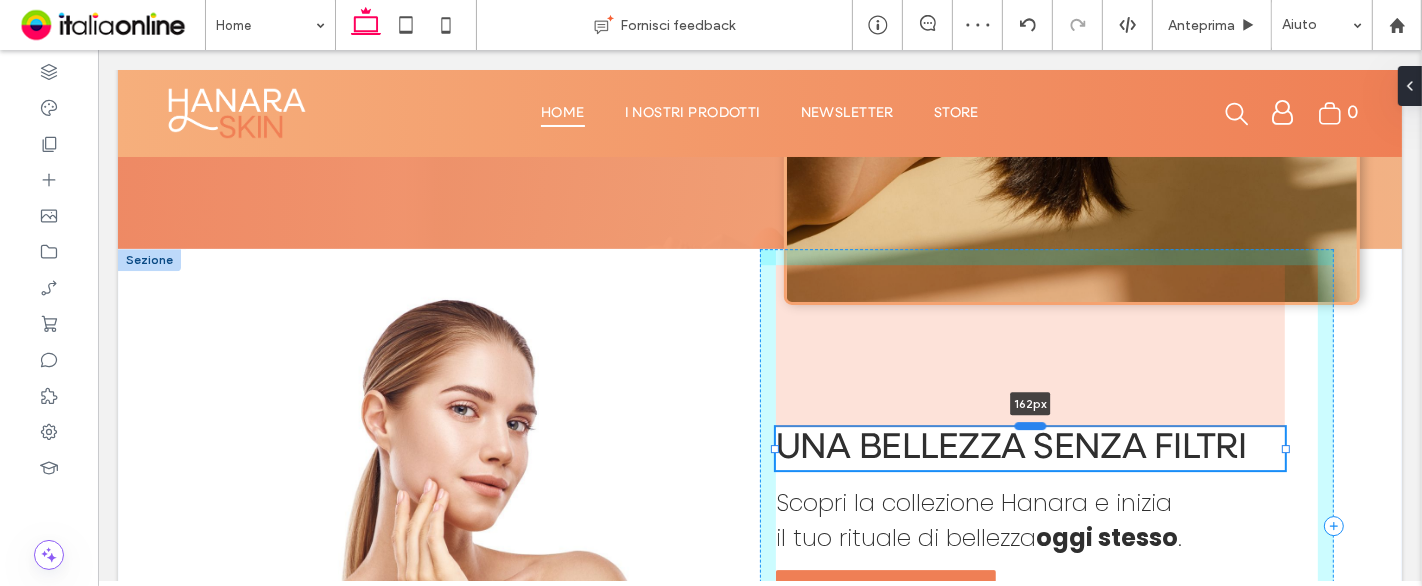 click at bounding box center [1030, 426] 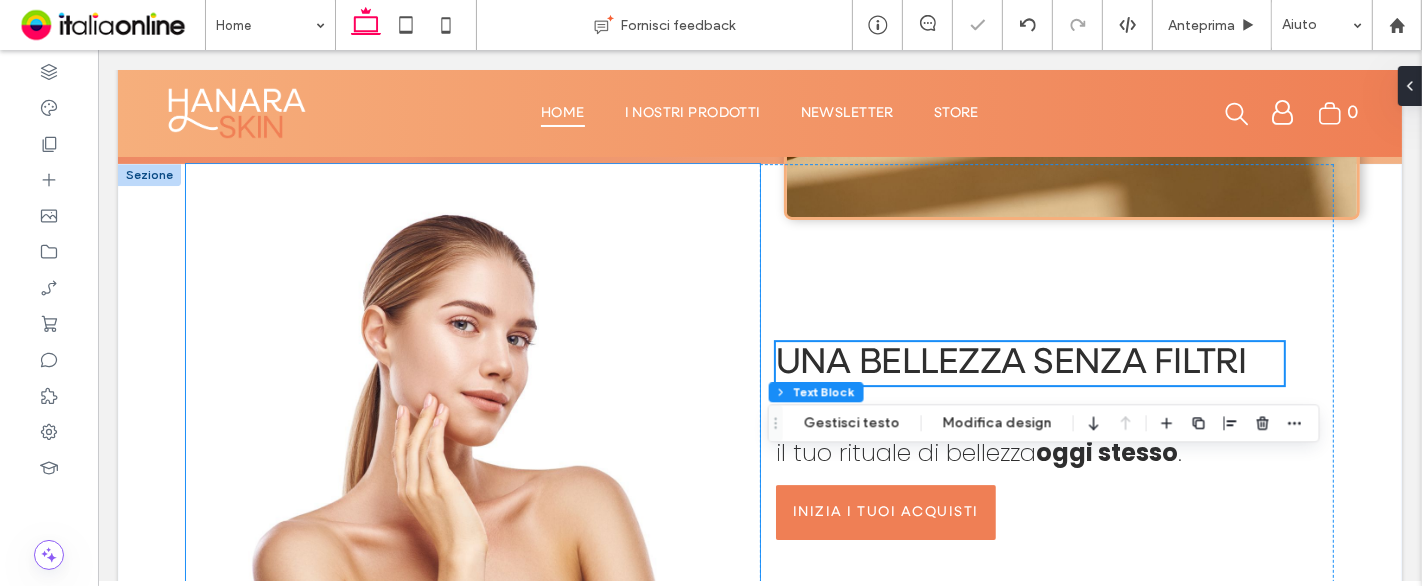 scroll, scrollTop: 5530, scrollLeft: 0, axis: vertical 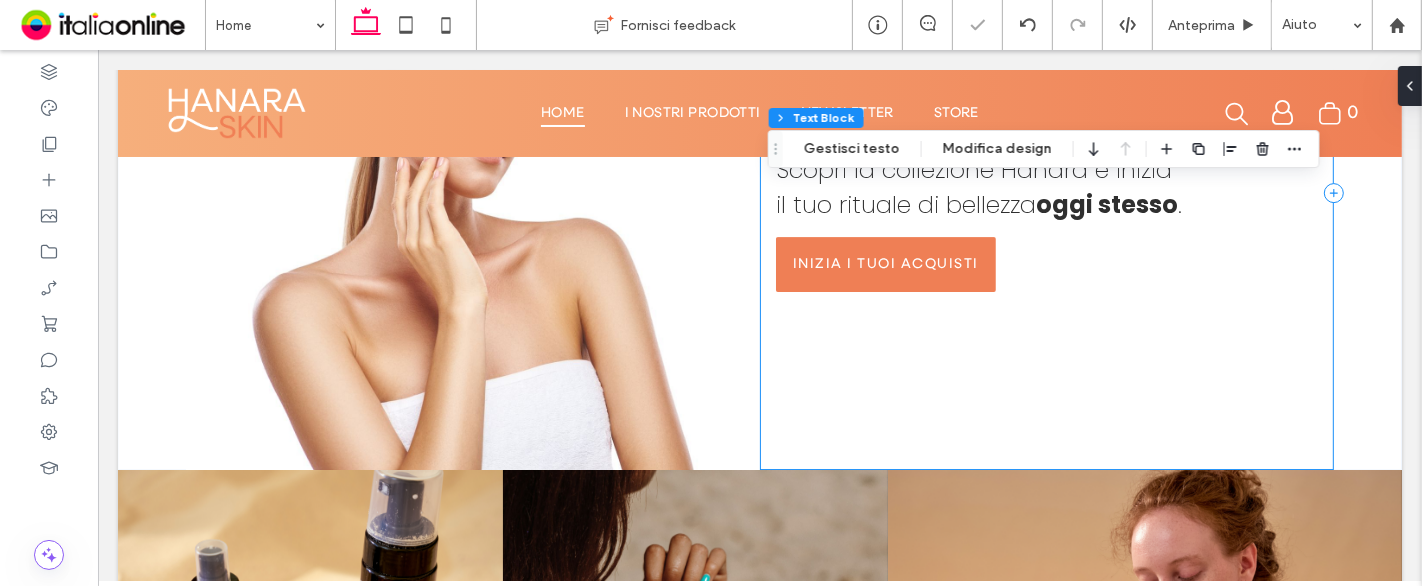 click on "Una bellezza senza filtri
162px
Scopri la collezione Hanara e inizia il tuo rituale di bellezza  oggi stesso .
Inizia i tuoi acquisti" at bounding box center (1046, 193) 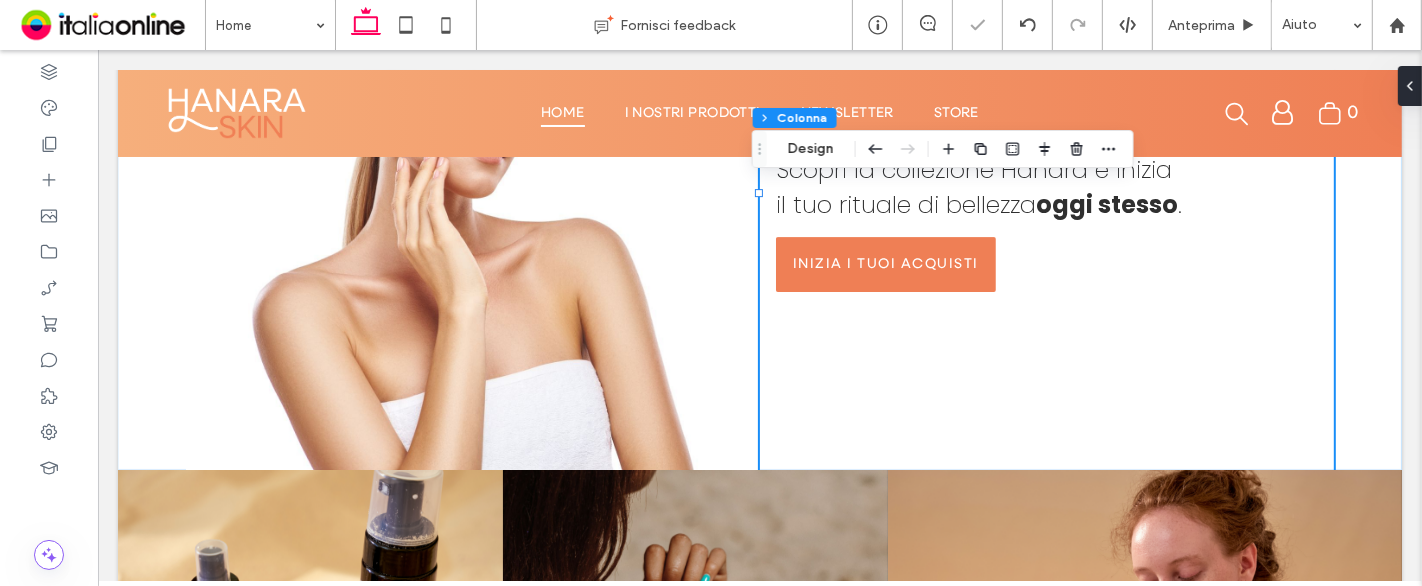 click on "Una bellezza senza filtri
Scopri la collezione Hanara e inizia il tuo rituale di bellezza  oggi stesso .
Inizia i tuoi acquisti" at bounding box center [759, 193] 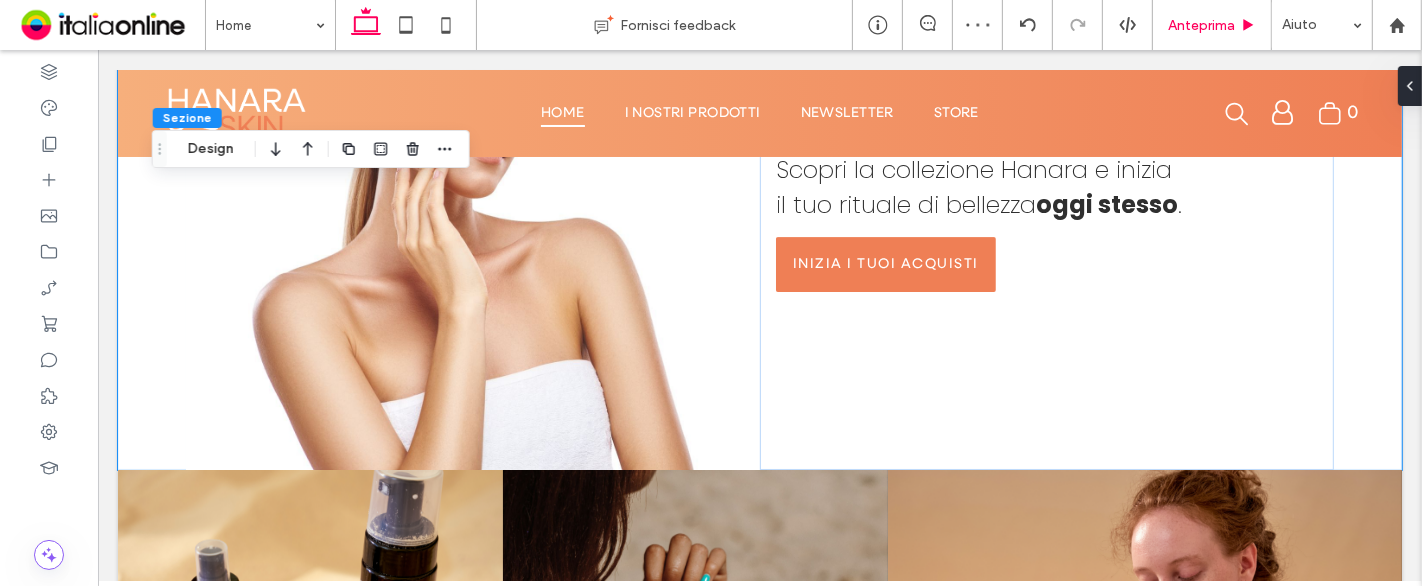 click on "Anteprima" at bounding box center (1201, 25) 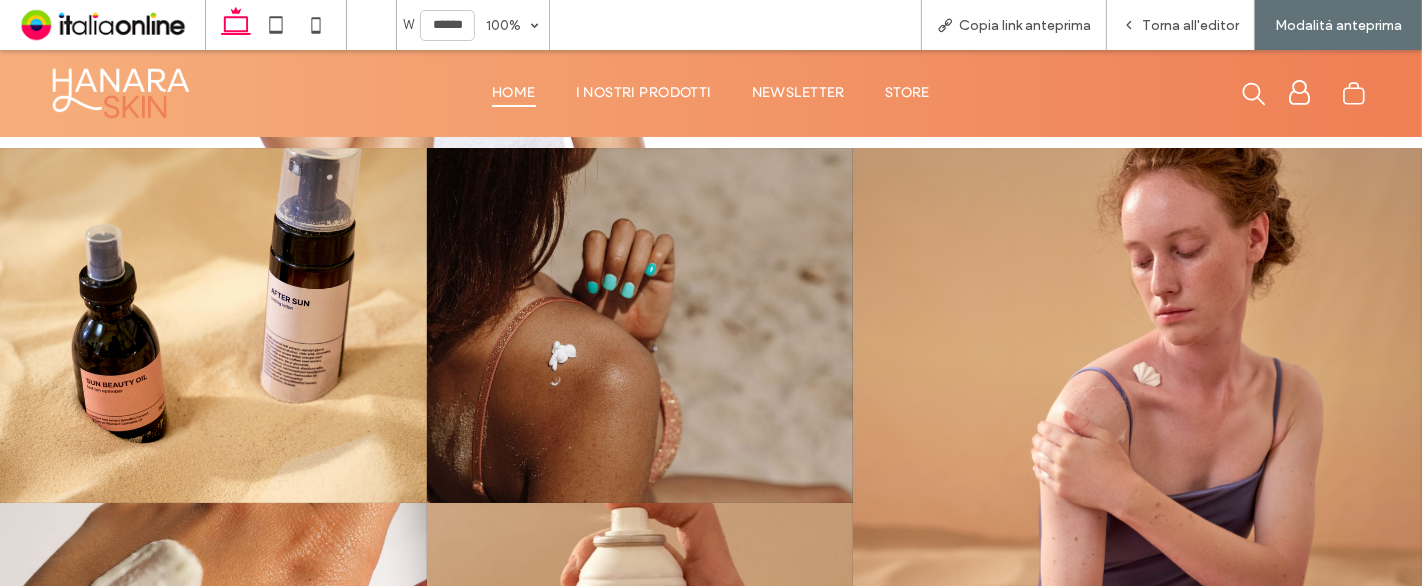 scroll, scrollTop: 5865, scrollLeft: 0, axis: vertical 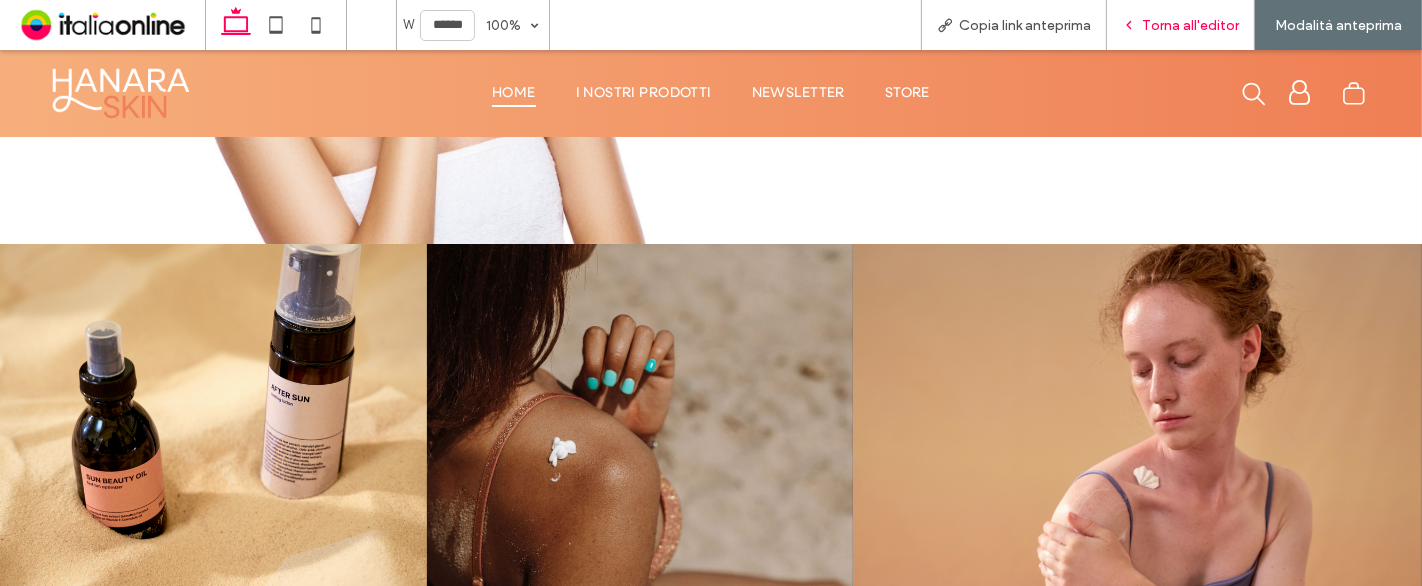 click on "Torna all'editor" at bounding box center (1181, 25) 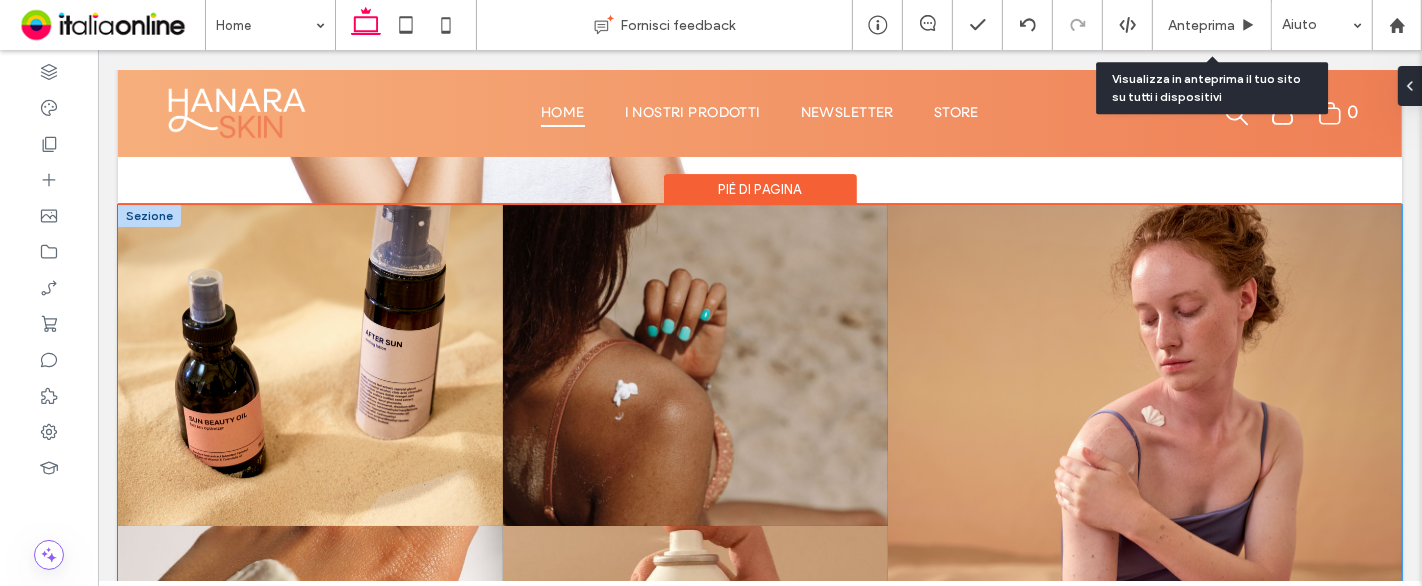 scroll, scrollTop: 5834, scrollLeft: 0, axis: vertical 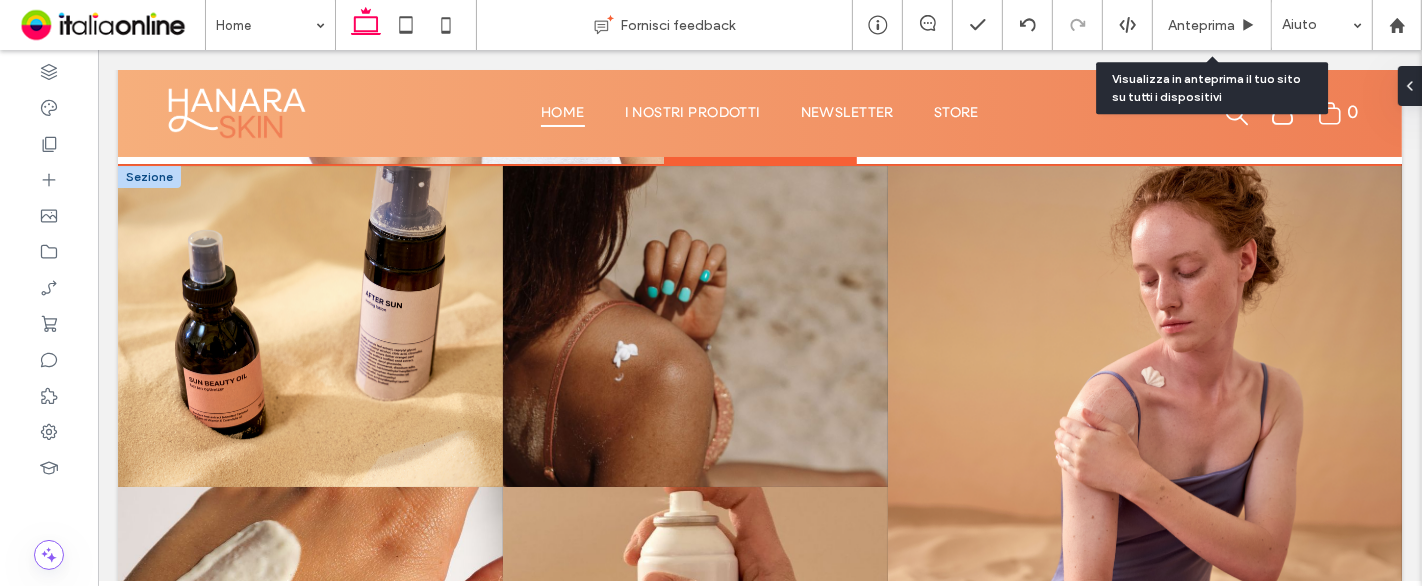 drag, startPoint x: 150, startPoint y: 218, endPoint x: 158, endPoint y: 244, distance: 27.202942 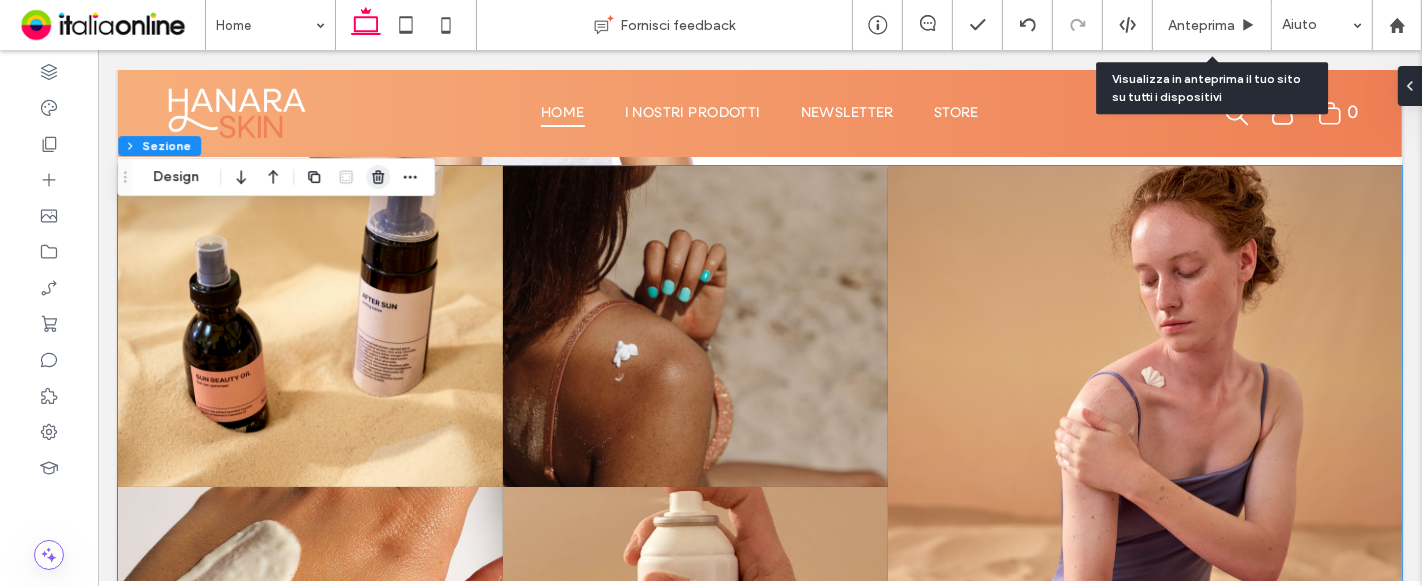 click 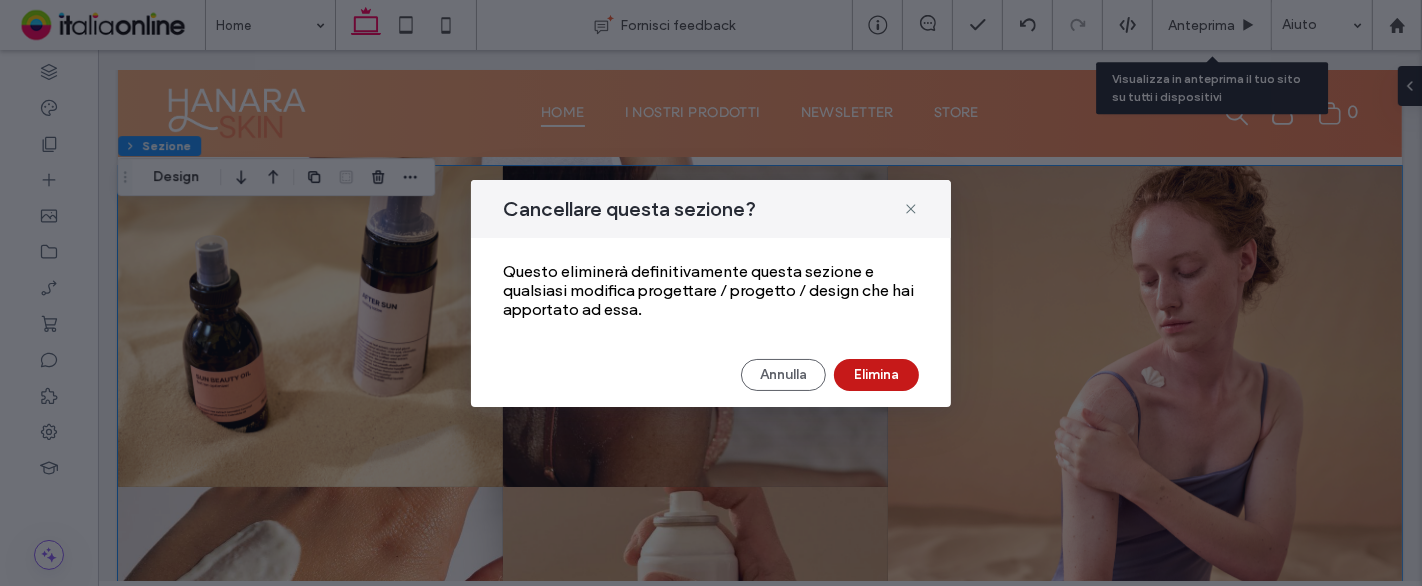 click on "Elimina" at bounding box center (876, 375) 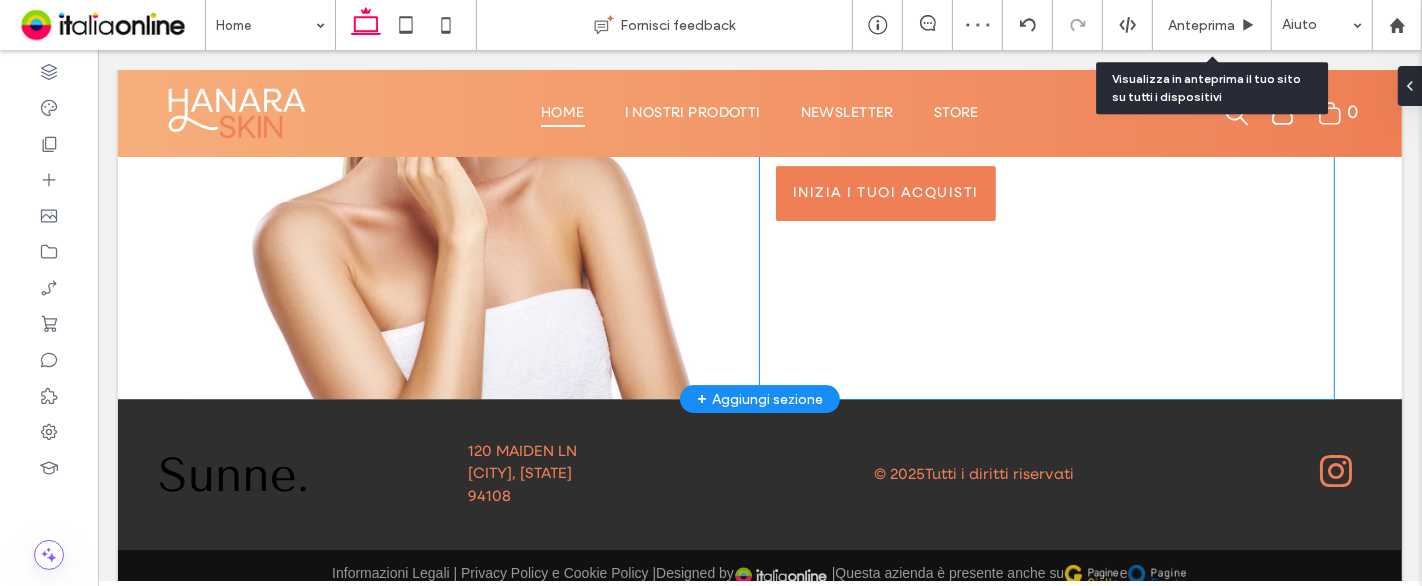 scroll, scrollTop: 5674, scrollLeft: 0, axis: vertical 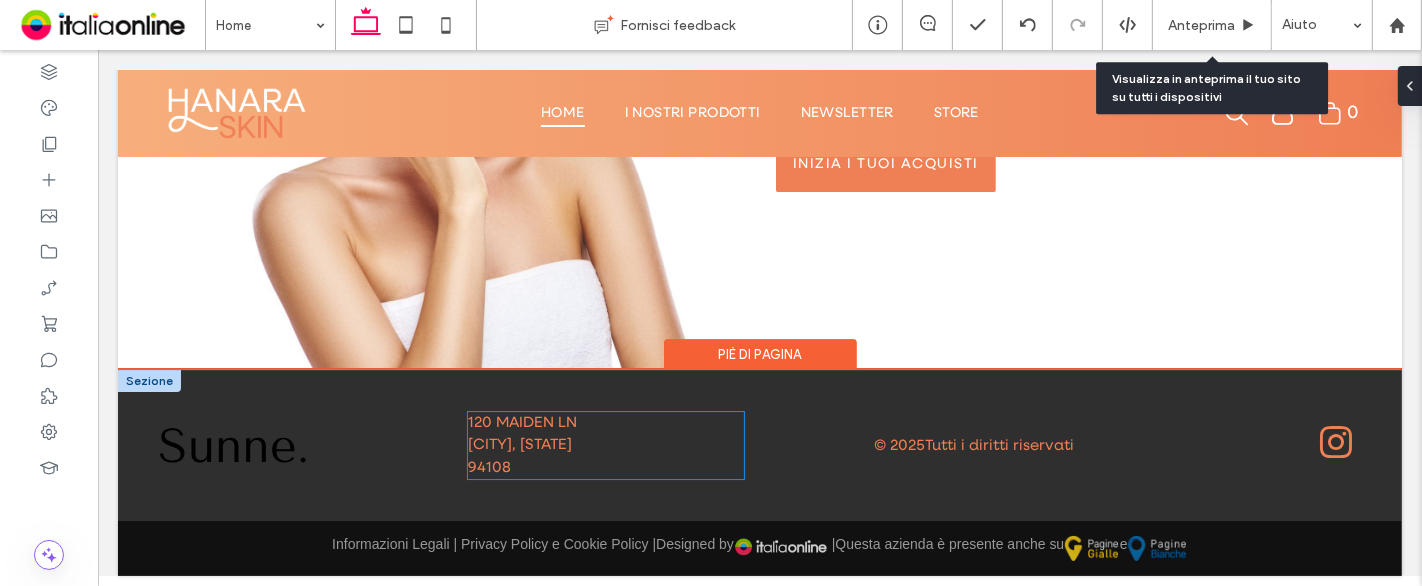 click on "San Francisco, CA" at bounding box center (605, 445) 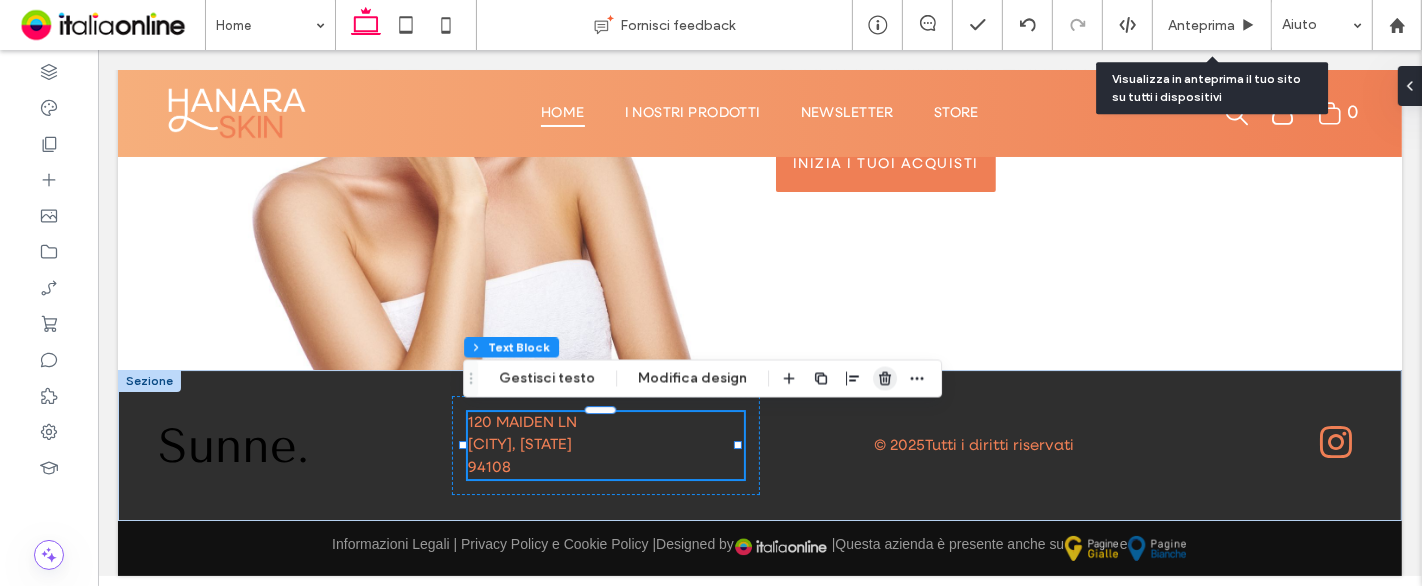click 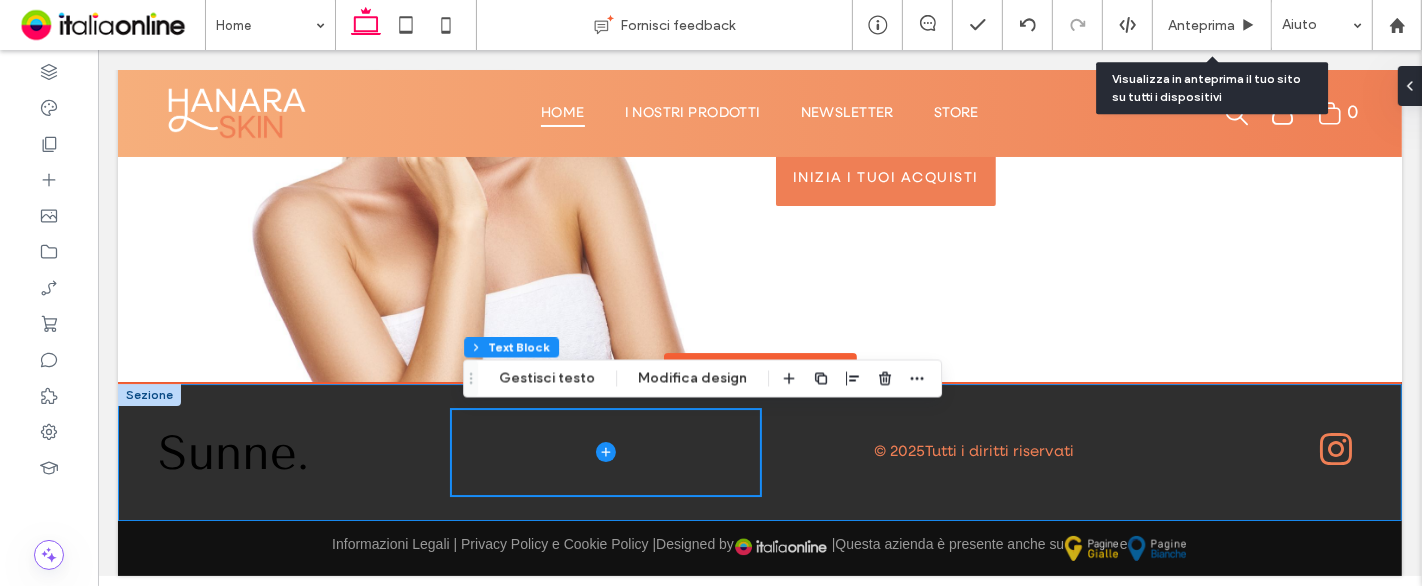 scroll, scrollTop: 5660, scrollLeft: 0, axis: vertical 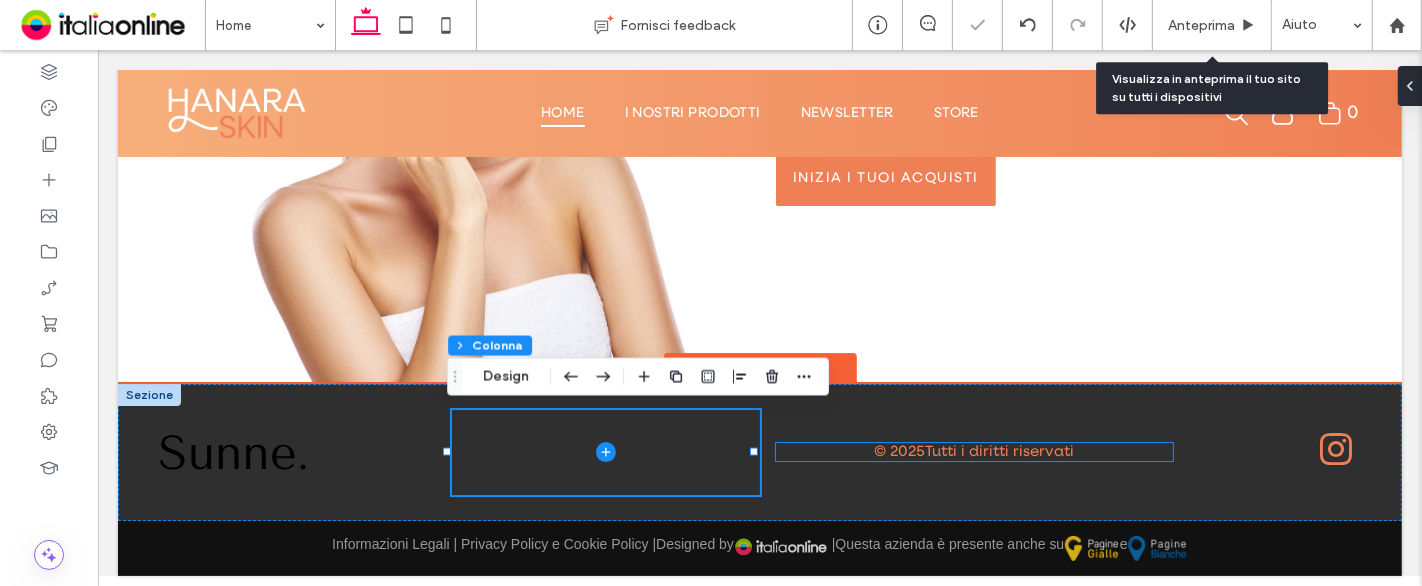 click on "Tutti i diritti riservati" at bounding box center (999, 452) 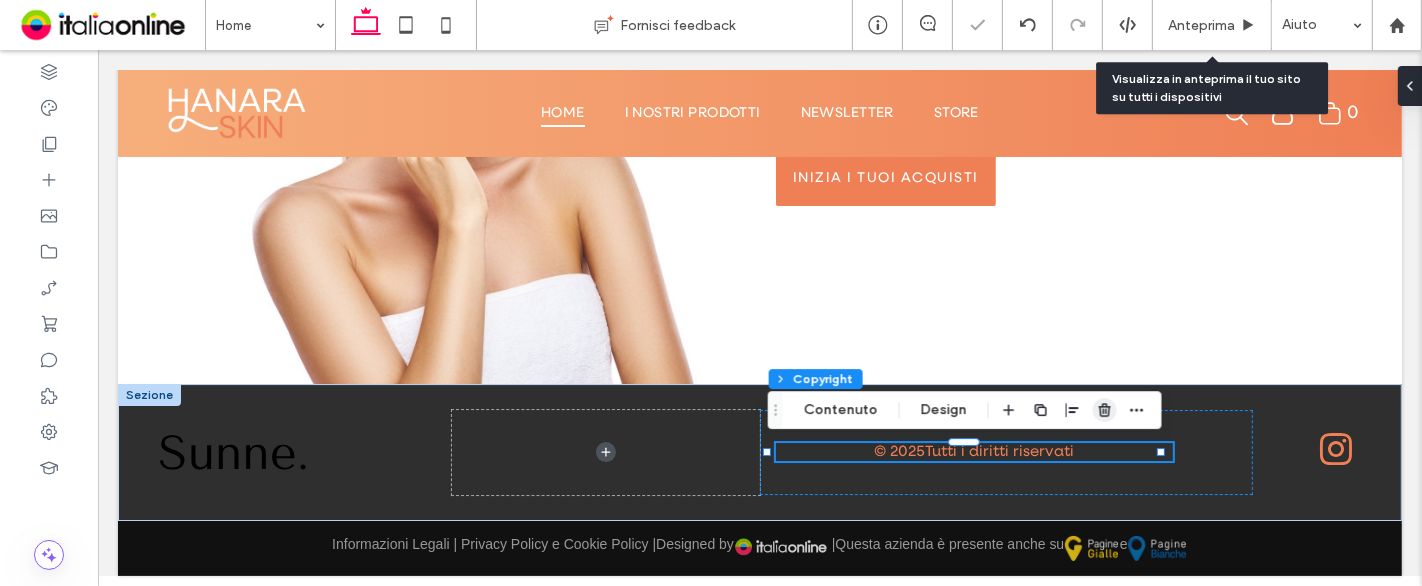click 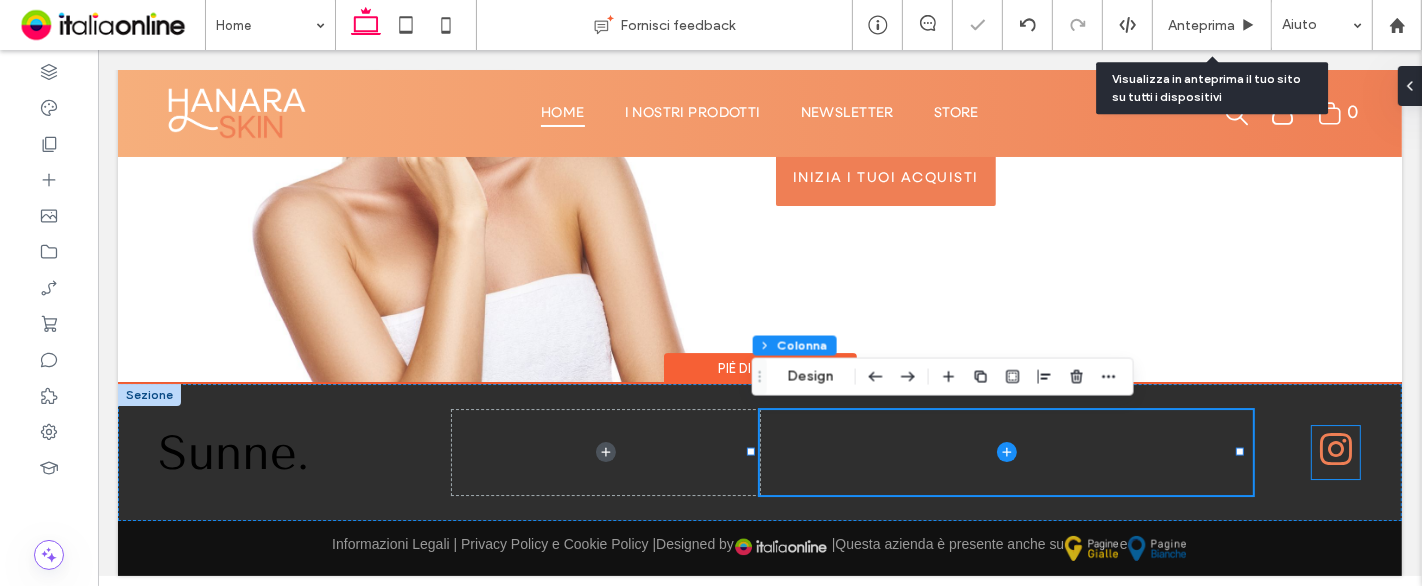 click at bounding box center [1335, 450] 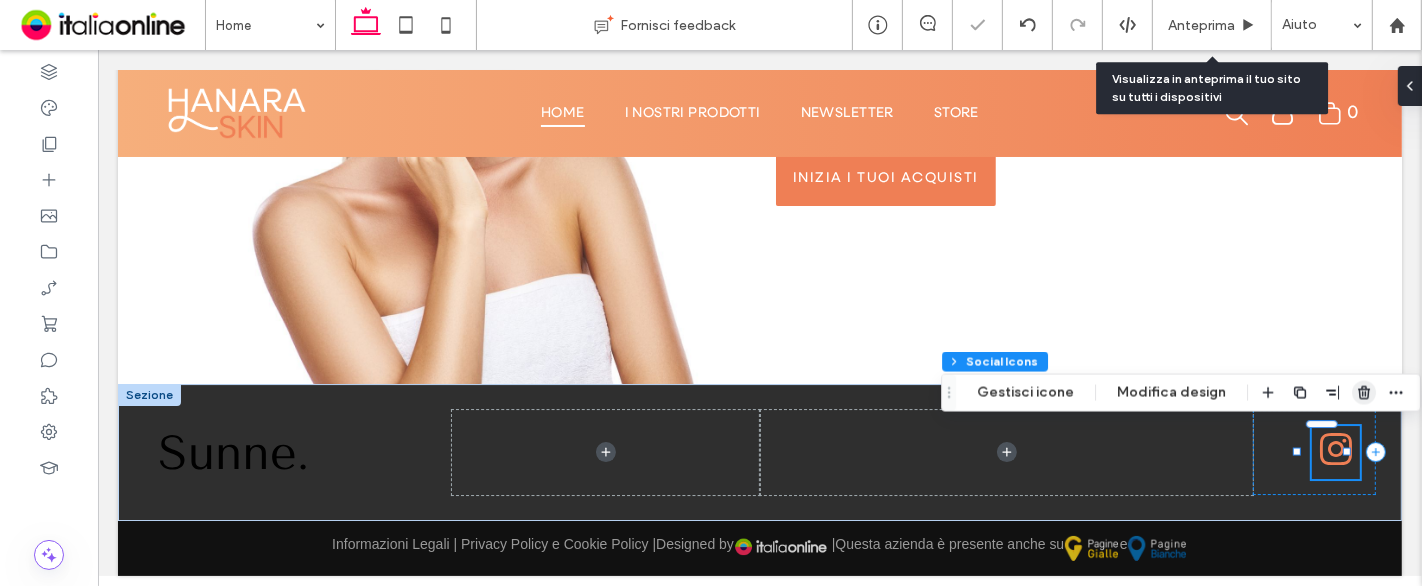 click 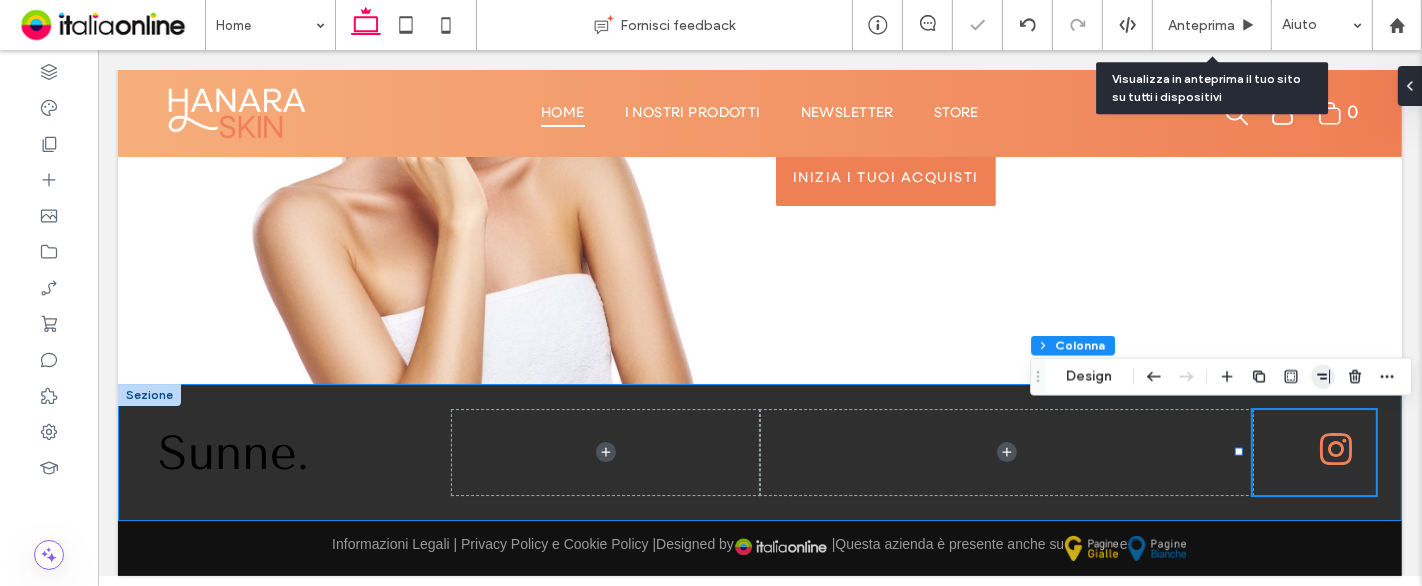 scroll, scrollTop: 5642, scrollLeft: 0, axis: vertical 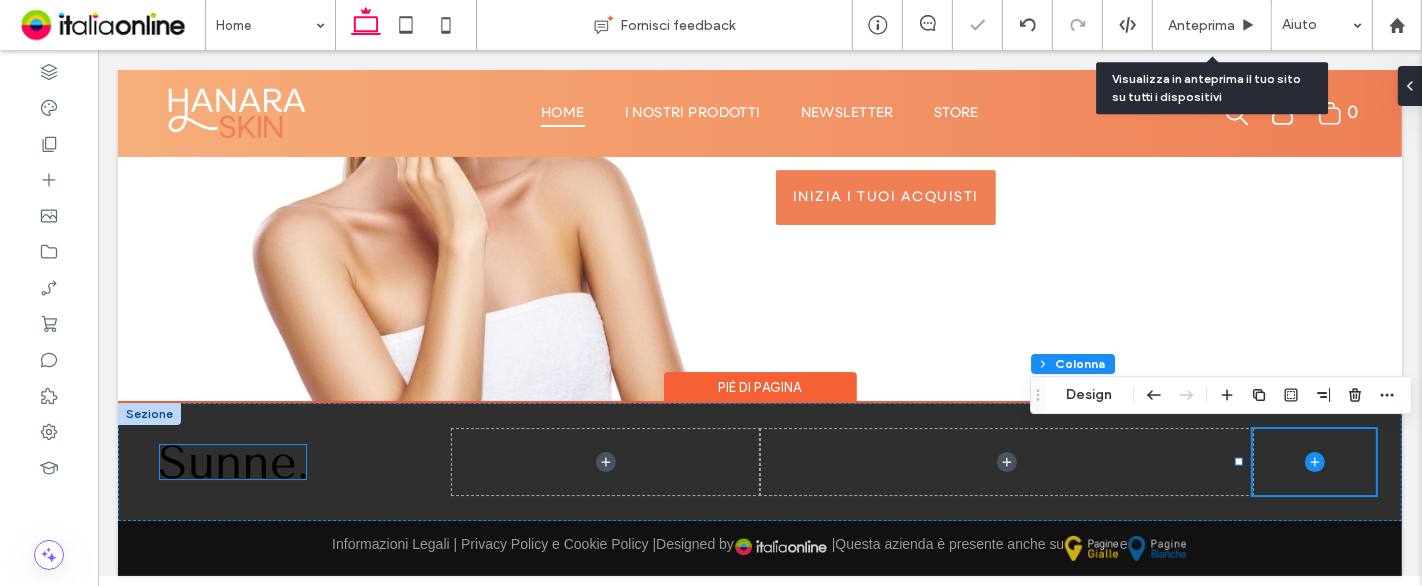 click at bounding box center [232, 462] 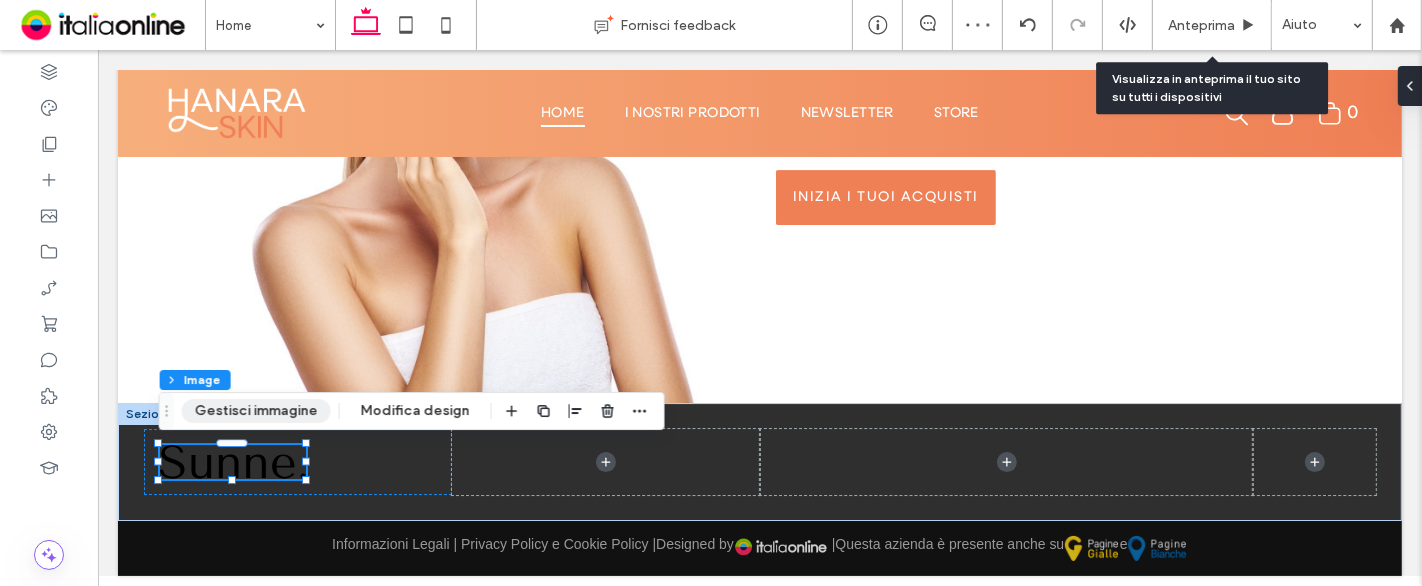 click on "Gestisci immagine" at bounding box center (256, 411) 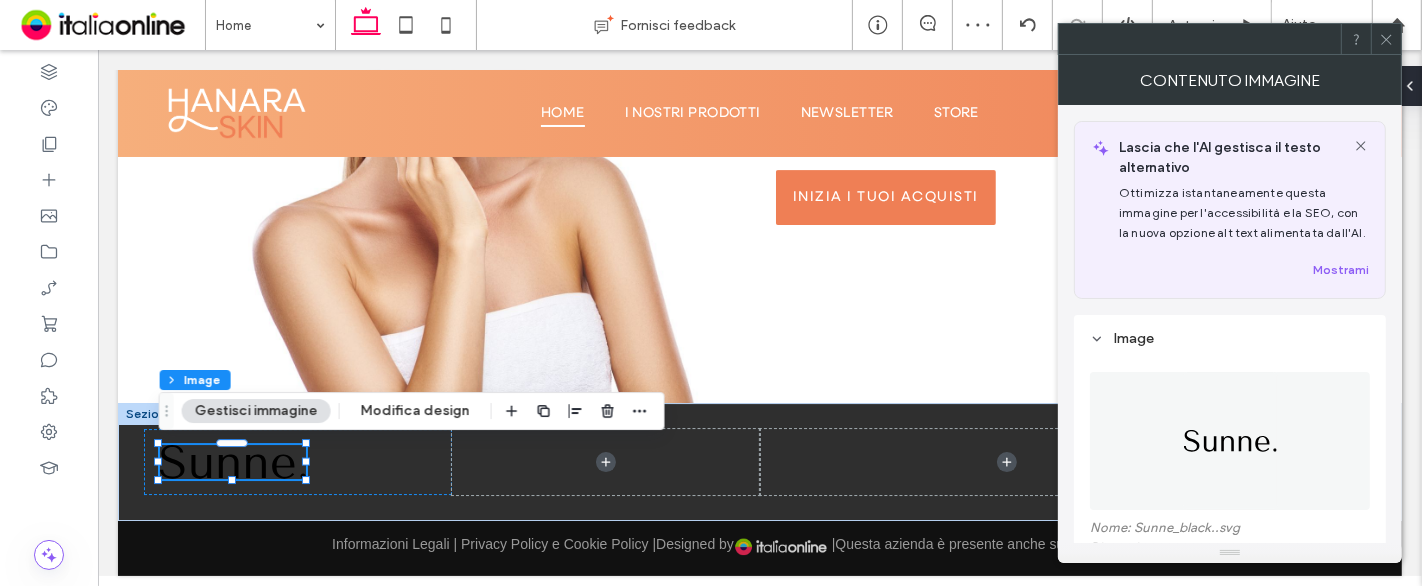 click at bounding box center [1230, 441] 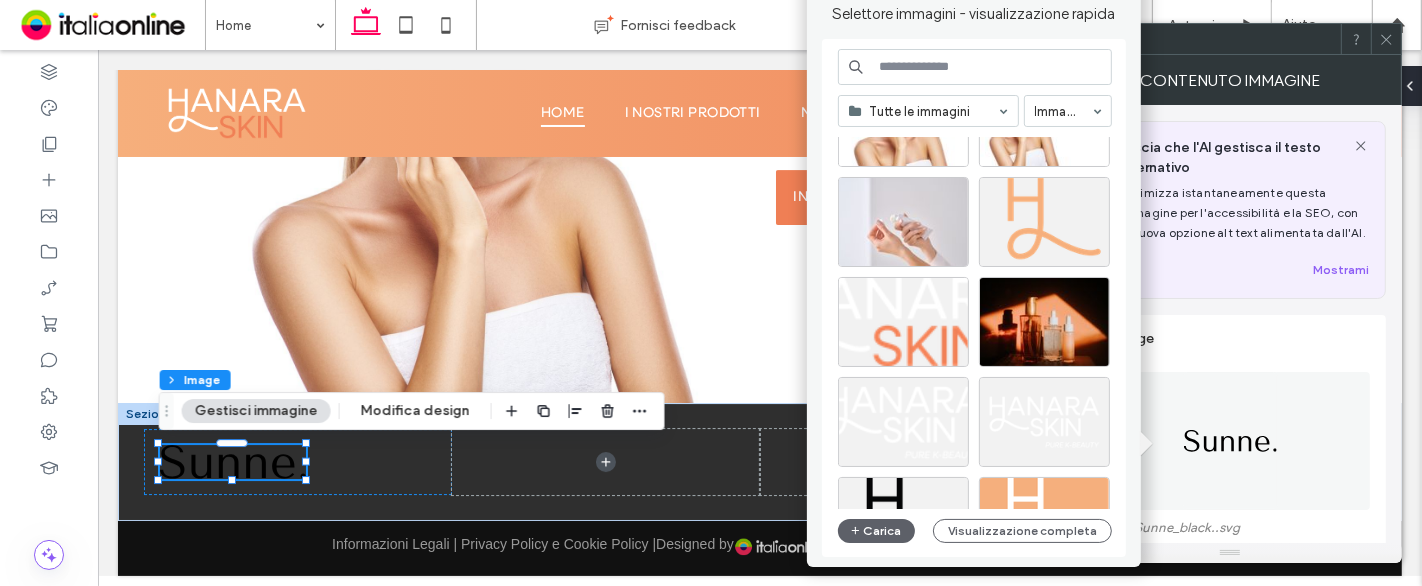 scroll, scrollTop: 222, scrollLeft: 0, axis: vertical 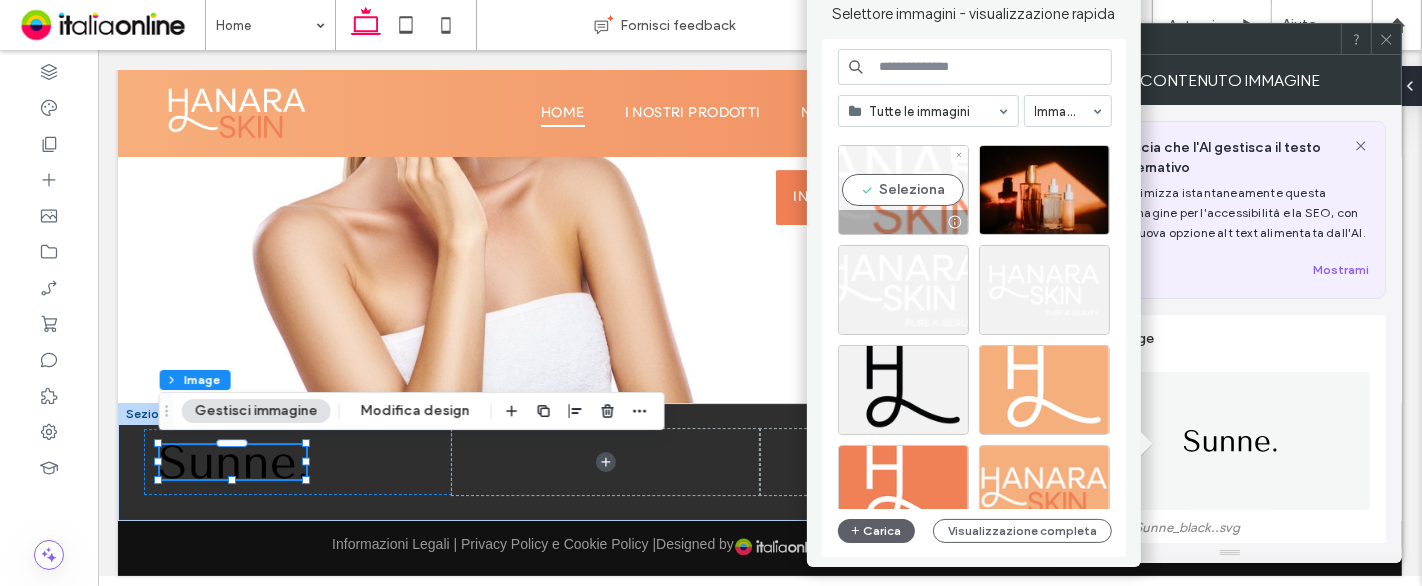 click on "Seleziona" at bounding box center [903, 190] 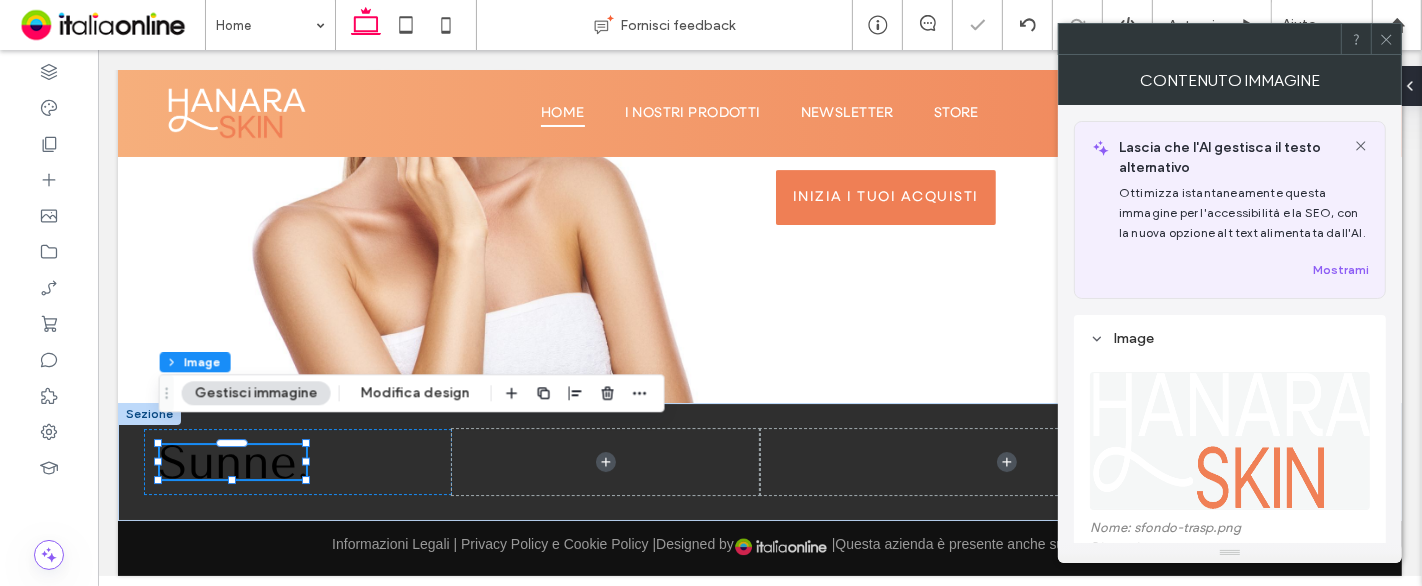 scroll, scrollTop: 5660, scrollLeft: 0, axis: vertical 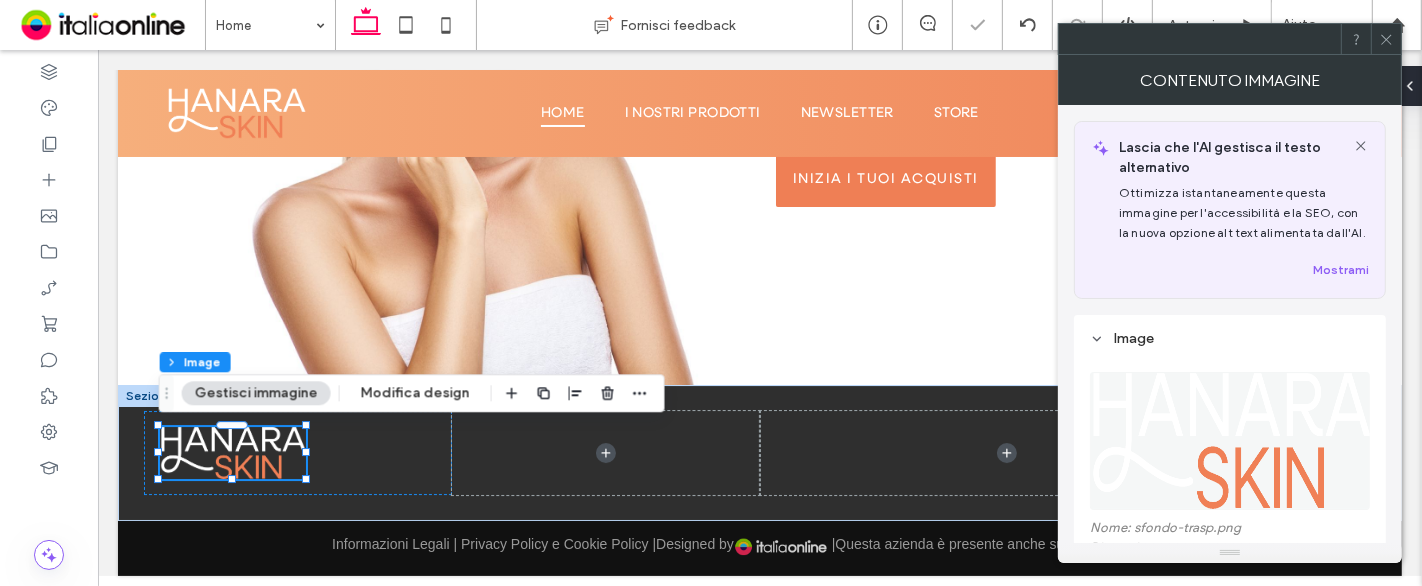 click 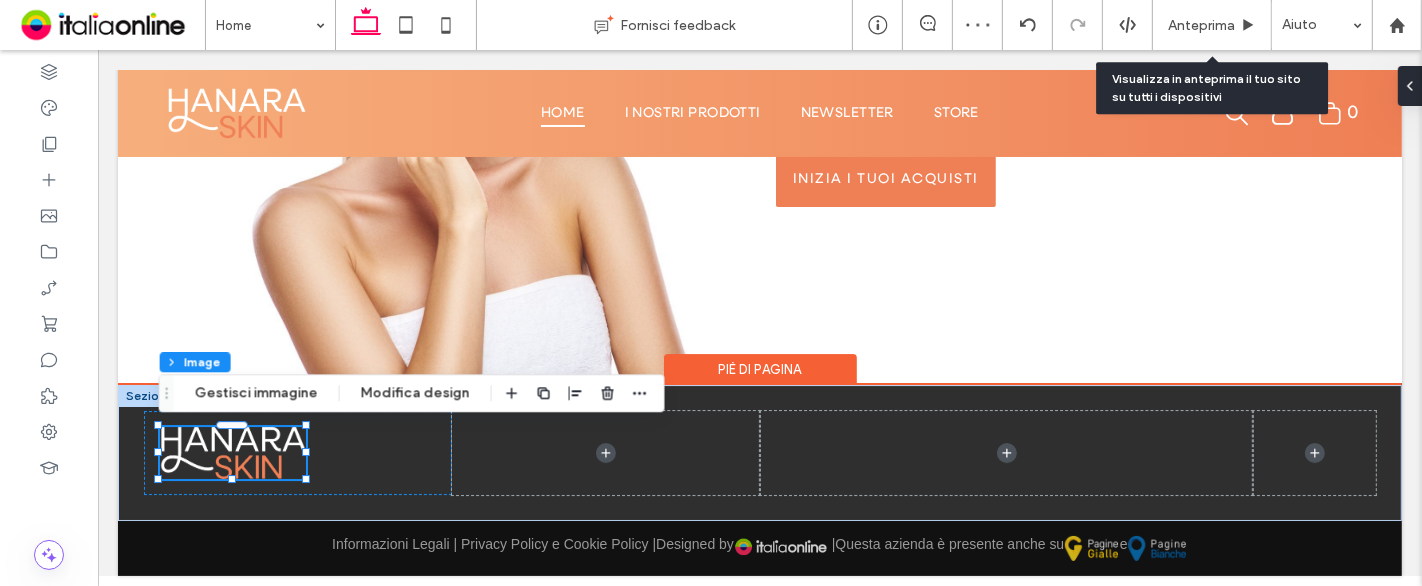 click at bounding box center (148, 396) 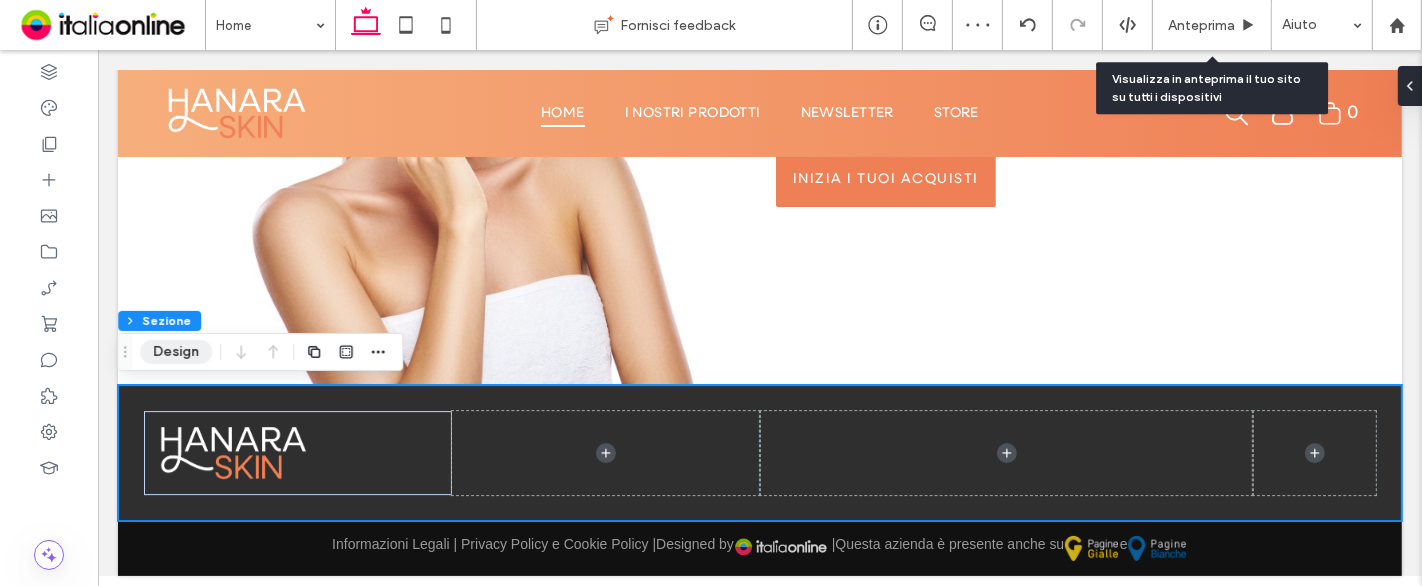 click on "Design" at bounding box center (176, 352) 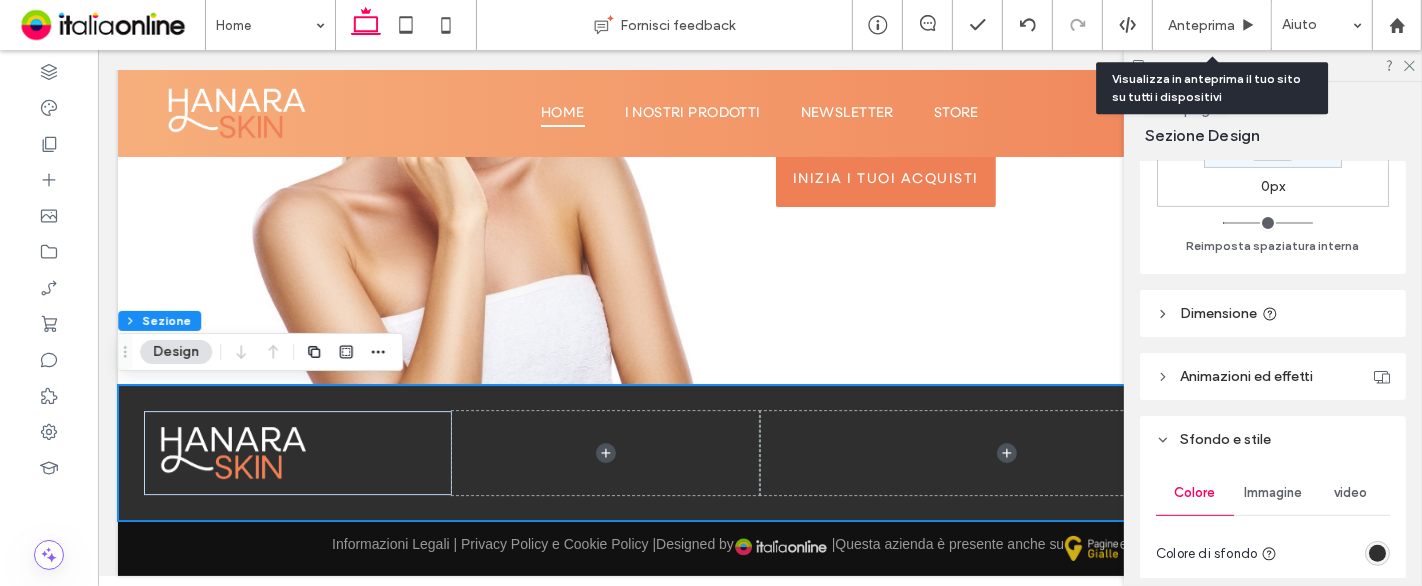 scroll, scrollTop: 666, scrollLeft: 0, axis: vertical 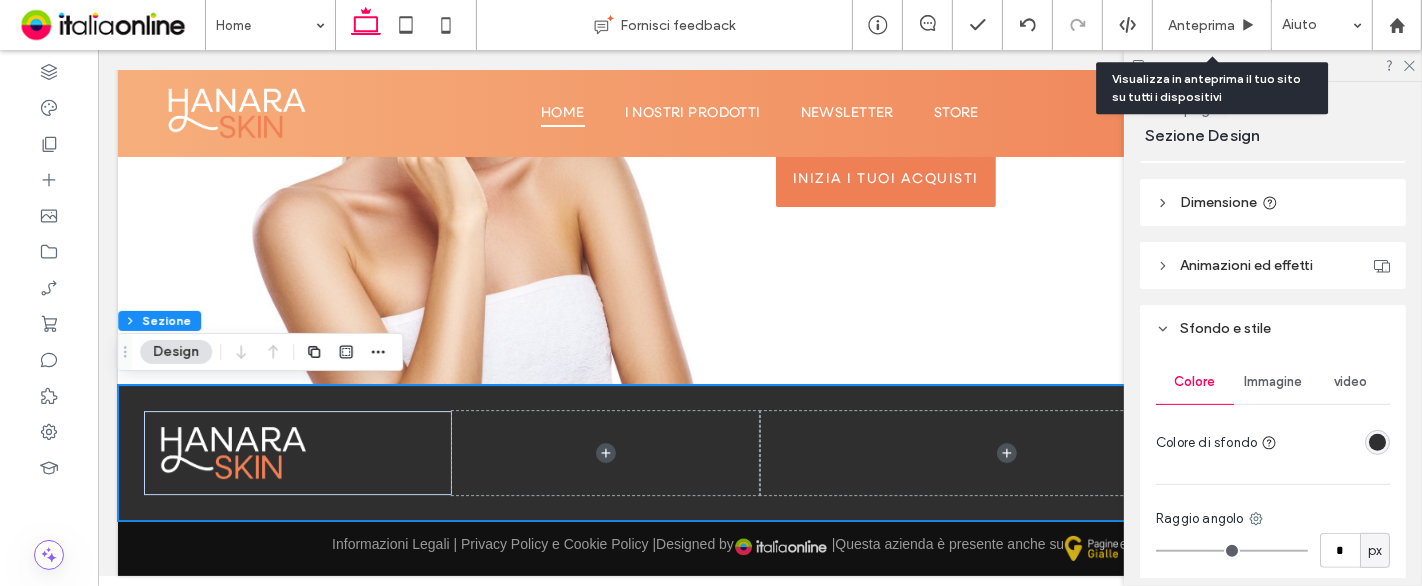 click at bounding box center [1377, 442] 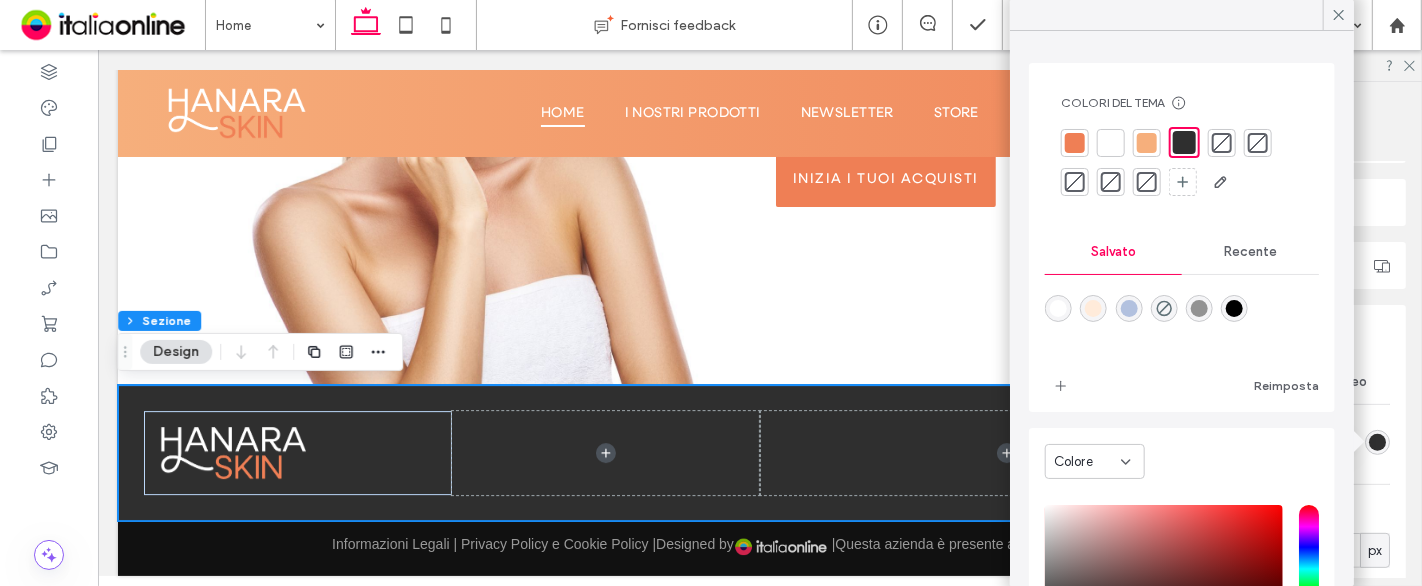 click on "Recente" at bounding box center [1250, 252] 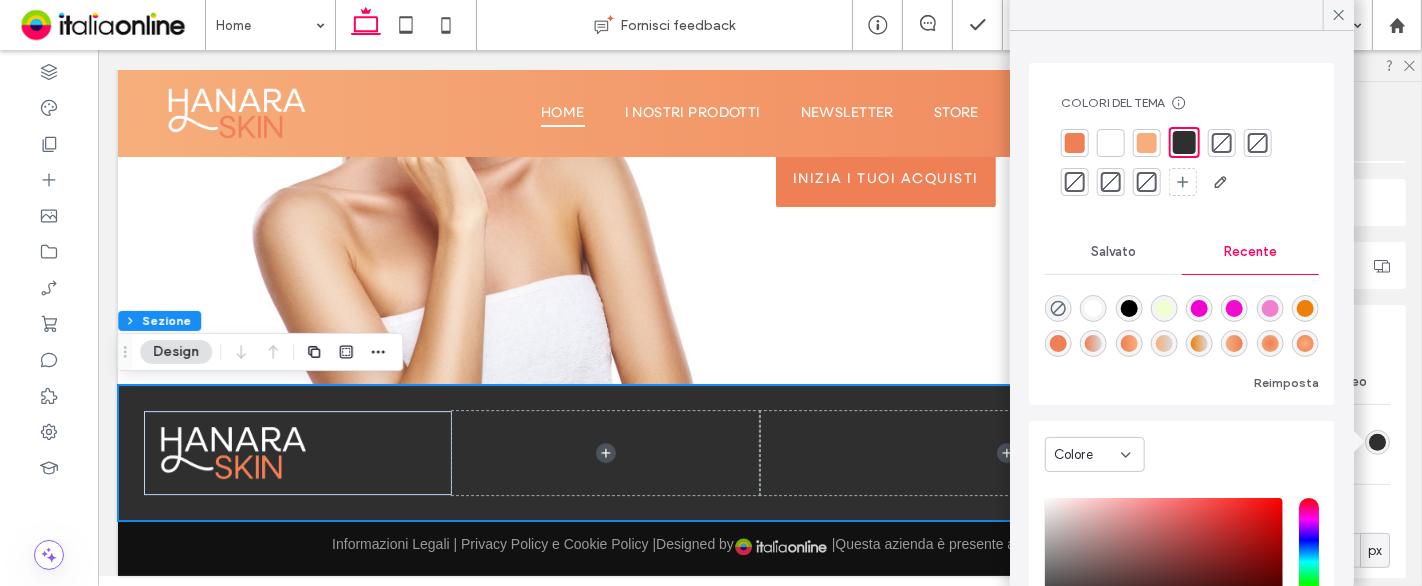 click at bounding box center (1234, 343) 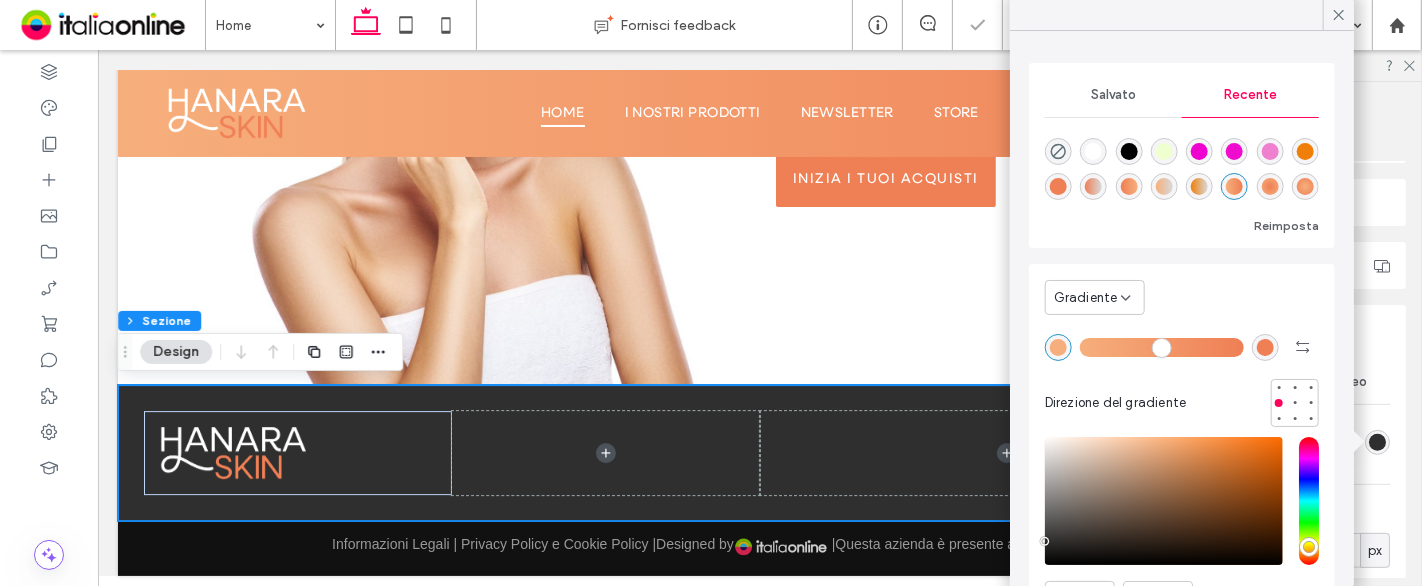 type on "*******" 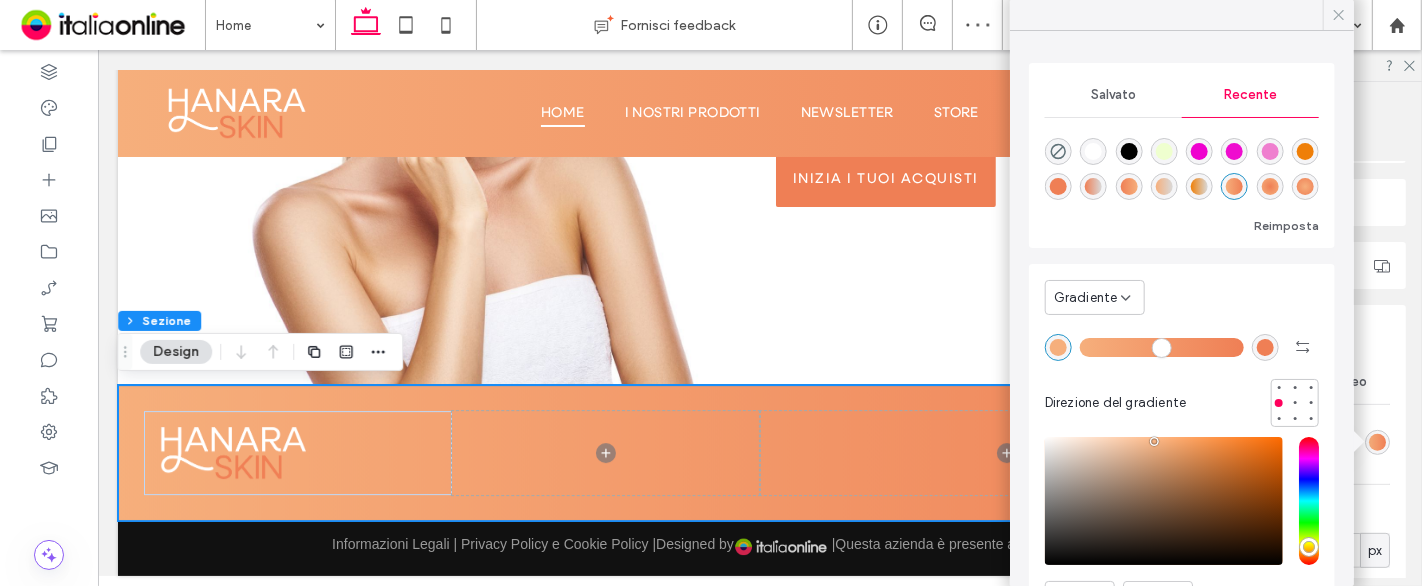 click 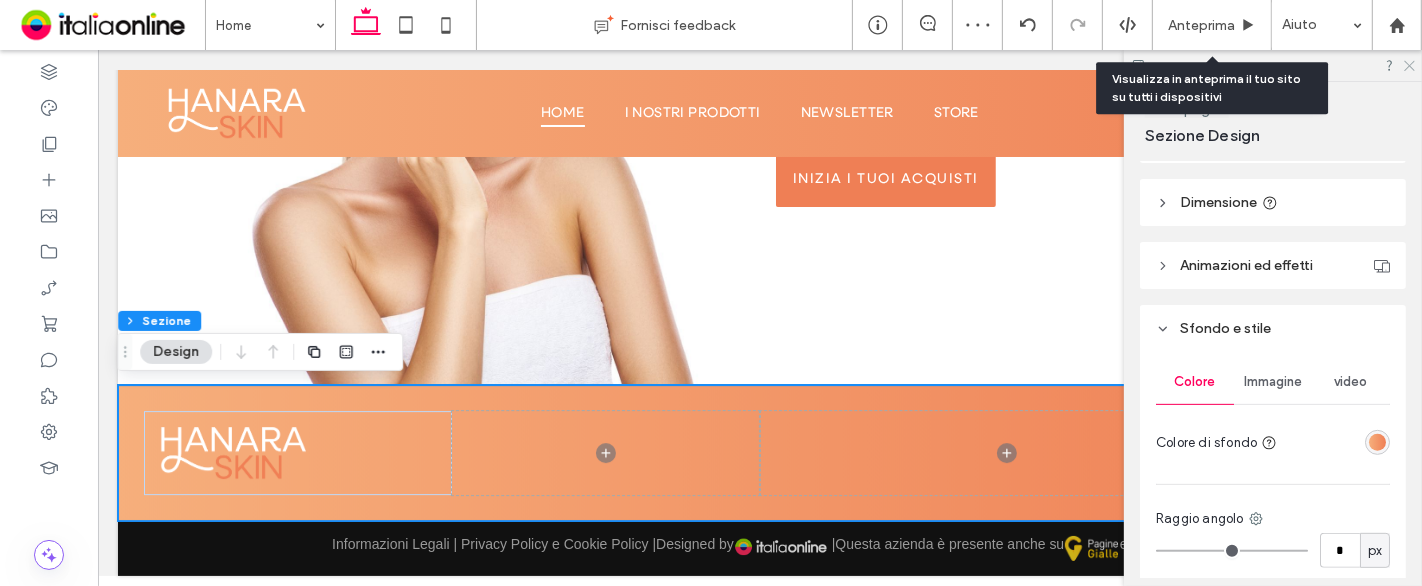 click 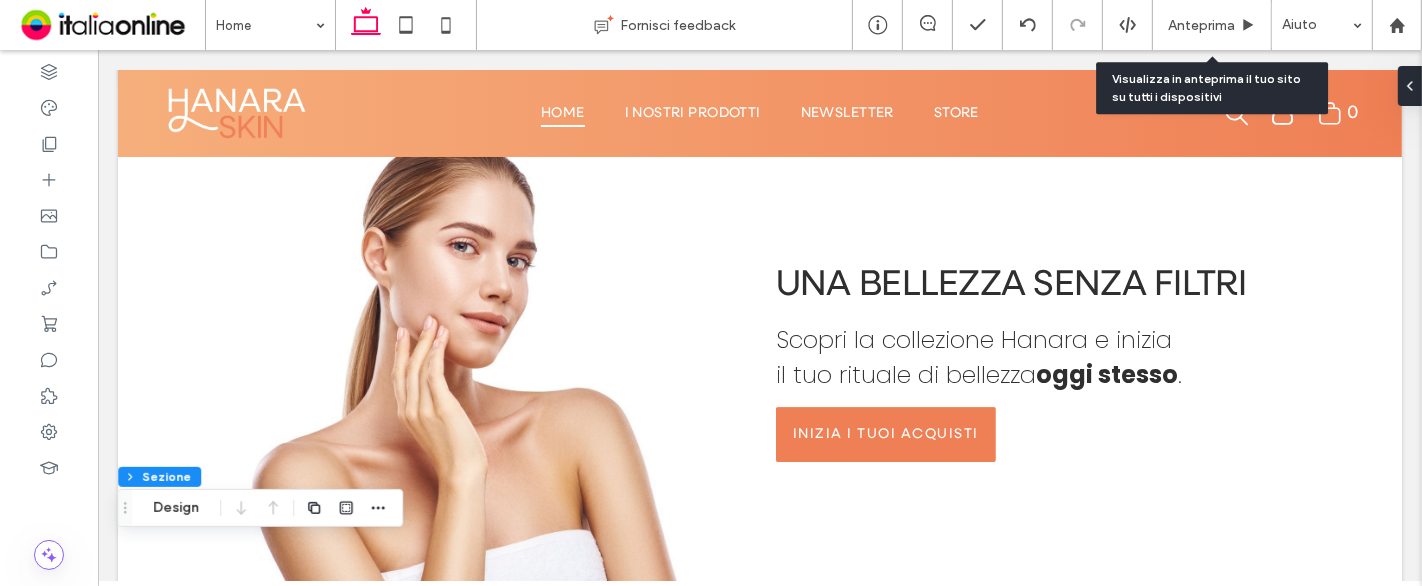 scroll, scrollTop: 5660, scrollLeft: 0, axis: vertical 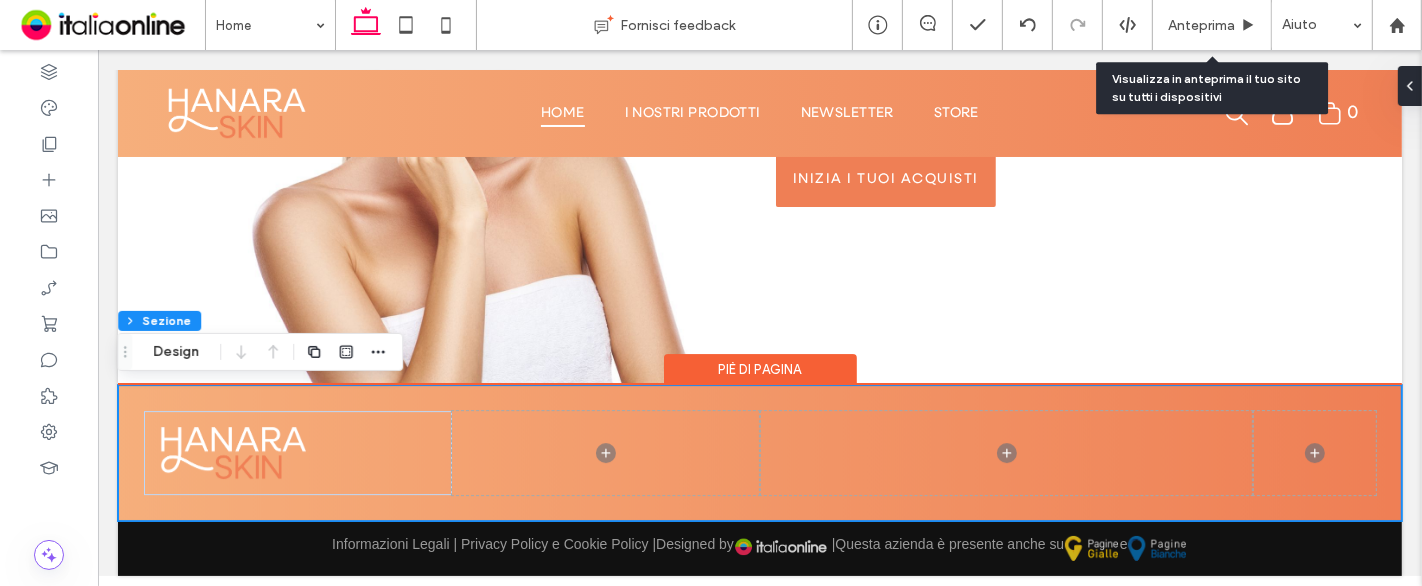 click at bounding box center [759, 453] 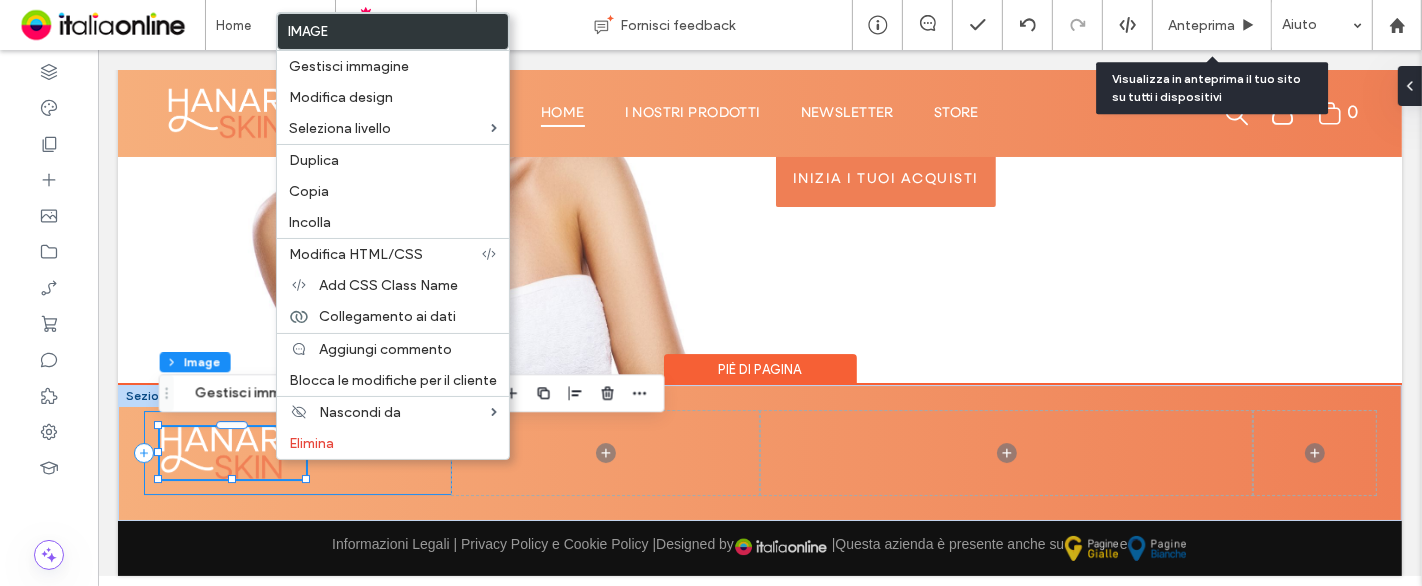 click at bounding box center (297, 453) 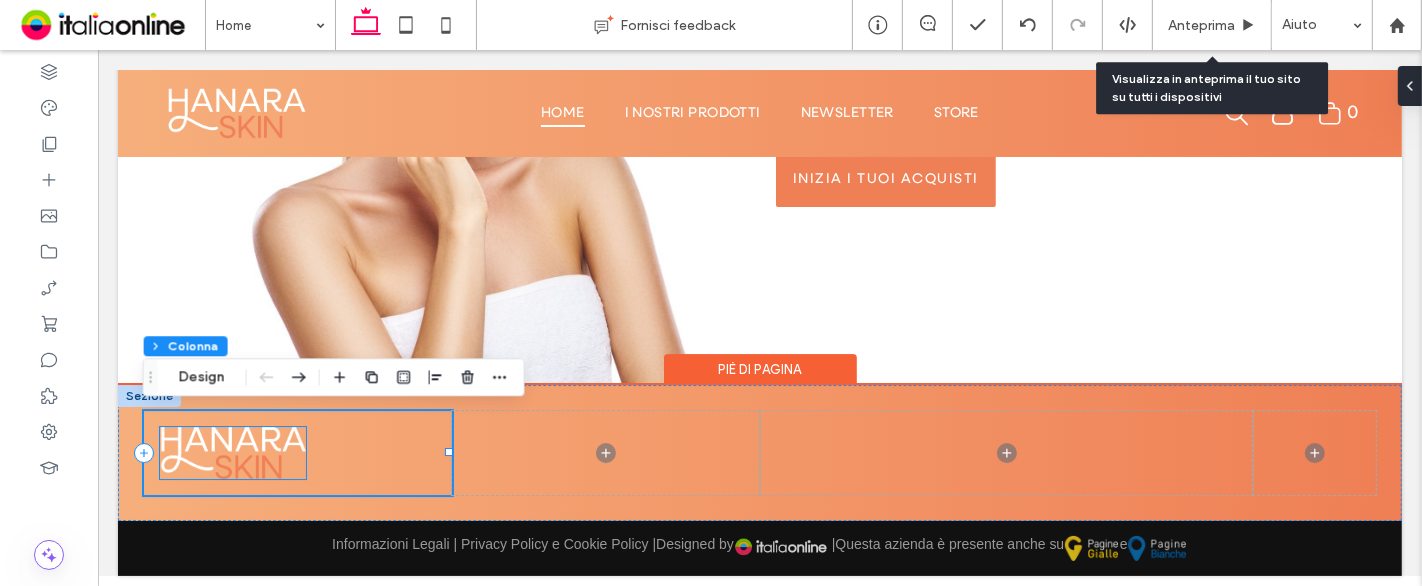 drag, startPoint x: 220, startPoint y: 456, endPoint x: 284, endPoint y: 452, distance: 64.12488 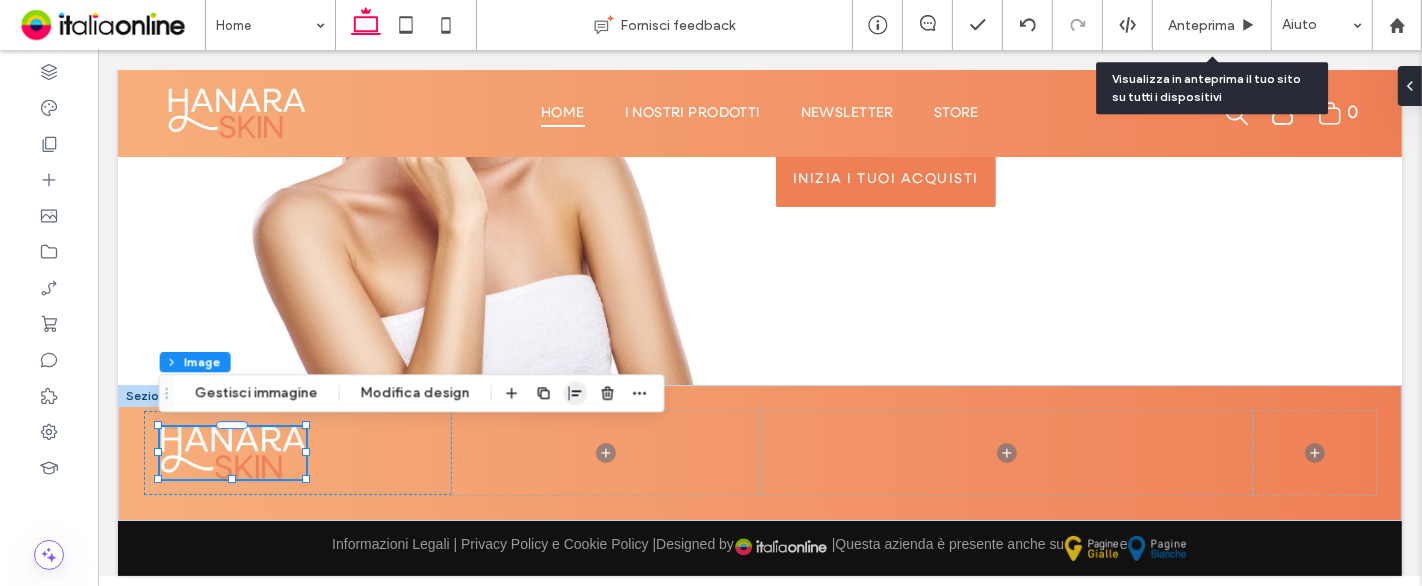 click at bounding box center (576, 393) 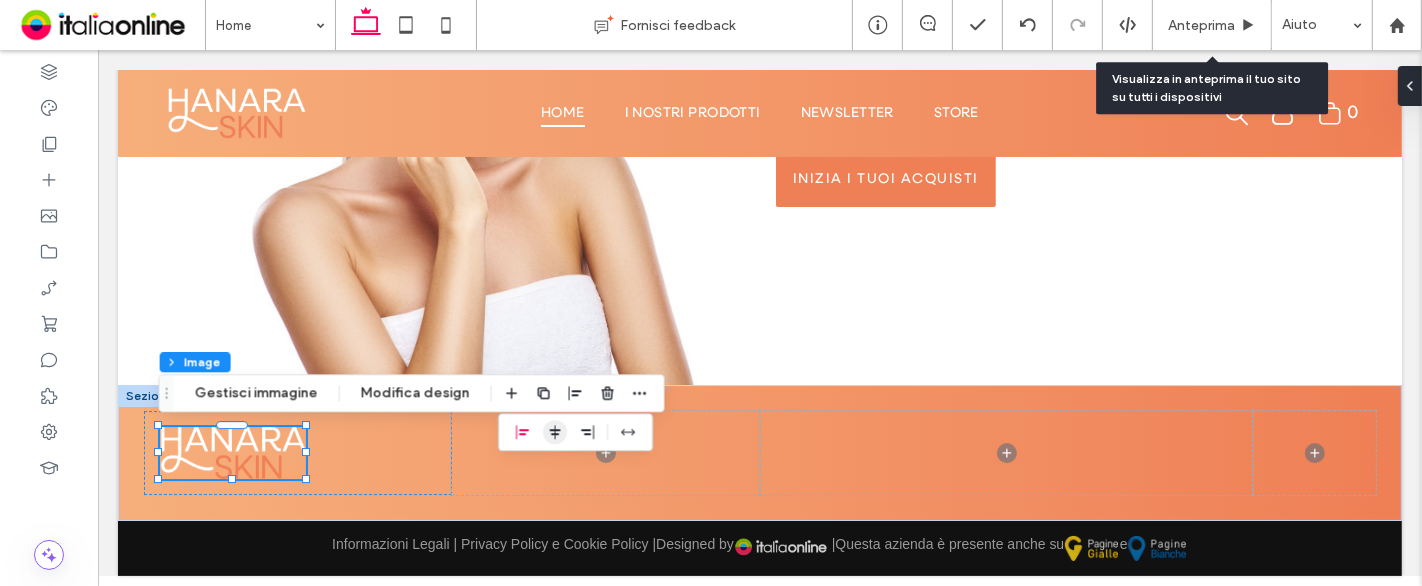click 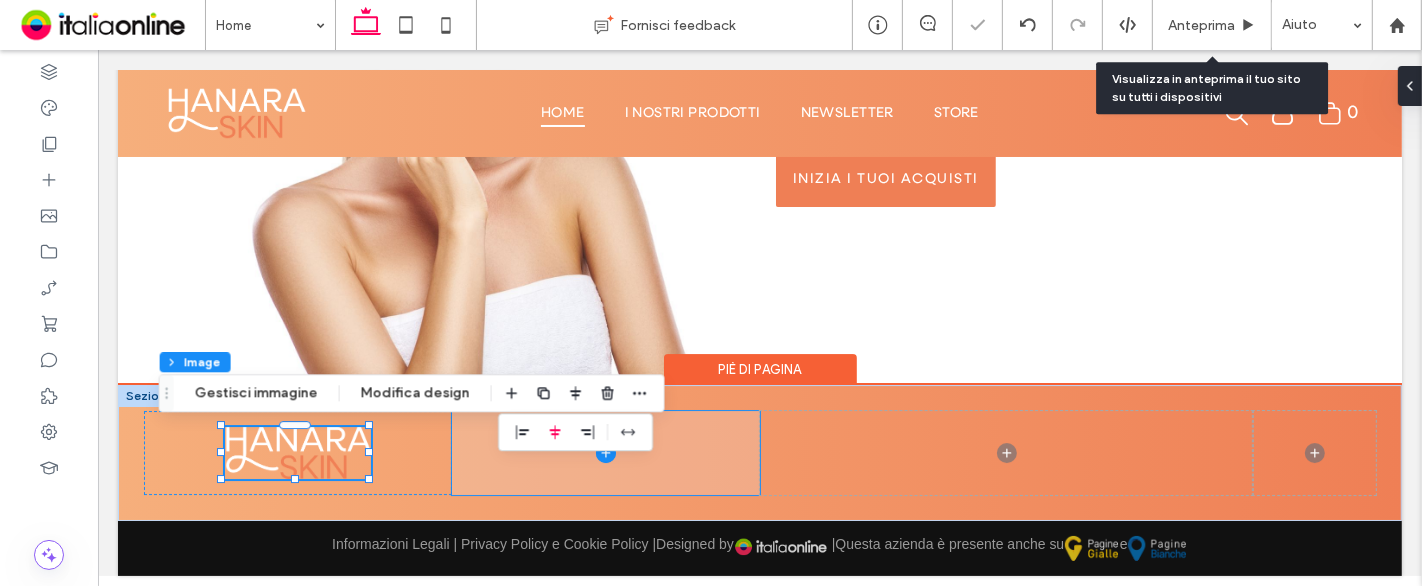 click at bounding box center (605, 453) 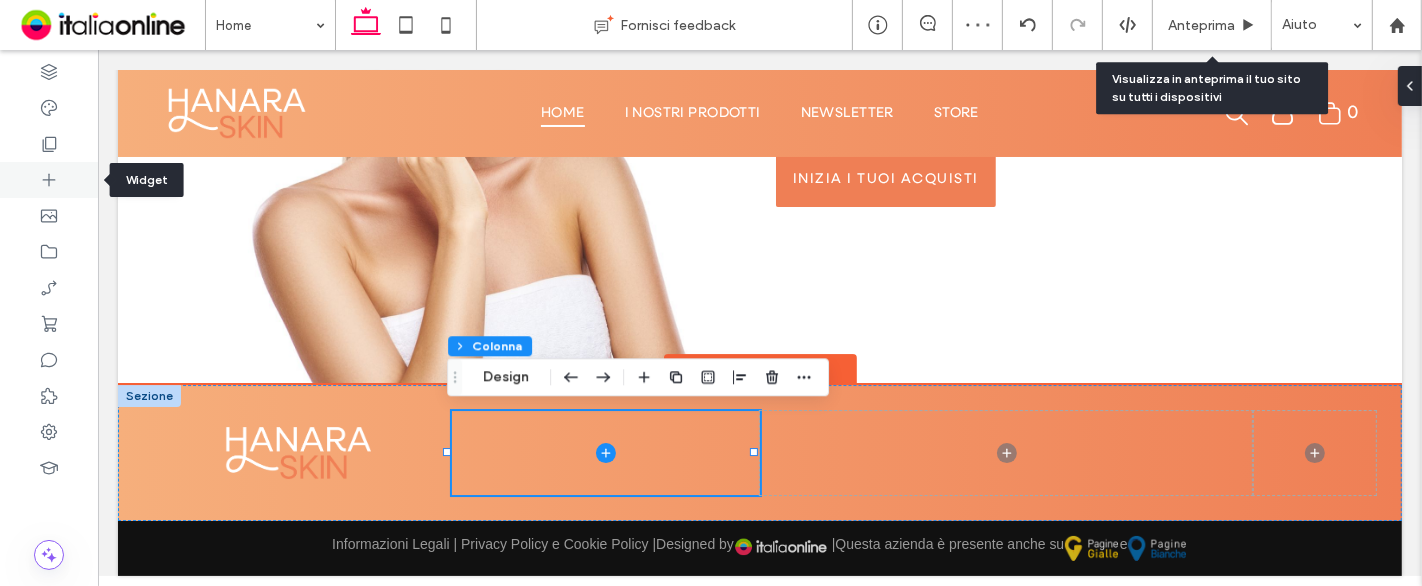 click 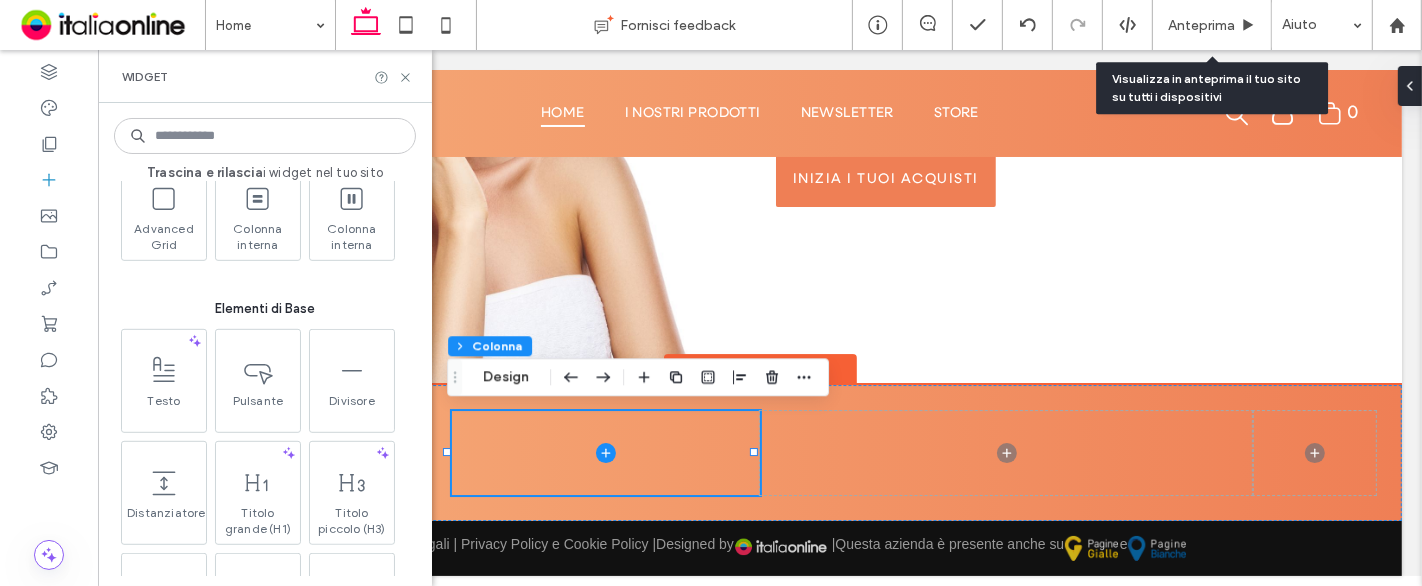 scroll, scrollTop: 1111, scrollLeft: 0, axis: vertical 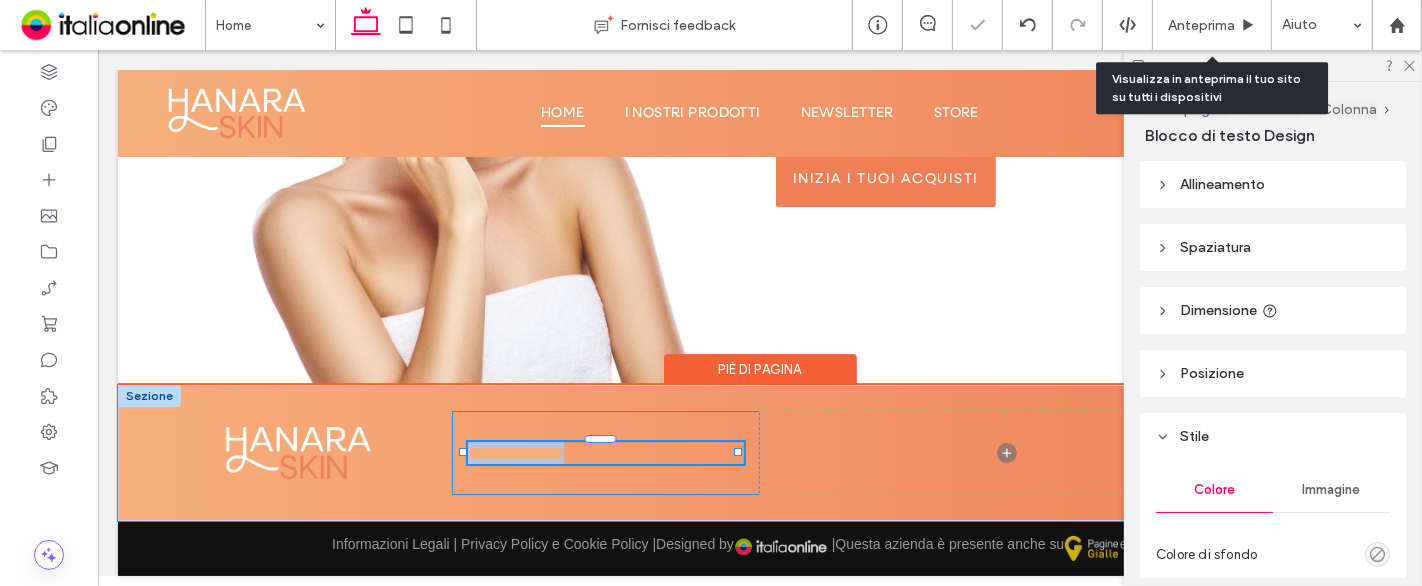 type on "**********" 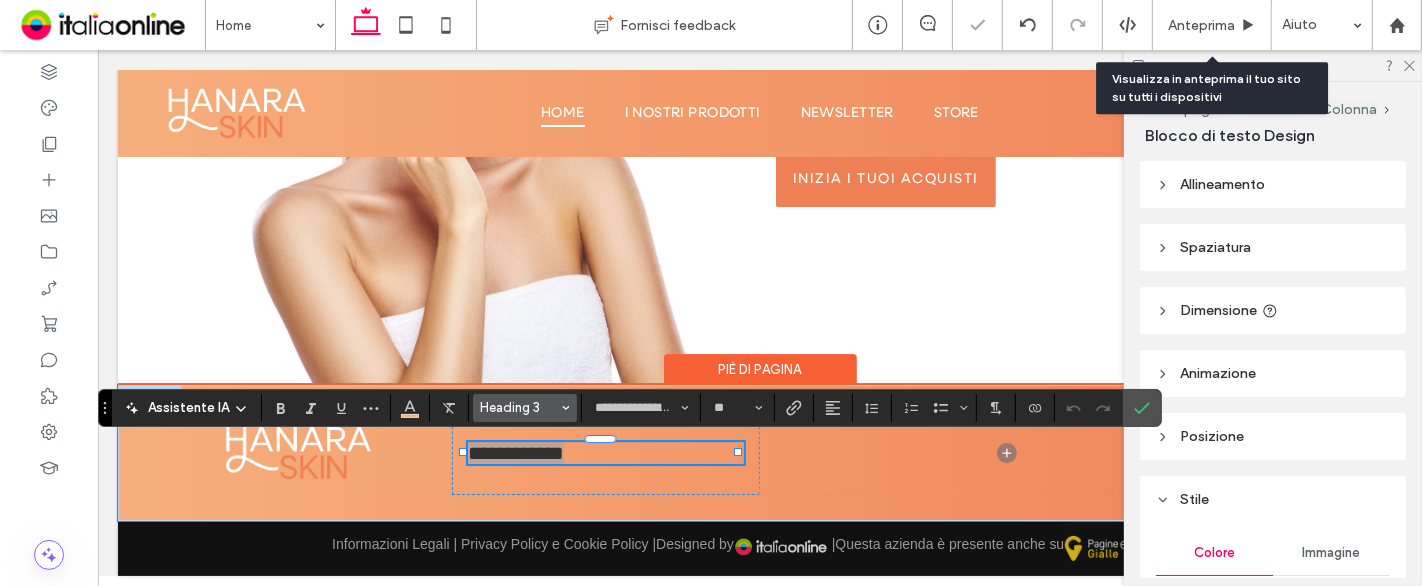 click on "Heading 3" at bounding box center [519, 407] 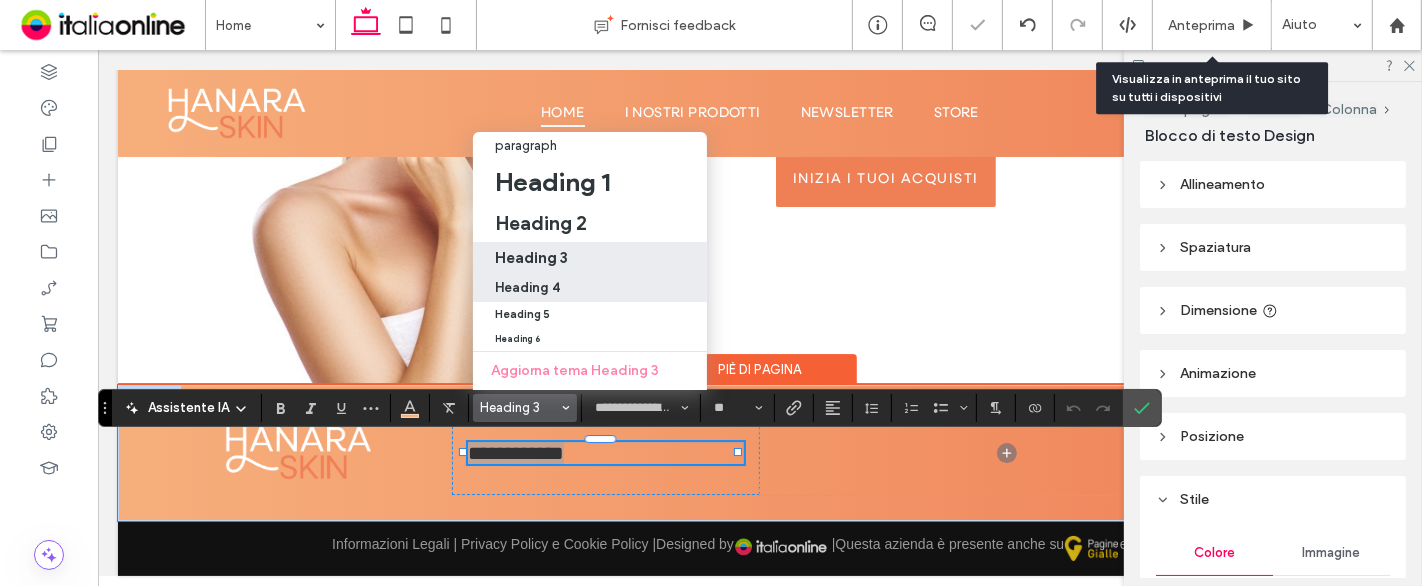 click on "Heading 4" at bounding box center (590, 288) 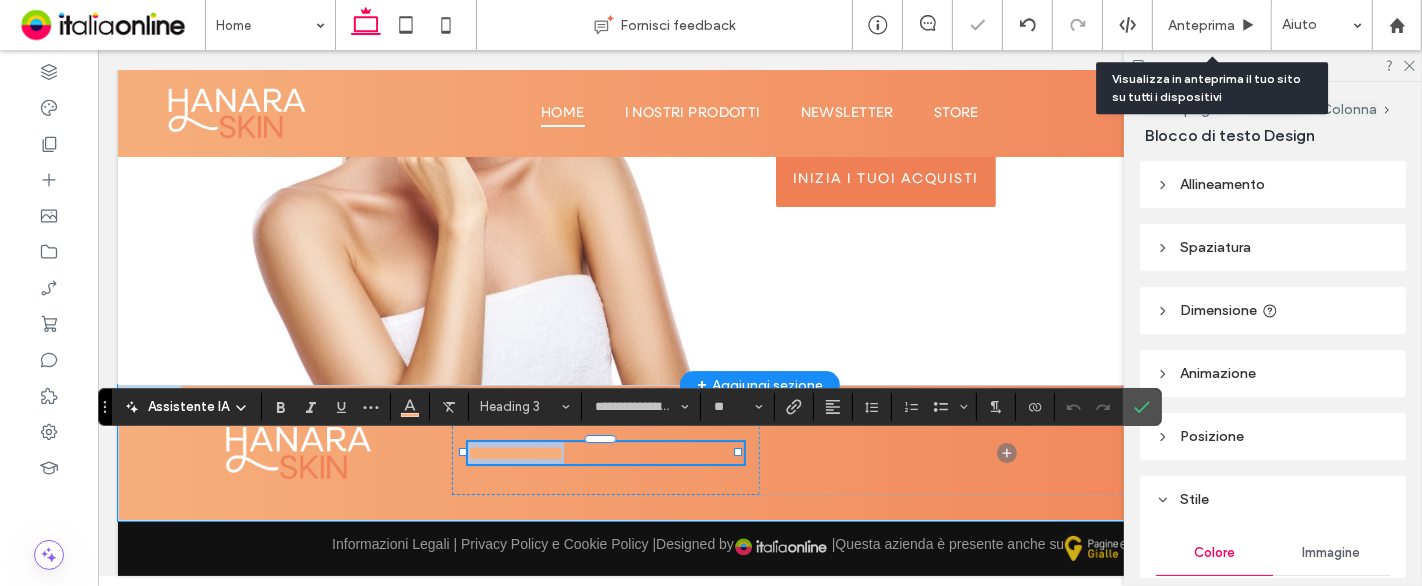 type on "**" 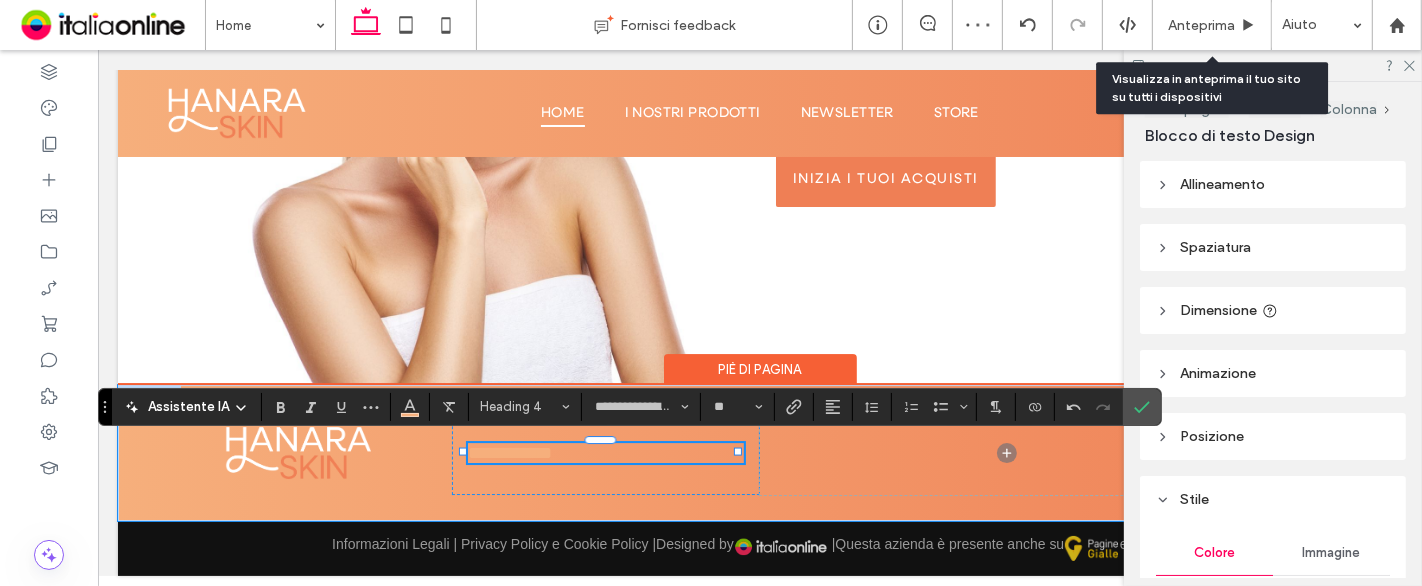 type 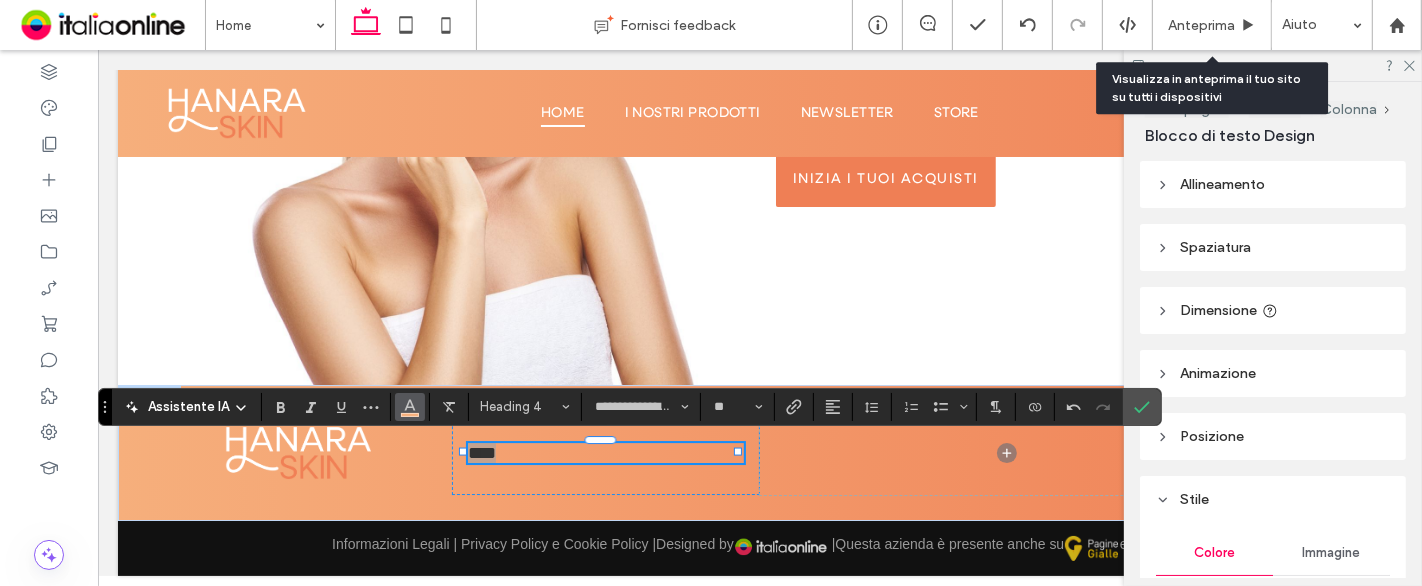 click 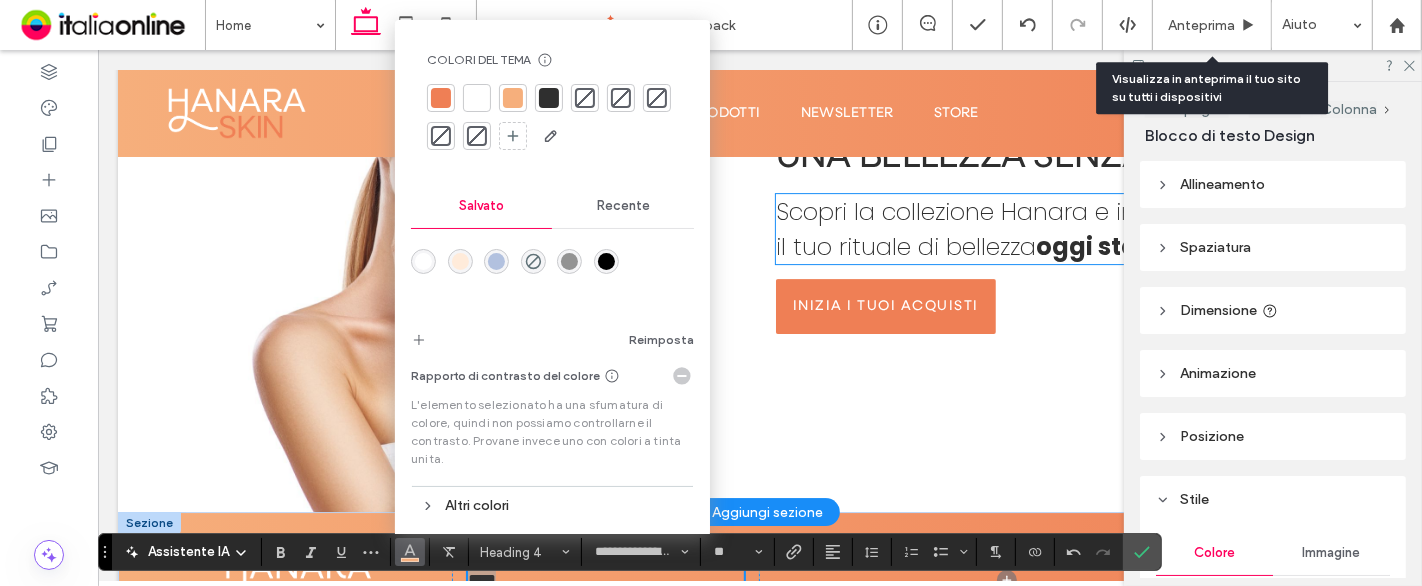 scroll, scrollTop: 5438, scrollLeft: 0, axis: vertical 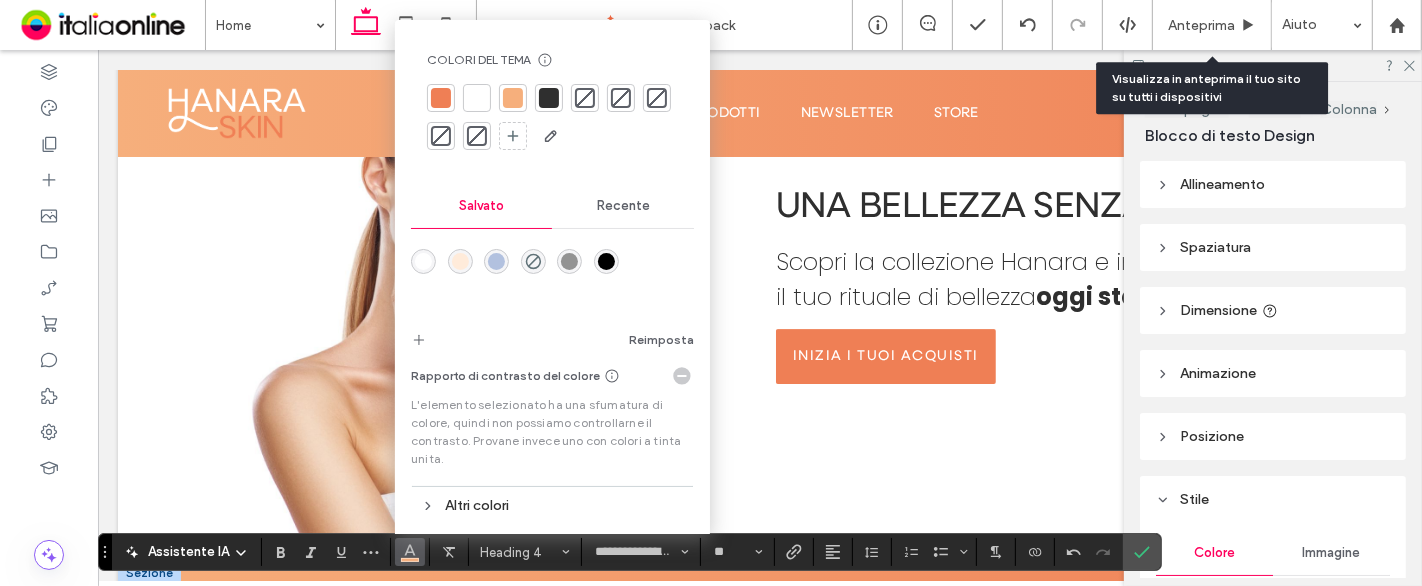 click at bounding box center [477, 98] 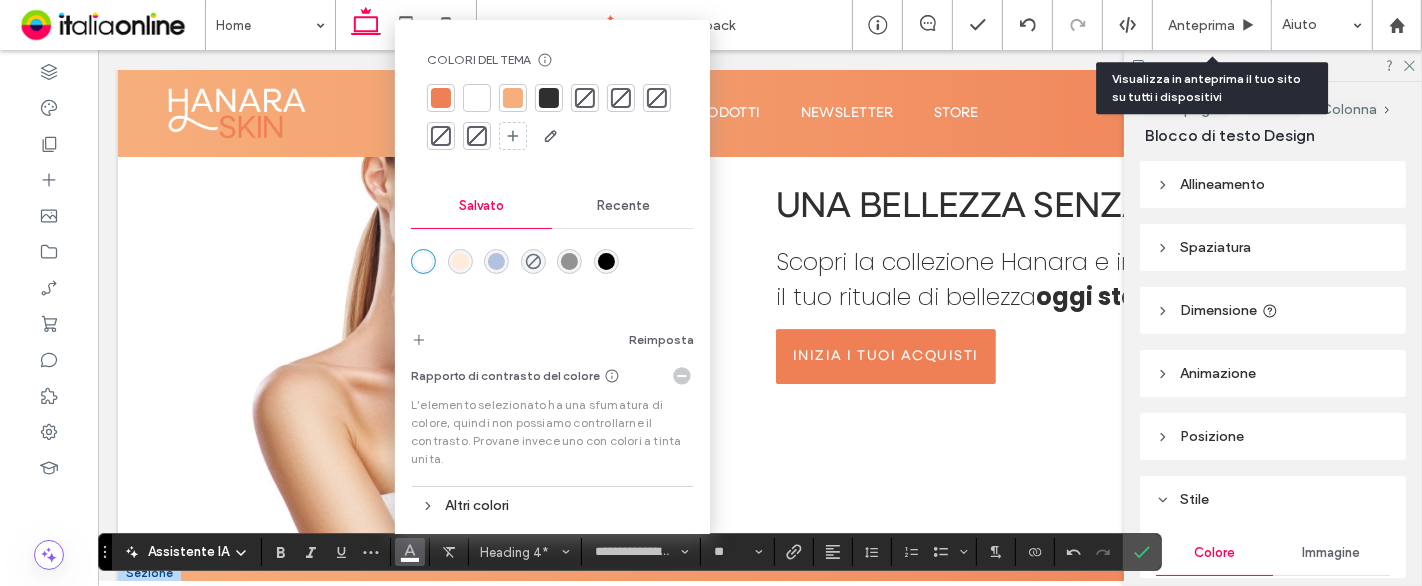 drag, startPoint x: 1141, startPoint y: 549, endPoint x: 1126, endPoint y: 537, distance: 19.209373 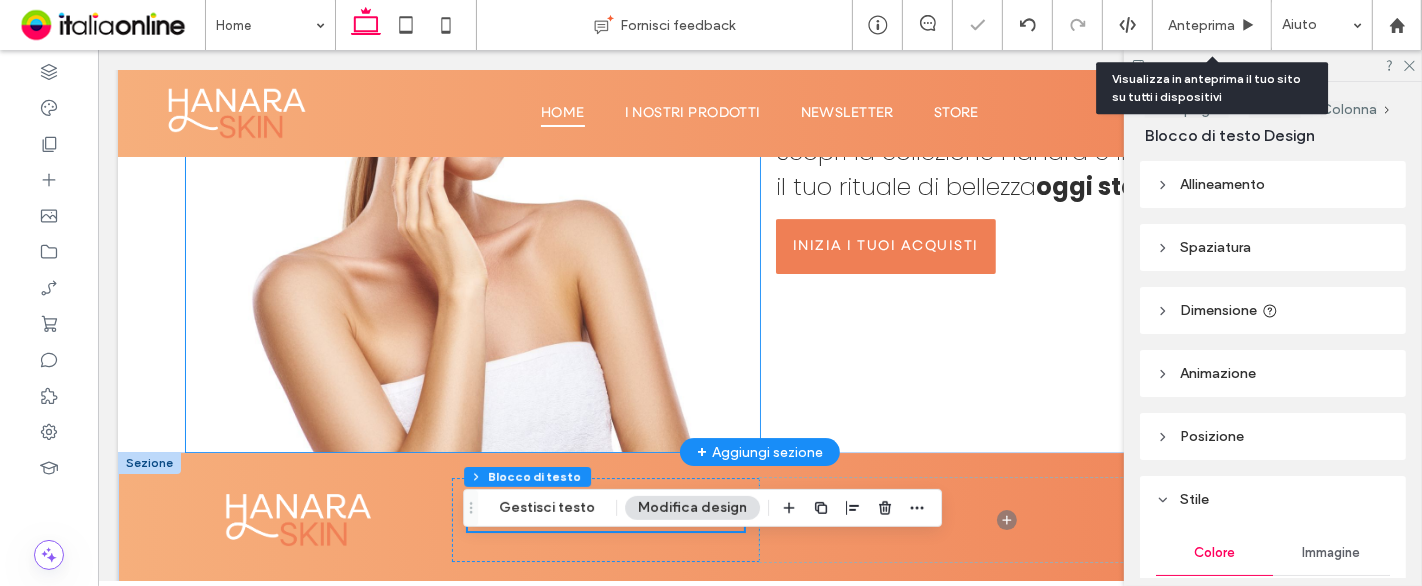 scroll, scrollTop: 5677, scrollLeft: 0, axis: vertical 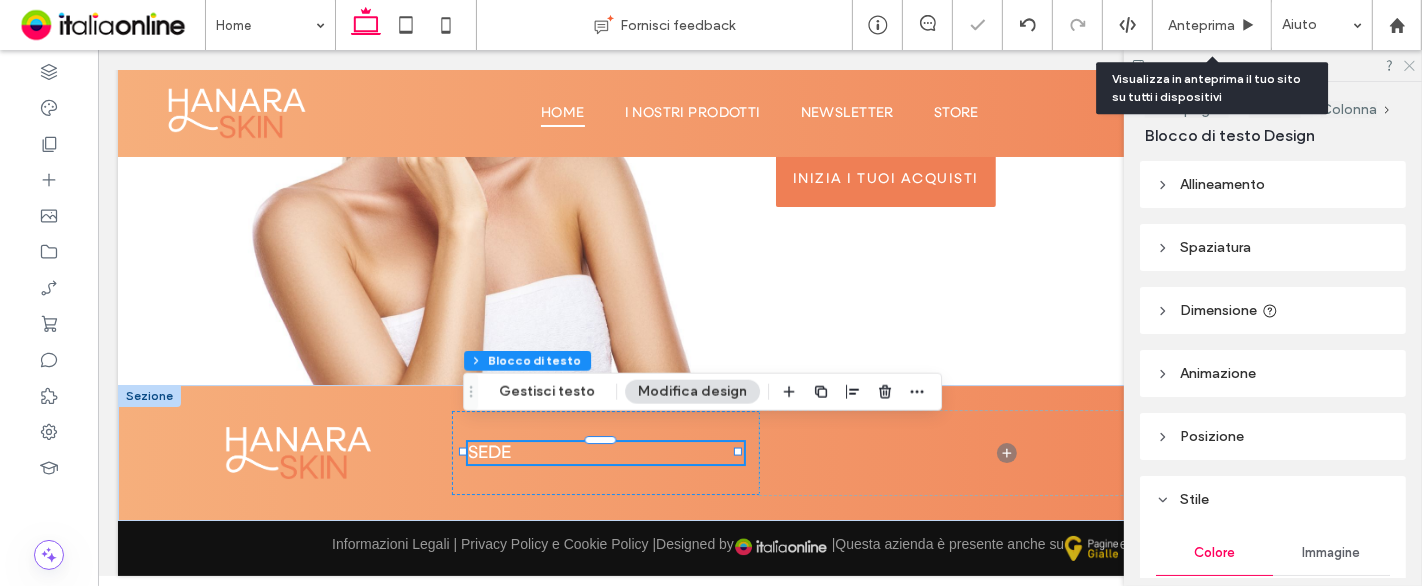 click 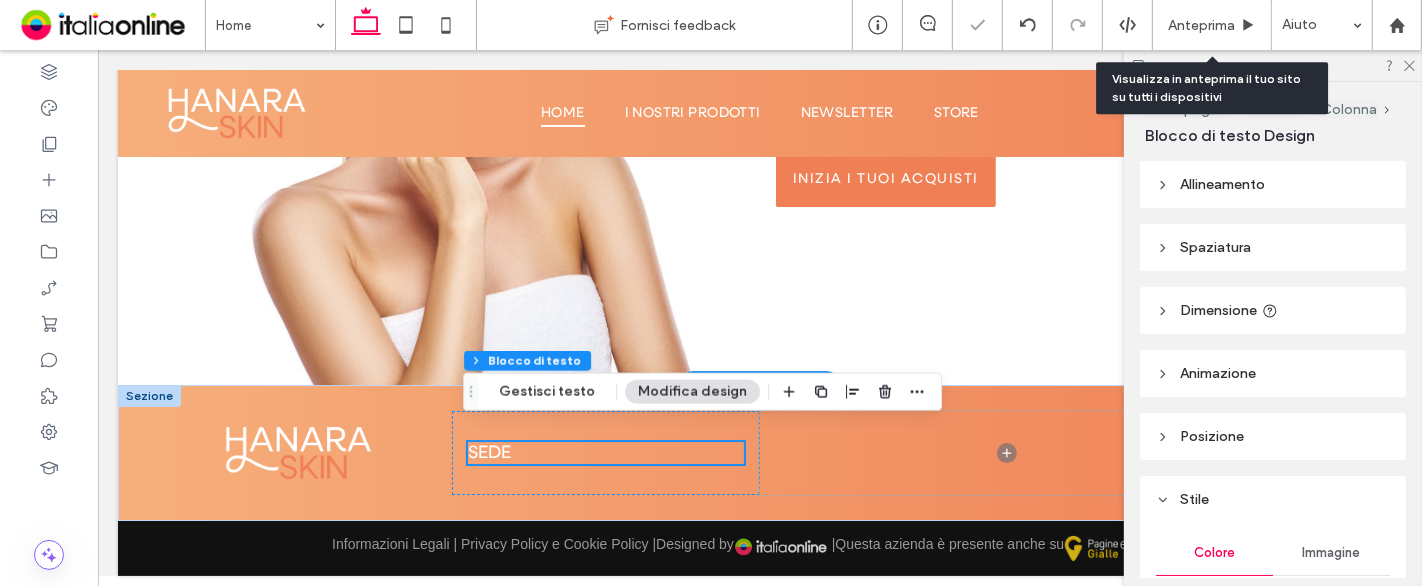 scroll, scrollTop: 5660, scrollLeft: 0, axis: vertical 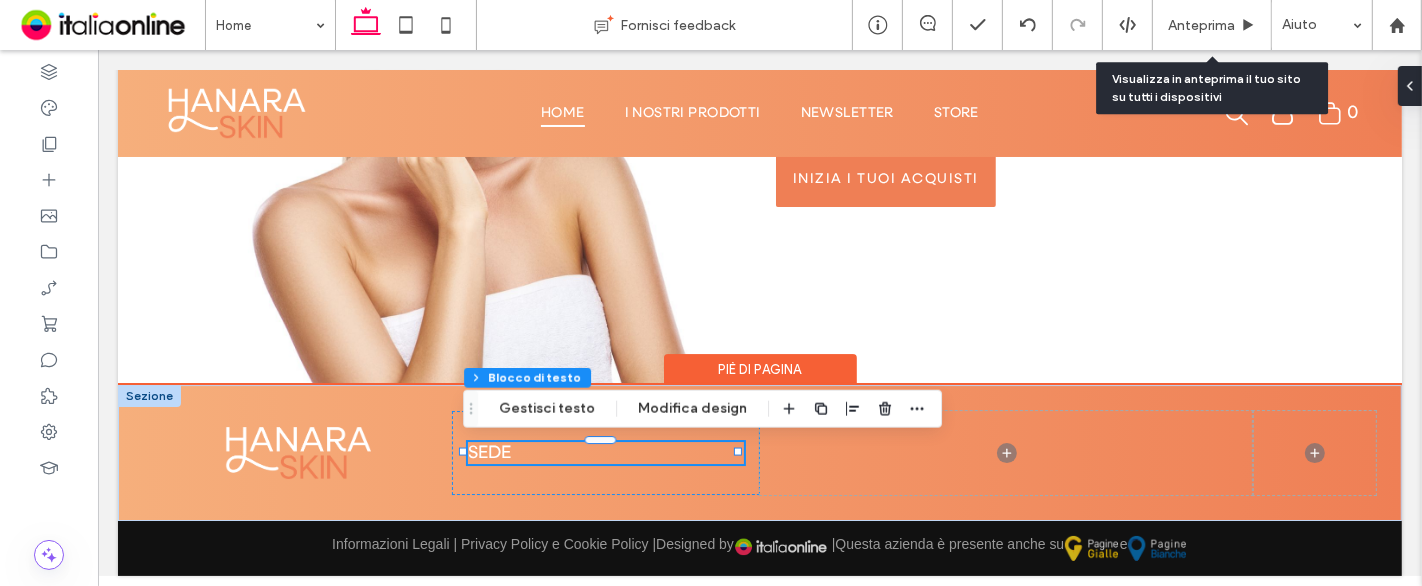 click on "Sede" at bounding box center [605, 453] 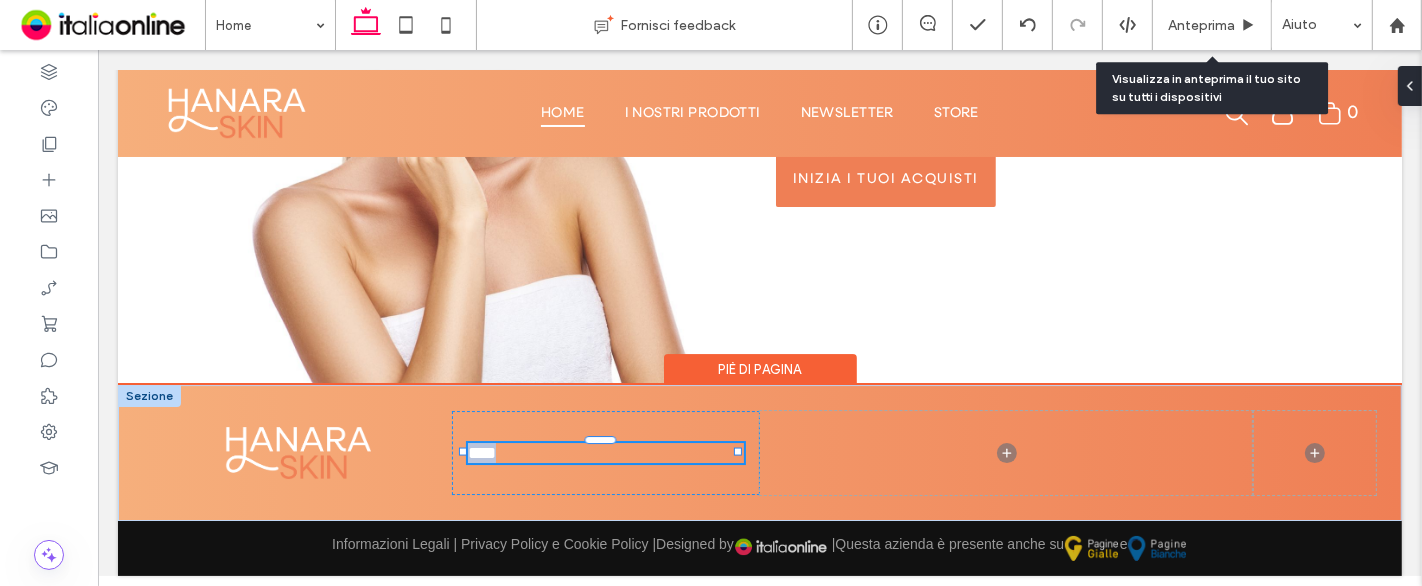 type on "**********" 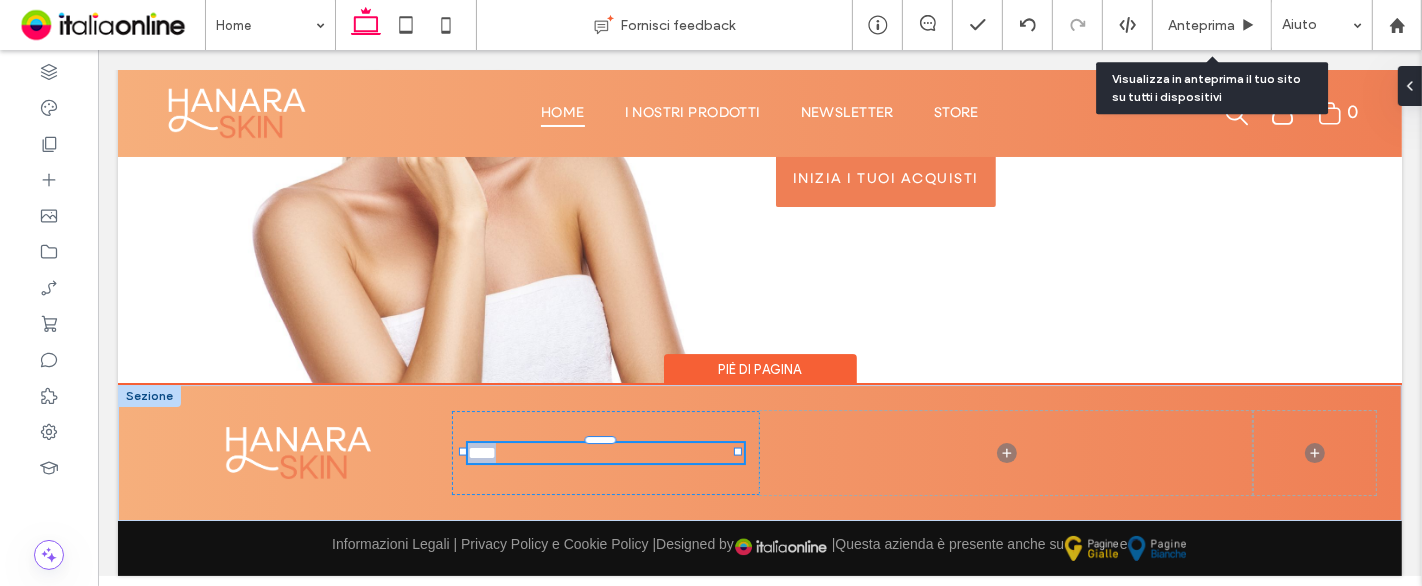 type on "**" 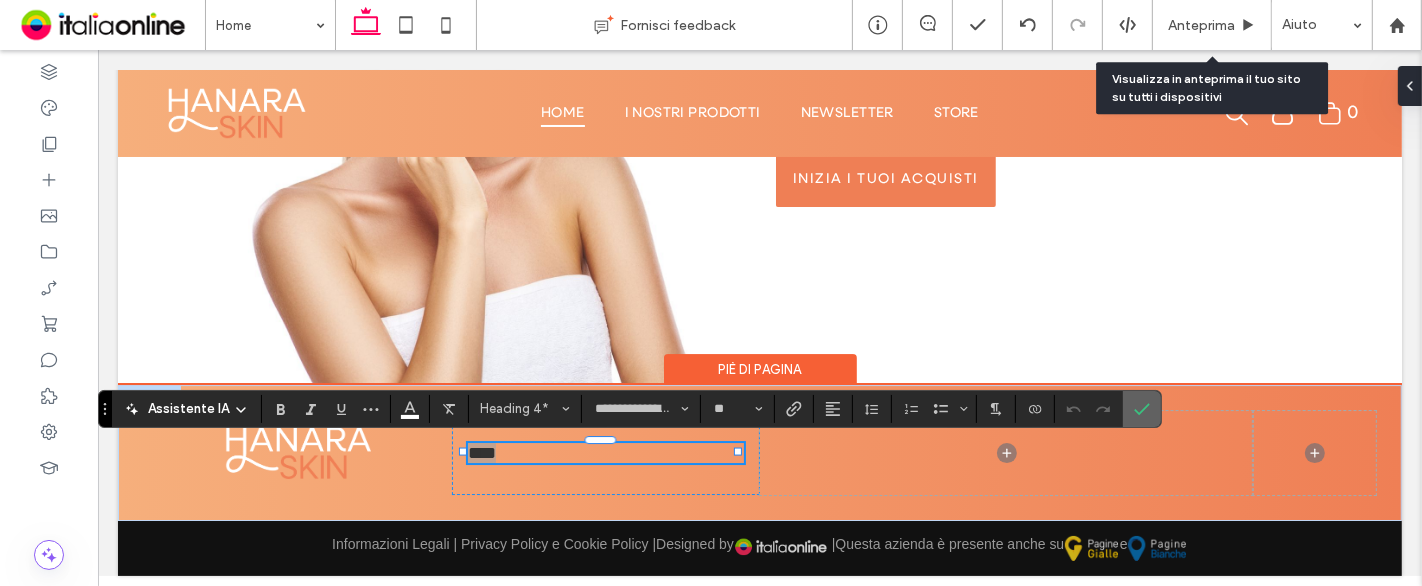 click 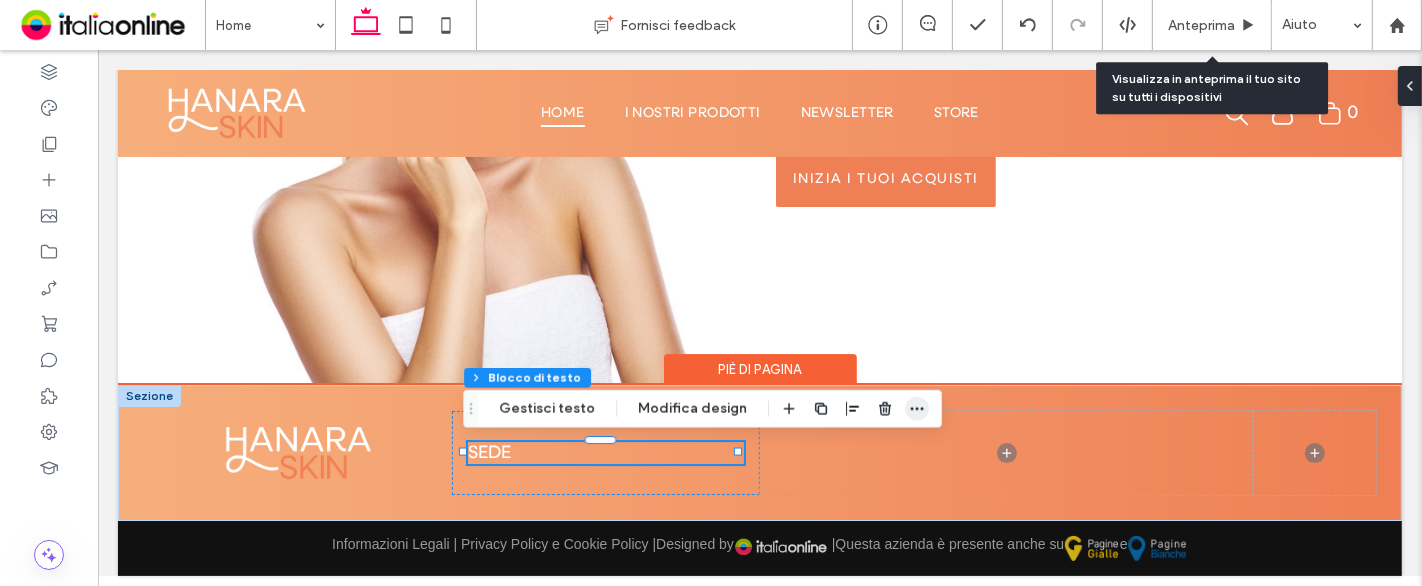 click 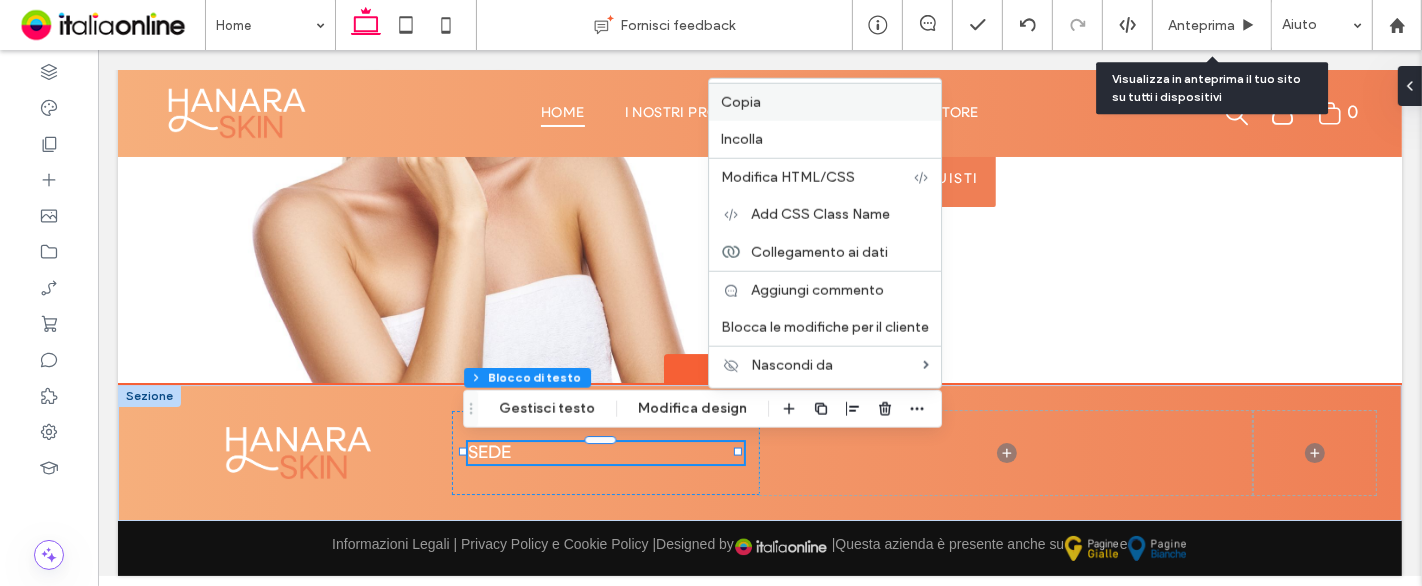 click on "Copia" at bounding box center [825, 102] 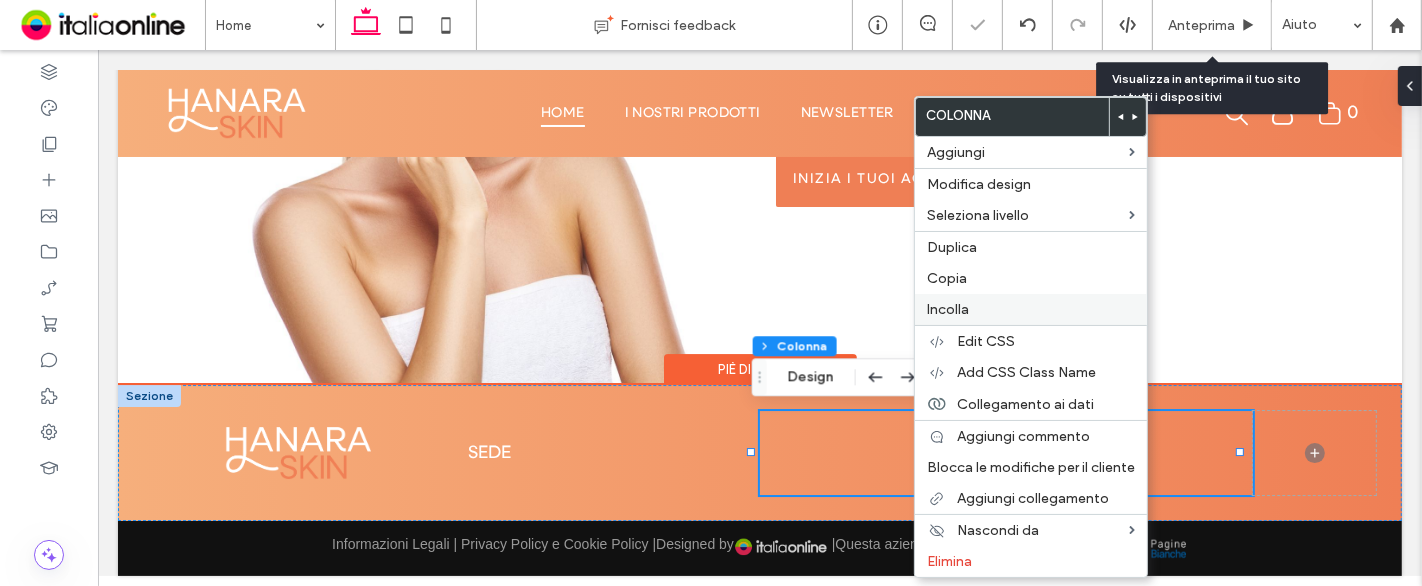 click on "Incolla" at bounding box center (1031, 309) 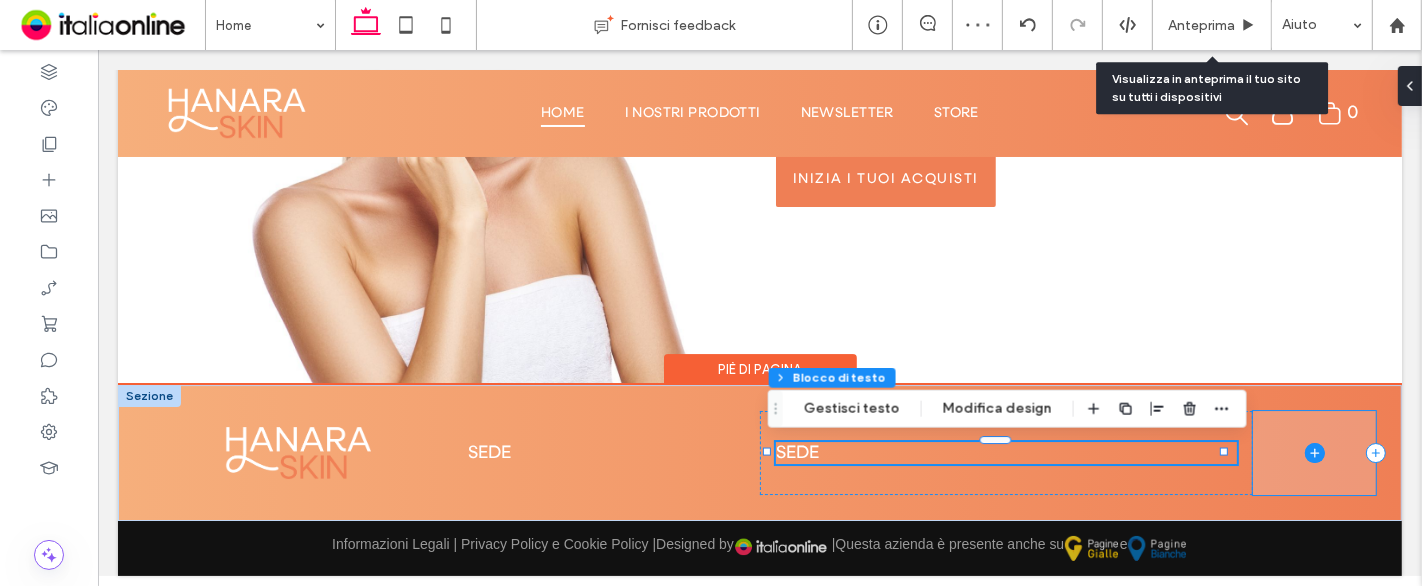 click at bounding box center [1313, 453] 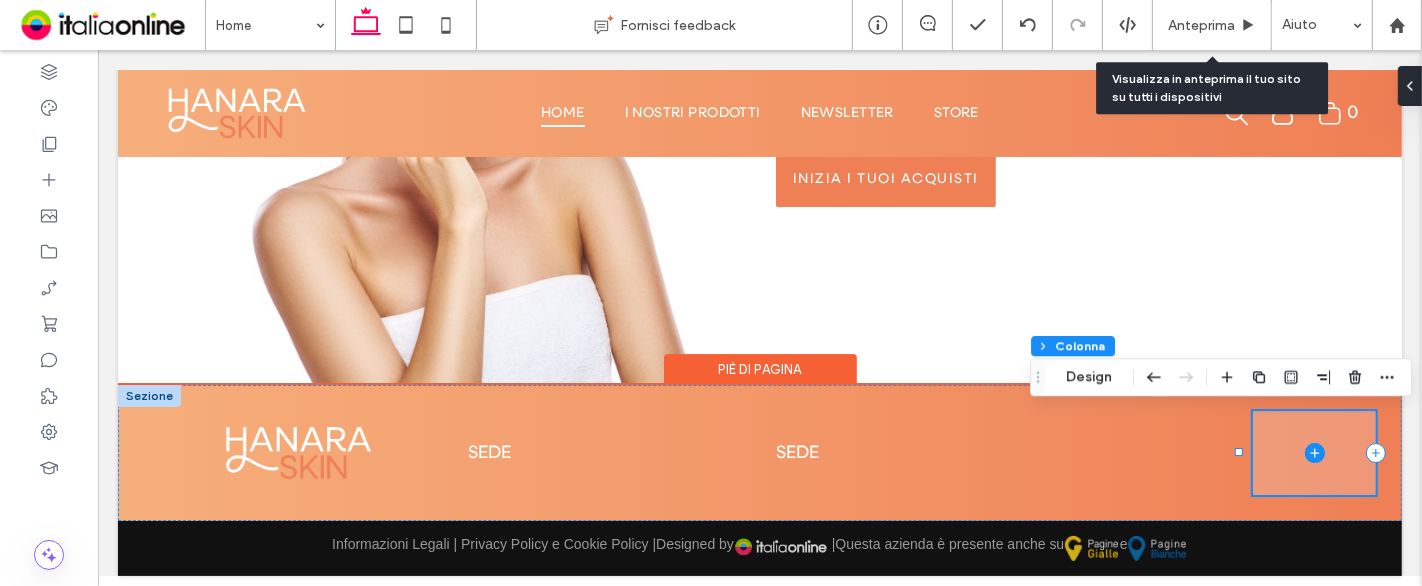 click at bounding box center (1313, 453) 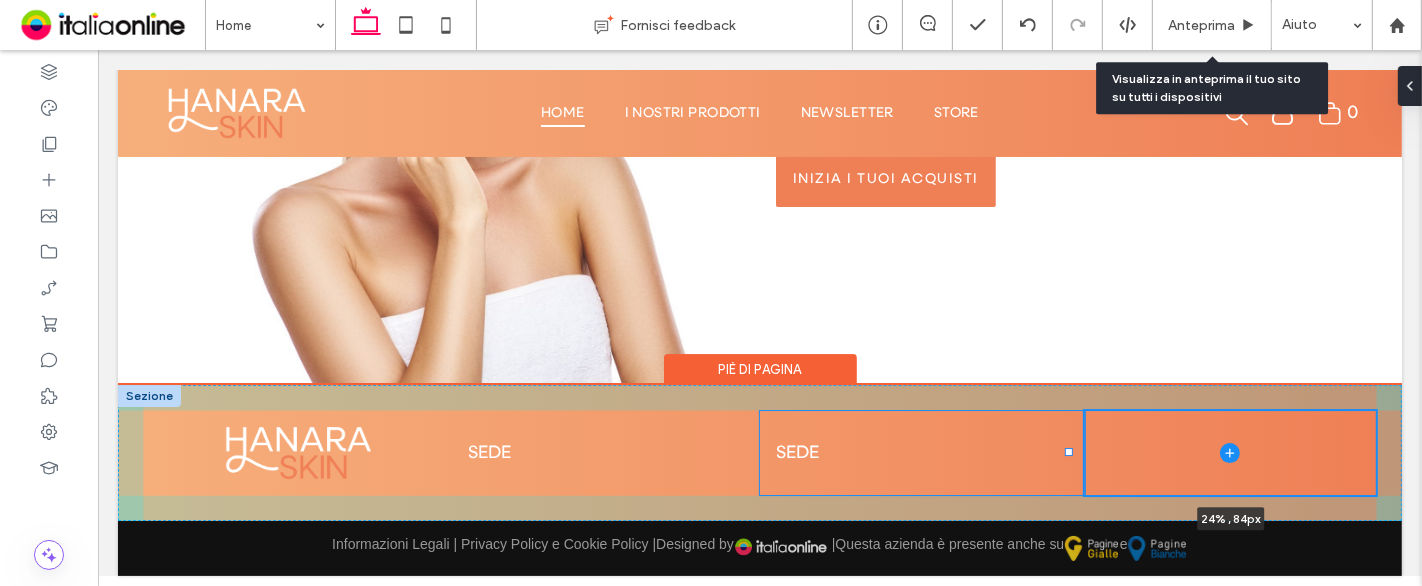 drag, startPoint x: 1234, startPoint y: 452, endPoint x: 1066, endPoint y: 461, distance: 168.2409 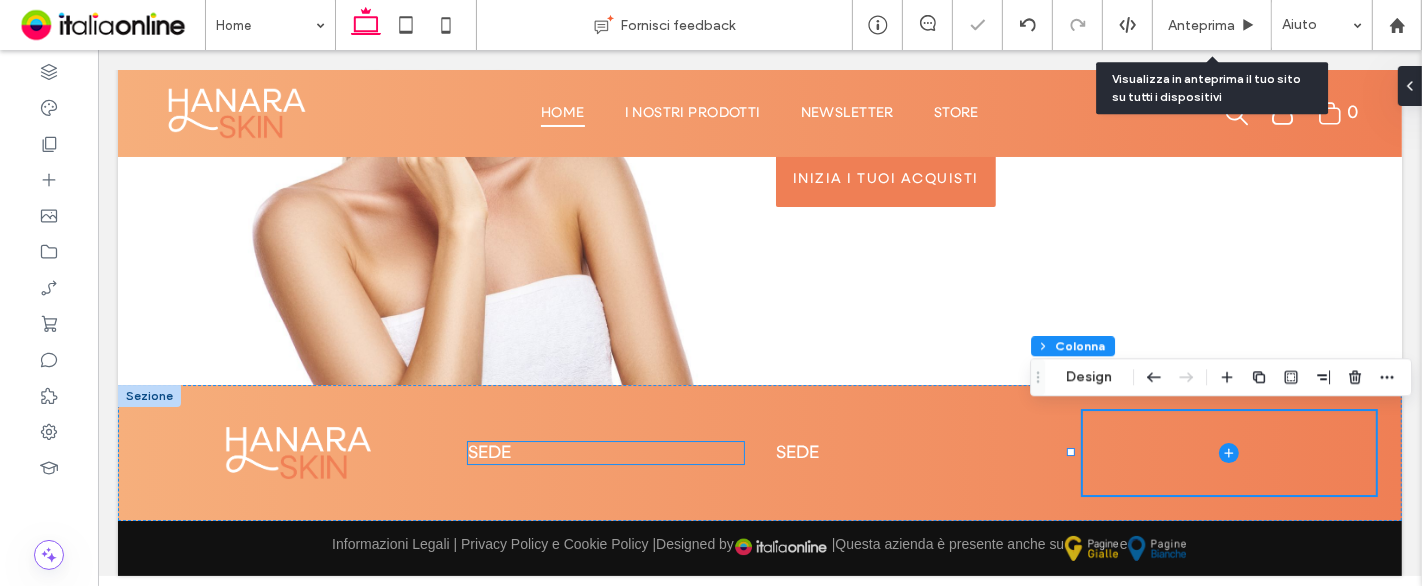 click on "Sede" at bounding box center [605, 453] 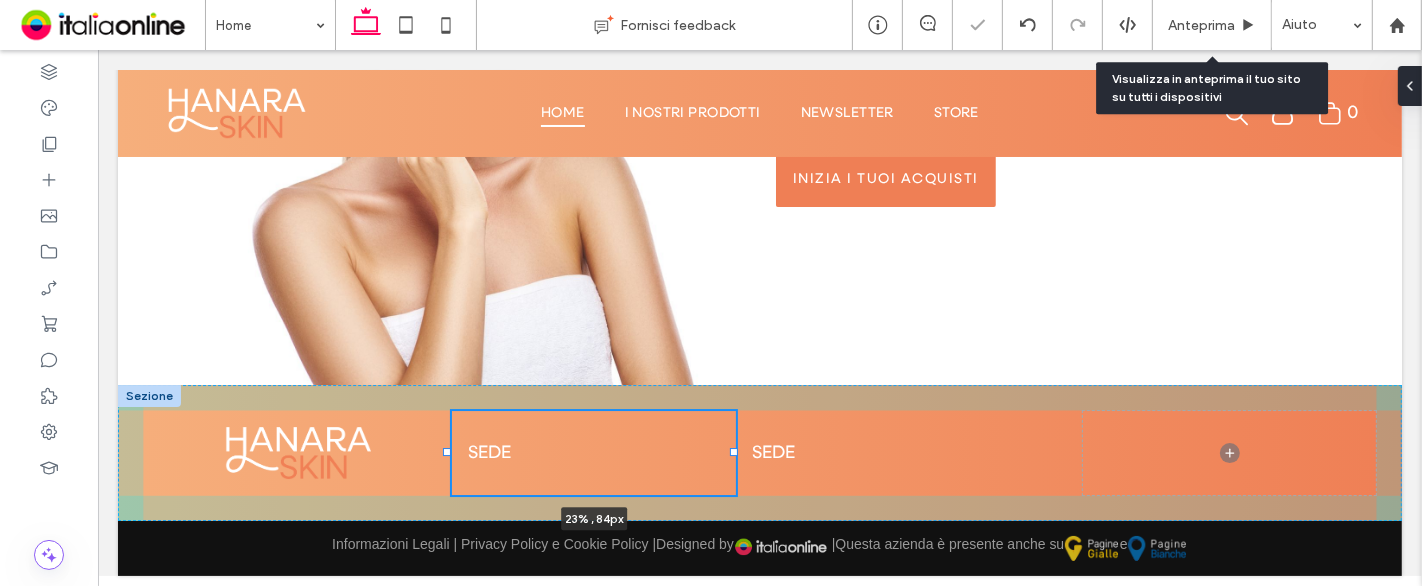 drag, startPoint x: 750, startPoint y: 453, endPoint x: 730, endPoint y: 454, distance: 20.024984 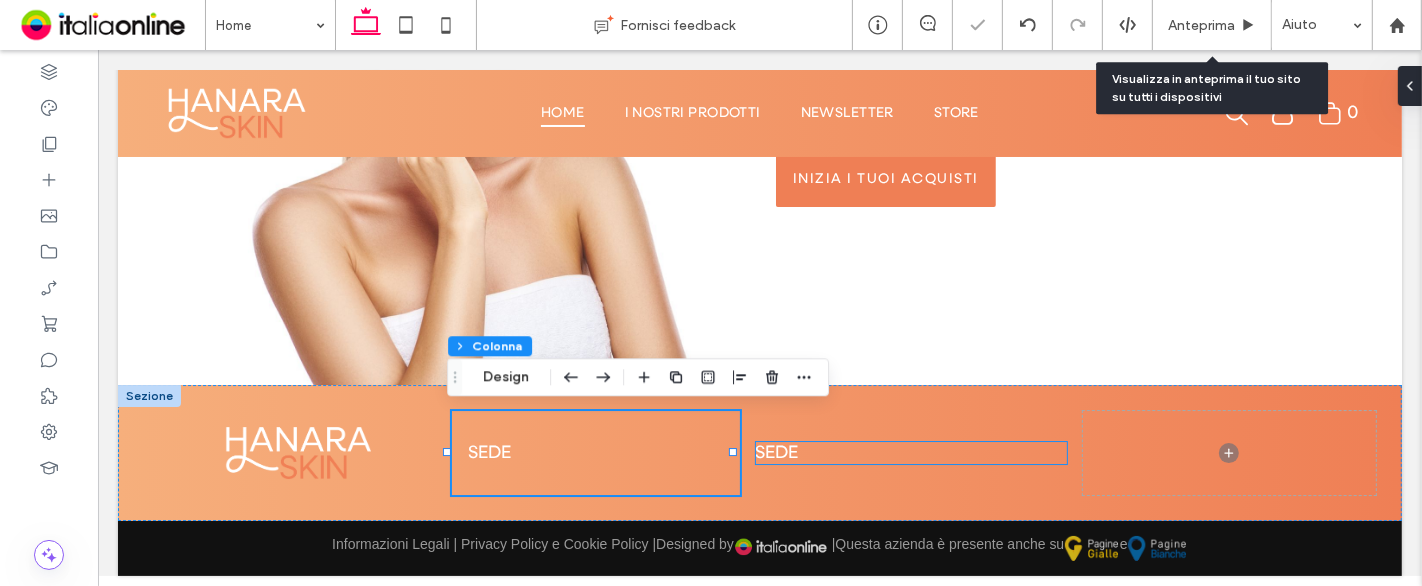 click on "Sede" at bounding box center (776, 453) 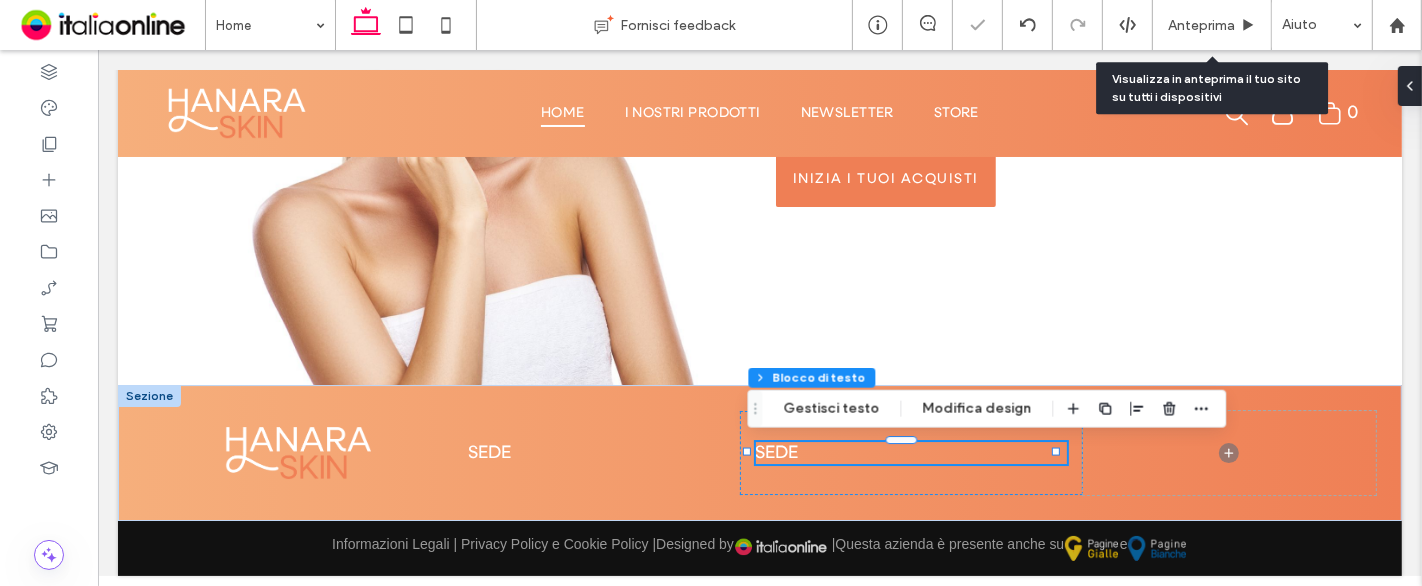 click on "Sede" at bounding box center [910, 453] 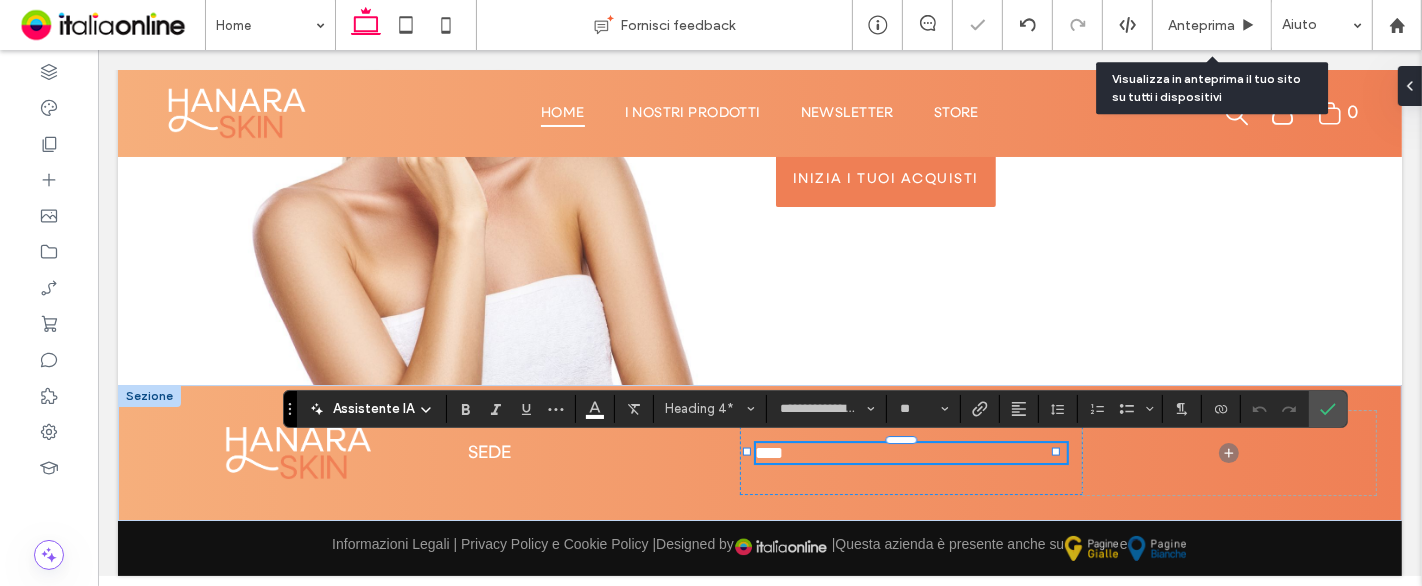 type 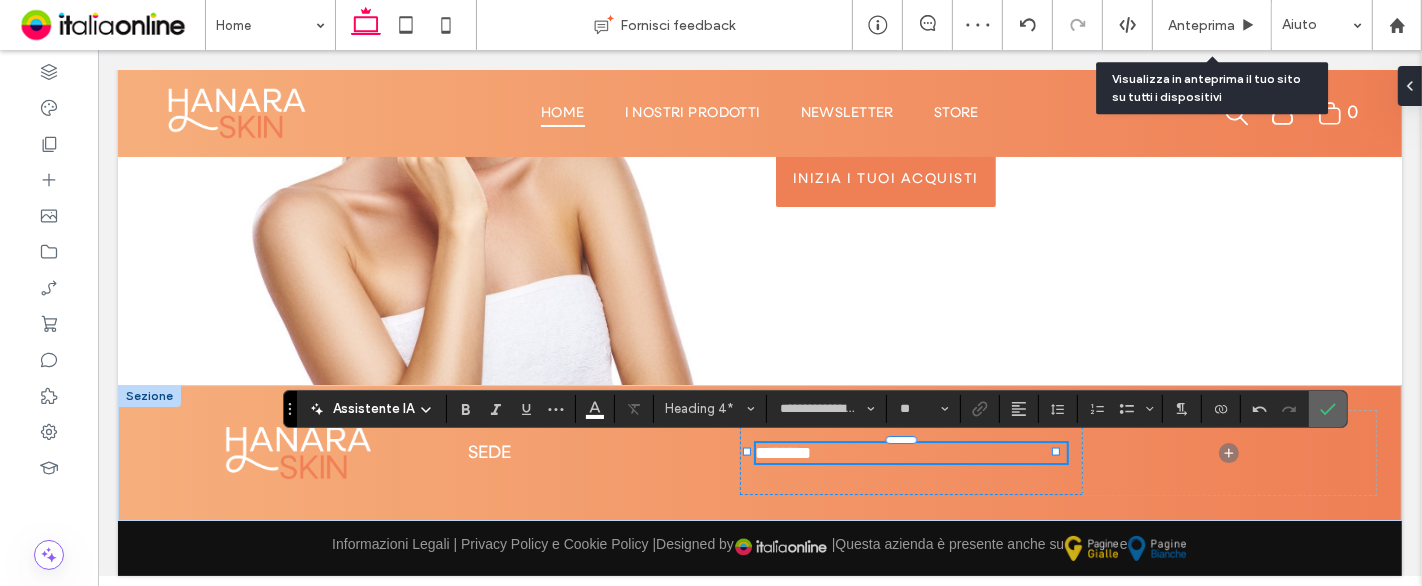 drag, startPoint x: 1201, startPoint y: 358, endPoint x: 1321, endPoint y: 407, distance: 129.61867 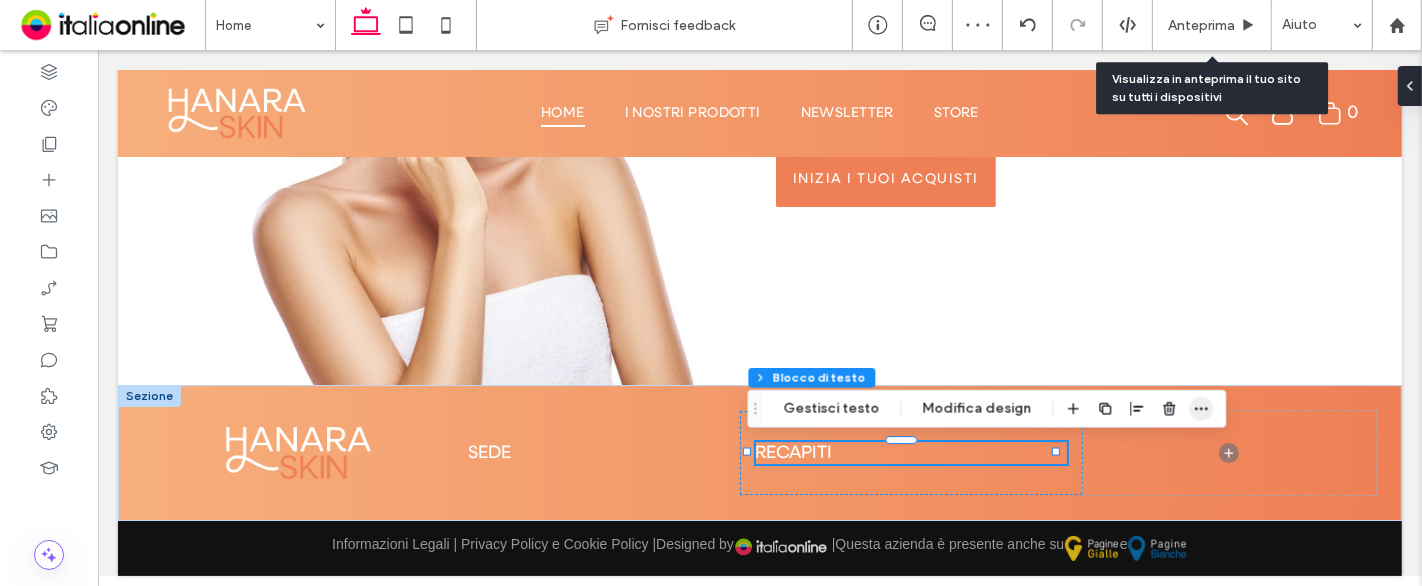 click 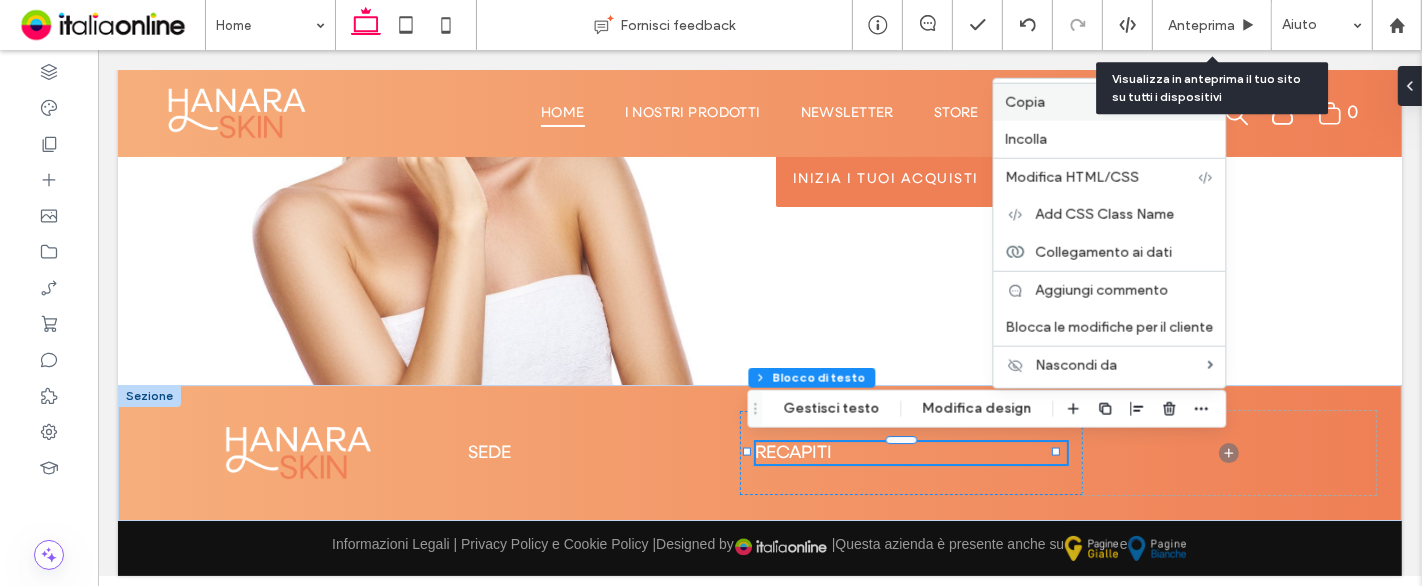 click on "Copia" at bounding box center [1025, 102] 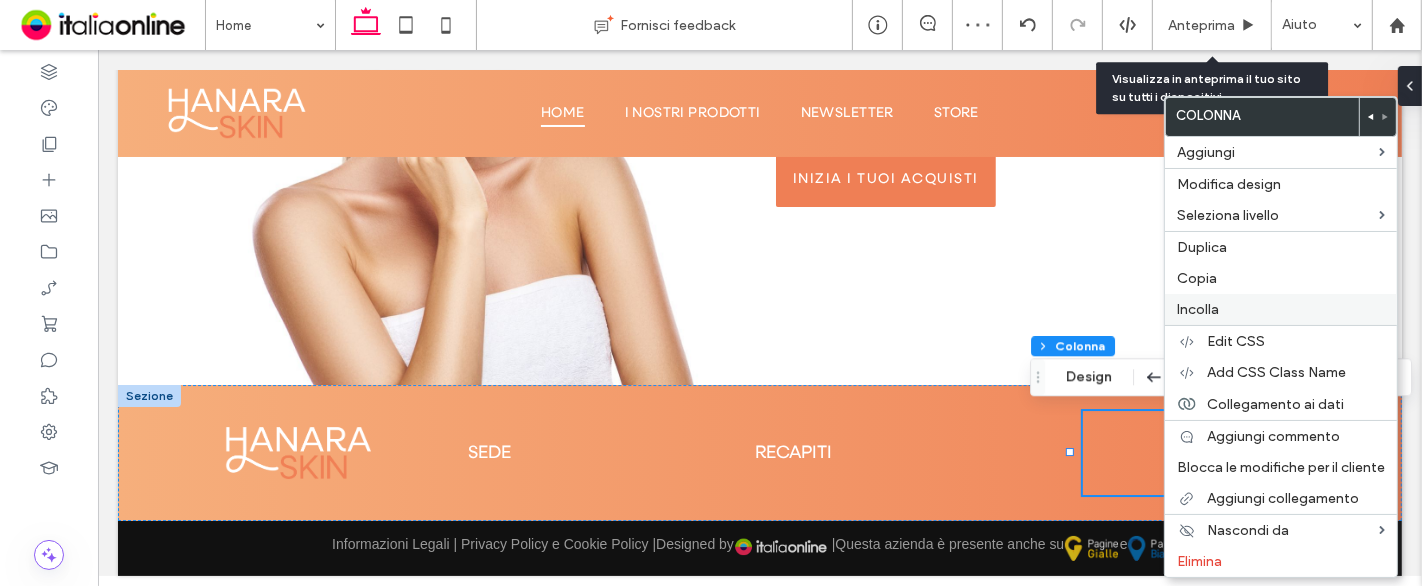 click on "Incolla" at bounding box center (1281, 309) 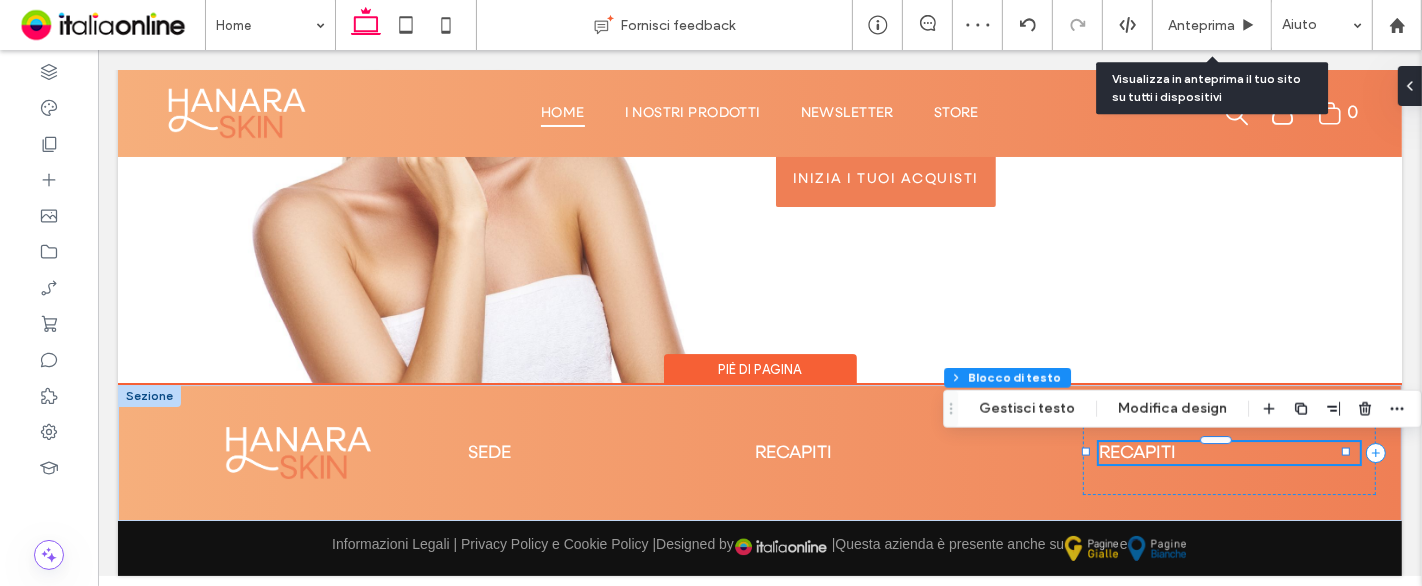 click on "Recapiti" at bounding box center (1136, 453) 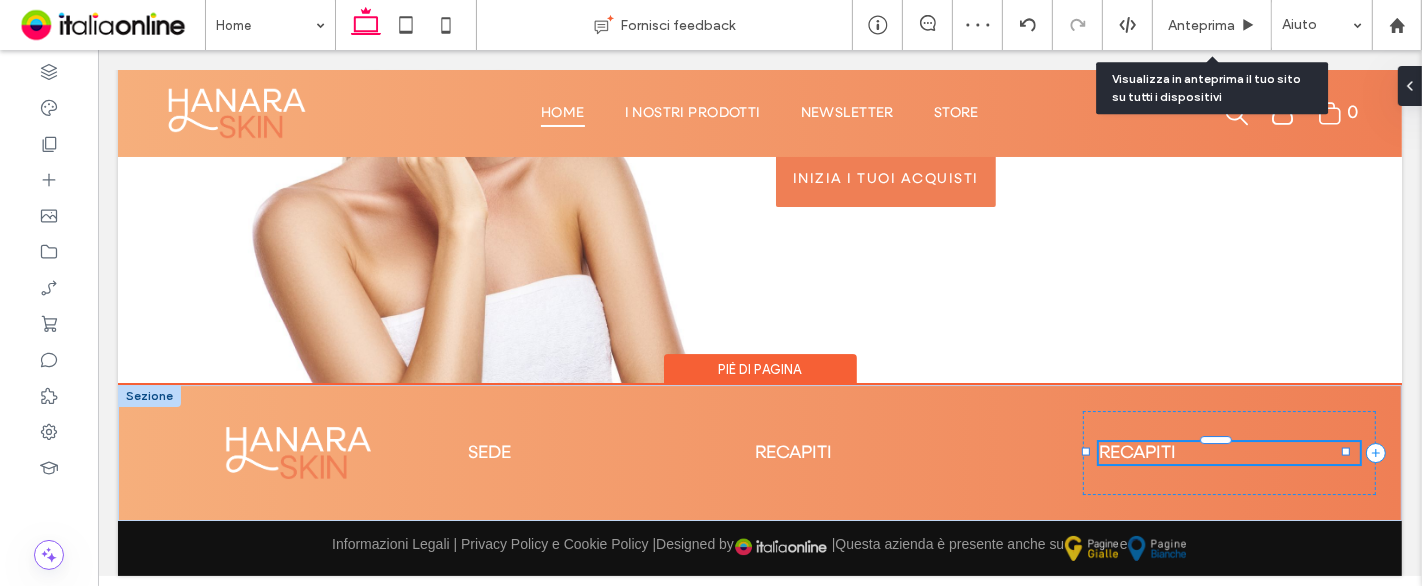 type on "**********" 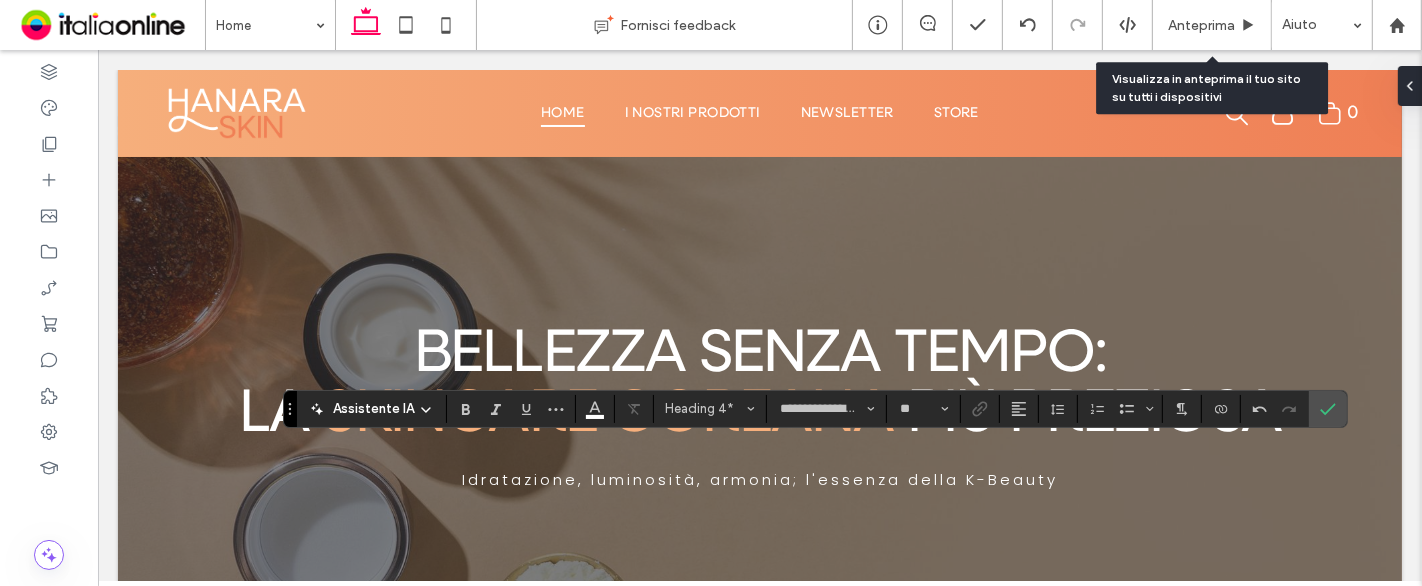 scroll, scrollTop: 5660, scrollLeft: 0, axis: vertical 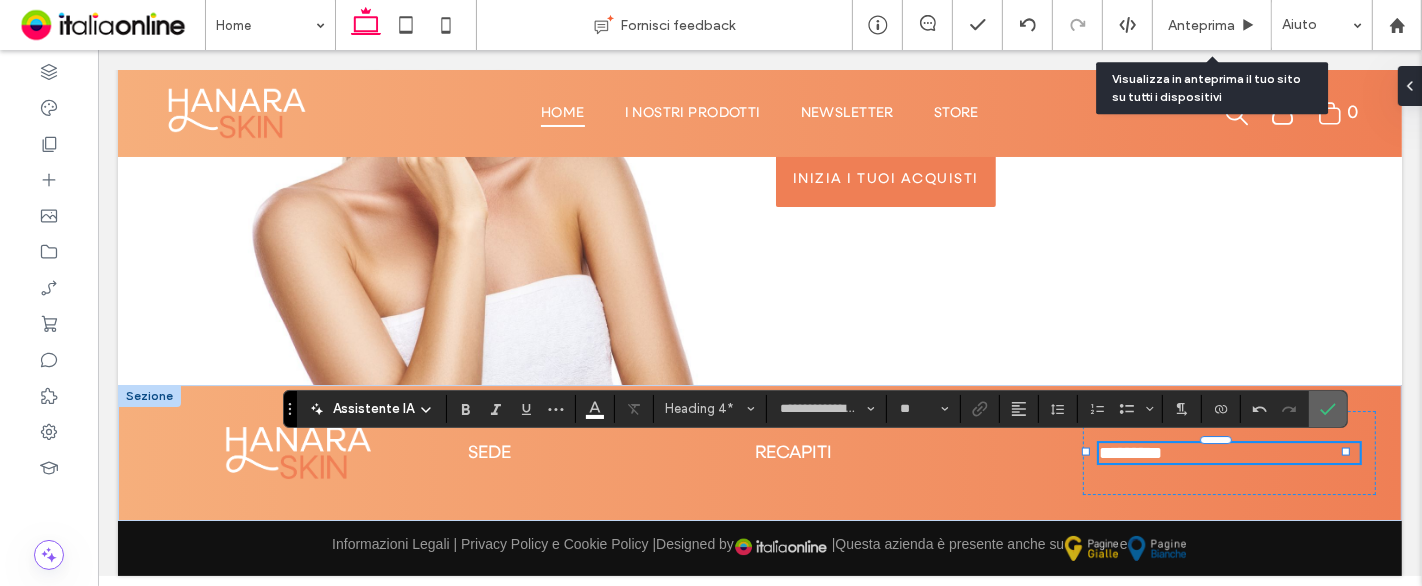 click 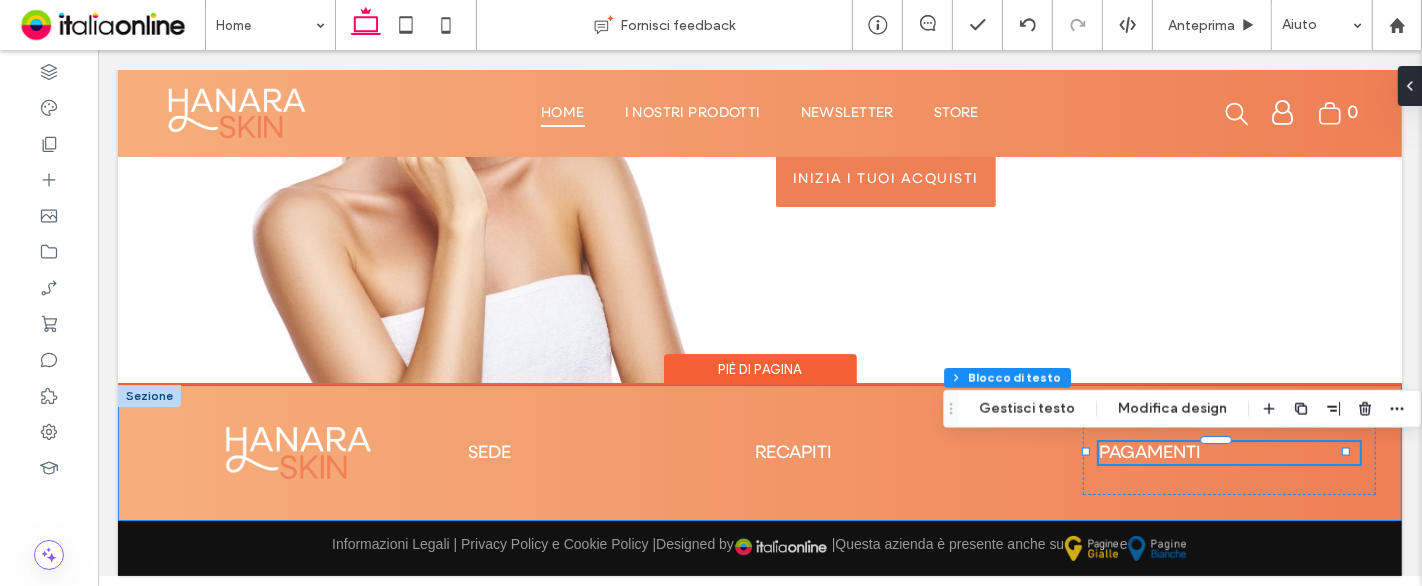 click on "Sede
Recapiti
Pagamenti" at bounding box center [759, 453] 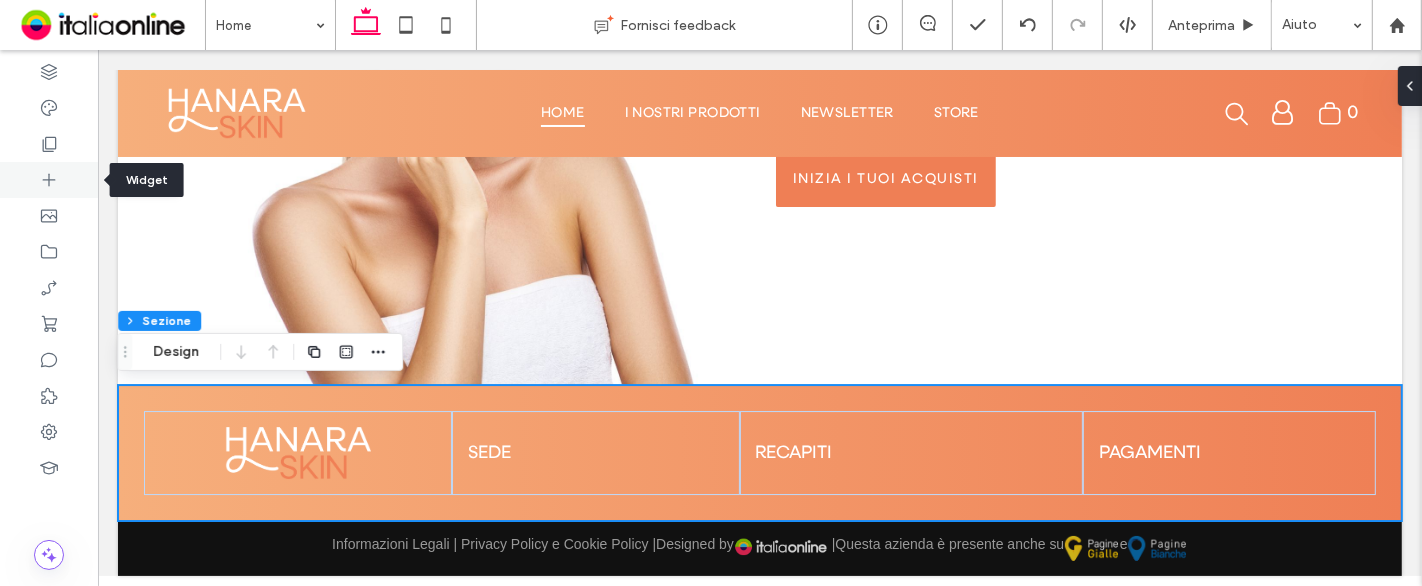 click at bounding box center (49, 180) 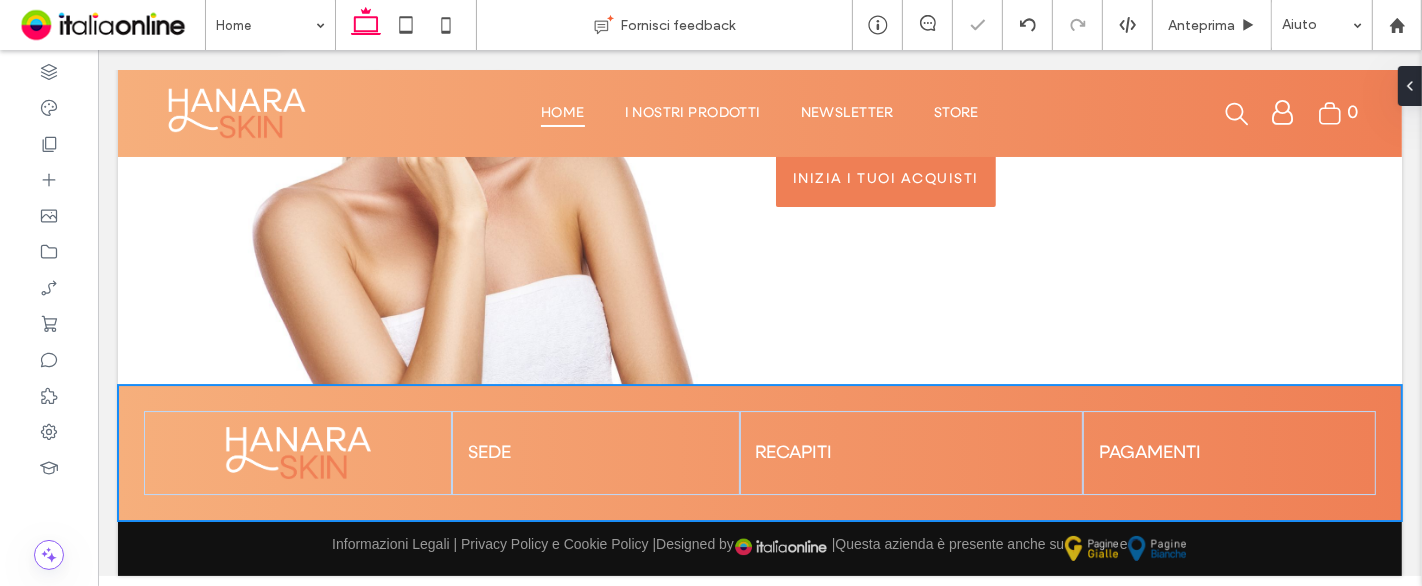 scroll, scrollTop: 5660, scrollLeft: 0, axis: vertical 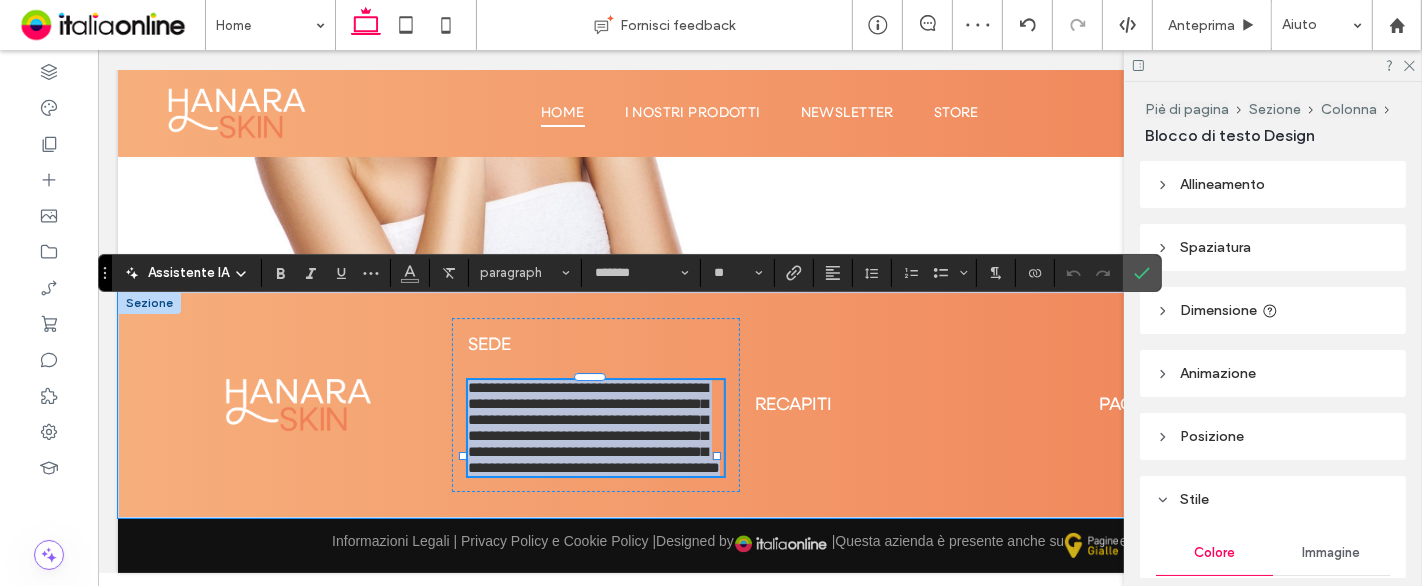type on "**********" 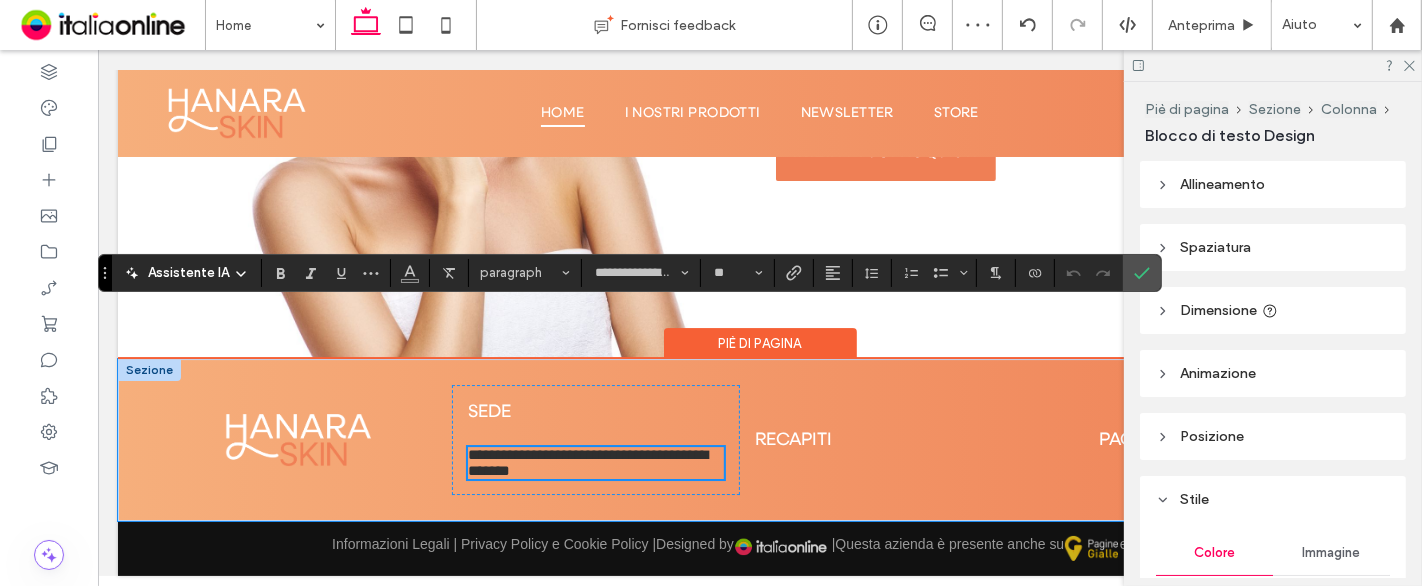 scroll, scrollTop: 5714, scrollLeft: 0, axis: vertical 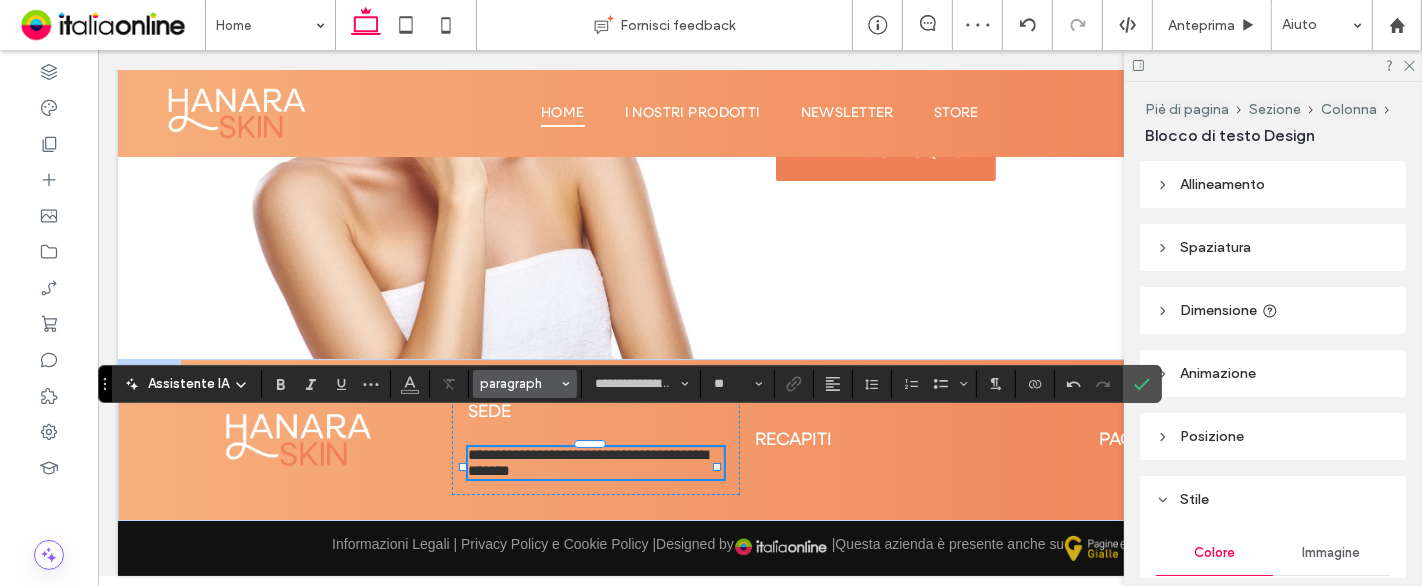 type on "*******" 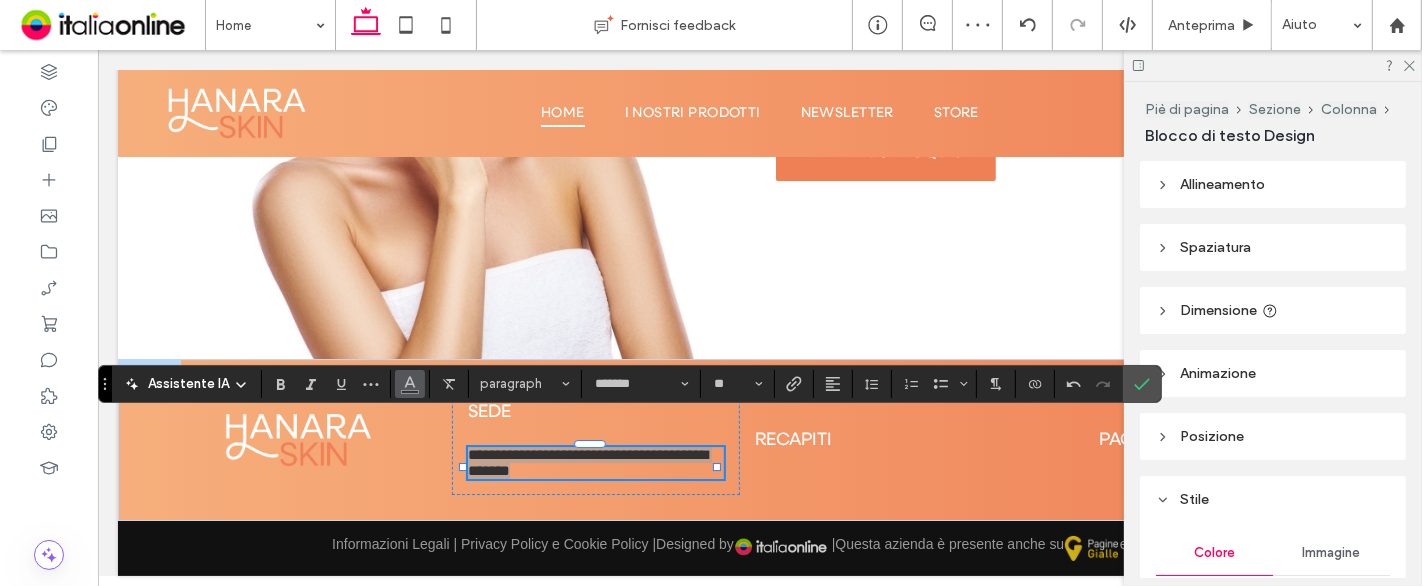 click 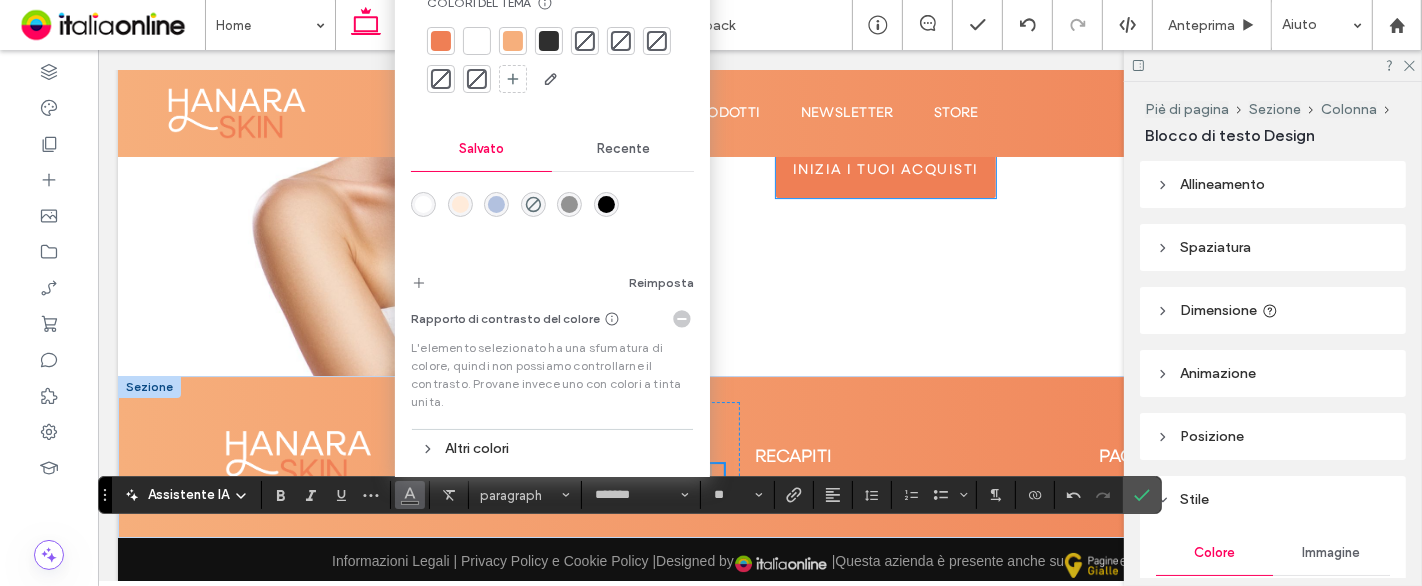scroll, scrollTop: 5603, scrollLeft: 0, axis: vertical 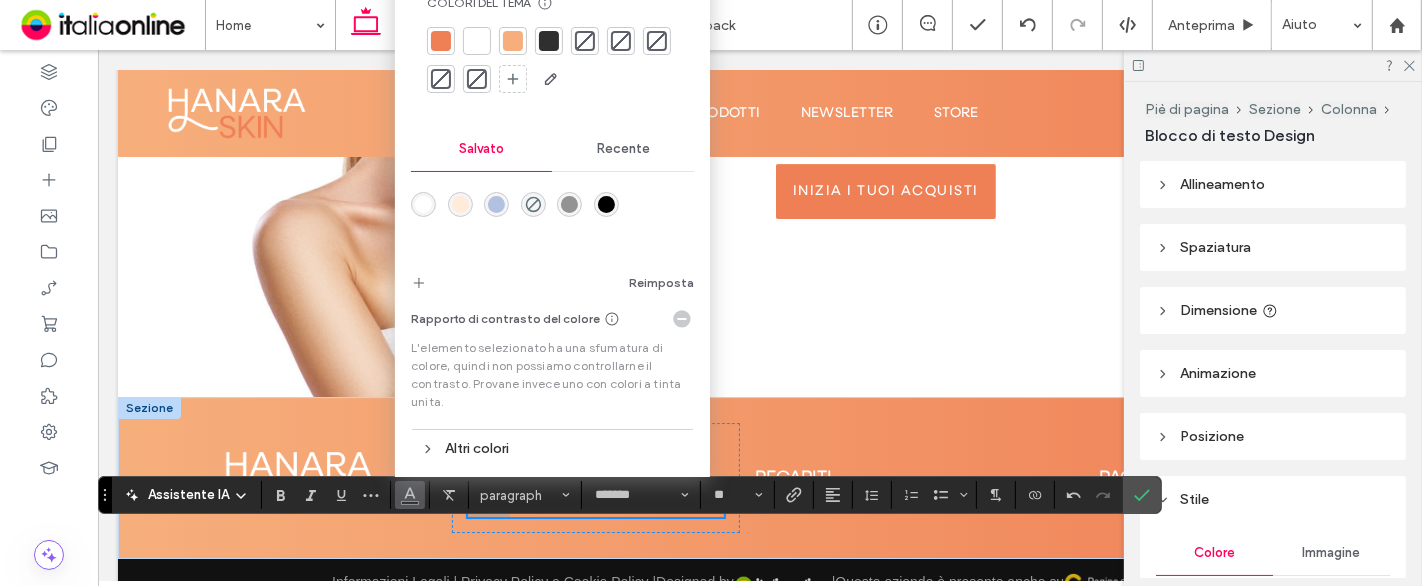 click at bounding box center (477, 41) 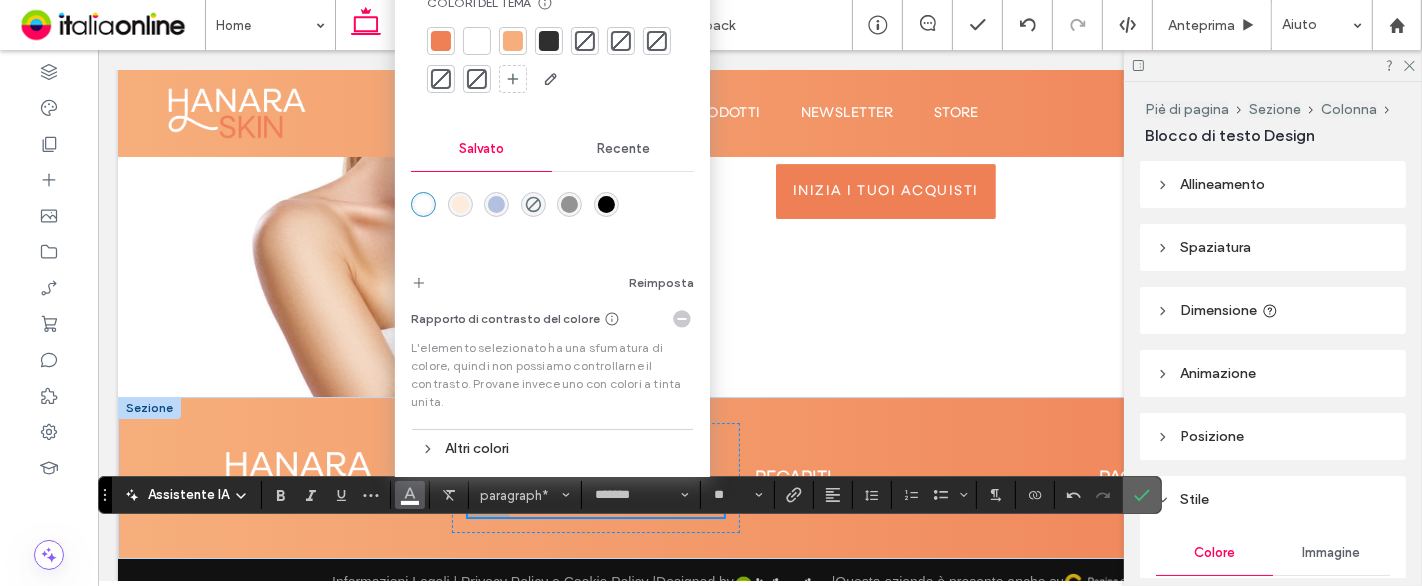 click 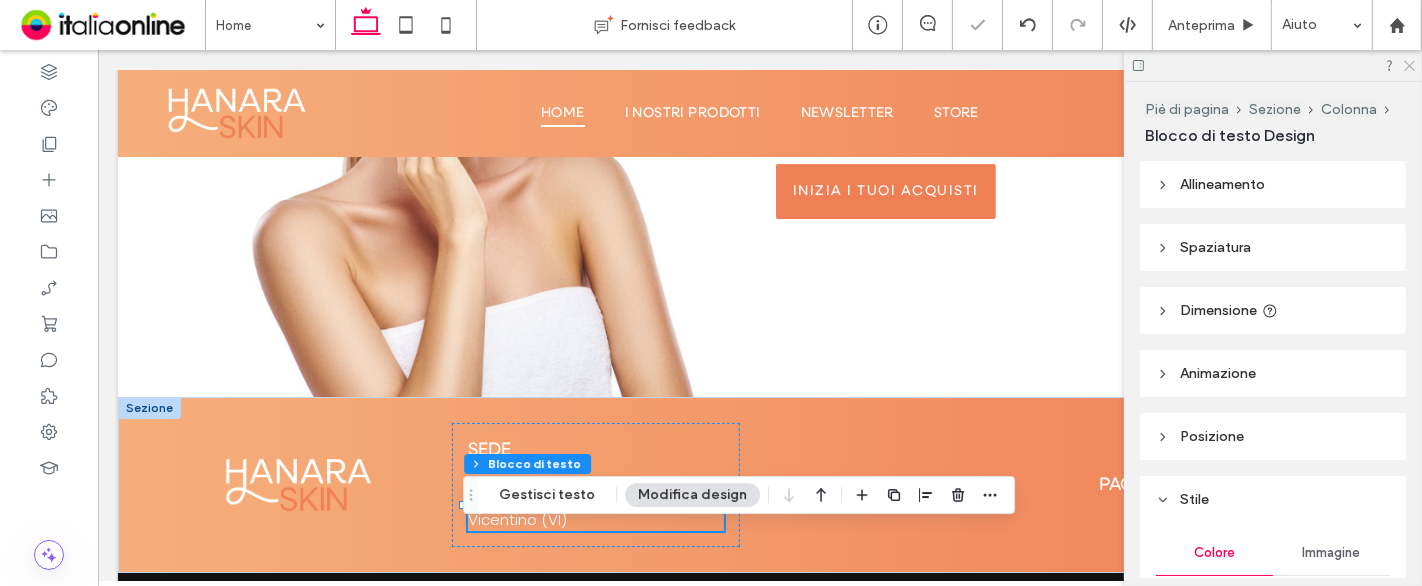click 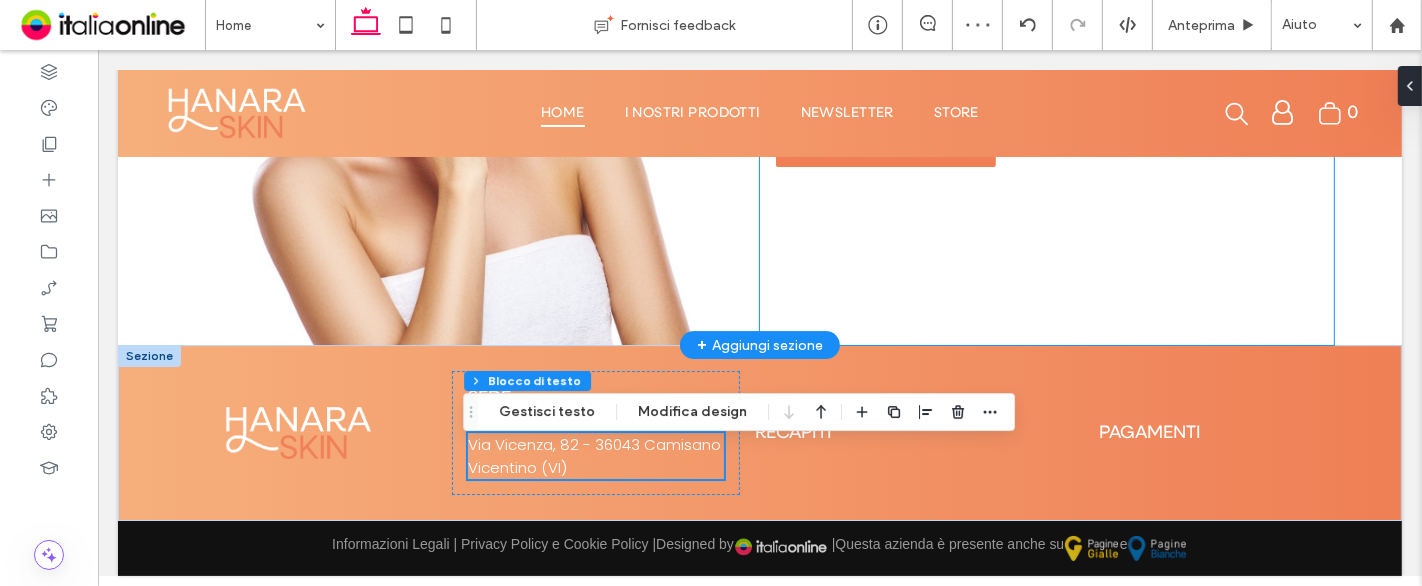 scroll, scrollTop: 5697, scrollLeft: 0, axis: vertical 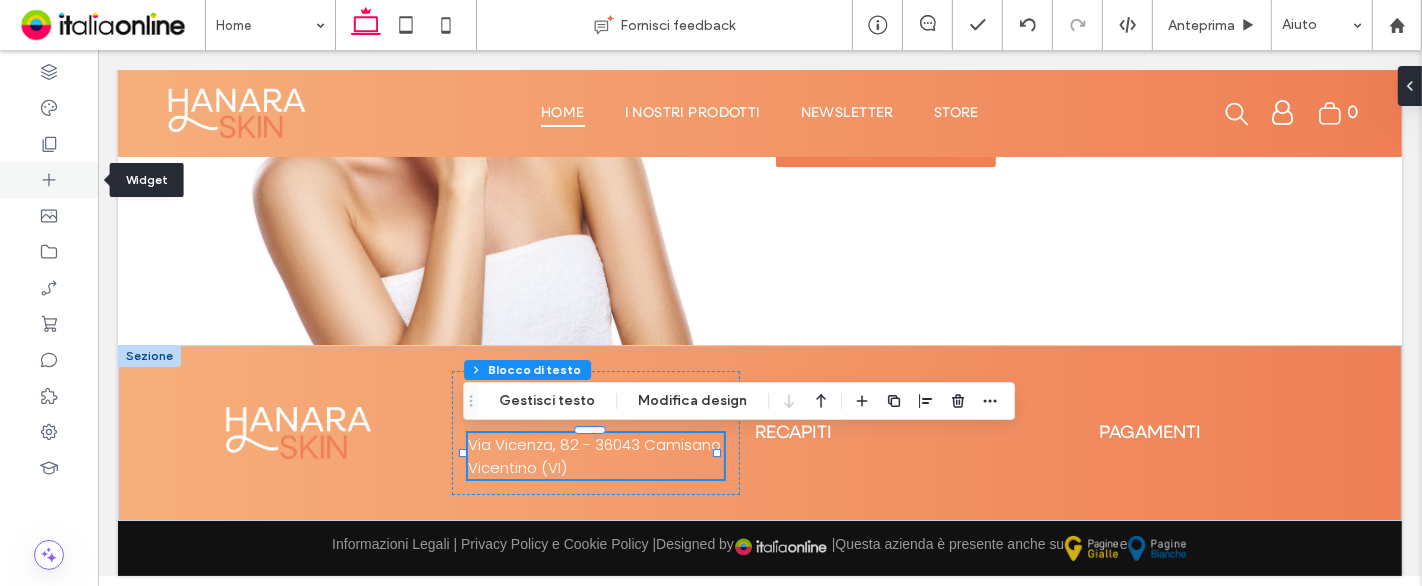 drag, startPoint x: 68, startPoint y: 184, endPoint x: 47, endPoint y: 151, distance: 39.115215 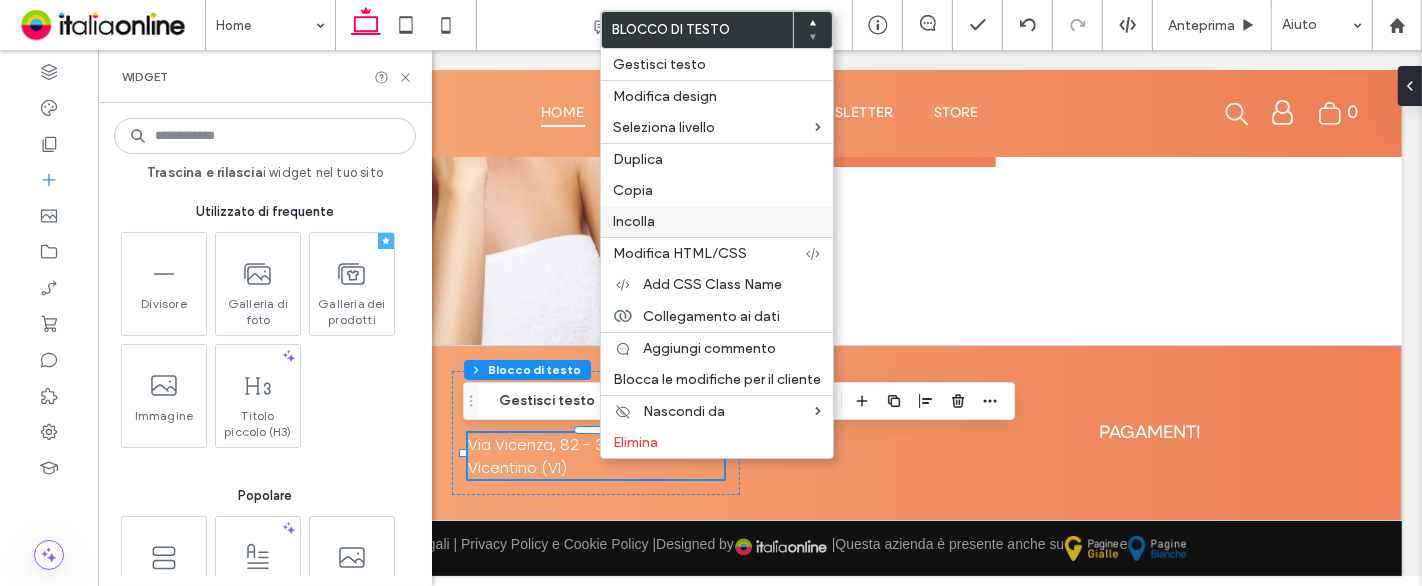 drag, startPoint x: 667, startPoint y: 190, endPoint x: 691, endPoint y: 230, distance: 46.647614 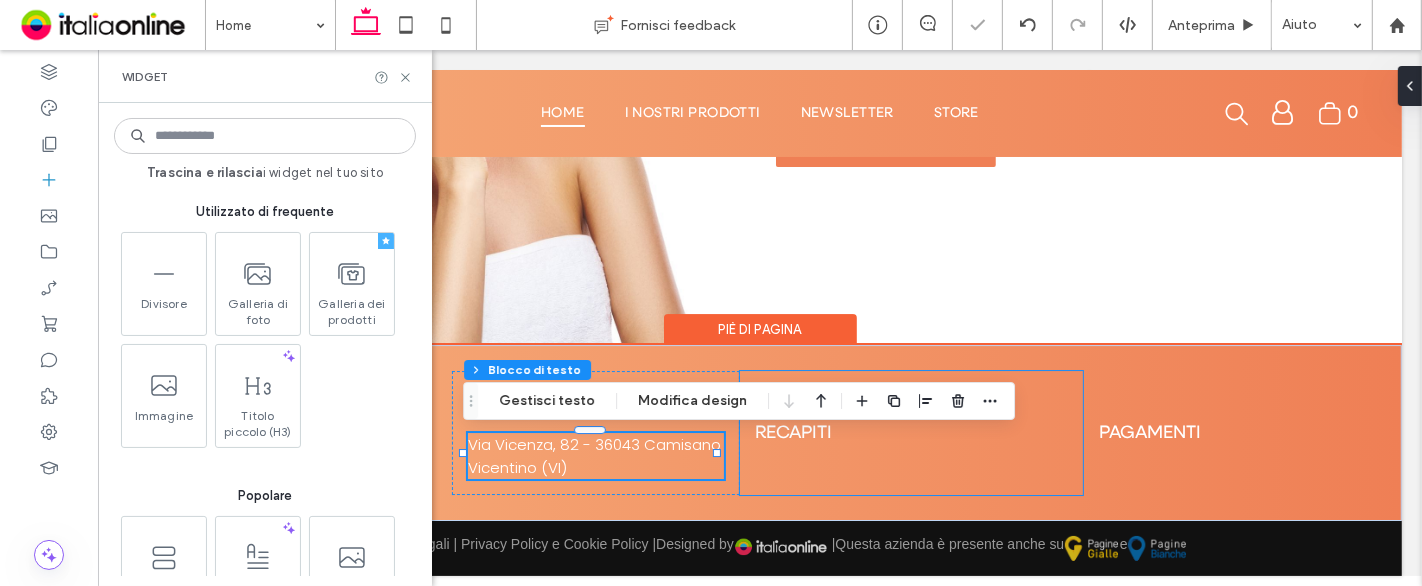 drag, startPoint x: 975, startPoint y: 514, endPoint x: 877, endPoint y: 463, distance: 110.47624 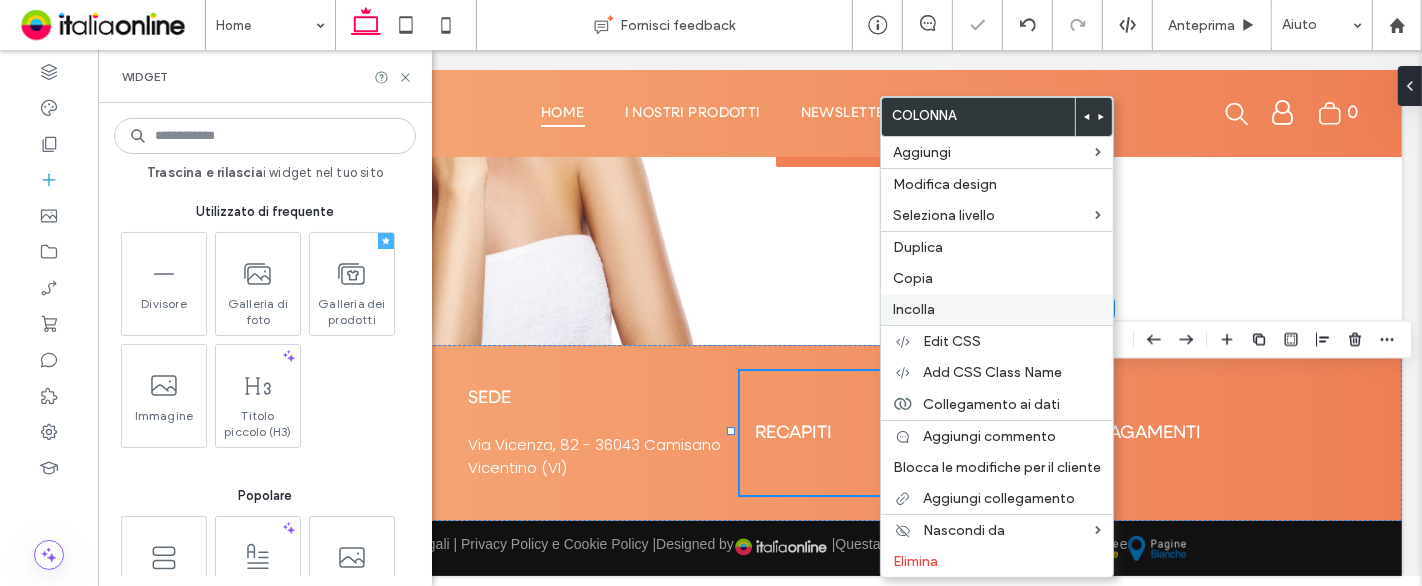 click on "Incolla" at bounding box center (997, 309) 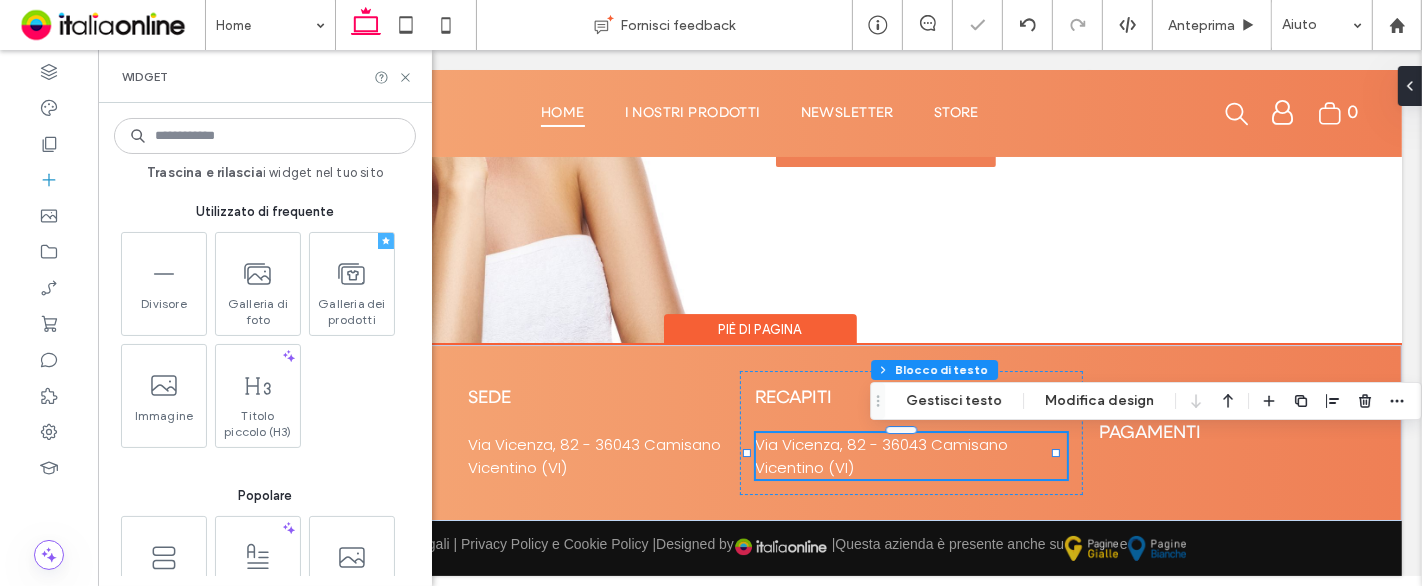 click on "Via Vicenza, 82 - 36043 Camisano Vicentino (VI)" at bounding box center [910, 456] 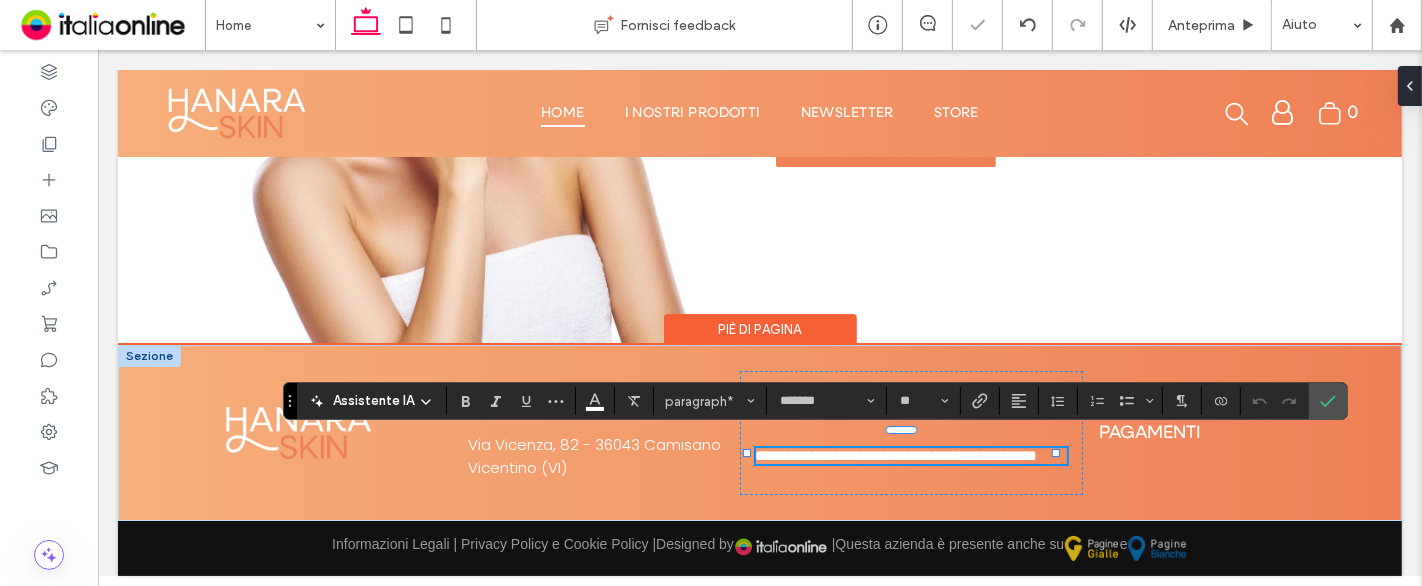 type on "**********" 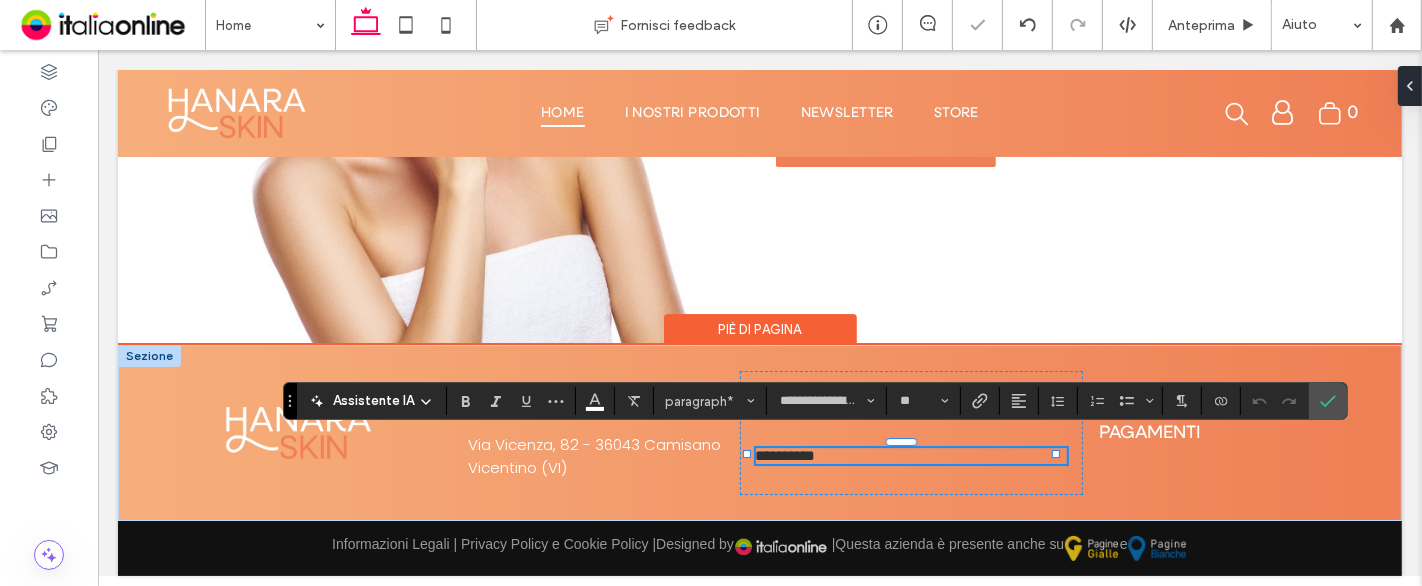 scroll, scrollTop: 0, scrollLeft: 0, axis: both 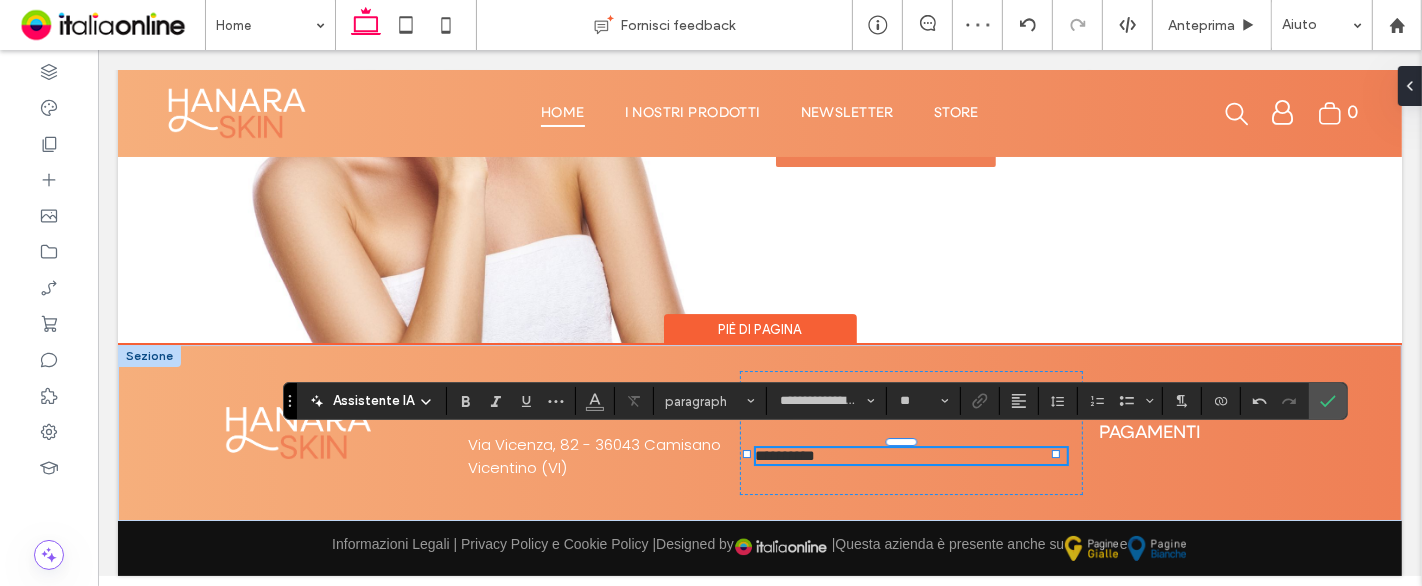 type on "*******" 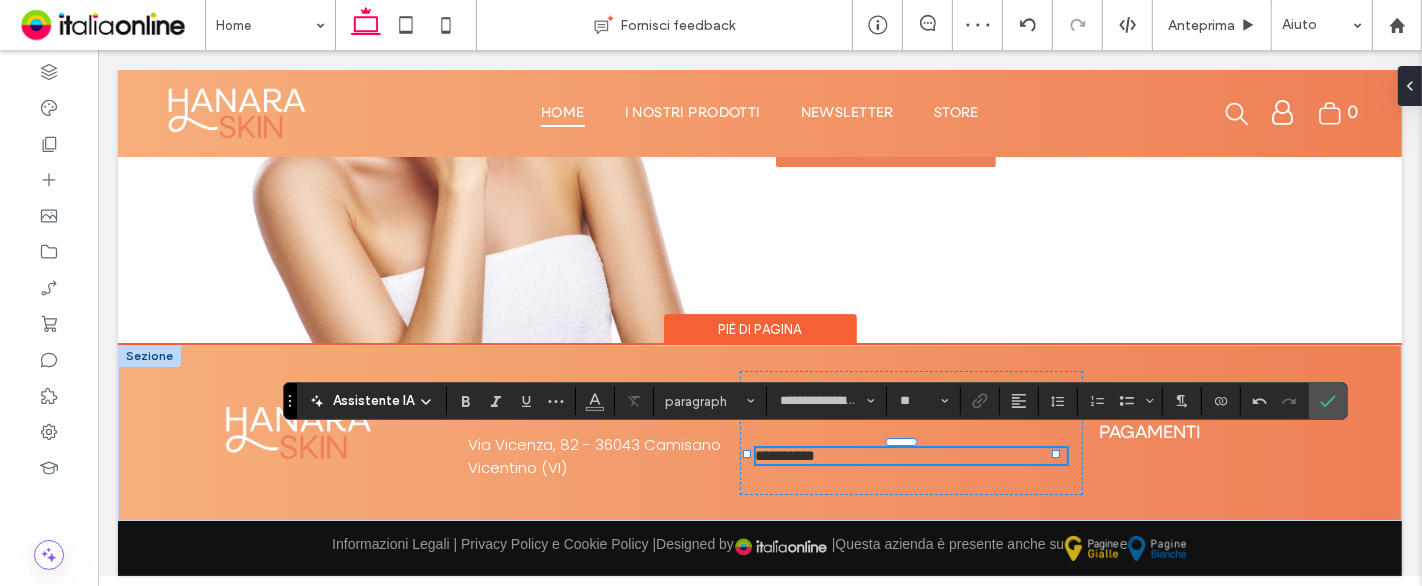 type on "**" 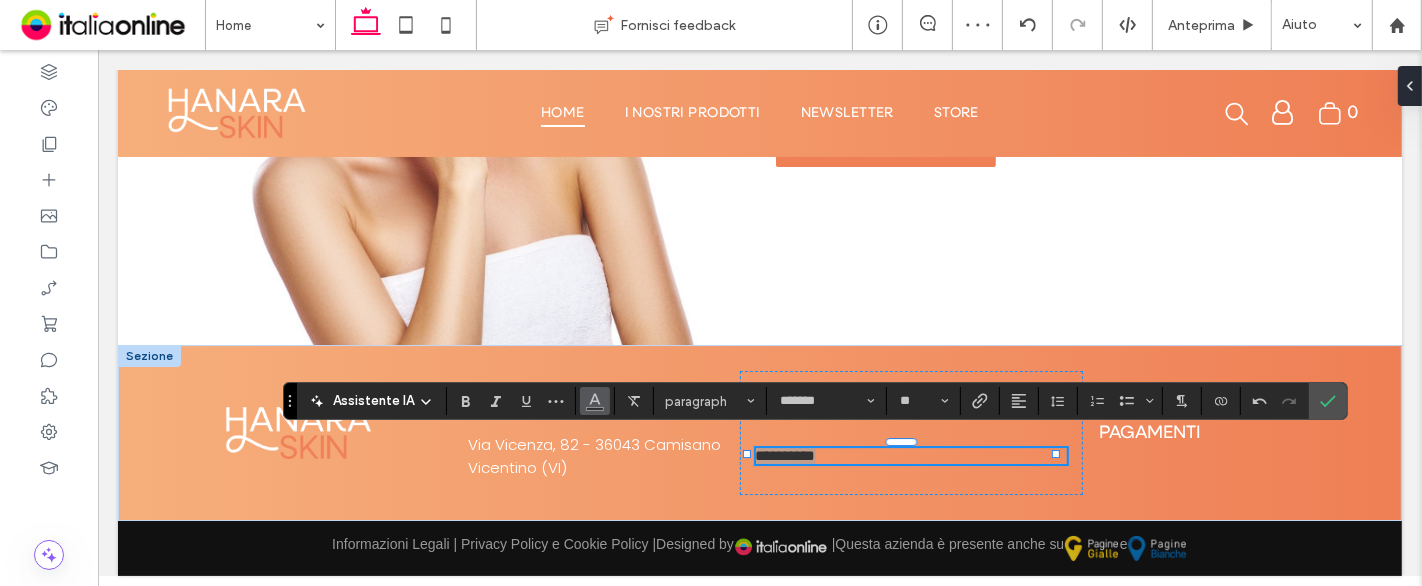 click 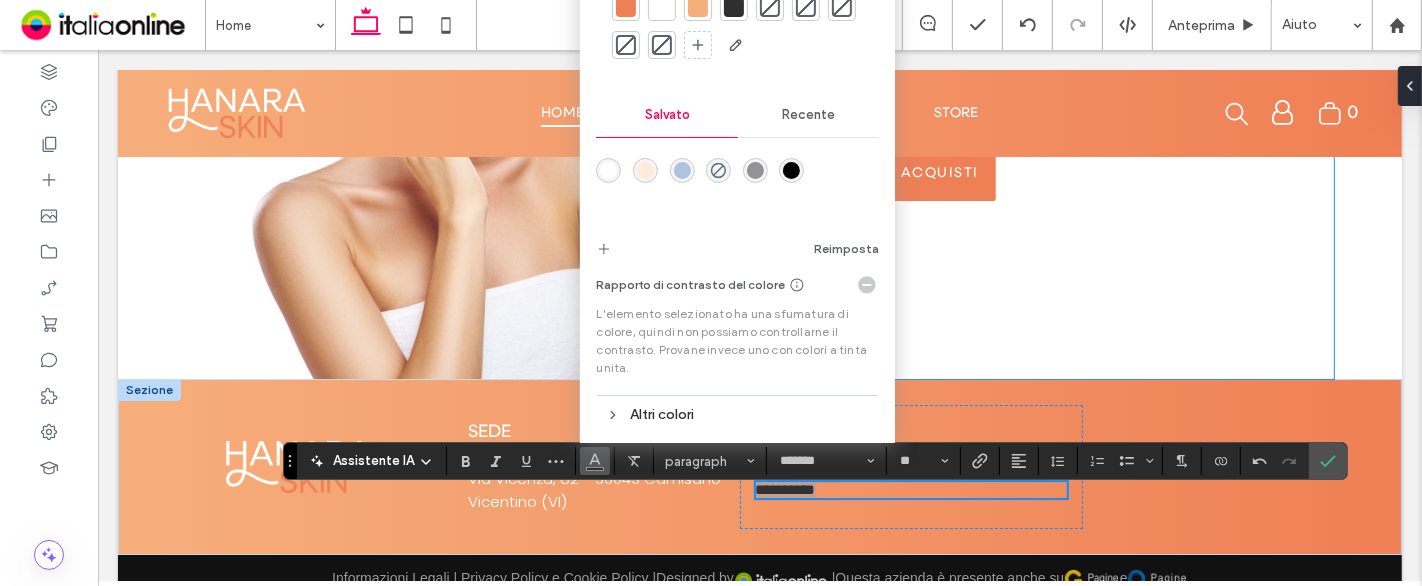 scroll, scrollTop: 5586, scrollLeft: 0, axis: vertical 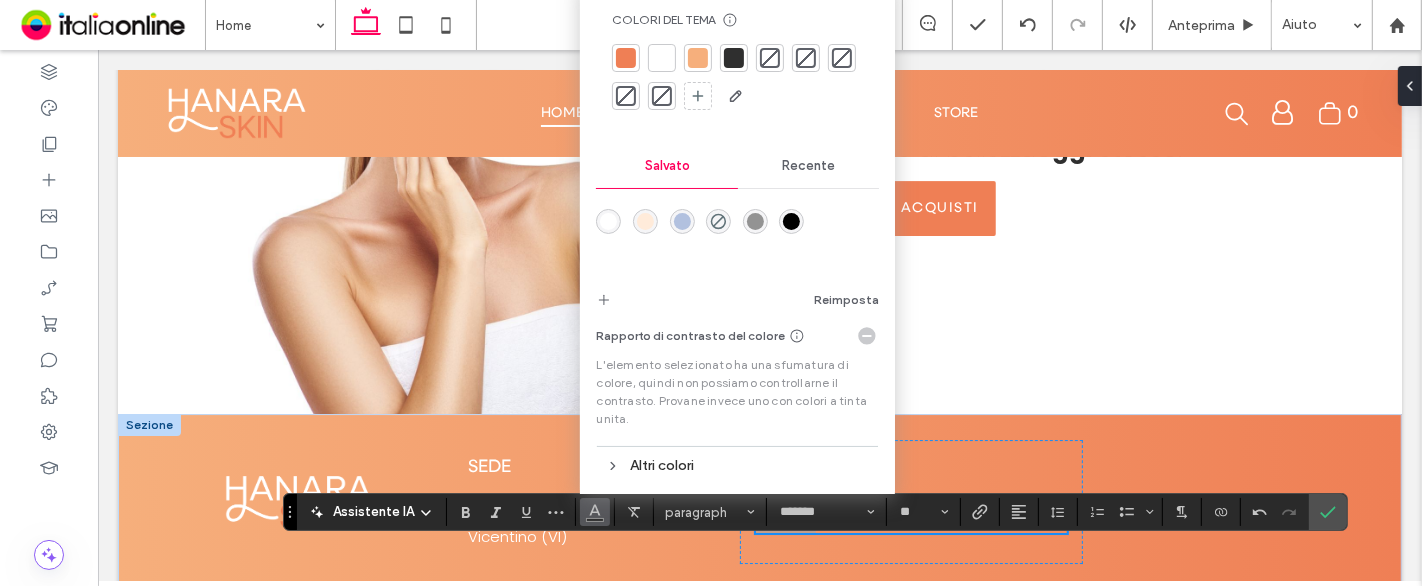 click at bounding box center [662, 58] 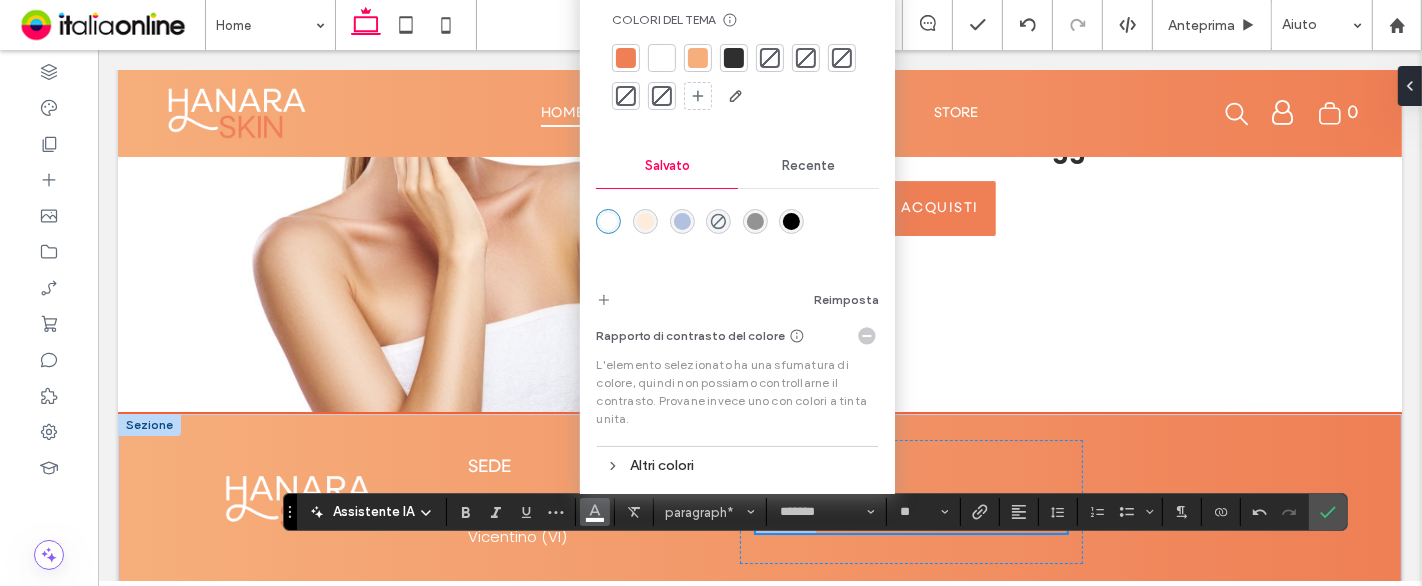 click on "**********" at bounding box center [785, 524] 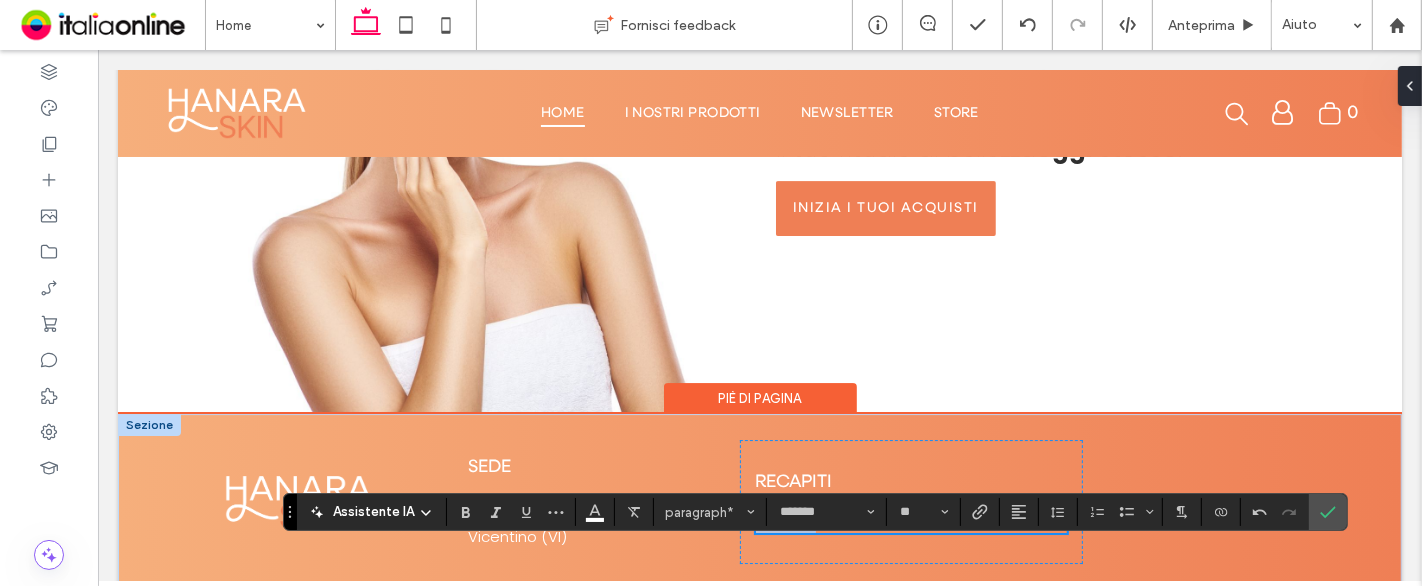 click on "**********" at bounding box center (785, 524) 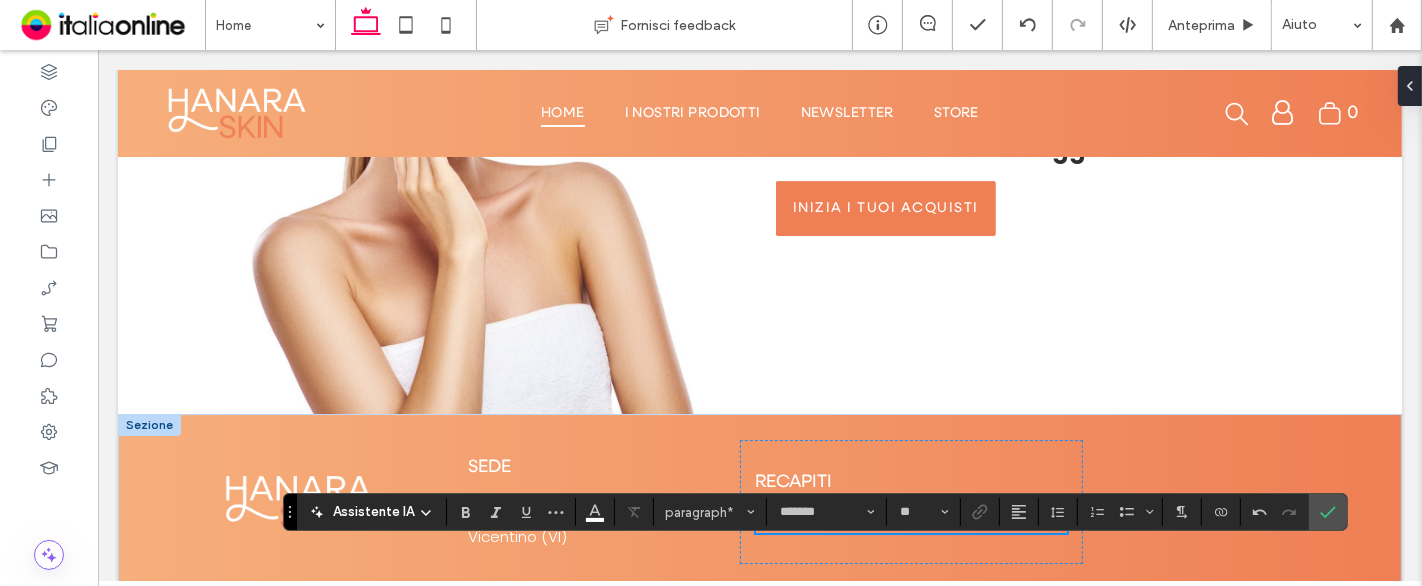 type 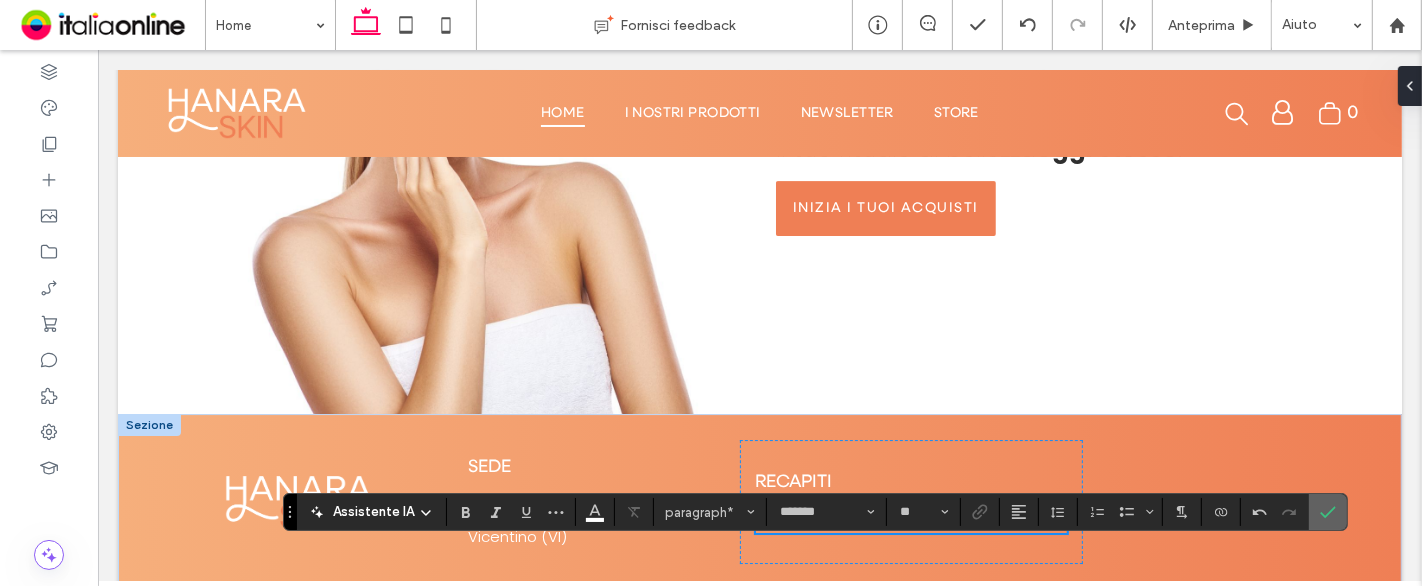 drag, startPoint x: 1206, startPoint y: 455, endPoint x: 1329, endPoint y: 505, distance: 132.77425 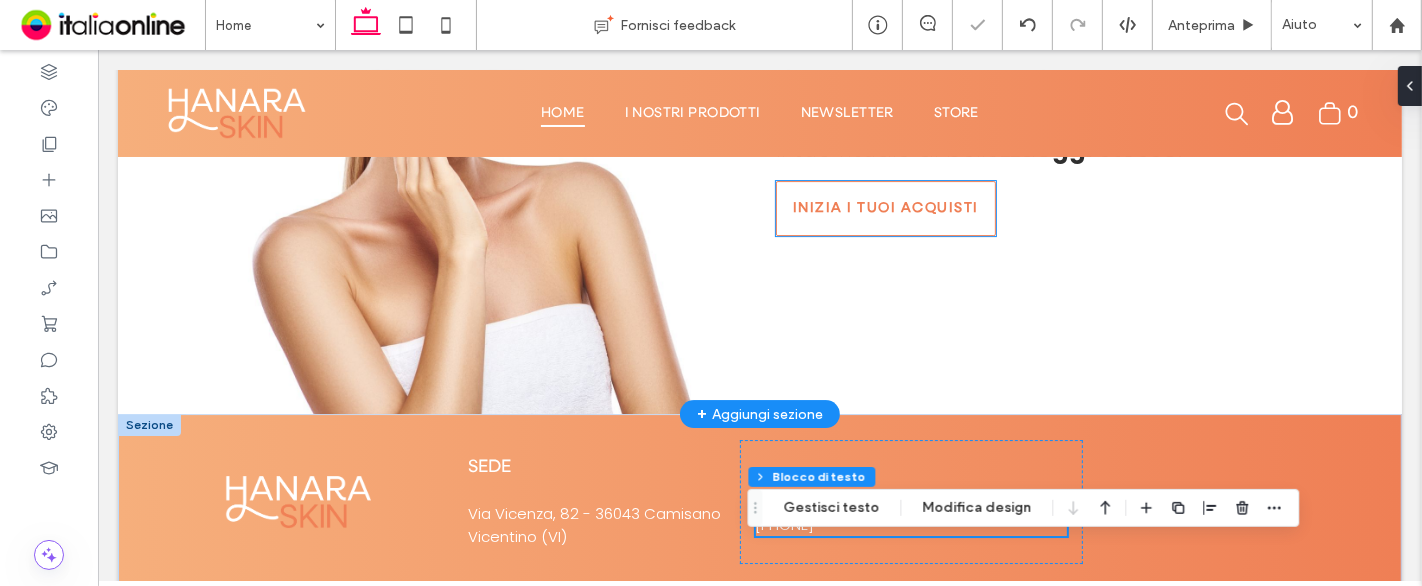 scroll, scrollTop: 5697, scrollLeft: 0, axis: vertical 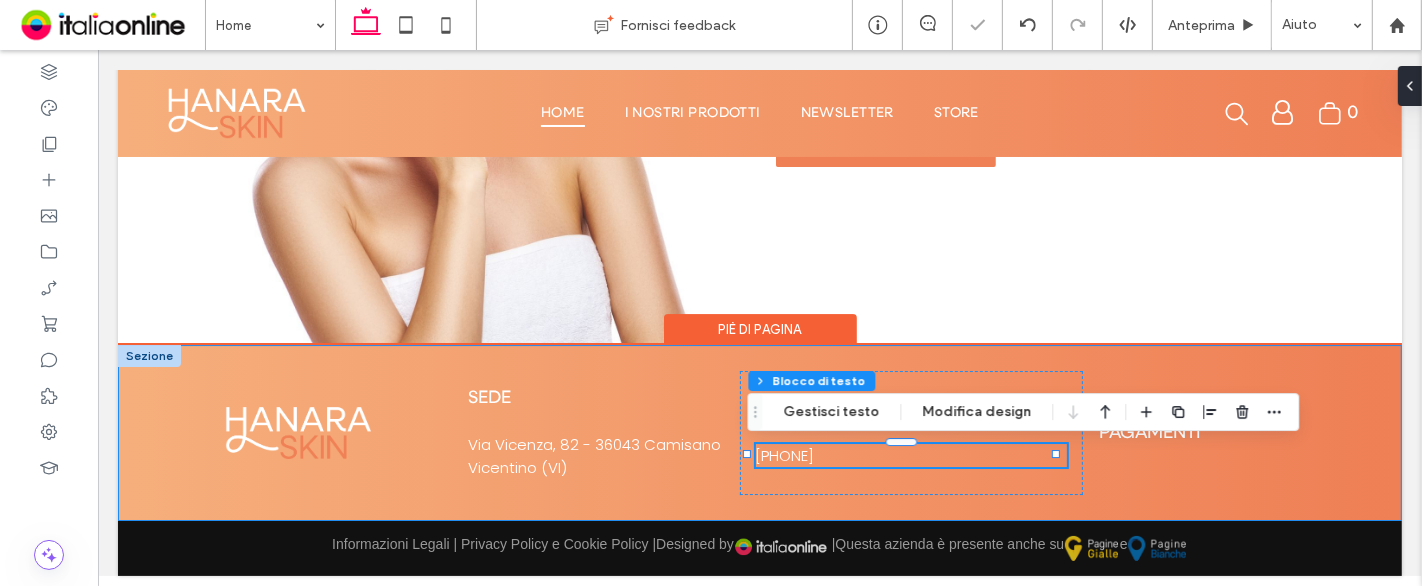 click on "Sede Via Vicenza, 82 - 36043 Camisano Vicentino (VI)
Recapiti +39 3336064122
Pagamenti" at bounding box center (759, 432) 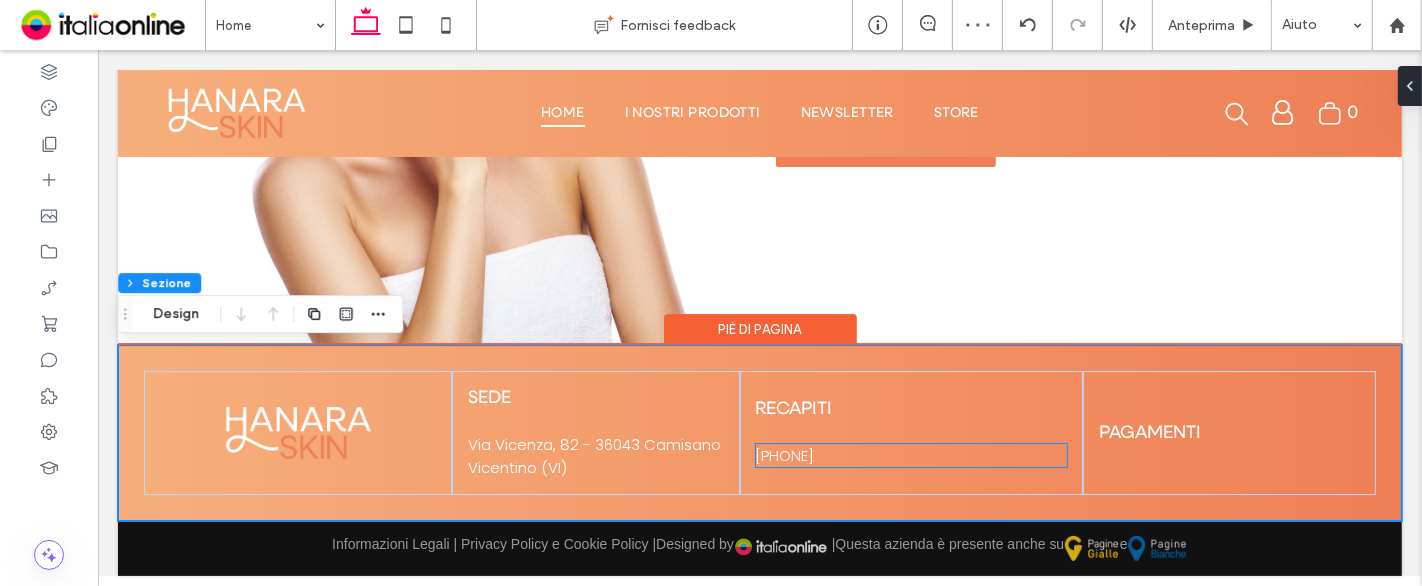 click on "+39 [PHONE]" at bounding box center [910, 455] 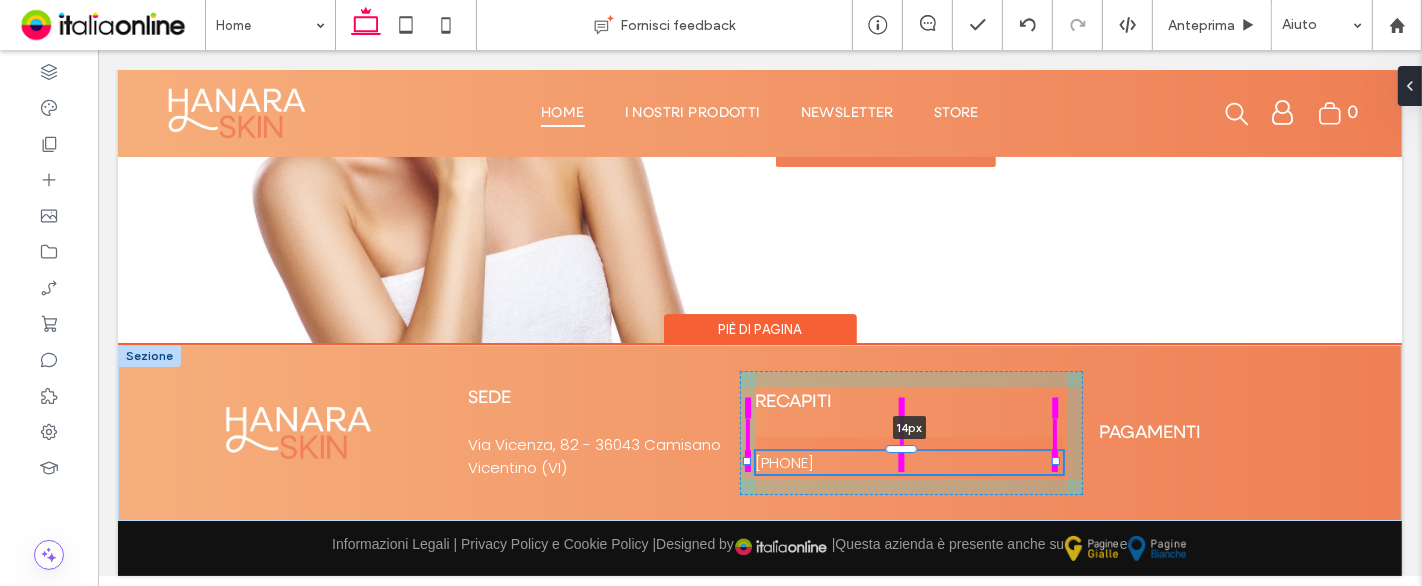 drag, startPoint x: 906, startPoint y: 448, endPoint x: 907, endPoint y: 461, distance: 13.038404 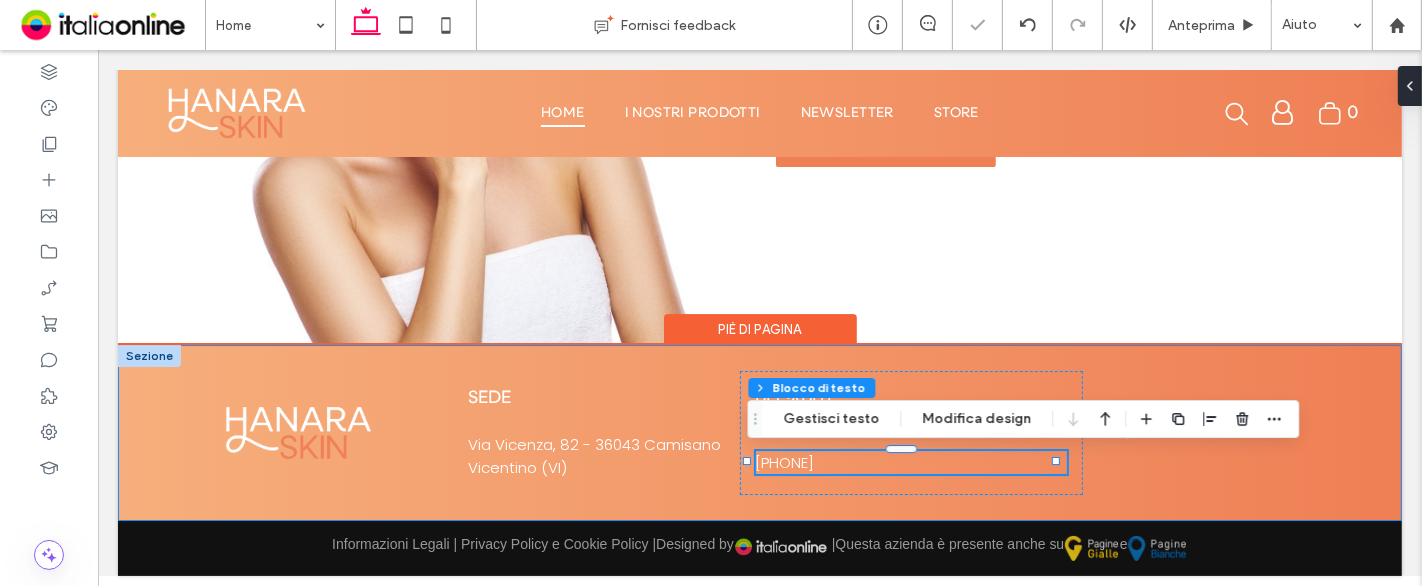 click on "Sede Via Vicenza, 82 - 36043 Camisano Vicentino (VI)
Recapiti +39 3336064122 14px
Pagamenti" at bounding box center [759, 432] 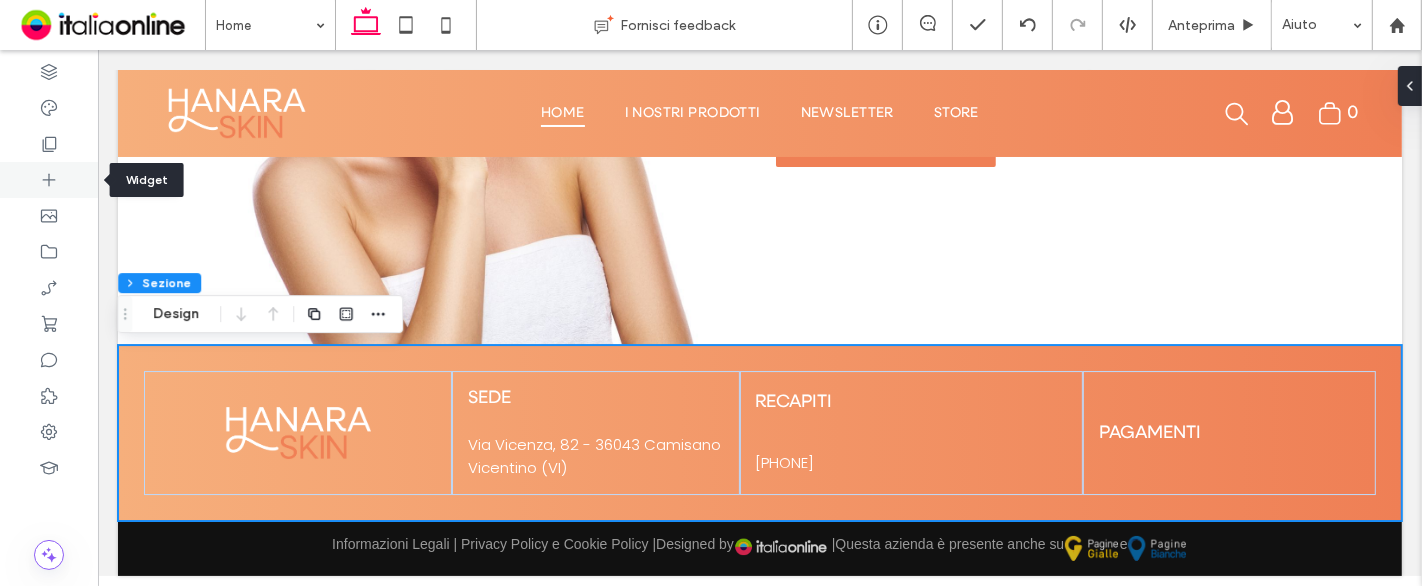 click at bounding box center [49, 180] 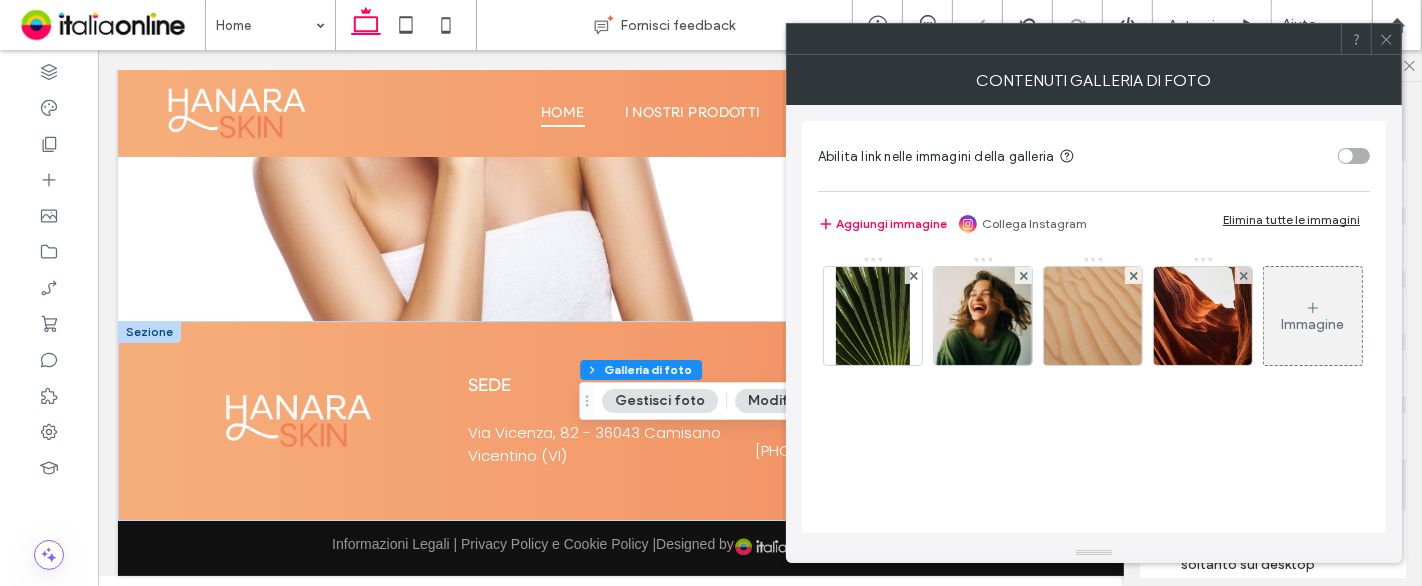 click on "Elimina tutte le immagini" at bounding box center (1291, 219) 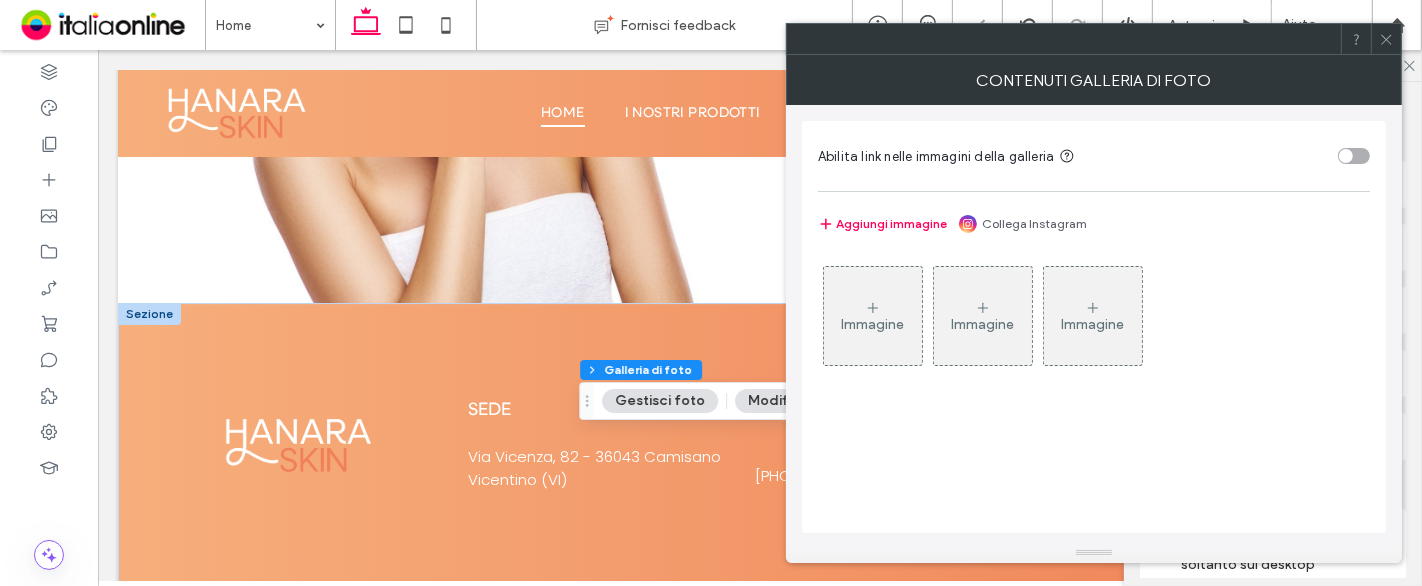 click on "Immagine" at bounding box center [873, 324] 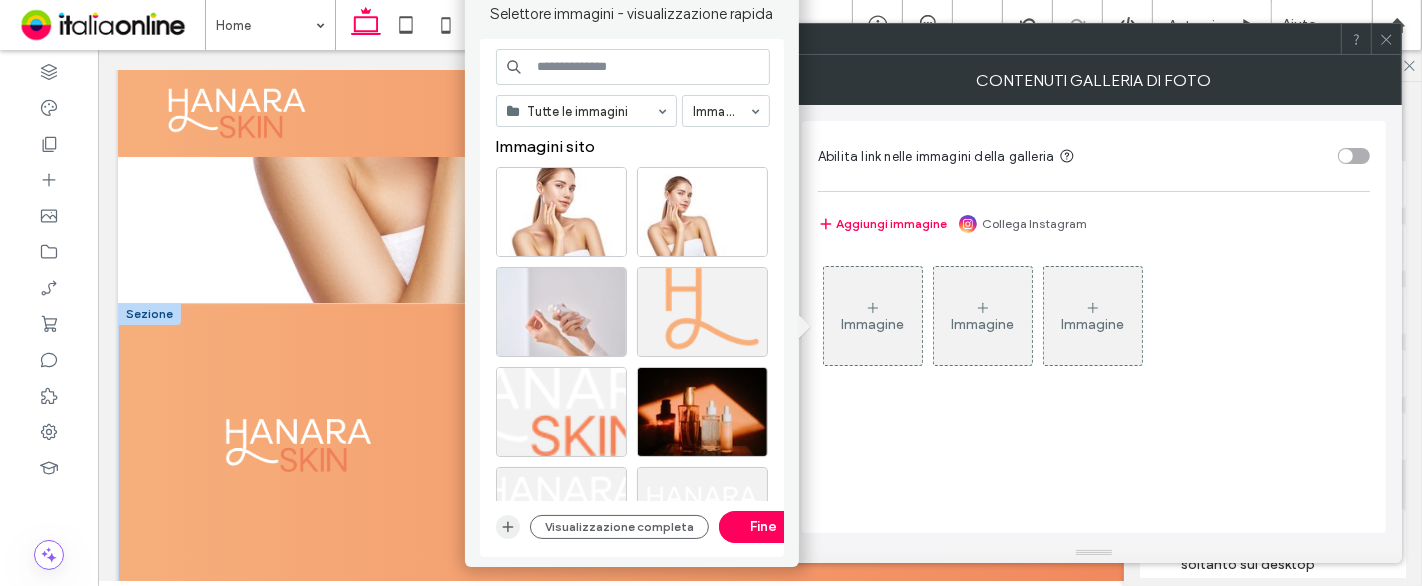 click 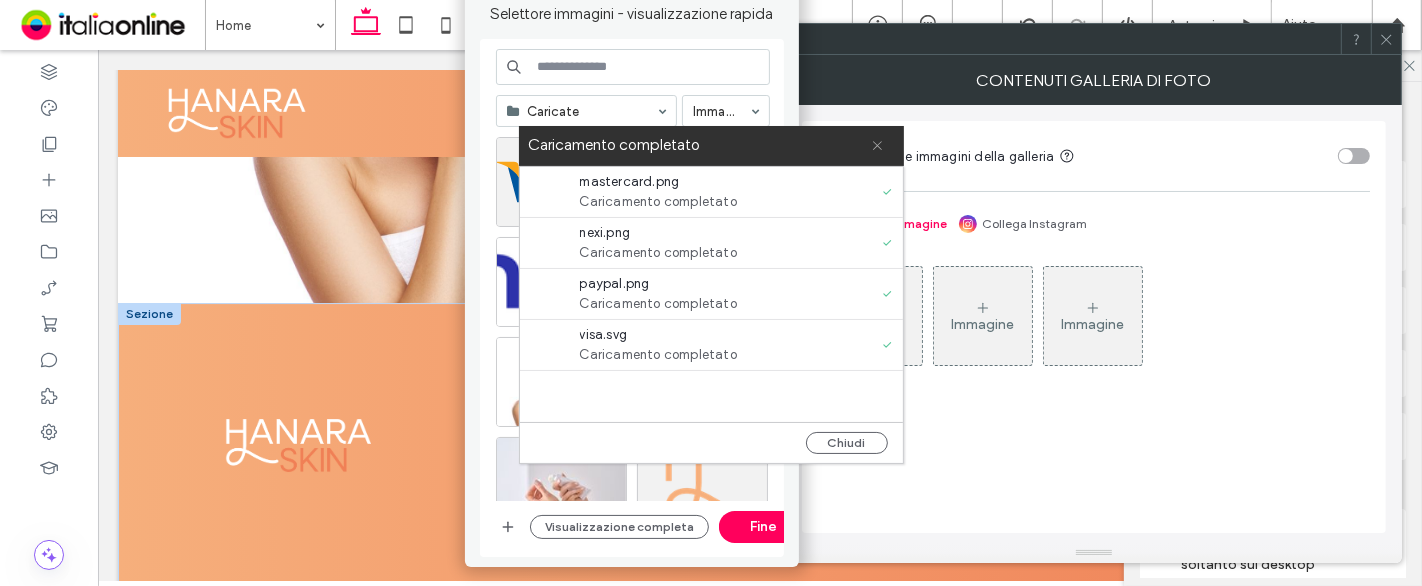 click at bounding box center (877, 146) 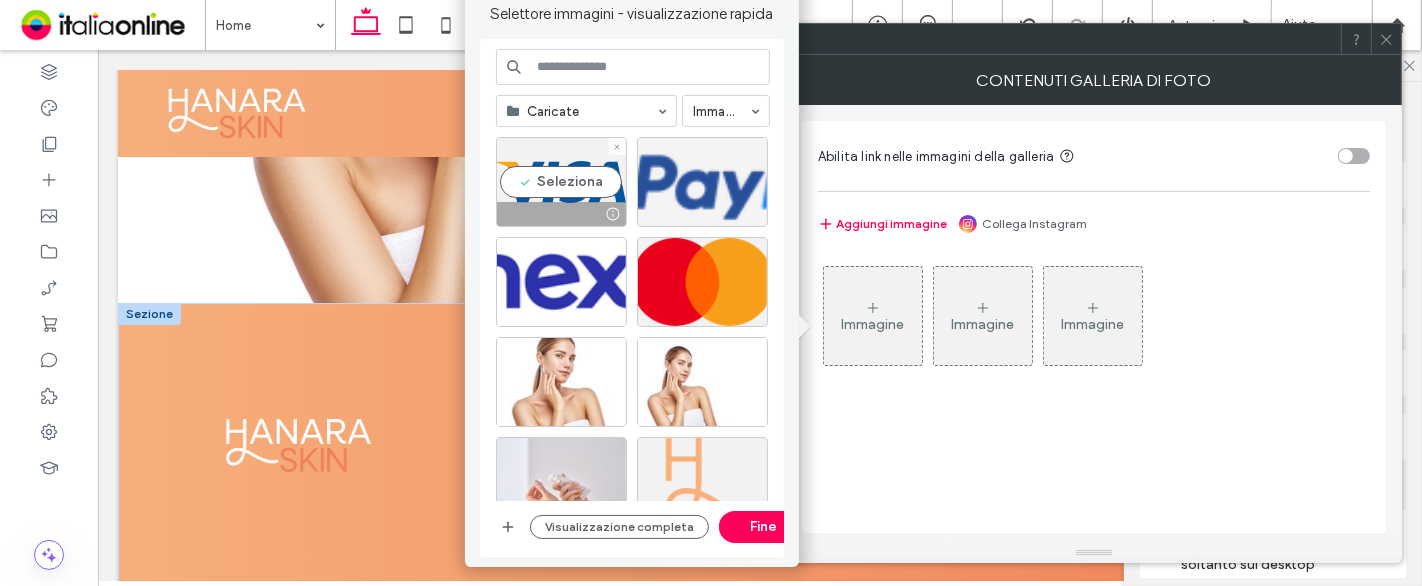 drag, startPoint x: 564, startPoint y: 168, endPoint x: 639, endPoint y: 168, distance: 75 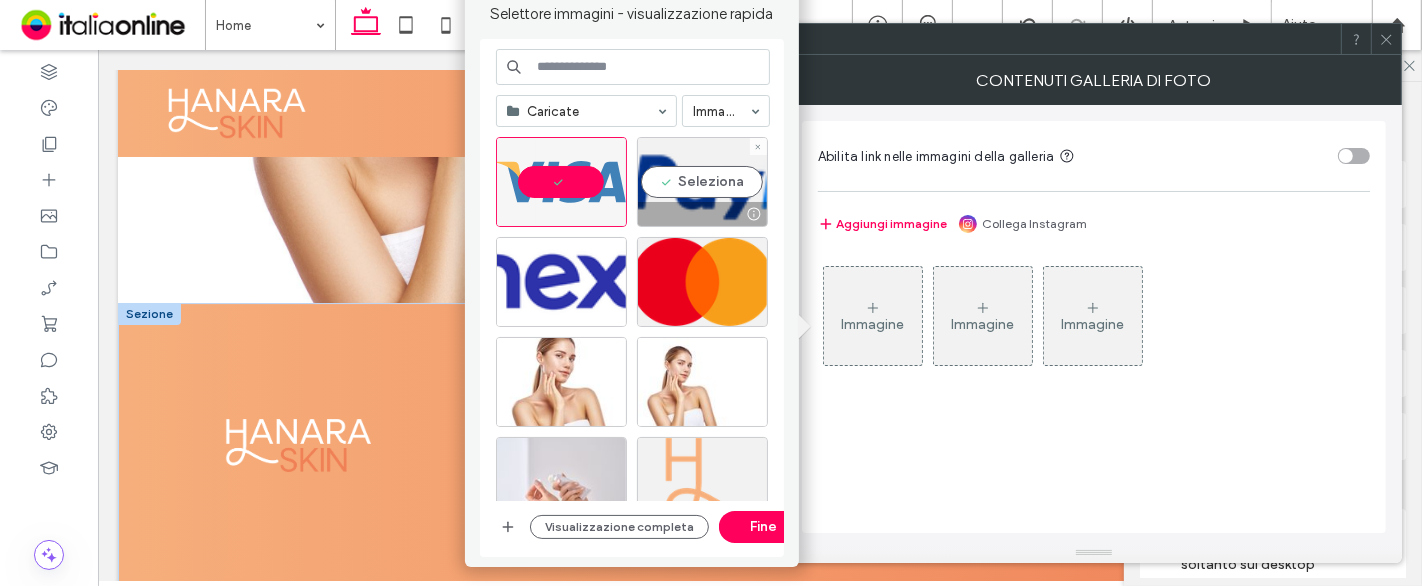 drag, startPoint x: 704, startPoint y: 170, endPoint x: 598, endPoint y: 218, distance: 116.3615 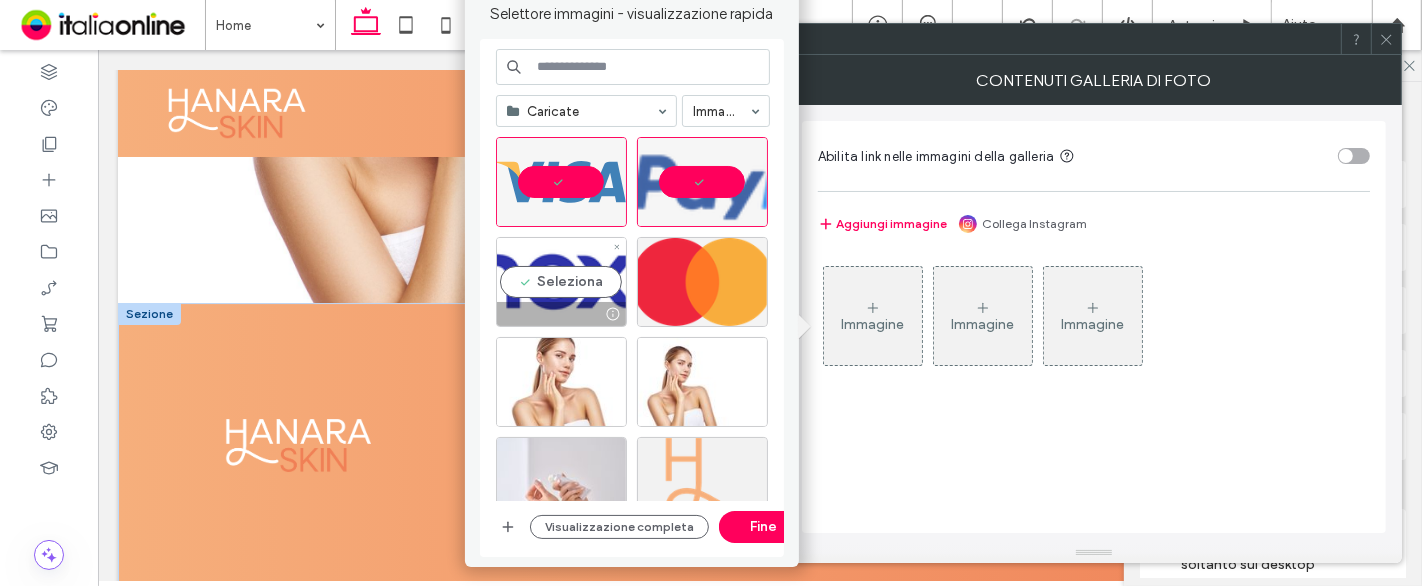 drag, startPoint x: 531, startPoint y: 281, endPoint x: 677, endPoint y: 281, distance: 146 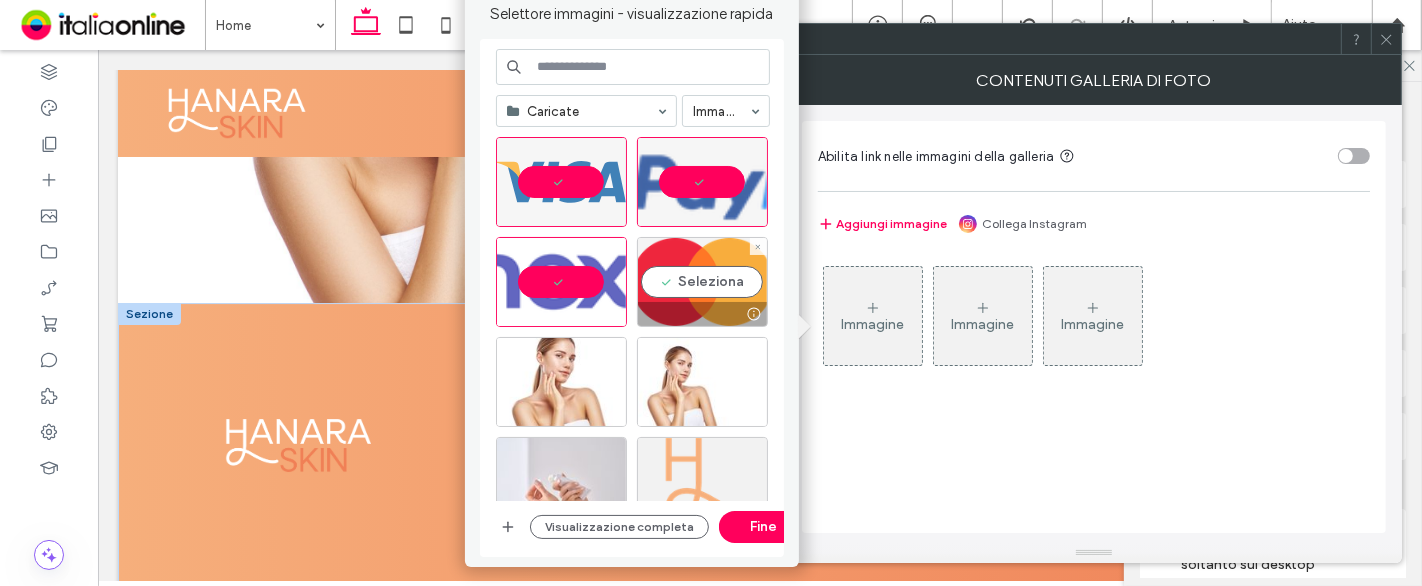 click on "Seleziona" at bounding box center (702, 282) 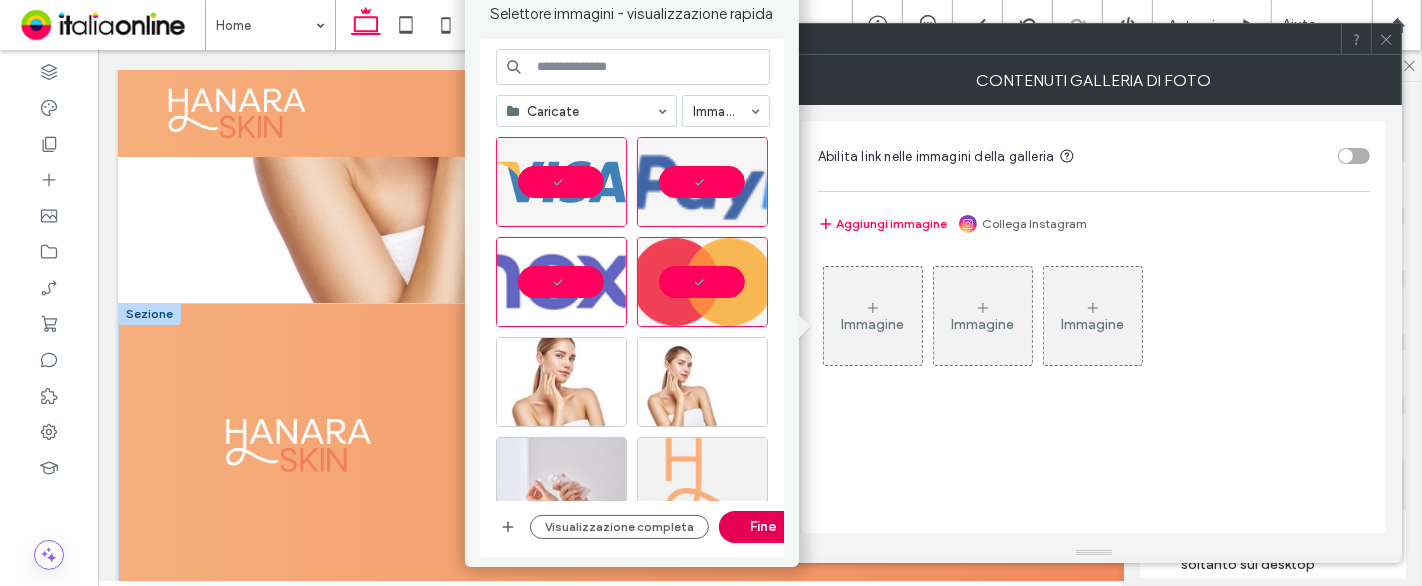 click on "Fine" at bounding box center [764, 527] 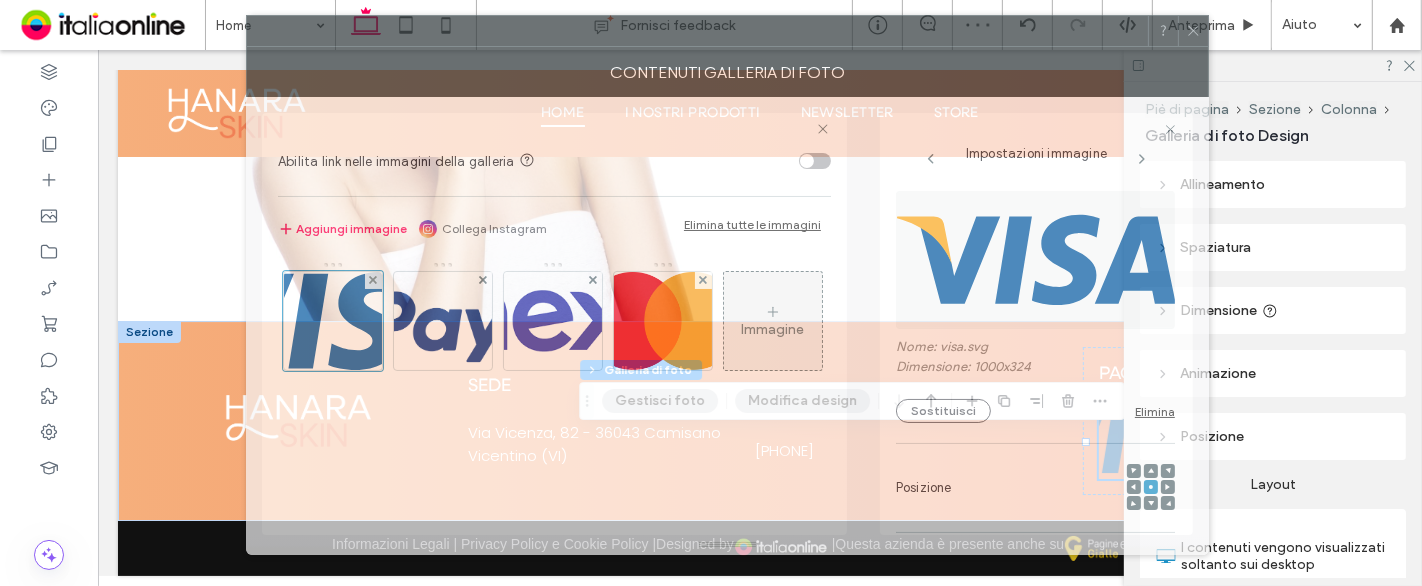 drag, startPoint x: 1271, startPoint y: 47, endPoint x: 1058, endPoint y: 39, distance: 213.15018 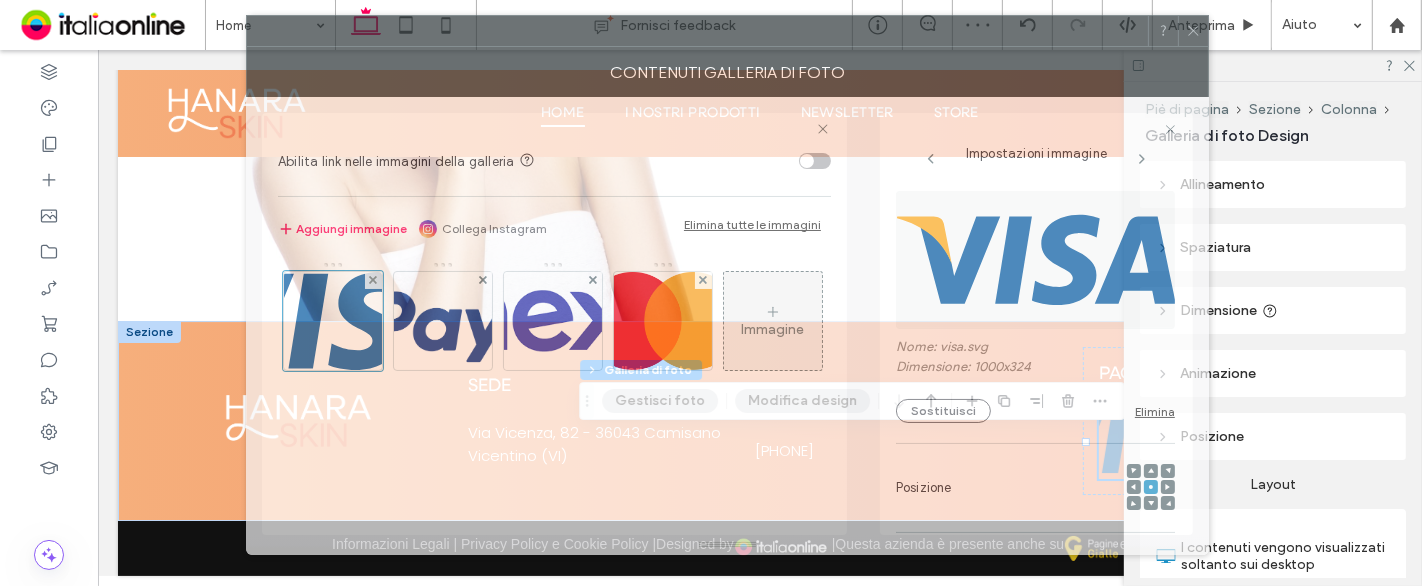 click at bounding box center [697, 31] 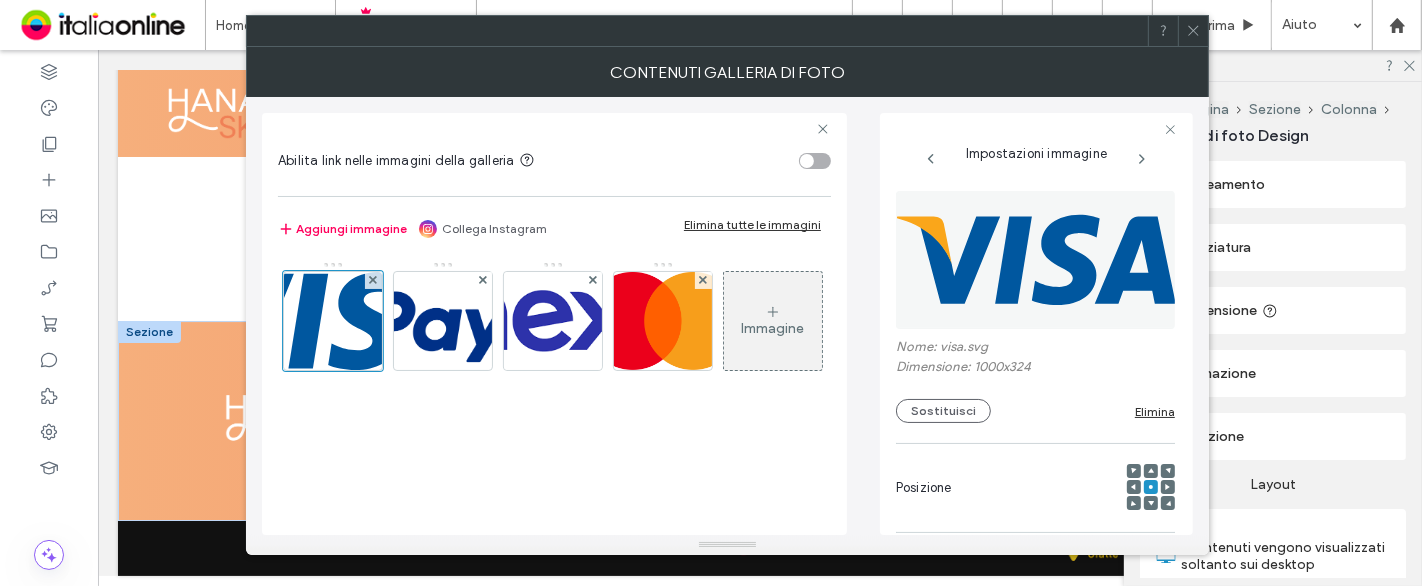 click 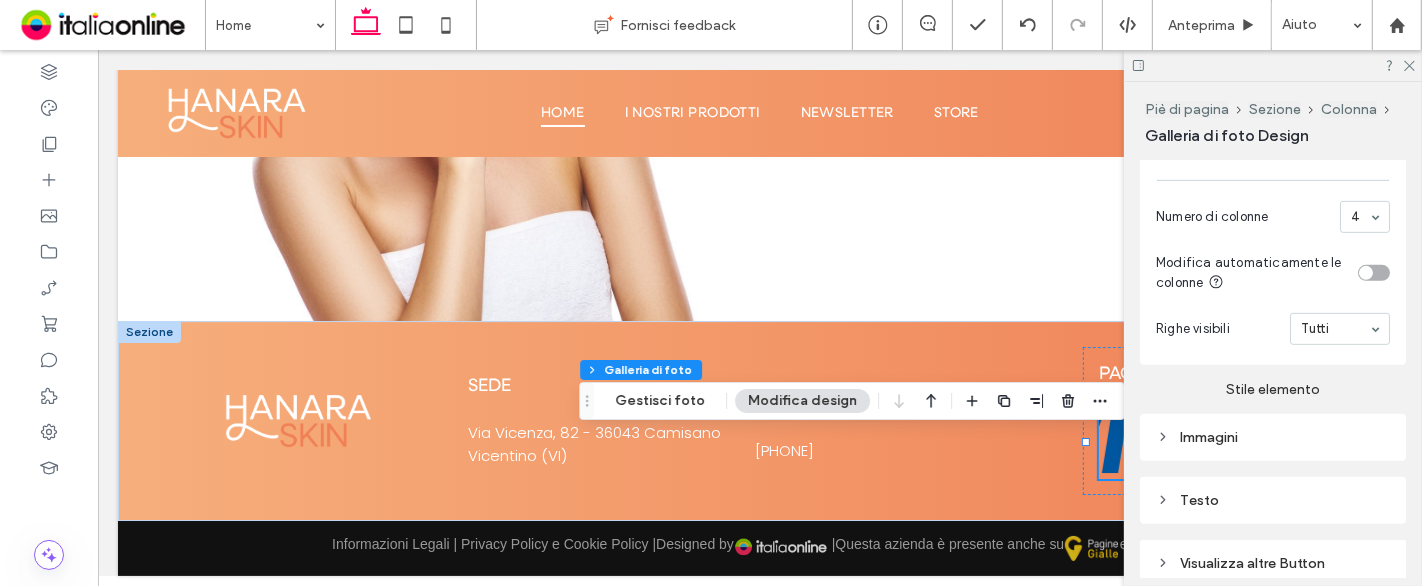 scroll, scrollTop: 1000, scrollLeft: 0, axis: vertical 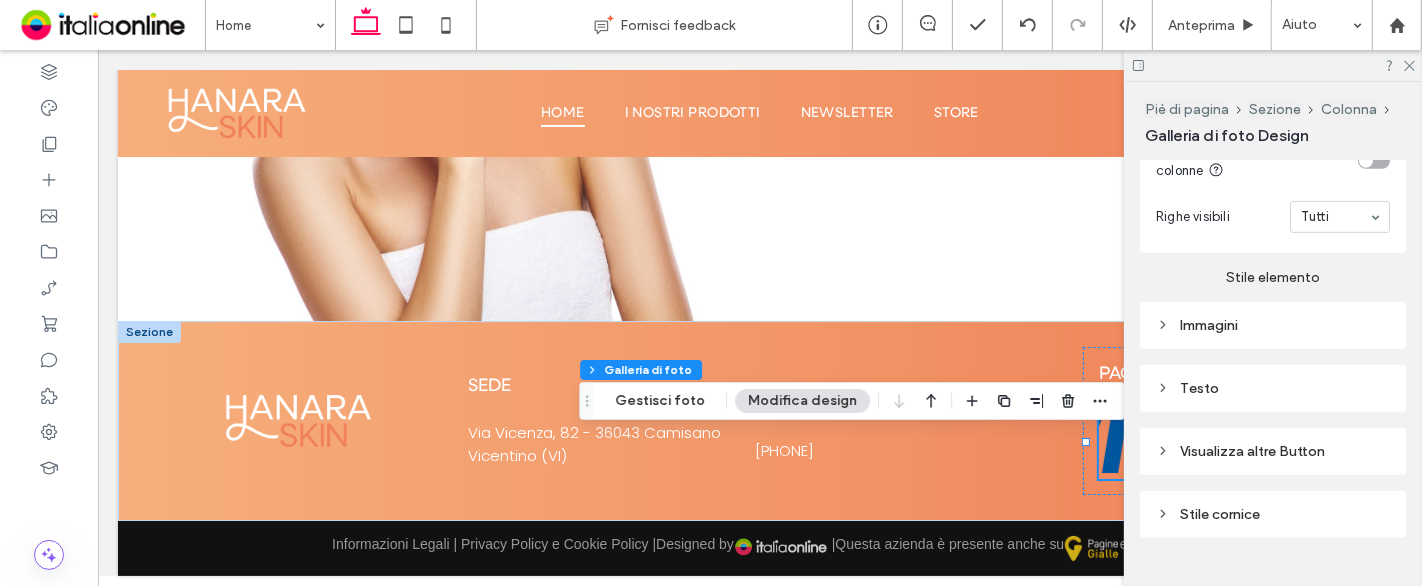 click on "Immagini" at bounding box center [1273, 325] 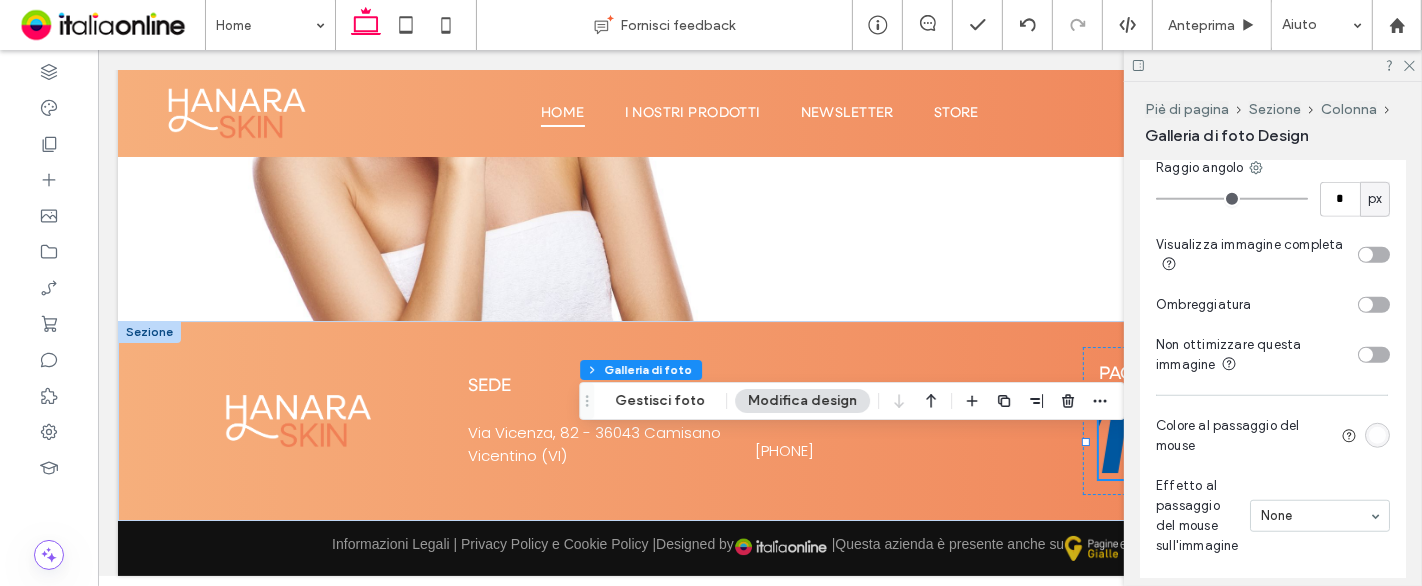 scroll, scrollTop: 1333, scrollLeft: 0, axis: vertical 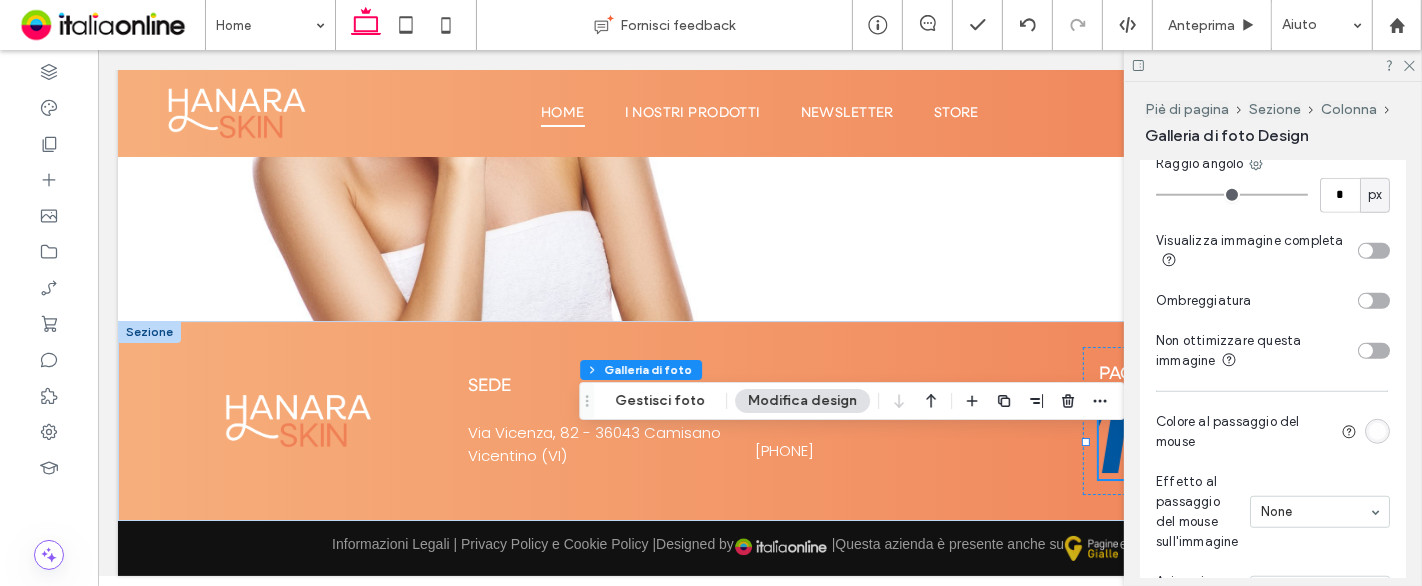 click at bounding box center (1374, 251) 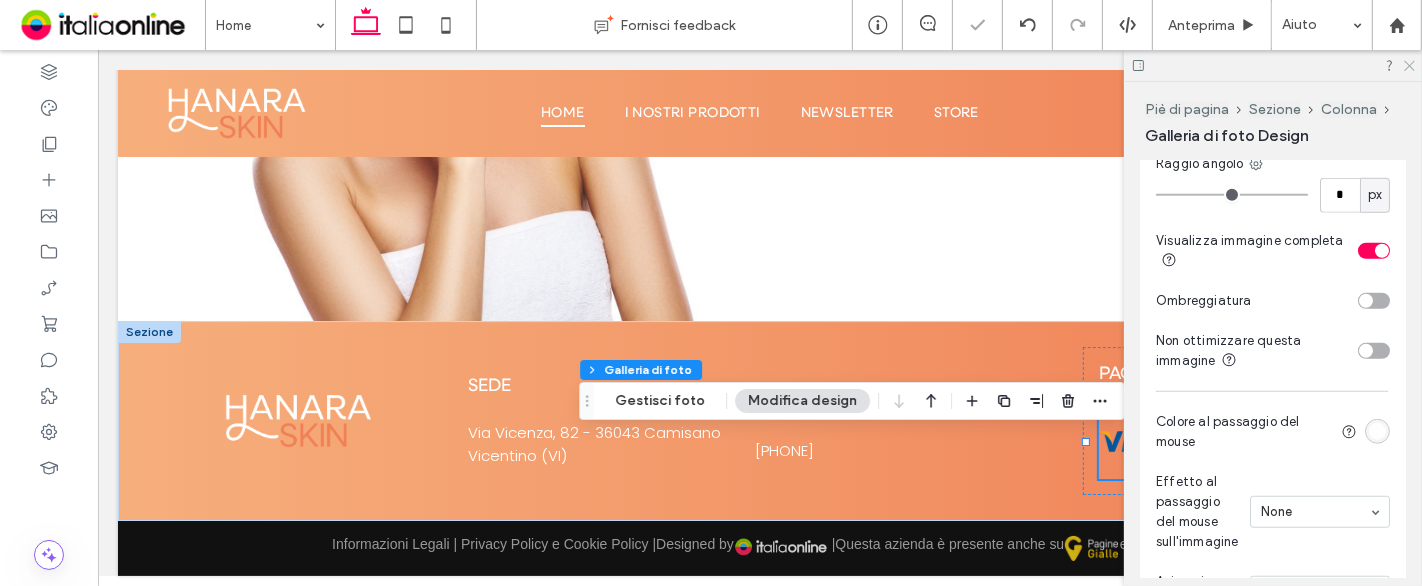 click 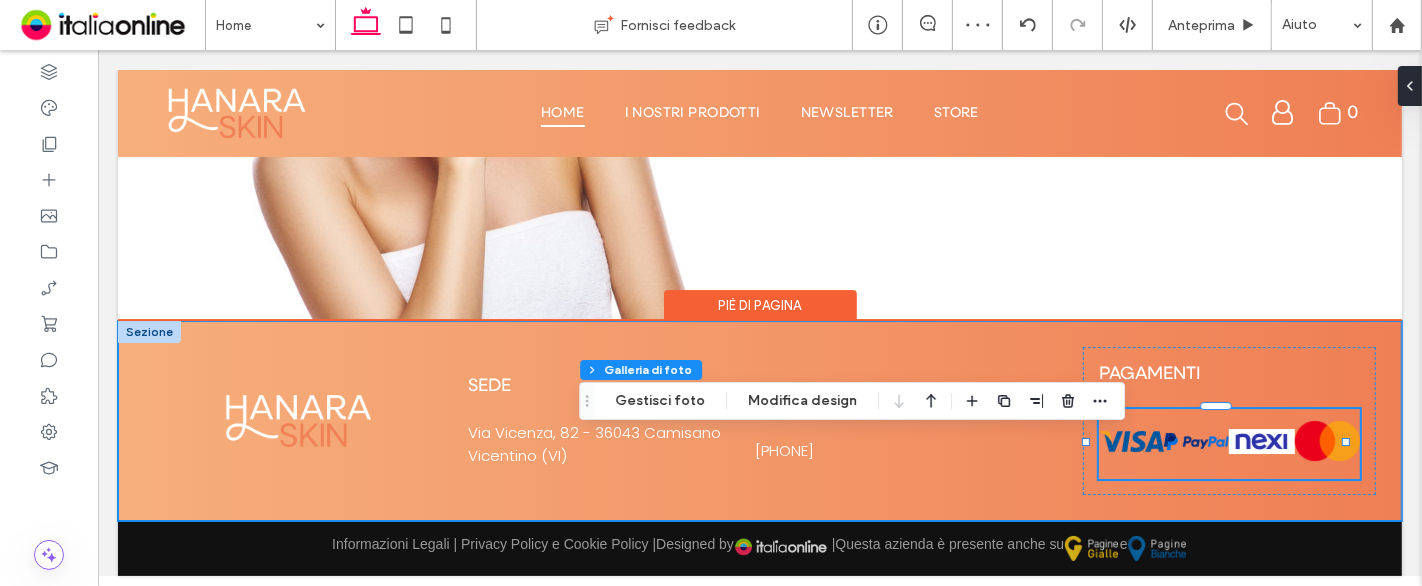 click on "Sede Via Vicenza, 82 - 36043 Camisano Vicentino (VI)
Recapiti +39 3336064122
Pagamenti
Button
Button
Button
Button
Mostra altri" at bounding box center [759, 420] 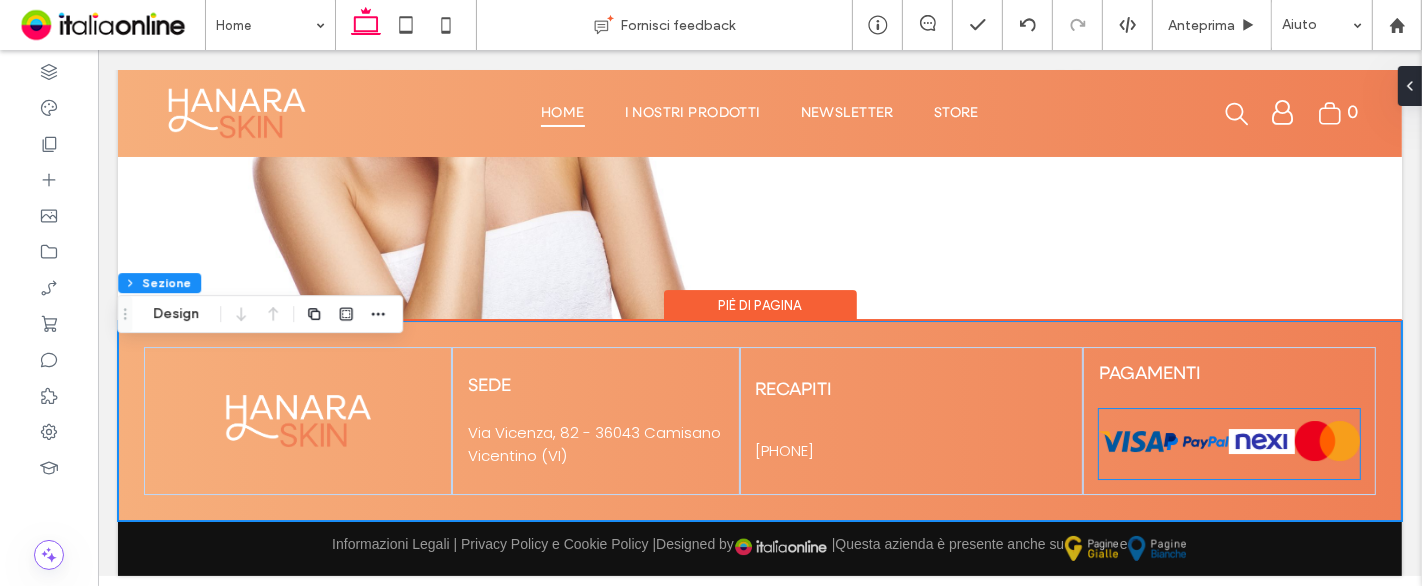 click at bounding box center [1195, 441] 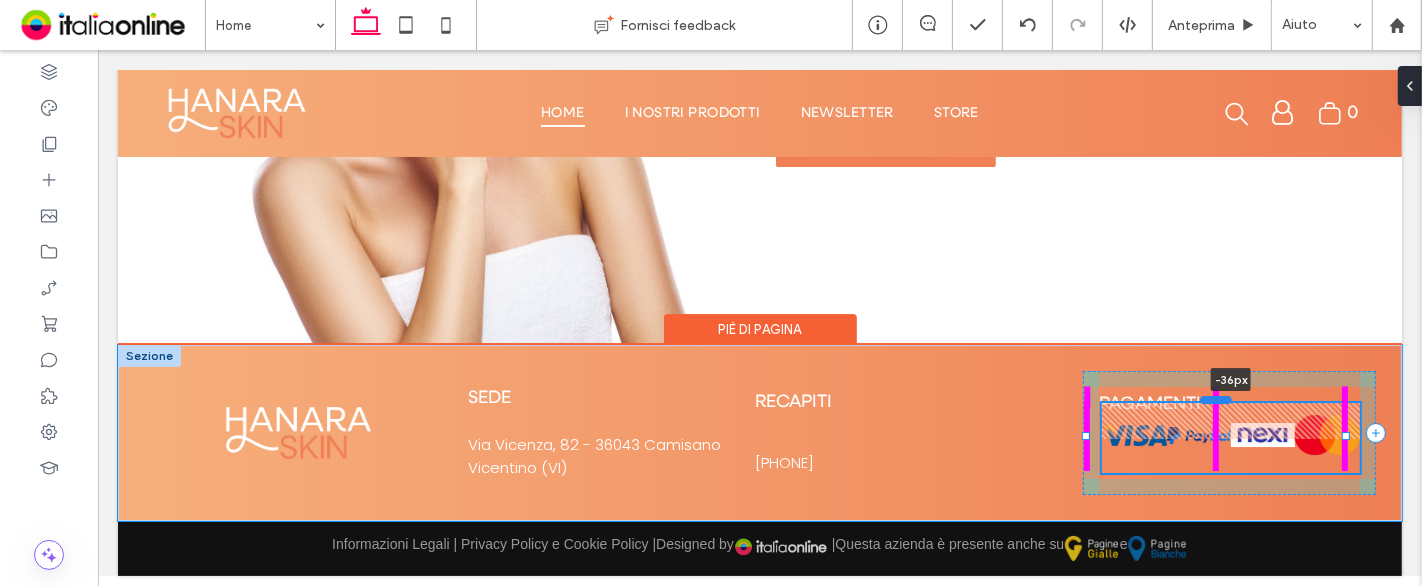 drag, startPoint x: 1211, startPoint y: 435, endPoint x: 1216, endPoint y: 399, distance: 36.345562 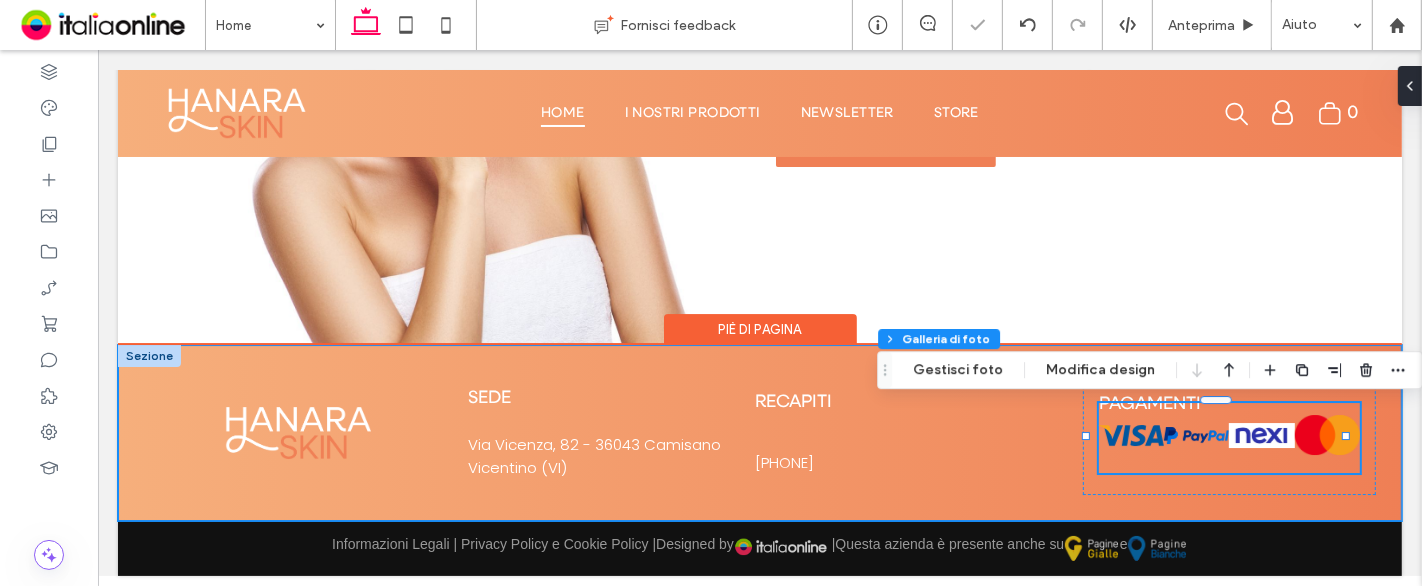 click on "Sede Via Vicenza, 82 - 36043 Camisano Vicentino (VI)
Recapiti +39 3336064122
Pagamenti
Button
Button
Button
Button
Mostra altri
-36px" at bounding box center [759, 432] 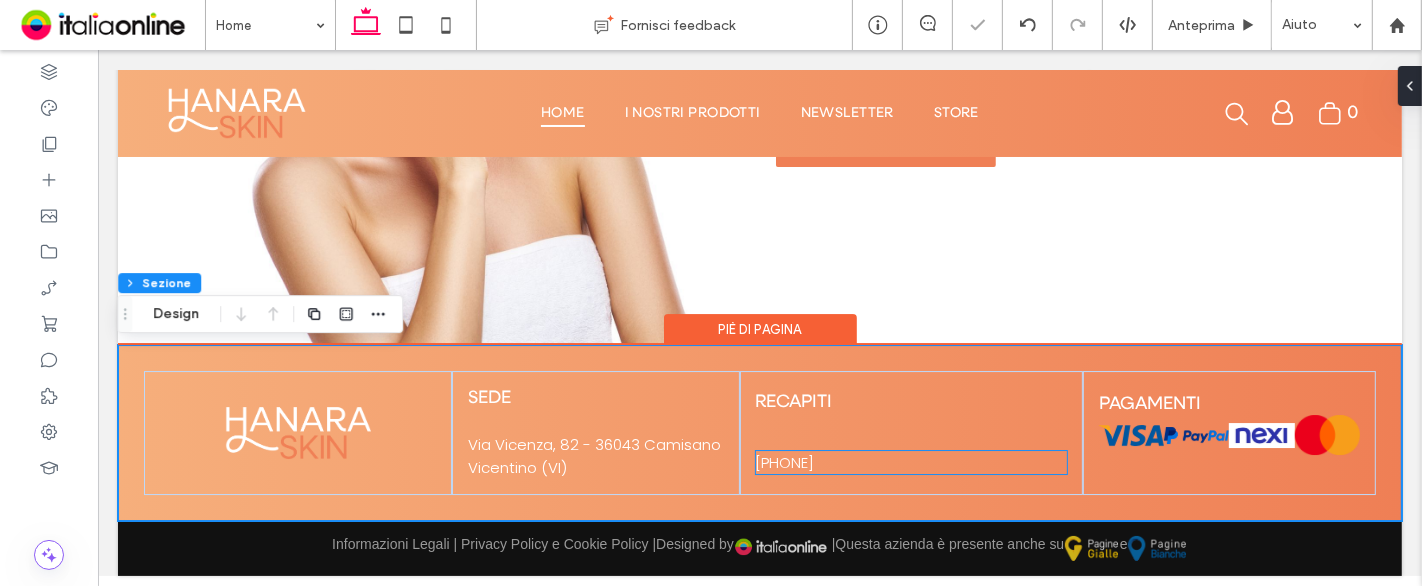 click on "+39 [PHONE]" at bounding box center (784, 462) 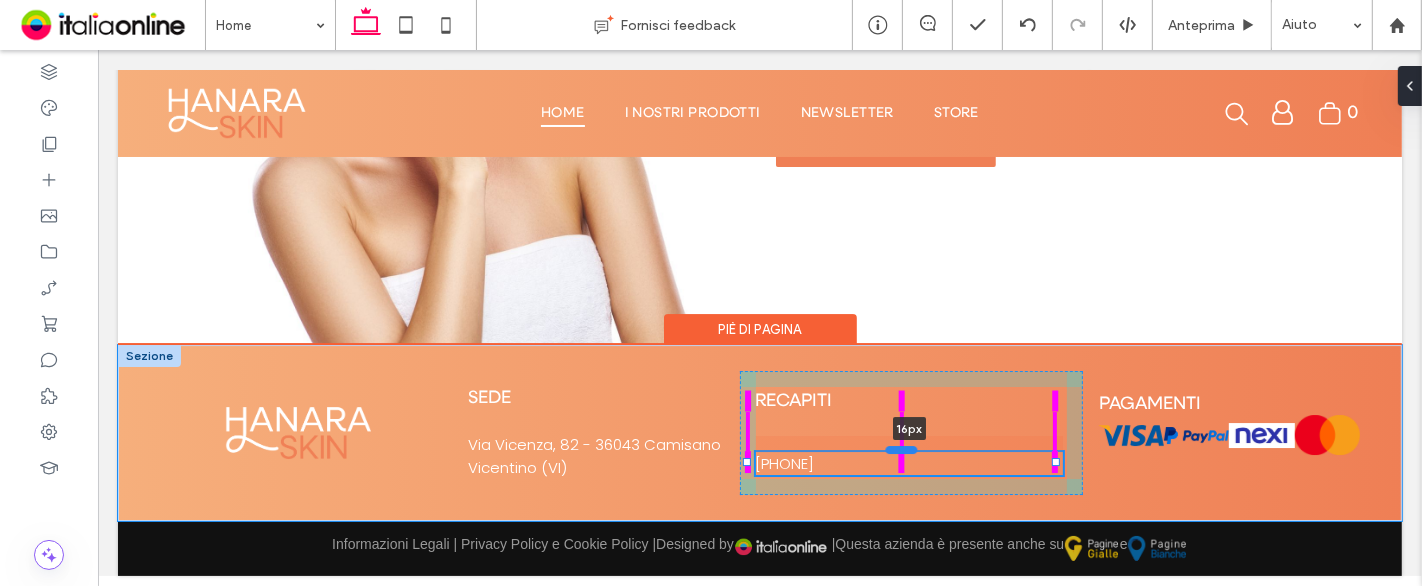 drag, startPoint x: 893, startPoint y: 452, endPoint x: 922, endPoint y: 449, distance: 29.15476 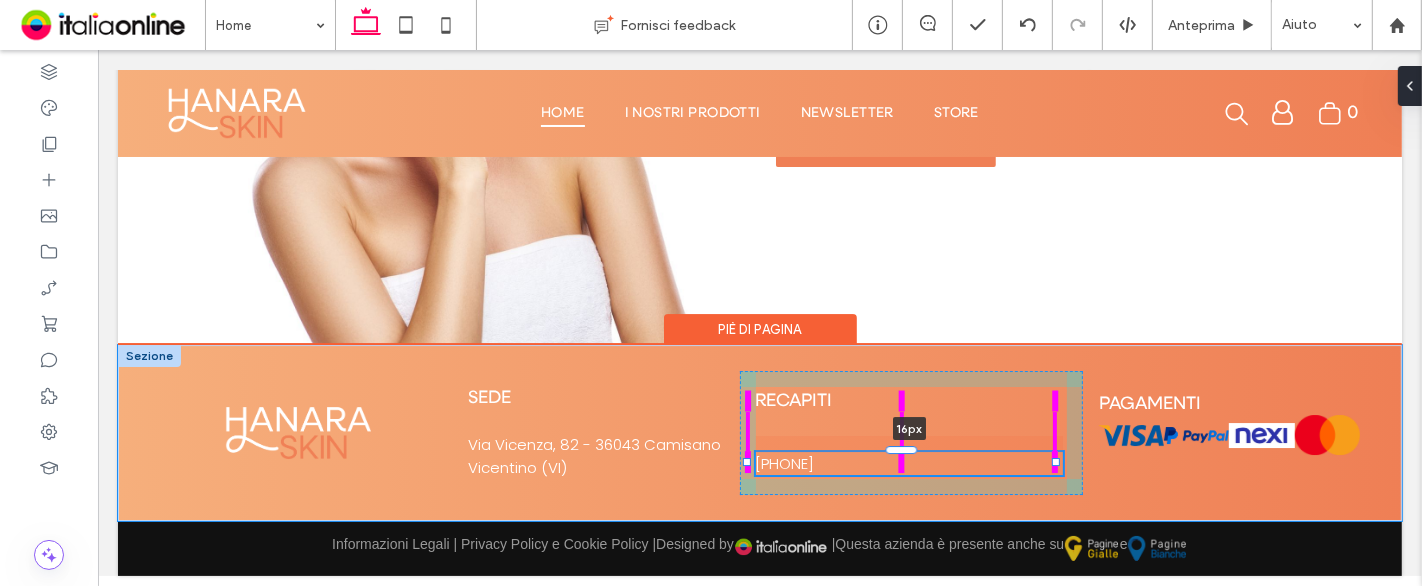 click at bounding box center (901, 450) 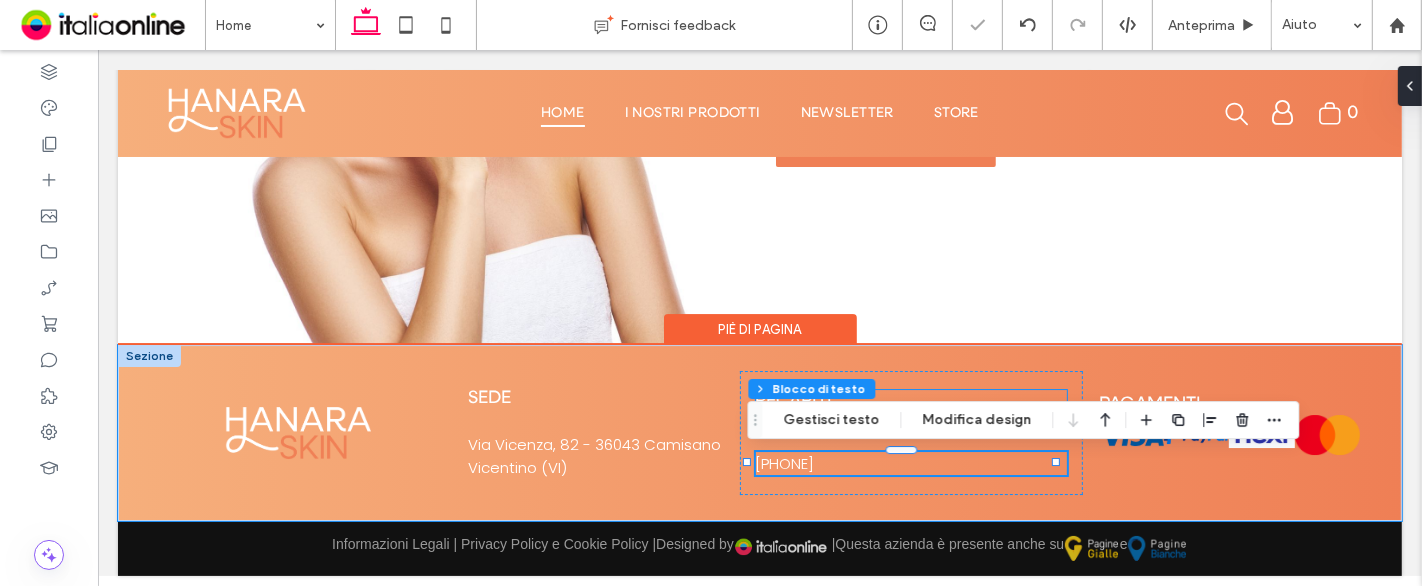 drag, startPoint x: 1064, startPoint y: 451, endPoint x: 967, endPoint y: 393, distance: 113.0177 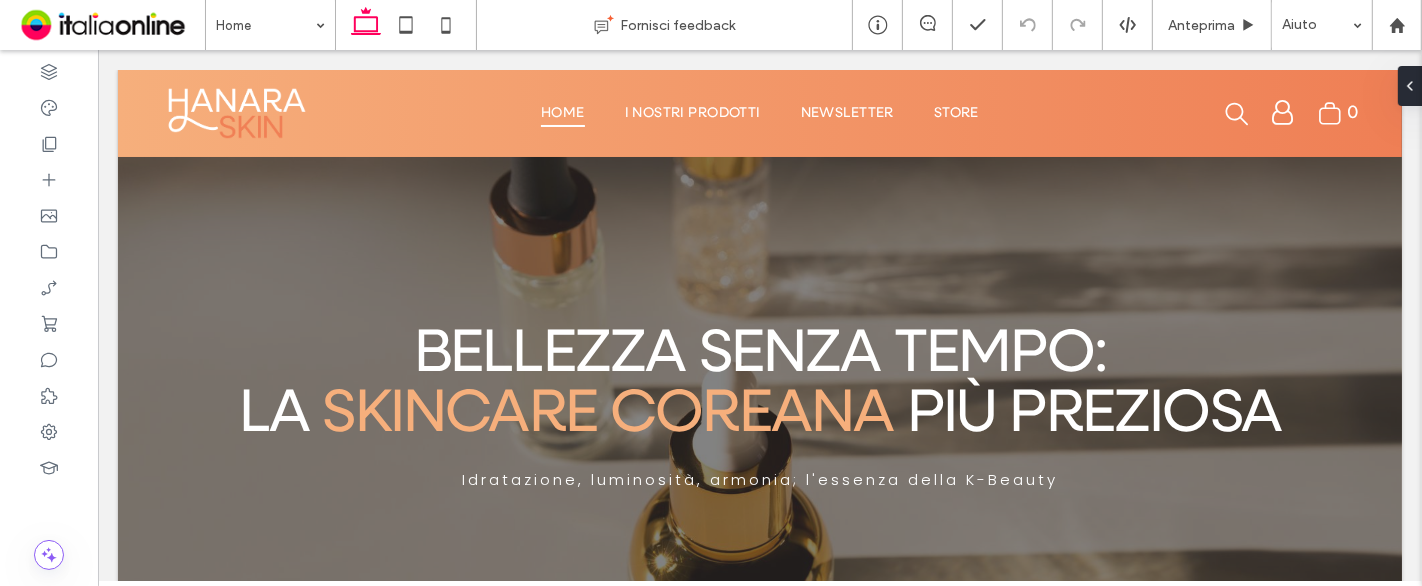 scroll, scrollTop: 4117, scrollLeft: 0, axis: vertical 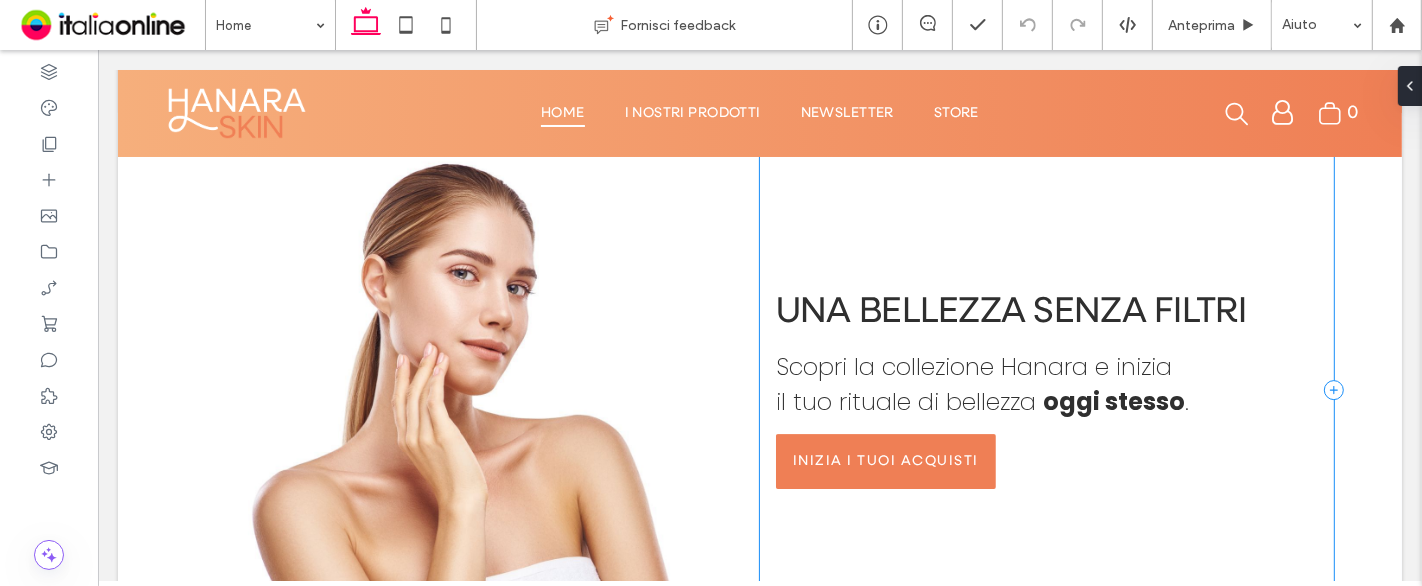 click on "Una bellezza senza filtri
Scopri la collezione Hanara e inizia il tuo rituale di bellezza
oggi stesso .
Inizia i tuoi acquisti" at bounding box center (1046, 390) 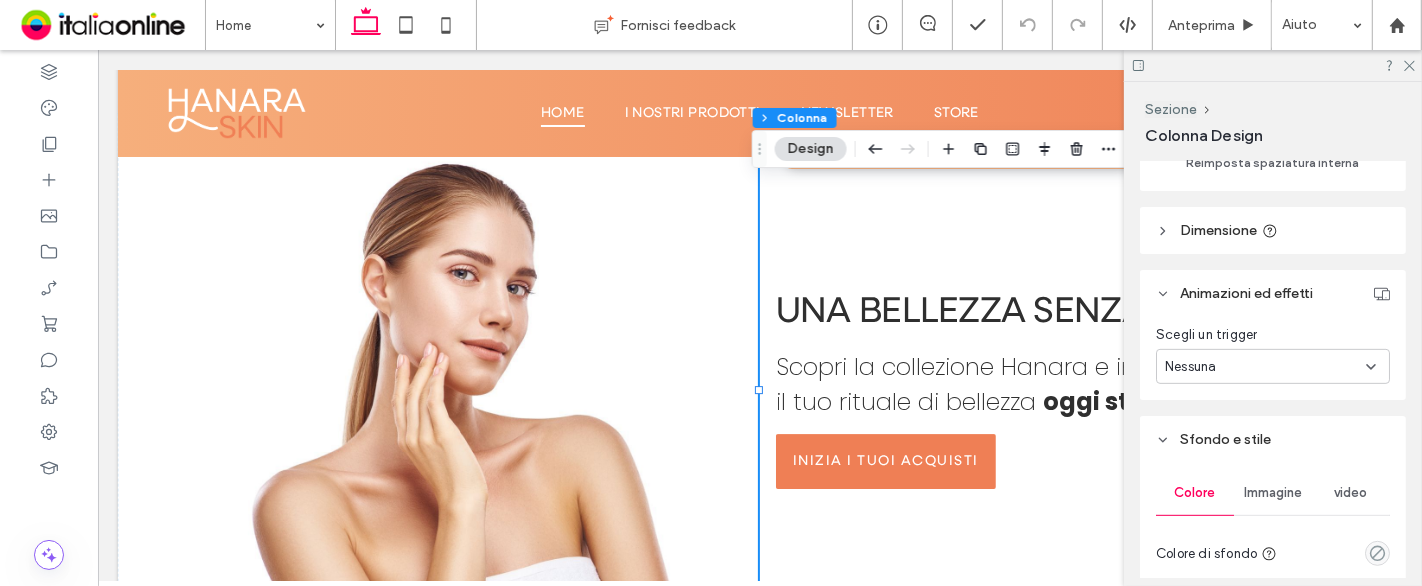 scroll, scrollTop: 888, scrollLeft: 0, axis: vertical 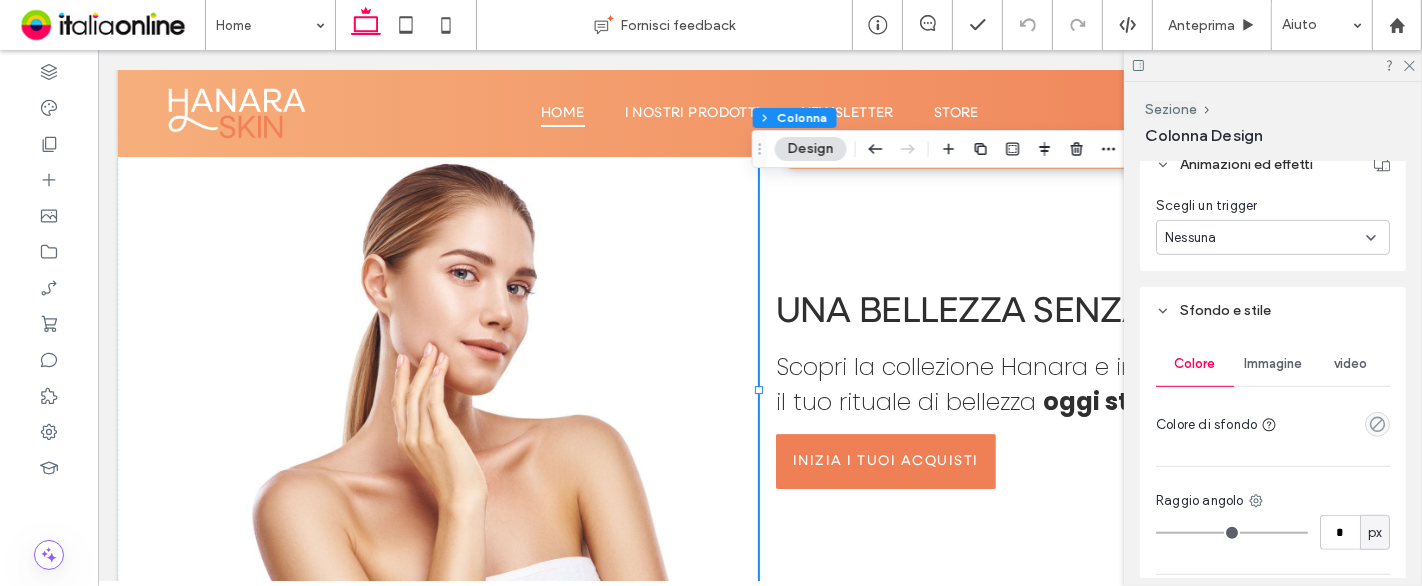 click on "Immagine" at bounding box center [1273, 364] 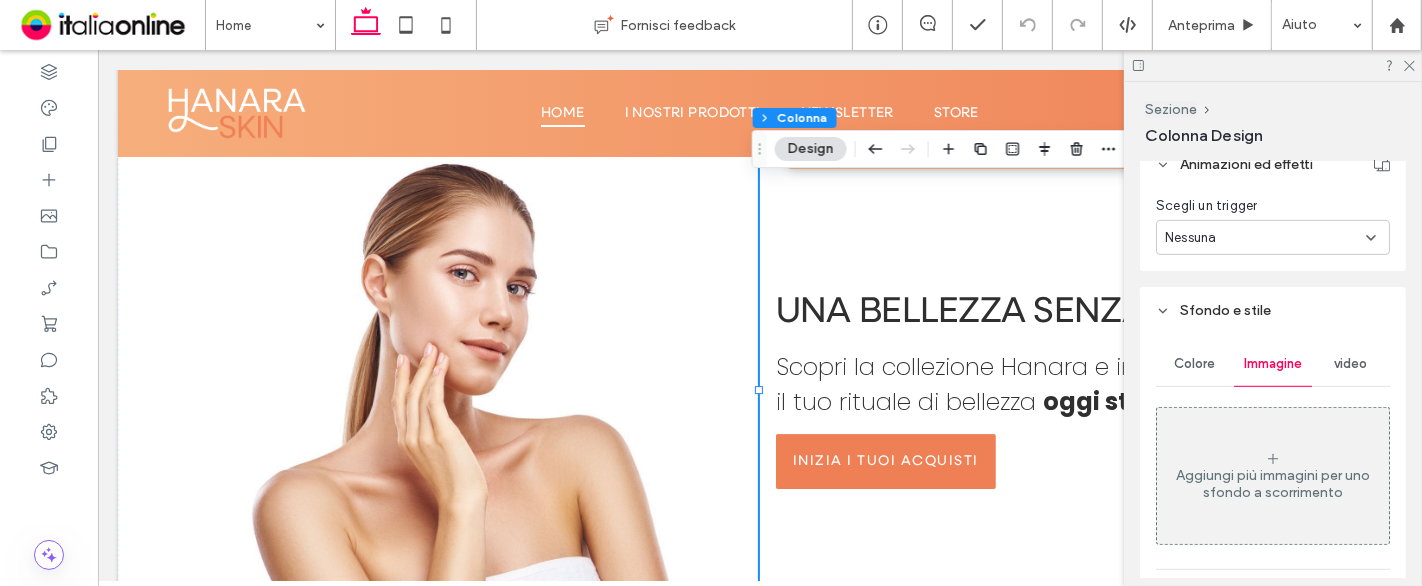 click on "Aggiungi più immagini per uno sfondo a scorrimento" at bounding box center (1273, 476) 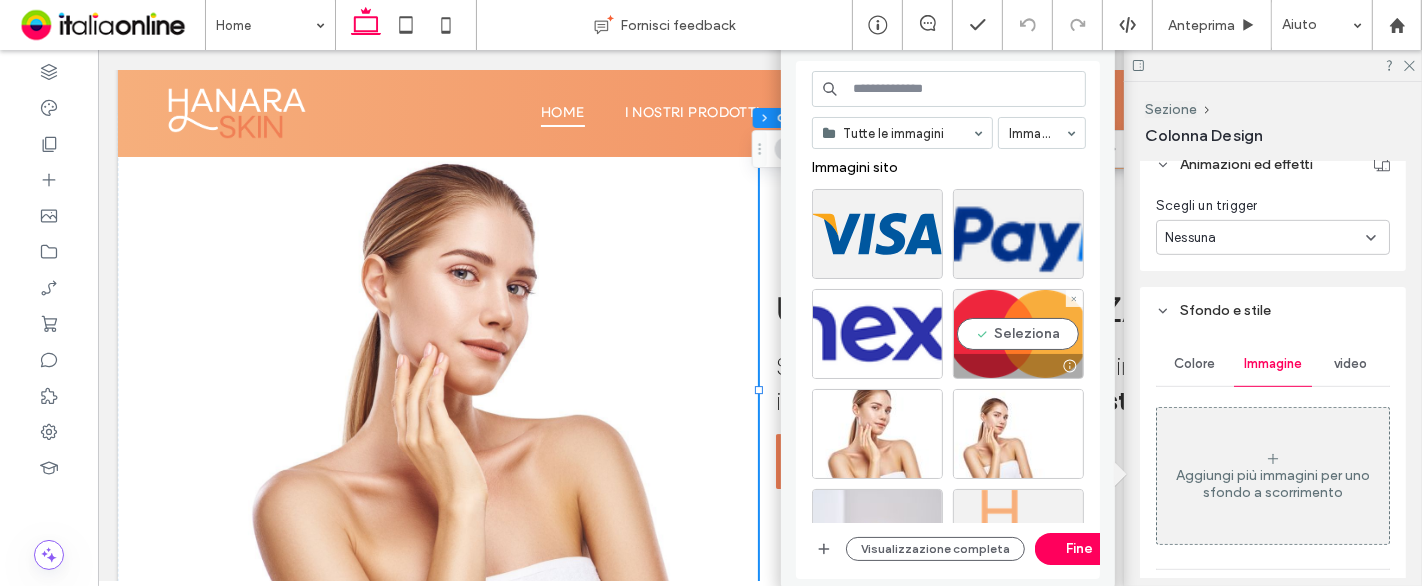 scroll, scrollTop: 111, scrollLeft: 0, axis: vertical 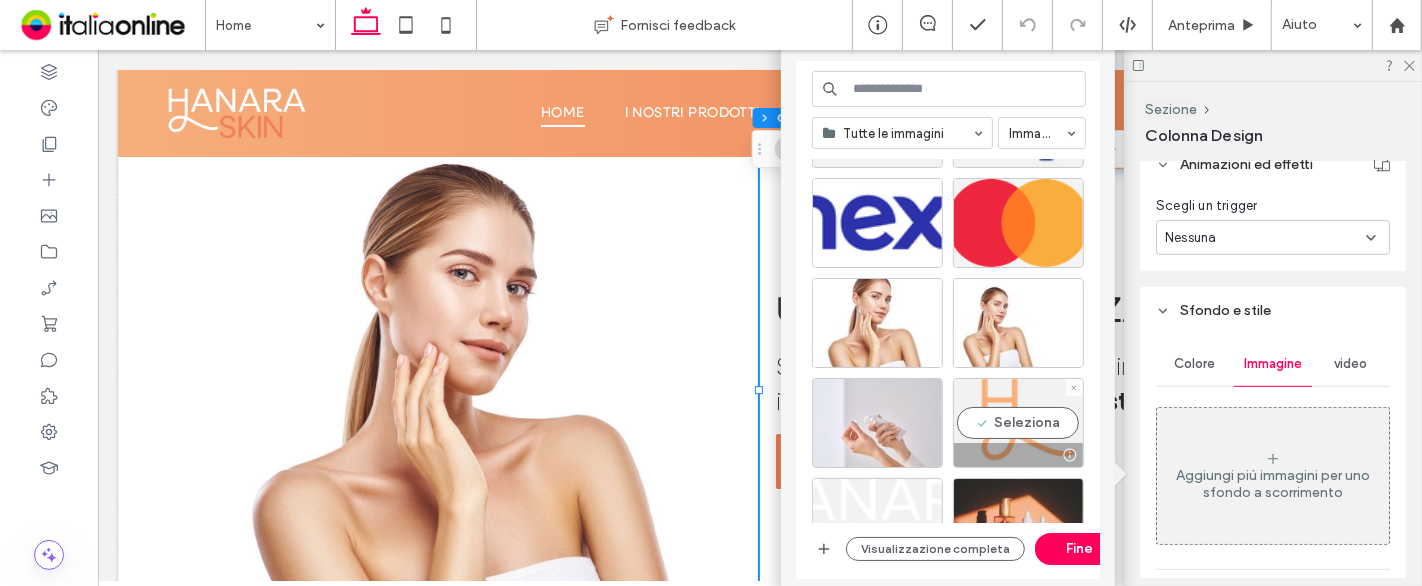 drag, startPoint x: 1006, startPoint y: 434, endPoint x: 1035, endPoint y: 508, distance: 79.47956 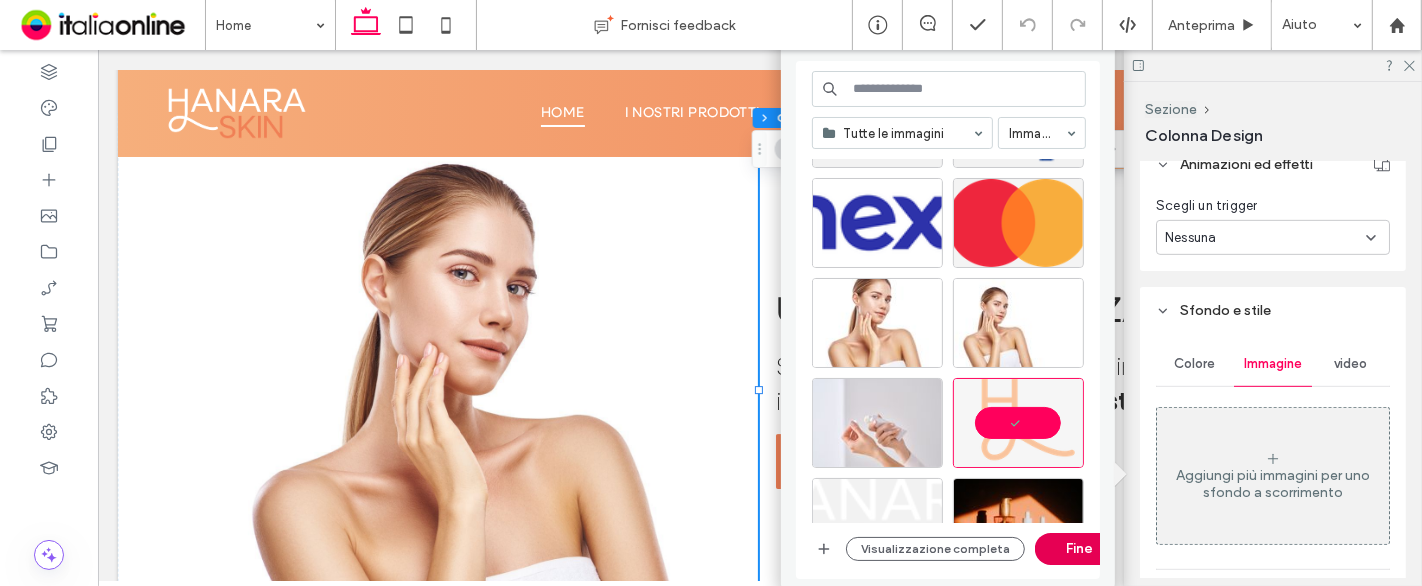 click on "Fine" at bounding box center (1080, 549) 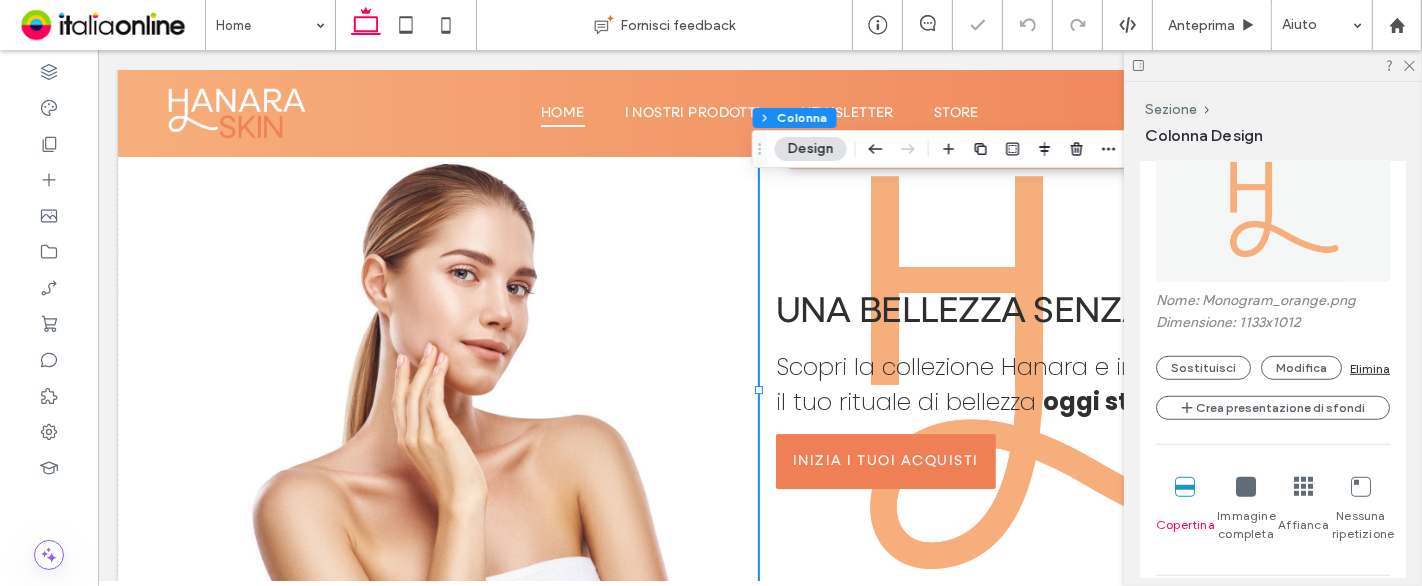 scroll, scrollTop: 1222, scrollLeft: 0, axis: vertical 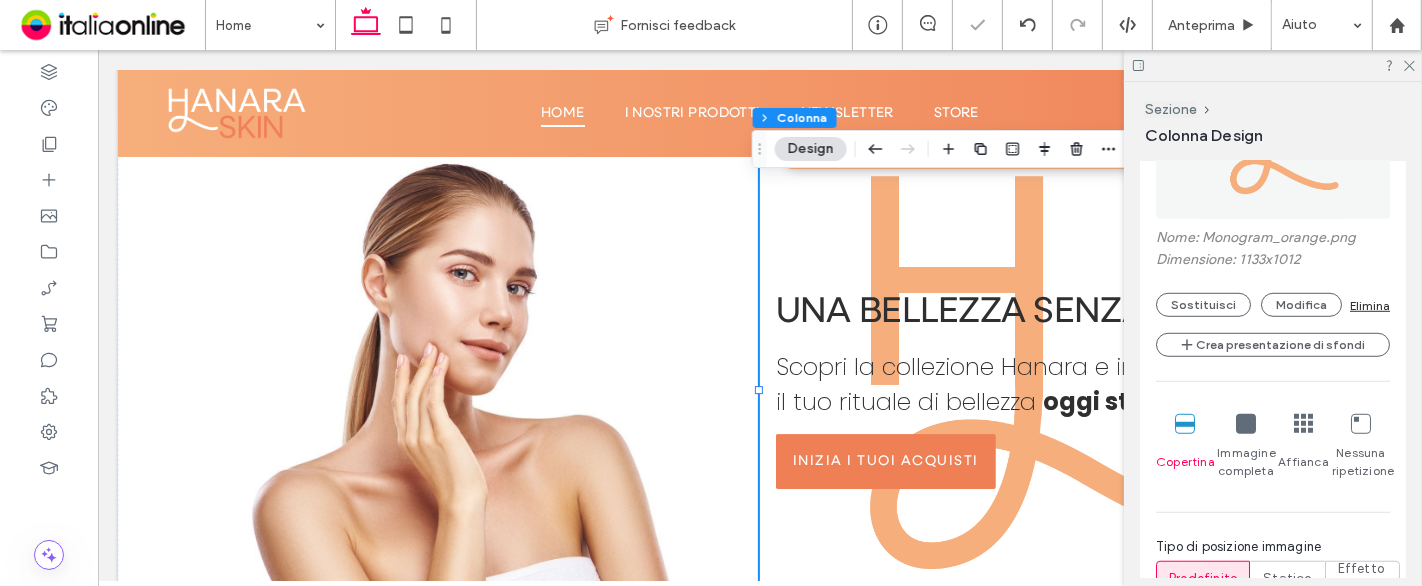 click at bounding box center [1185, 424] 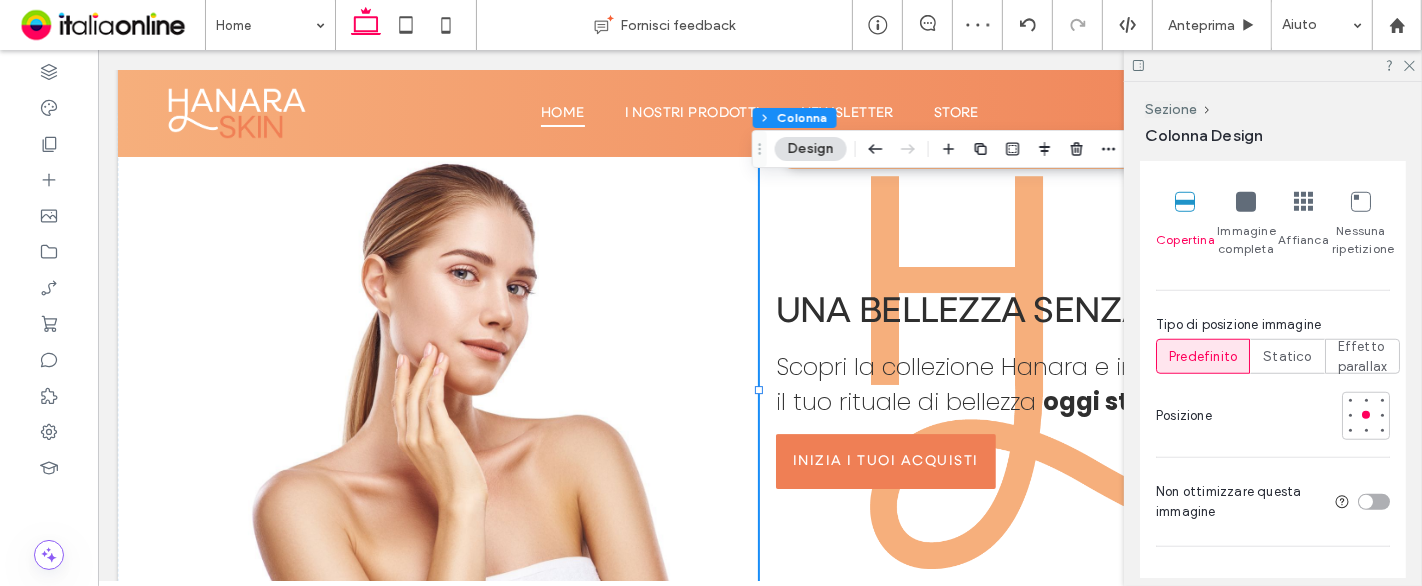 scroll, scrollTop: 1555, scrollLeft: 0, axis: vertical 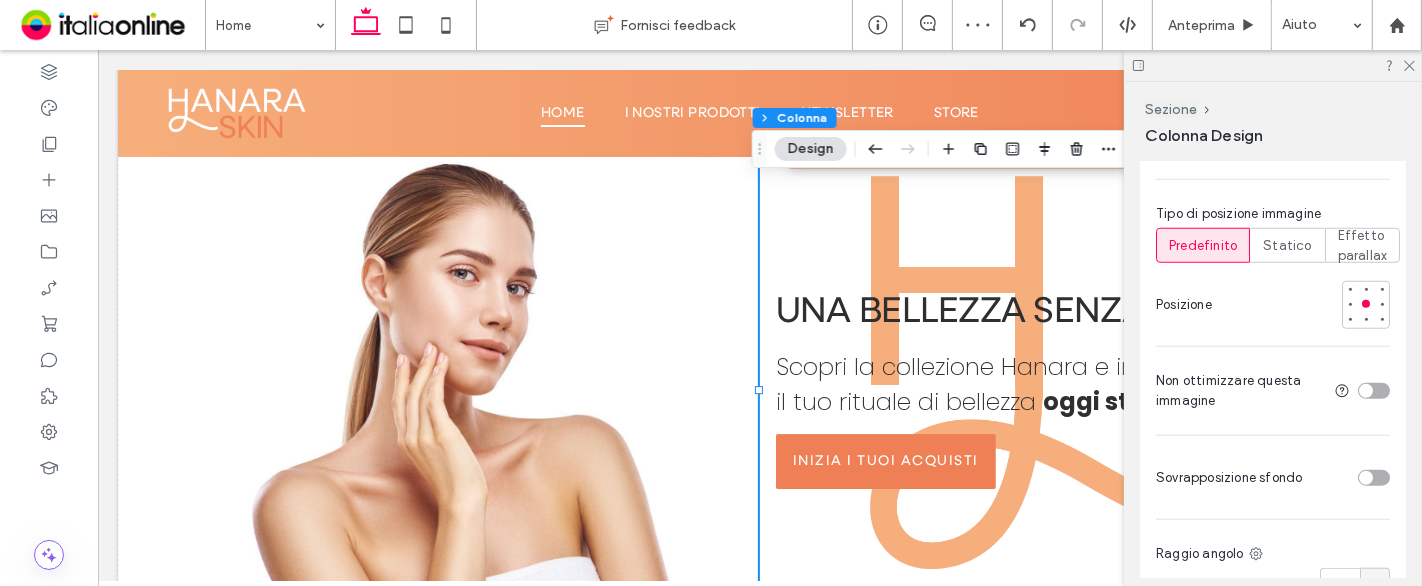 click at bounding box center [1366, 478] 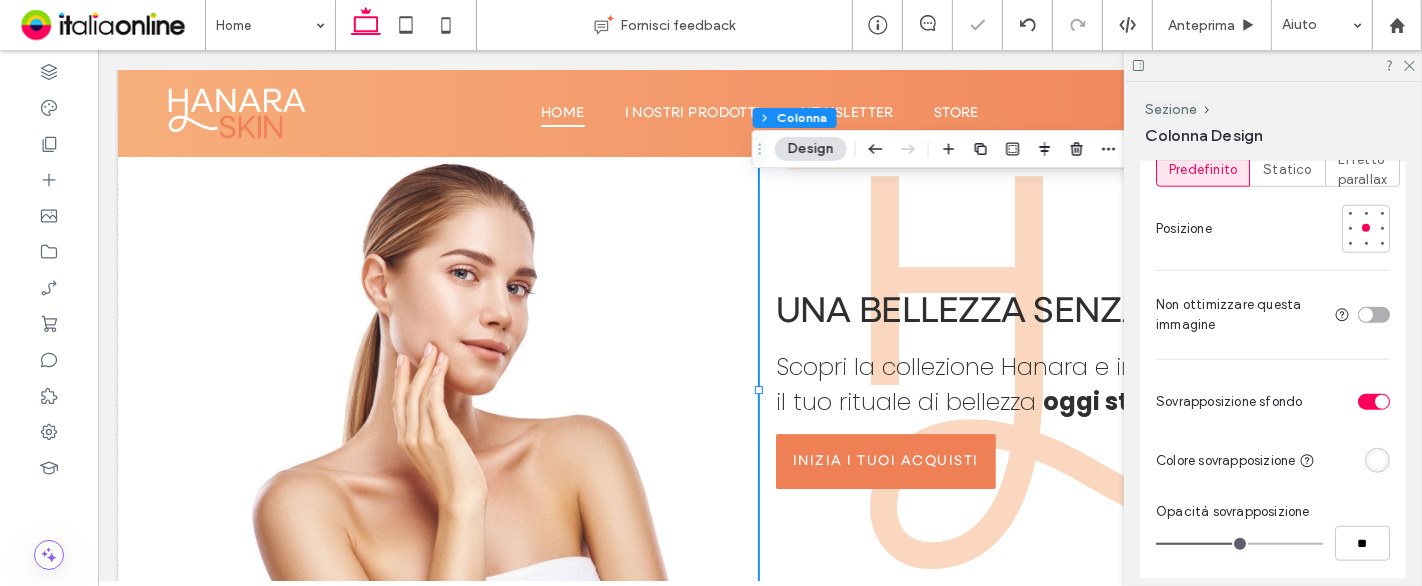 scroll, scrollTop: 1666, scrollLeft: 0, axis: vertical 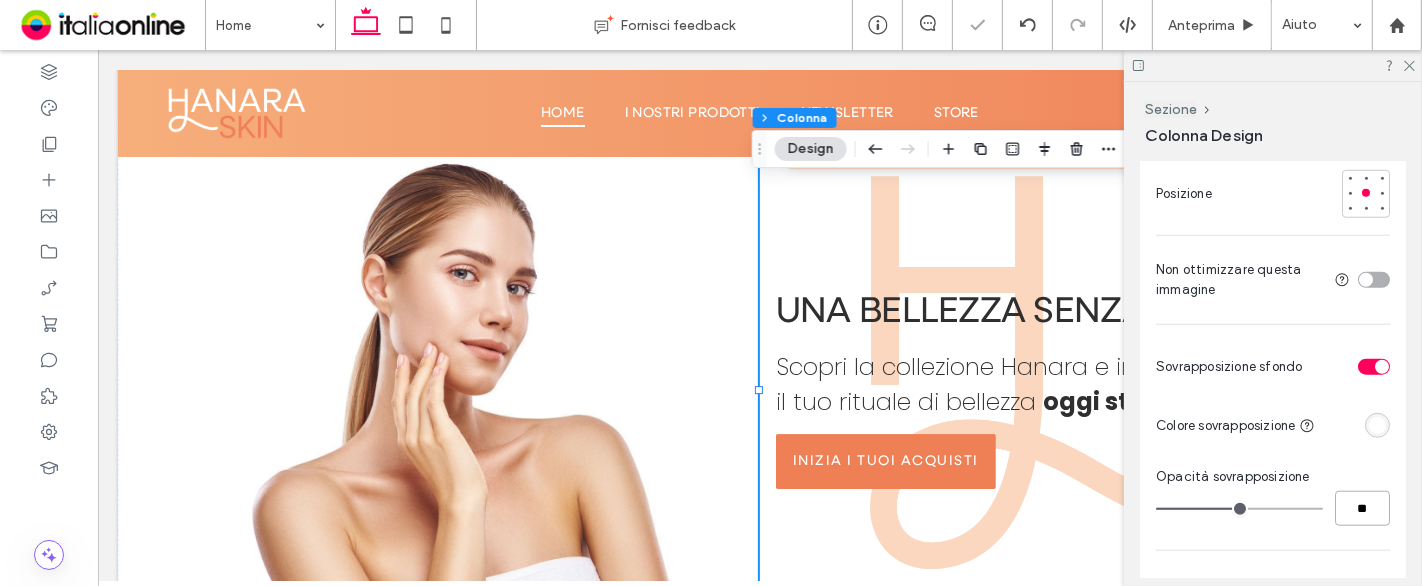 drag, startPoint x: 1351, startPoint y: 507, endPoint x: 1337, endPoint y: 505, distance: 14.142136 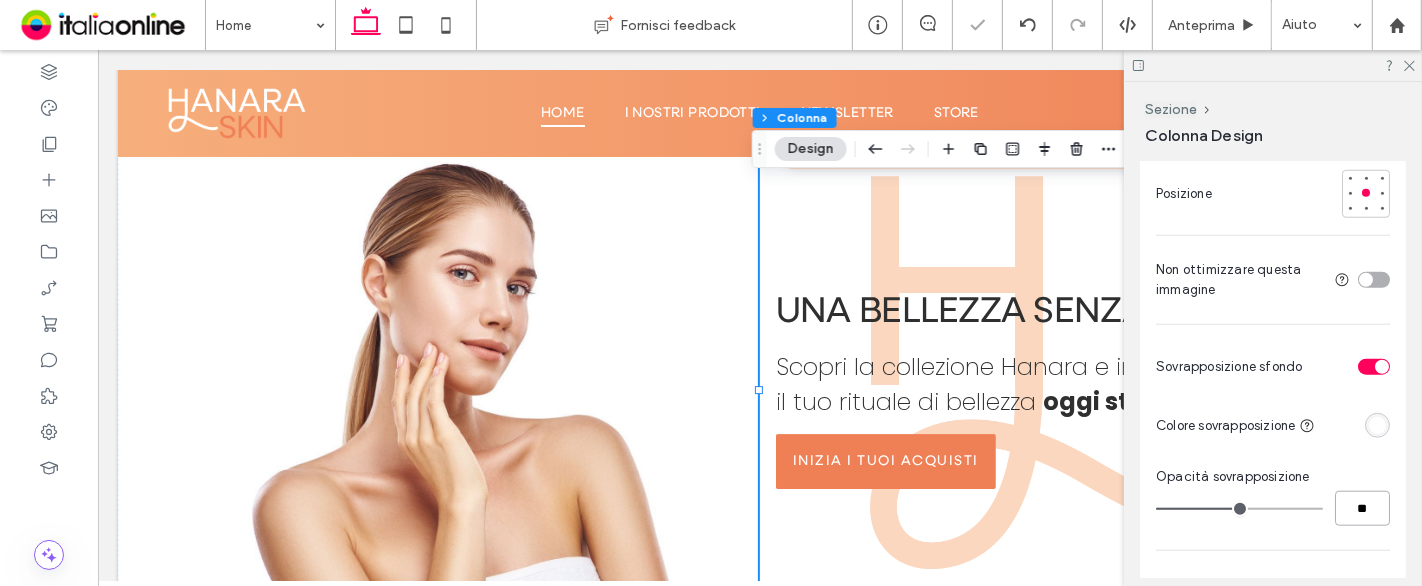 click on "**" at bounding box center [1362, 508] 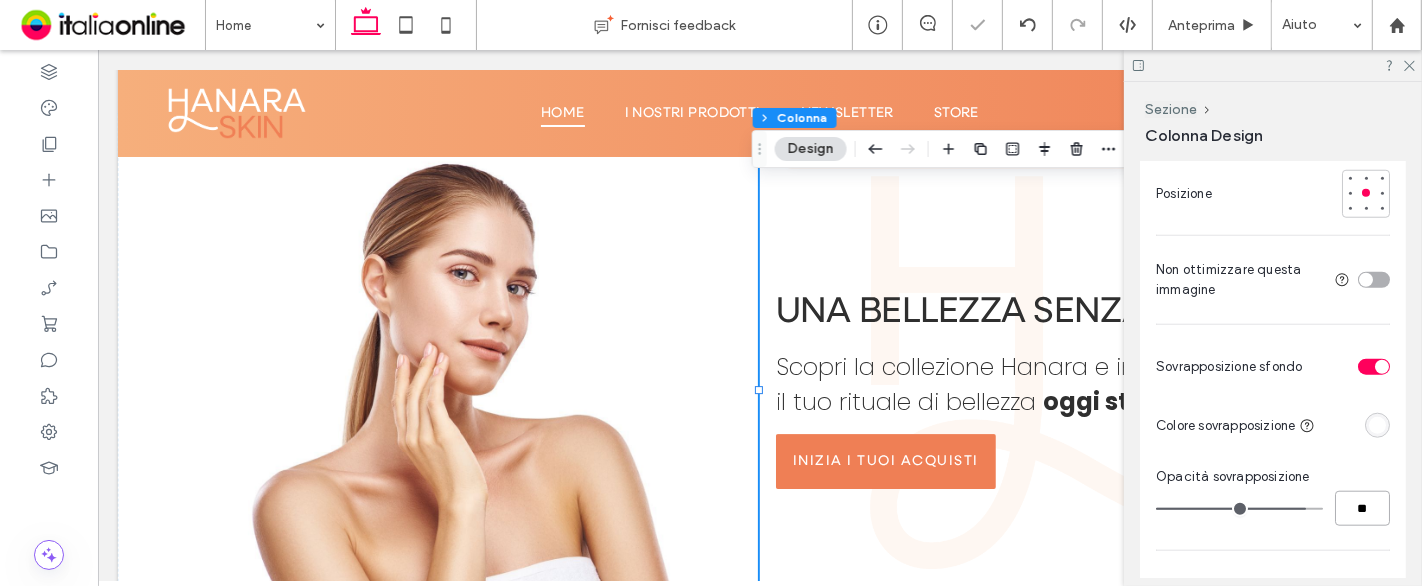 click on "**" at bounding box center (1362, 508) 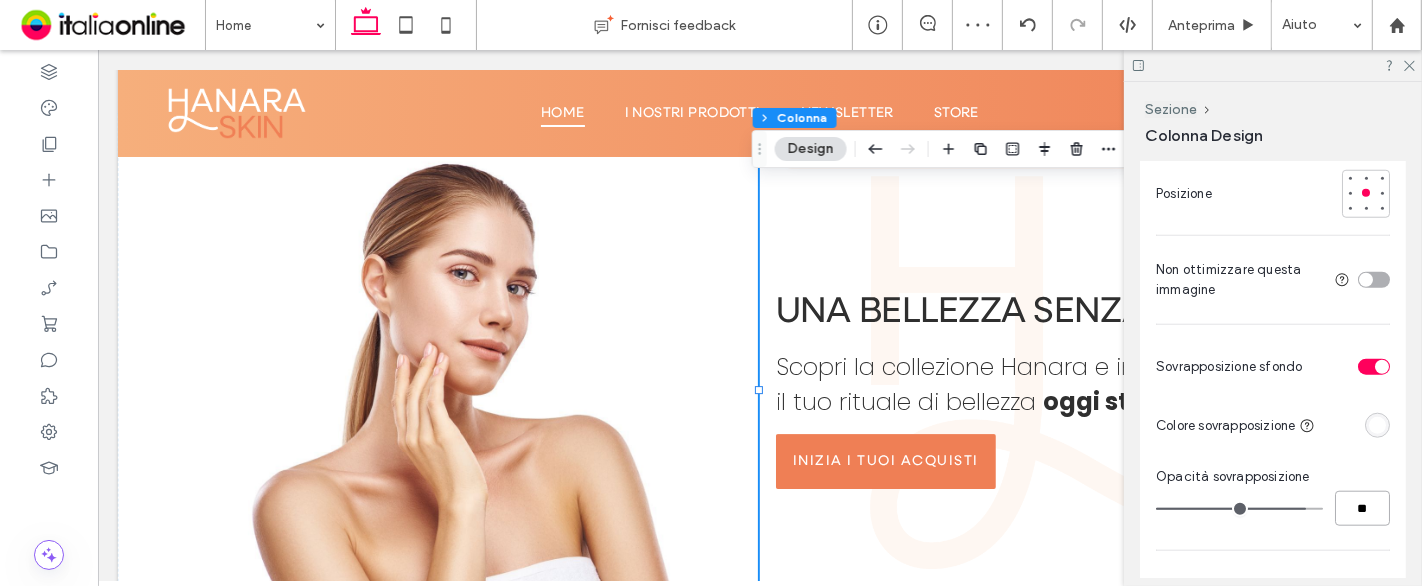 click on "**" at bounding box center (1362, 508) 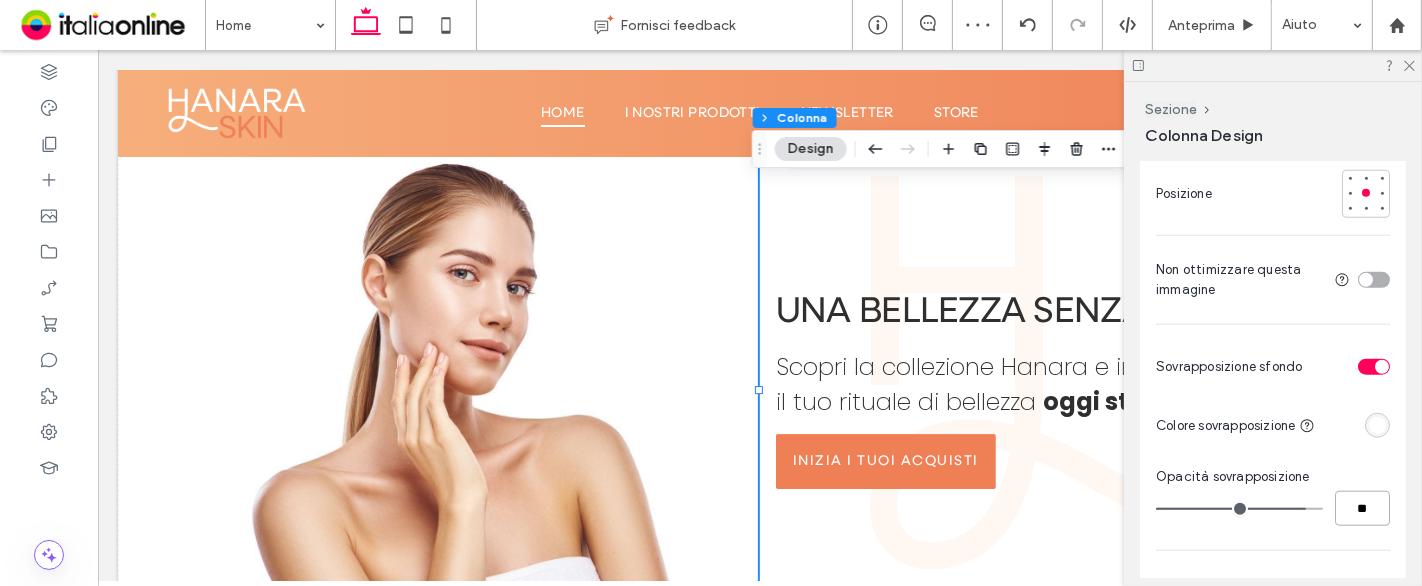 type on "**" 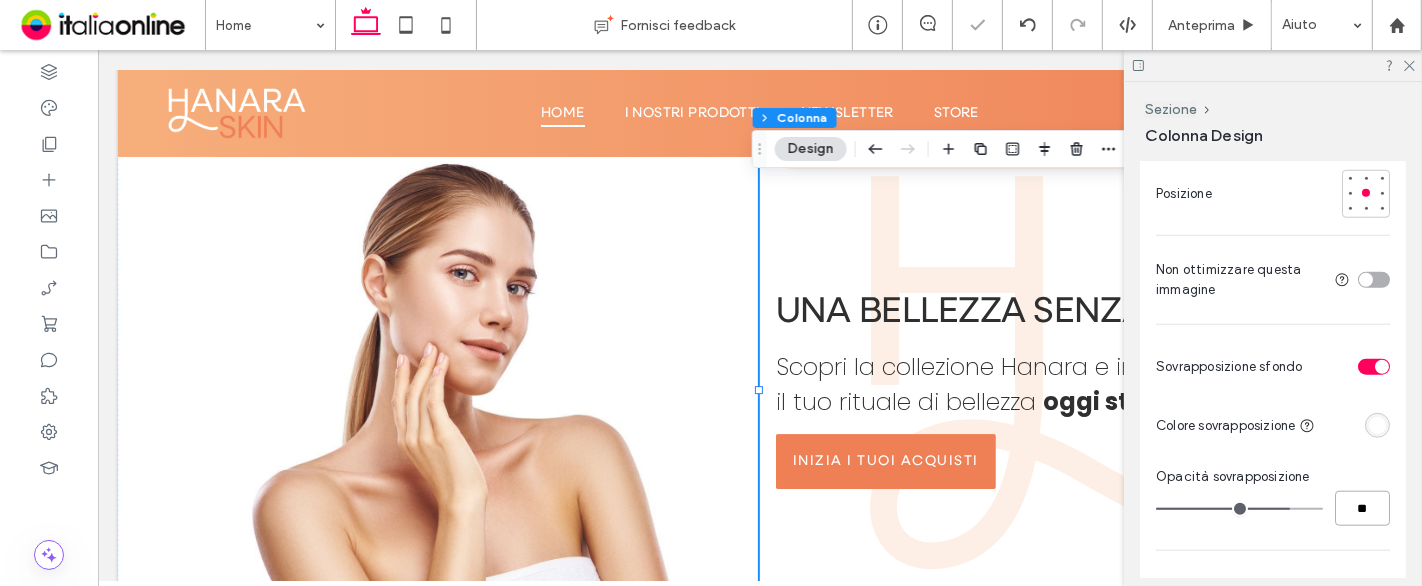 type on "*" 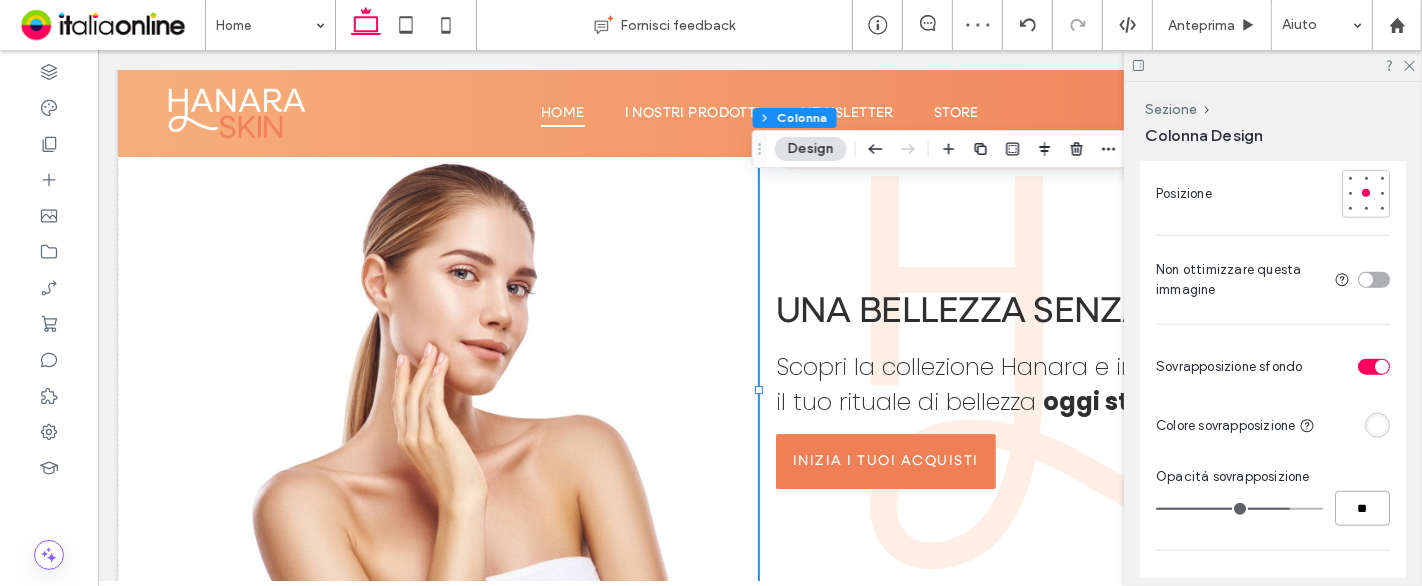 type on "**" 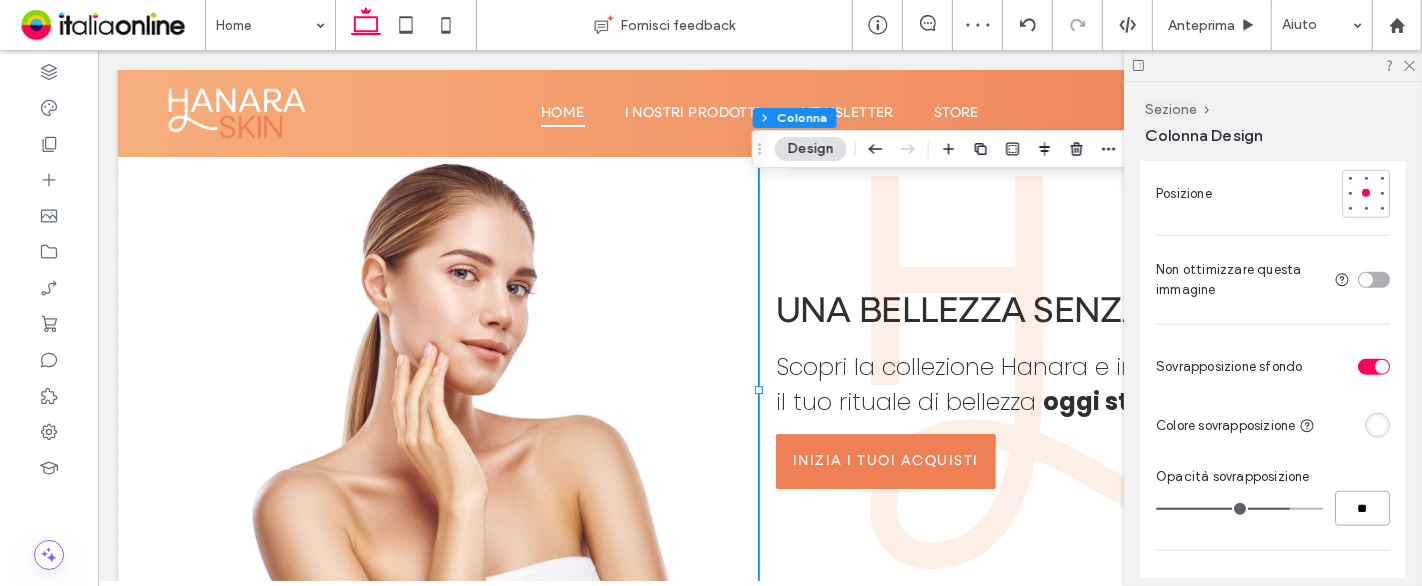 type on "**" 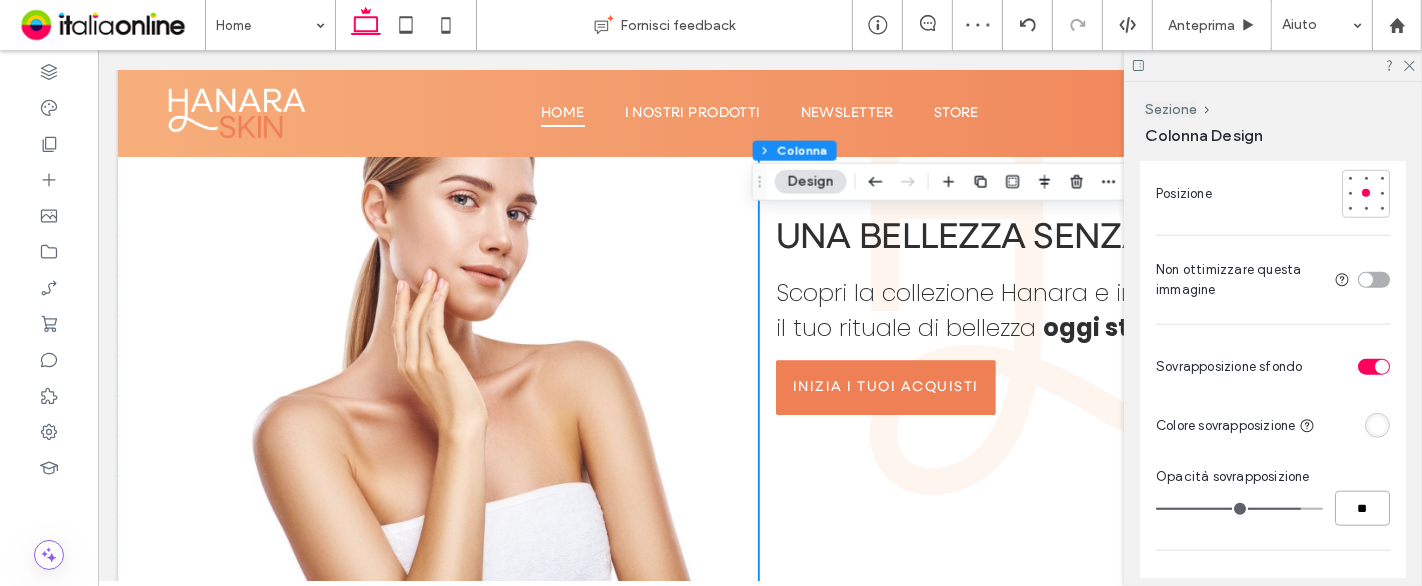 scroll, scrollTop: 5444, scrollLeft: 0, axis: vertical 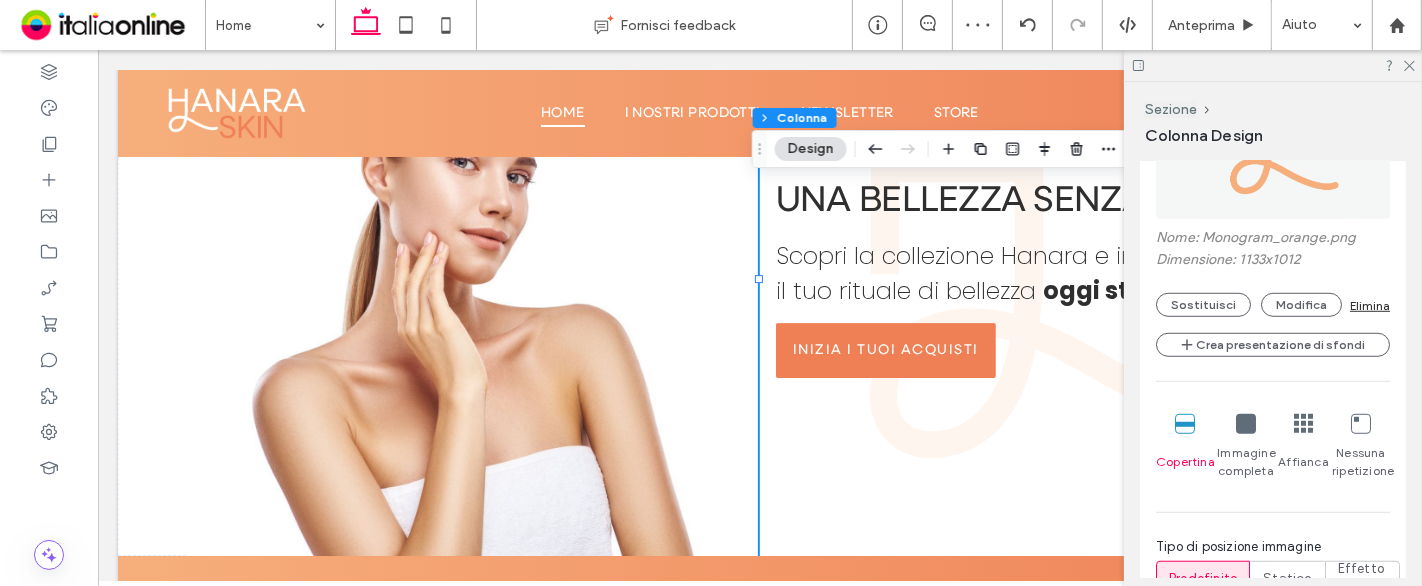 click at bounding box center (1246, 424) 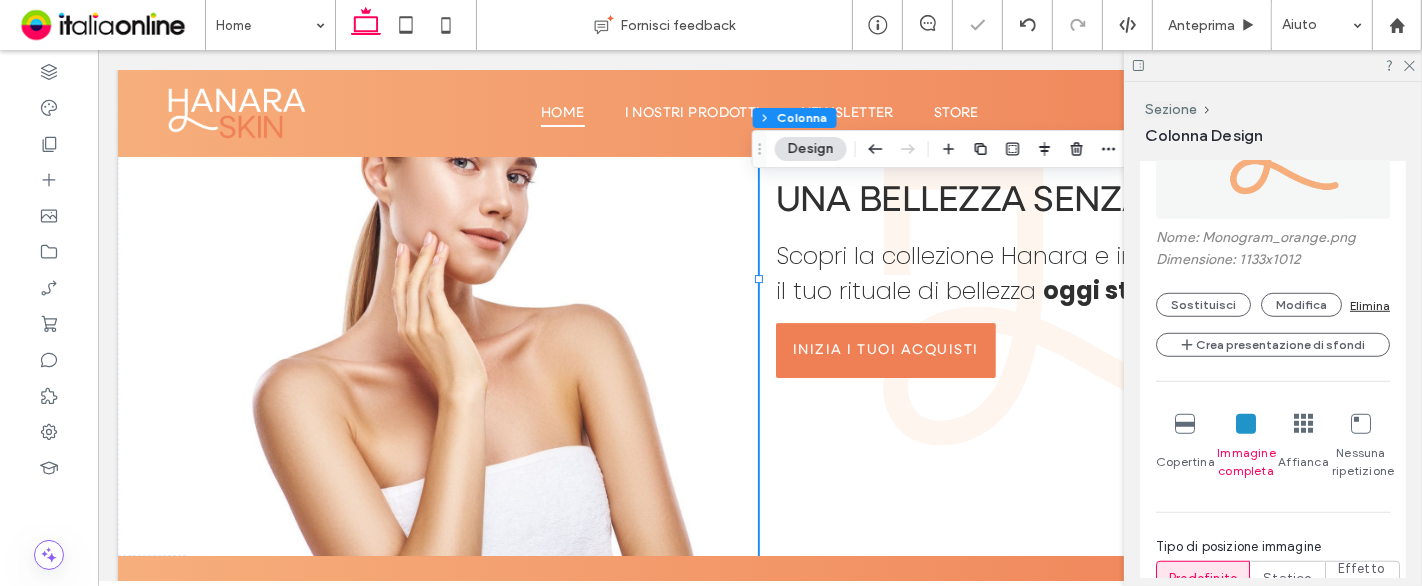 click at bounding box center (1185, 424) 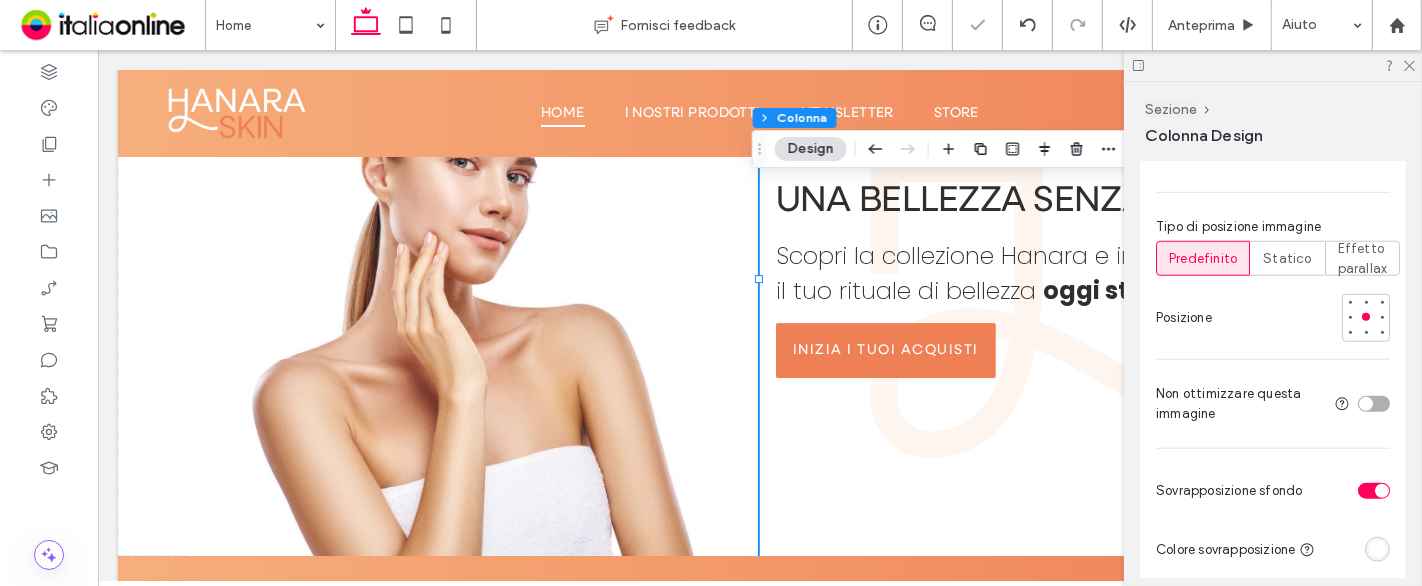 scroll, scrollTop: 1555, scrollLeft: 0, axis: vertical 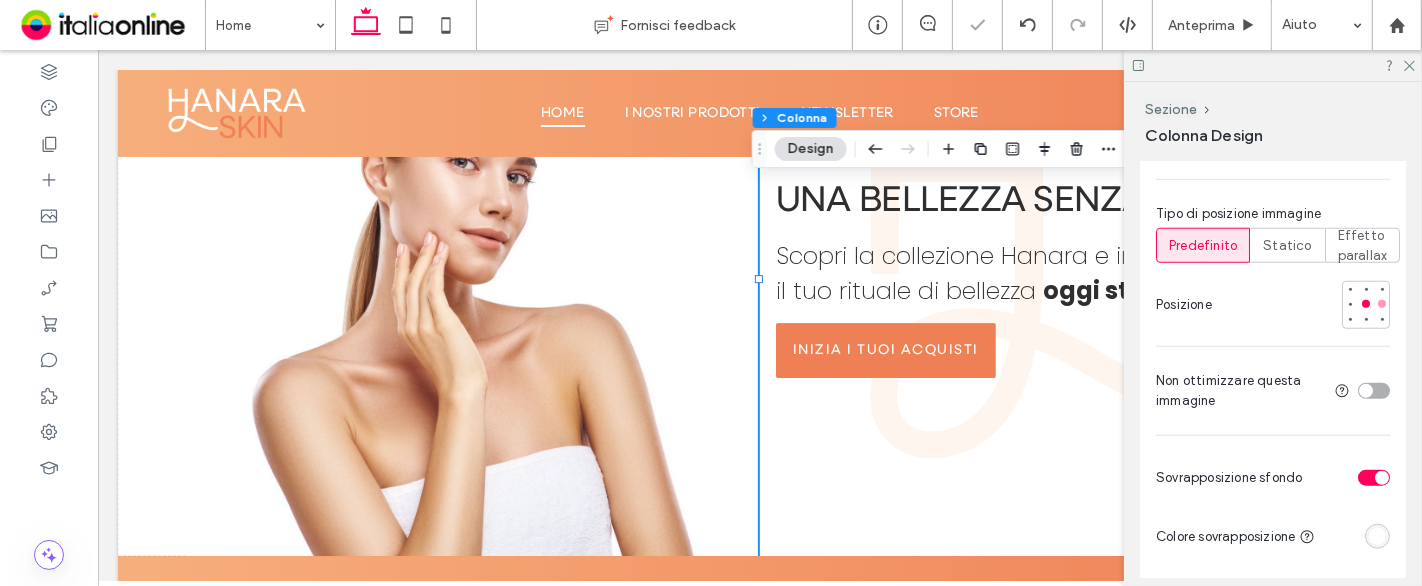 click at bounding box center [1382, 304] 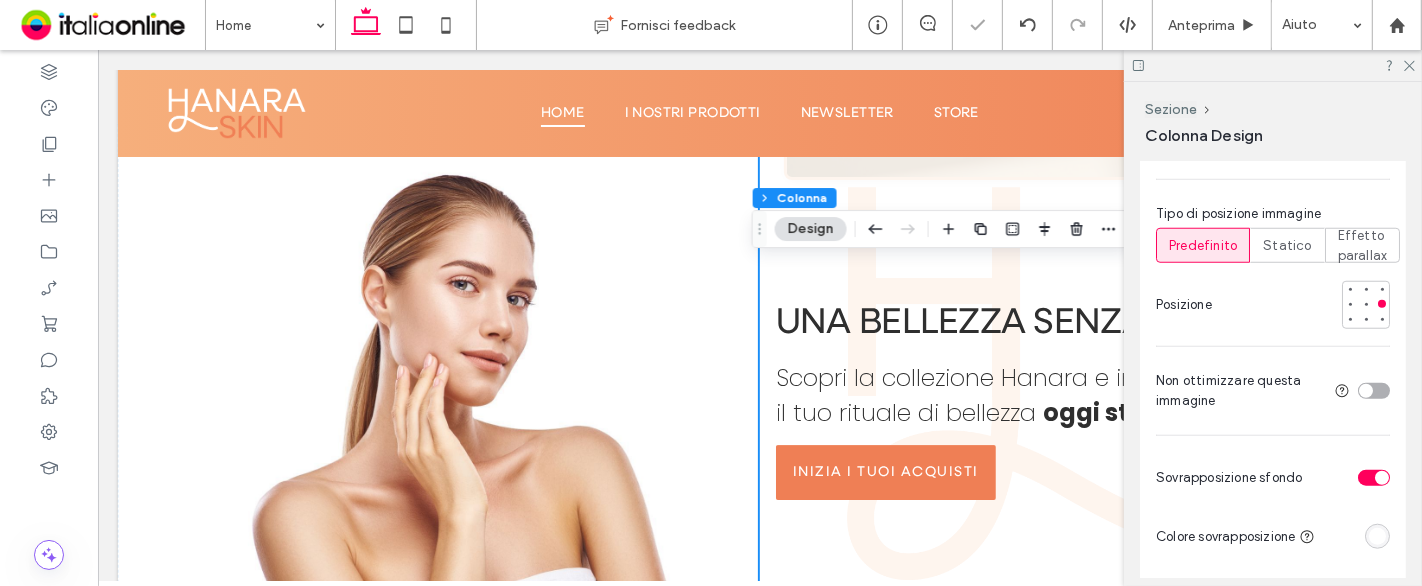 scroll, scrollTop: 5444, scrollLeft: 0, axis: vertical 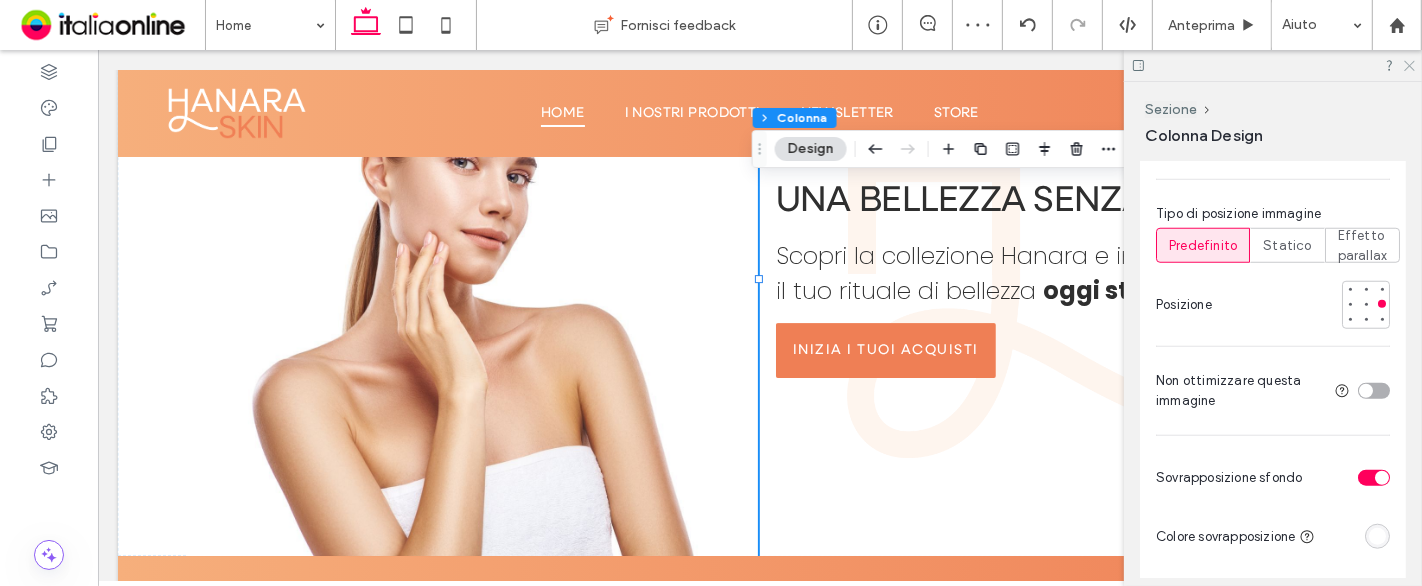 click 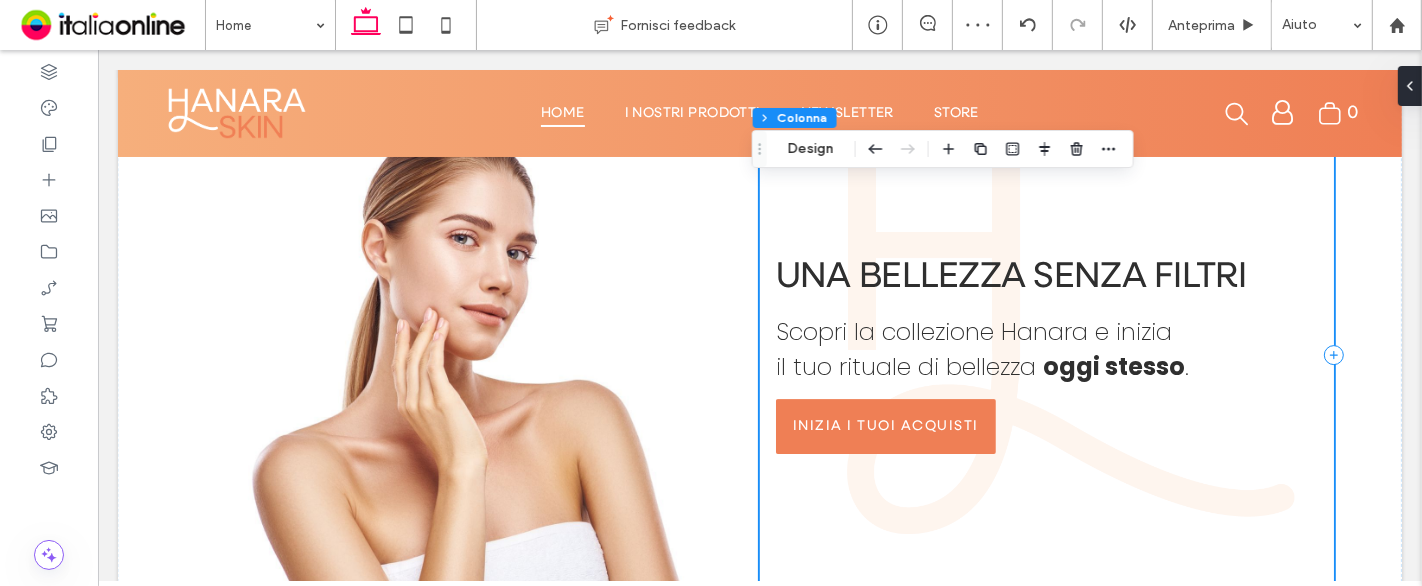 scroll, scrollTop: 5333, scrollLeft: 0, axis: vertical 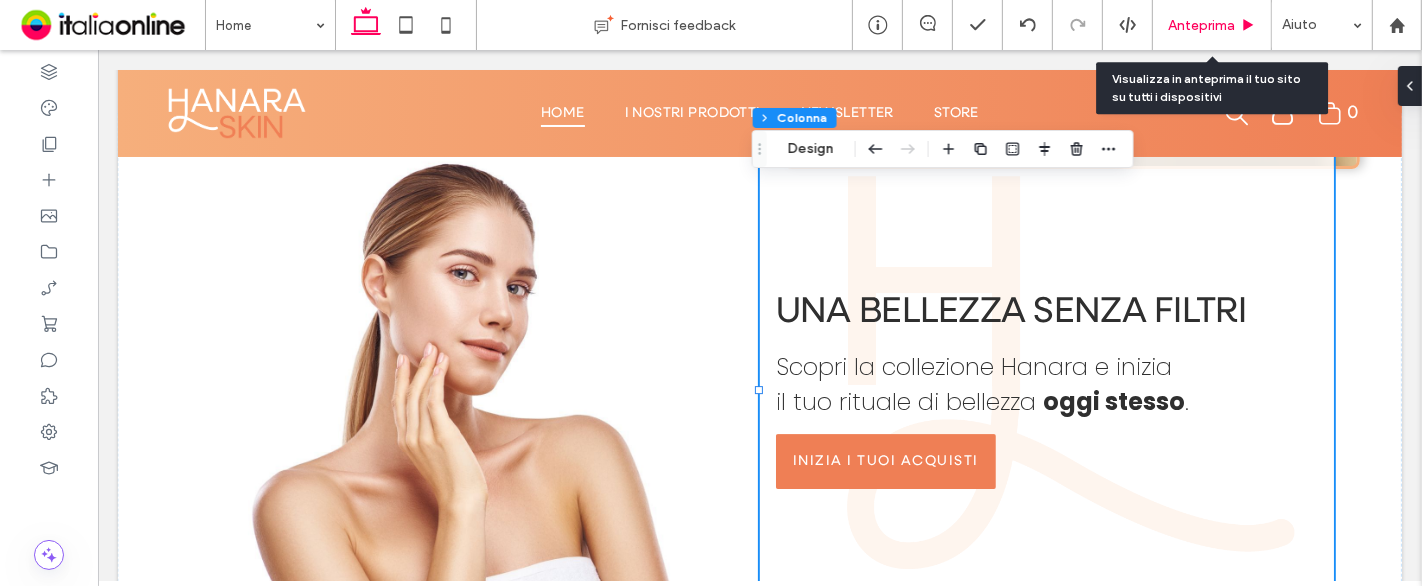 click on "Anteprima" at bounding box center [1201, 25] 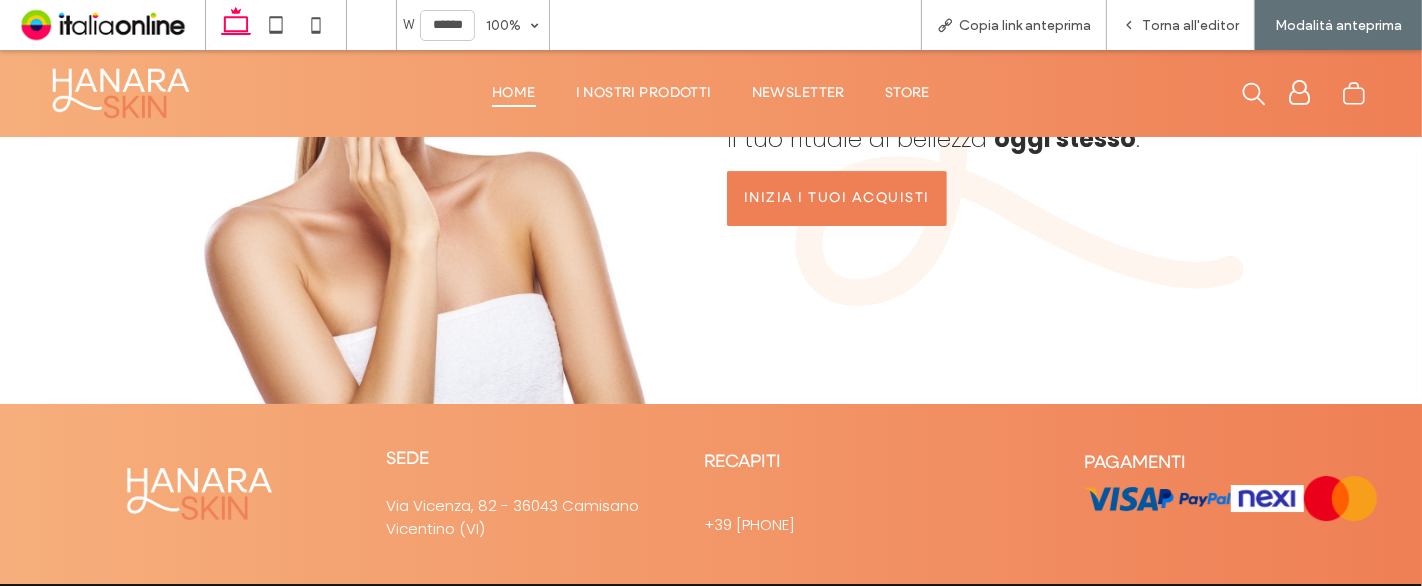 scroll, scrollTop: 5740, scrollLeft: 0, axis: vertical 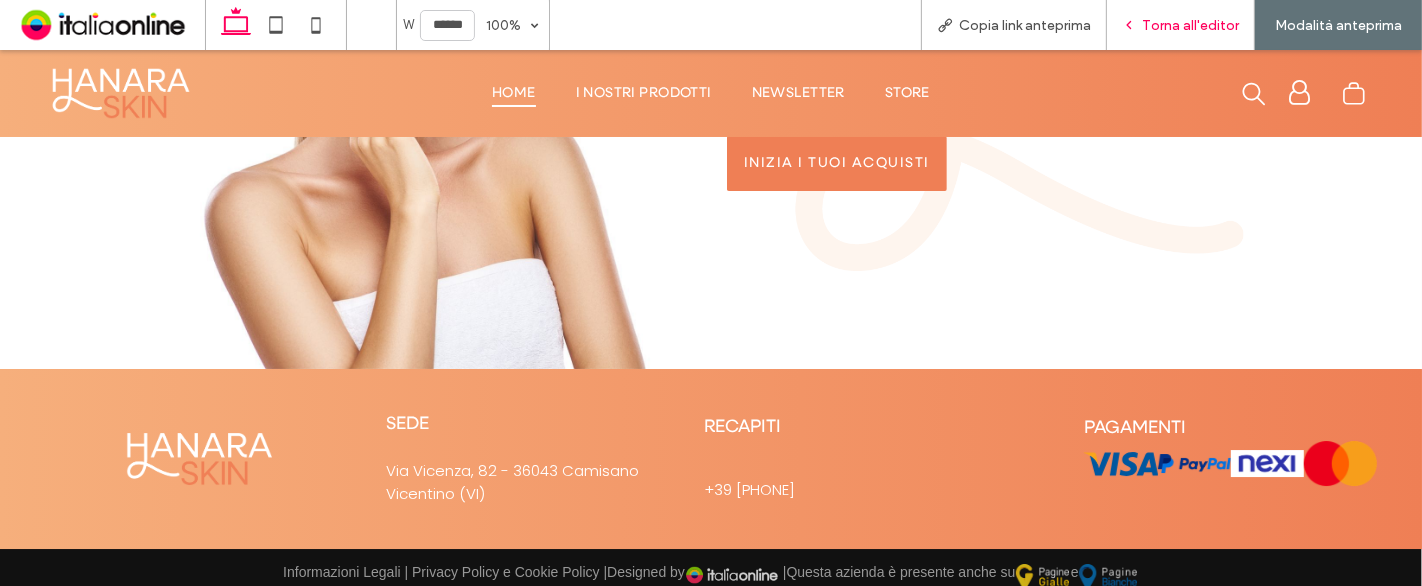 click on "Torna all'editor" at bounding box center [1190, 25] 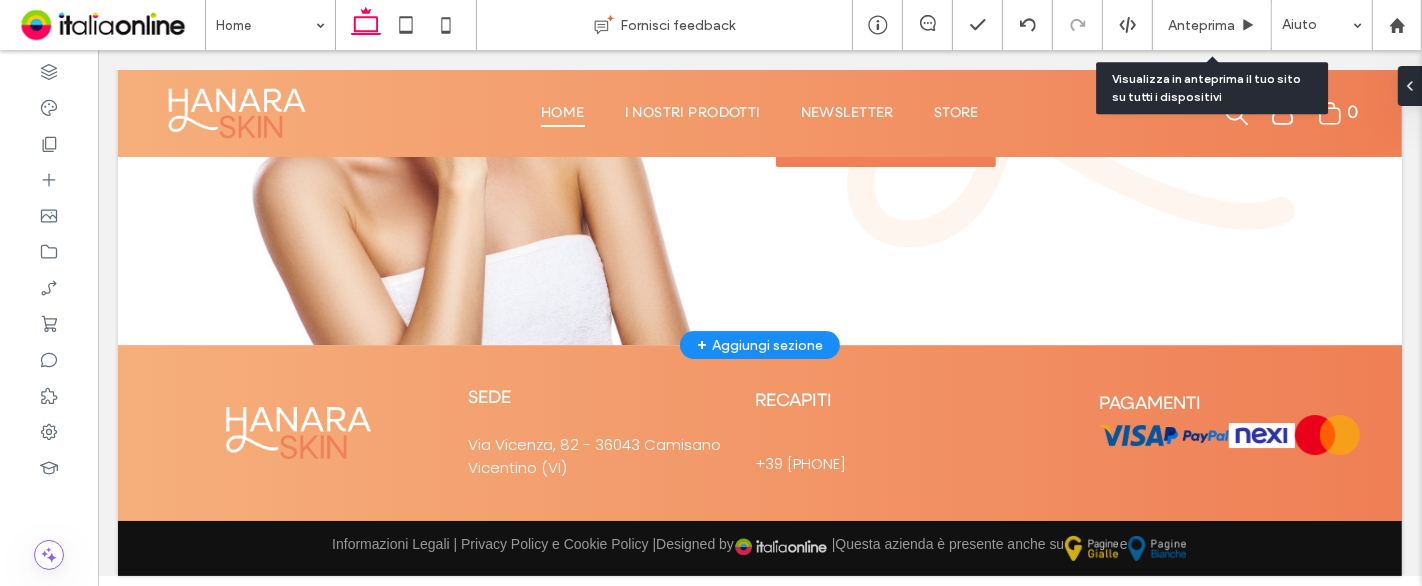 scroll, scrollTop: 5697, scrollLeft: 0, axis: vertical 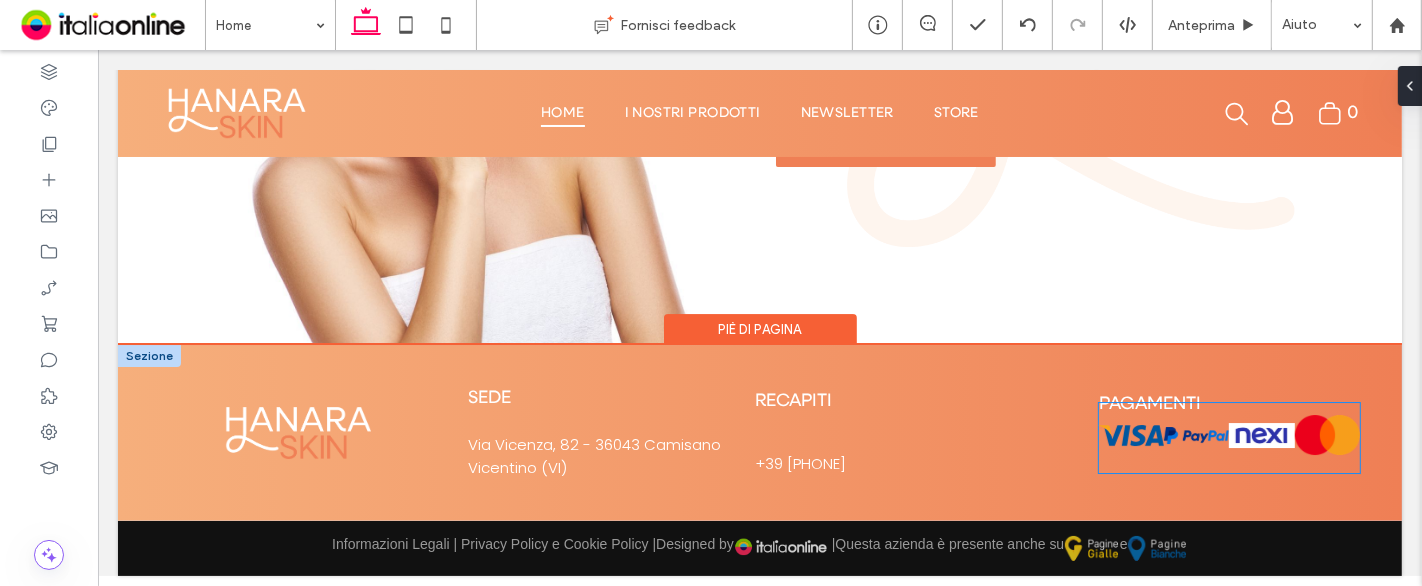 click at bounding box center (1130, 435) 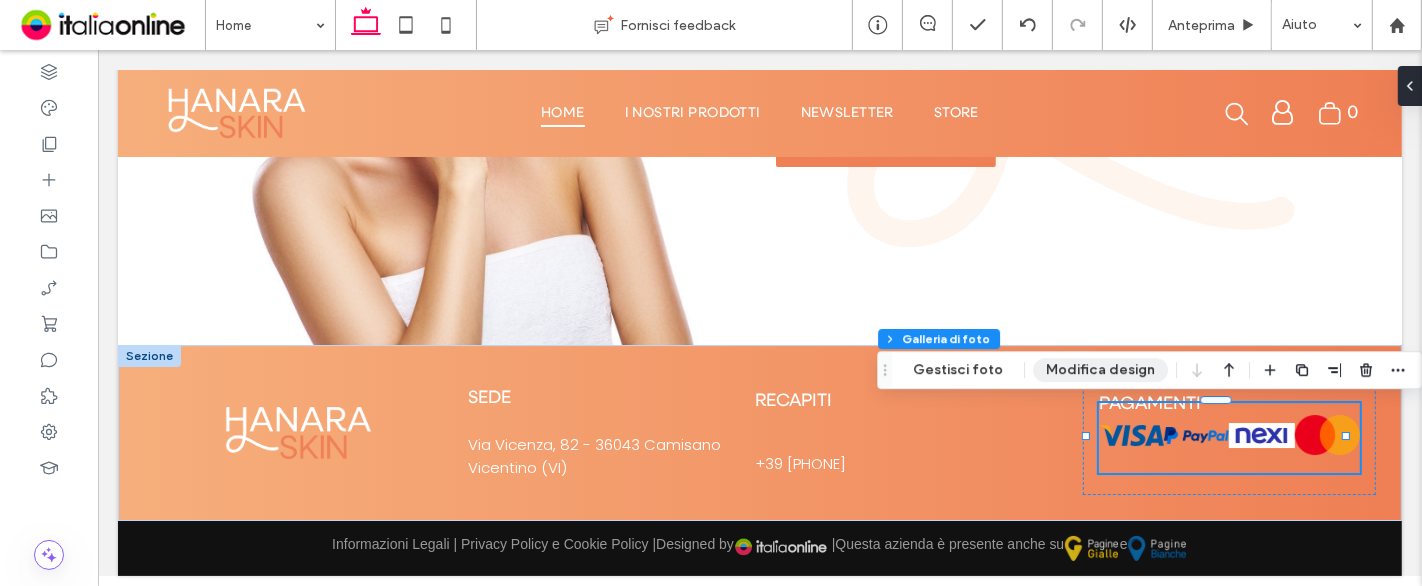 click on "Modifica design" at bounding box center [1100, 370] 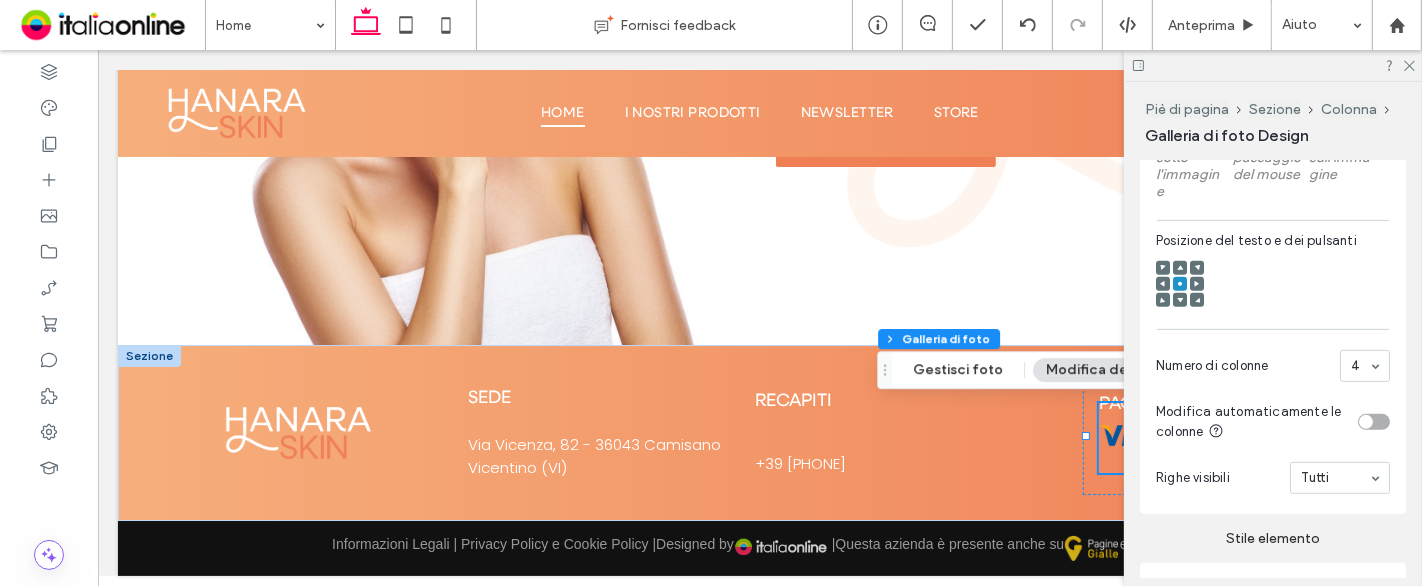 scroll, scrollTop: 777, scrollLeft: 0, axis: vertical 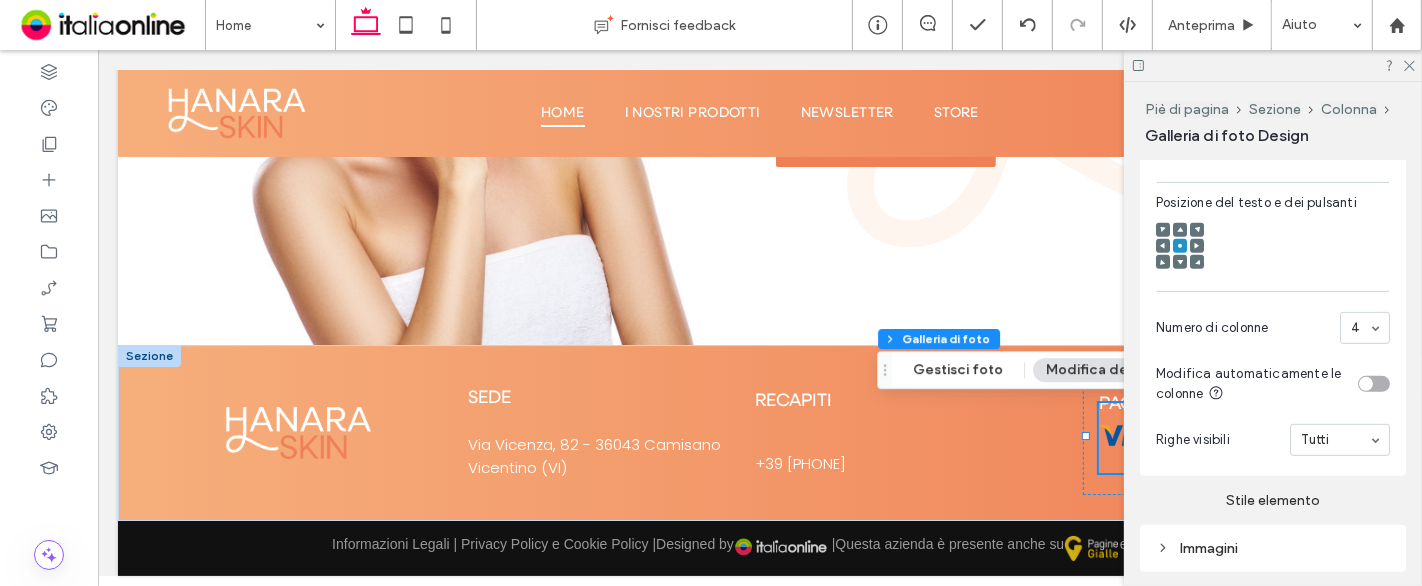 click at bounding box center [1273, 65] 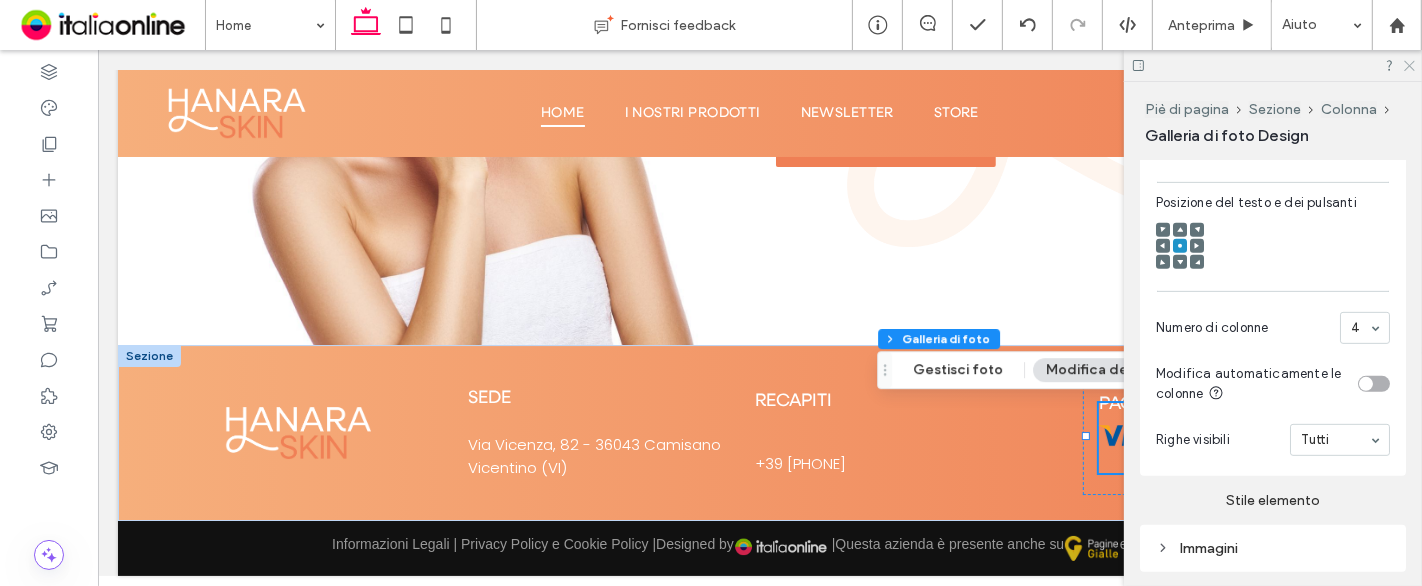 click 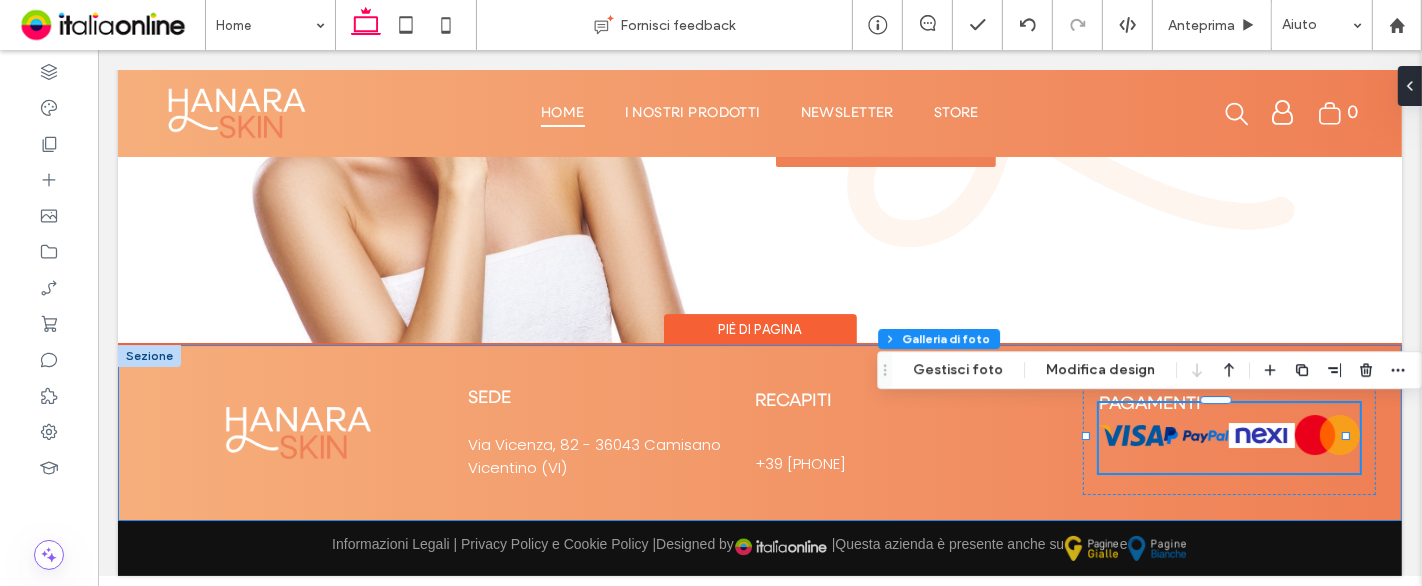 click on "Sede
Via Vicenza, 82 - 36043 Camisano Vicentino (VI)
Recapiti
+39 3336064122
Pagamenti
Button
Button
Button
Button
Mostra altri" at bounding box center (759, 432) 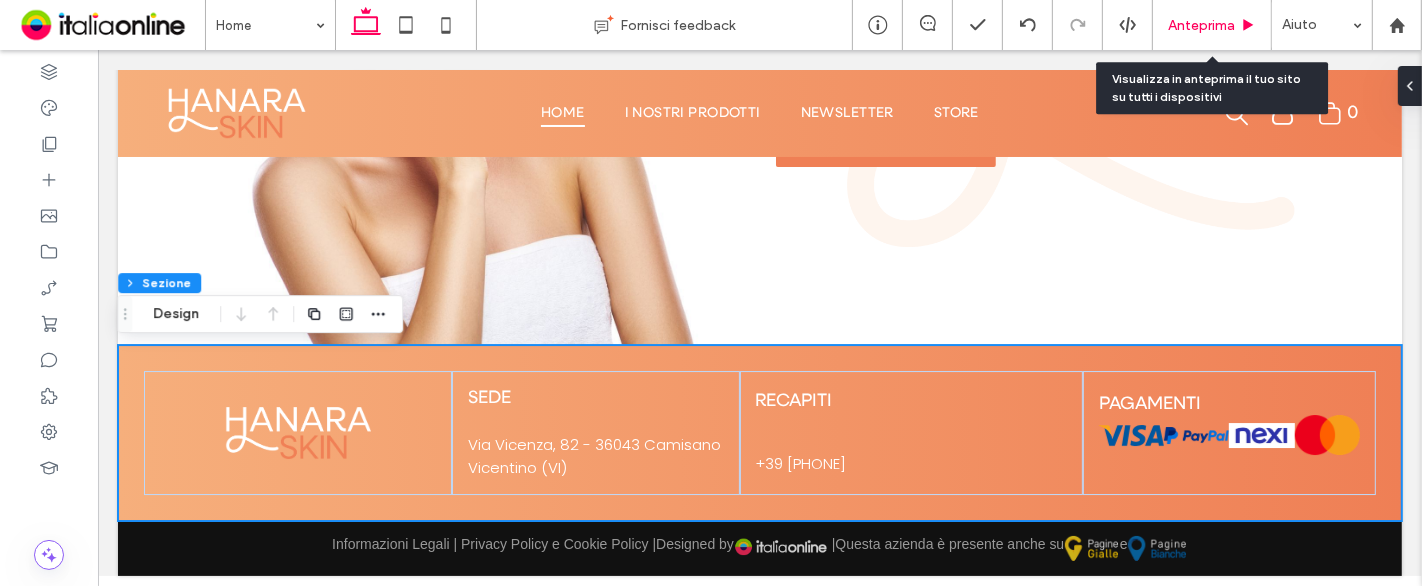 drag, startPoint x: 1254, startPoint y: 24, endPoint x: 1146, endPoint y: 0, distance: 110.63454 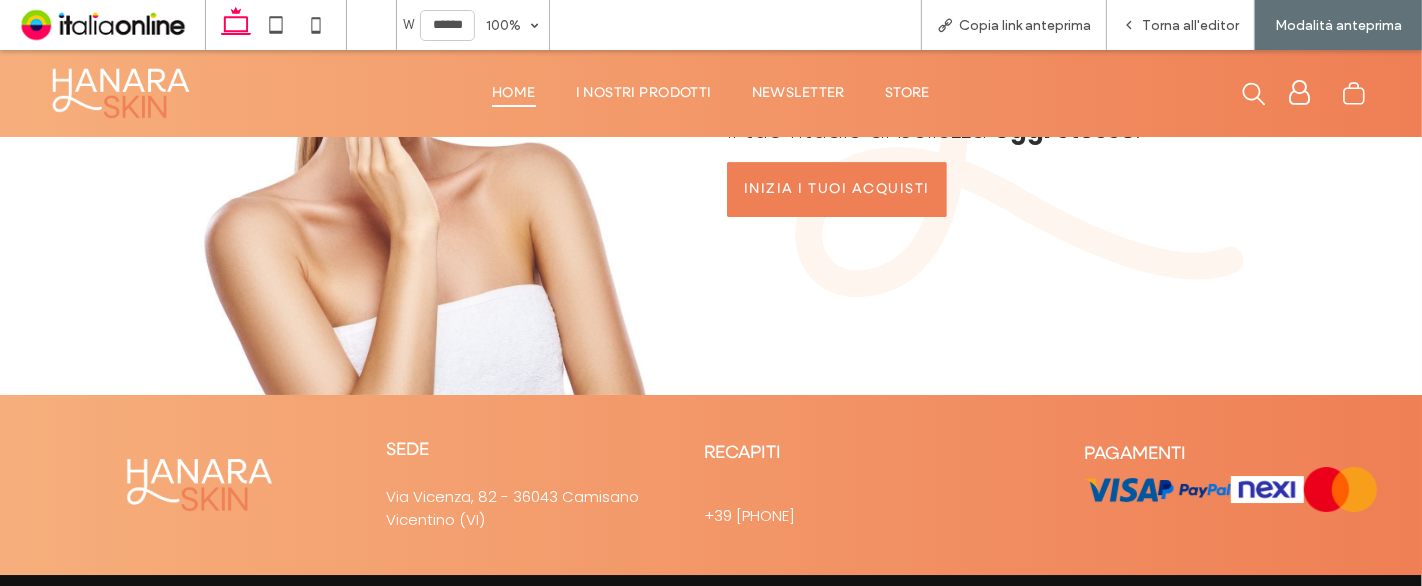 scroll, scrollTop: 5736, scrollLeft: 0, axis: vertical 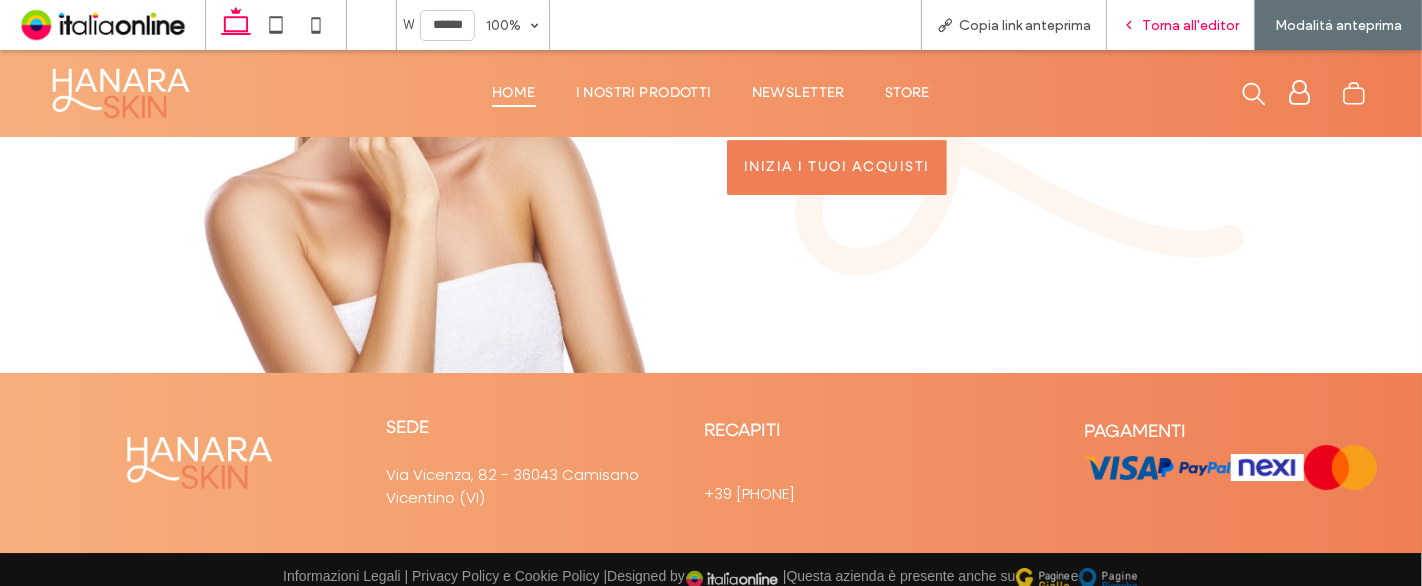 click on "Torna all'editor" at bounding box center (1181, 25) 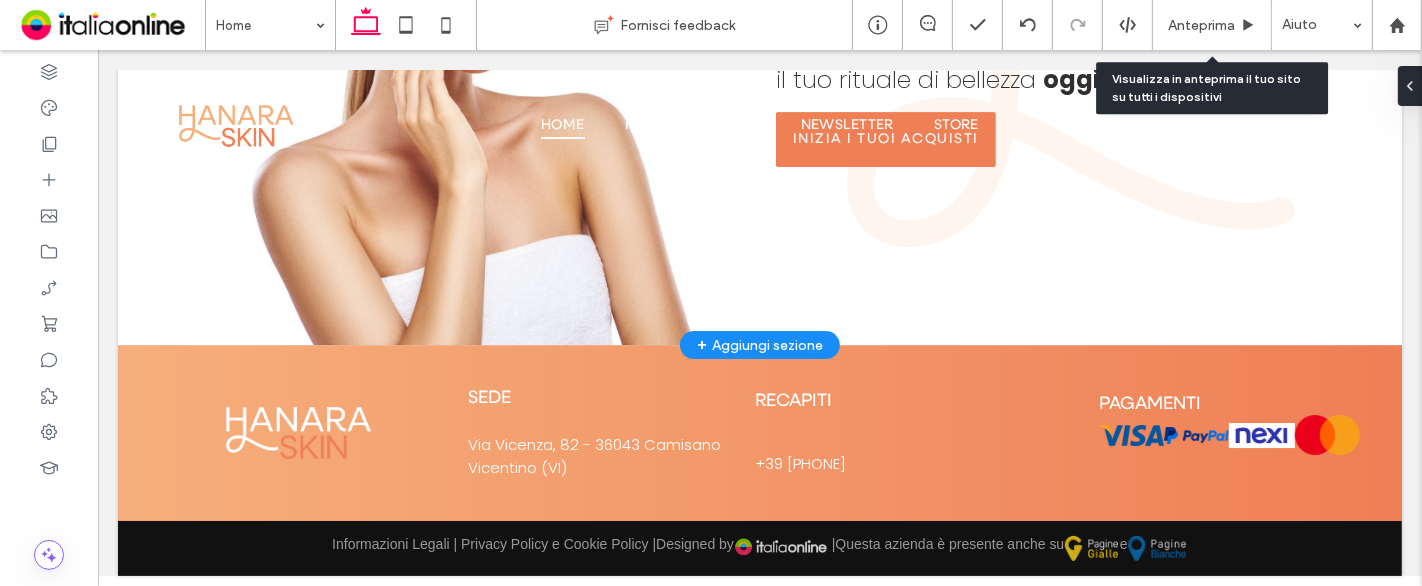 scroll, scrollTop: 5697, scrollLeft: 0, axis: vertical 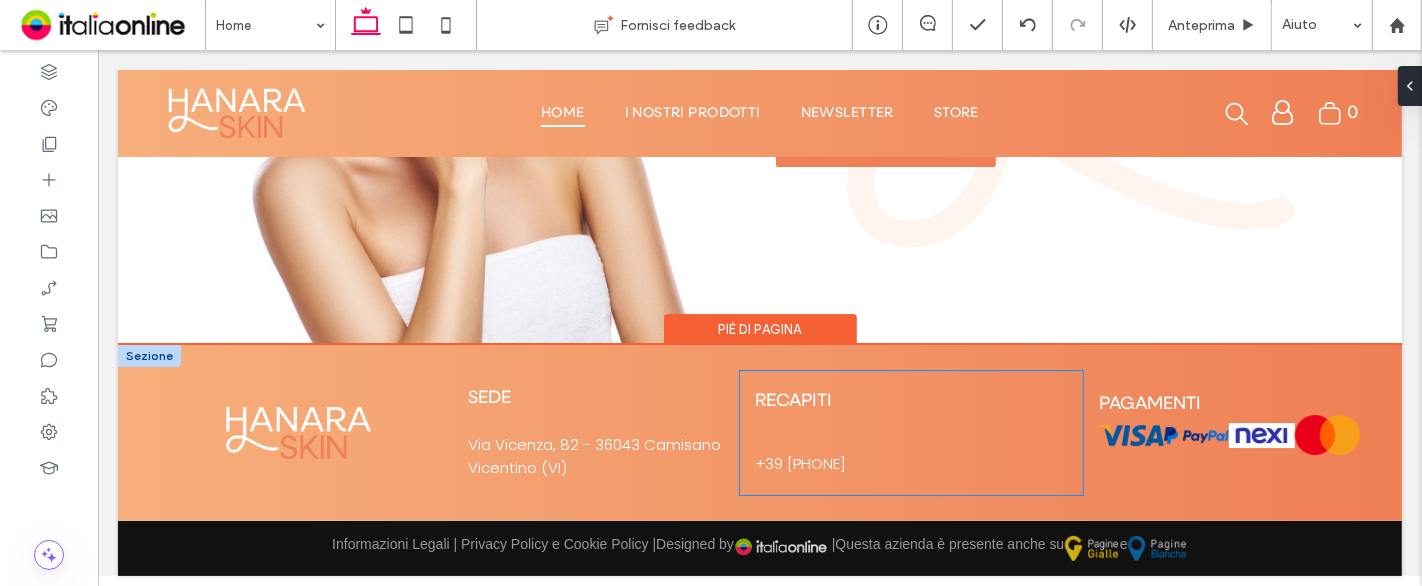 click on "Recapiti
+39 3336064122" at bounding box center (910, 433) 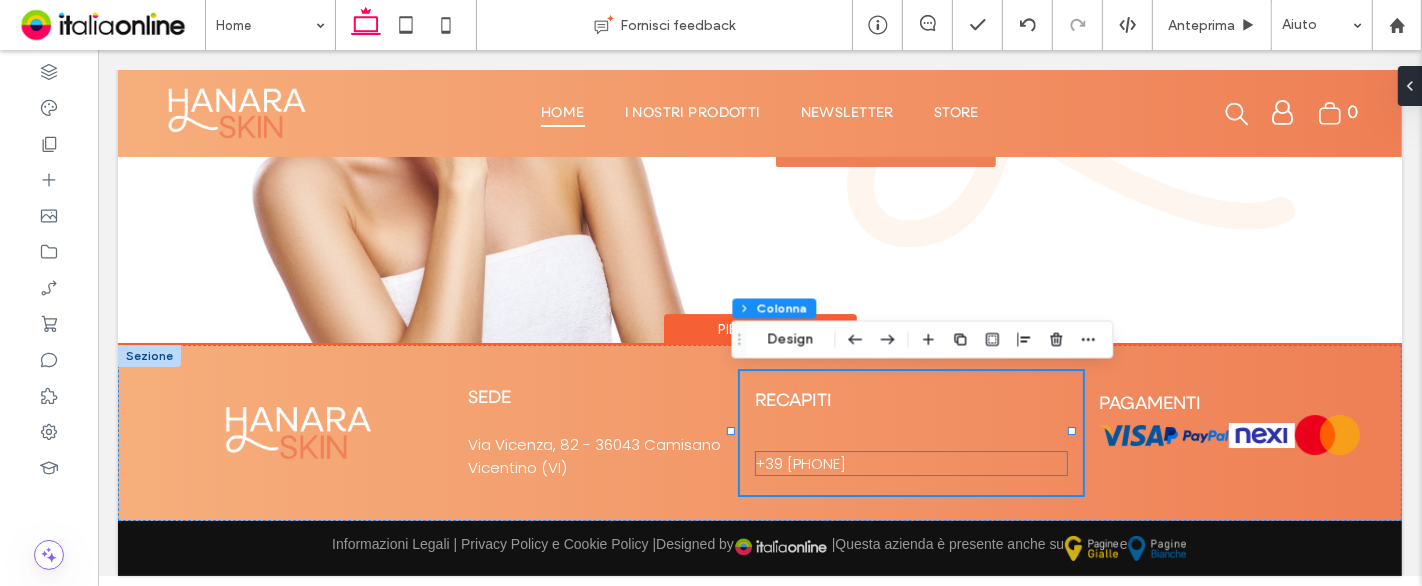 drag, startPoint x: 873, startPoint y: 472, endPoint x: 886, endPoint y: 464, distance: 15.264338 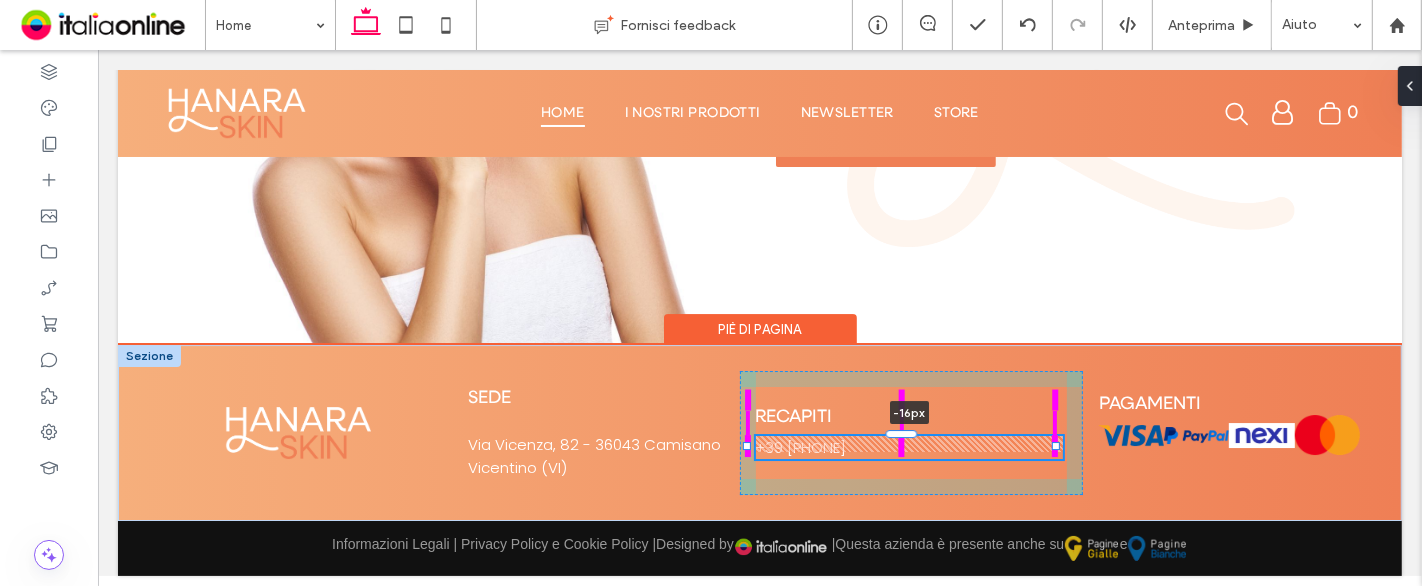 drag, startPoint x: 894, startPoint y: 456, endPoint x: 707, endPoint y: 425, distance: 189.55211 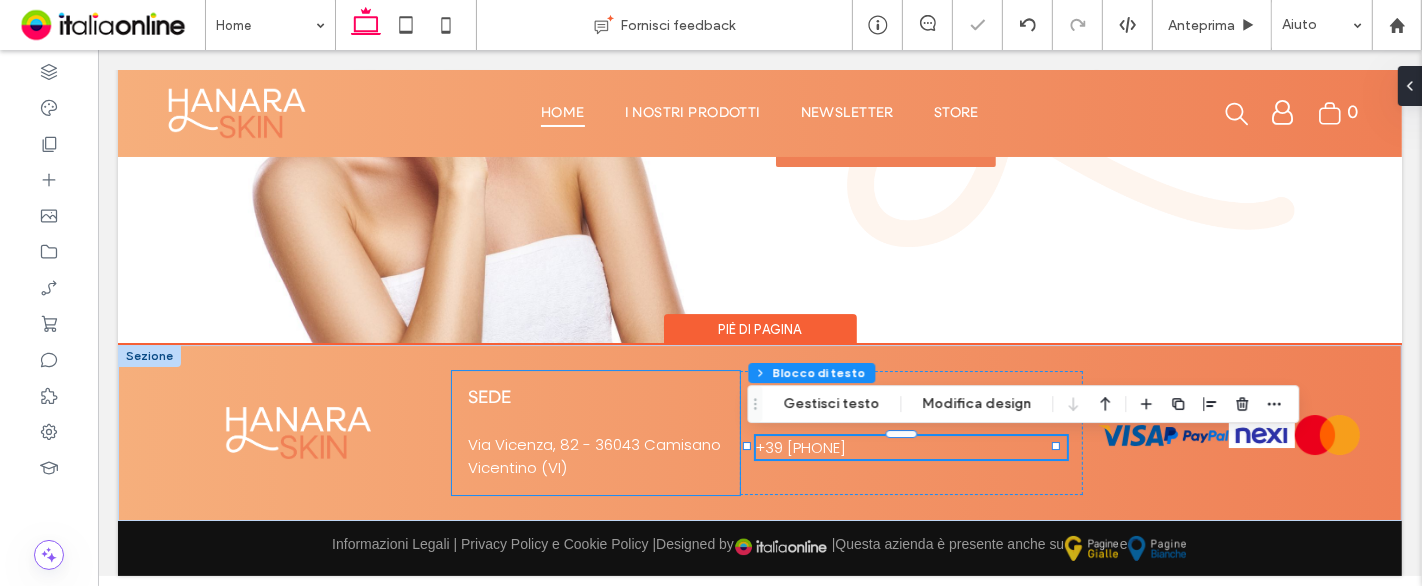 click on "Via Vicenza, 82 - 36043 Camisano Vicentino (VI)" at bounding box center (593, 456) 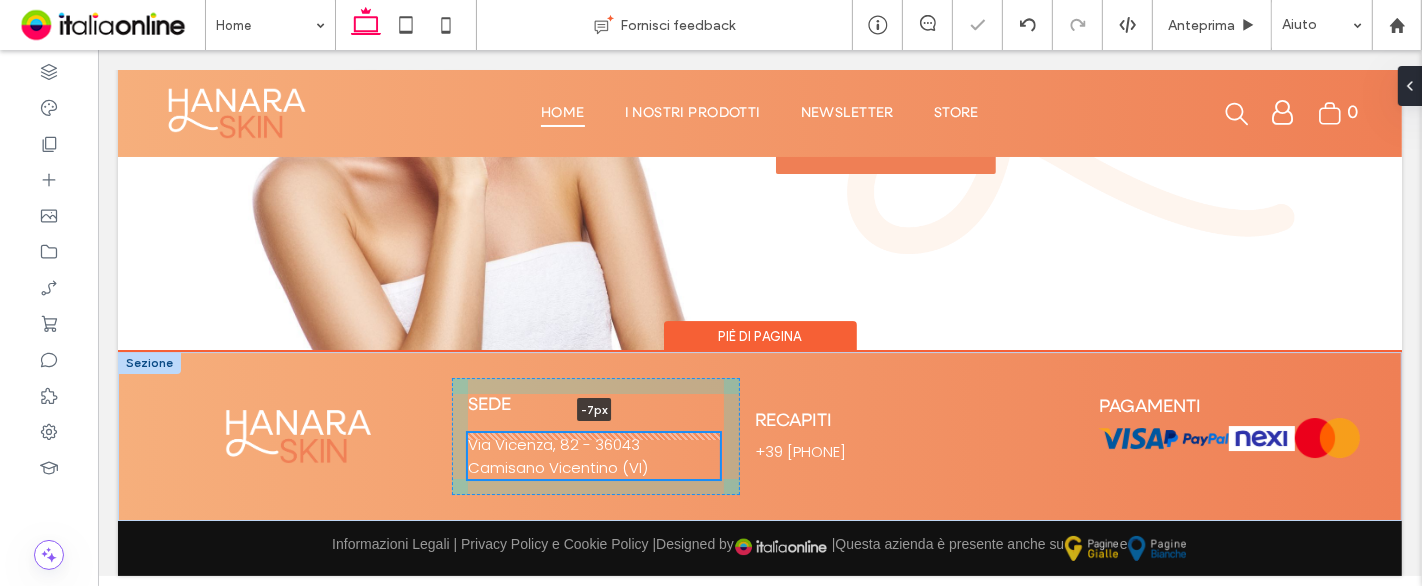 scroll, scrollTop: 5686, scrollLeft: 0, axis: vertical 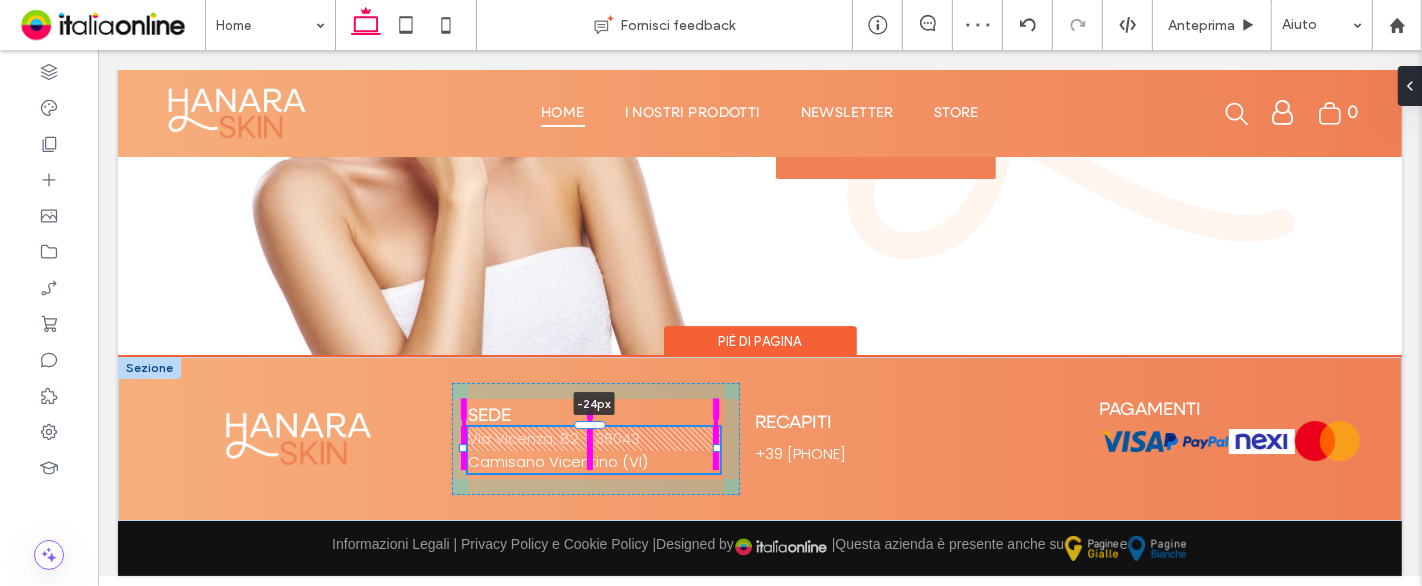 drag, startPoint x: 591, startPoint y: 435, endPoint x: 599, endPoint y: 410, distance: 26.24881 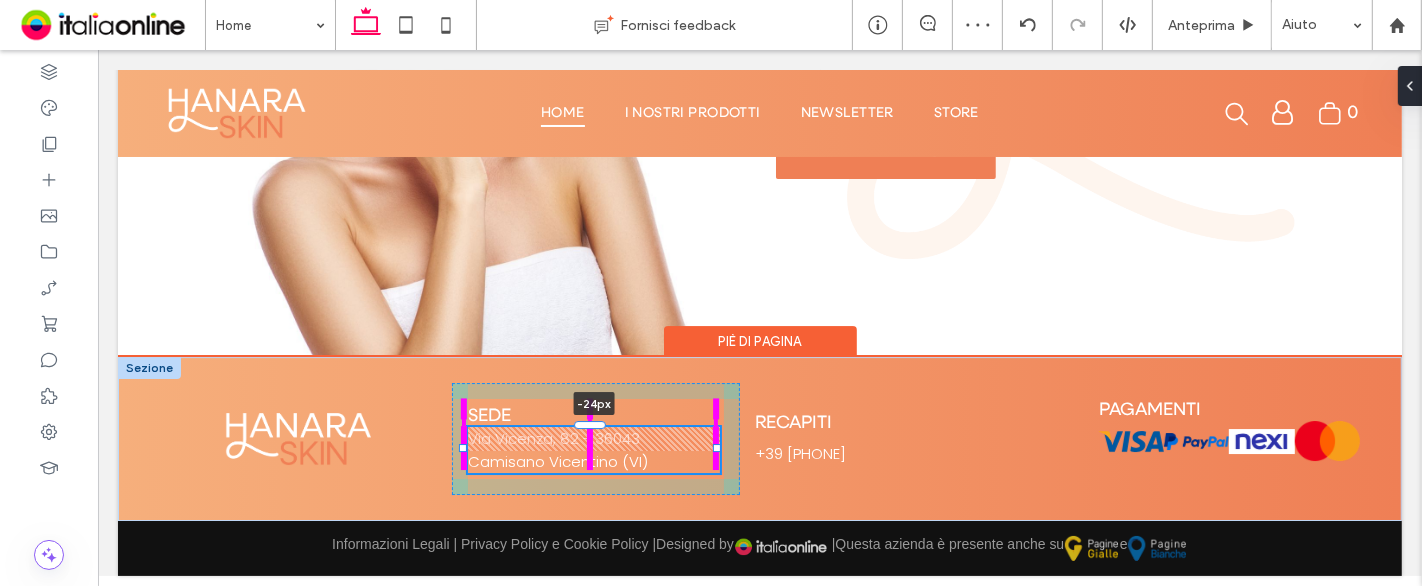 click on "Sede
Via Vicenza, 82 - 36043 Camisano Vicentino (VI)
-24px
Recapiti
+39 3336064122
Pagamenti
Button
Button
Button
Button
Mostra altri" at bounding box center (759, 438) 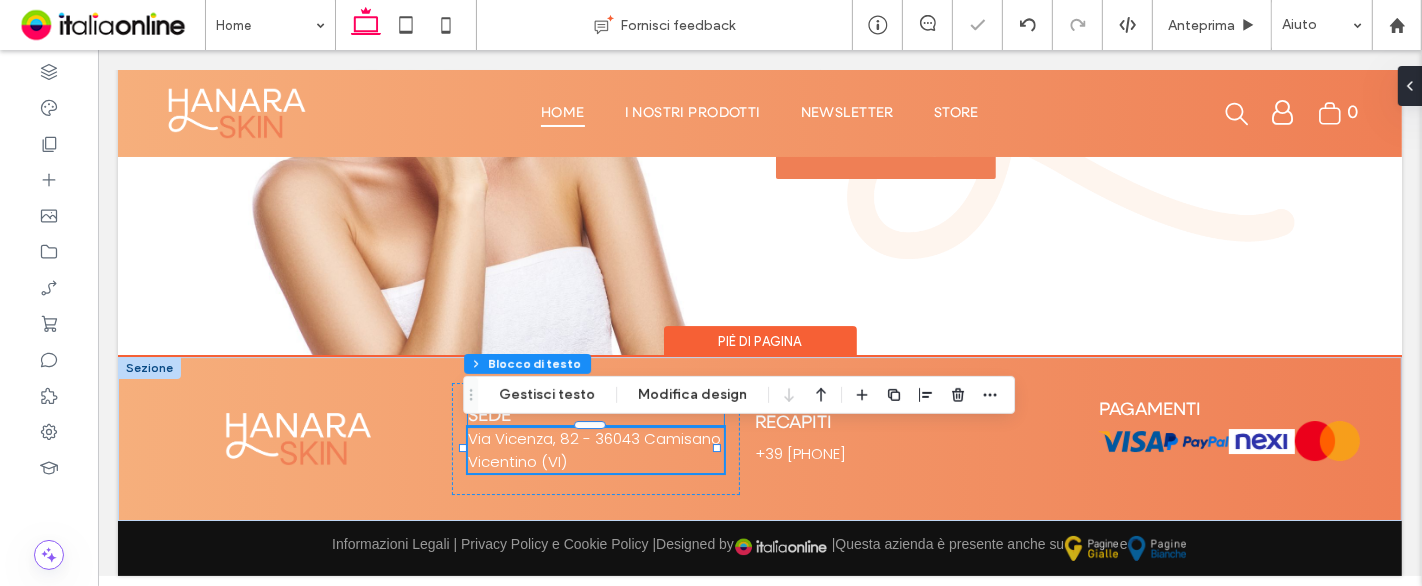 click on "Sede" at bounding box center (595, 416) 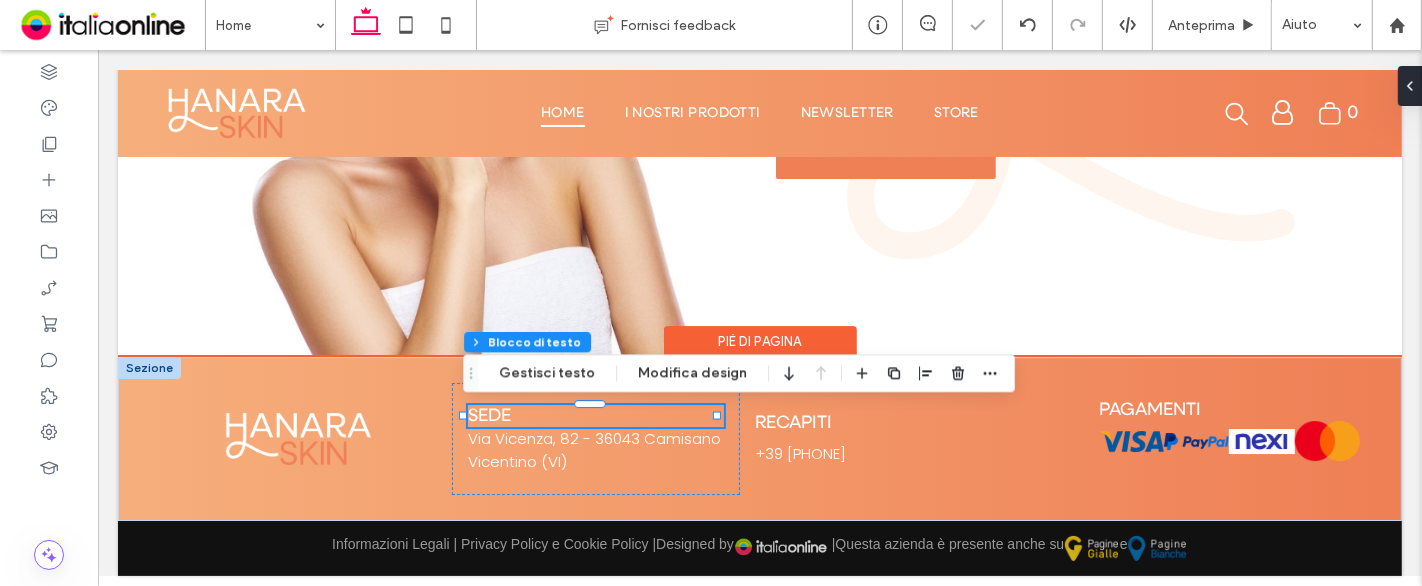 click on "Sede" at bounding box center (595, 416) 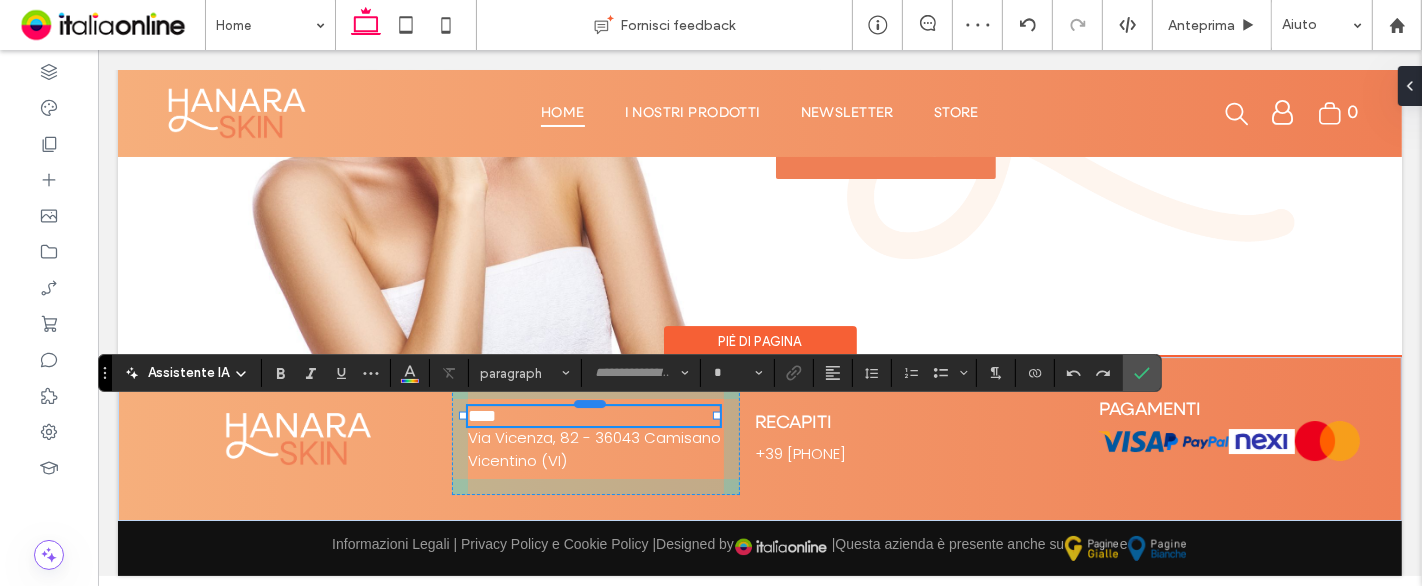type on "**********" 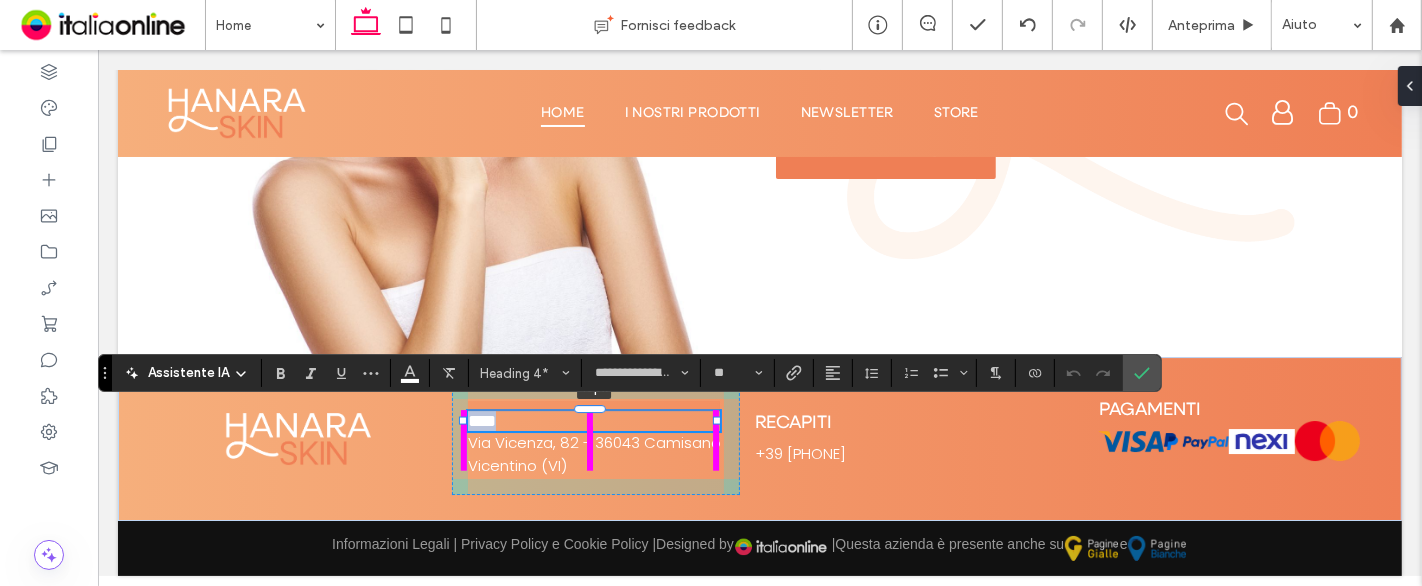 drag, startPoint x: 588, startPoint y: 407, endPoint x: 643, endPoint y: 435, distance: 61.7171 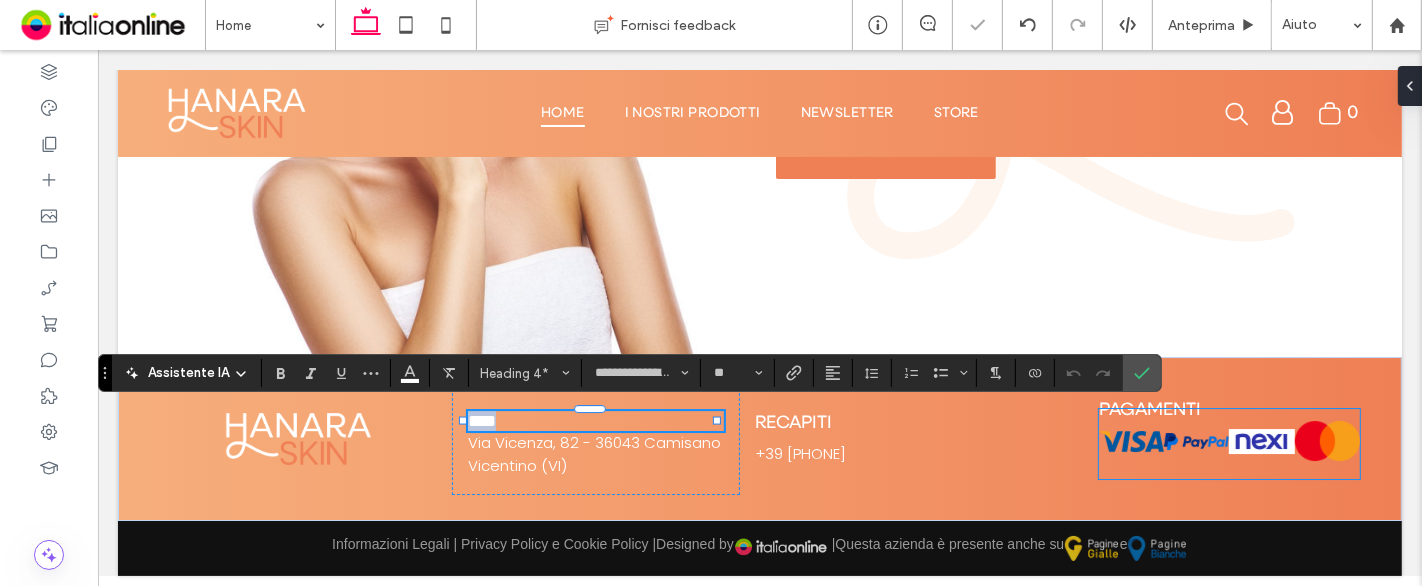 click at bounding box center [1195, 441] 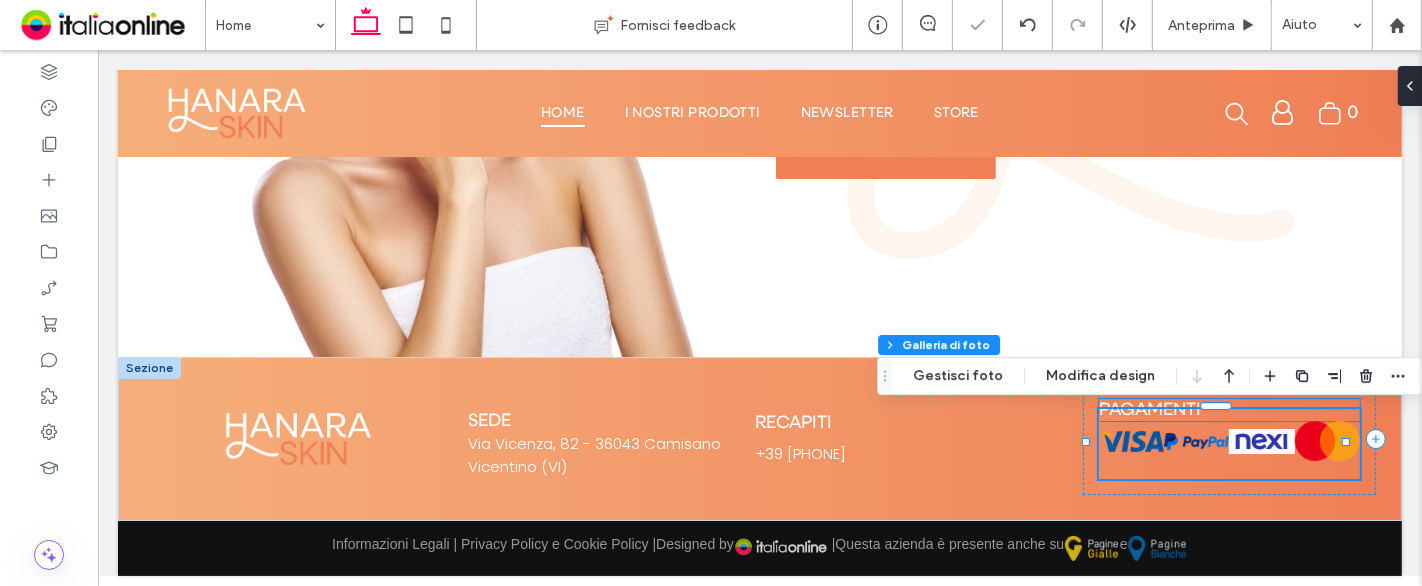 click on "Pagamenti" at bounding box center [1149, 410] 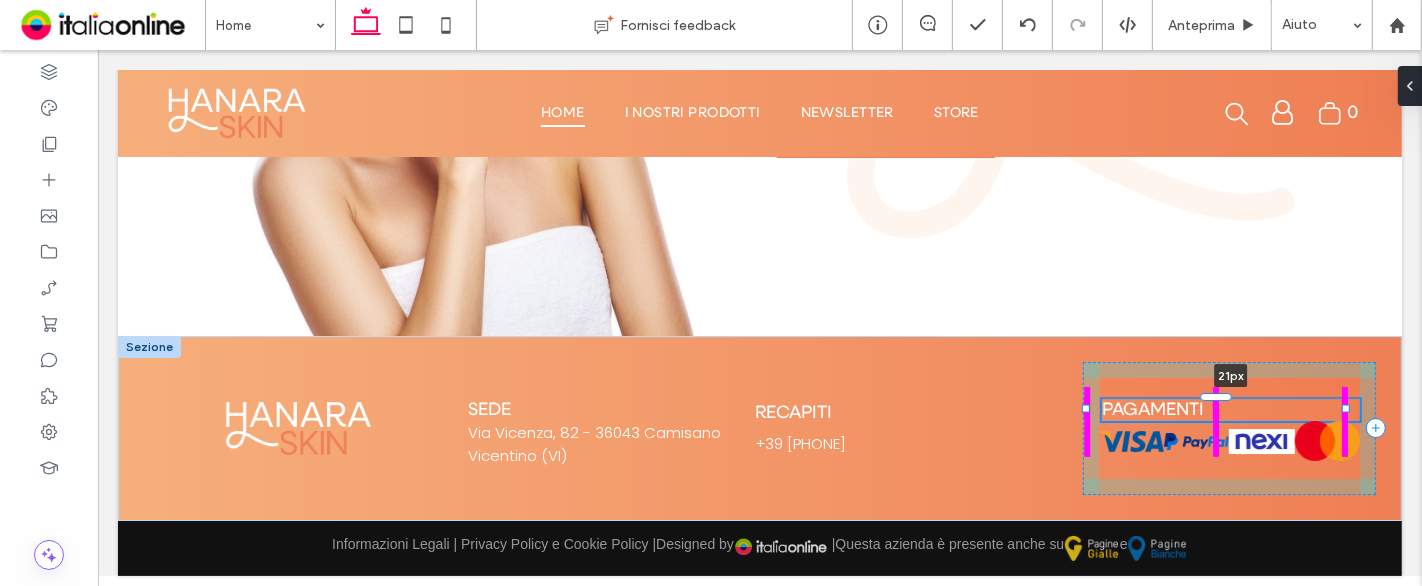 drag, startPoint x: 1221, startPoint y: 401, endPoint x: 1187, endPoint y: 417, distance: 37.576588 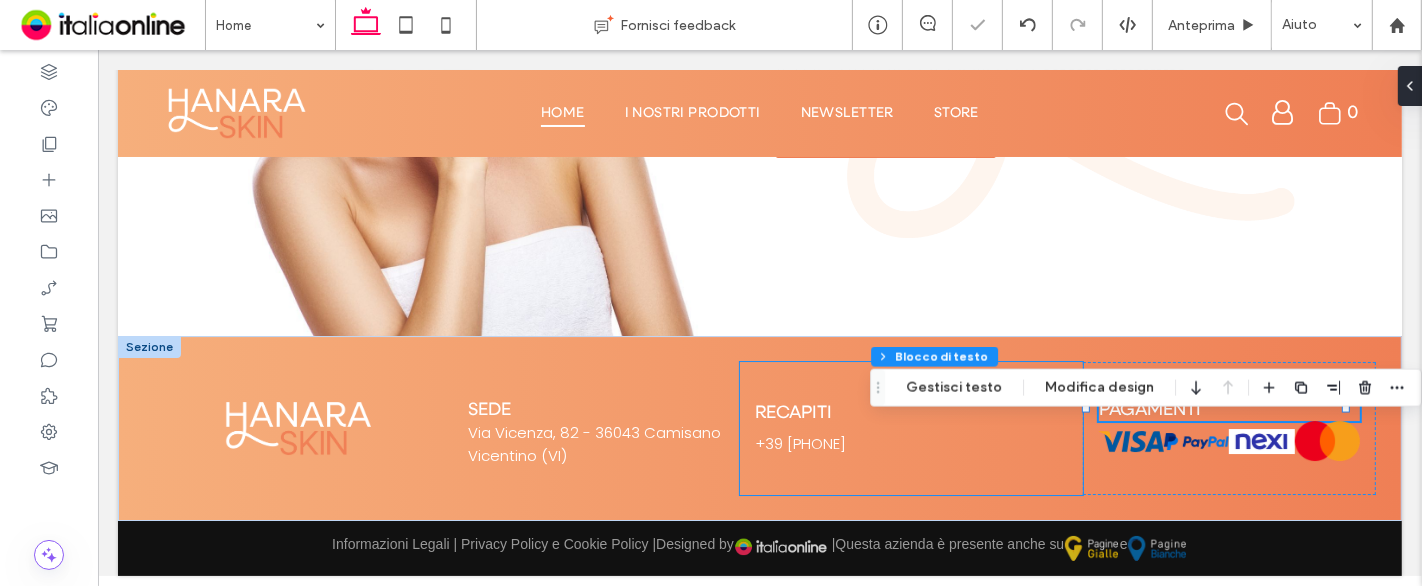 click on "Recapiti
+39 3336064122" at bounding box center [910, 428] 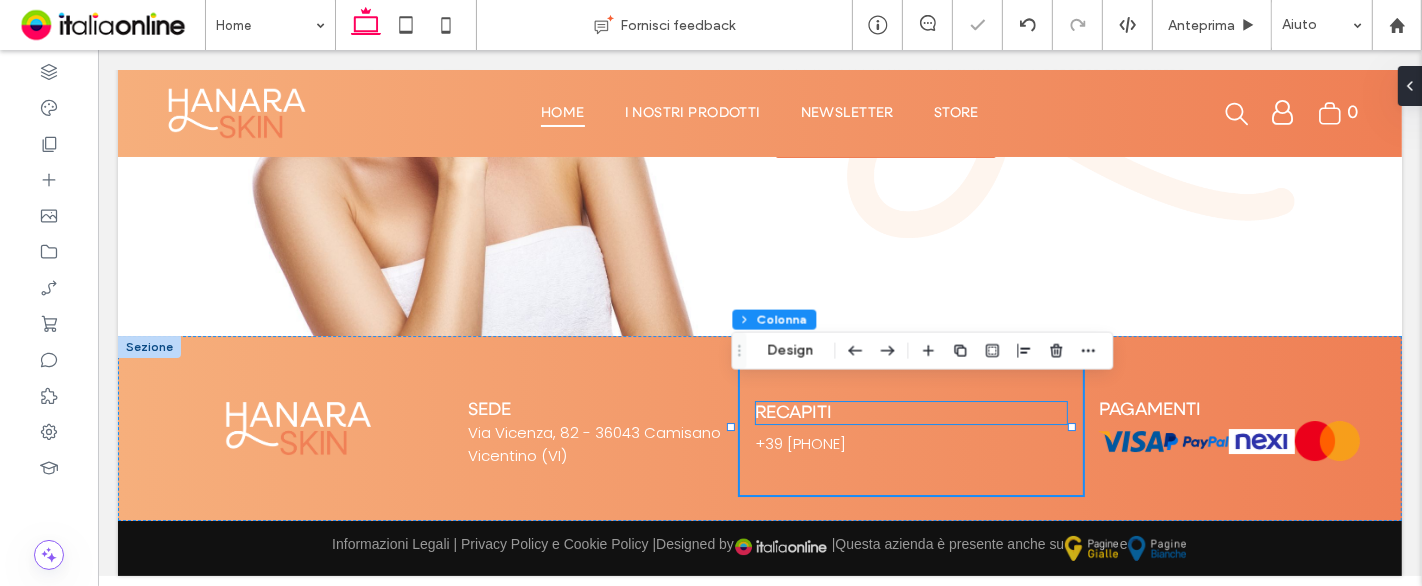 click on "Recapiti" at bounding box center [910, 413] 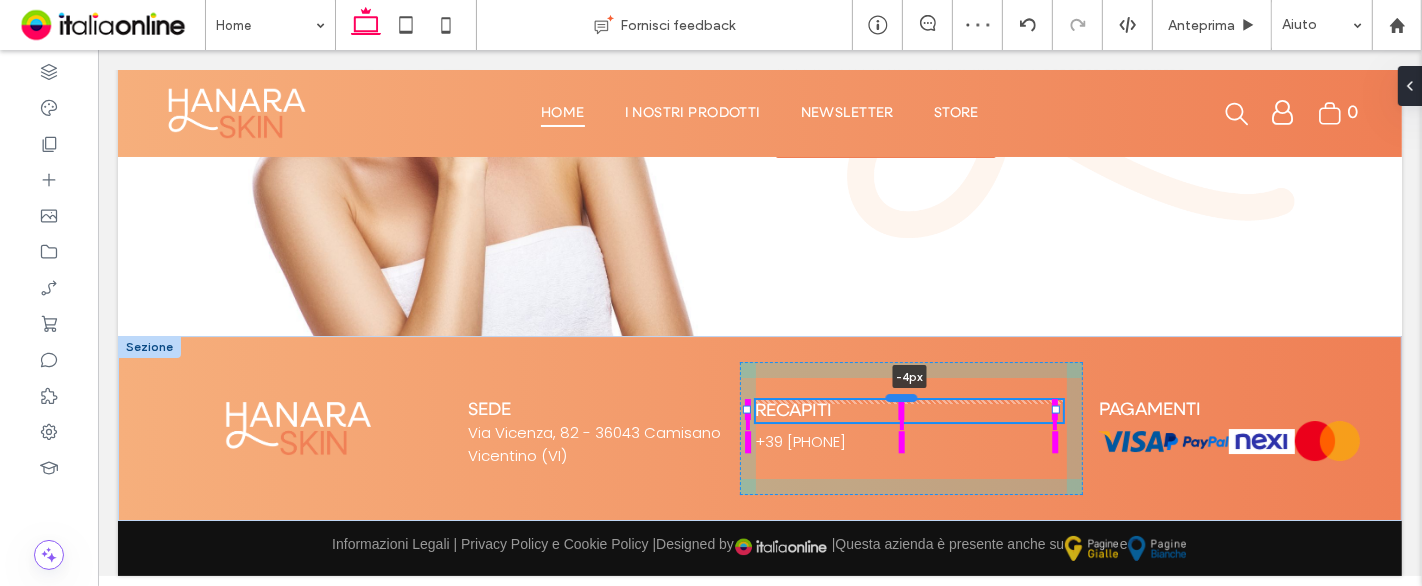 click at bounding box center [901, 398] 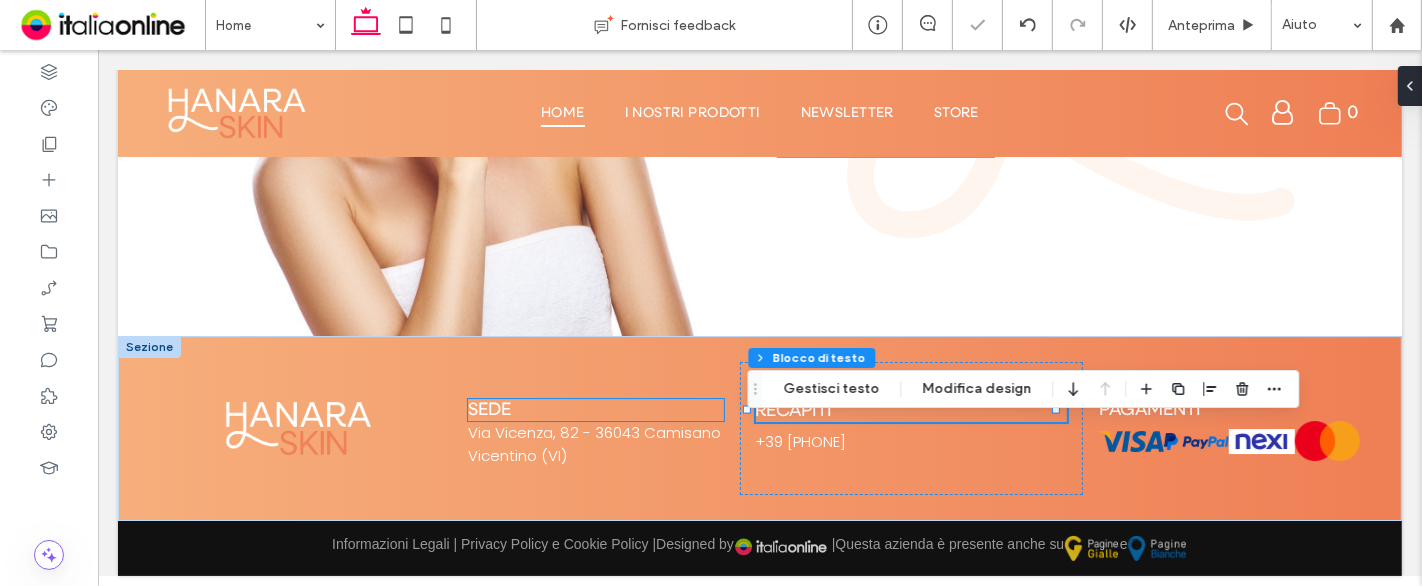 click on "Sede" at bounding box center [595, 410] 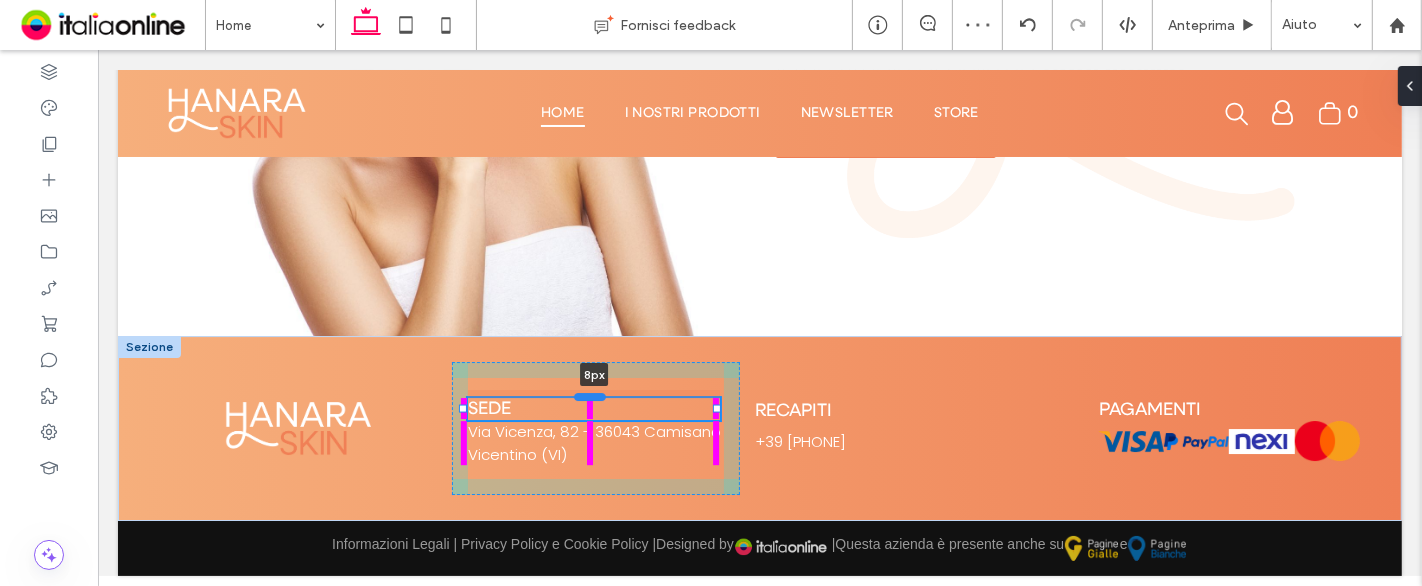 click at bounding box center [589, 397] 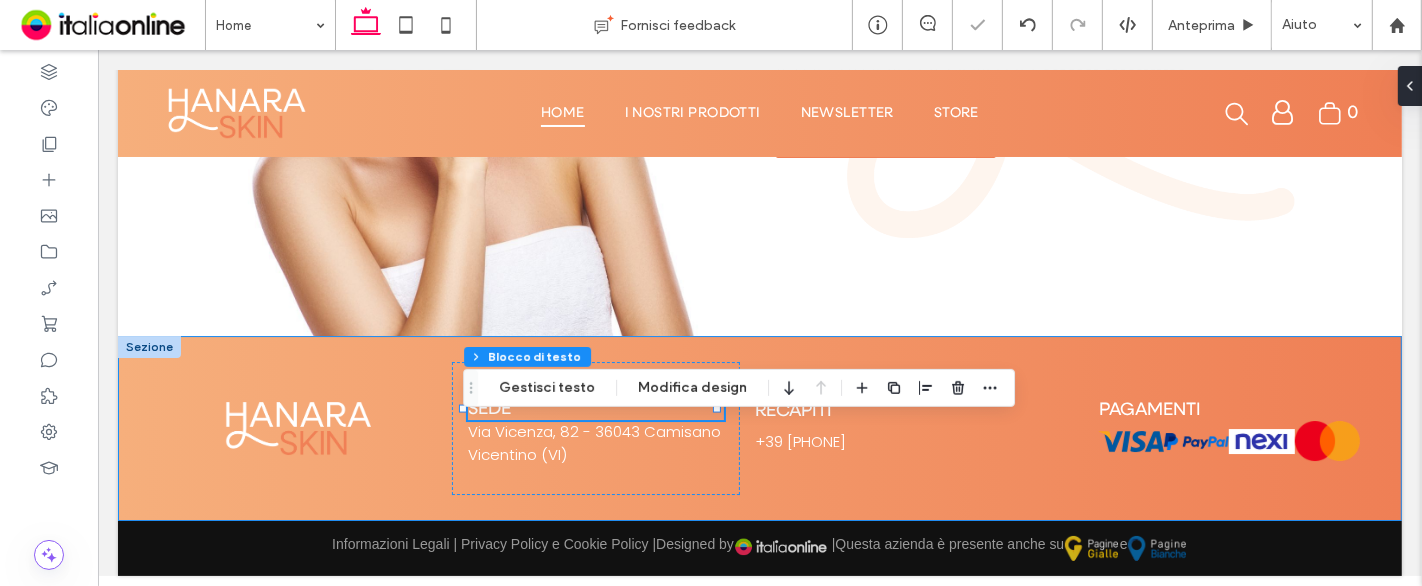 click on "Sede
8px
Via Vicenza, 82 - 36043 Camisano Vicentino (VI)
Recapiti
+39 3336064122
Pagamenti
Button
Button
Button
Button
Mostra altri" at bounding box center [759, 428] 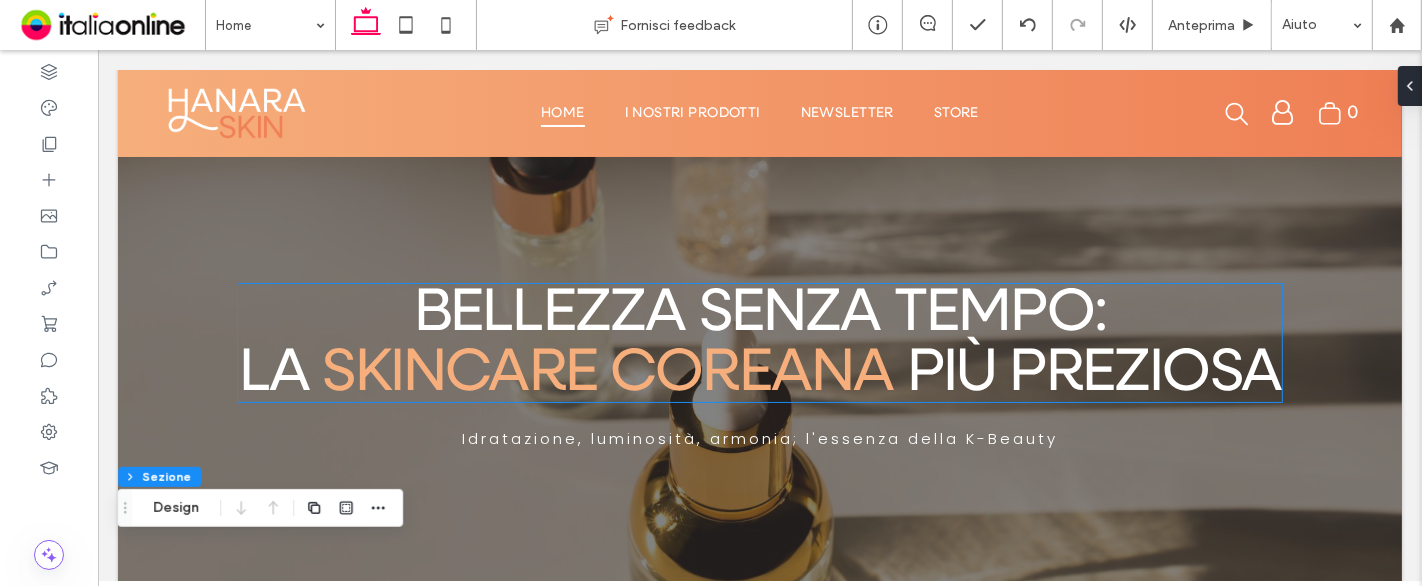 scroll, scrollTop: 0, scrollLeft: 0, axis: both 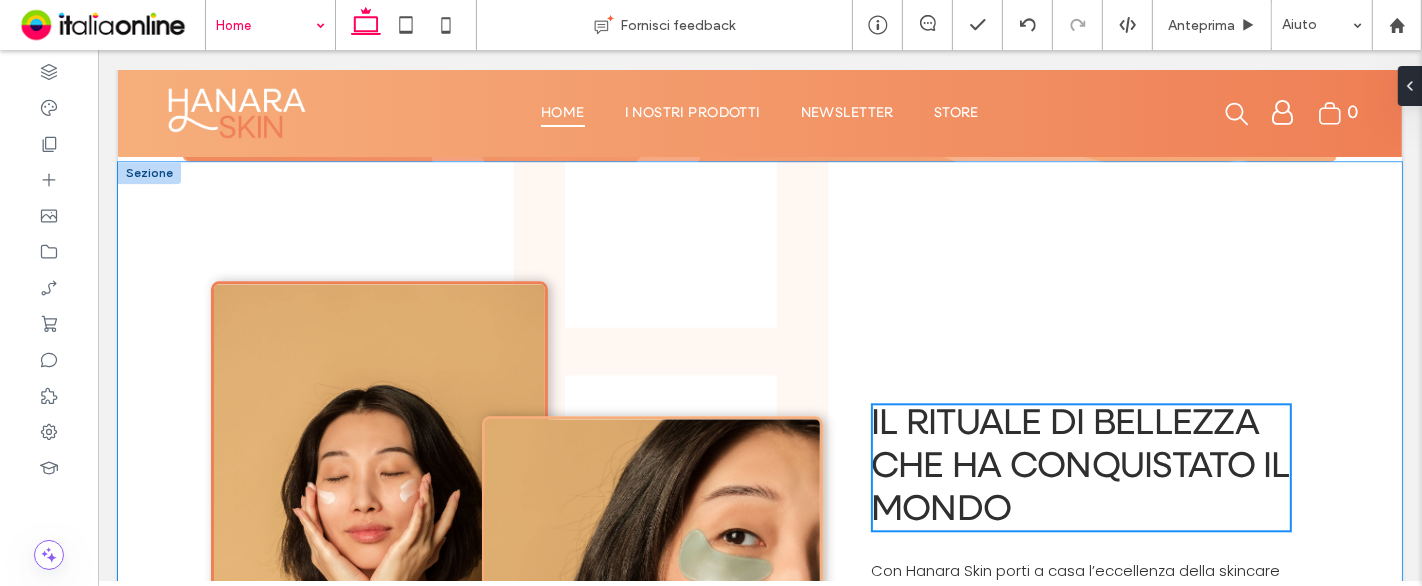 click on "il rituale di bellezza che ha conquistato il mondo
Con Hanara Skin porti a casa l’eccellenza della skincare coreana: formulazioni pure, ingredienti innovativi e risultati visibili. Ogni prodotto è selezionato con cura per trasformare la tua routine quotidiana in un gesto di lusso consapevole." at bounding box center (759, 552) 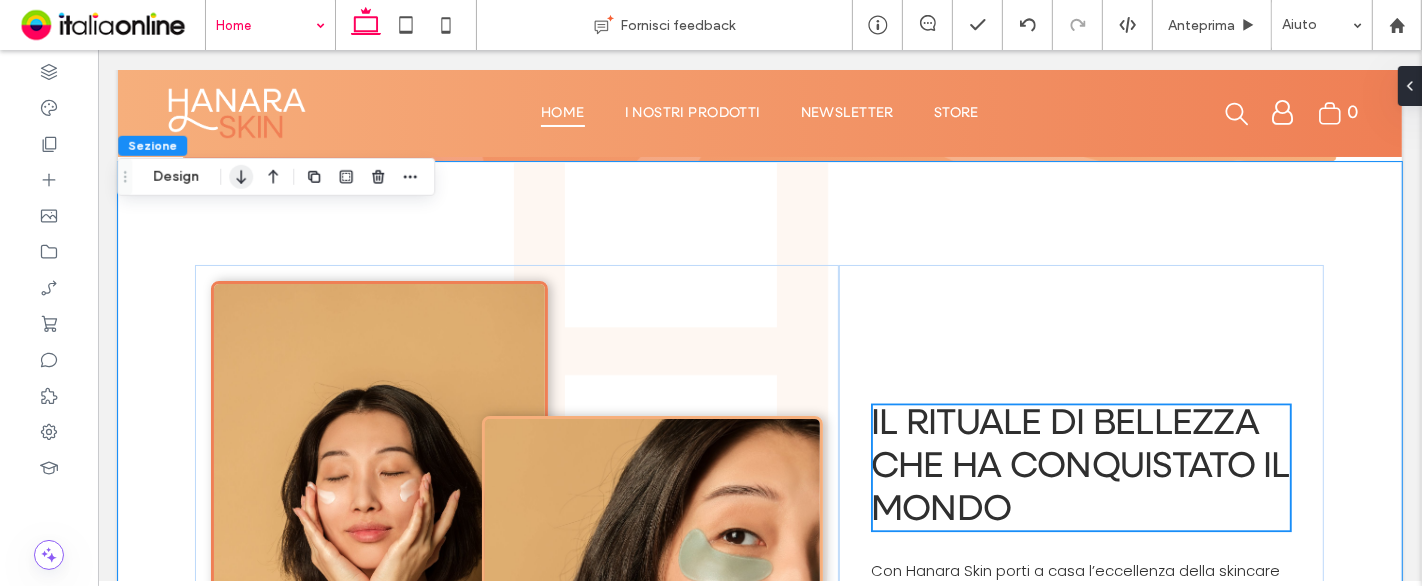 drag, startPoint x: 188, startPoint y: 178, endPoint x: 236, endPoint y: 192, distance: 50 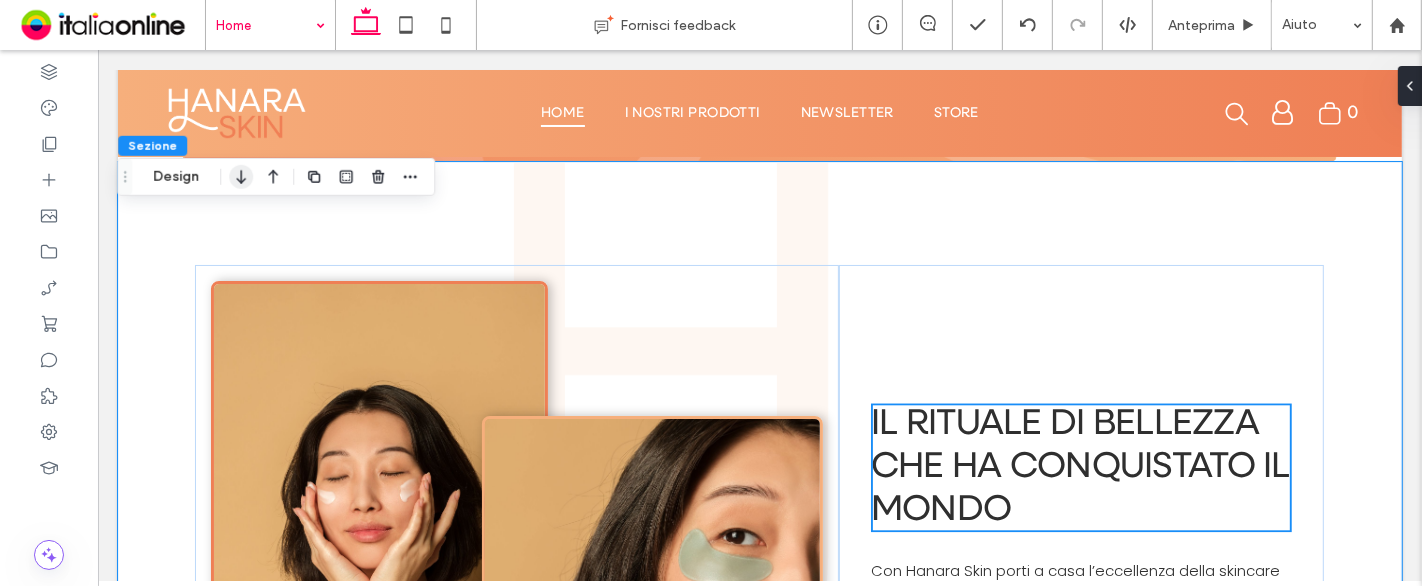 click on "Design" at bounding box center (176, 177) 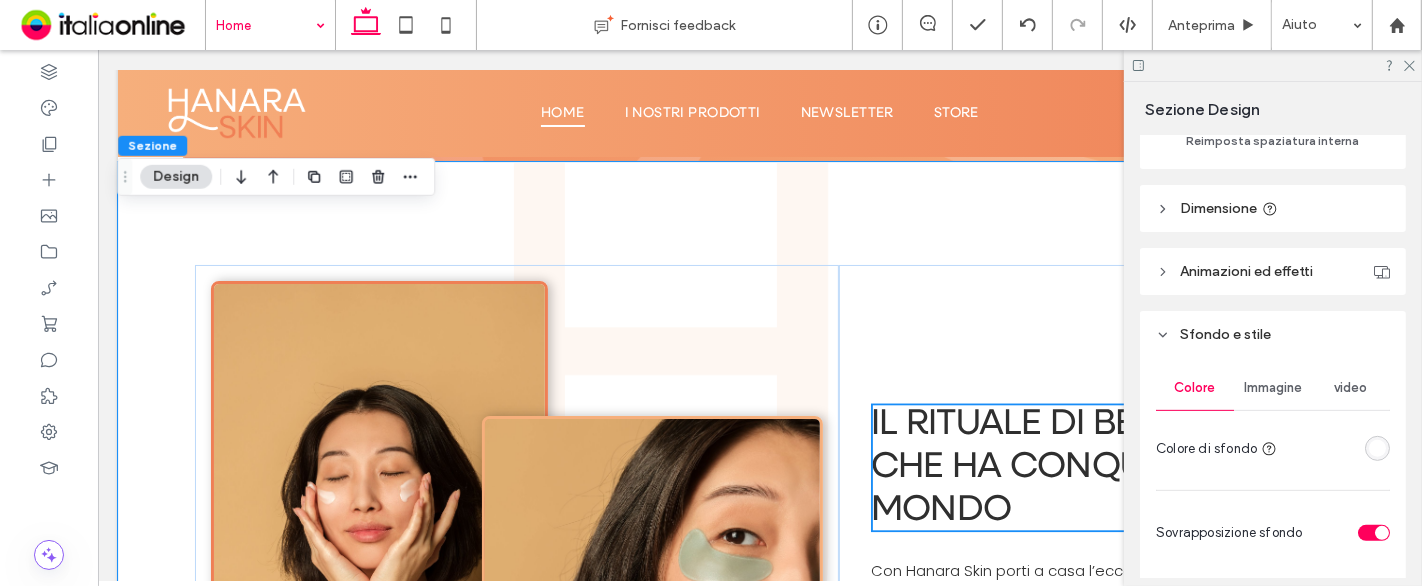 scroll, scrollTop: 666, scrollLeft: 0, axis: vertical 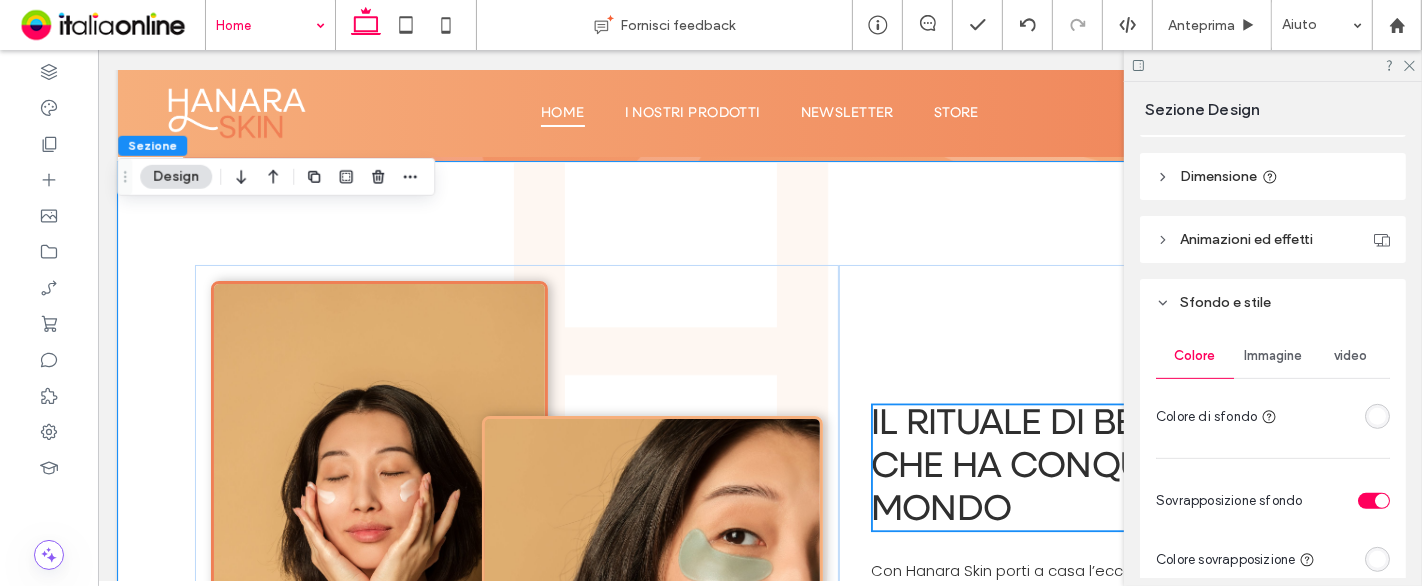 click on "Immagine" at bounding box center (1273, 356) 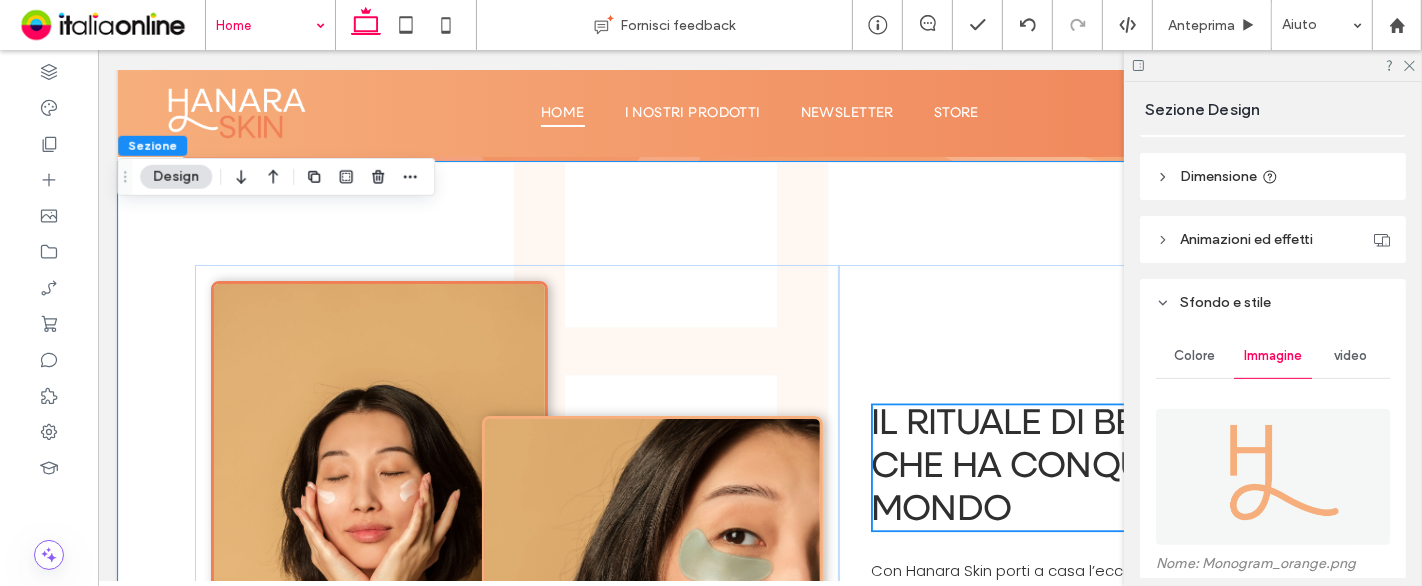 click at bounding box center [1273, 477] 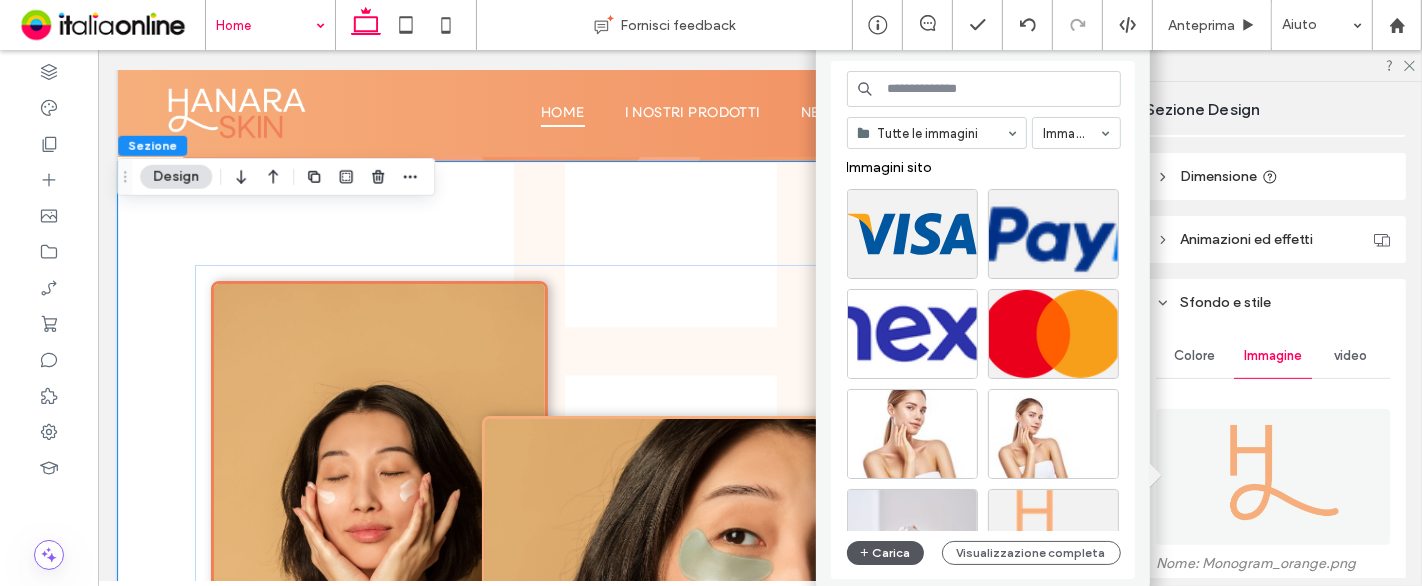 click on "Carica" at bounding box center (886, 553) 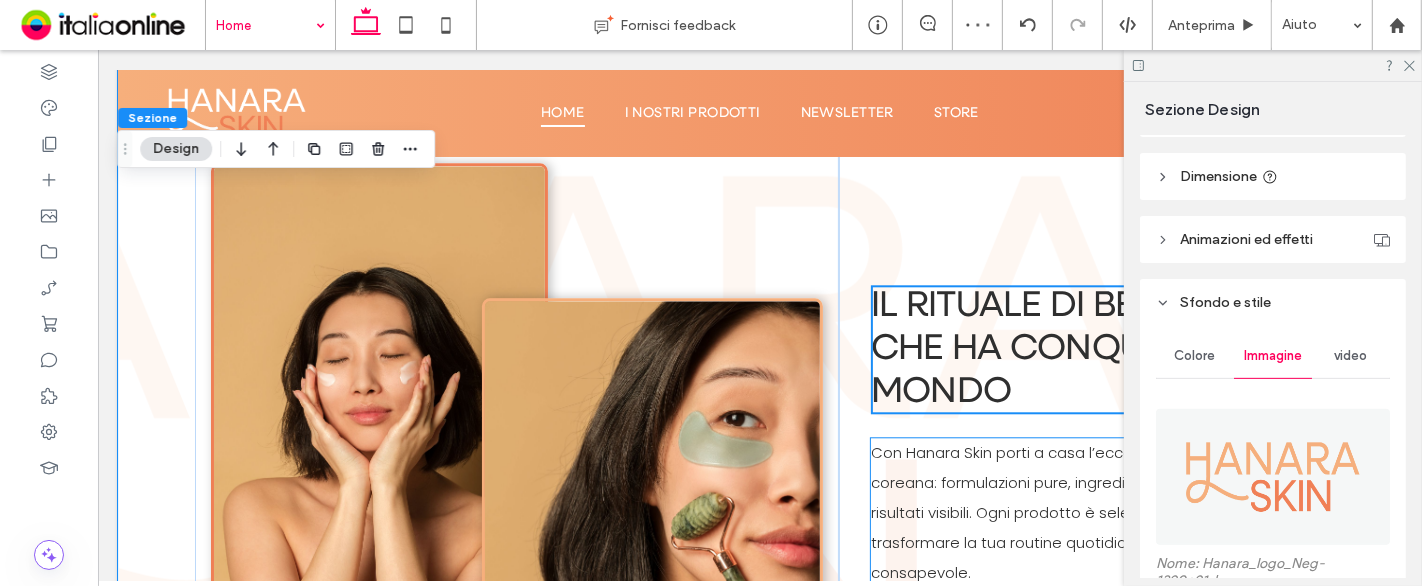 scroll, scrollTop: 4111, scrollLeft: 0, axis: vertical 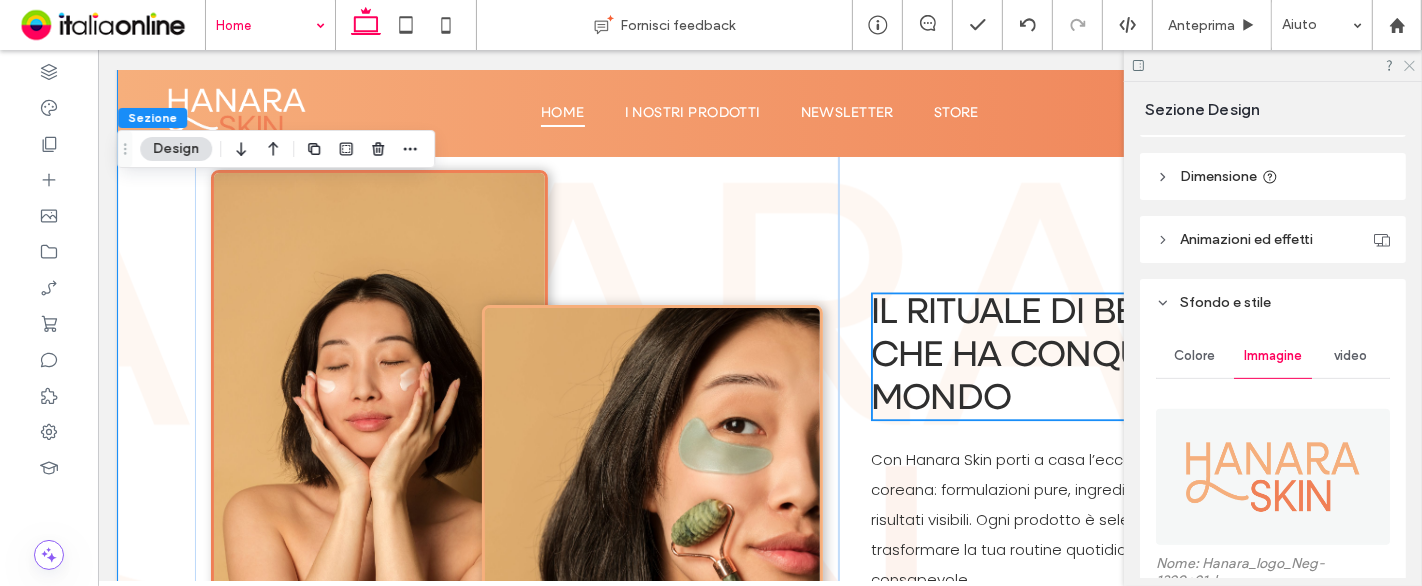 click 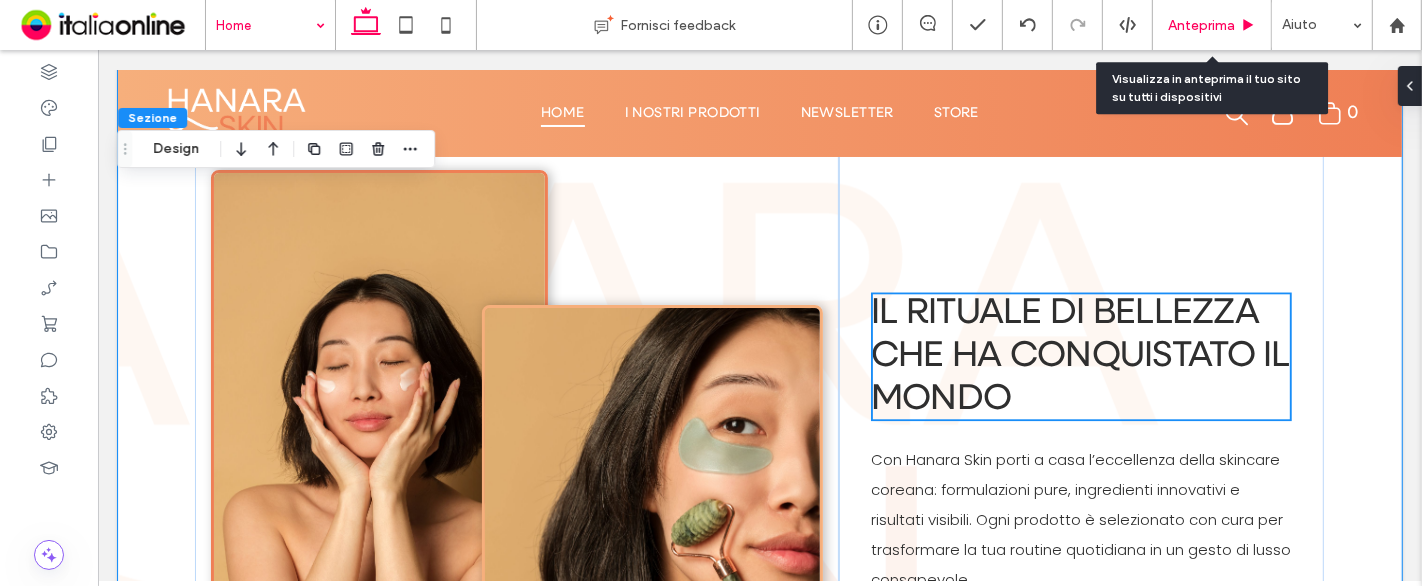 click on "Anteprima" at bounding box center [1212, 25] 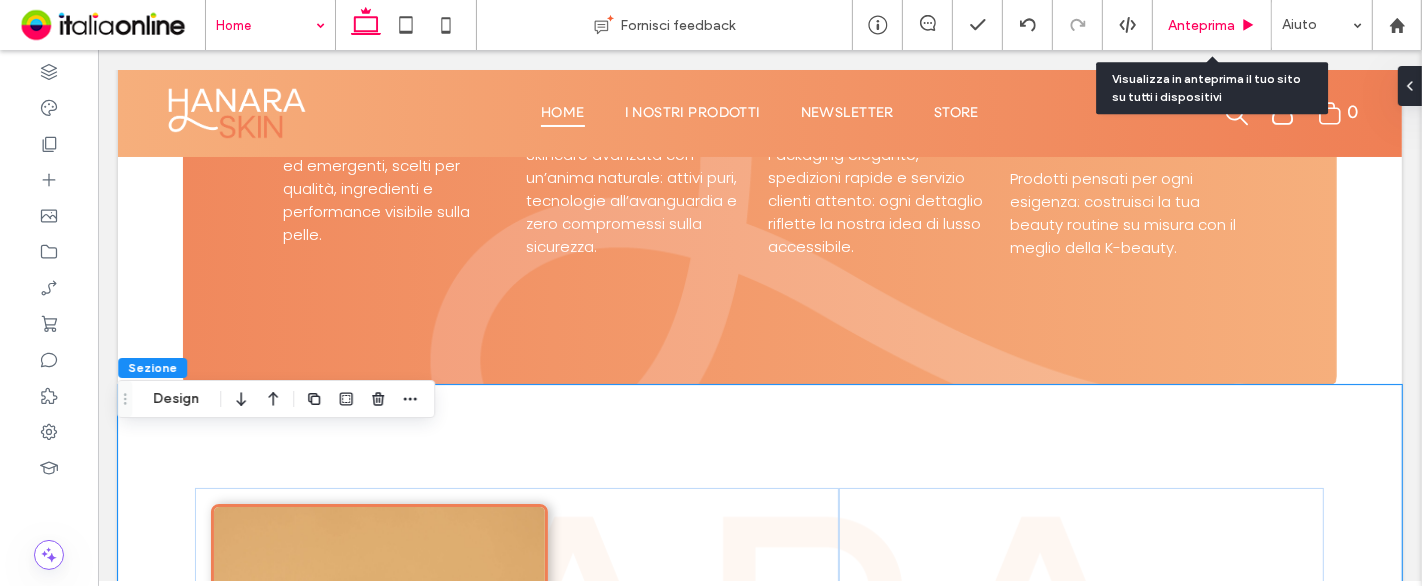 click on "Anteprima" at bounding box center (1201, 25) 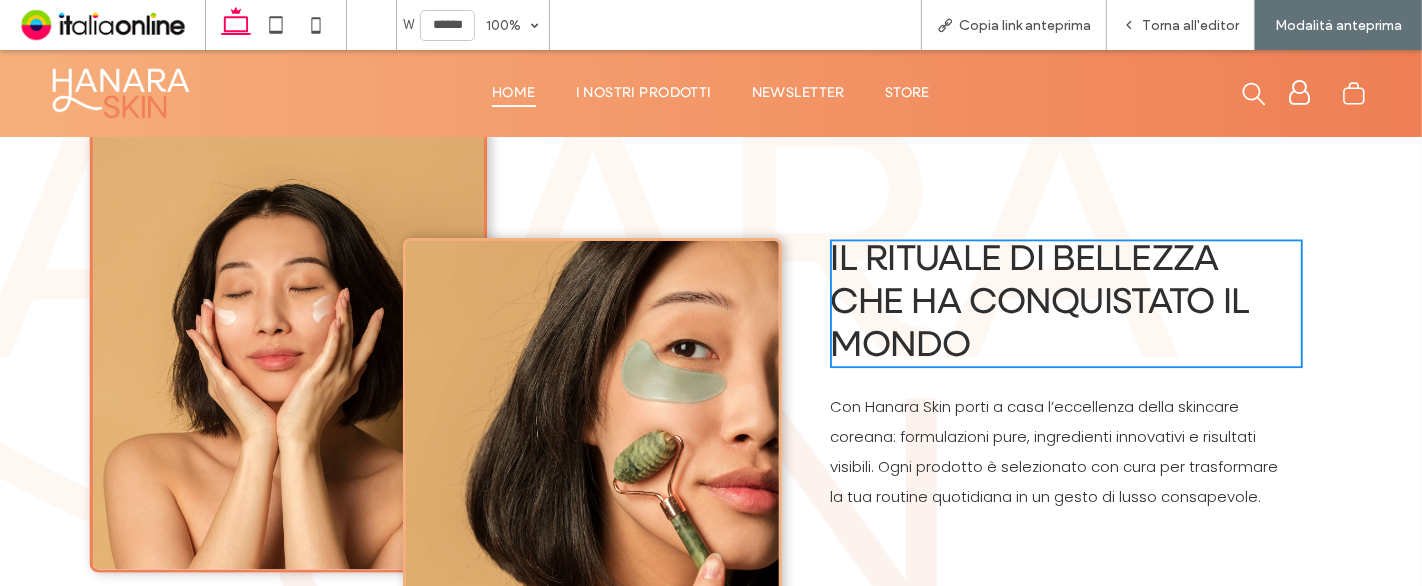 scroll, scrollTop: 4398, scrollLeft: 0, axis: vertical 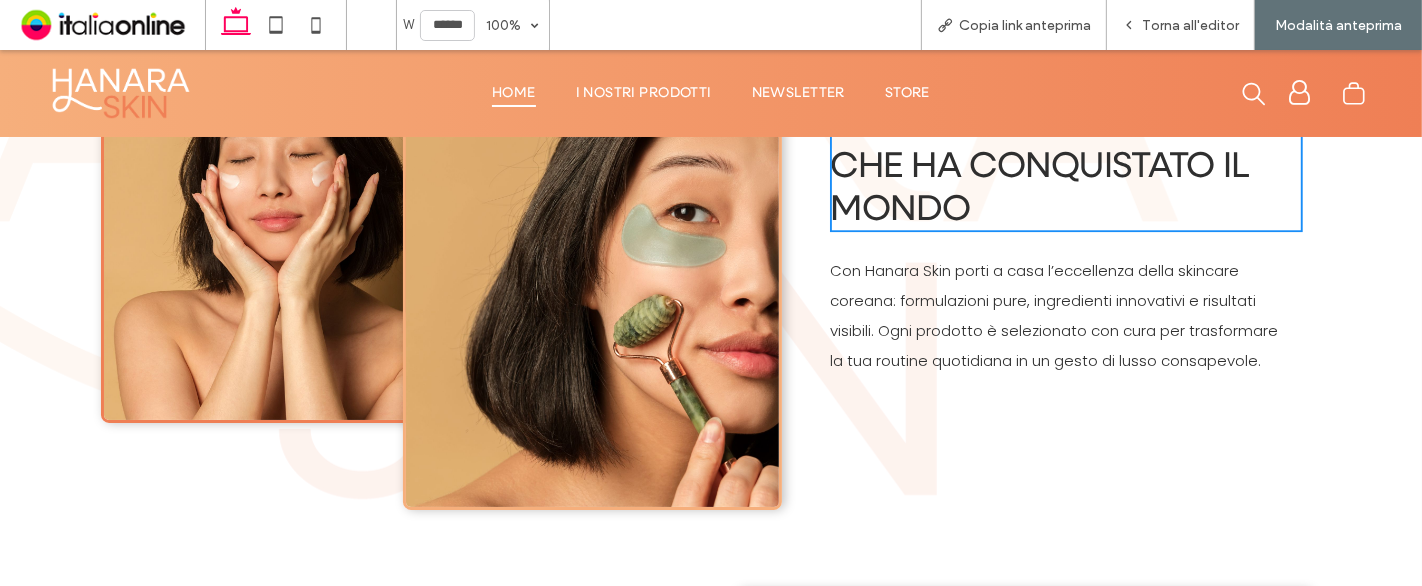 click on "il rituale di bellezza che ha conquistato il mondo
Con Hanara Skin porti a casa l’eccellenza della skincare coreana: formulazioni pure, ingredienti innovativi e risultati visibili. Ogni prodotto è selezionato con cura per trasformare la tua routine quotidiana in un gesto di lusso consapevole." at bounding box center [1066, 238] 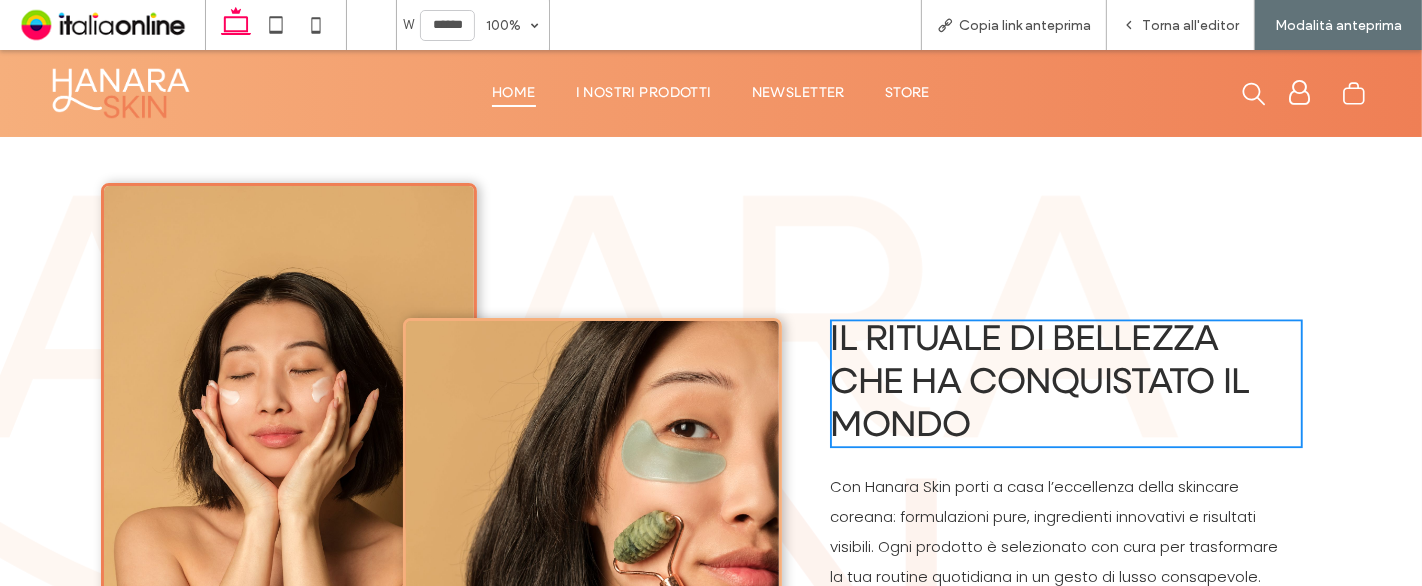 scroll, scrollTop: 4176, scrollLeft: 0, axis: vertical 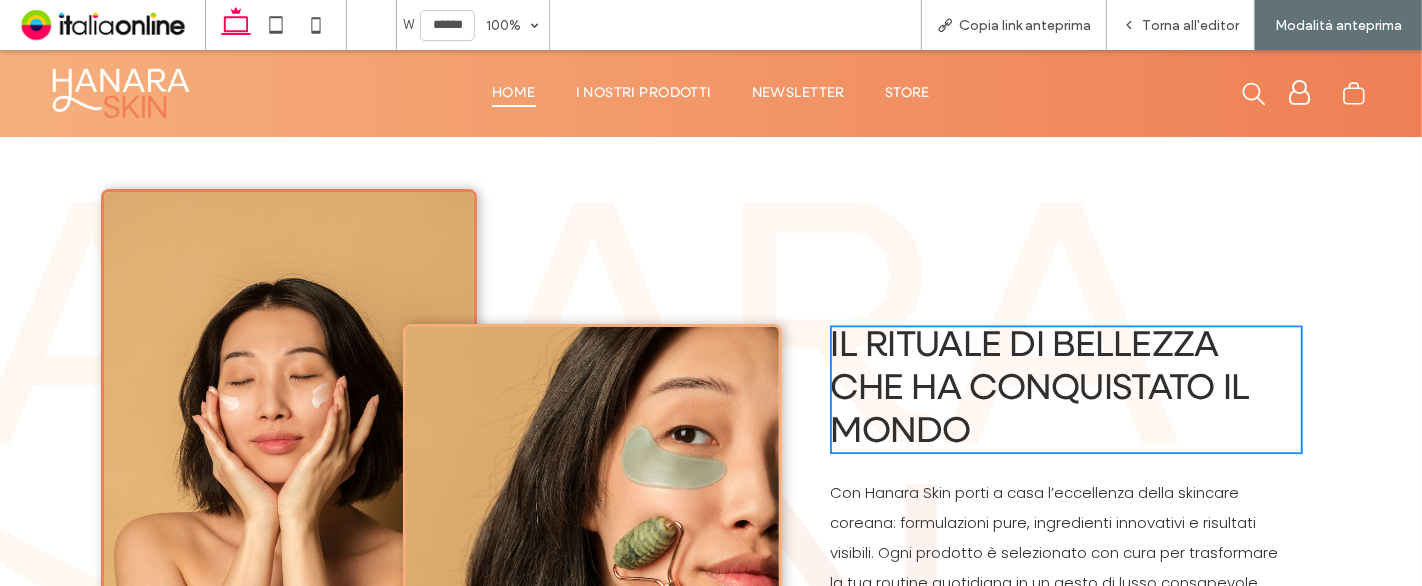 click on "Home" at bounding box center [514, 93] 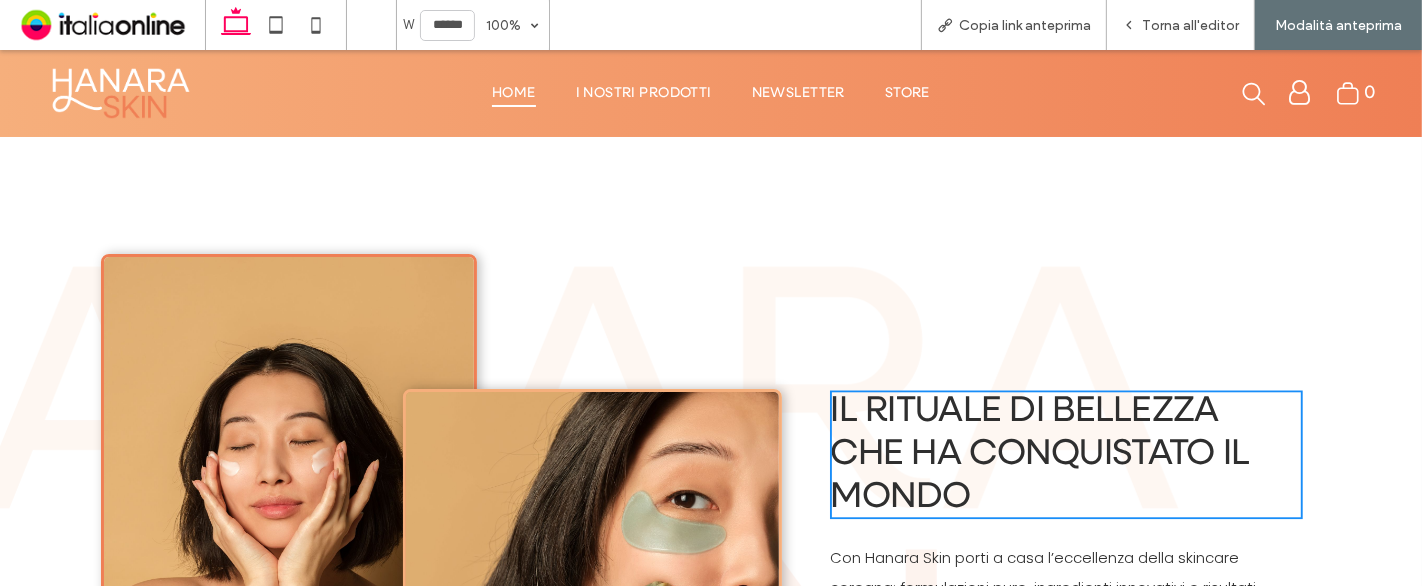 scroll, scrollTop: 4222, scrollLeft: 0, axis: vertical 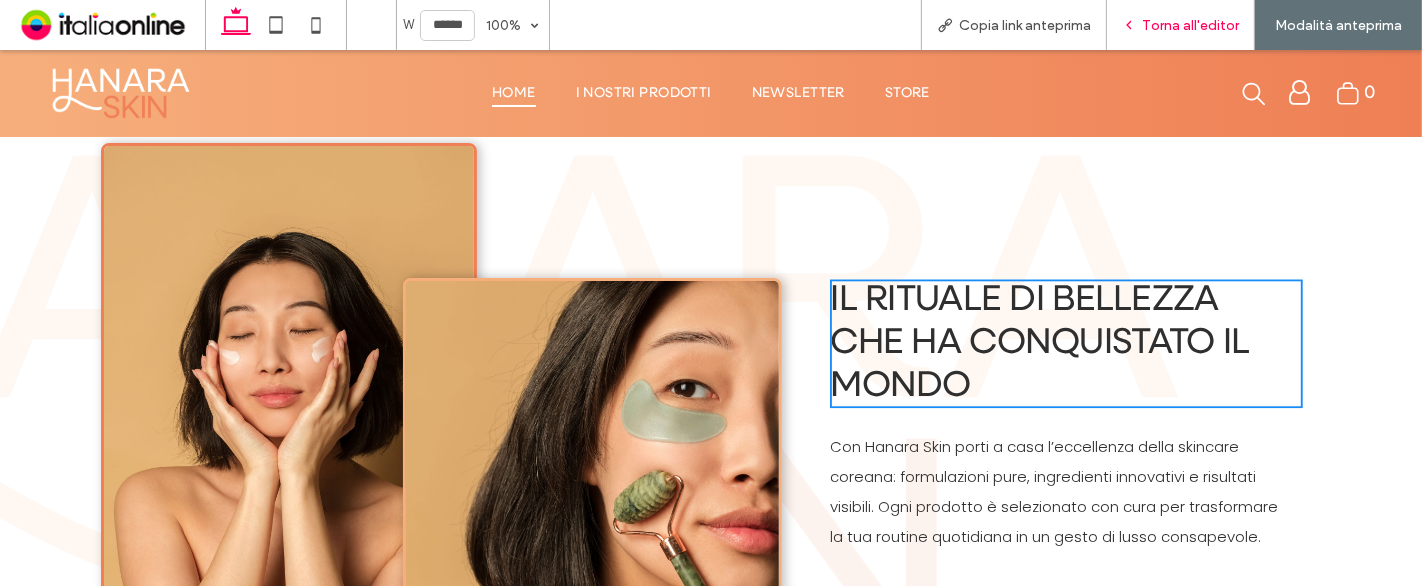 click on "Torna all'editor" at bounding box center (1181, 25) 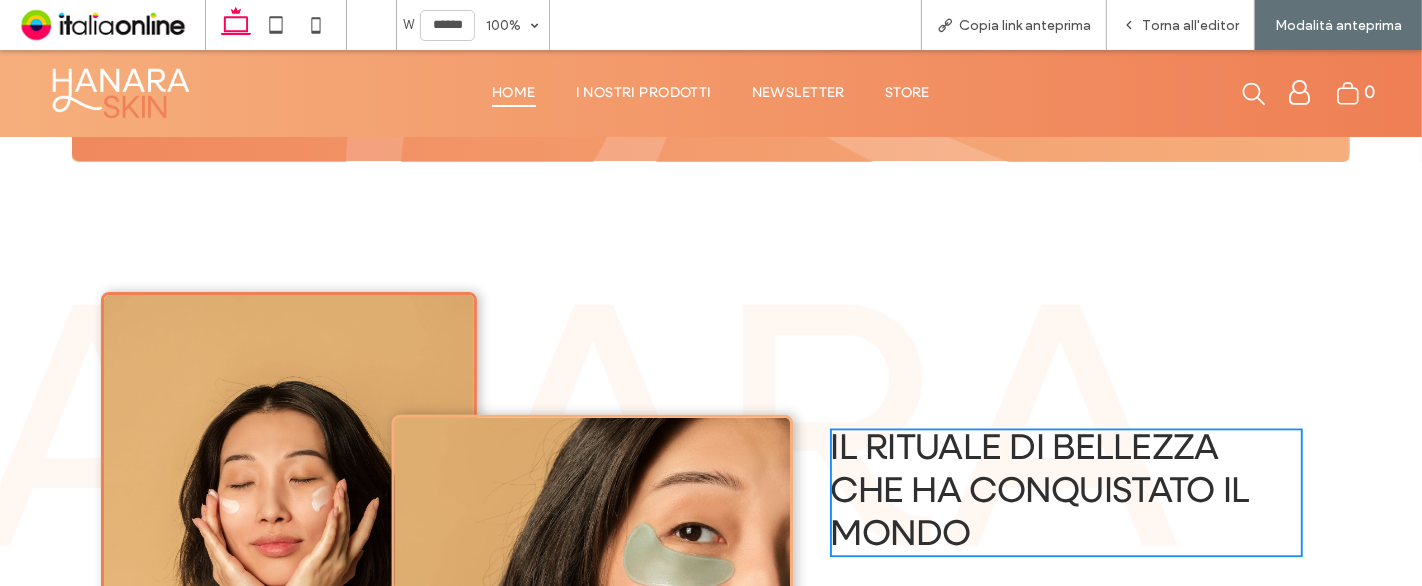 scroll, scrollTop: 4000, scrollLeft: 0, axis: vertical 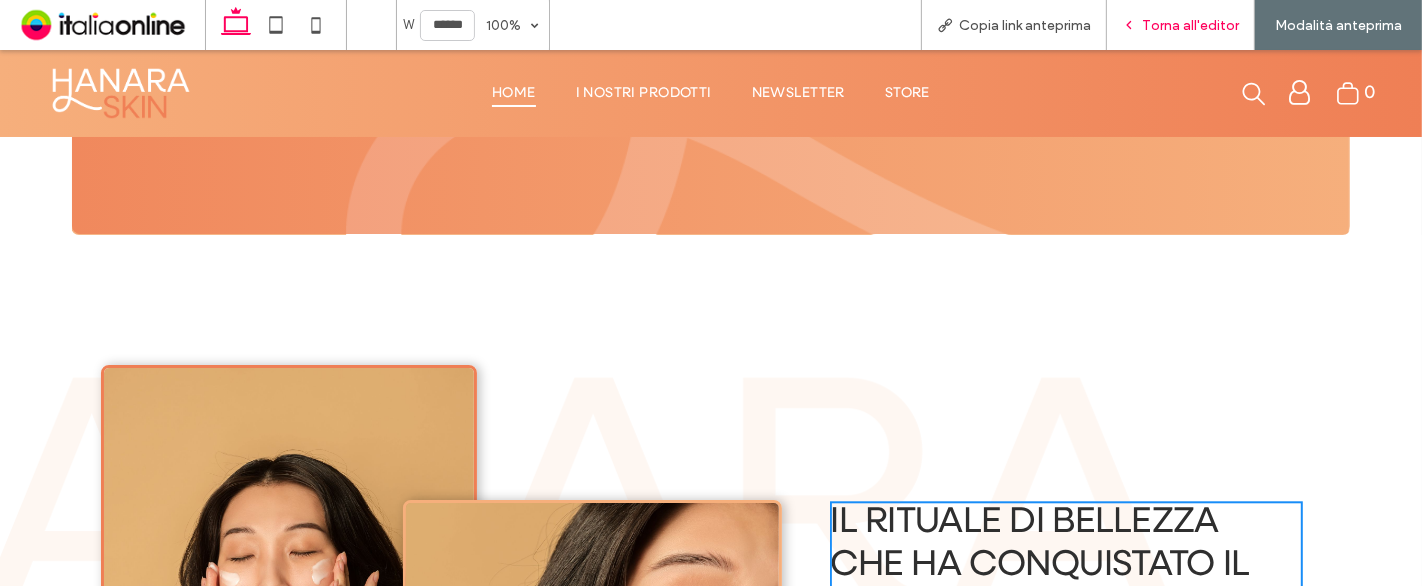 click on "Torna all'editor" at bounding box center (1190, 25) 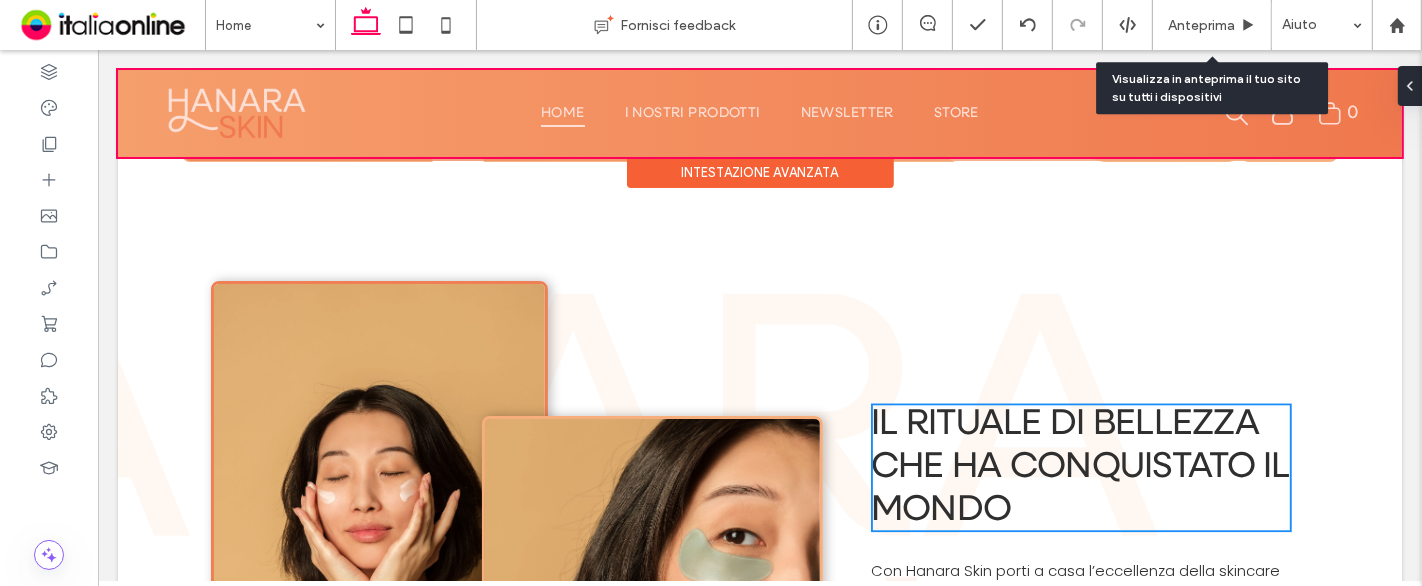scroll, scrollTop: 3994, scrollLeft: 0, axis: vertical 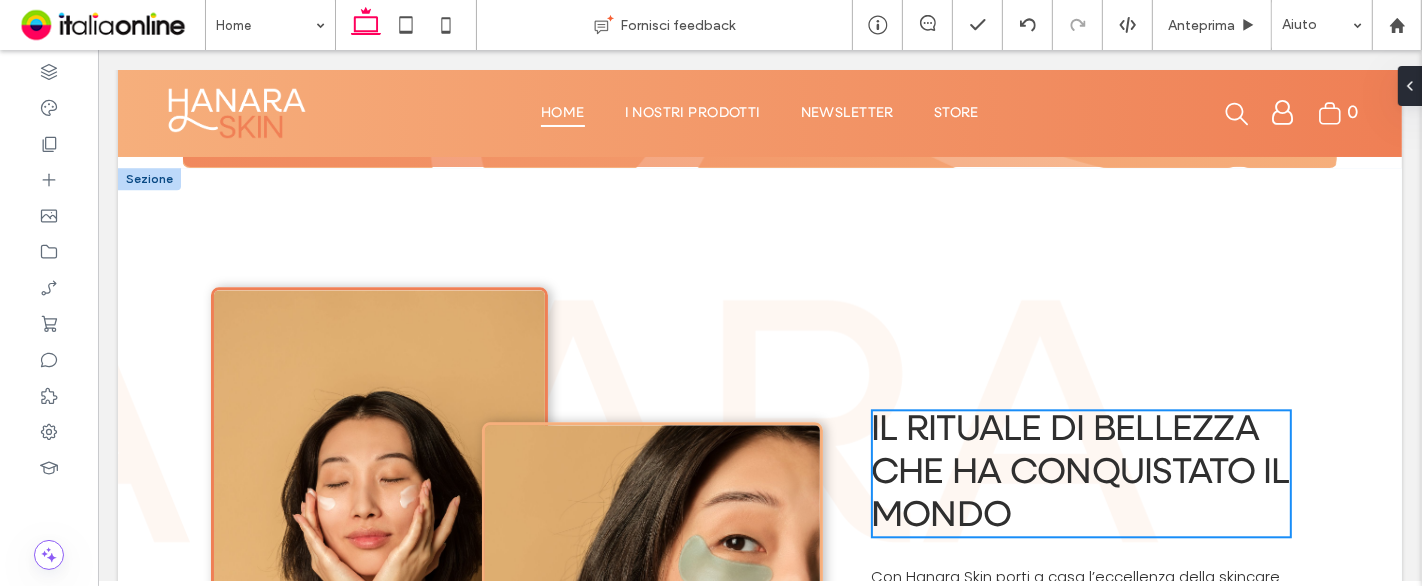 click at bounding box center (148, 179) 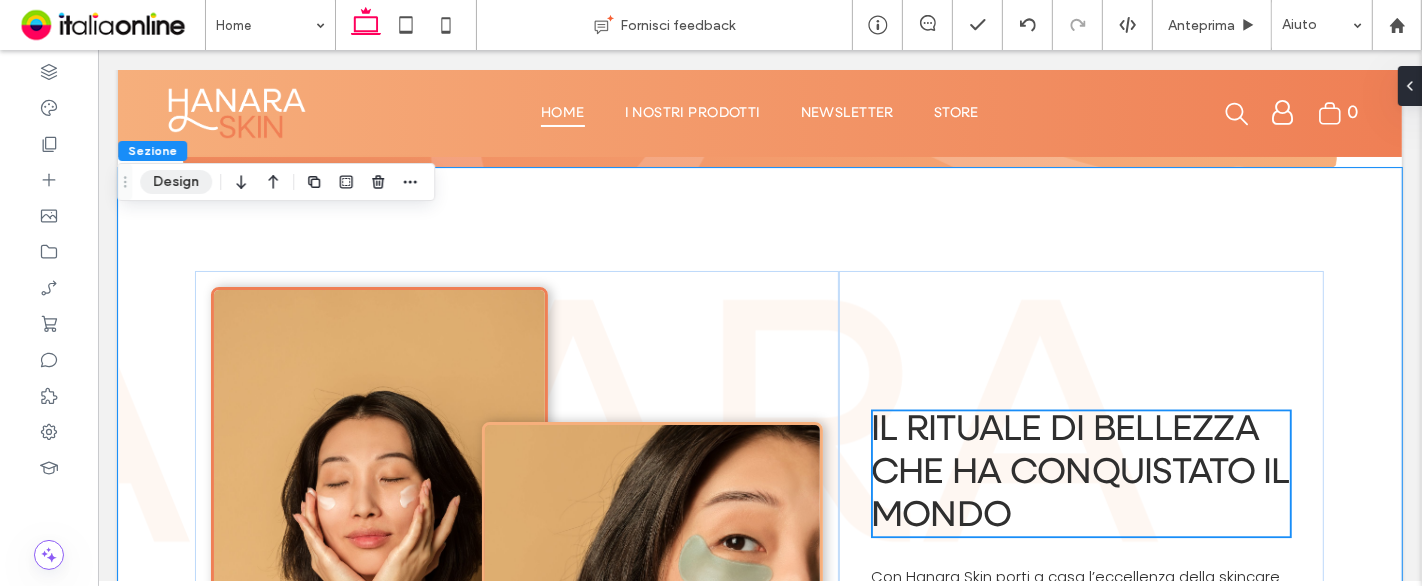 click on "Design" at bounding box center [176, 182] 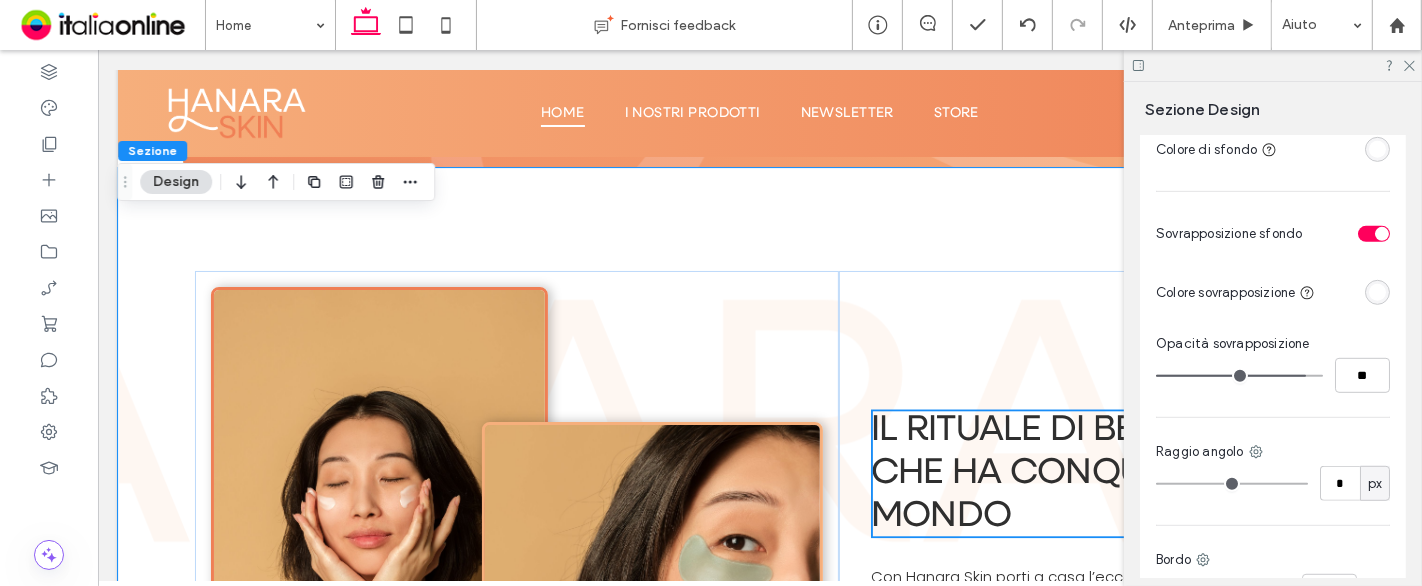 scroll, scrollTop: 777, scrollLeft: 0, axis: vertical 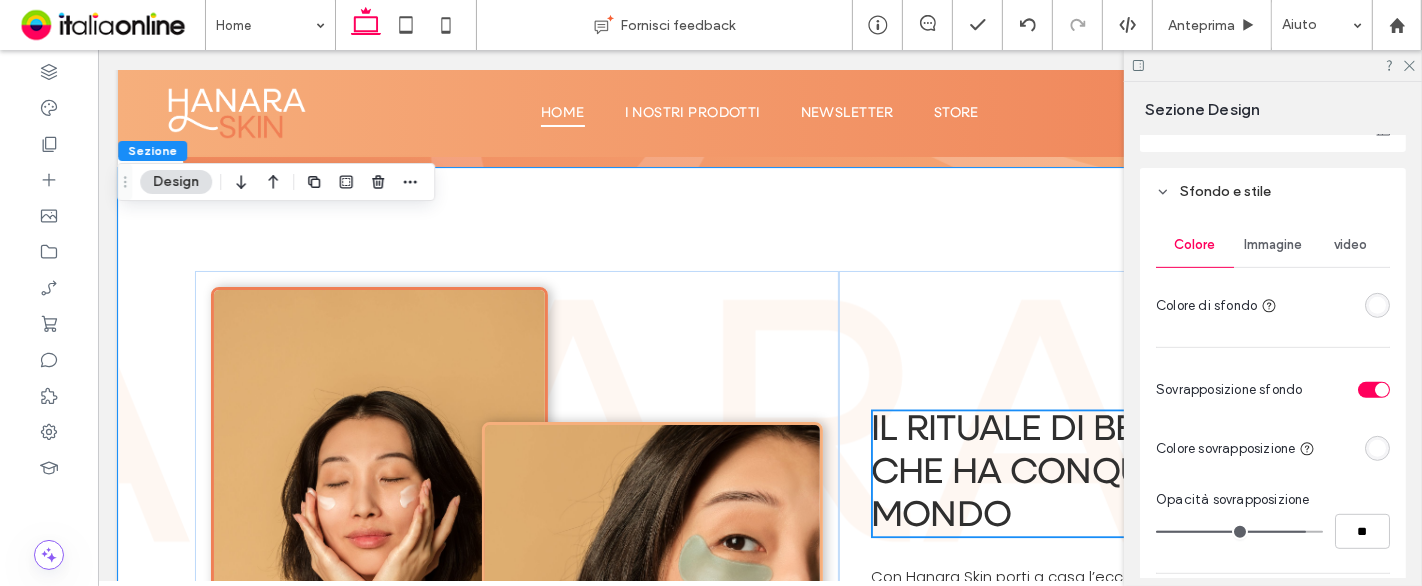 click on "Immagine" at bounding box center [1273, 245] 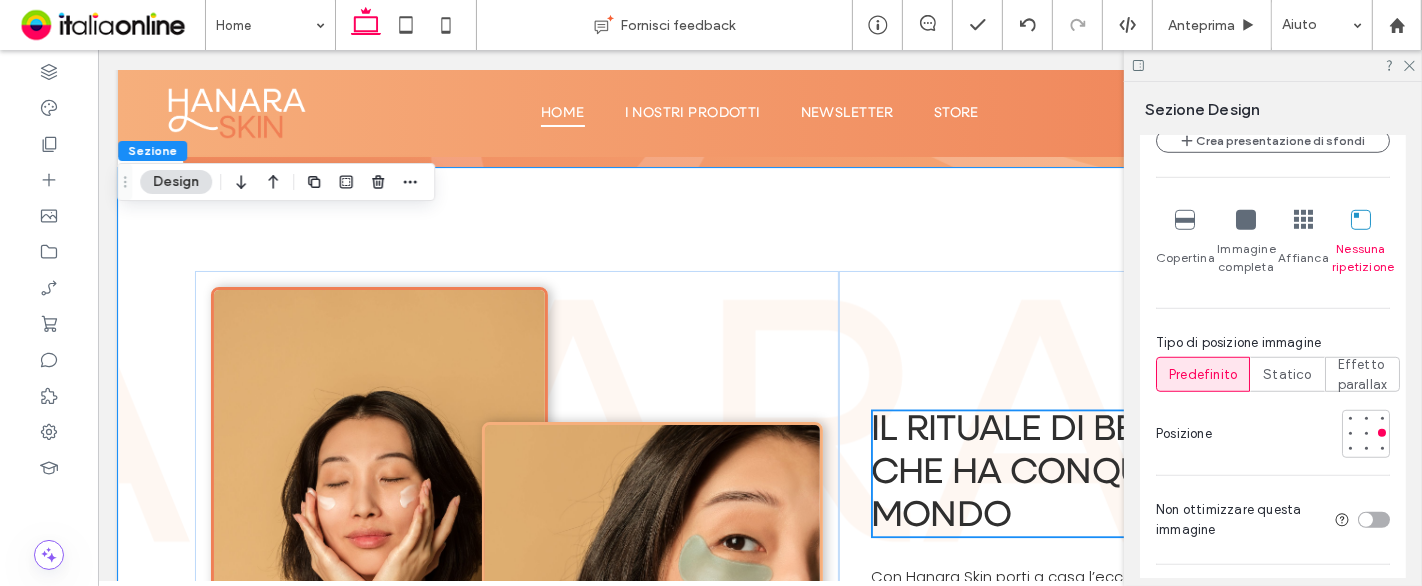 scroll, scrollTop: 1222, scrollLeft: 0, axis: vertical 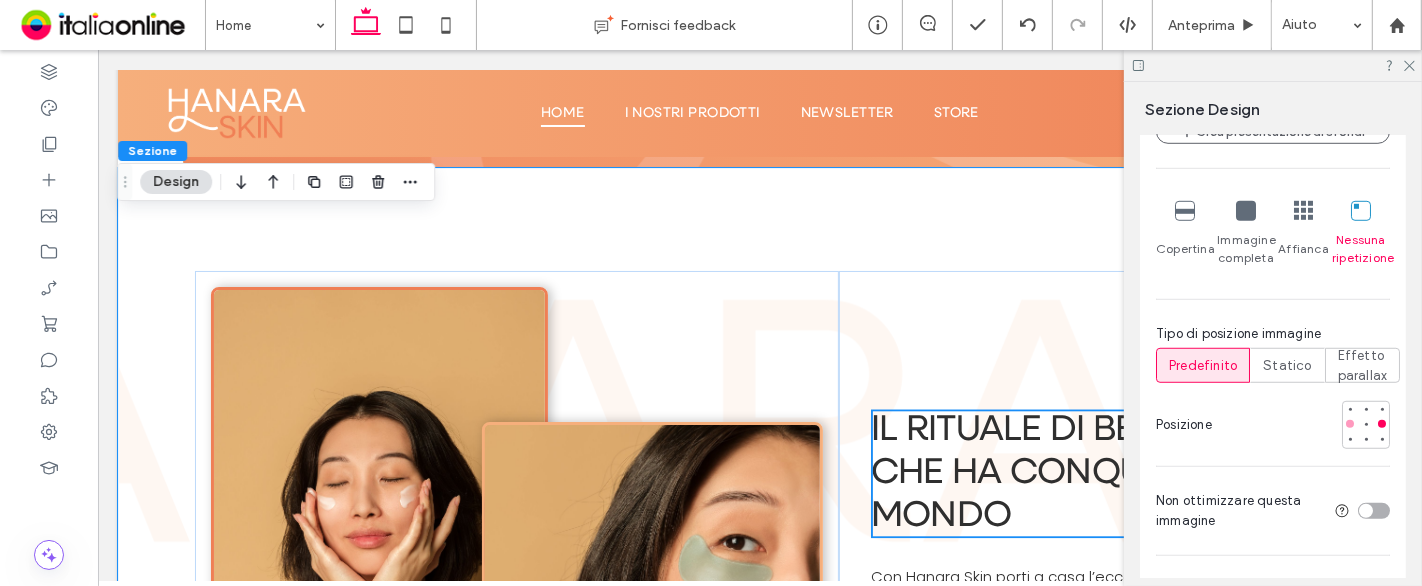 click at bounding box center (1350, 424) 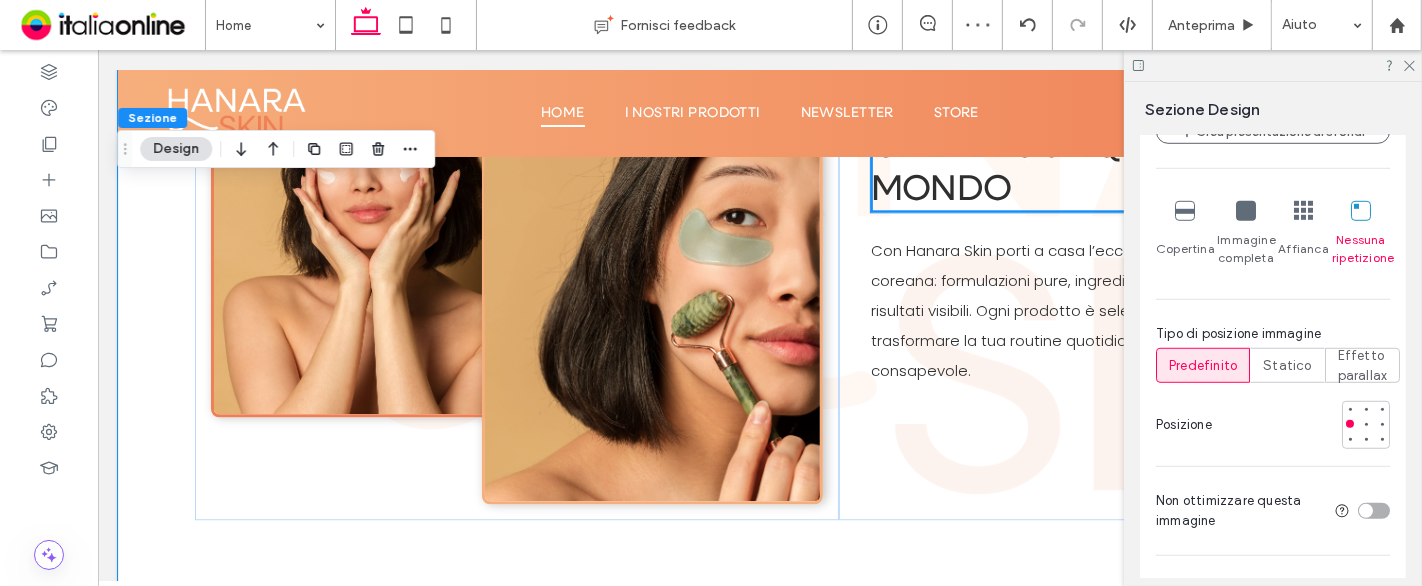 scroll, scrollTop: 4217, scrollLeft: 0, axis: vertical 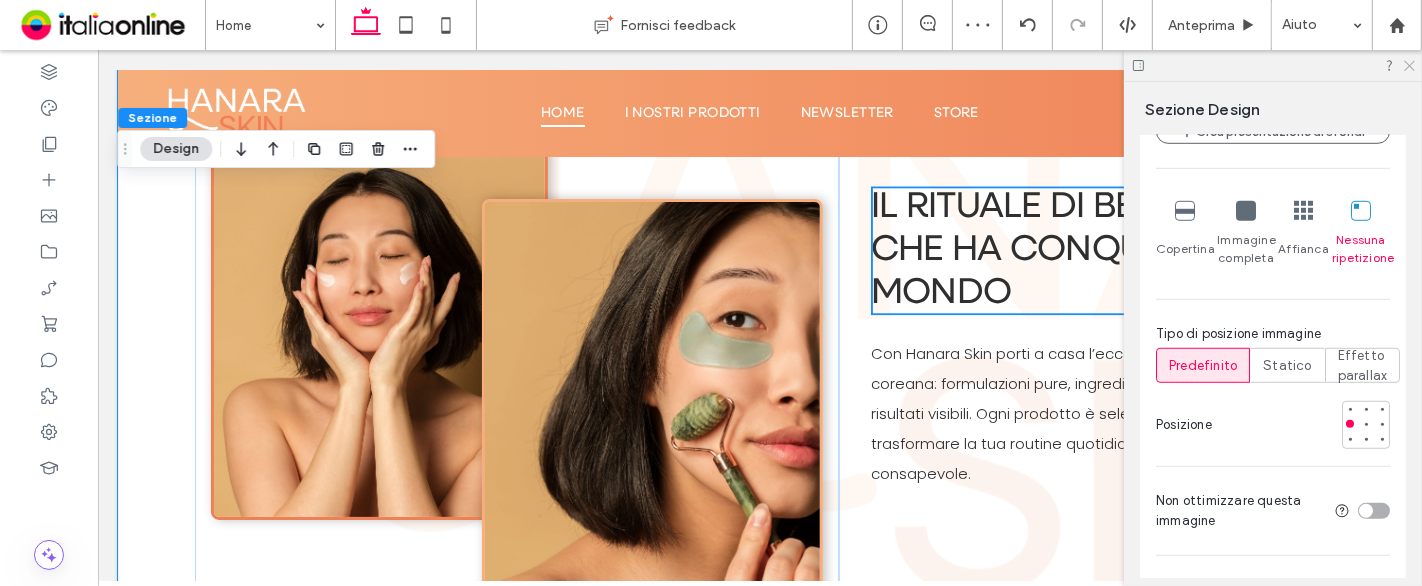 click 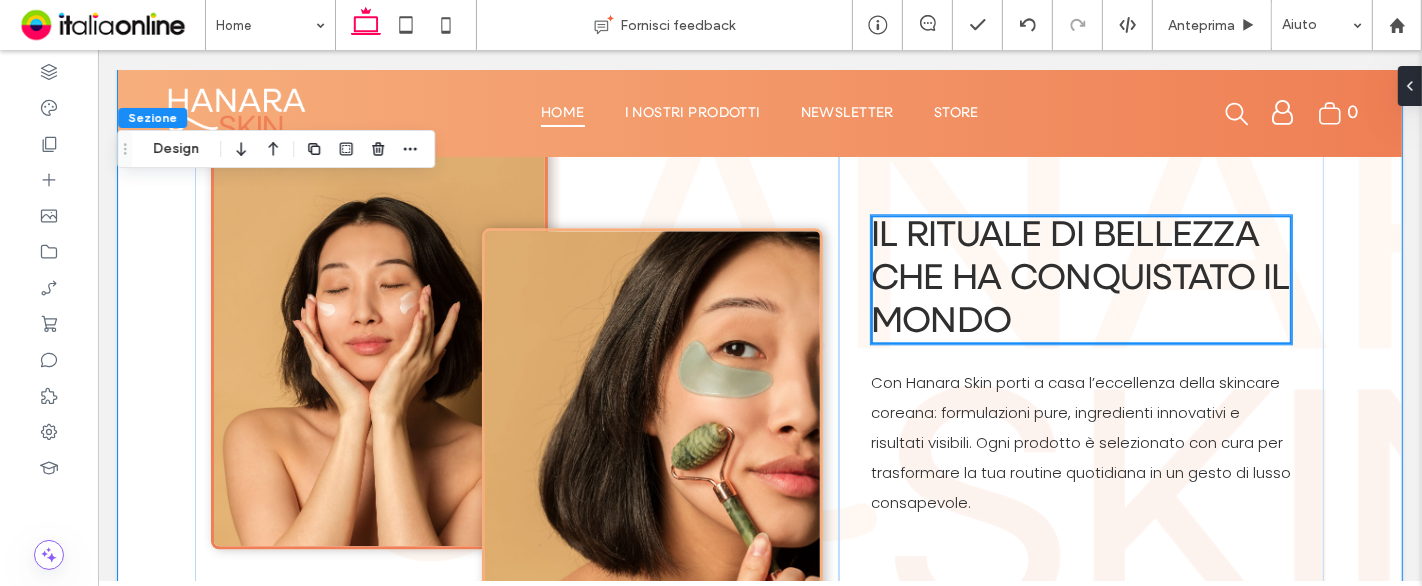scroll, scrollTop: 4105, scrollLeft: 0, axis: vertical 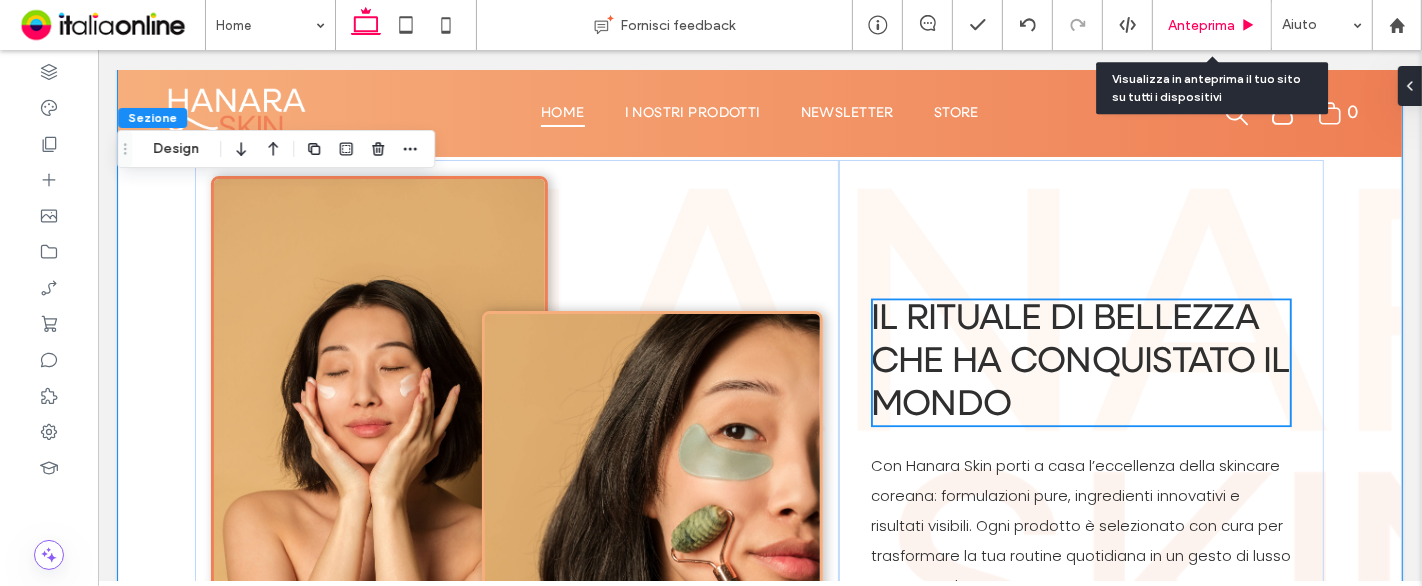 click on "Anteprima" at bounding box center [1201, 25] 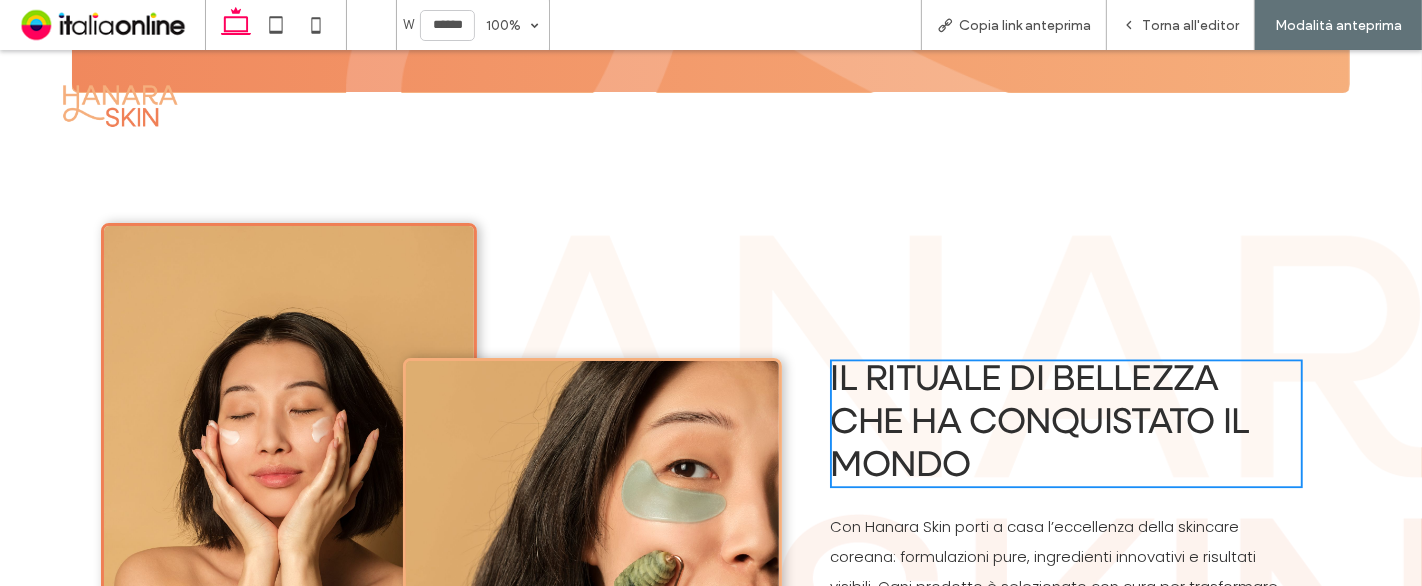 scroll, scrollTop: 4171, scrollLeft: 0, axis: vertical 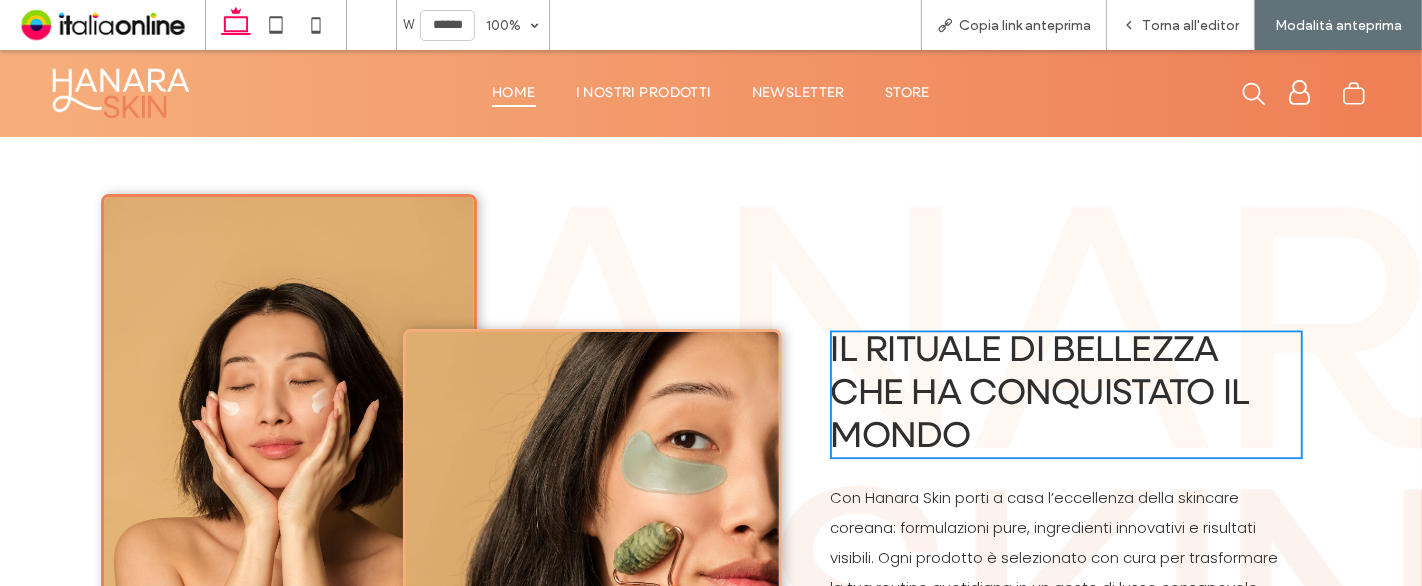 click at bounding box center [441, 465] 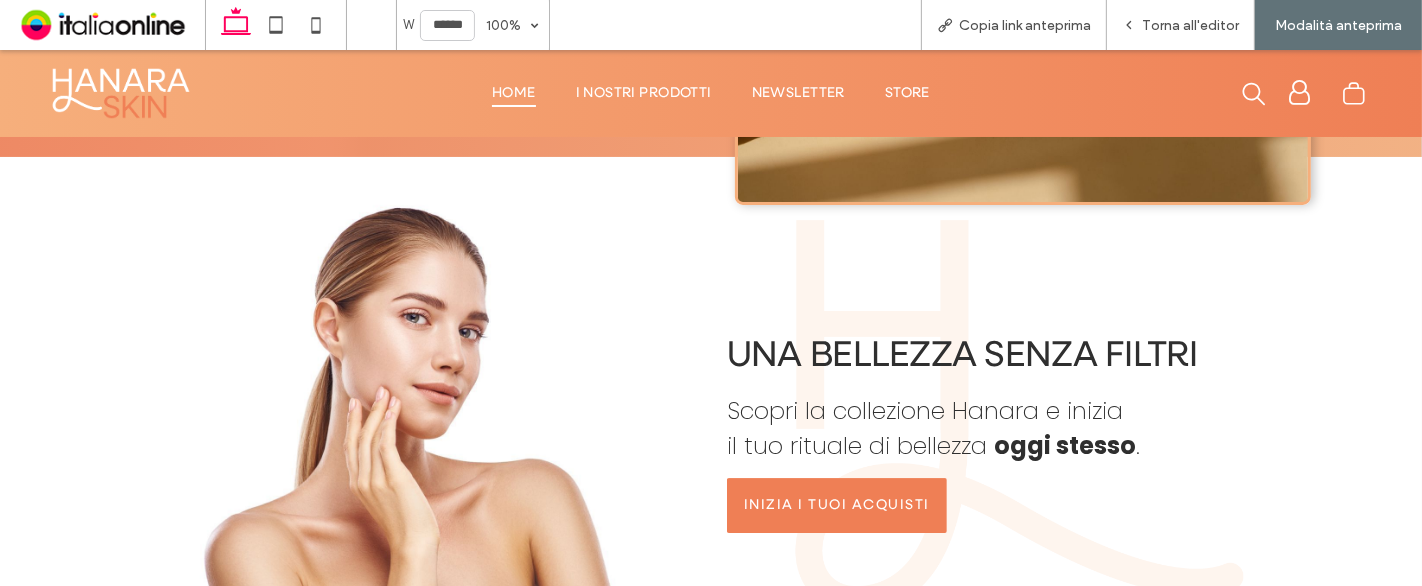 scroll, scrollTop: 5393, scrollLeft: 0, axis: vertical 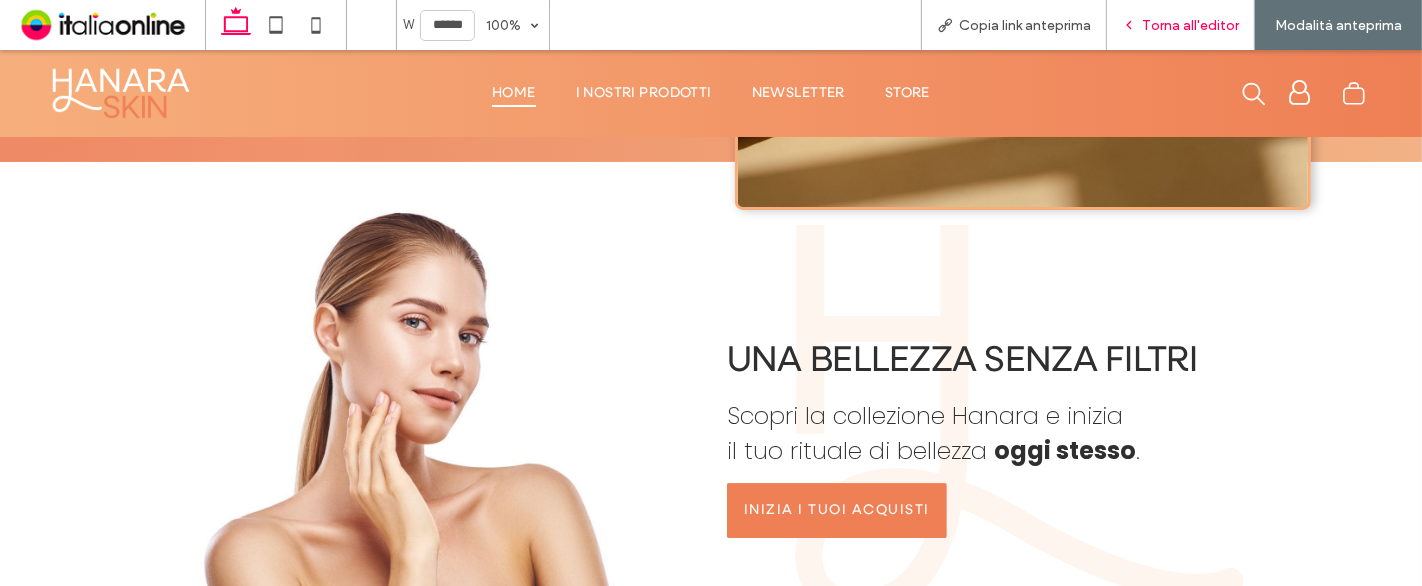 click on "Torna all'editor" at bounding box center [1190, 25] 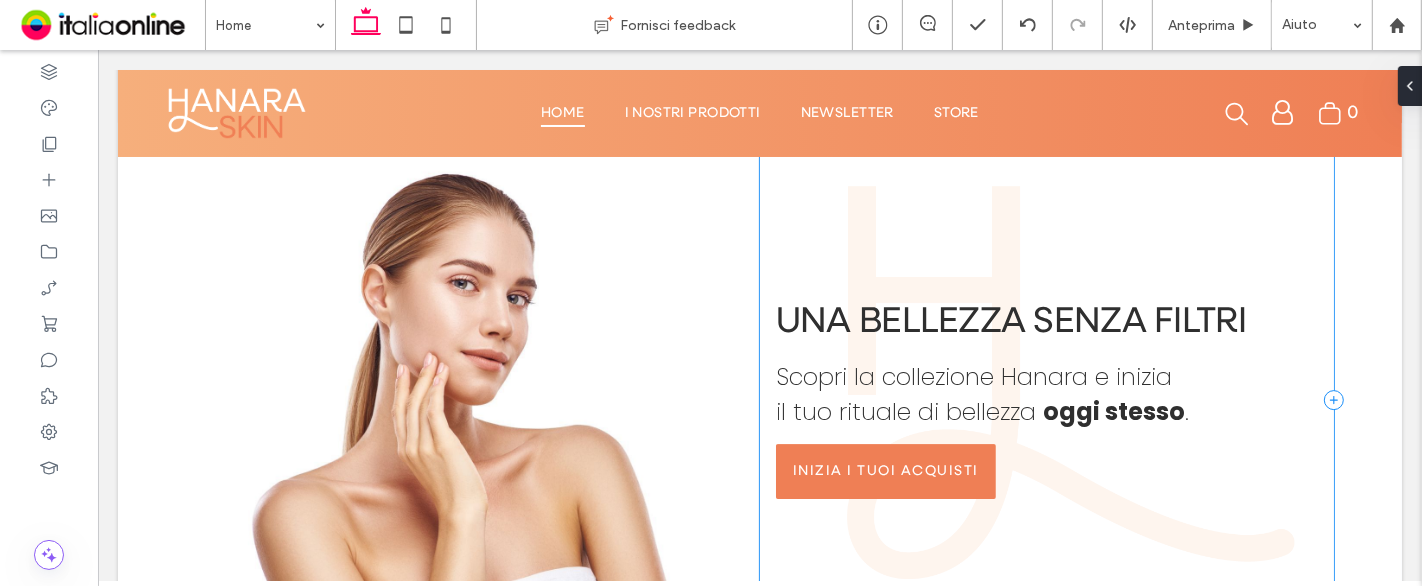 scroll, scrollTop: 5371, scrollLeft: 0, axis: vertical 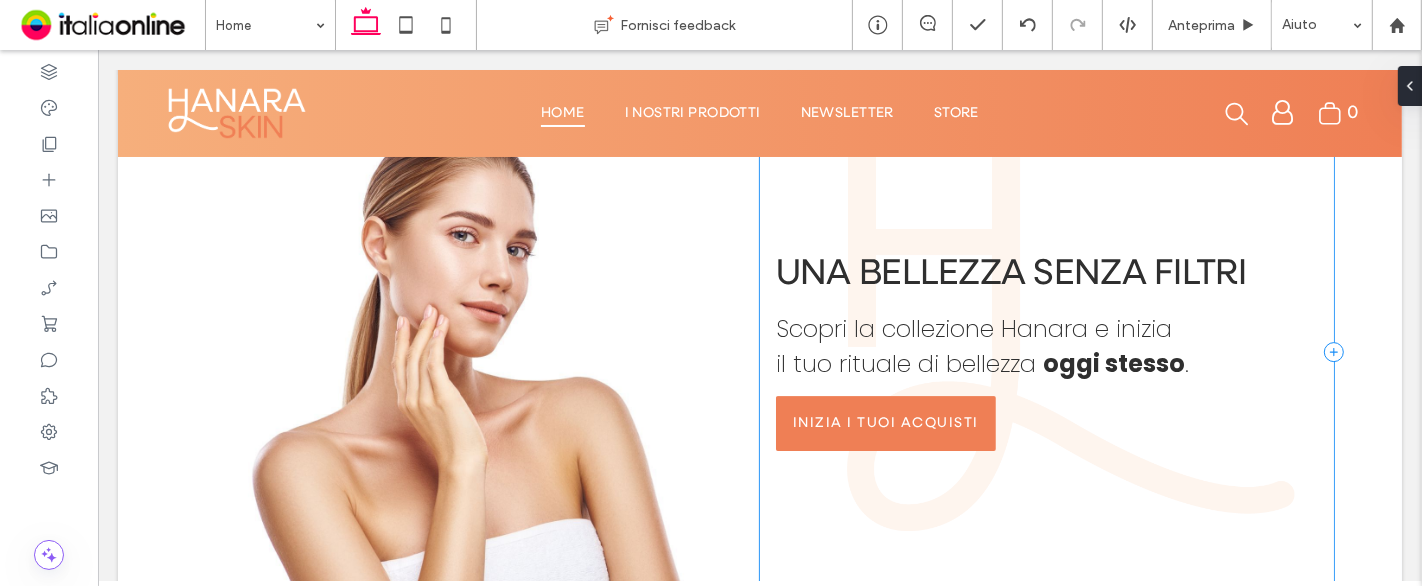 click on "Una bellezza senza filtri
Scopri la collezione Hanara e inizia il tuo rituale di bellezza
oggi stesso .
Inizia i tuoi acquisti" at bounding box center (1046, 352) 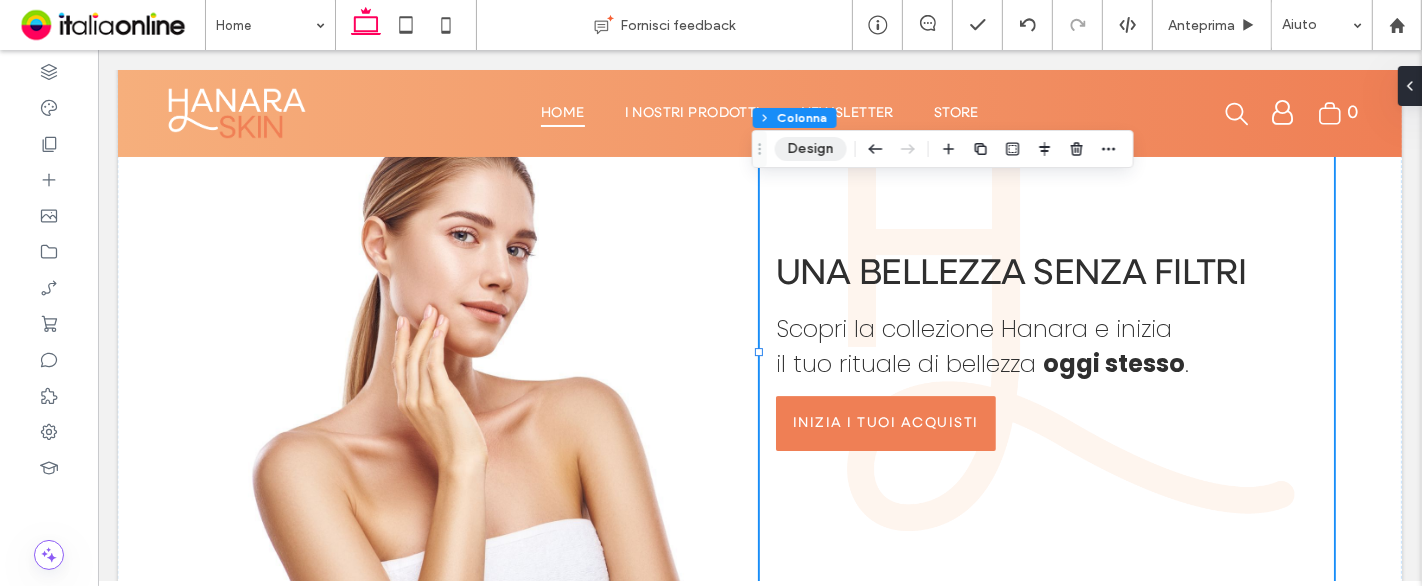 click on "Design" at bounding box center [811, 149] 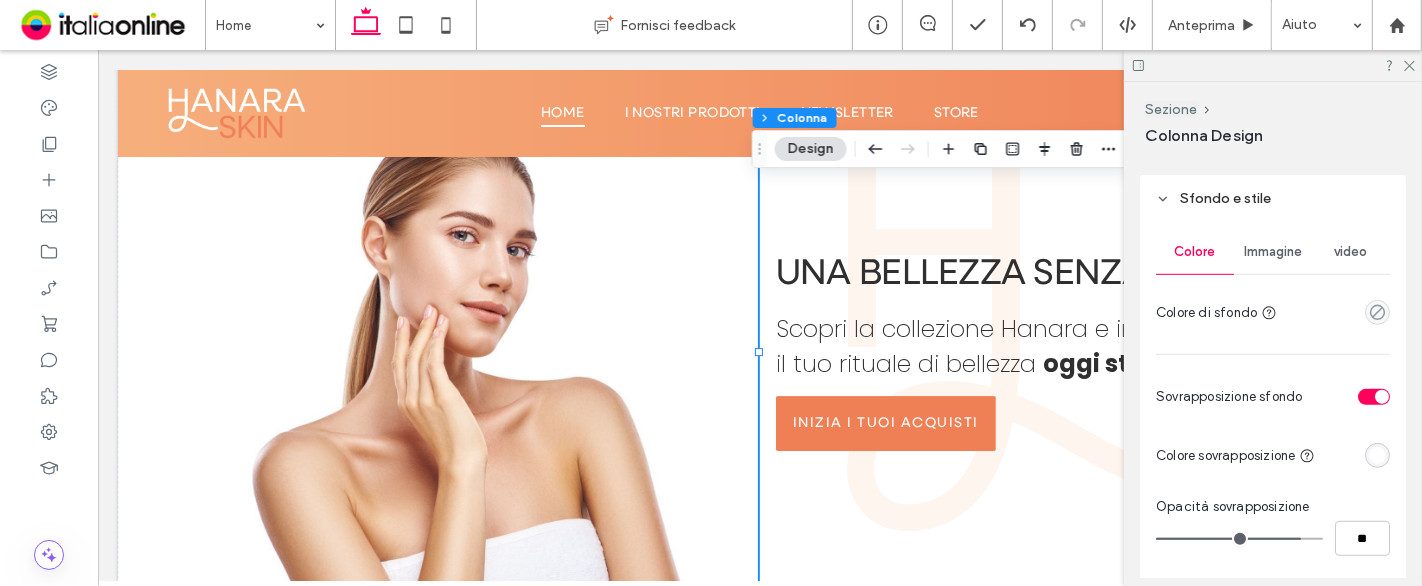 click on "Immagine" at bounding box center (1273, 252) 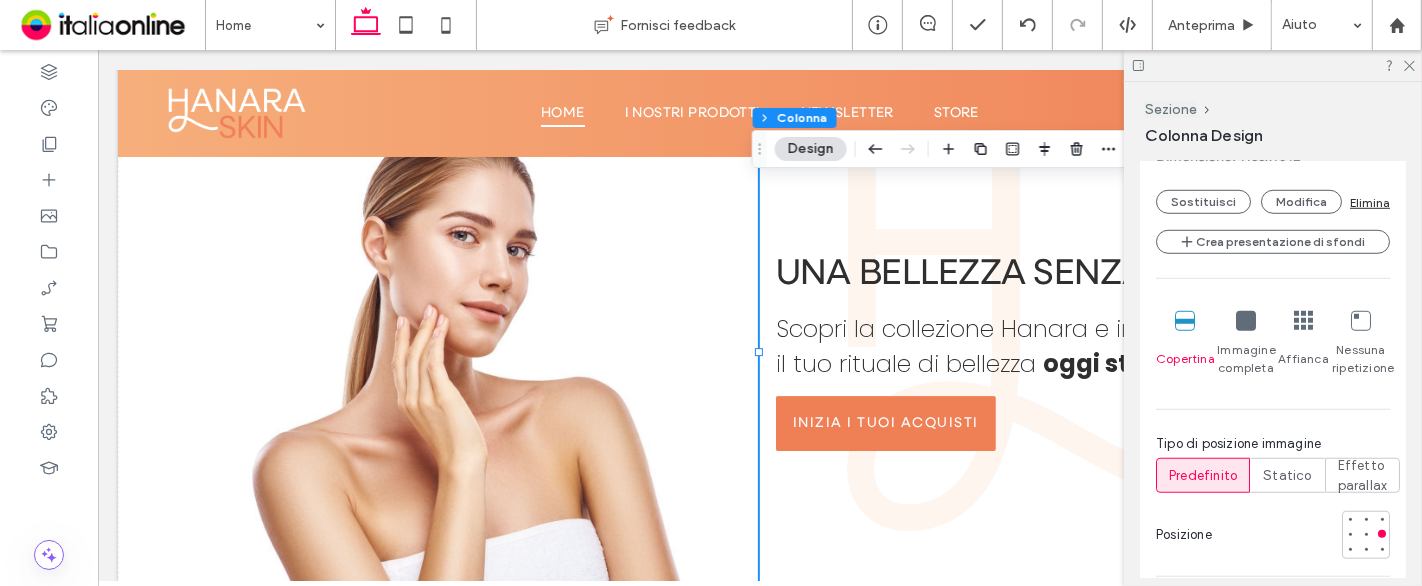 scroll, scrollTop: 1333, scrollLeft: 0, axis: vertical 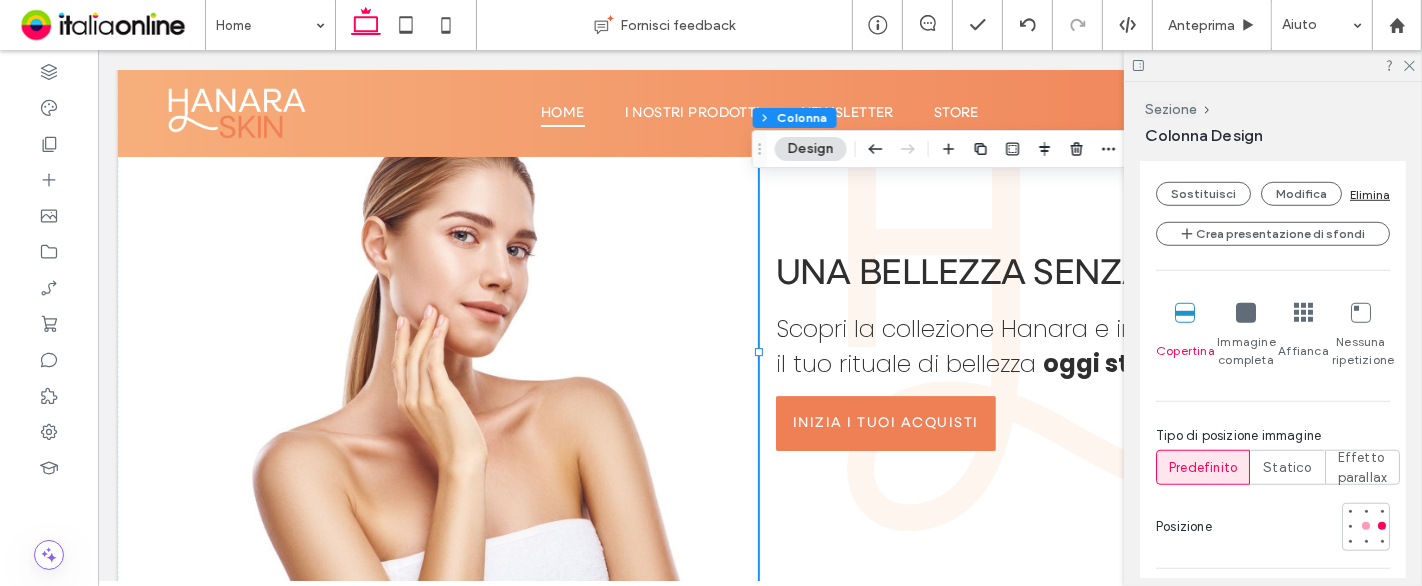click at bounding box center (1366, 526) 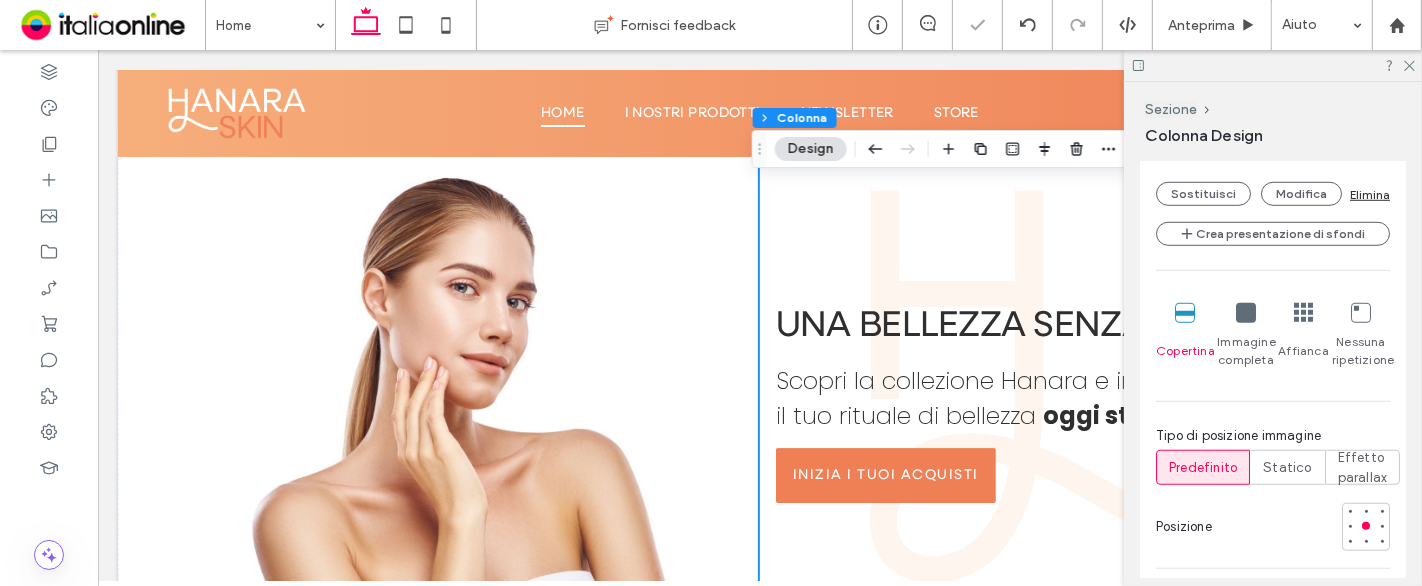 scroll, scrollTop: 5260, scrollLeft: 0, axis: vertical 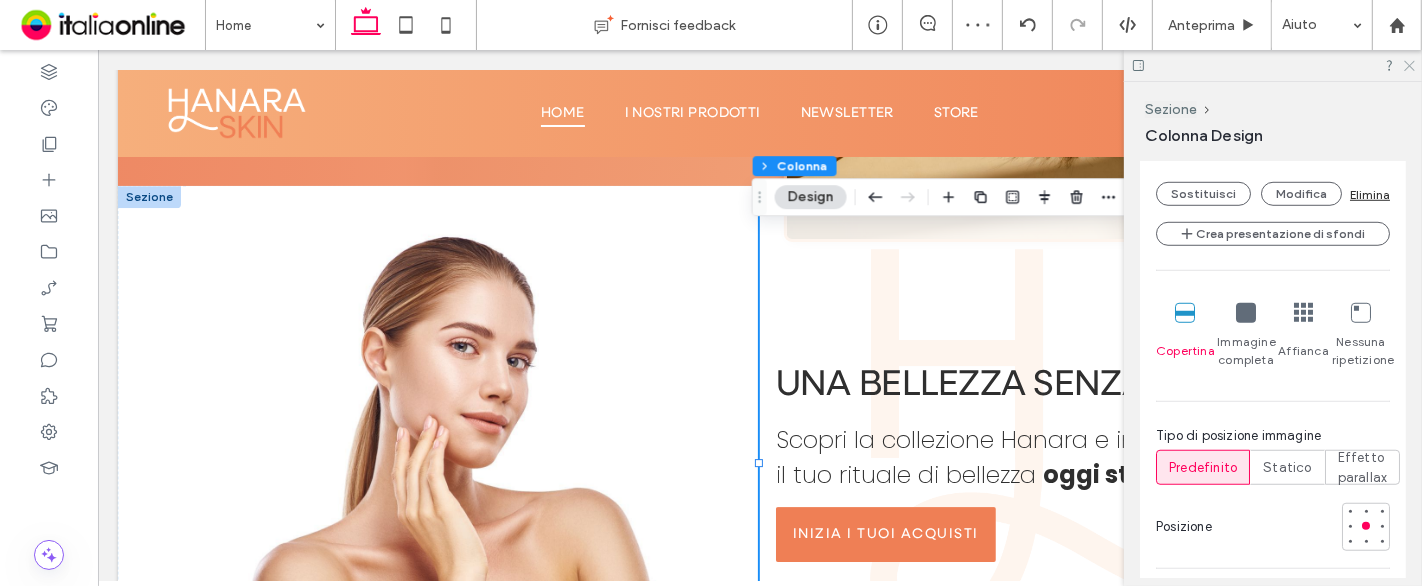 click 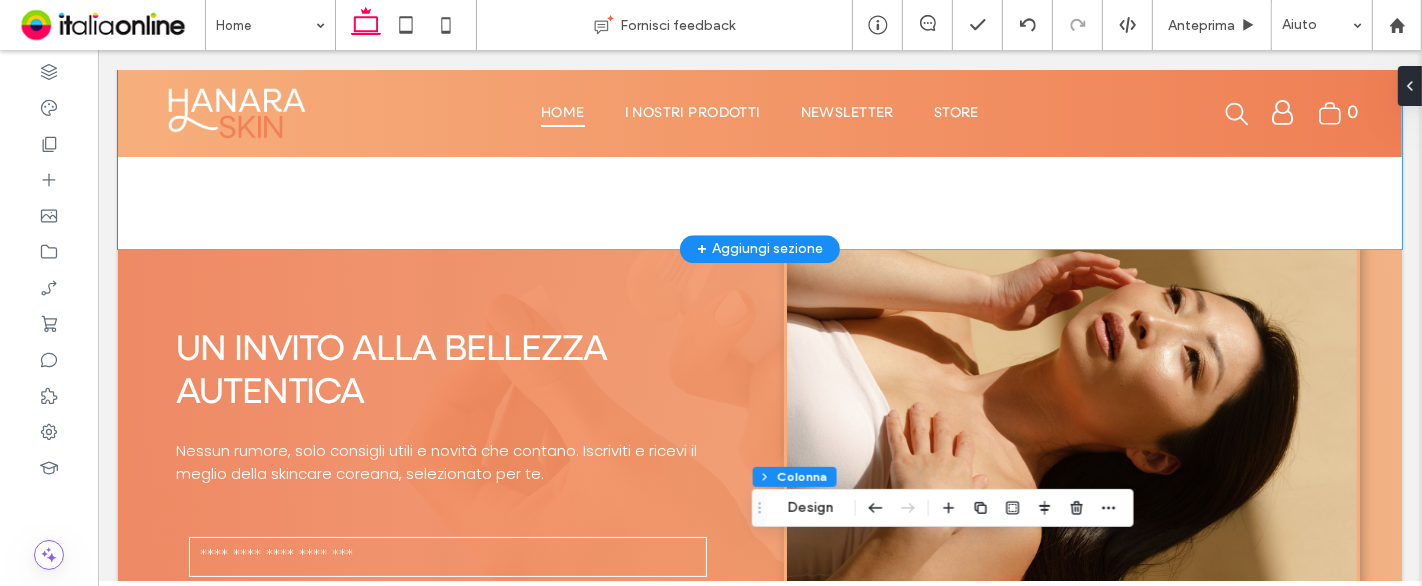scroll, scrollTop: 4485, scrollLeft: 0, axis: vertical 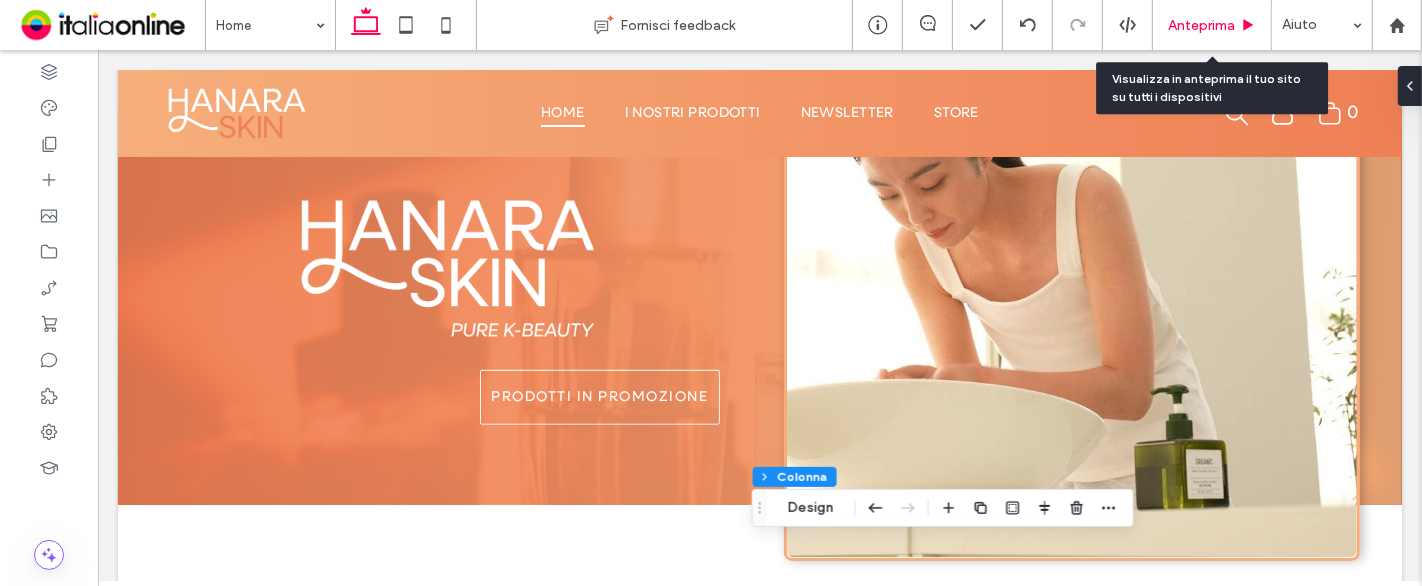 click on "Anteprima" at bounding box center (1201, 25) 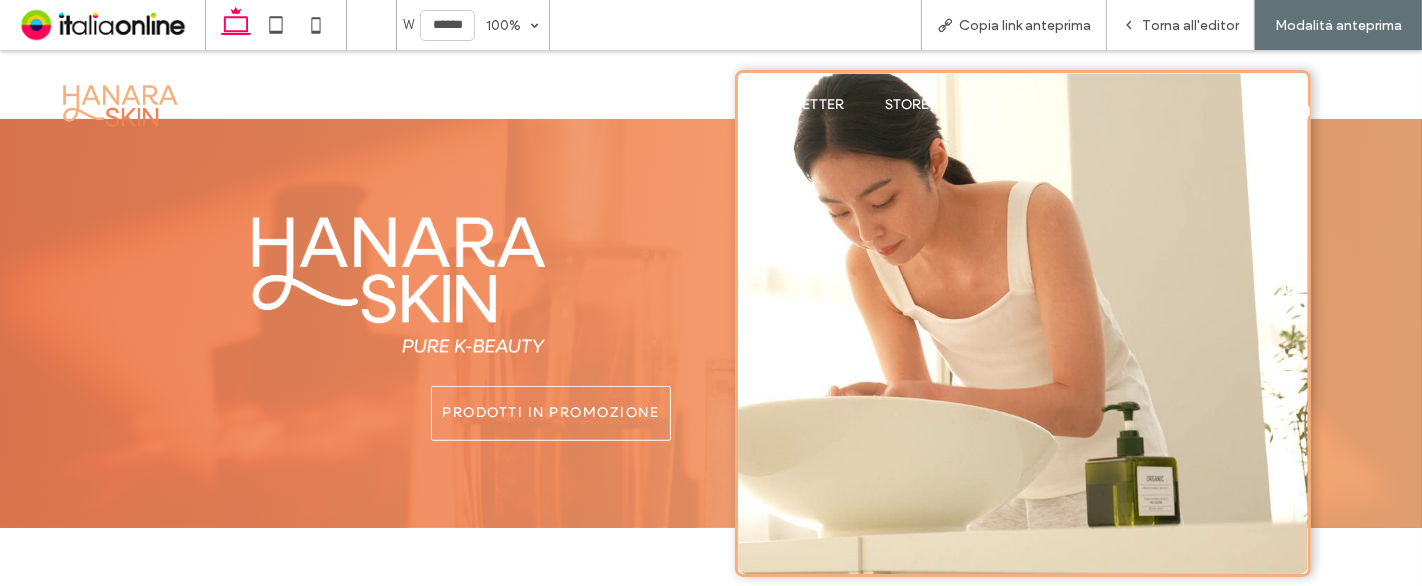 scroll, scrollTop: 1192, scrollLeft: 0, axis: vertical 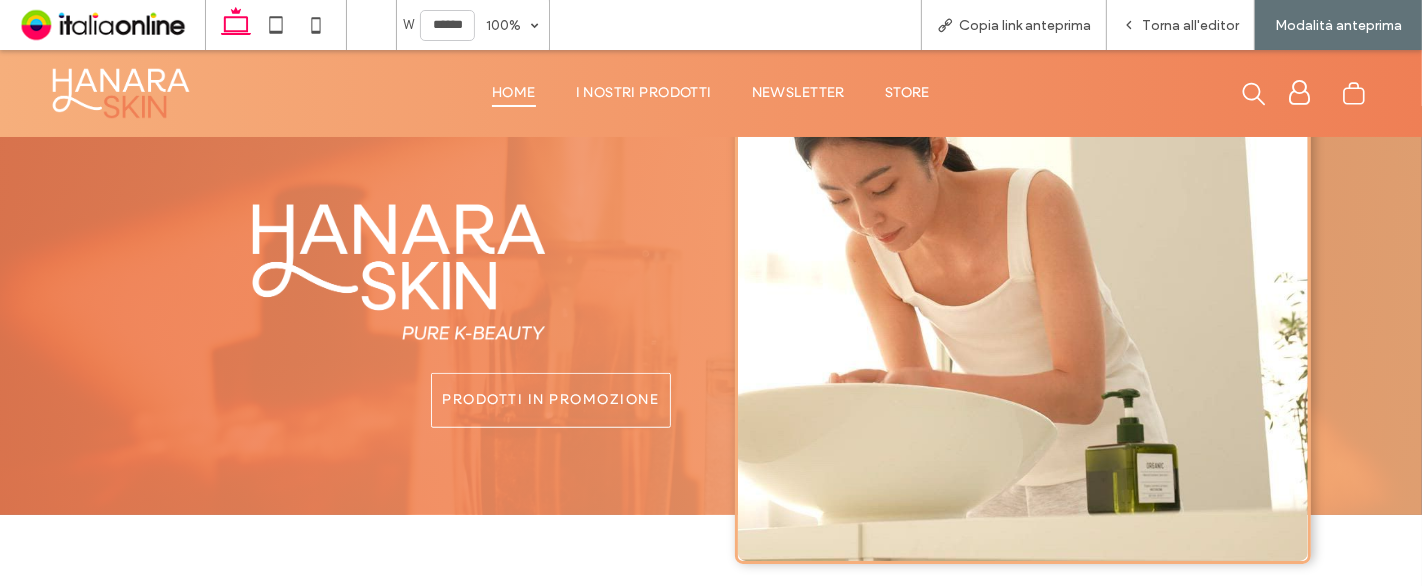 click on "Home" at bounding box center [514, 93] 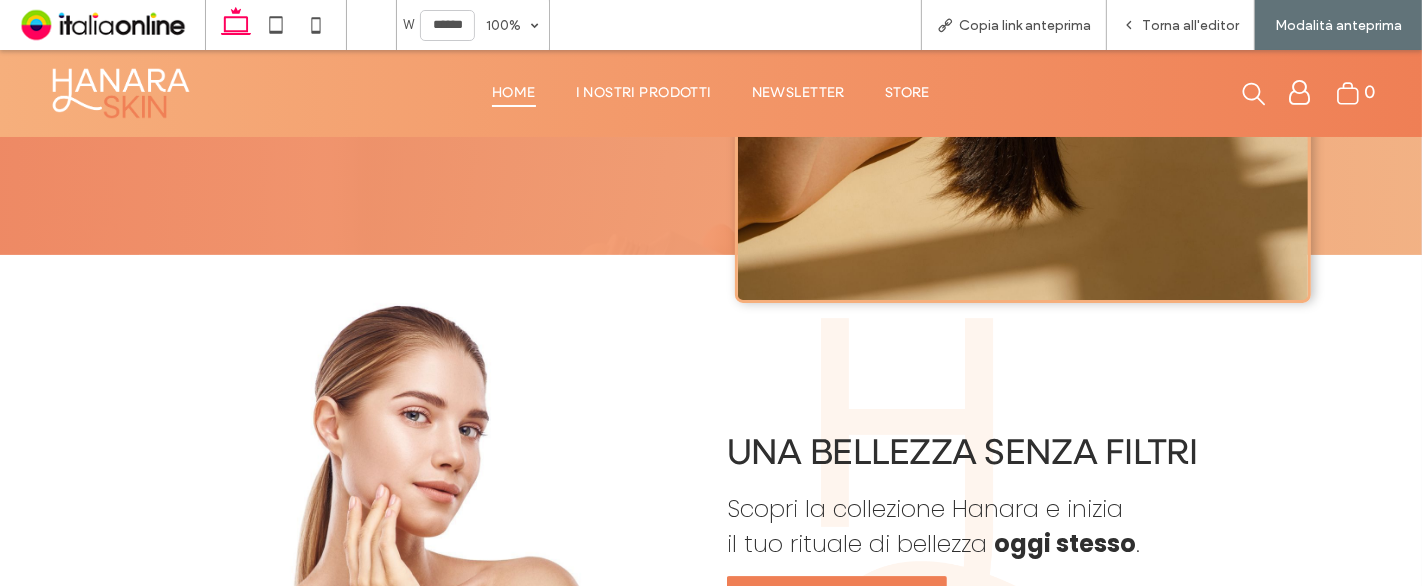 scroll, scrollTop: 5197, scrollLeft: 0, axis: vertical 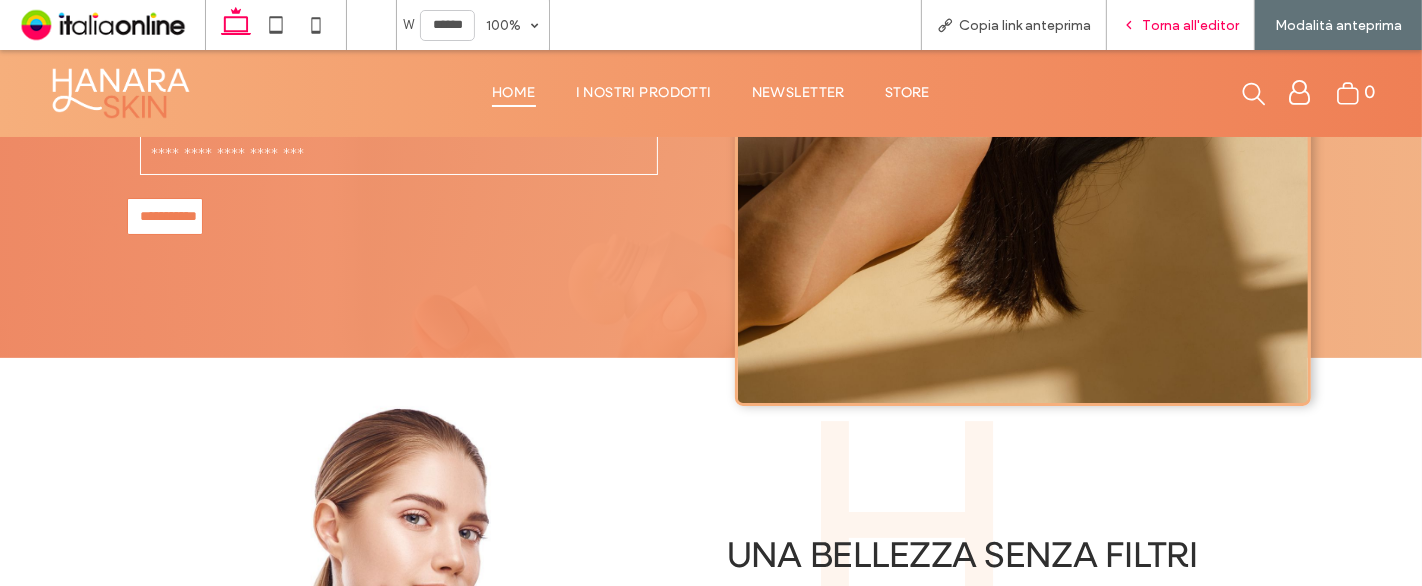 click on "Torna all'editor" at bounding box center [1190, 25] 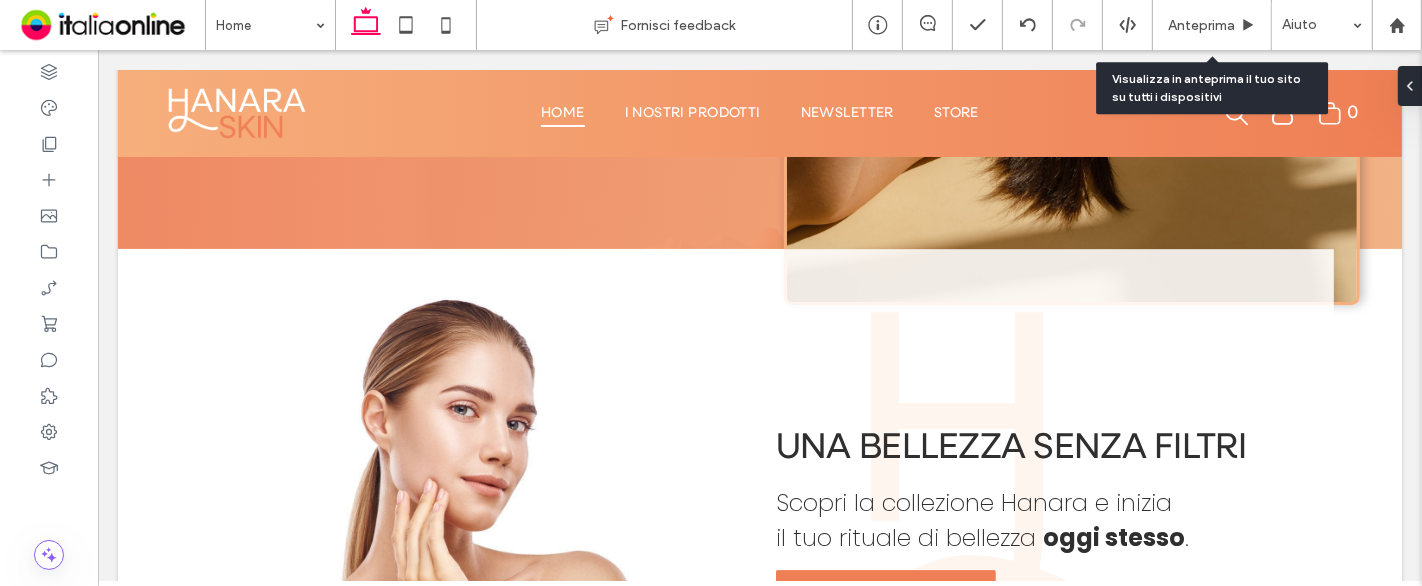 scroll, scrollTop: 5176, scrollLeft: 0, axis: vertical 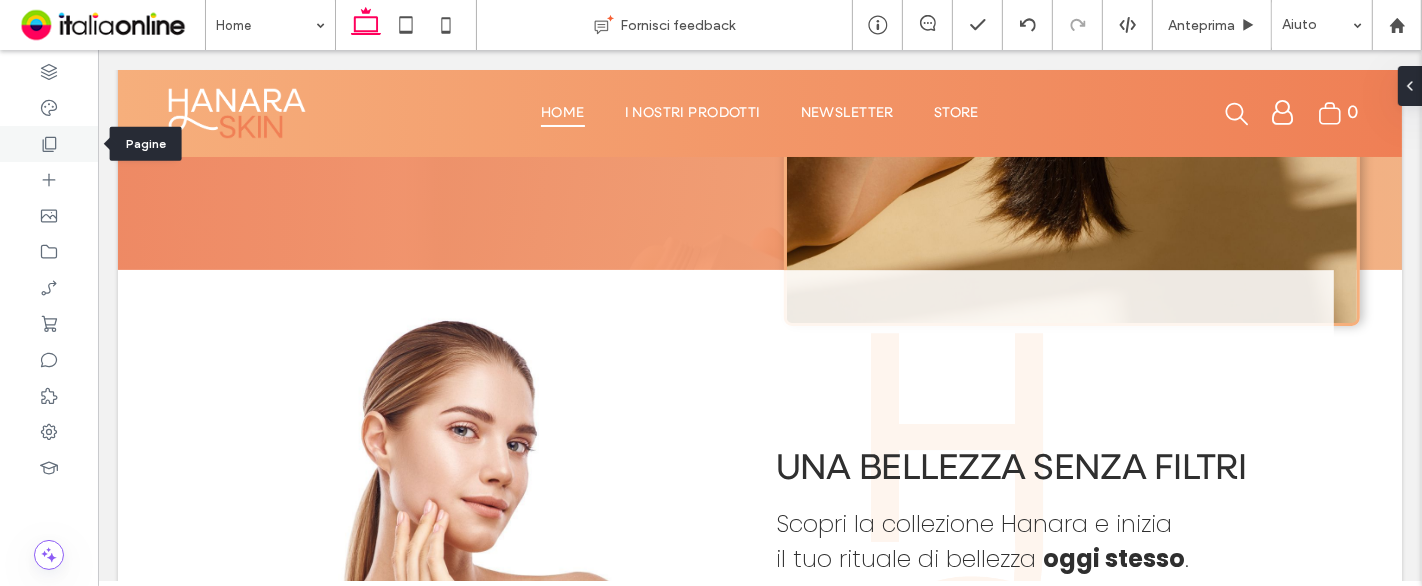 click at bounding box center (49, 144) 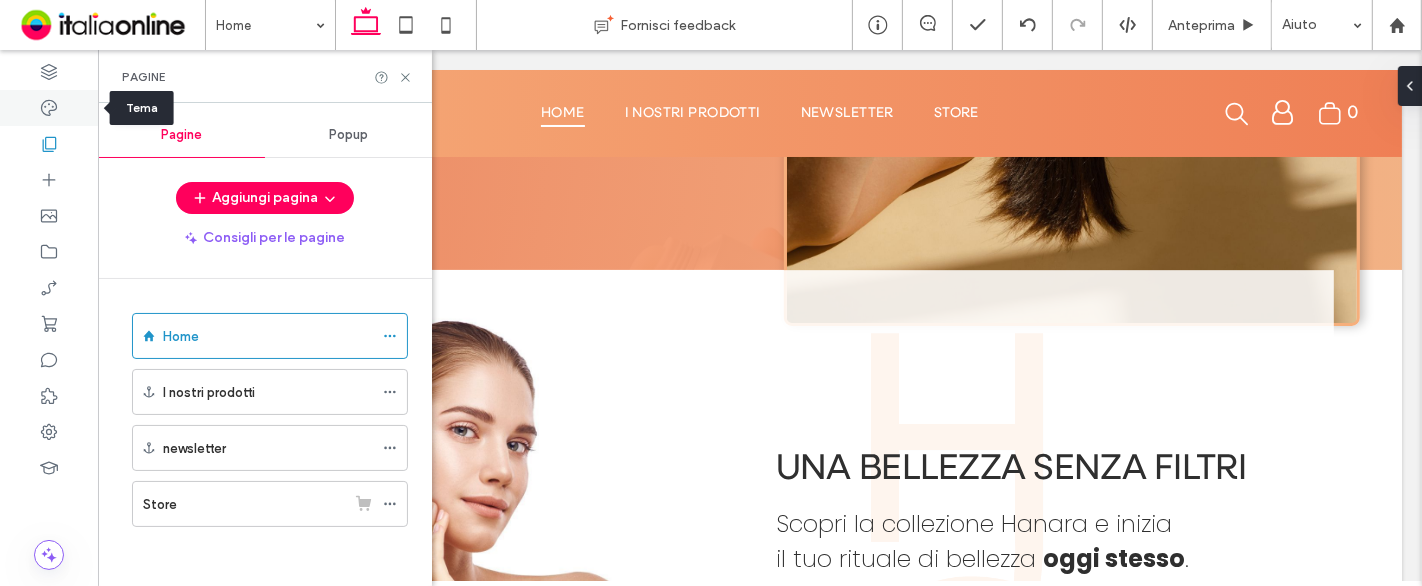 click 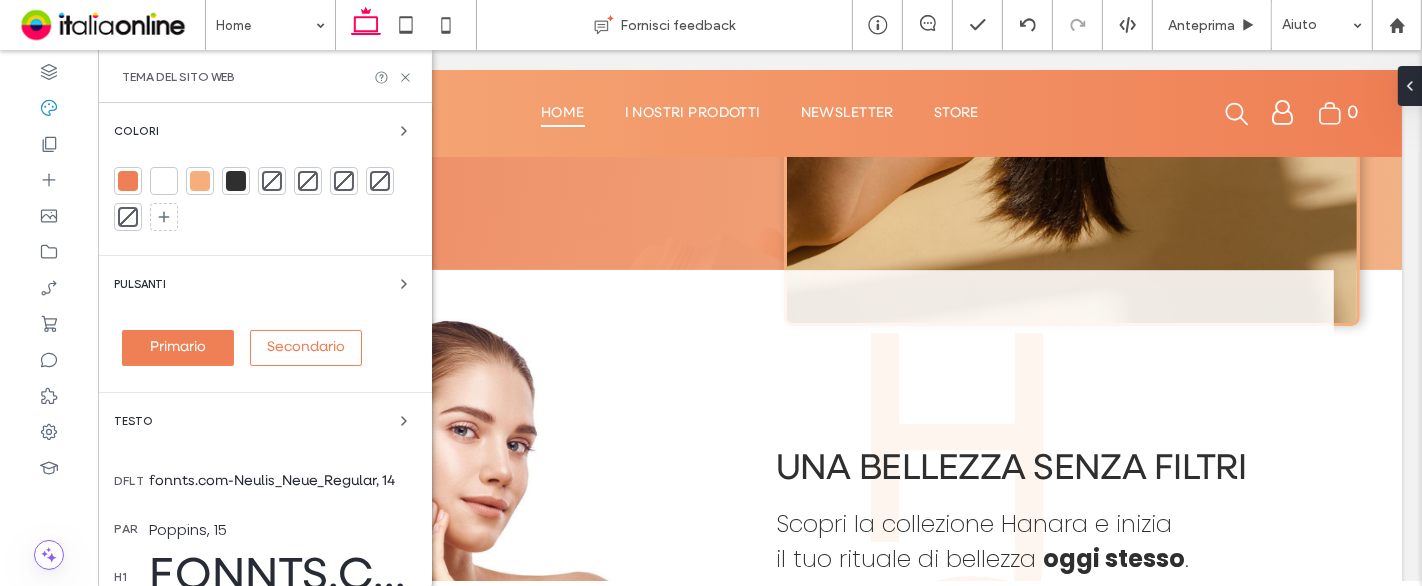 drag, startPoint x: 394, startPoint y: 412, endPoint x: 345, endPoint y: 367, distance: 66.52819 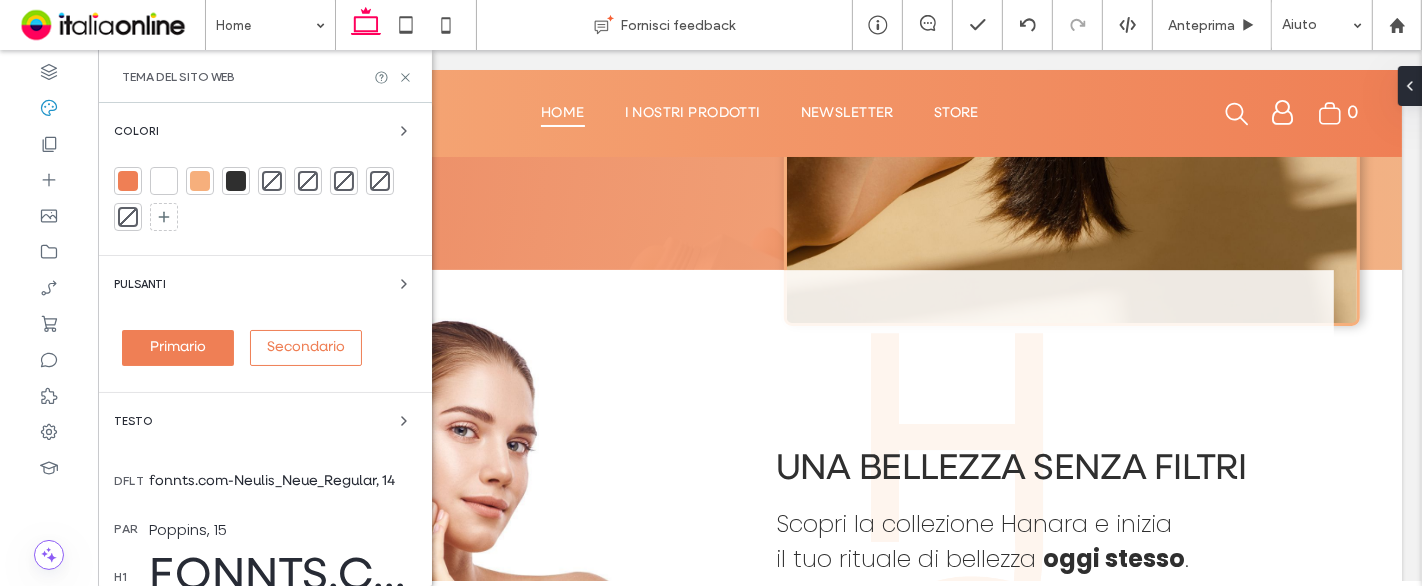 click 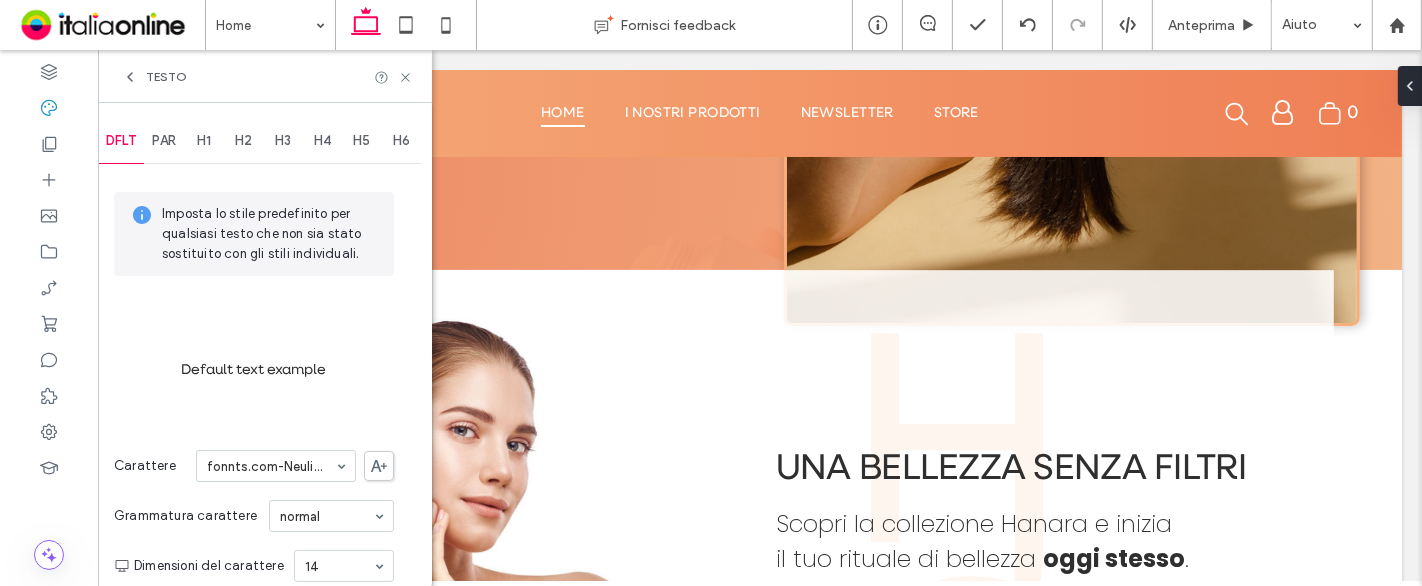 click on "H2" at bounding box center [243, 141] 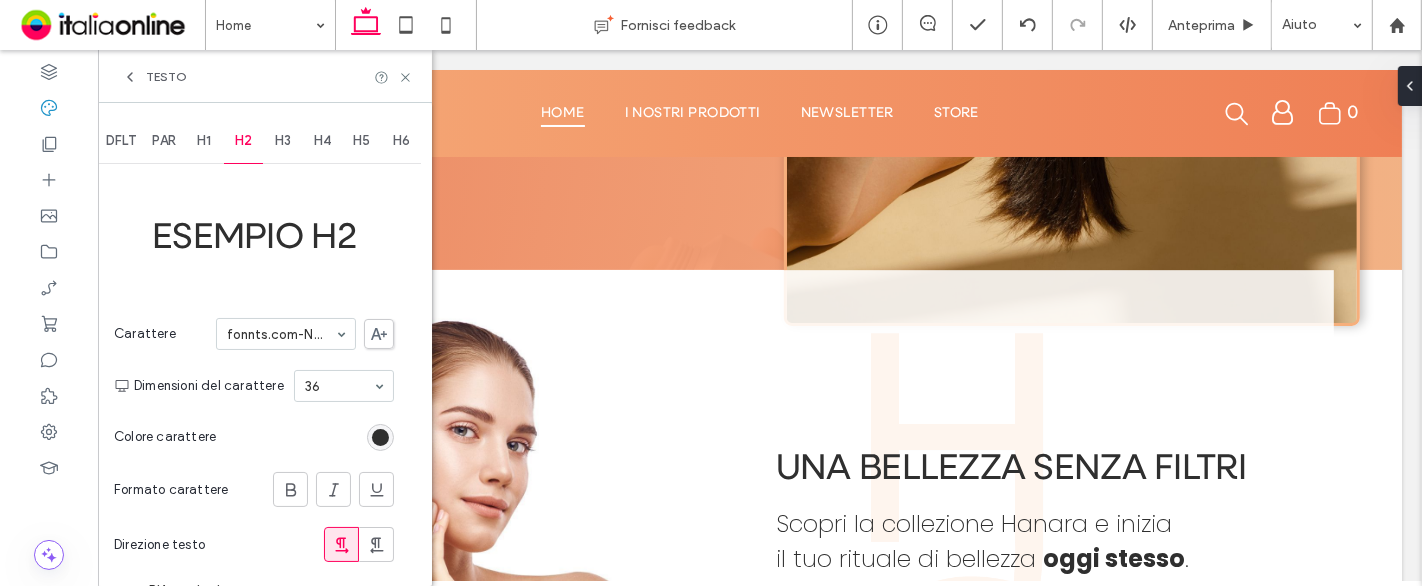 click at bounding box center [380, 437] 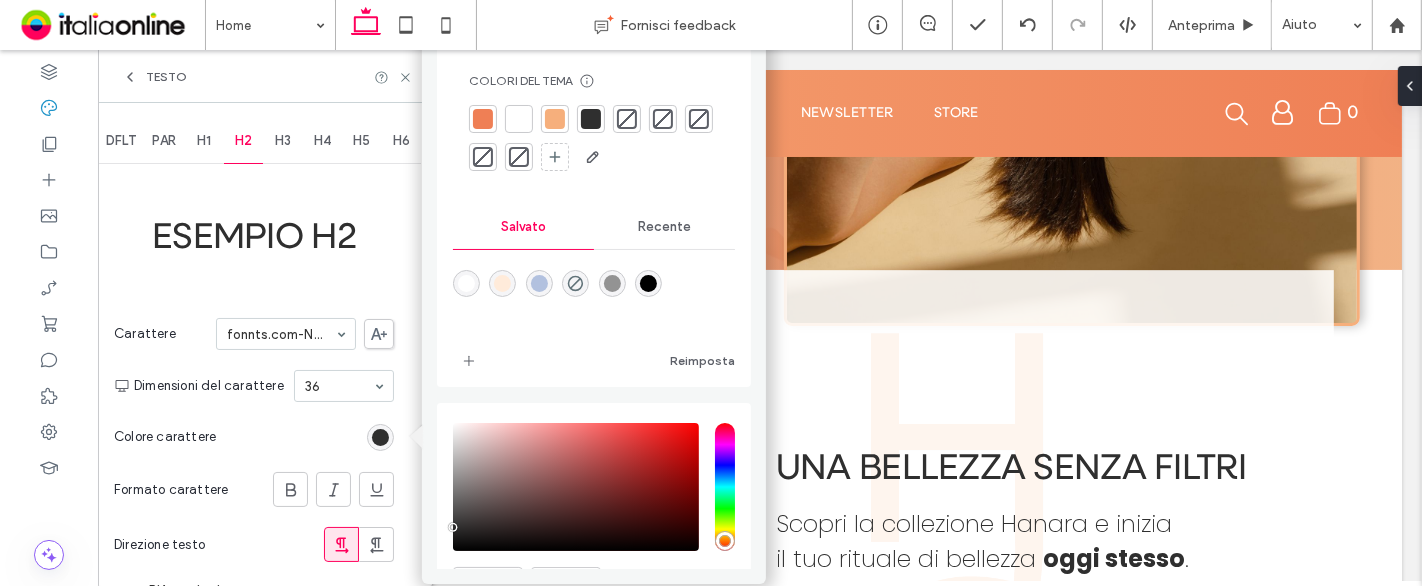 click at bounding box center (483, 119) 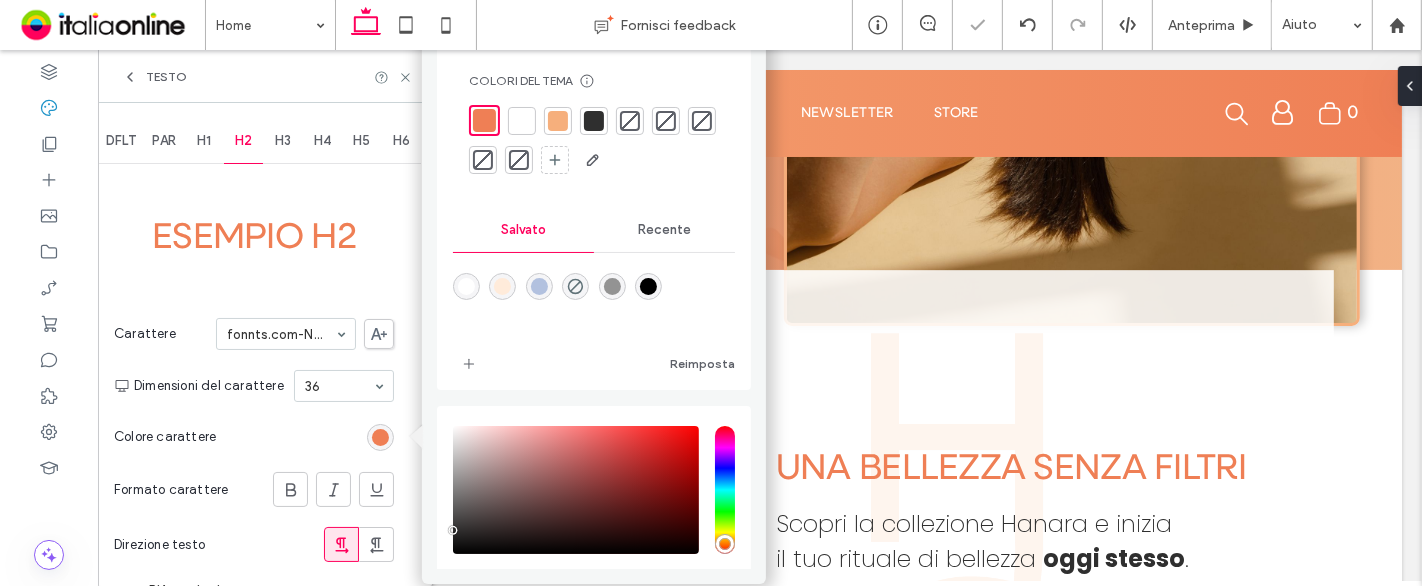 drag, startPoint x: 291, startPoint y: 144, endPoint x: 305, endPoint y: 192, distance: 50 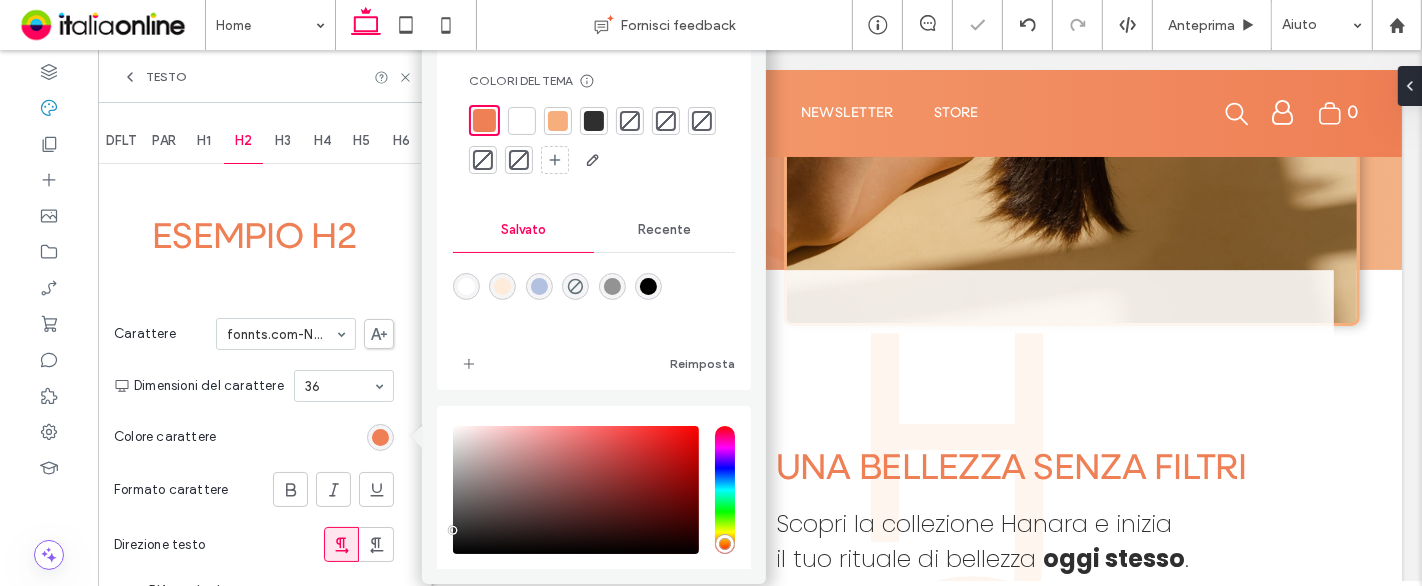 click on "H3" at bounding box center [283, 141] 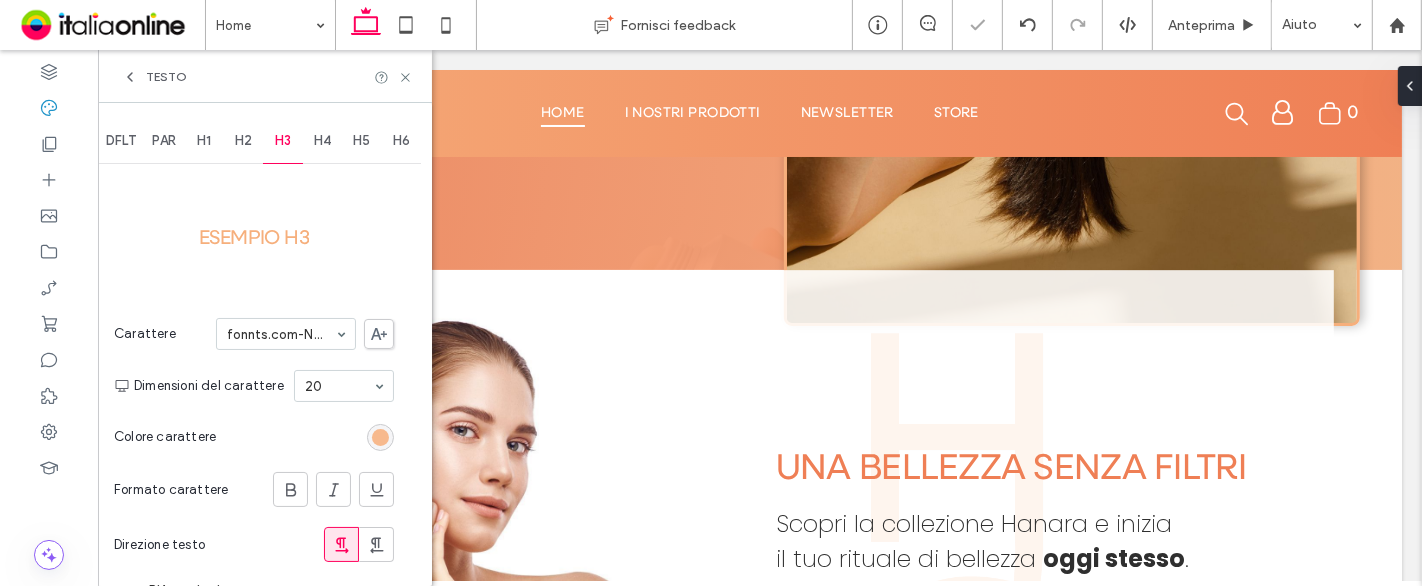 click at bounding box center (380, 437) 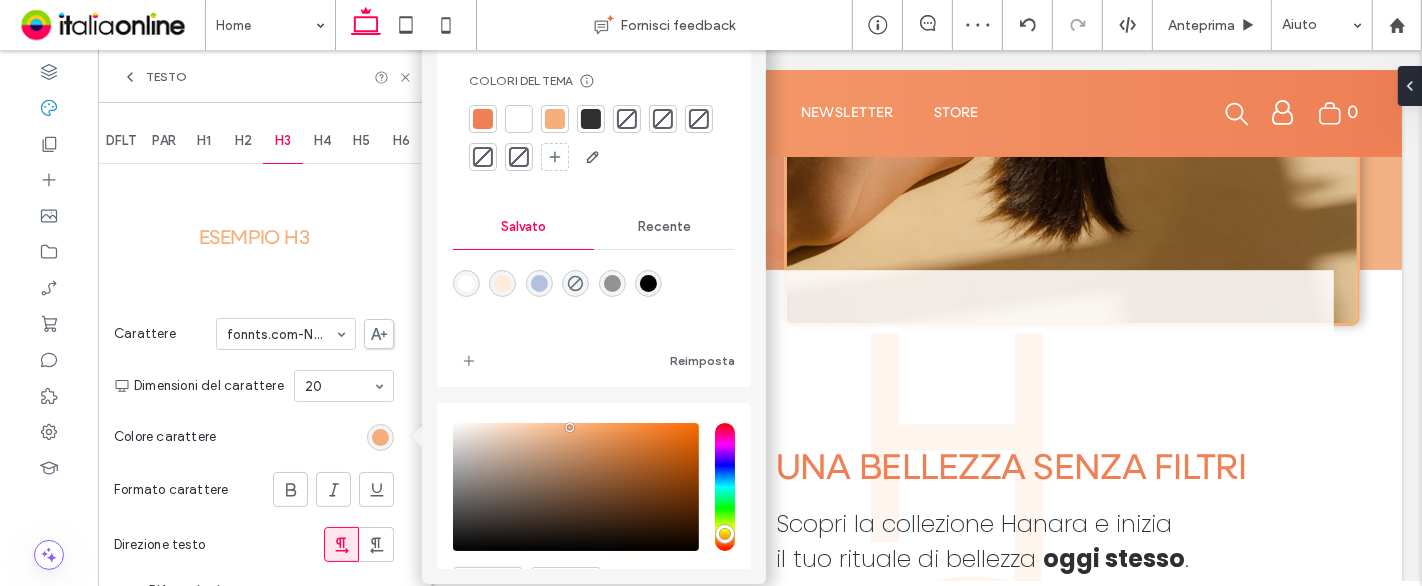 drag, startPoint x: 480, startPoint y: 116, endPoint x: 372, endPoint y: 131, distance: 109.03669 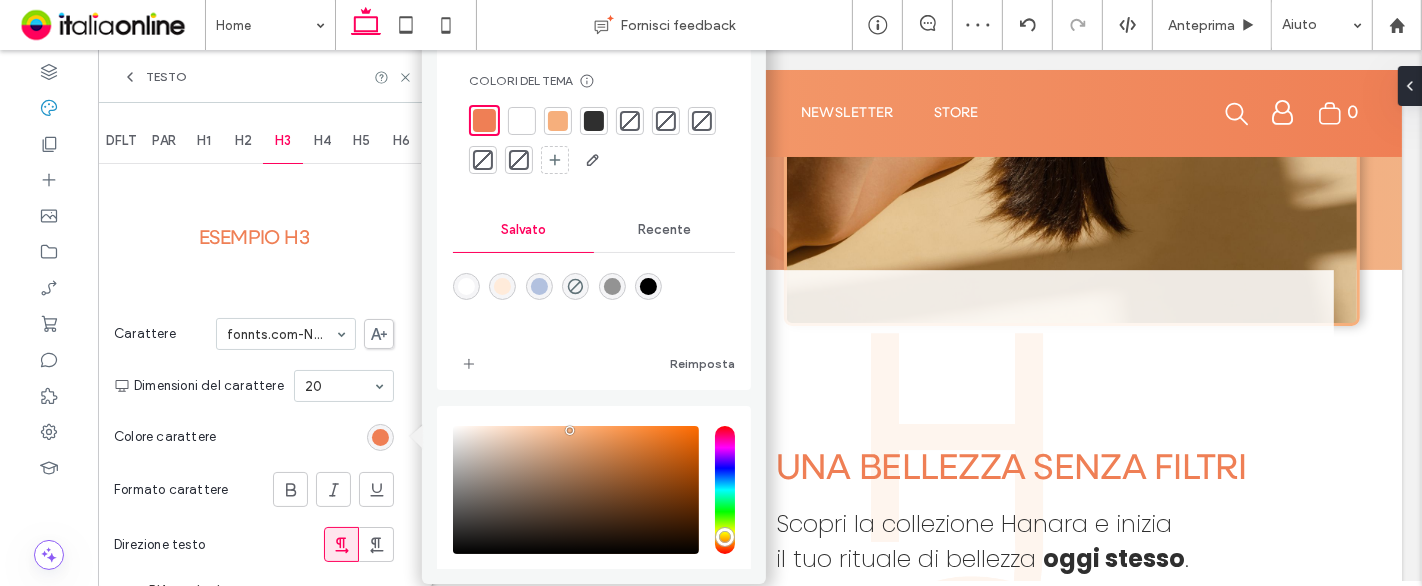 drag, startPoint x: 325, startPoint y: 139, endPoint x: 329, endPoint y: 174, distance: 35.22783 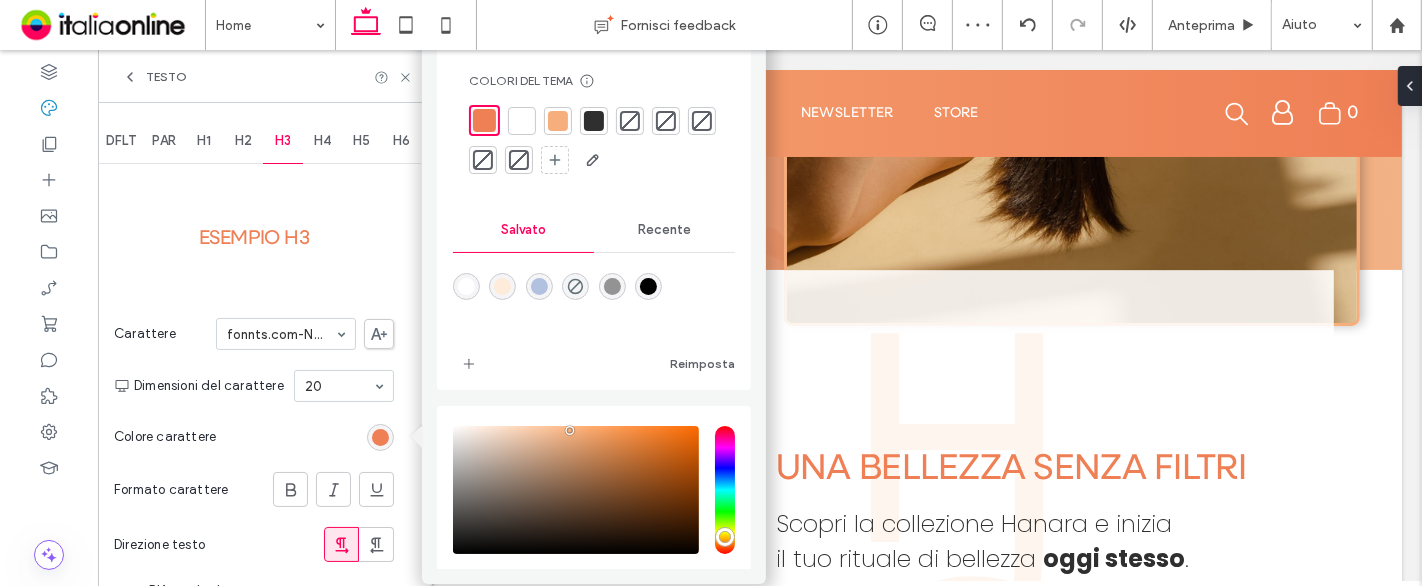 click on "H4" at bounding box center [322, 141] 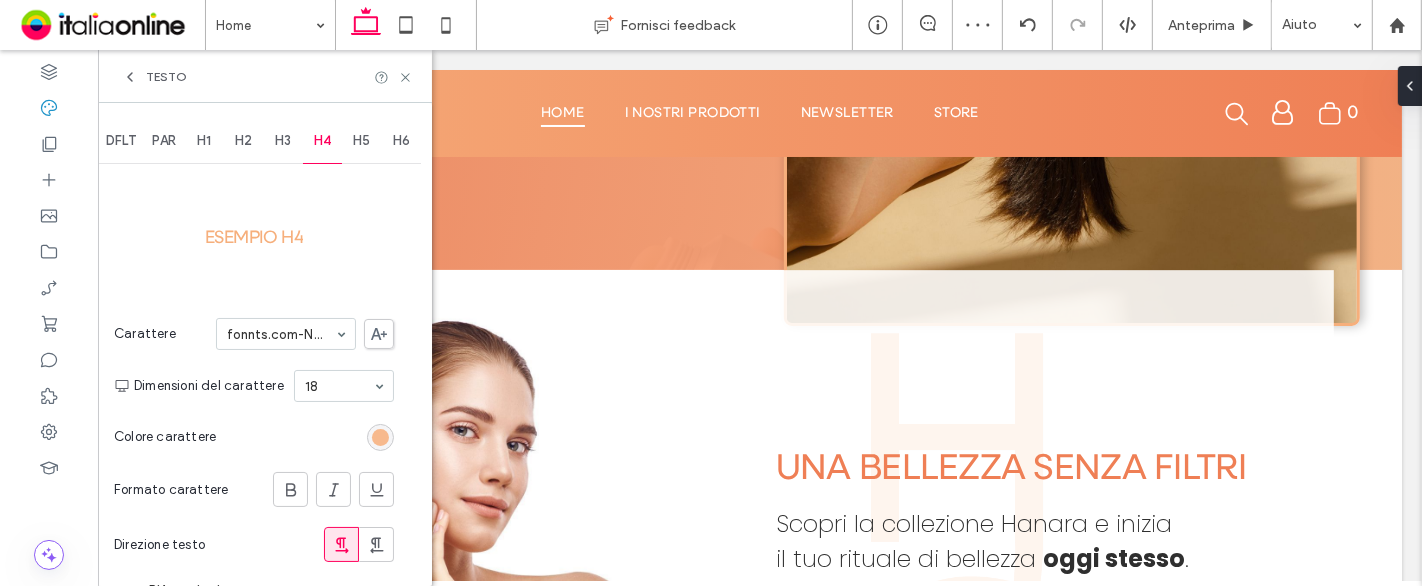 click at bounding box center [380, 437] 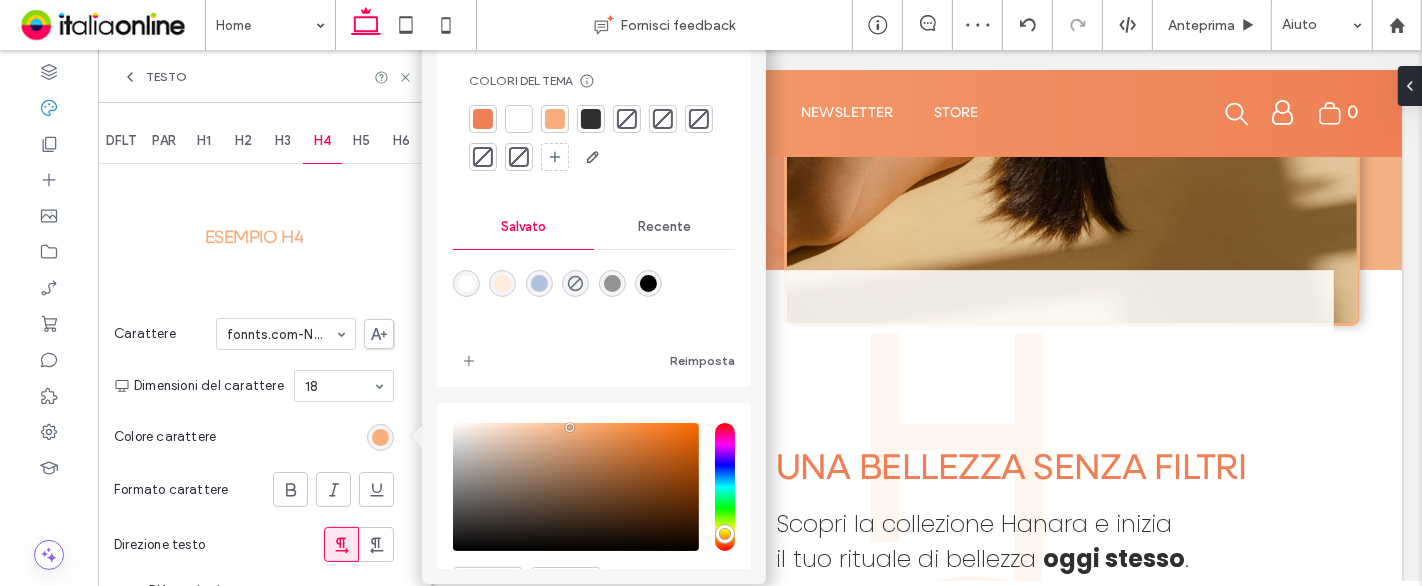 drag, startPoint x: 489, startPoint y: 117, endPoint x: 456, endPoint y: 118, distance: 33.01515 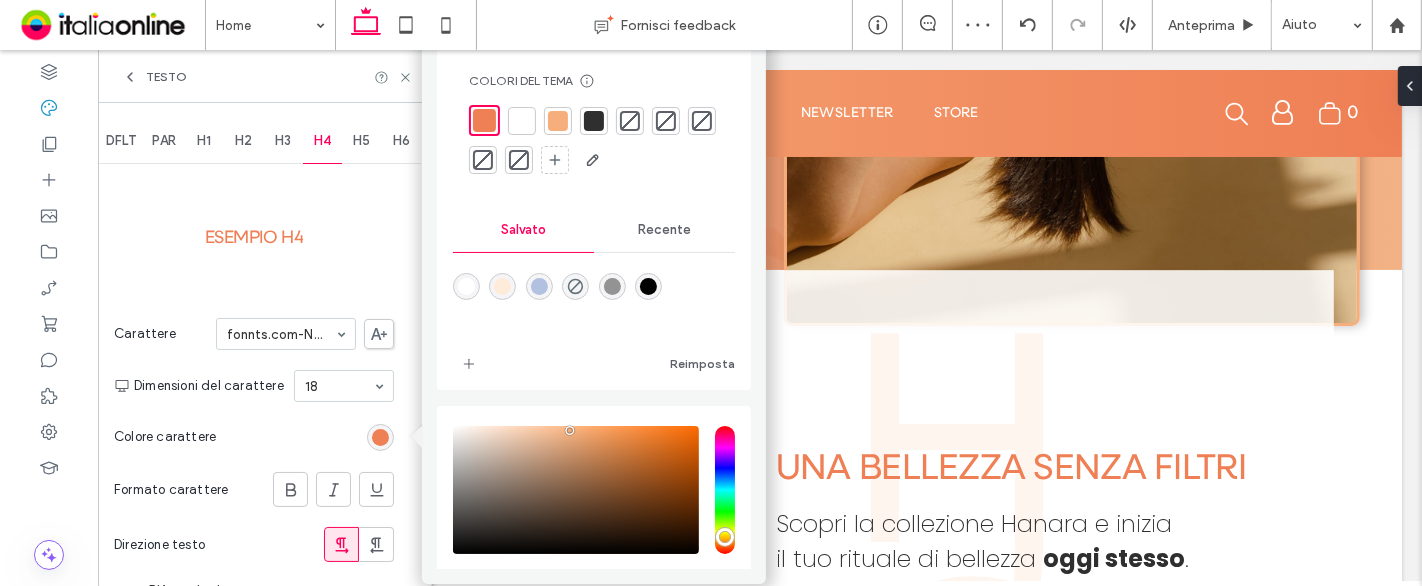 click on "H5" at bounding box center [361, 141] 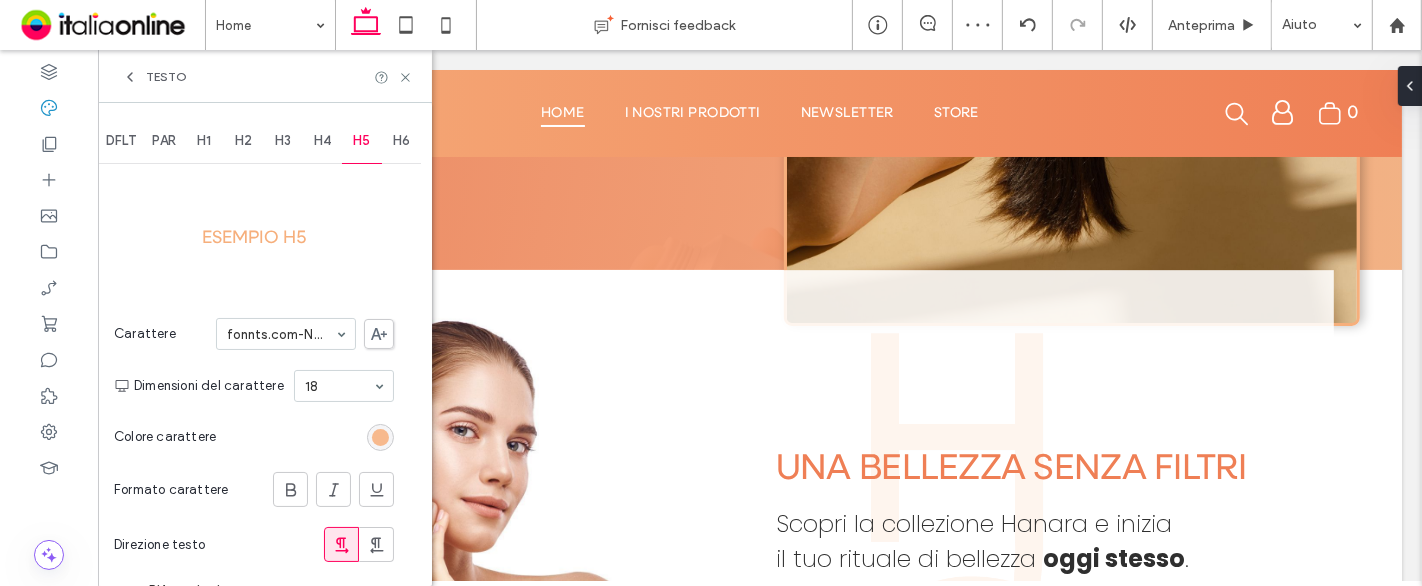 click at bounding box center [380, 437] 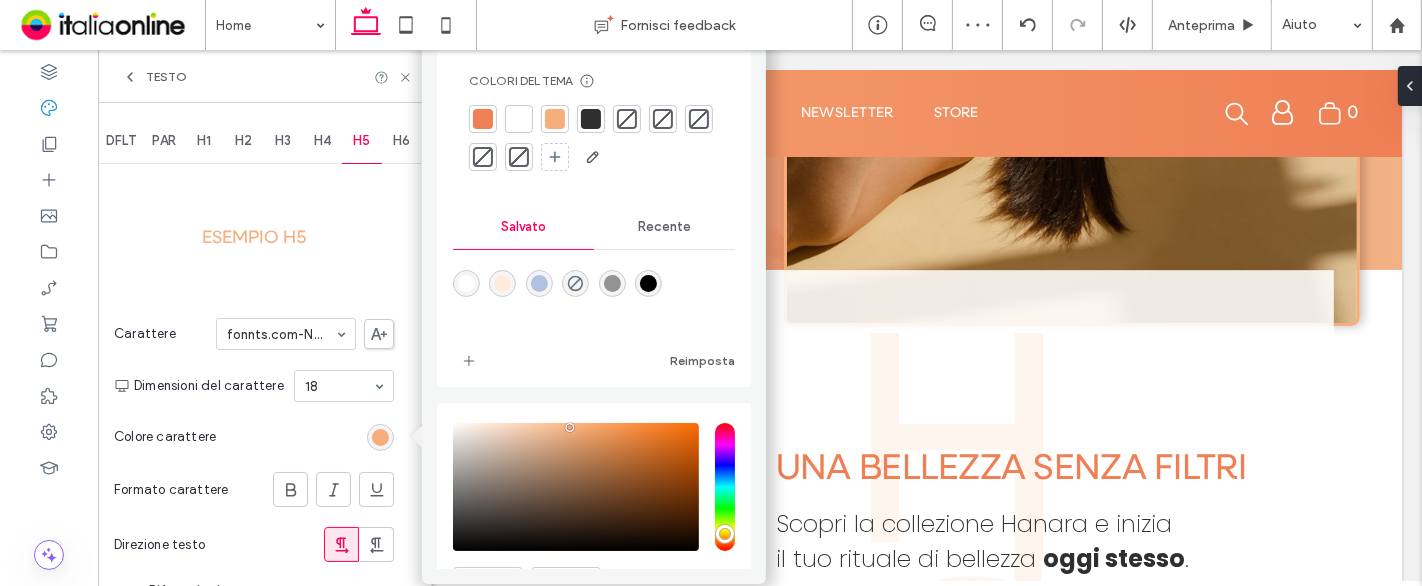 click at bounding box center (519, 119) 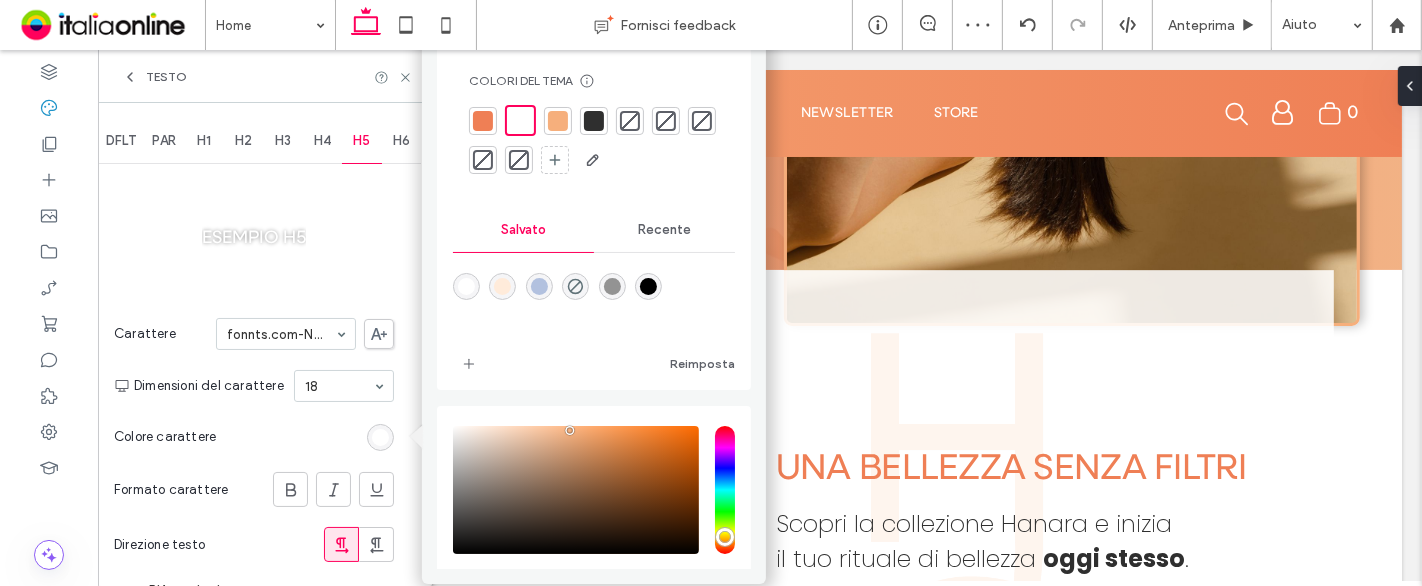 click on "H6" at bounding box center [401, 141] 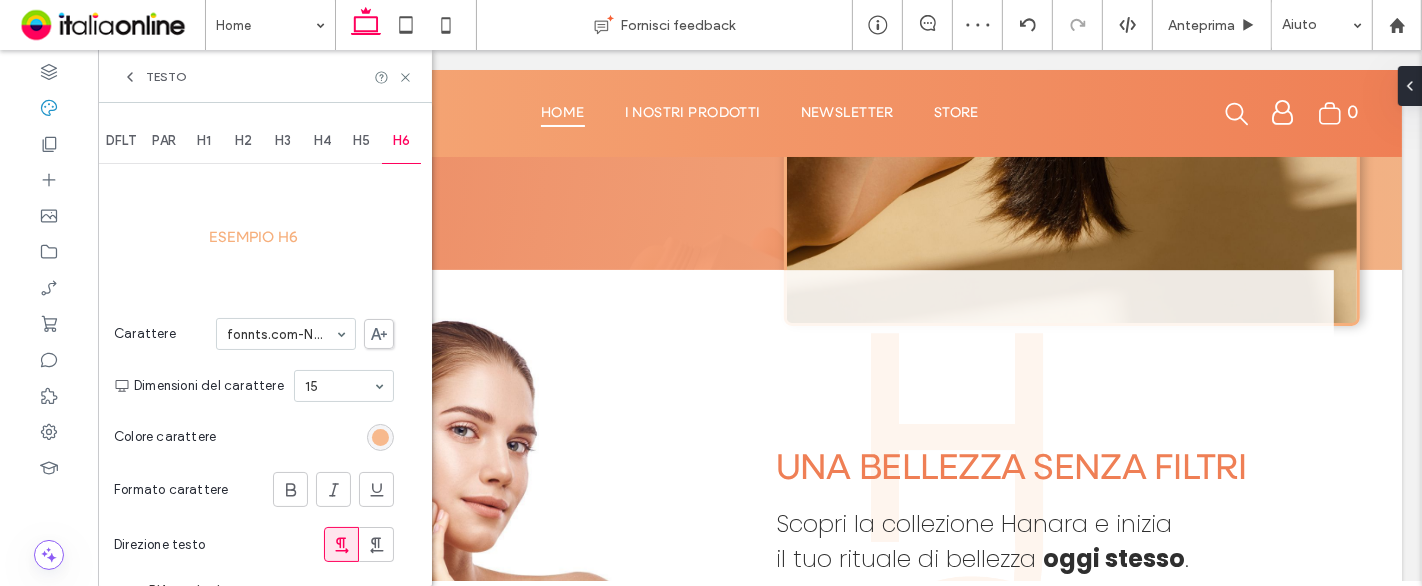 click at bounding box center (380, 437) 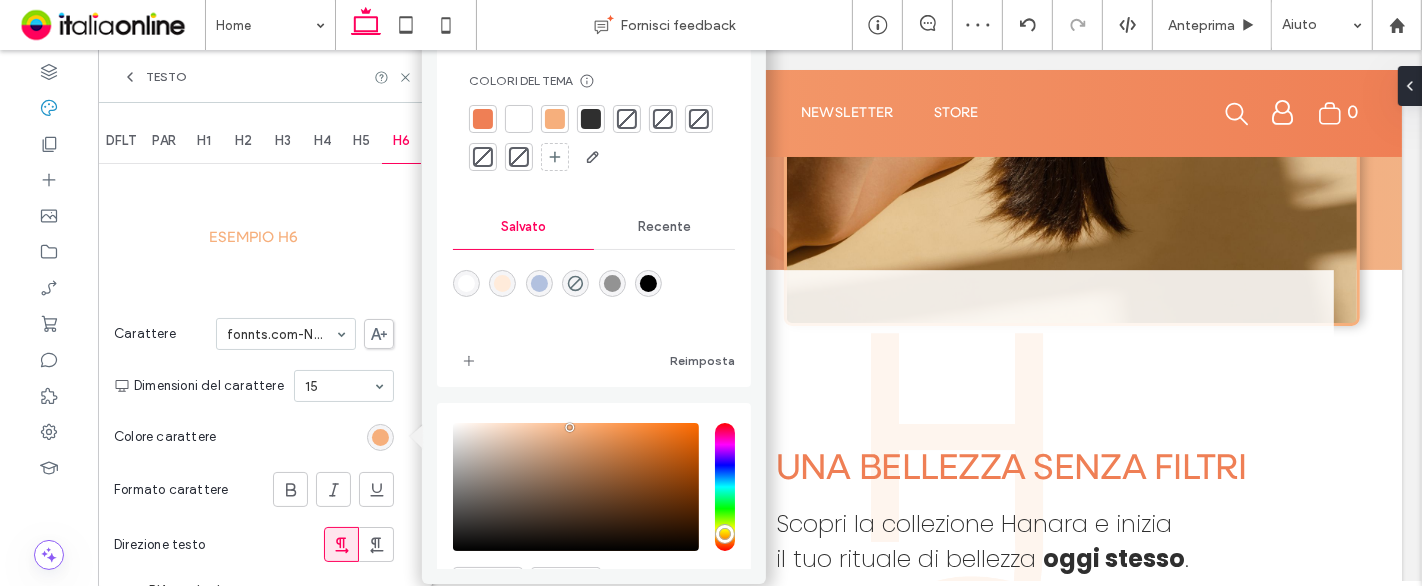 click at bounding box center [483, 119] 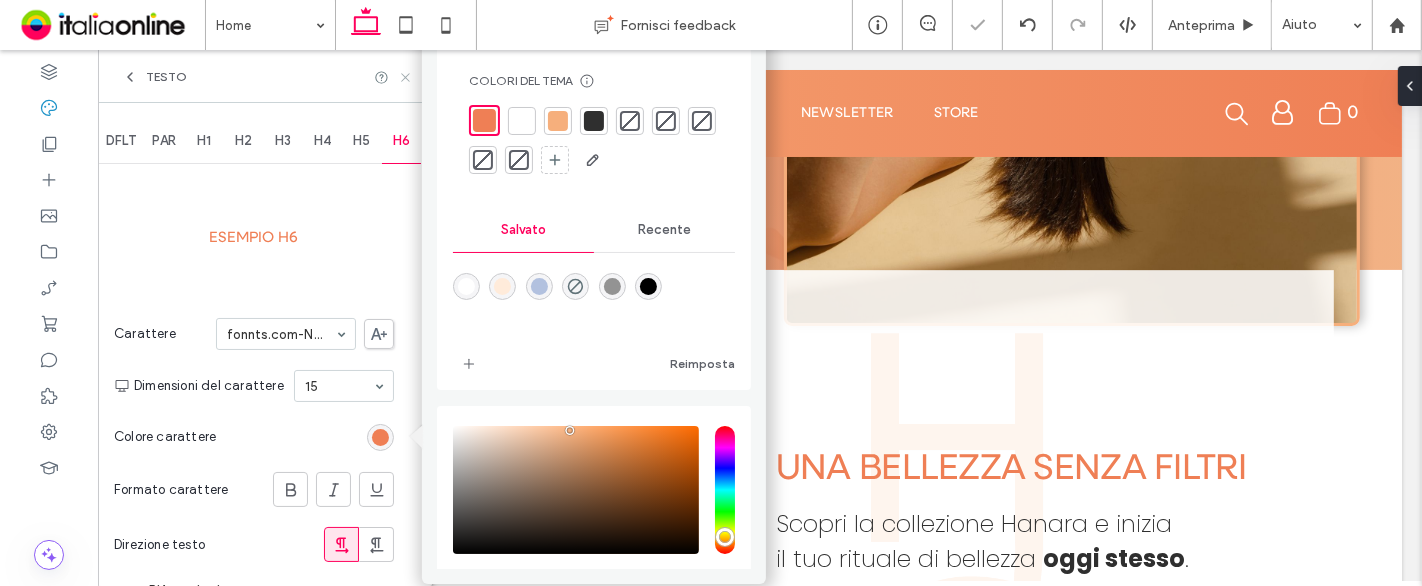 click 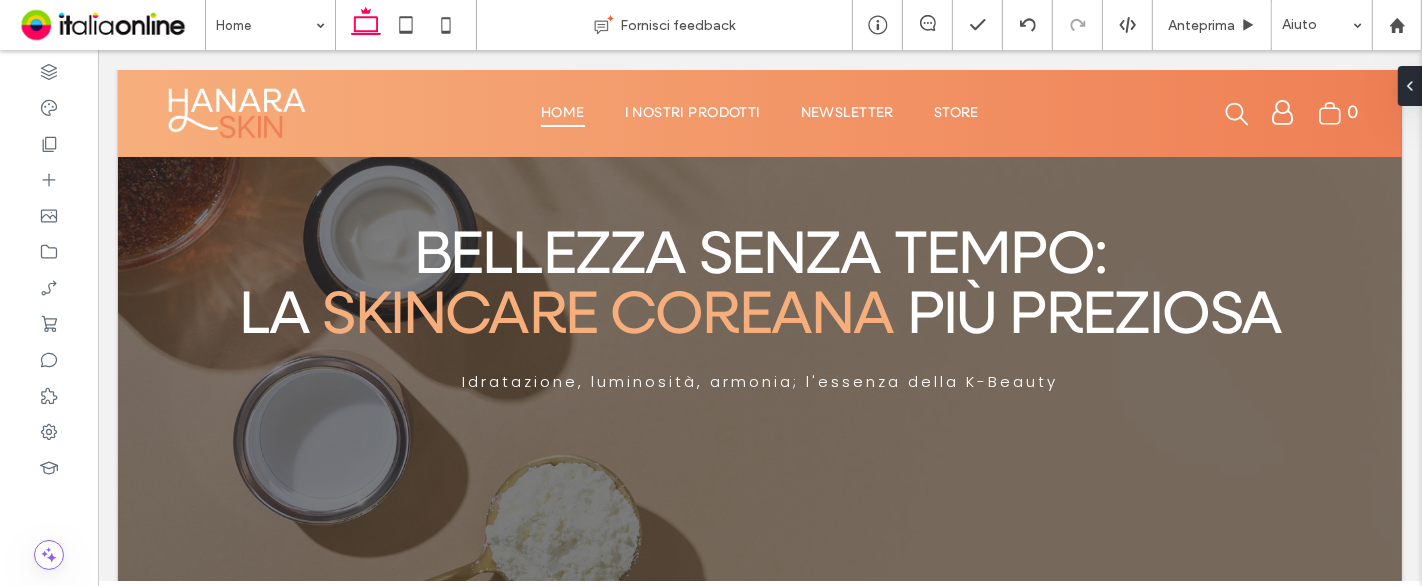scroll, scrollTop: 0, scrollLeft: 0, axis: both 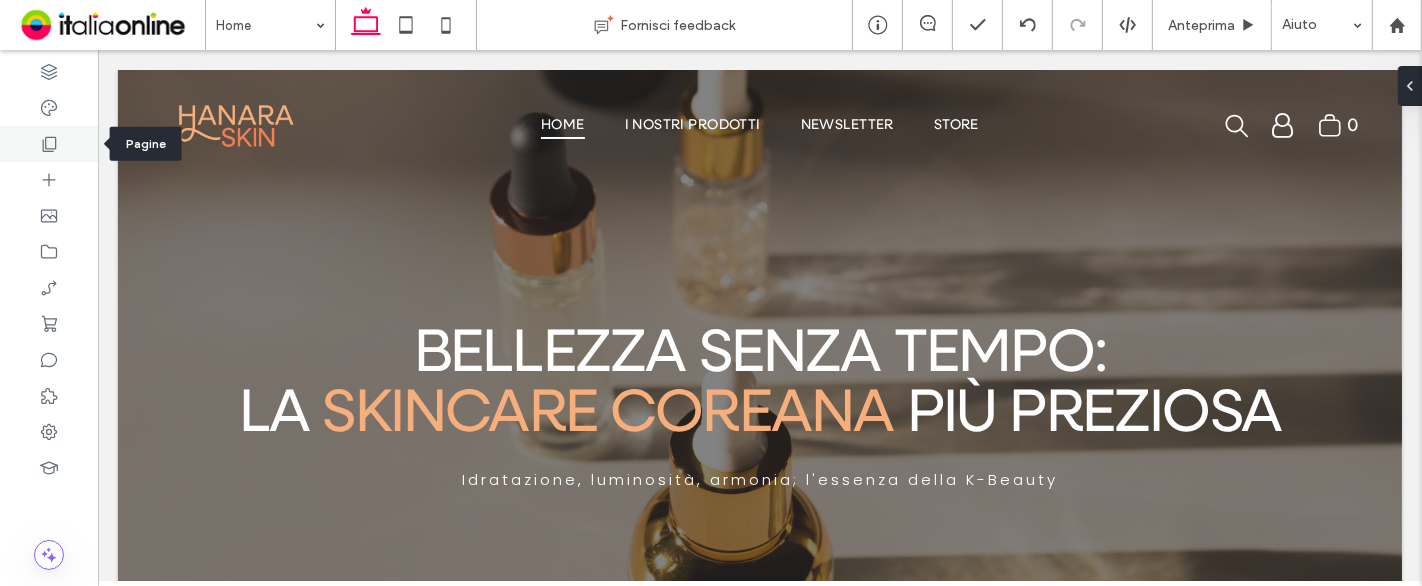 click 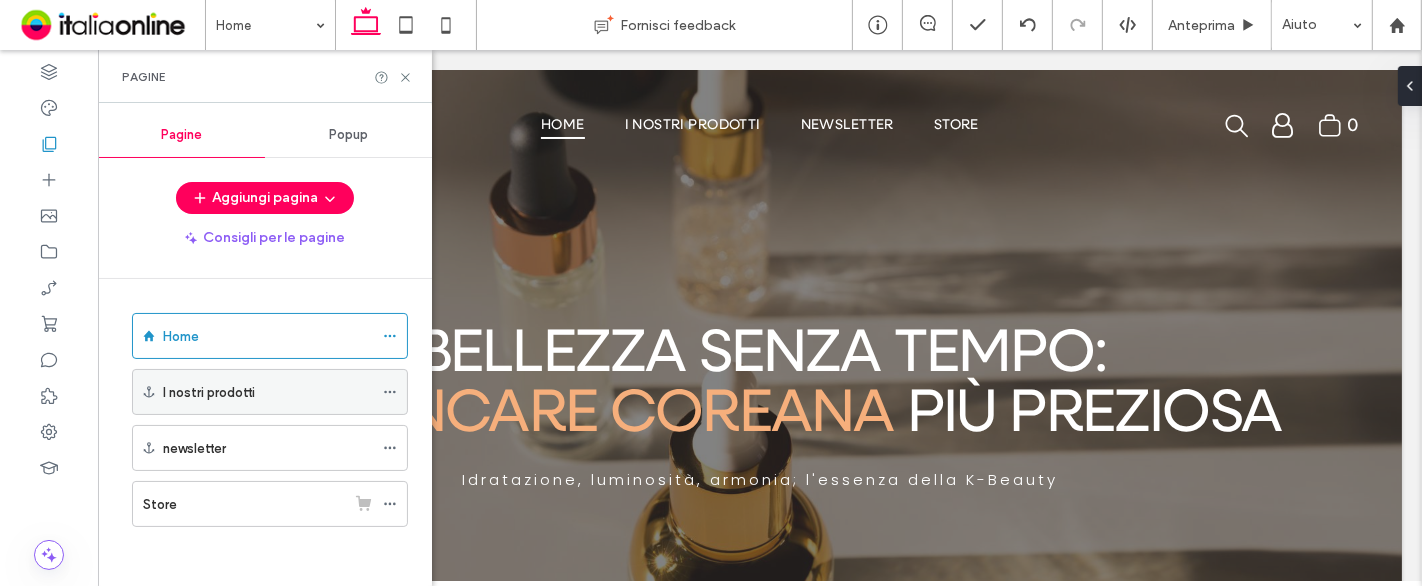 click on "I nostri prodotti" at bounding box center (268, 392) 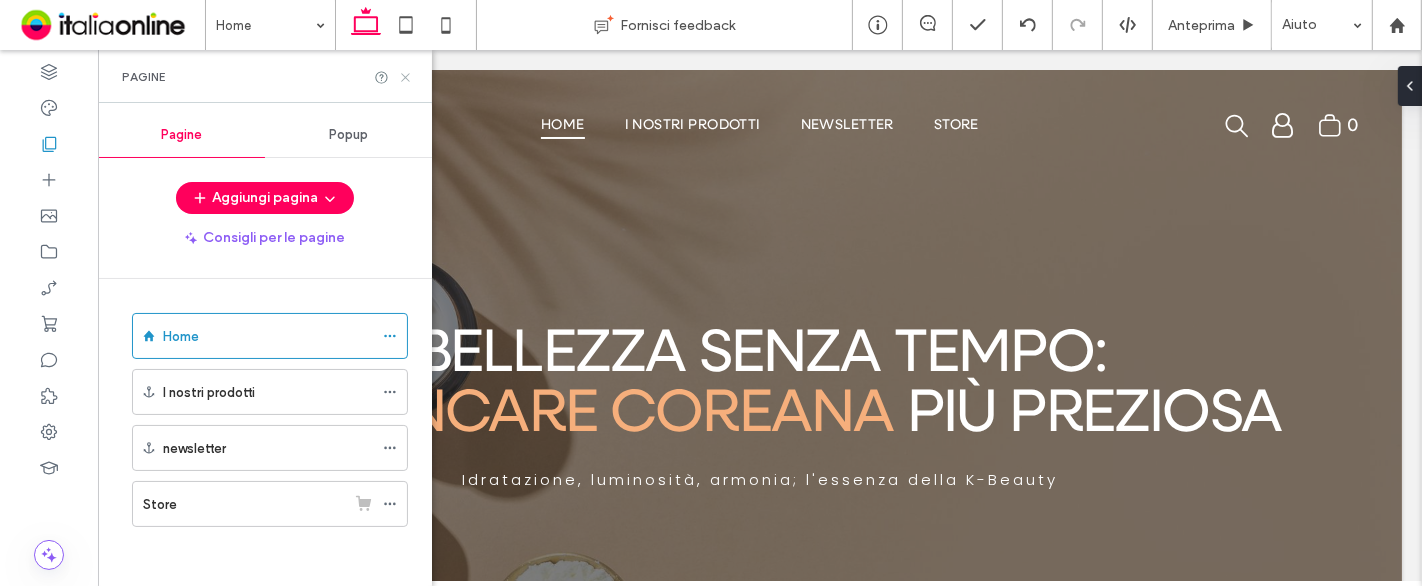 click 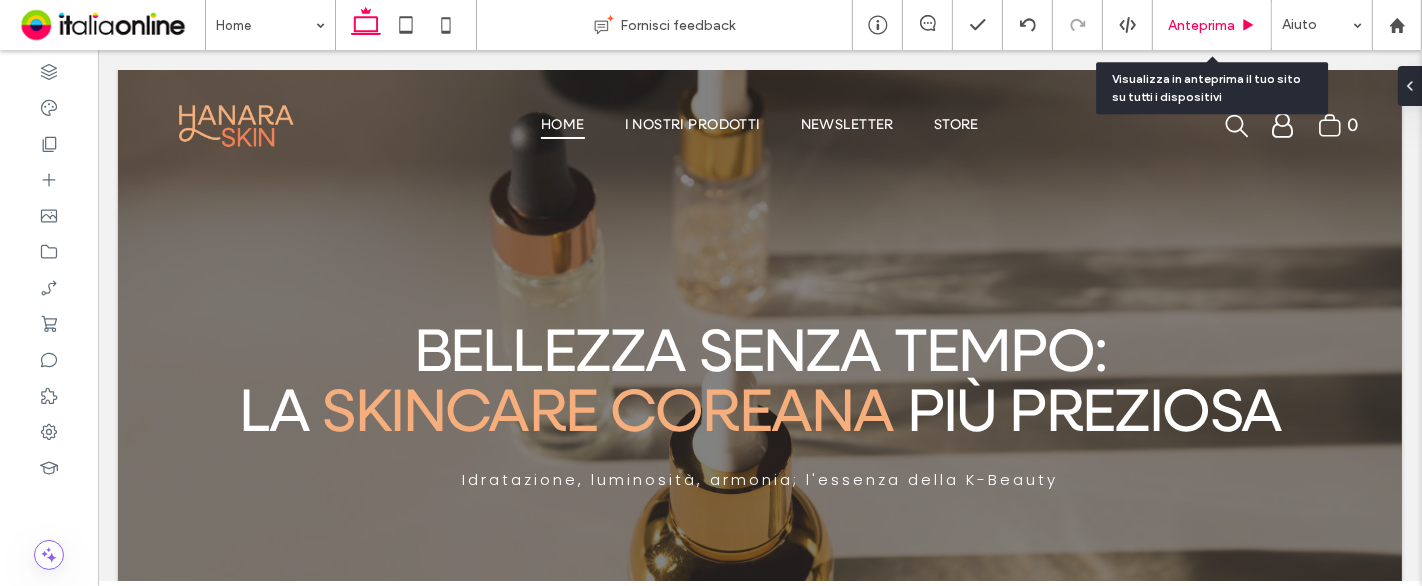 click on "Anteprima" at bounding box center (1212, 25) 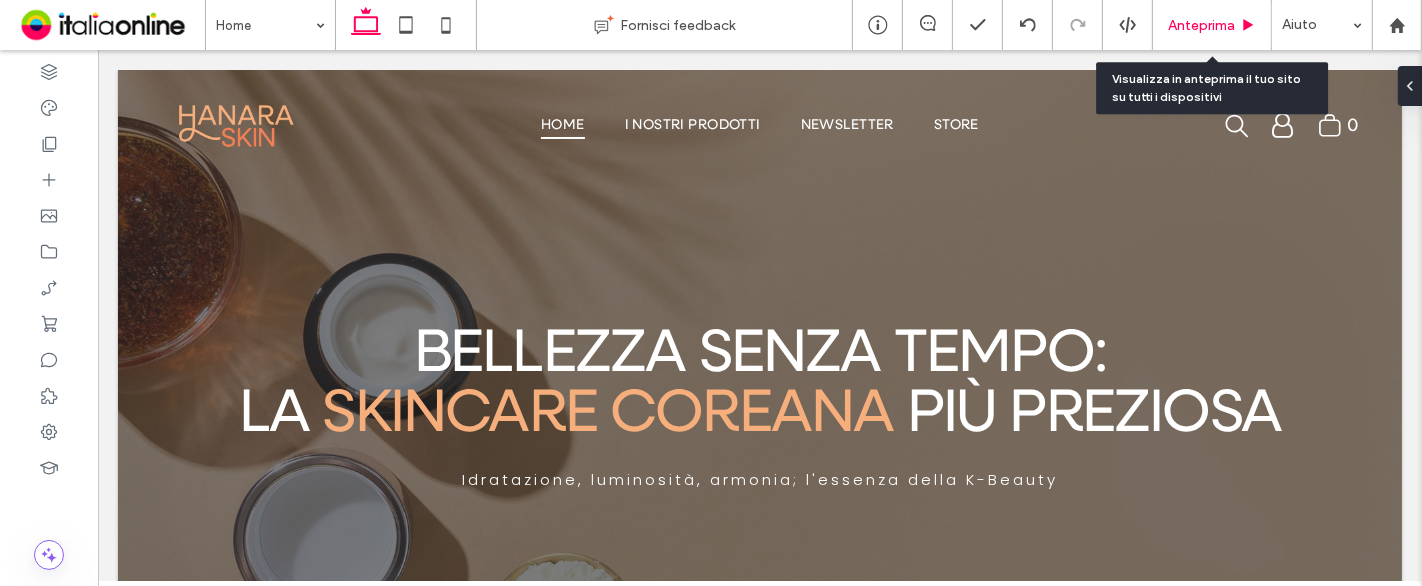 click on "Anteprima" at bounding box center [1201, 25] 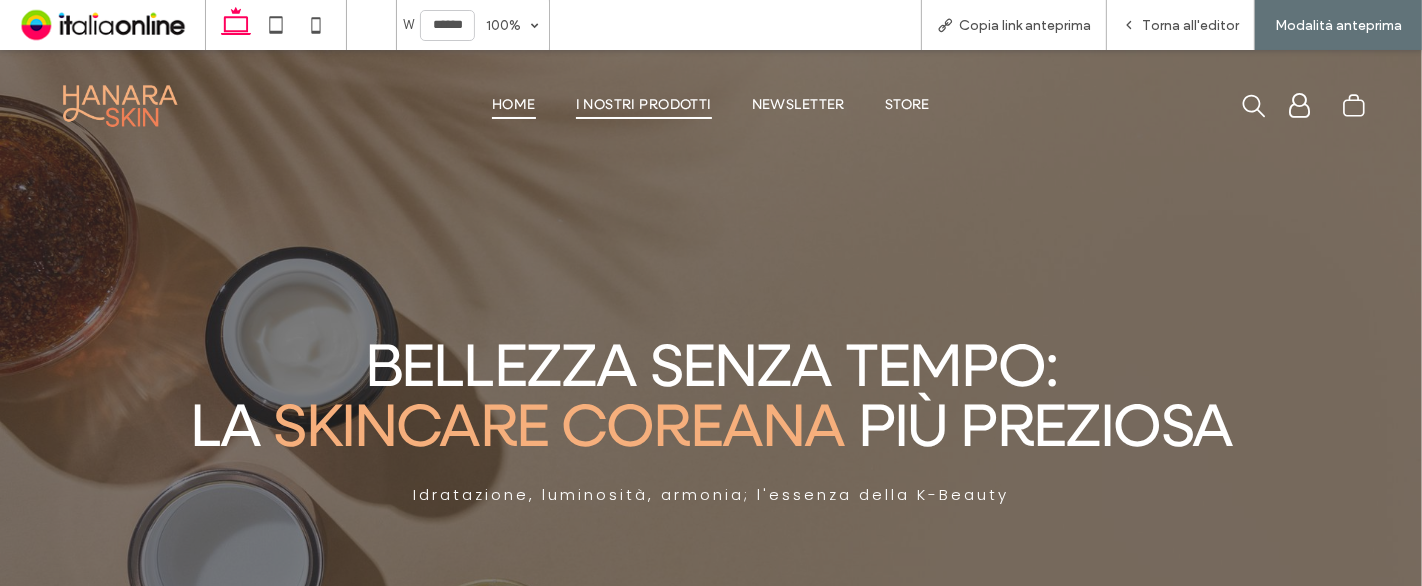 click on "I nostri prodotti" at bounding box center (644, 106) 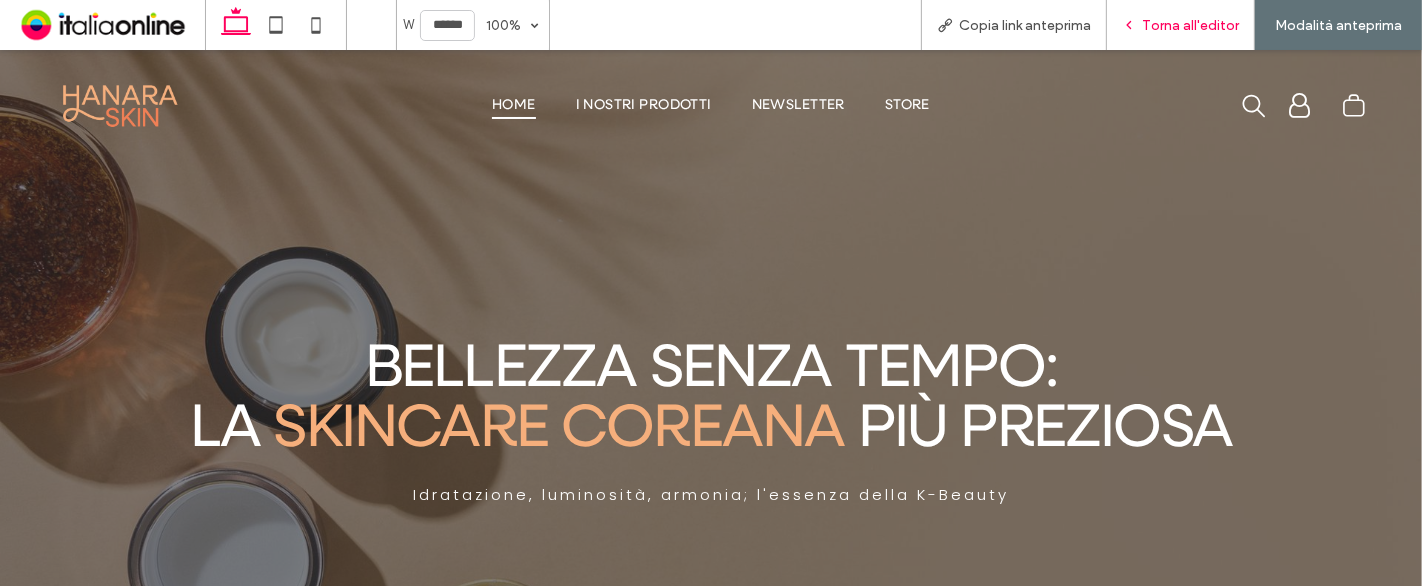 click on "Torna all'editor" at bounding box center [1181, 25] 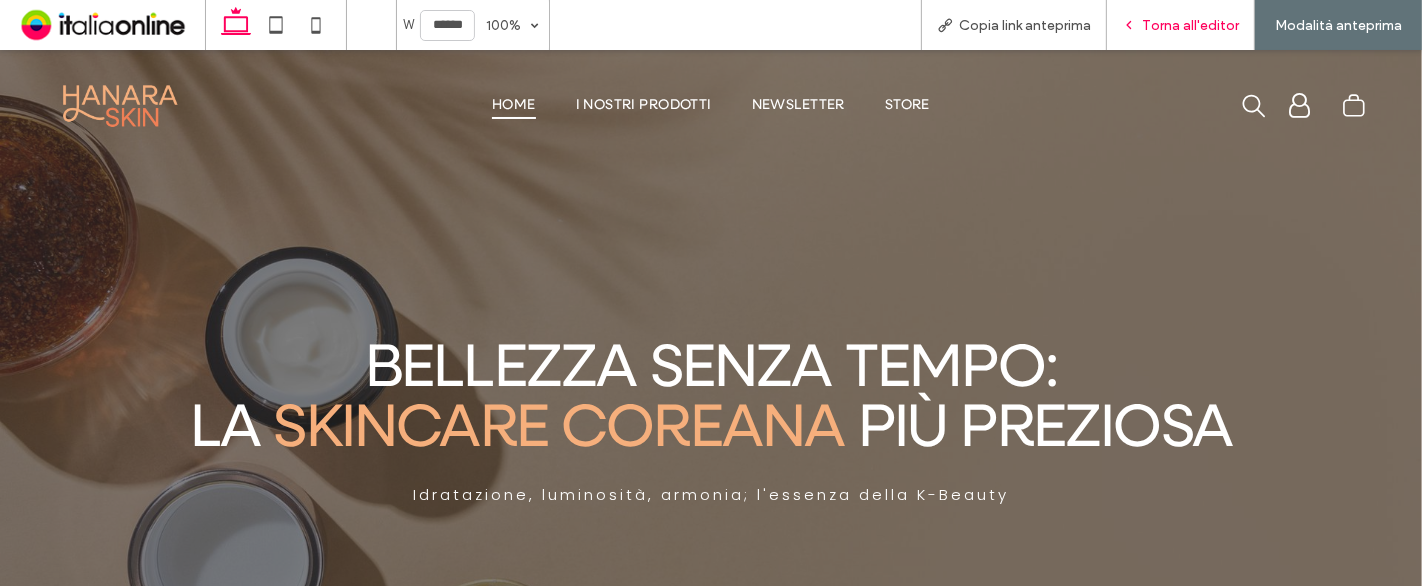 click on "Torna all'editor" at bounding box center (1190, 25) 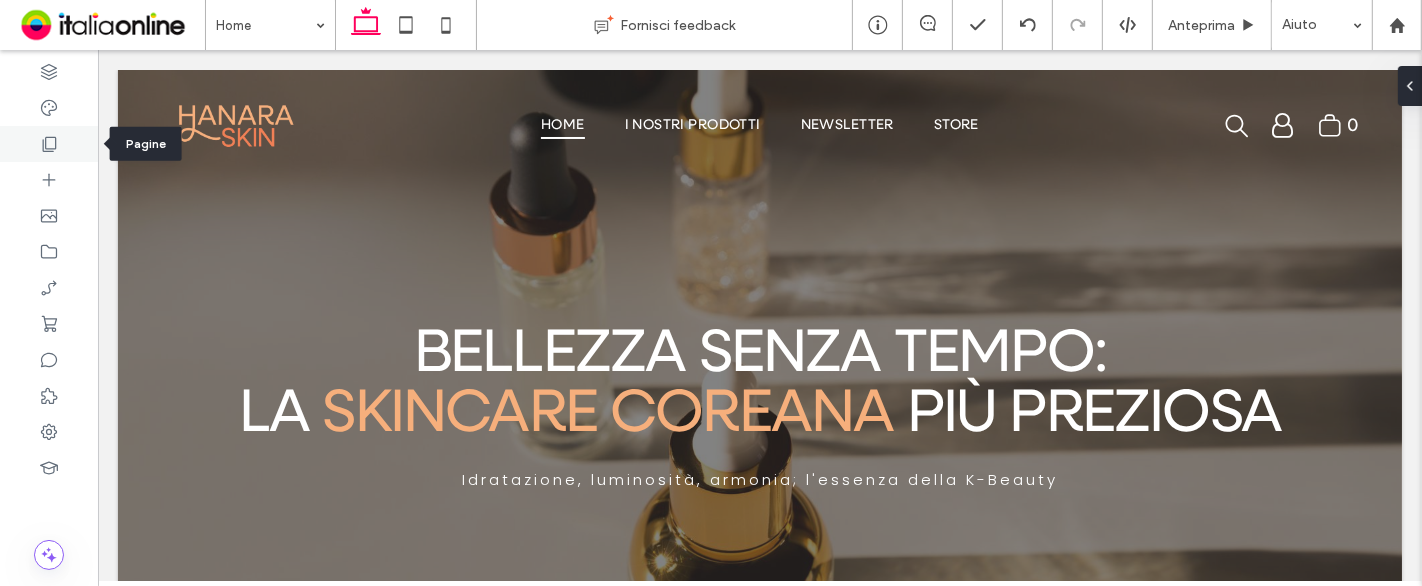 click at bounding box center [49, 144] 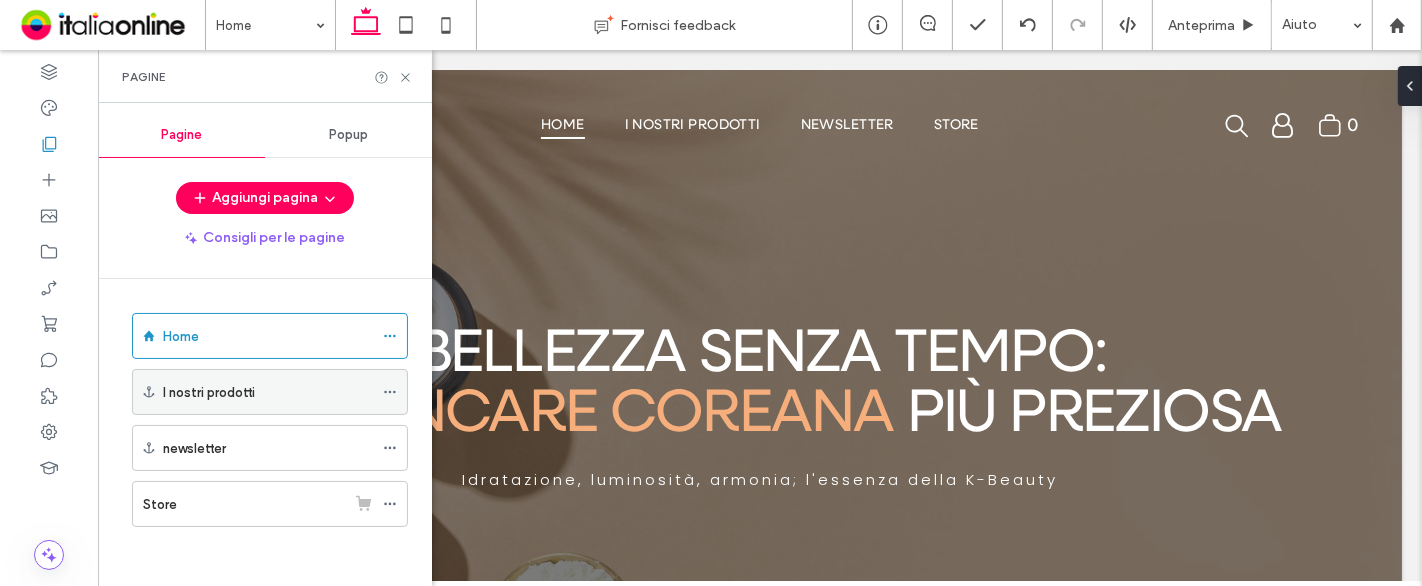 click 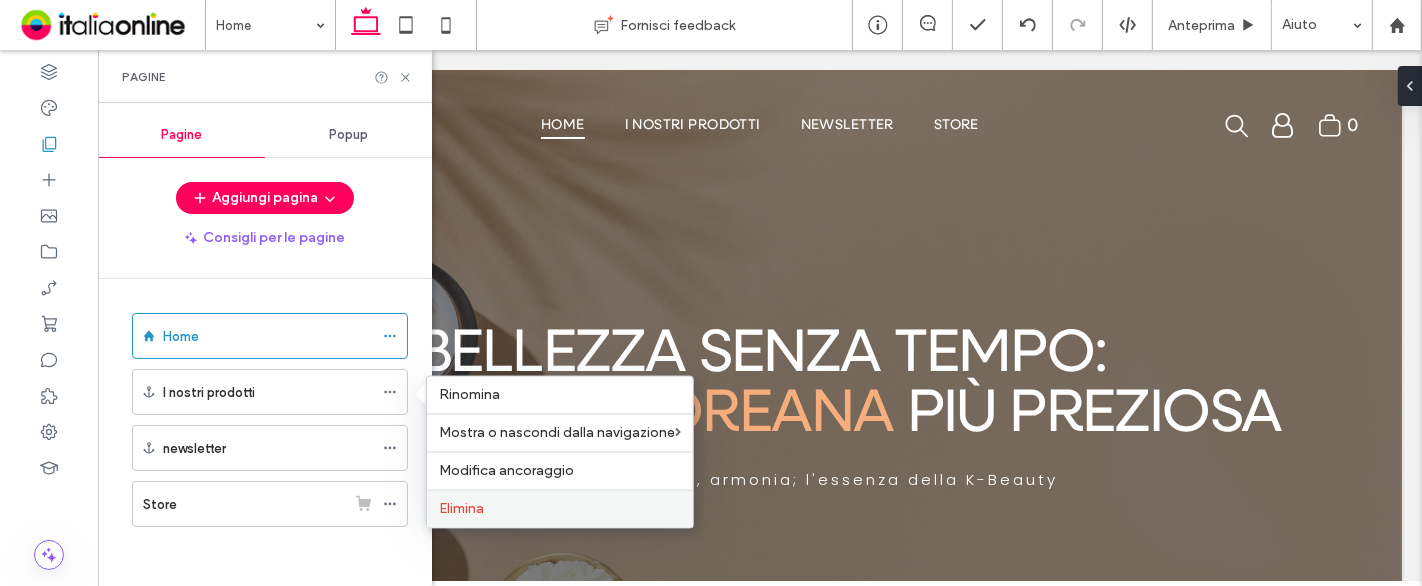 click on "Elimina" at bounding box center (461, 509) 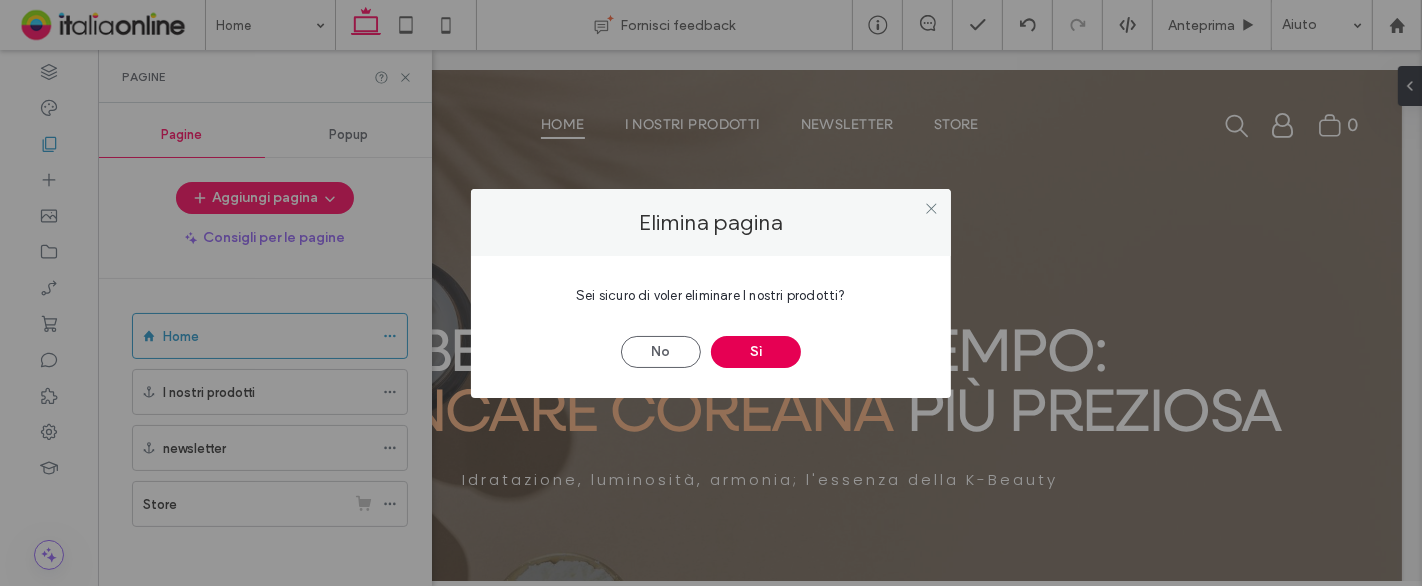 click on "Sì" at bounding box center [756, 352] 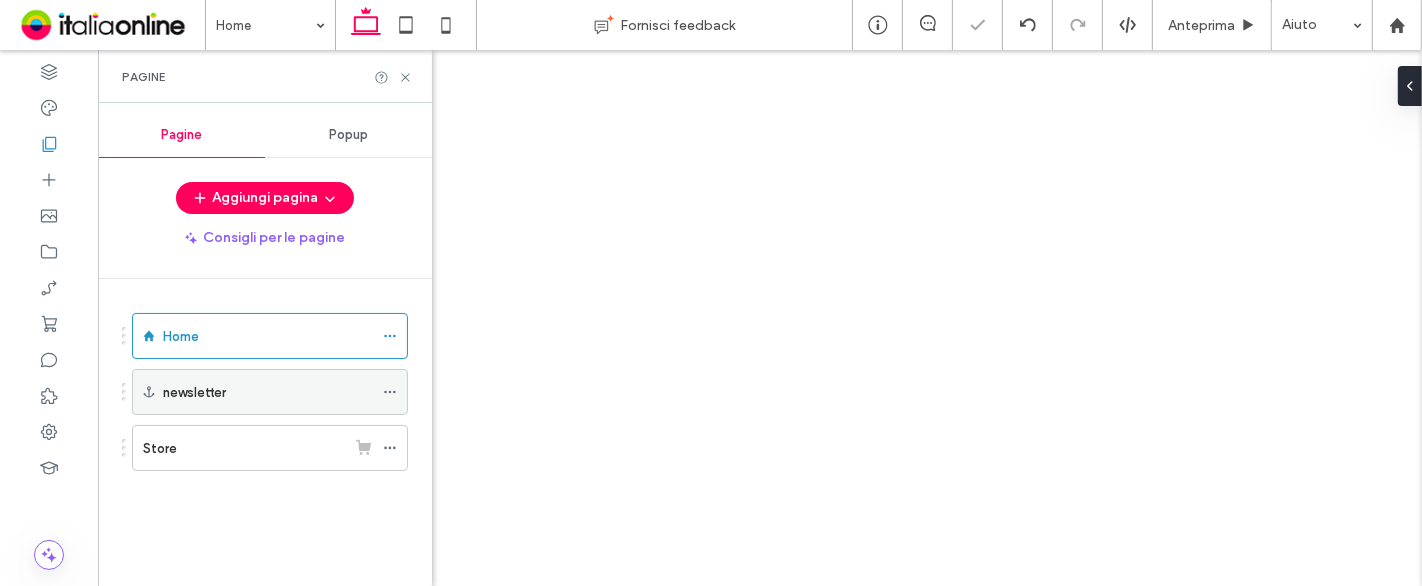 click 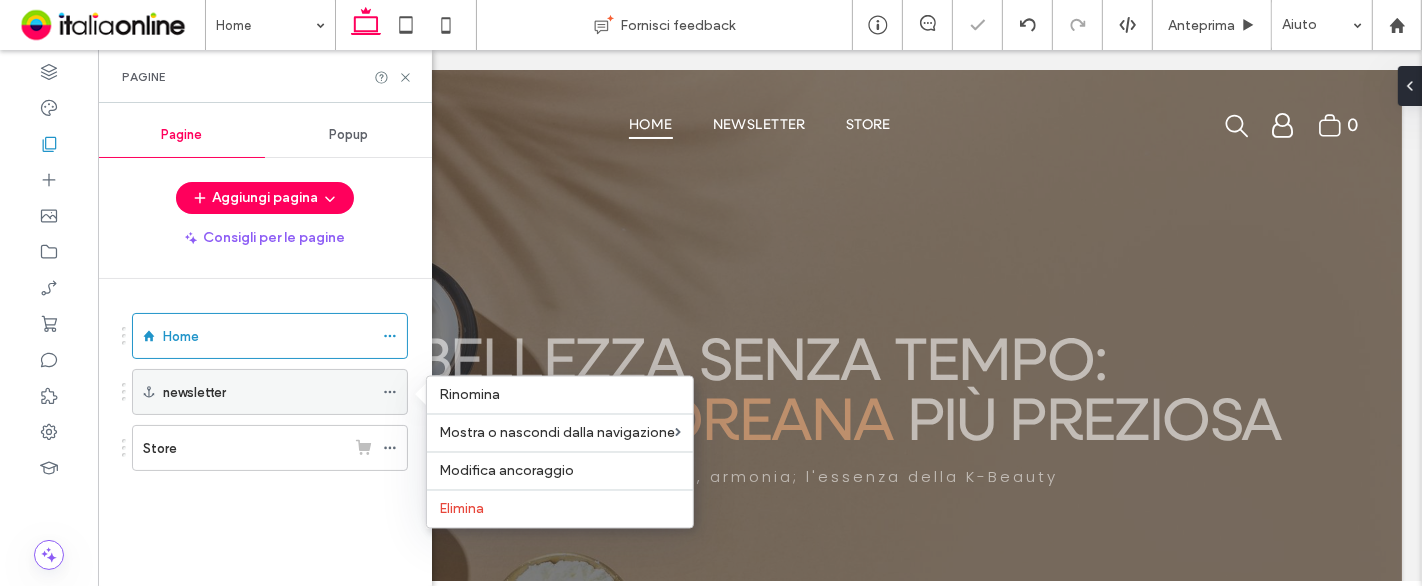 scroll, scrollTop: 0, scrollLeft: 0, axis: both 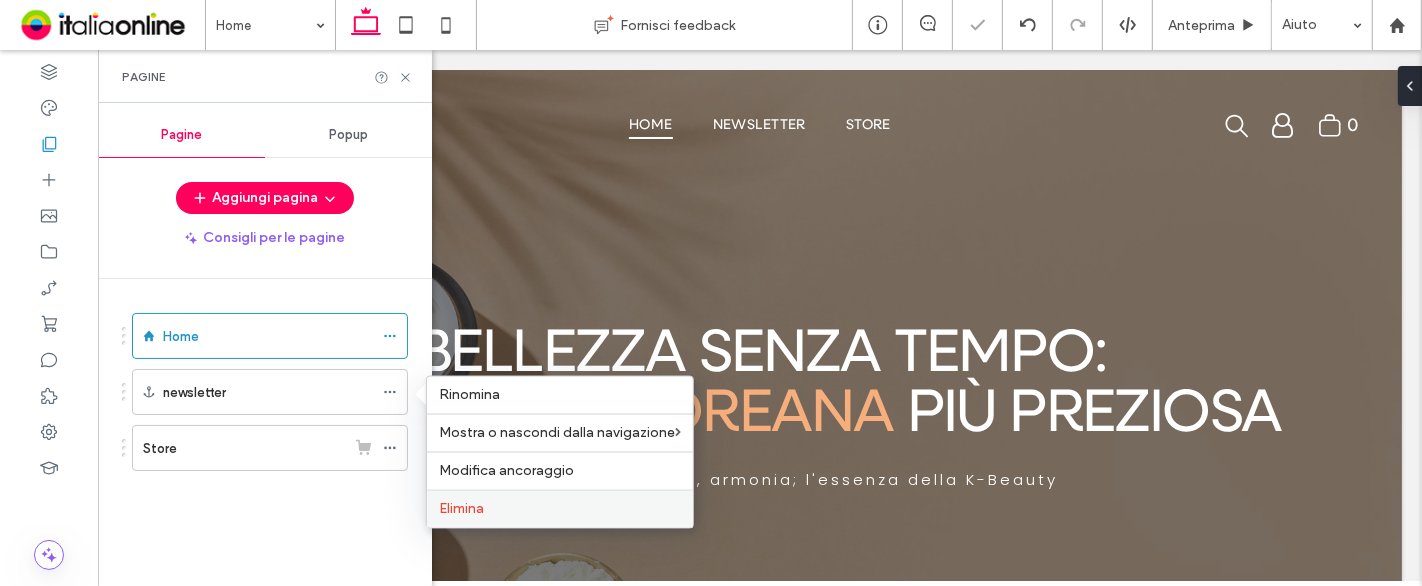 click on "Elimina" at bounding box center (560, 509) 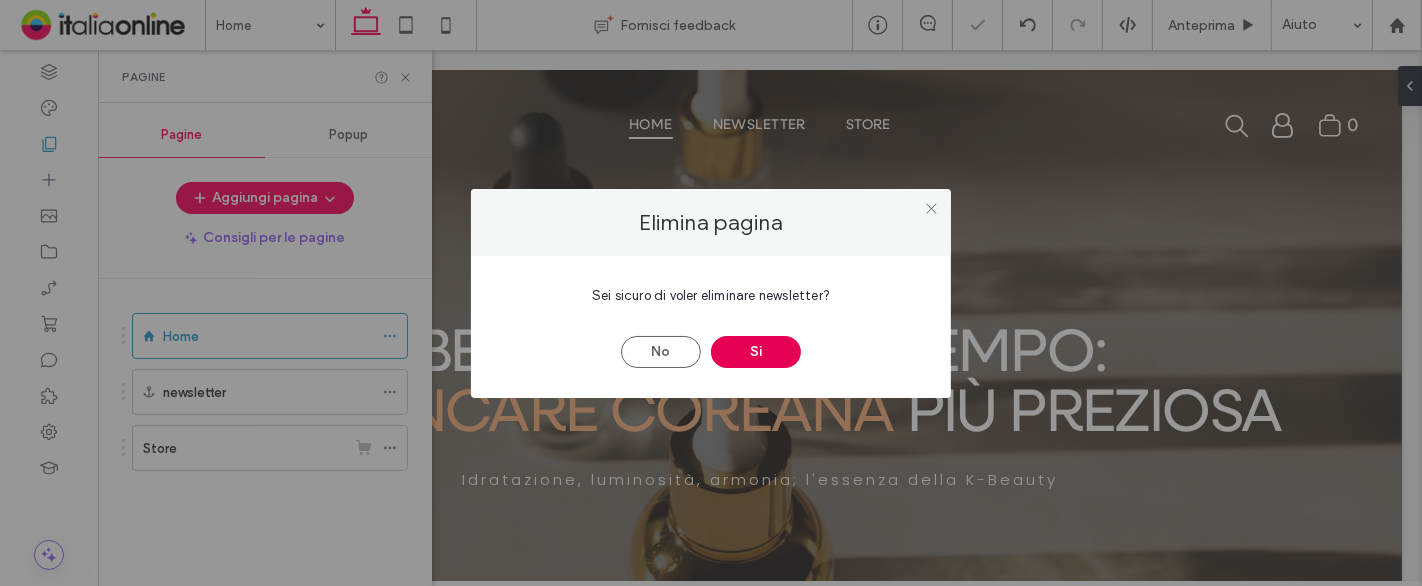 click on "Sì" at bounding box center [756, 352] 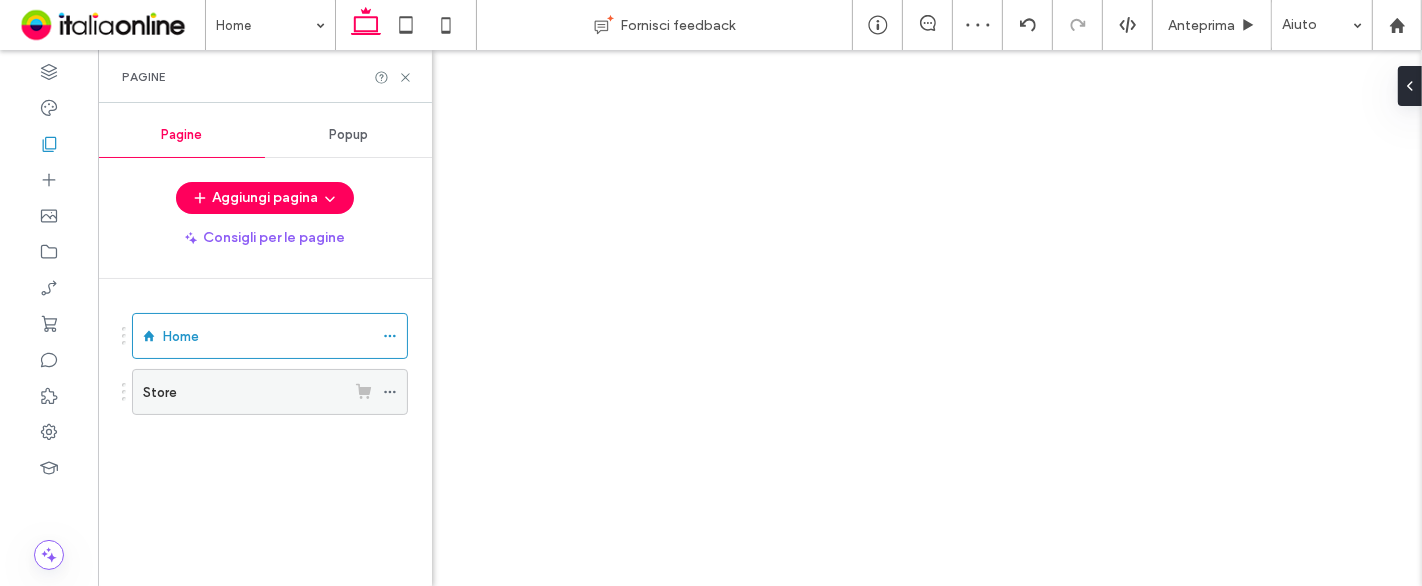 click 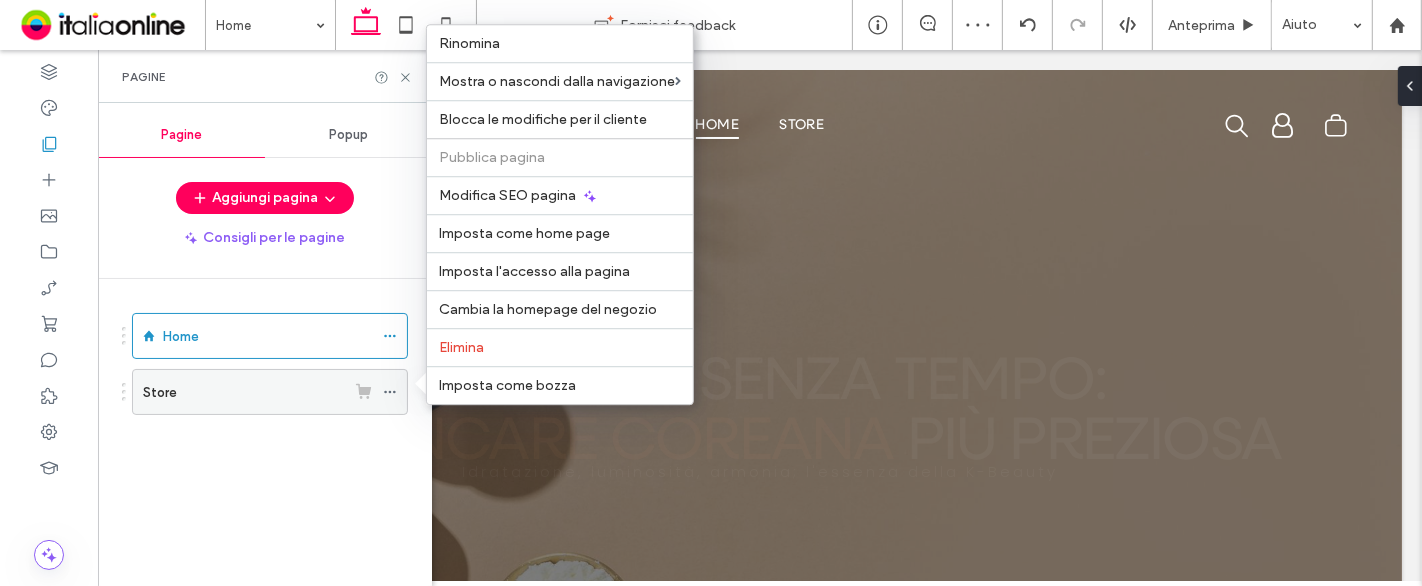 scroll, scrollTop: 0, scrollLeft: 0, axis: both 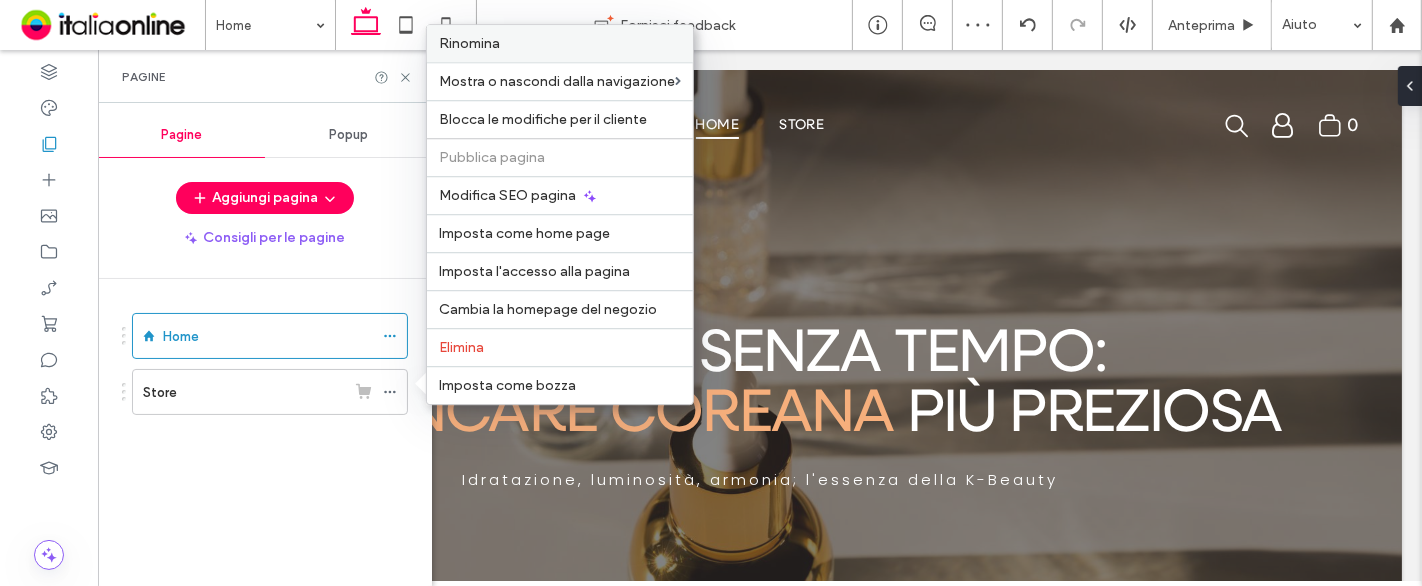 click on "Rinomina" at bounding box center [560, 43] 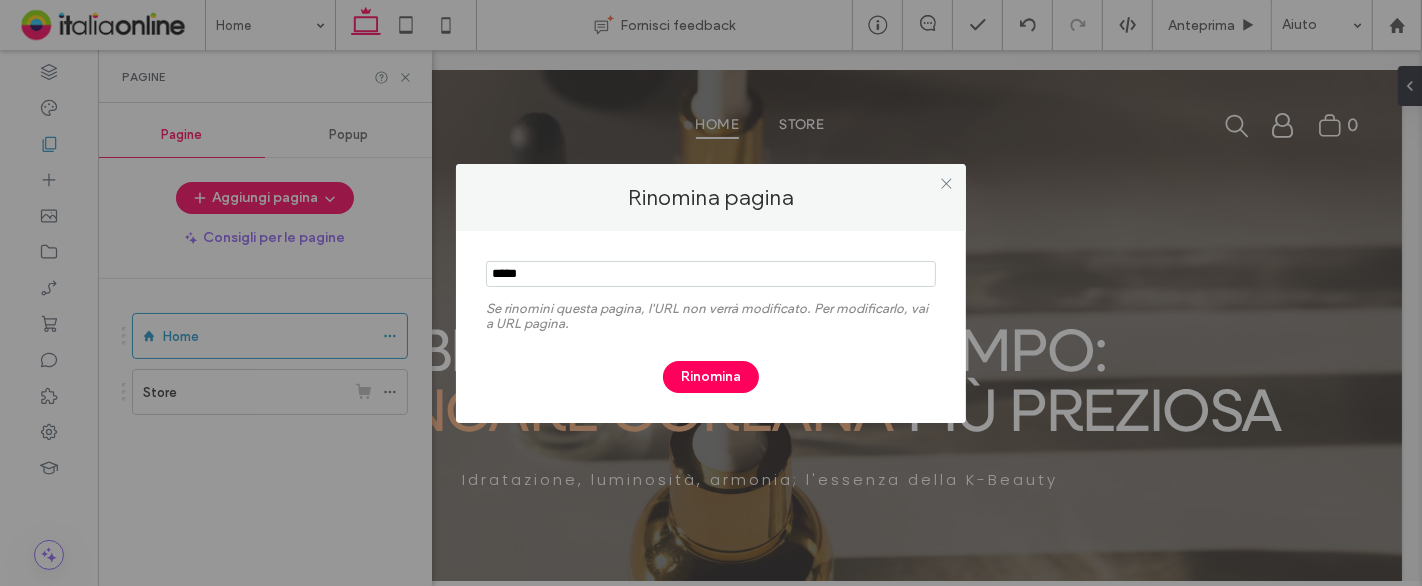 drag, startPoint x: 551, startPoint y: 277, endPoint x: 447, endPoint y: 277, distance: 104 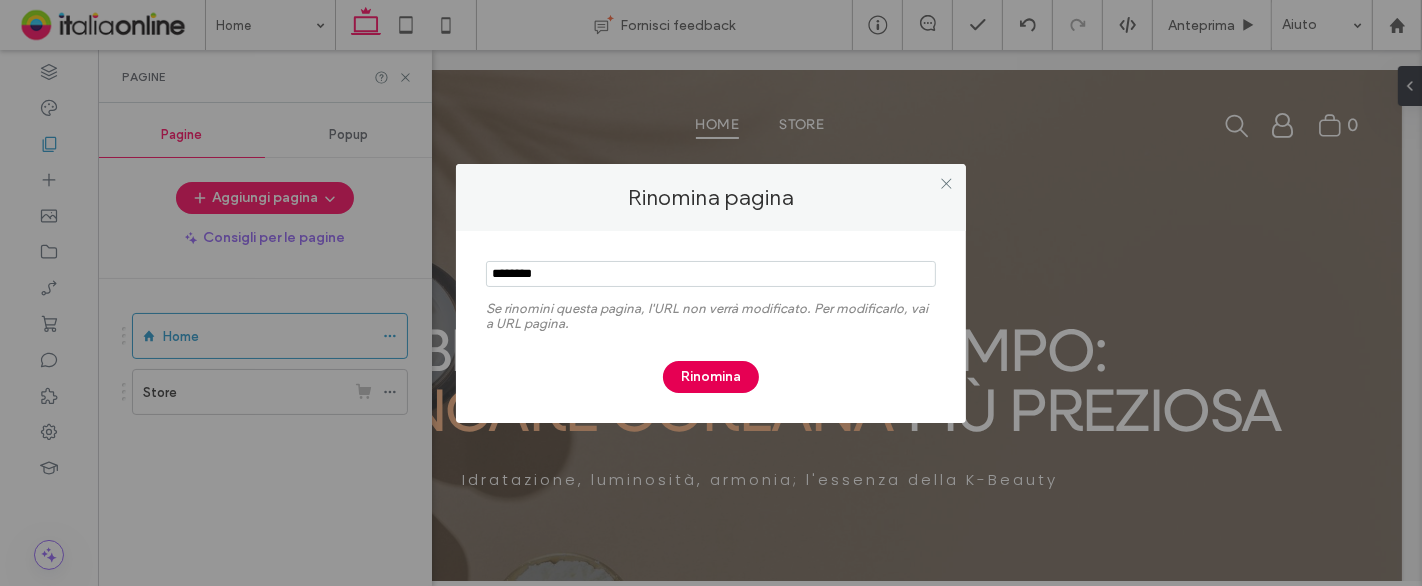 type on "********" 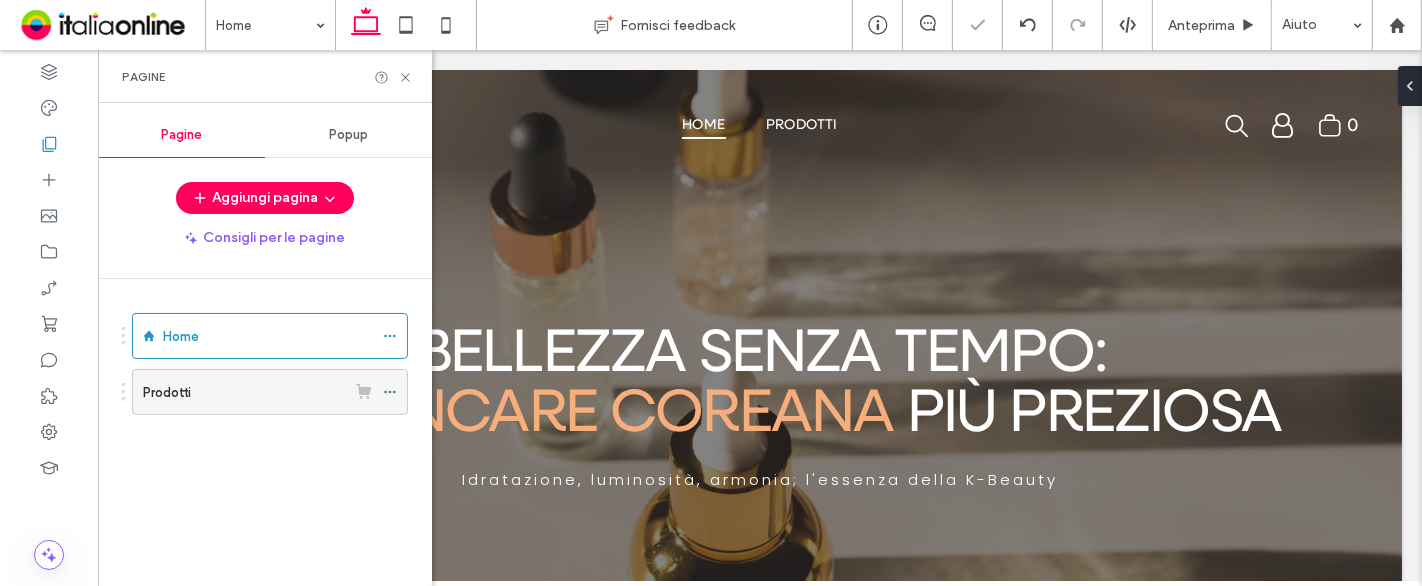 click 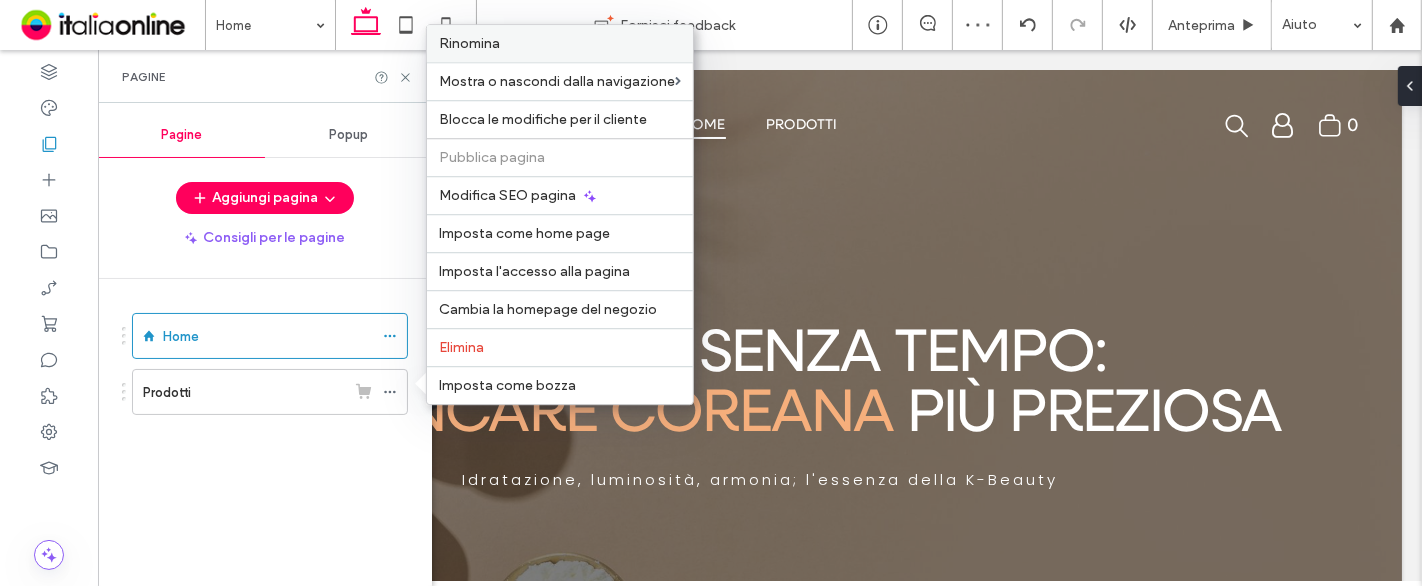 click on "Rinomina" at bounding box center [560, 43] 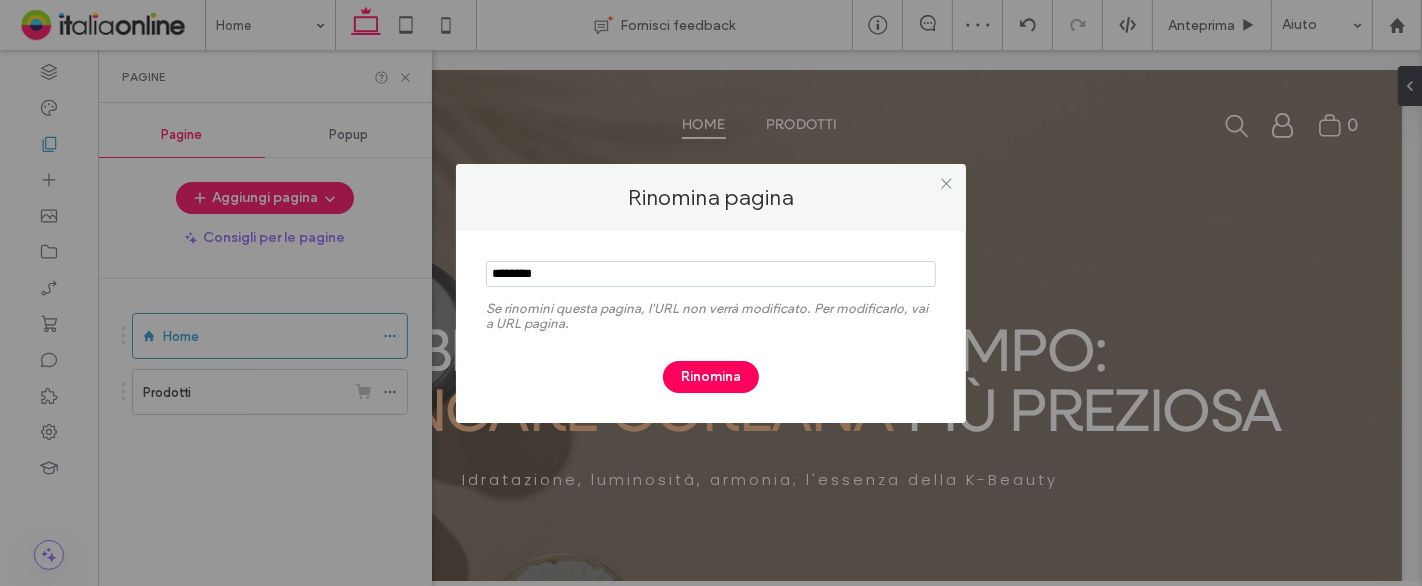 drag, startPoint x: 585, startPoint y: 275, endPoint x: 398, endPoint y: 278, distance: 187.02406 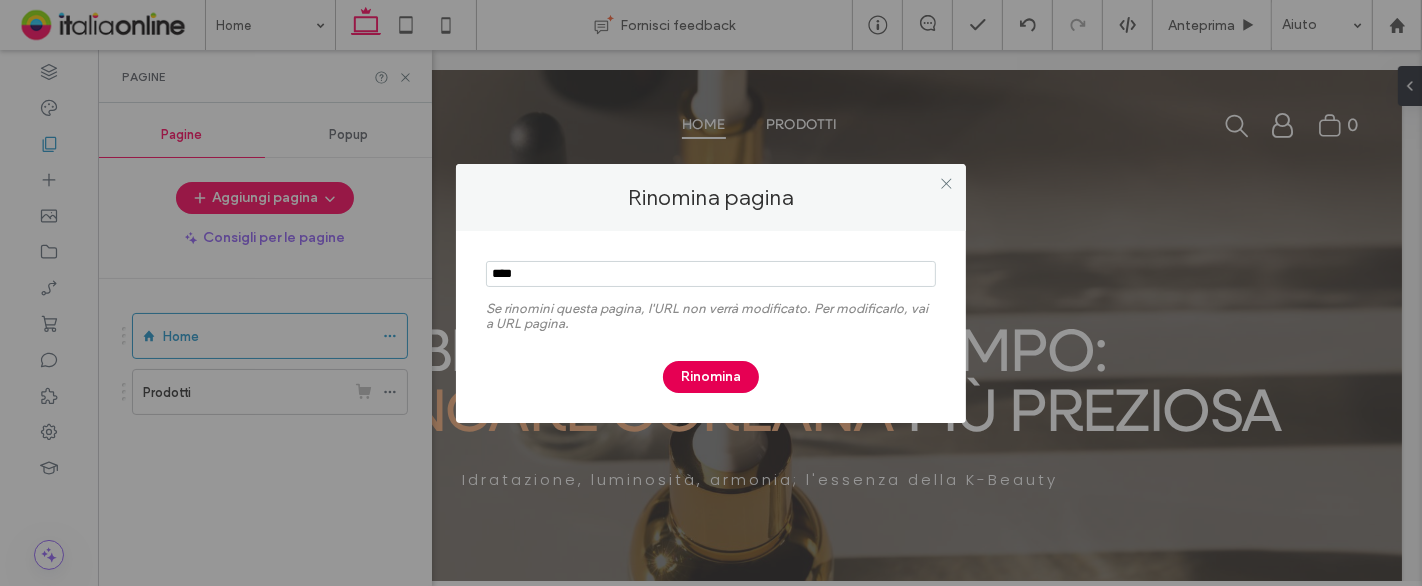 type on "****" 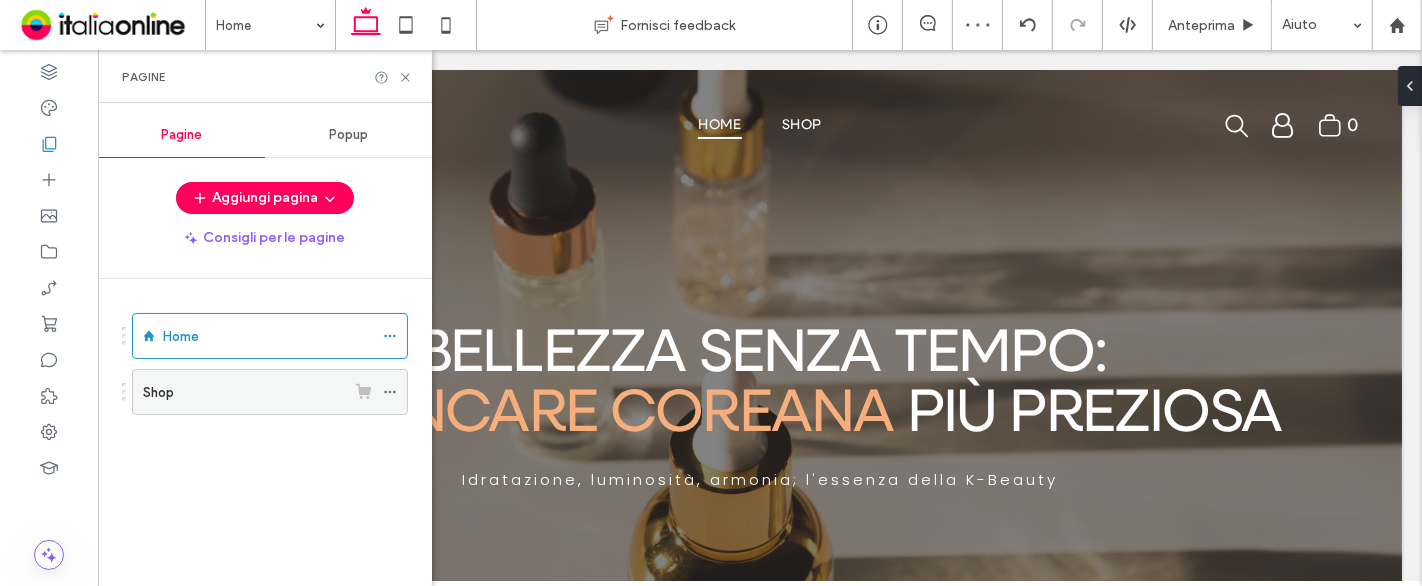 click on "Shop" at bounding box center [244, 392] 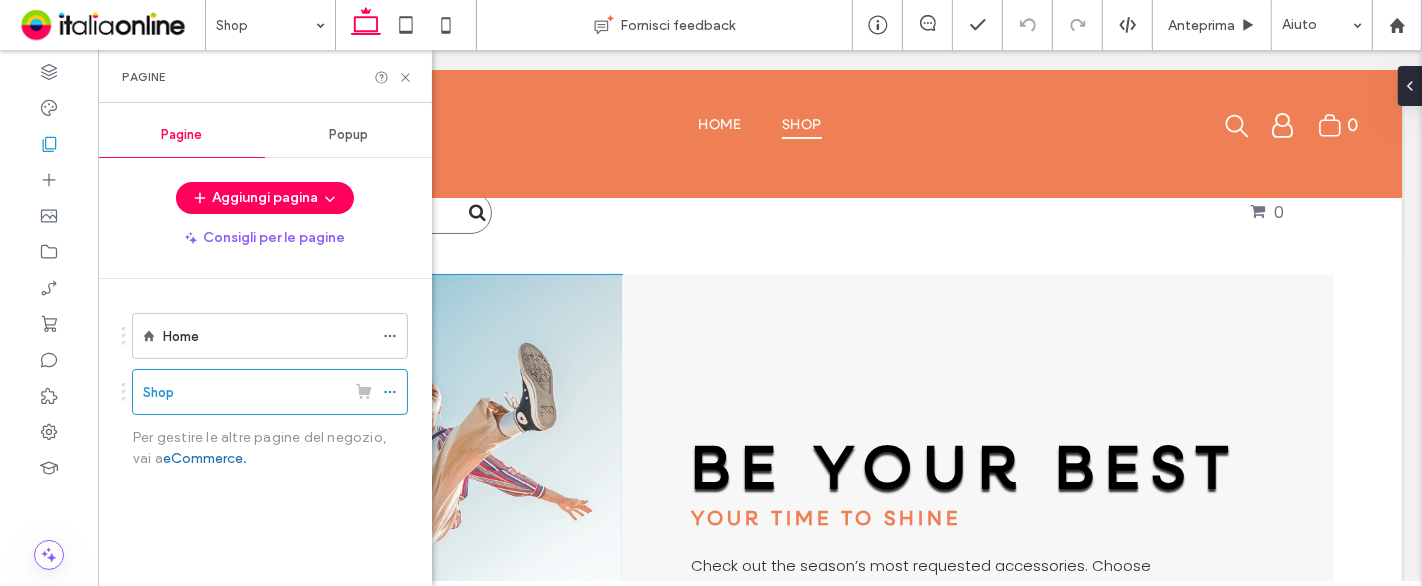 scroll, scrollTop: 0, scrollLeft: 0, axis: both 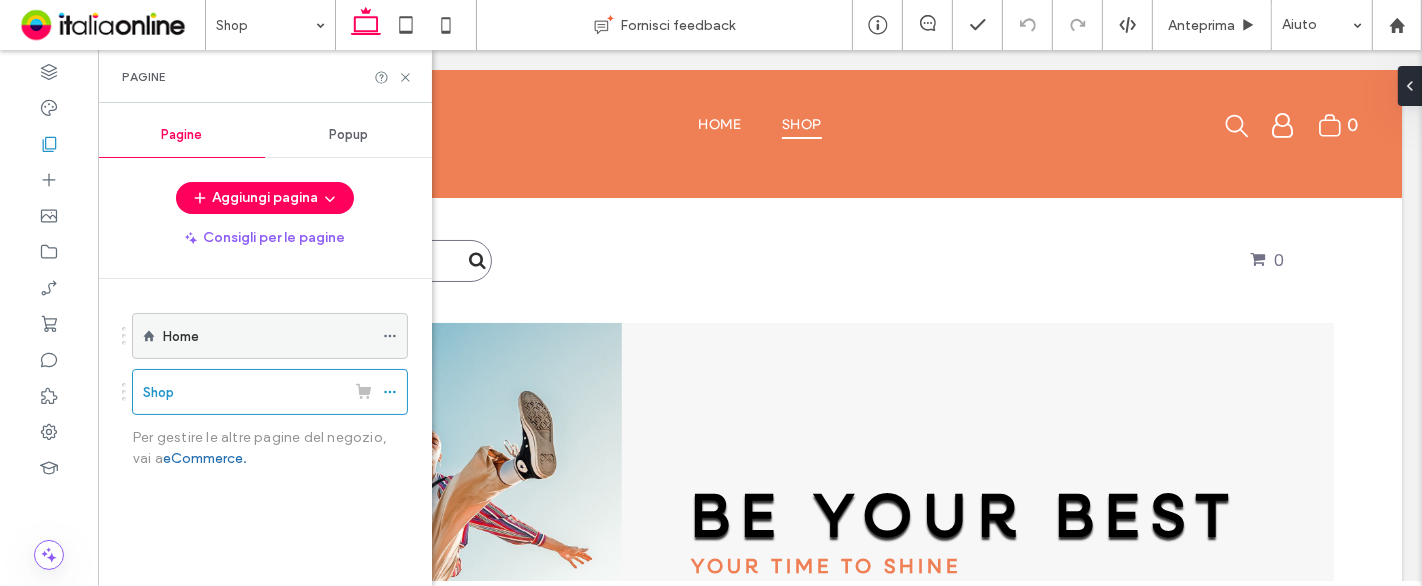 click on "Home" at bounding box center (268, 336) 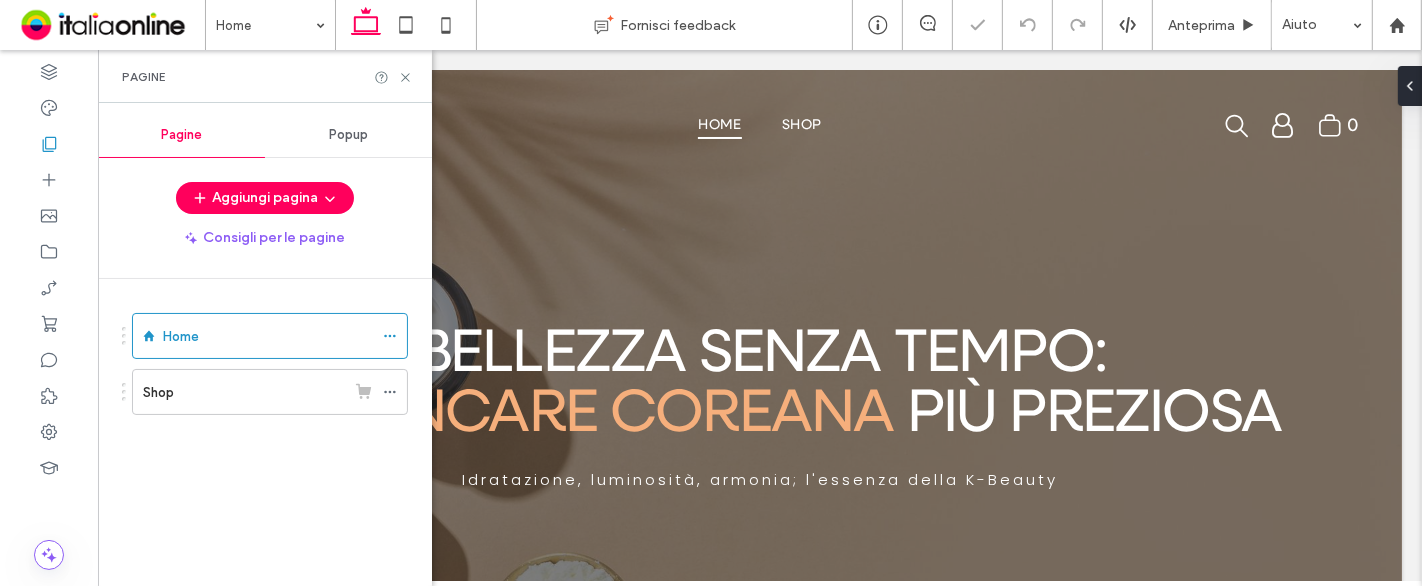 scroll, scrollTop: 0, scrollLeft: 0, axis: both 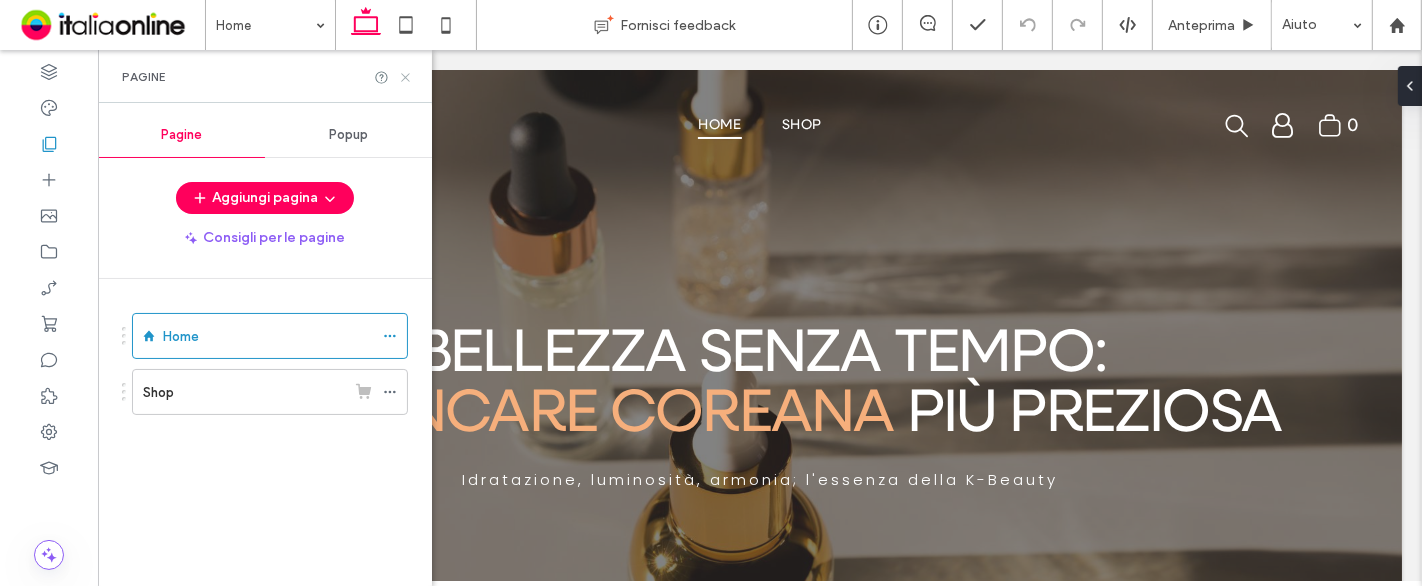 click 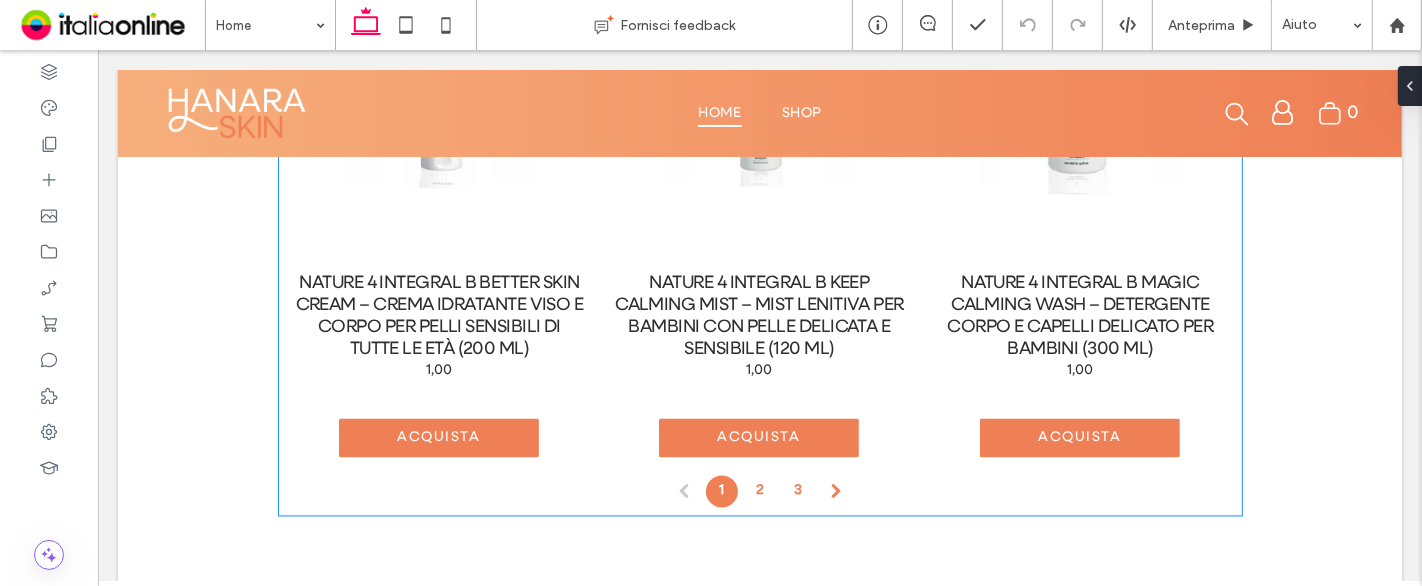 scroll, scrollTop: 3111, scrollLeft: 0, axis: vertical 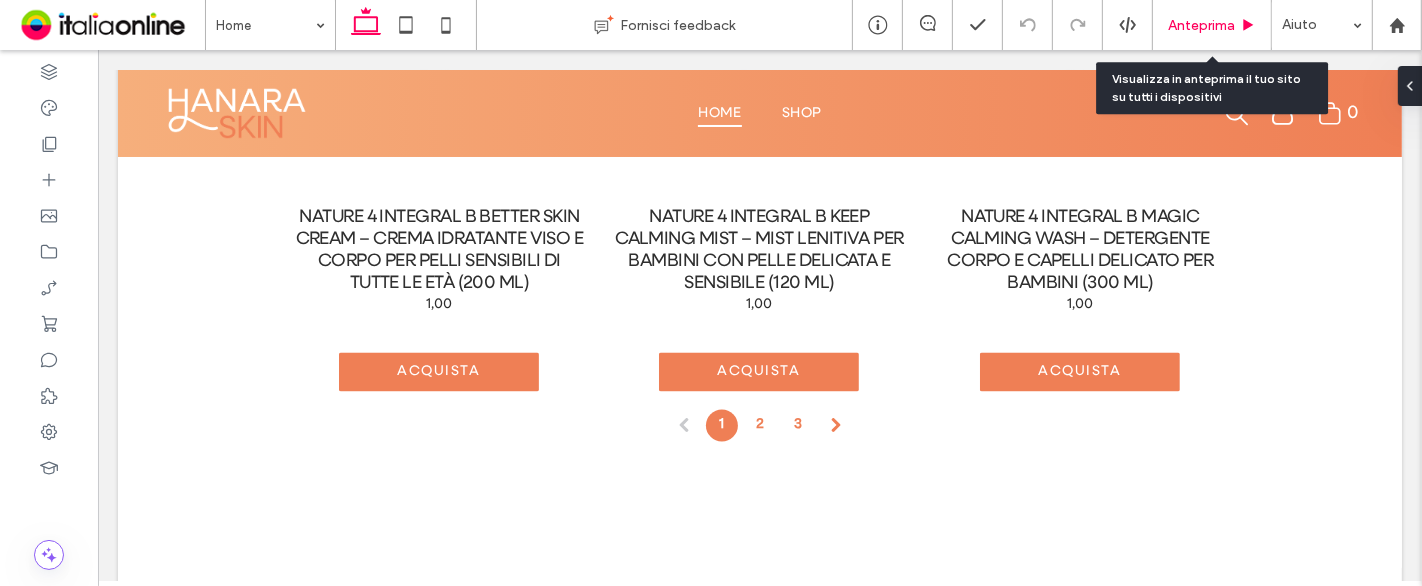 click 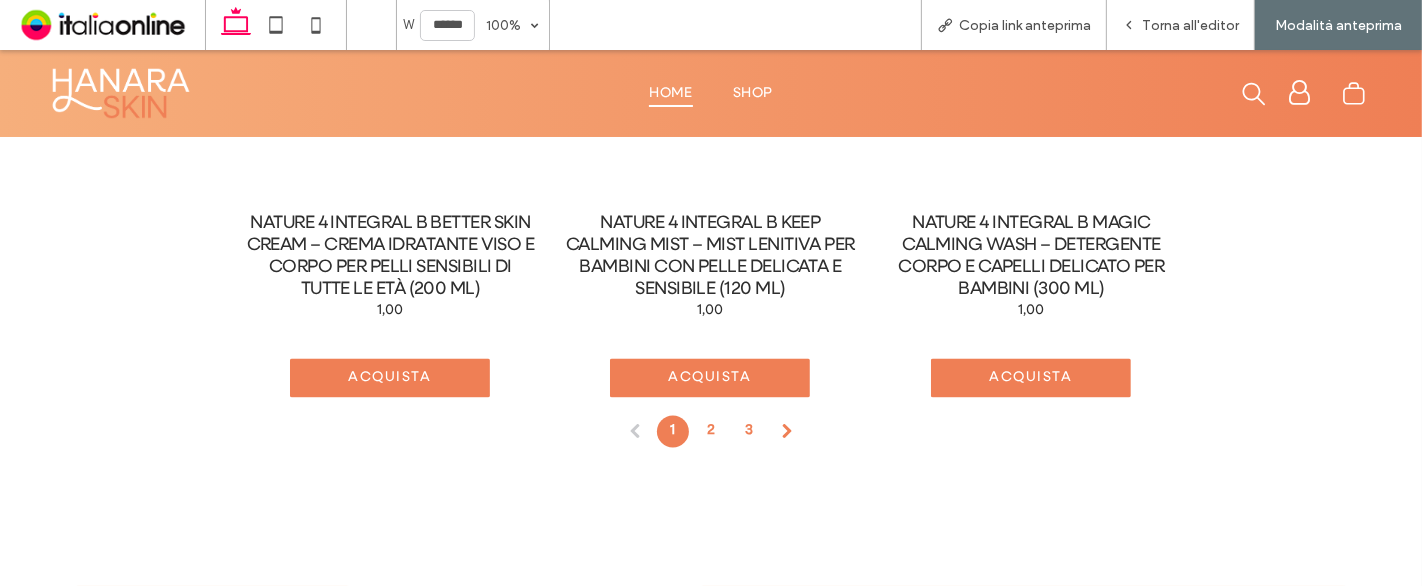 scroll, scrollTop: 3168, scrollLeft: 0, axis: vertical 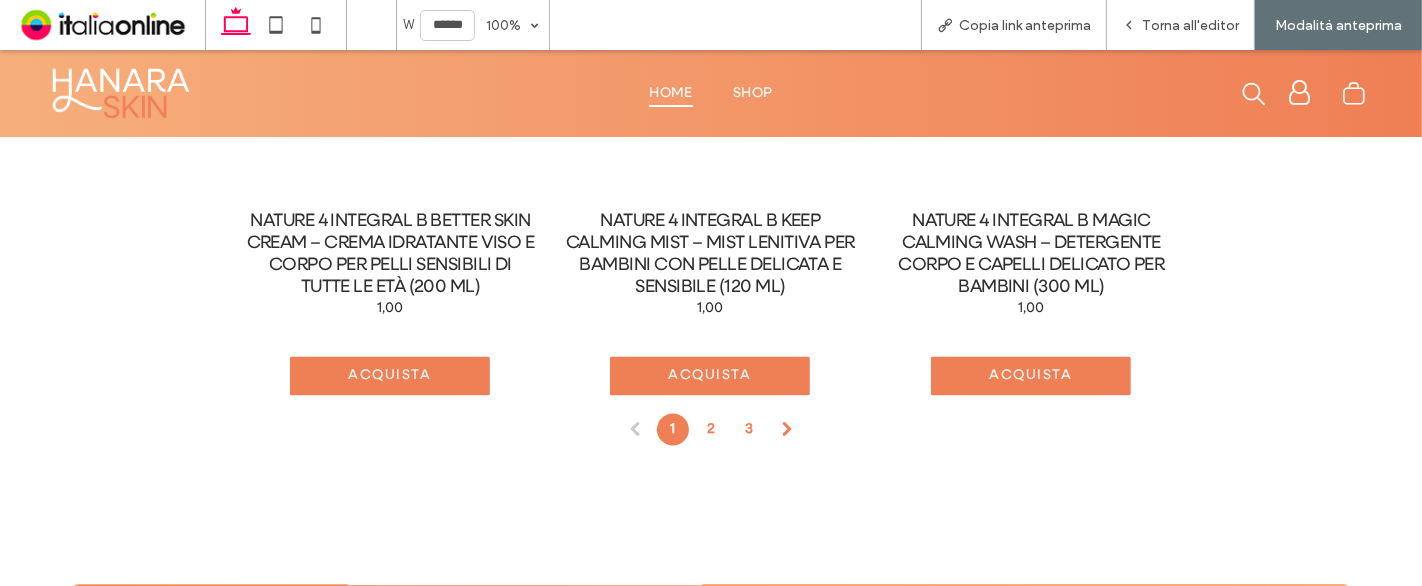 click on "2" at bounding box center [711, 430] 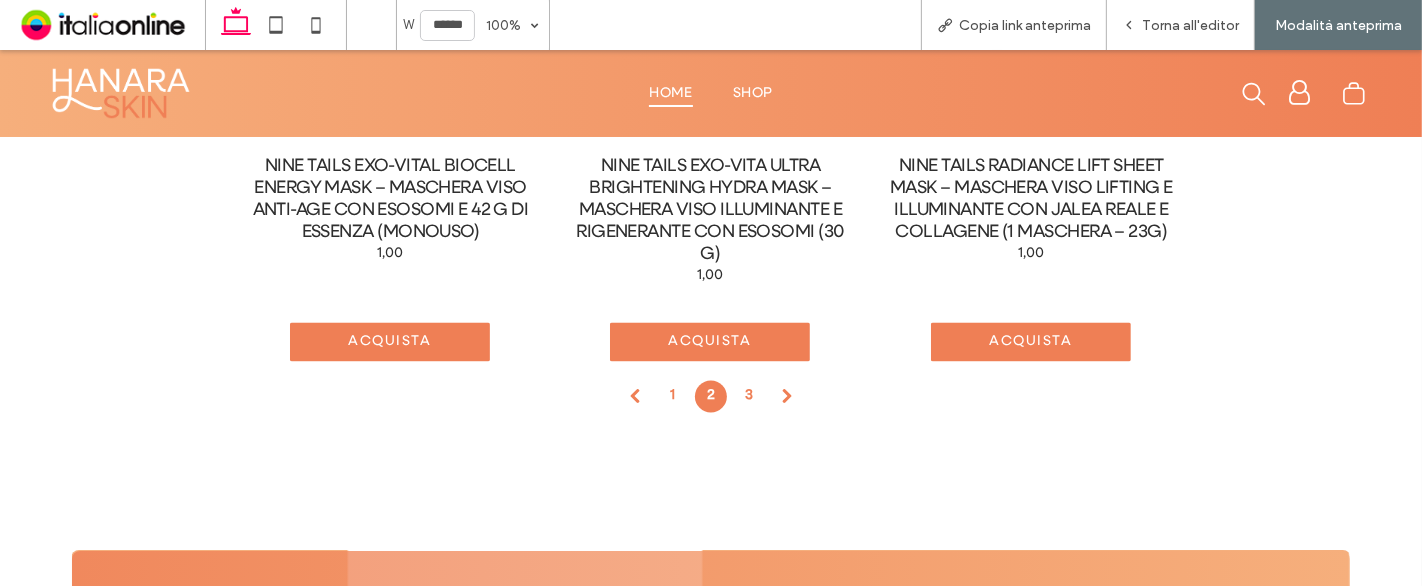 scroll, scrollTop: 3233, scrollLeft: 0, axis: vertical 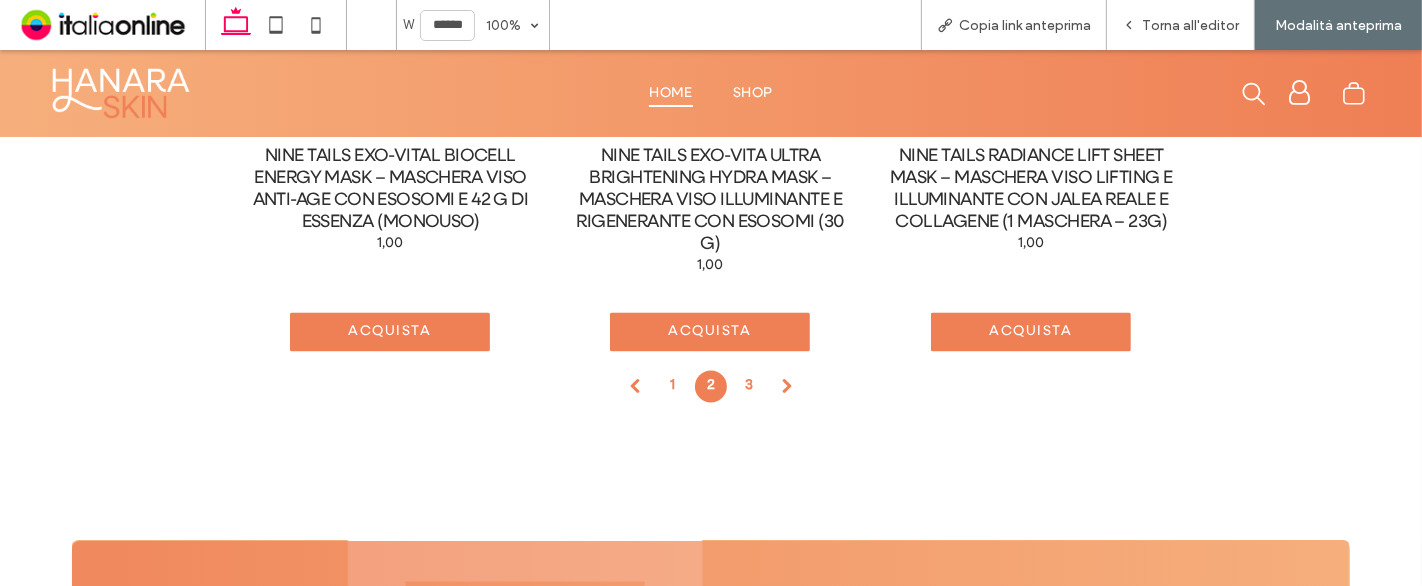 click on "3" at bounding box center [749, 387] 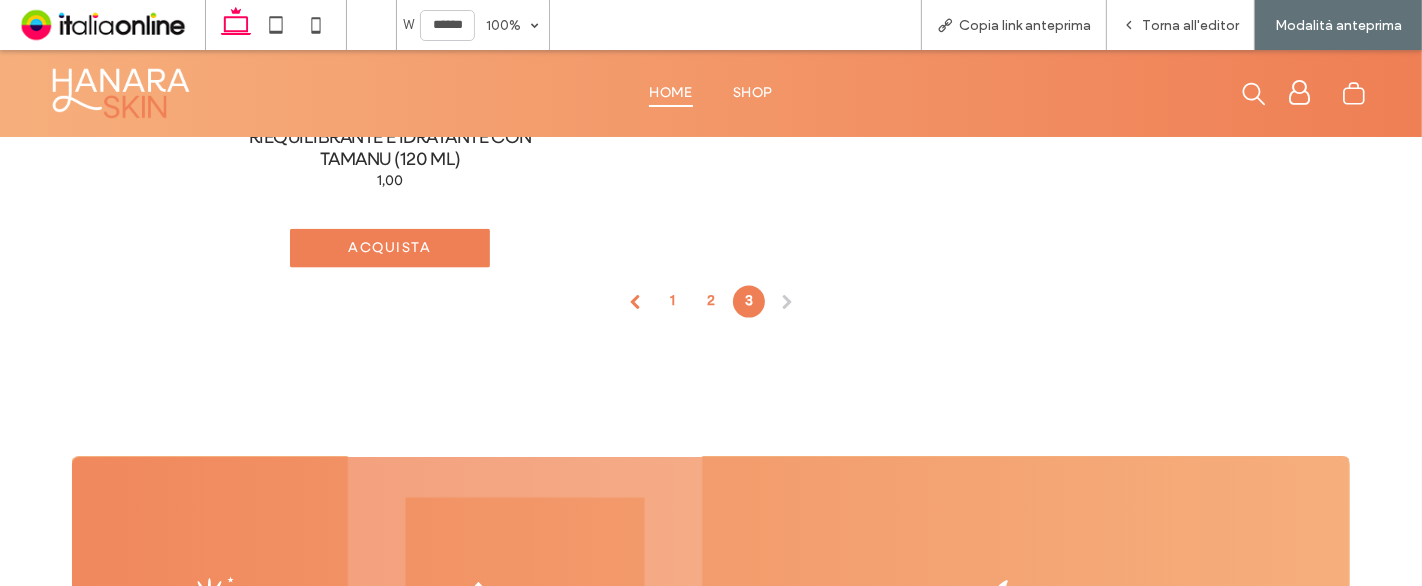 scroll, scrollTop: 2233, scrollLeft: 0, axis: vertical 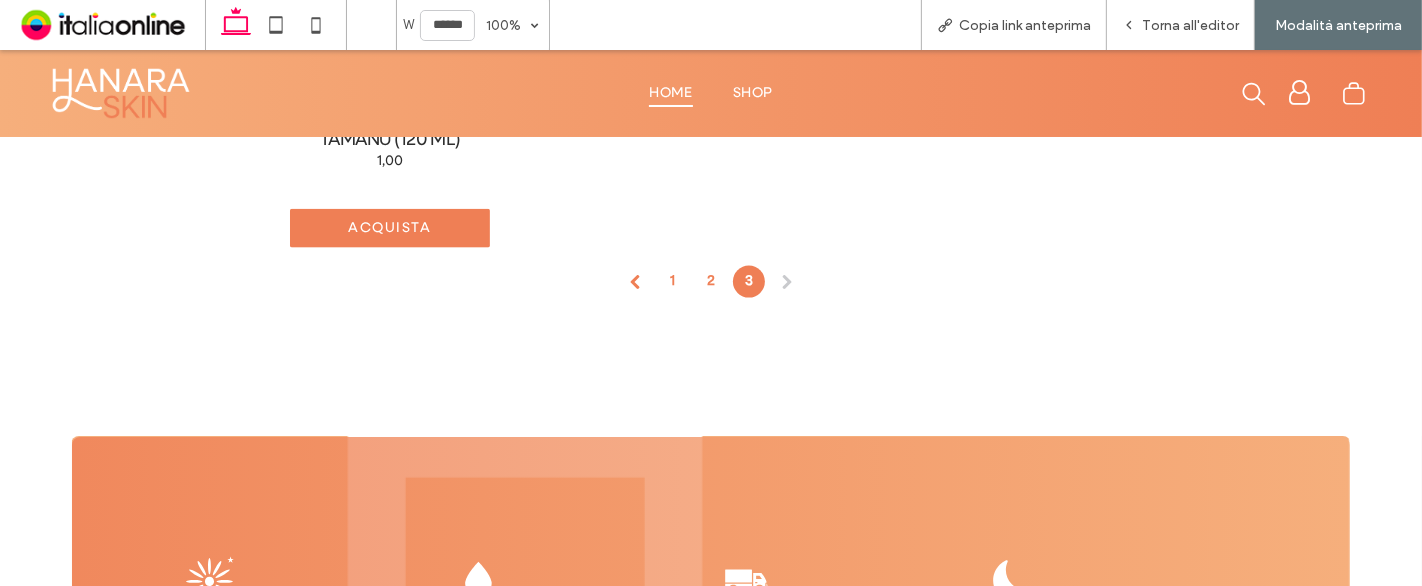 click on "1" at bounding box center [673, 282] 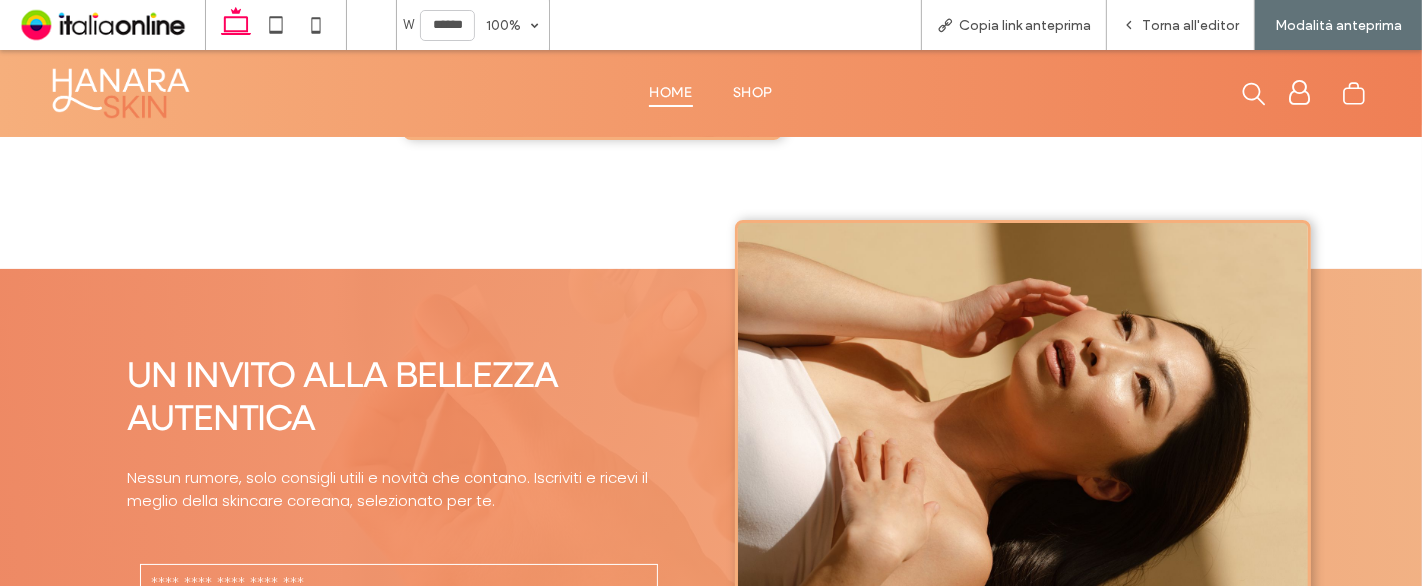 scroll, scrollTop: 4788, scrollLeft: 0, axis: vertical 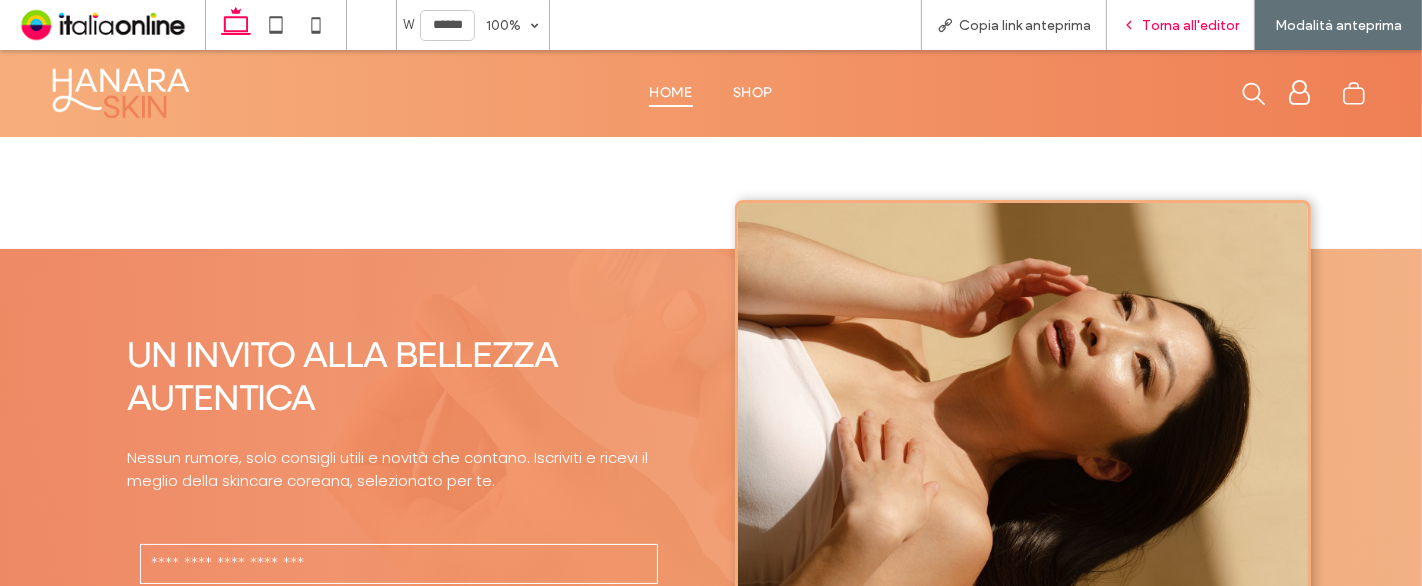 click 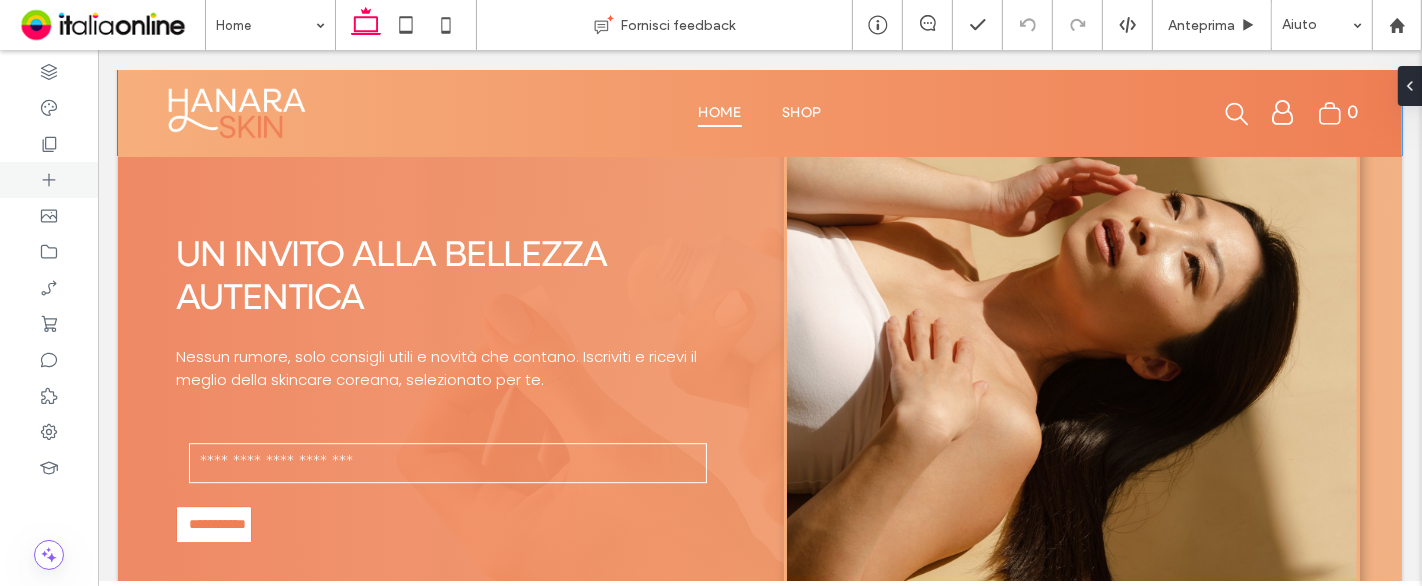 scroll, scrollTop: 4782, scrollLeft: 0, axis: vertical 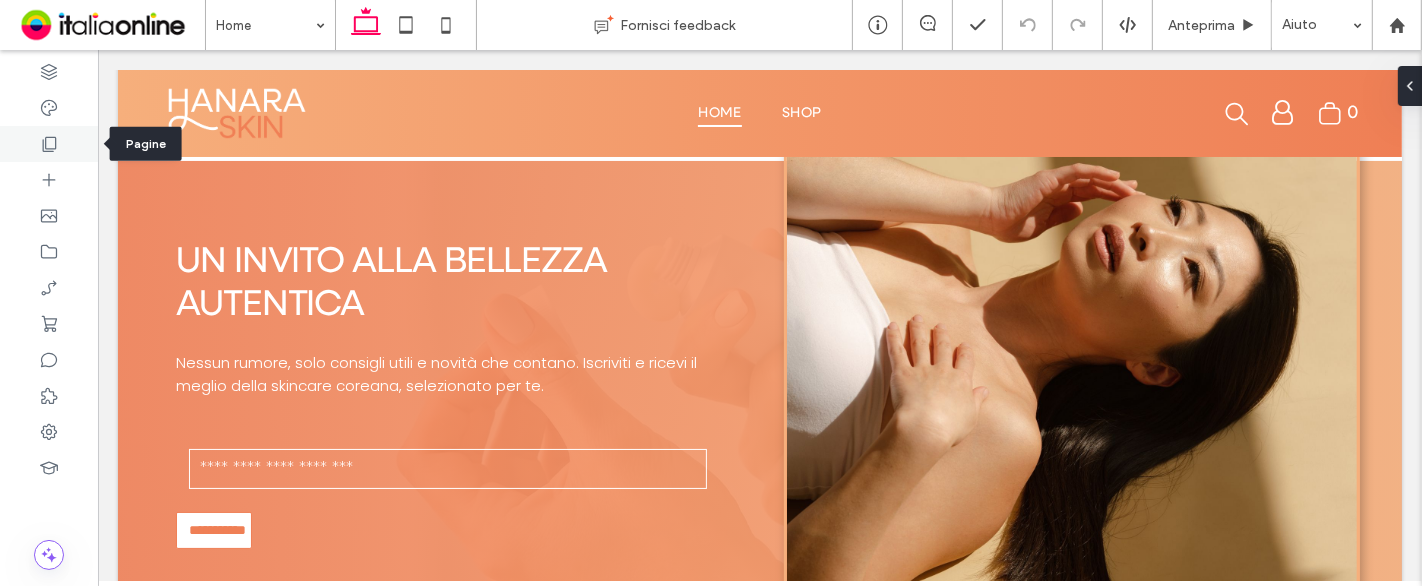 click at bounding box center (49, 144) 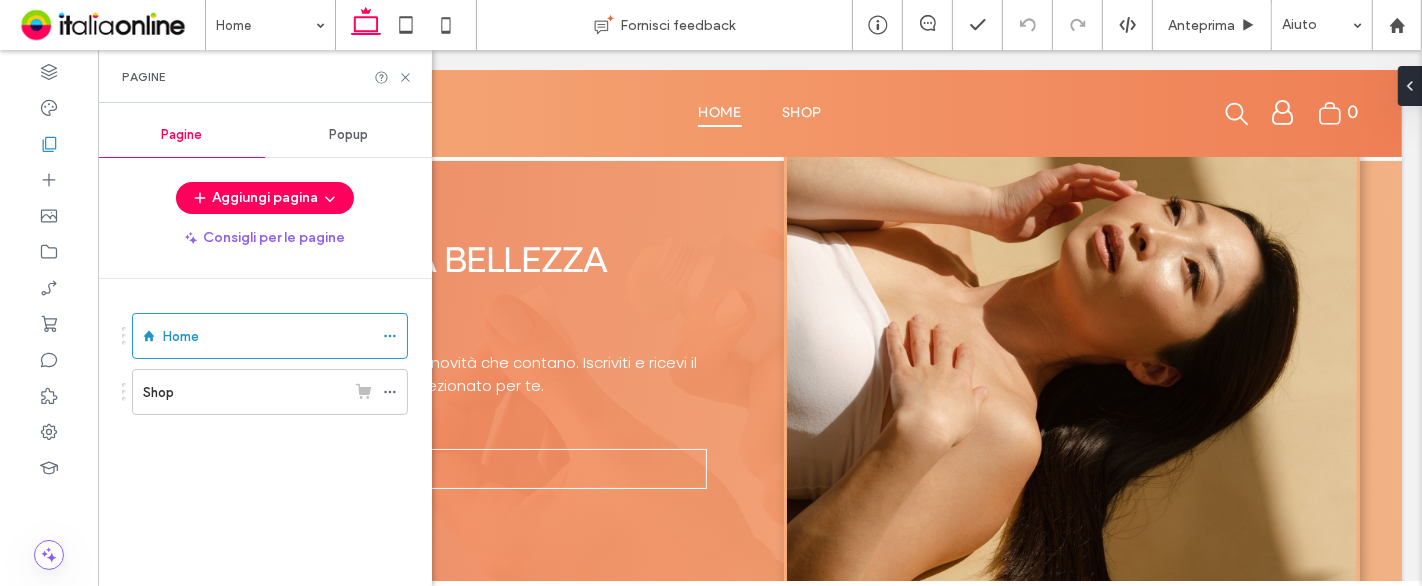 click on "Popup" at bounding box center [348, 135] 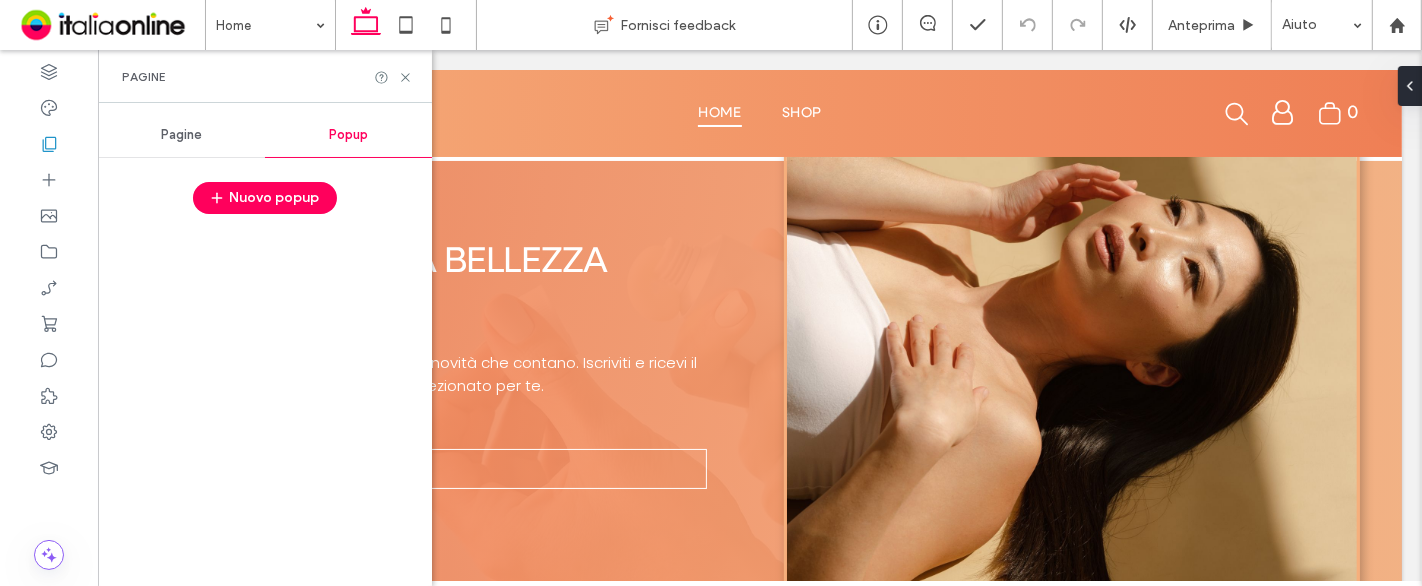 click on "Pagine" at bounding box center (181, 135) 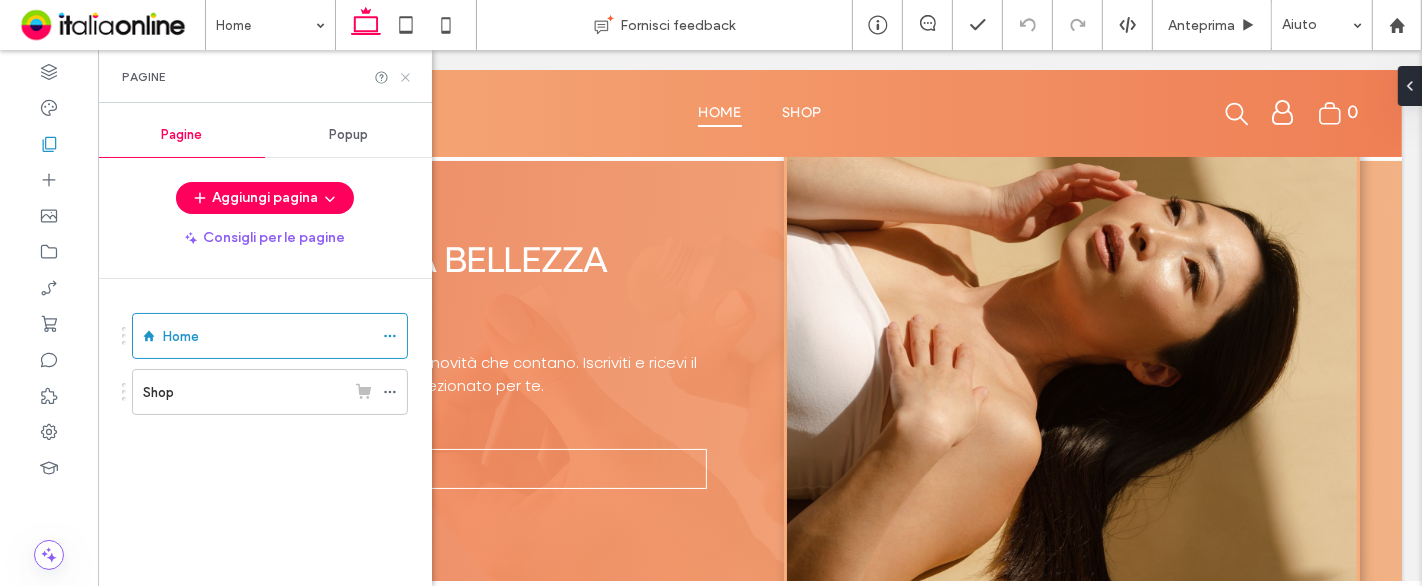 click 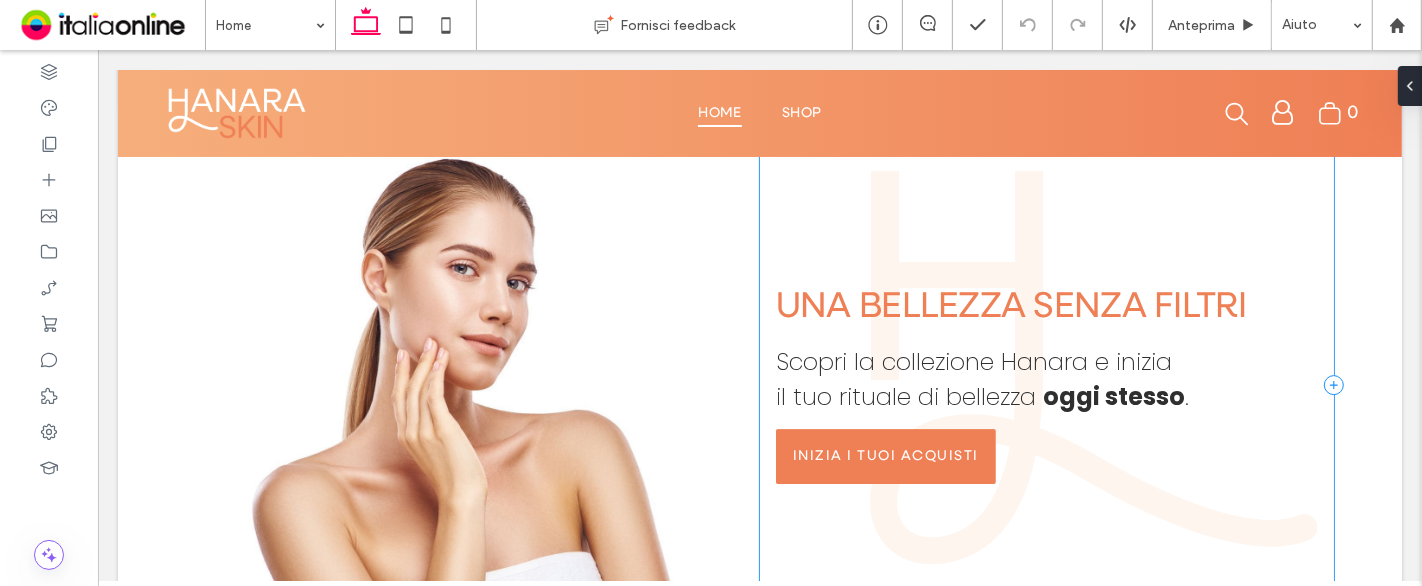 scroll, scrollTop: 5708, scrollLeft: 0, axis: vertical 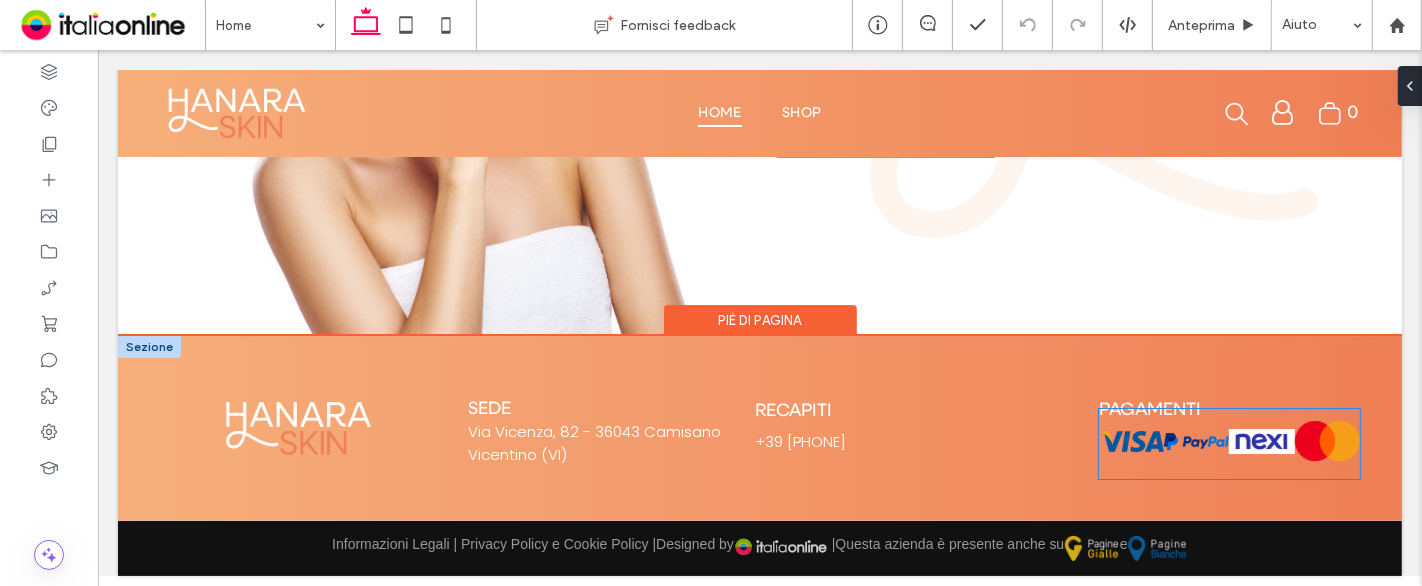 click at bounding box center [1130, 441] 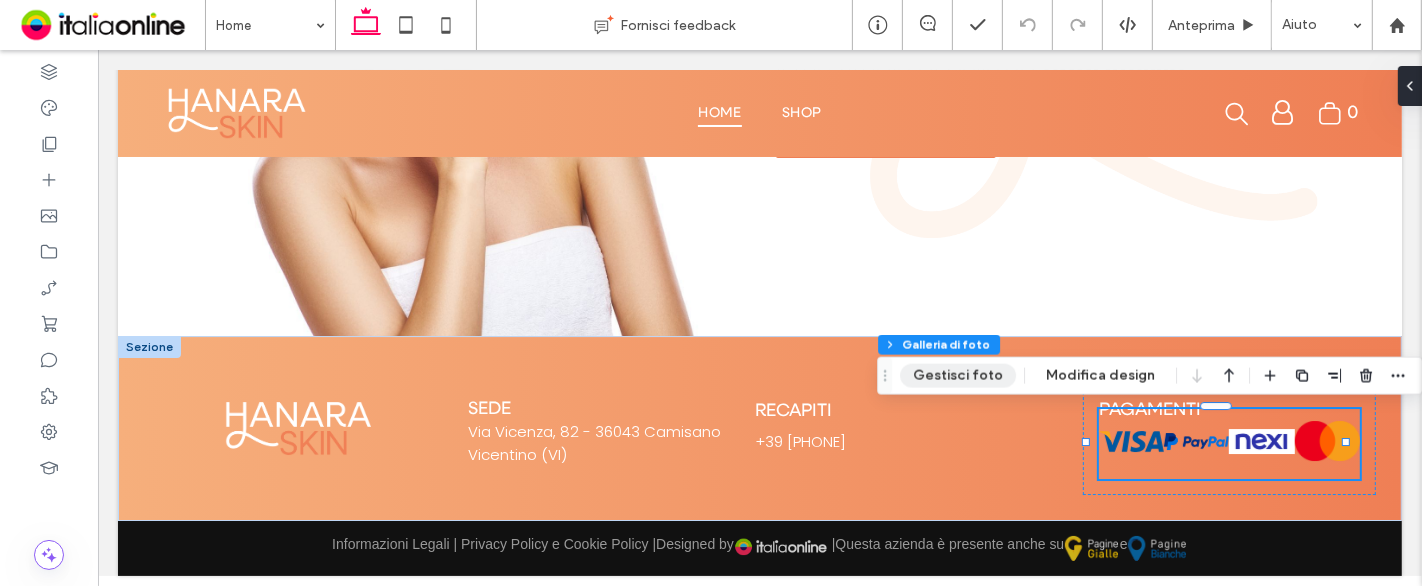click on "Gestisci foto" at bounding box center [958, 376] 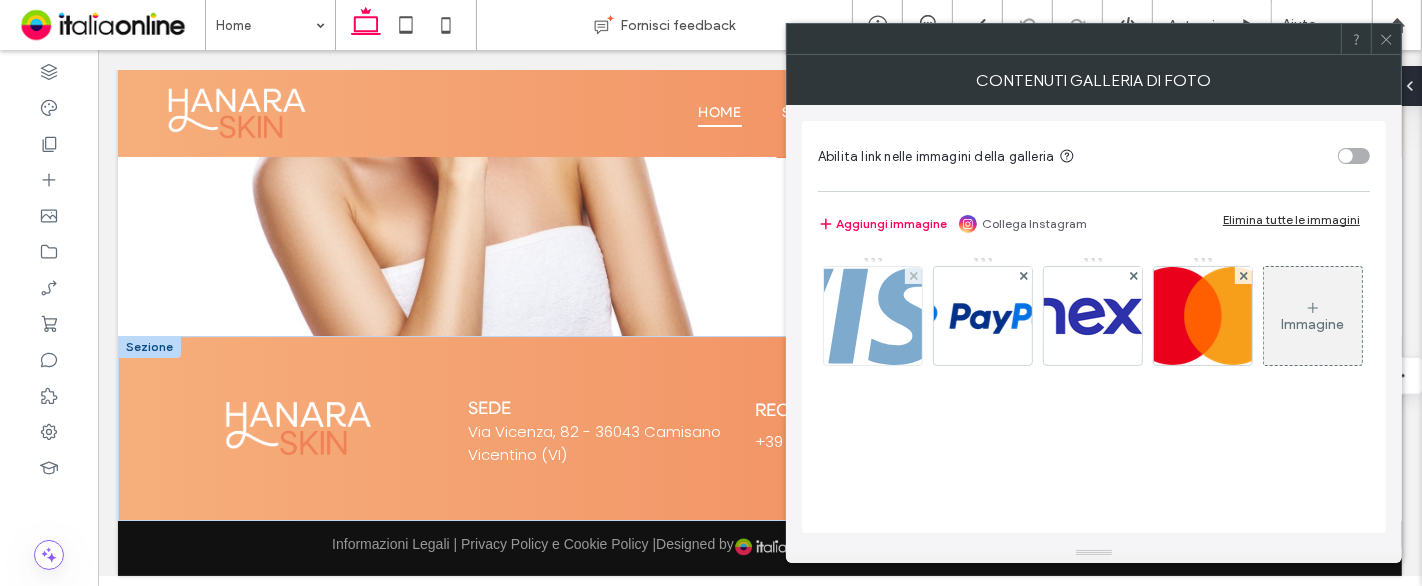 click at bounding box center (873, 316) 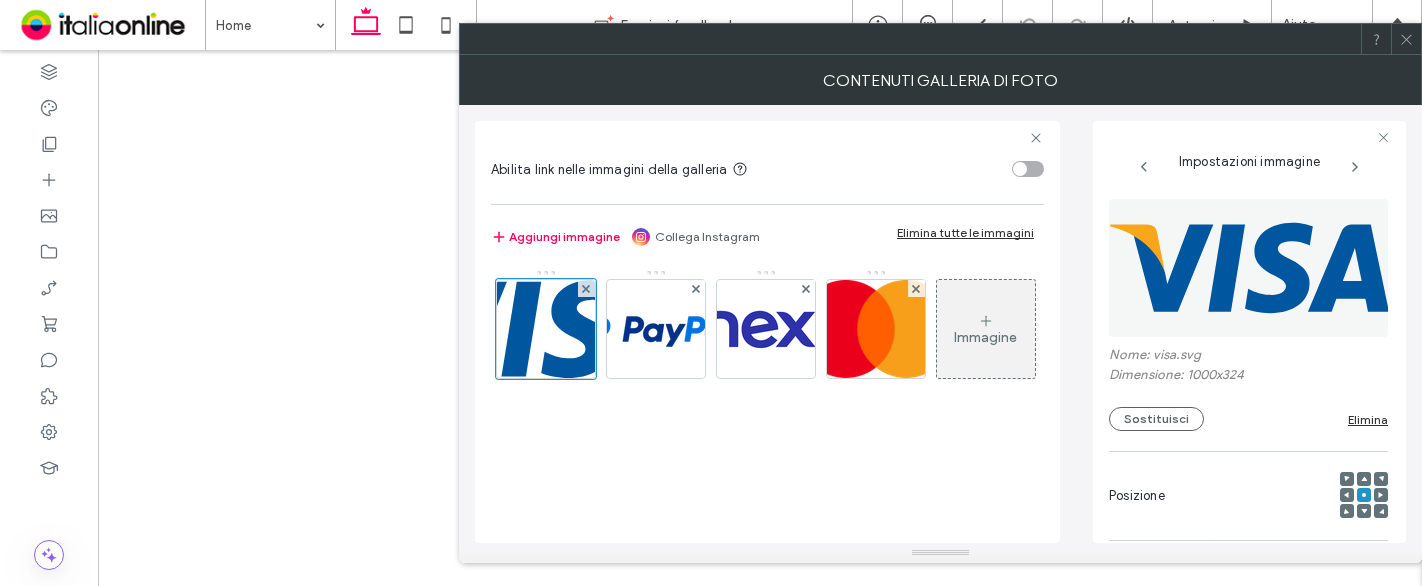 click 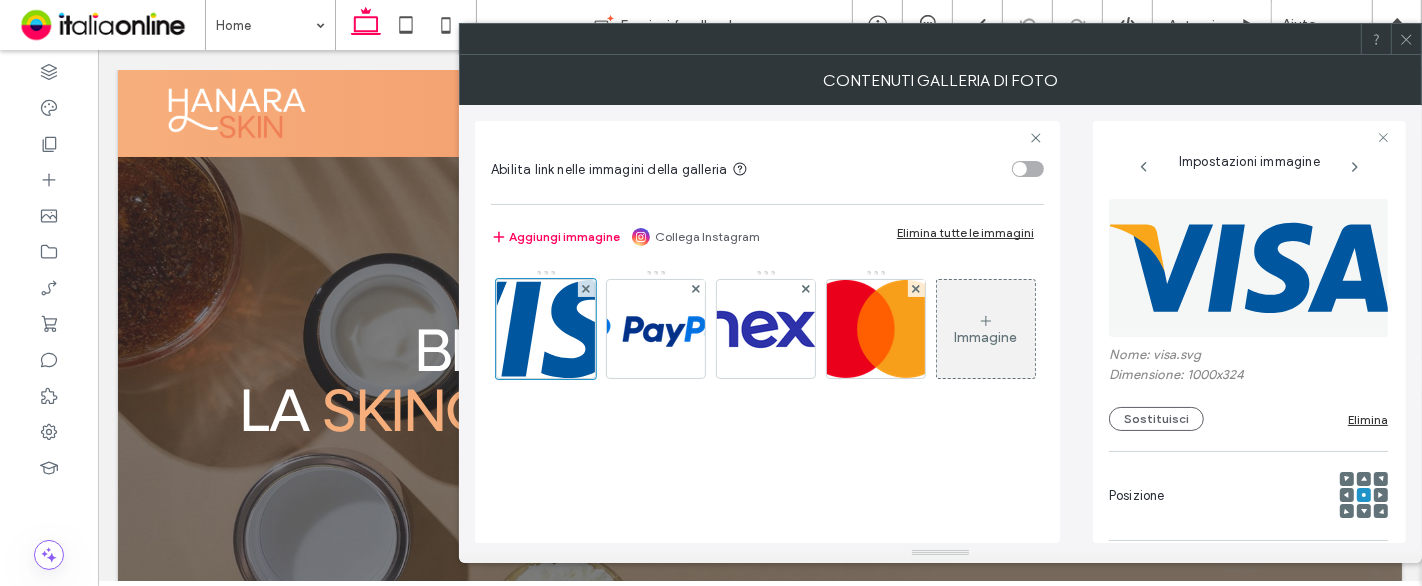 scroll, scrollTop: 5708, scrollLeft: 0, axis: vertical 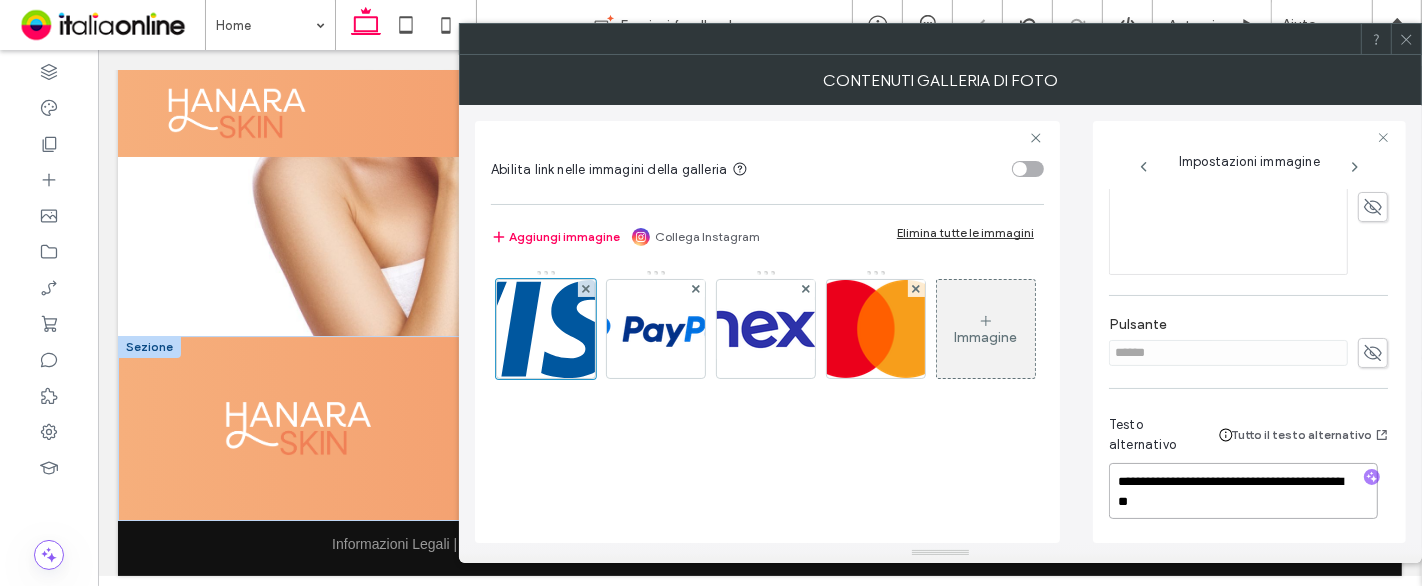 click on "**********" at bounding box center [1243, 491] 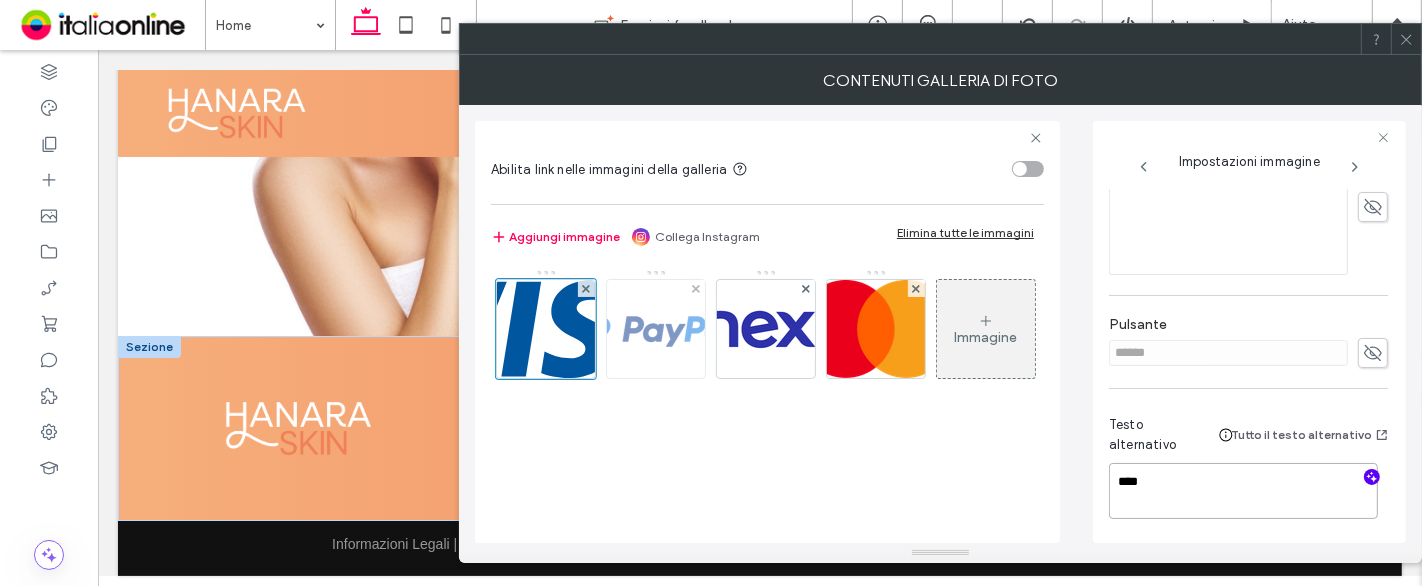 type on "****" 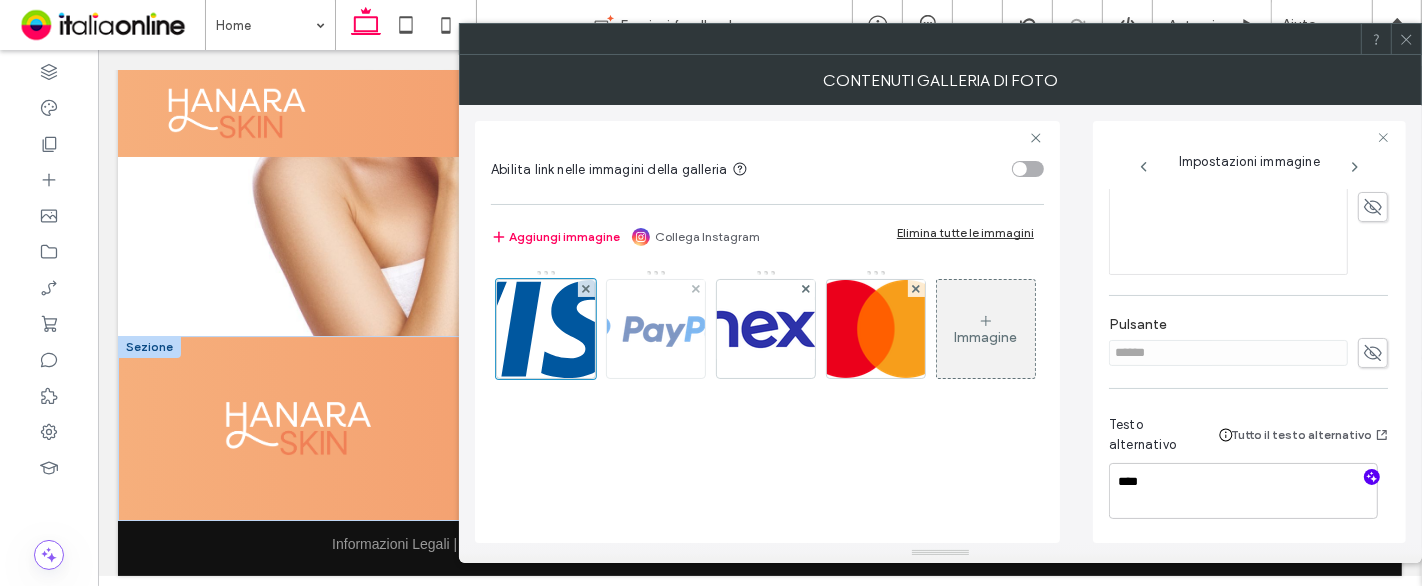 click at bounding box center (656, 329) 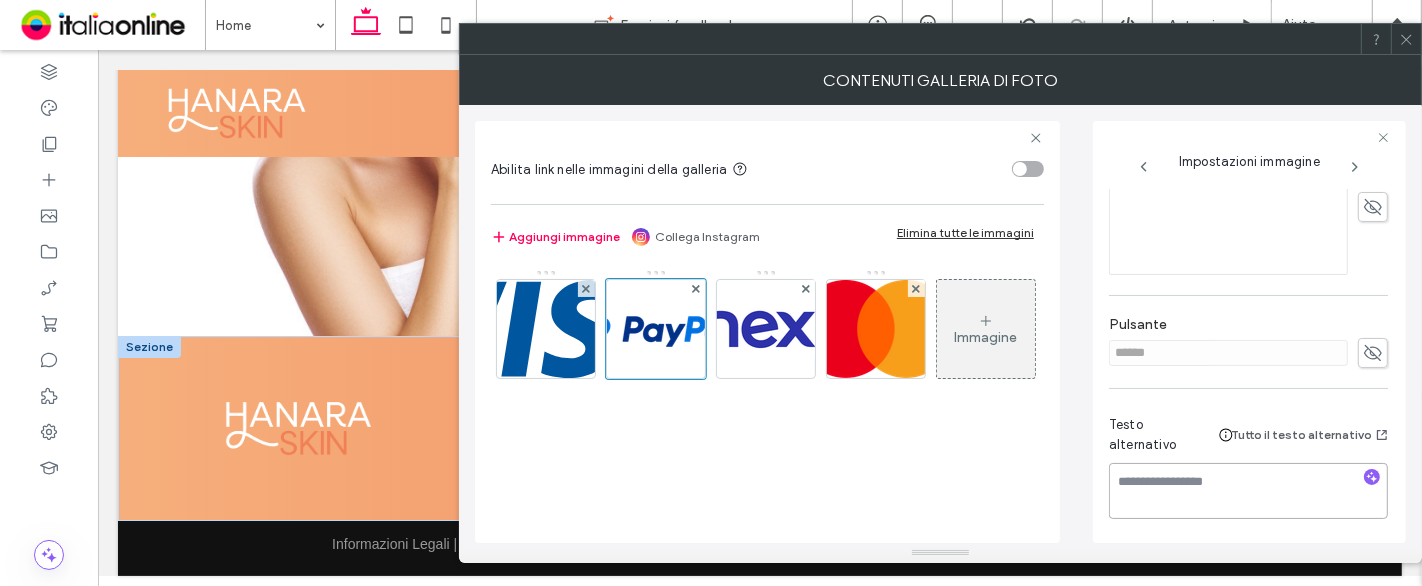 click at bounding box center (1248, 491) 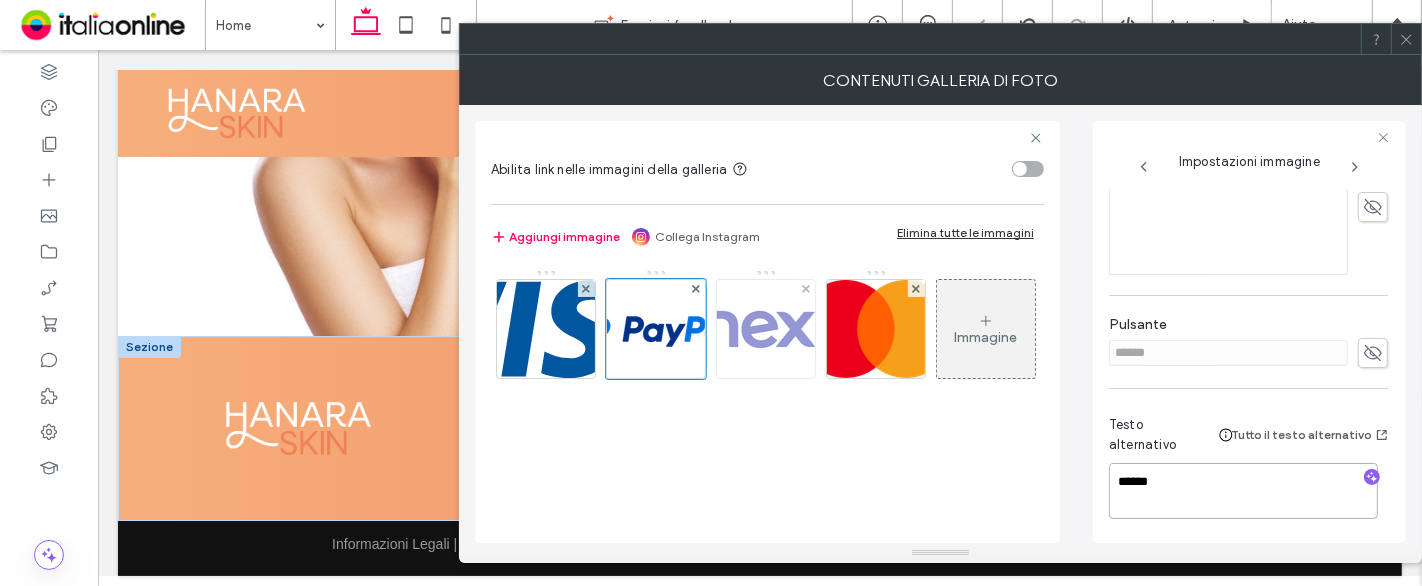 type on "******" 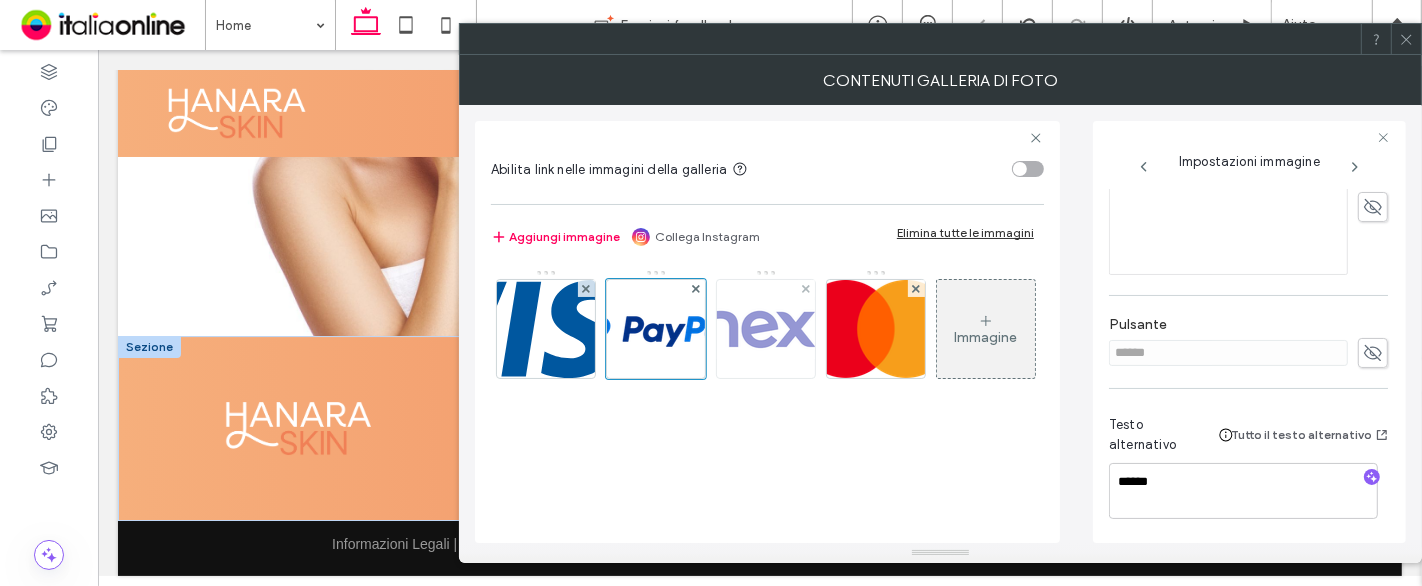 click at bounding box center [766, 329] 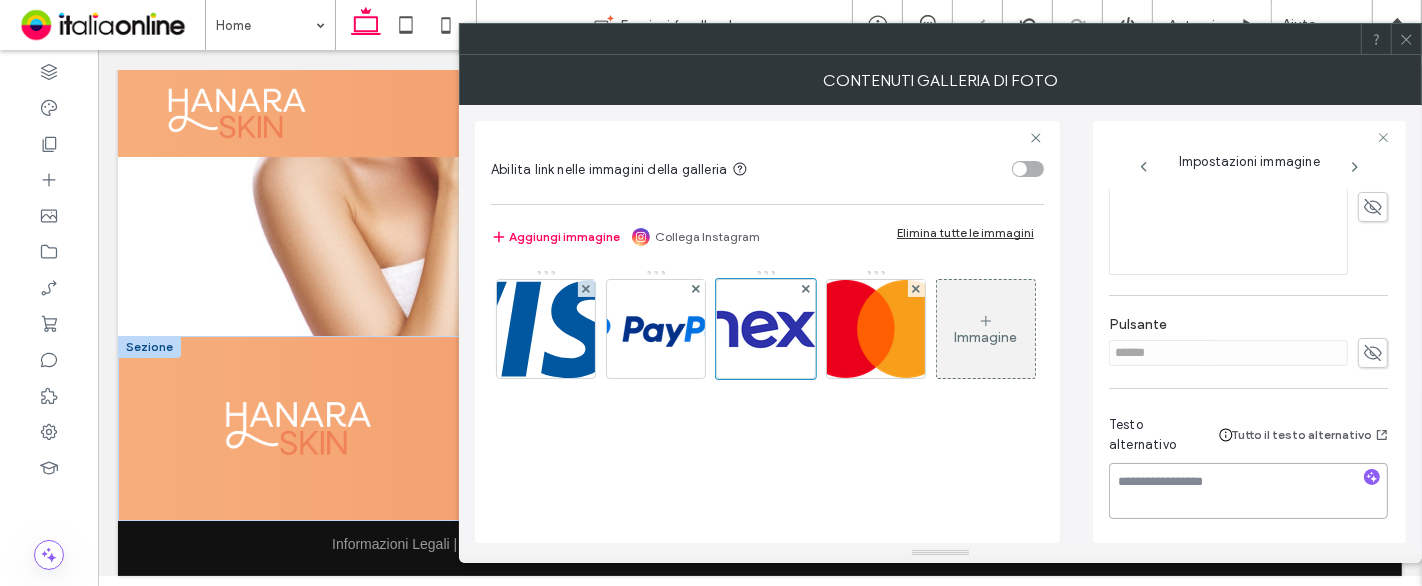 click at bounding box center (1248, 491) 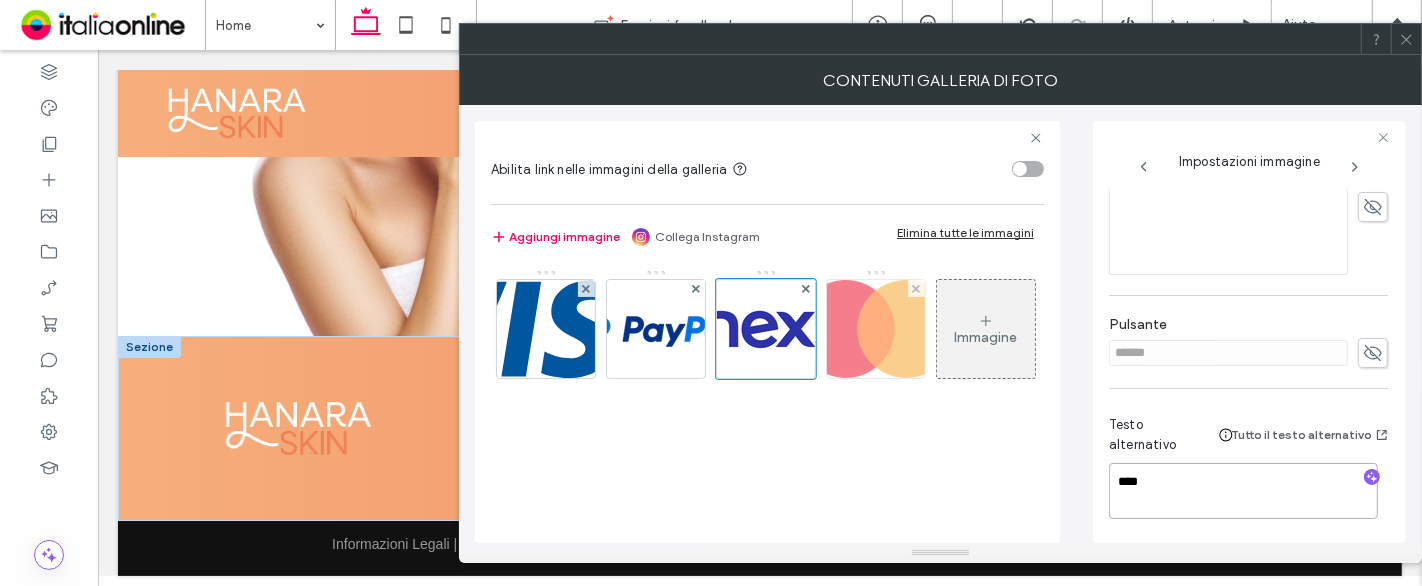 type on "****" 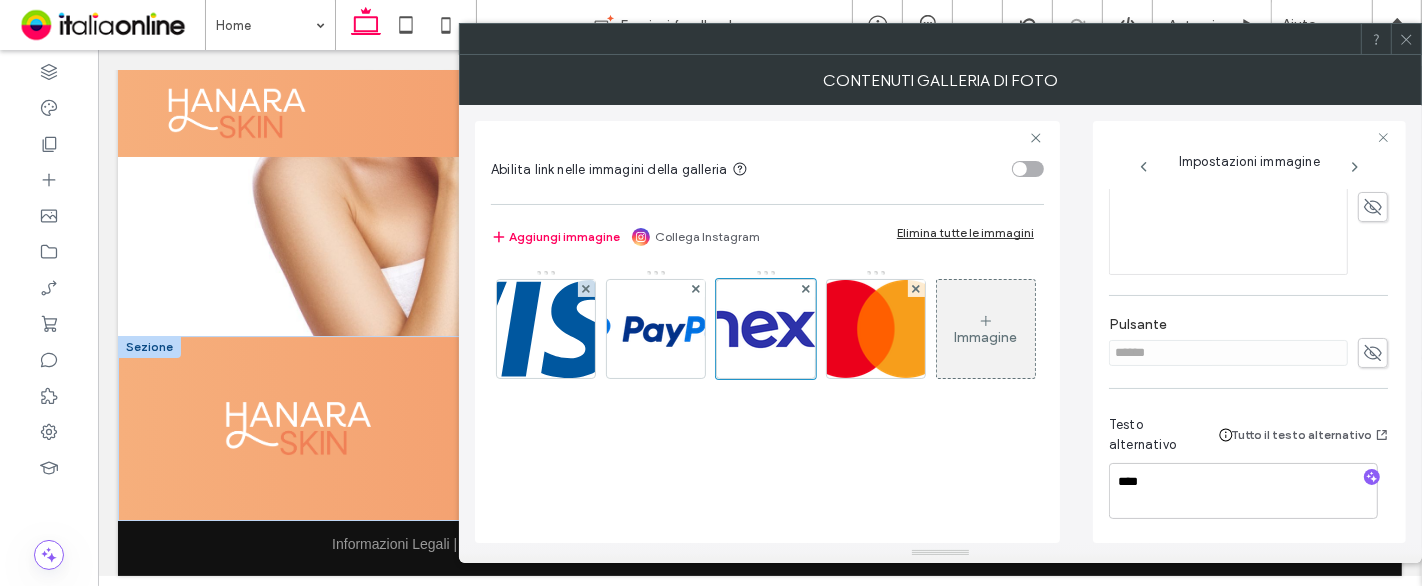 drag, startPoint x: 898, startPoint y: 337, endPoint x: 926, endPoint y: 353, distance: 32.24903 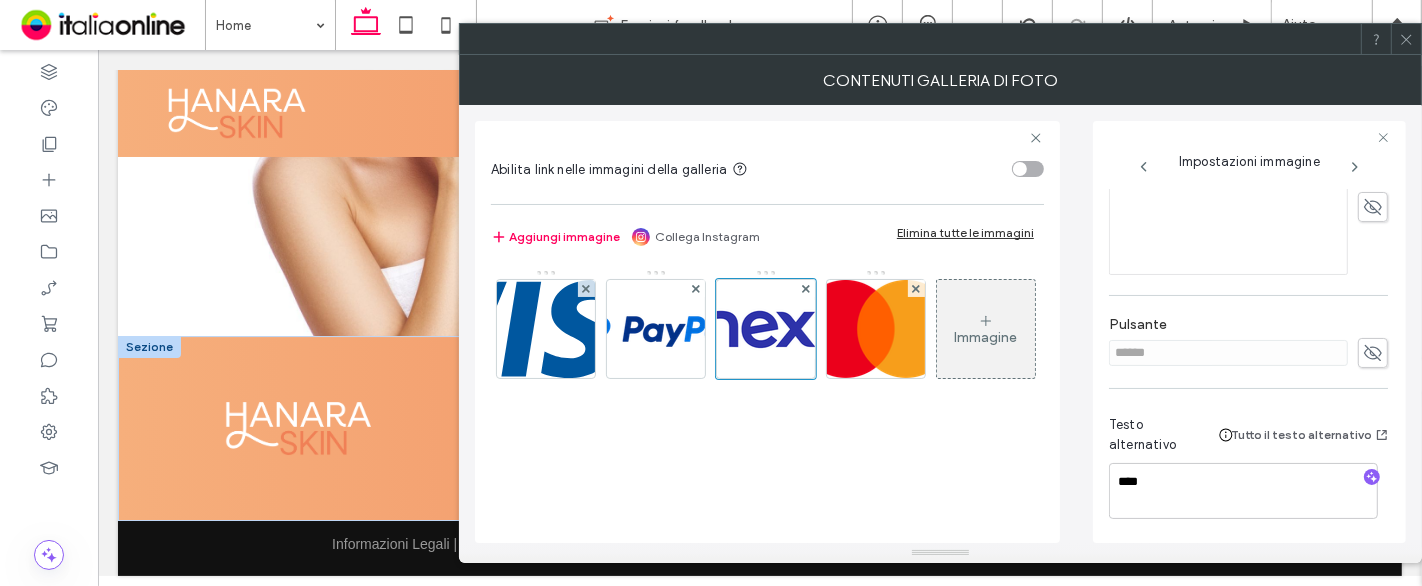 click at bounding box center (876, 329) 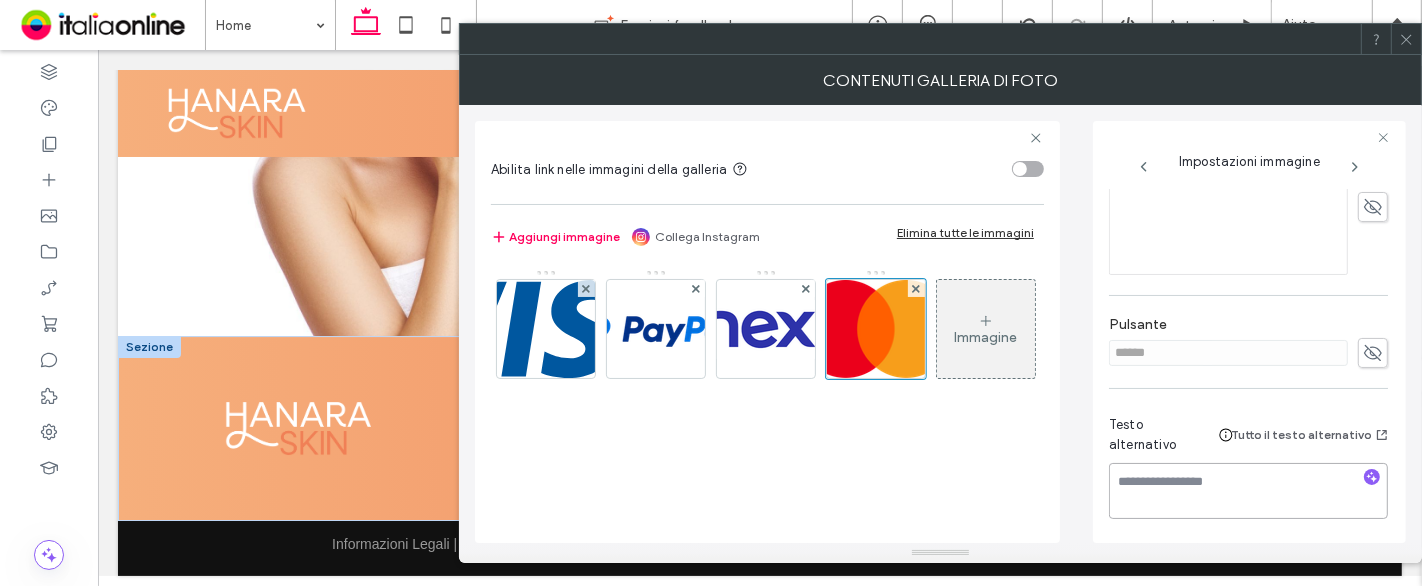 click at bounding box center [1248, 491] 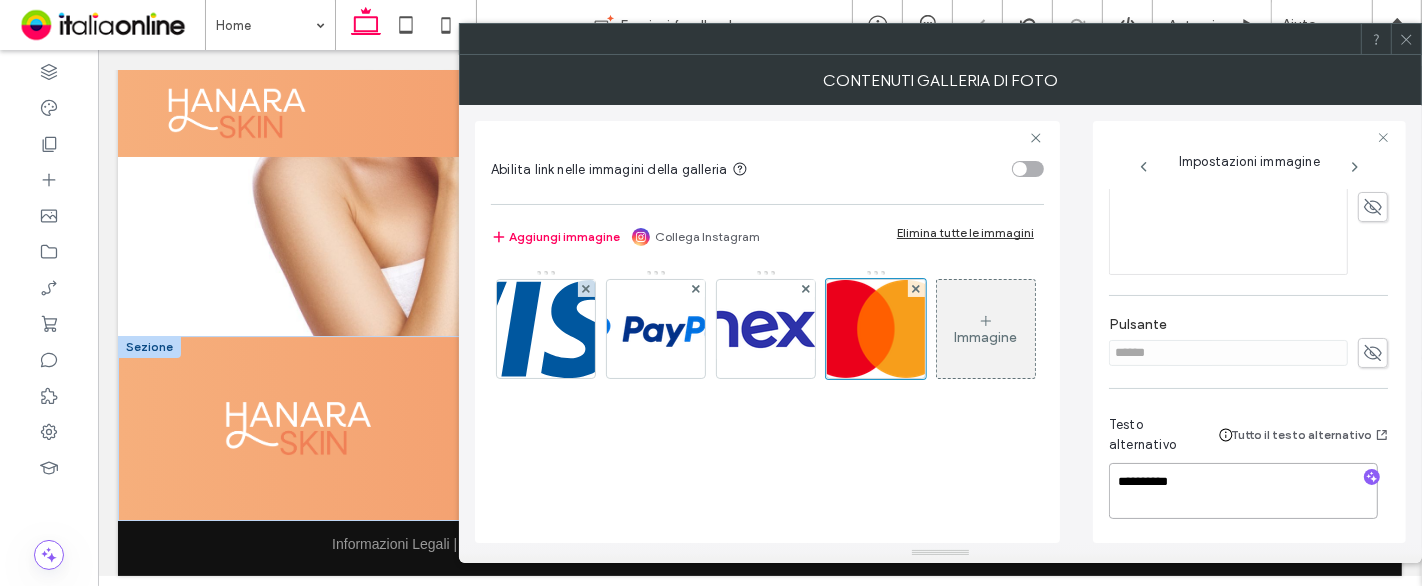 type on "**********" 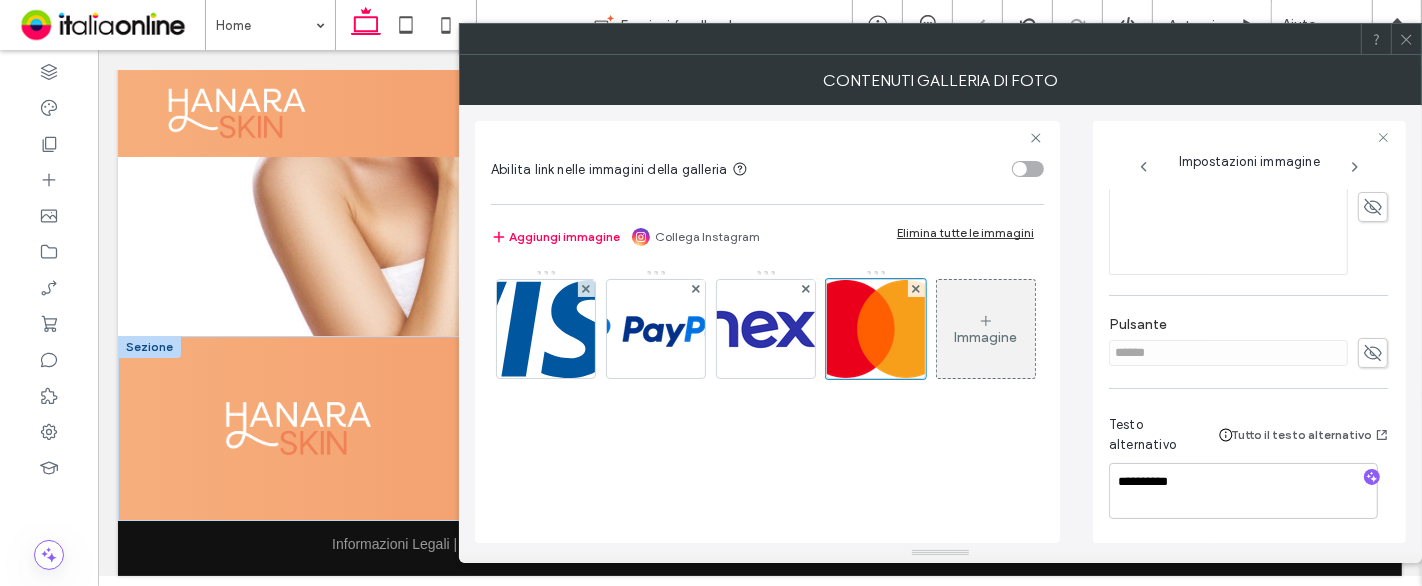 click on "Testo alternativo" at bounding box center (1159, 435) 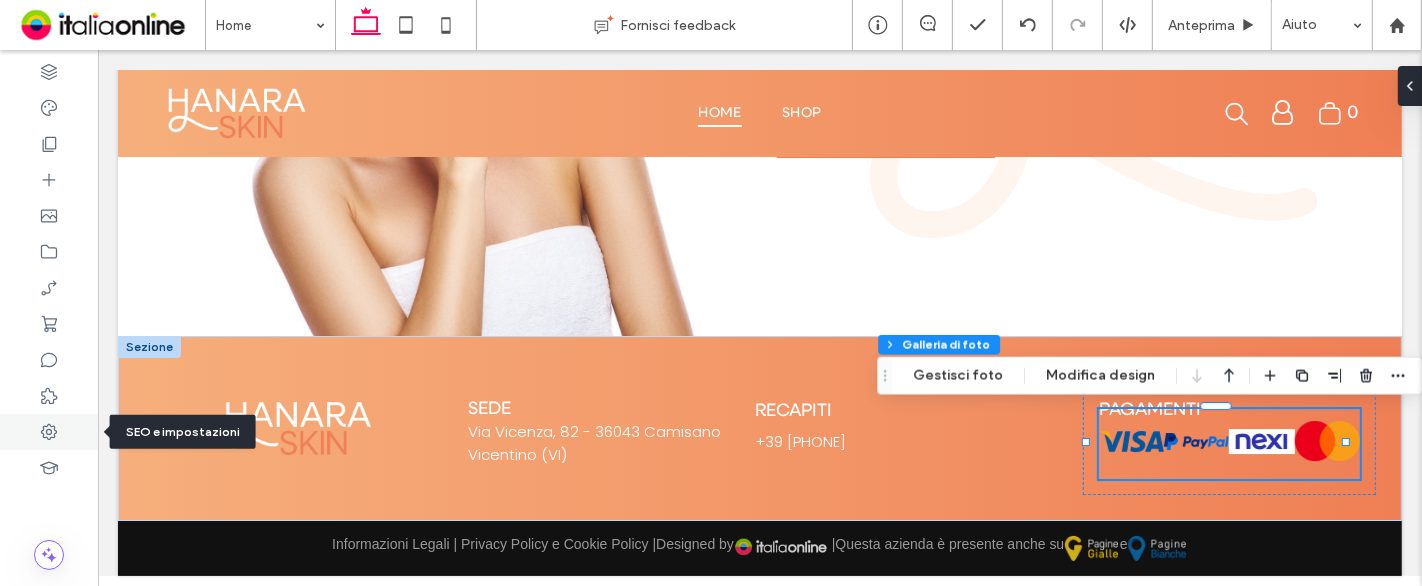 click at bounding box center (49, 432) 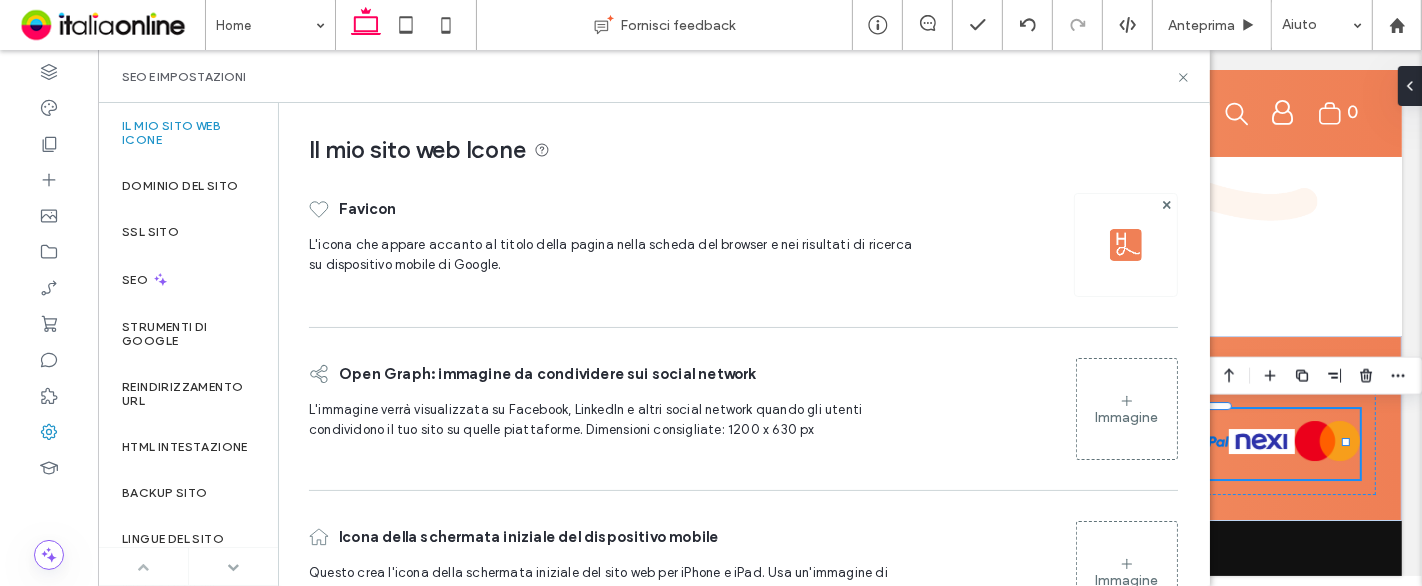 click at bounding box center [233, 567] 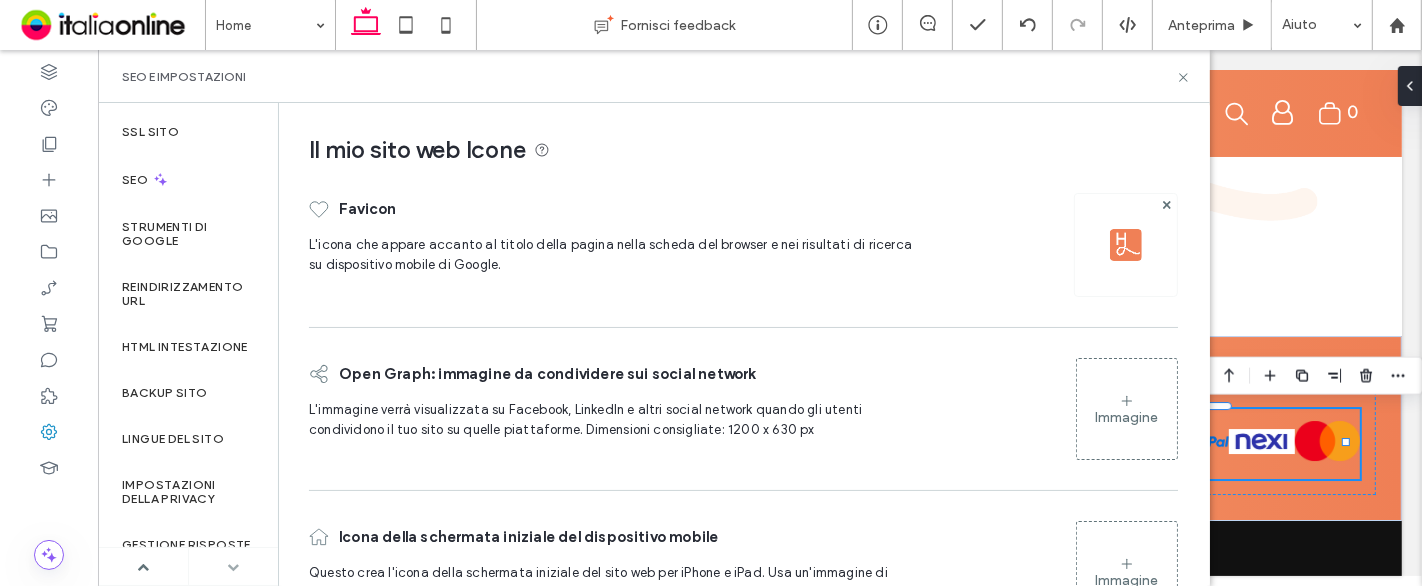 click at bounding box center [233, 567] 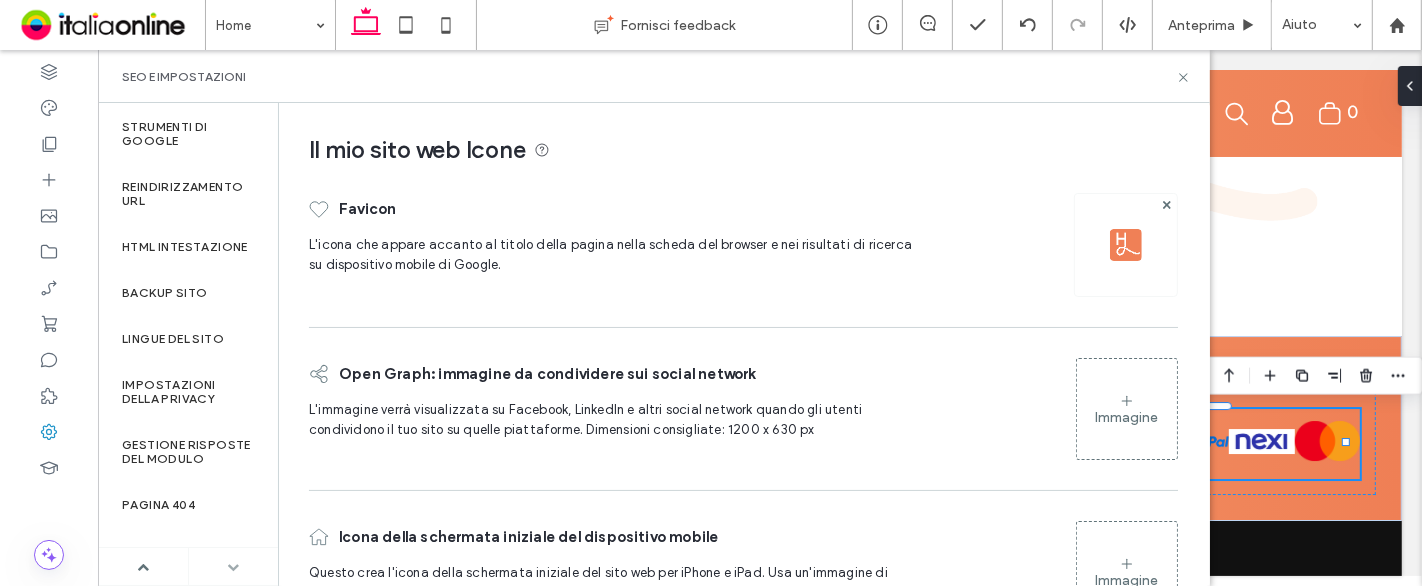 click at bounding box center (233, 567) 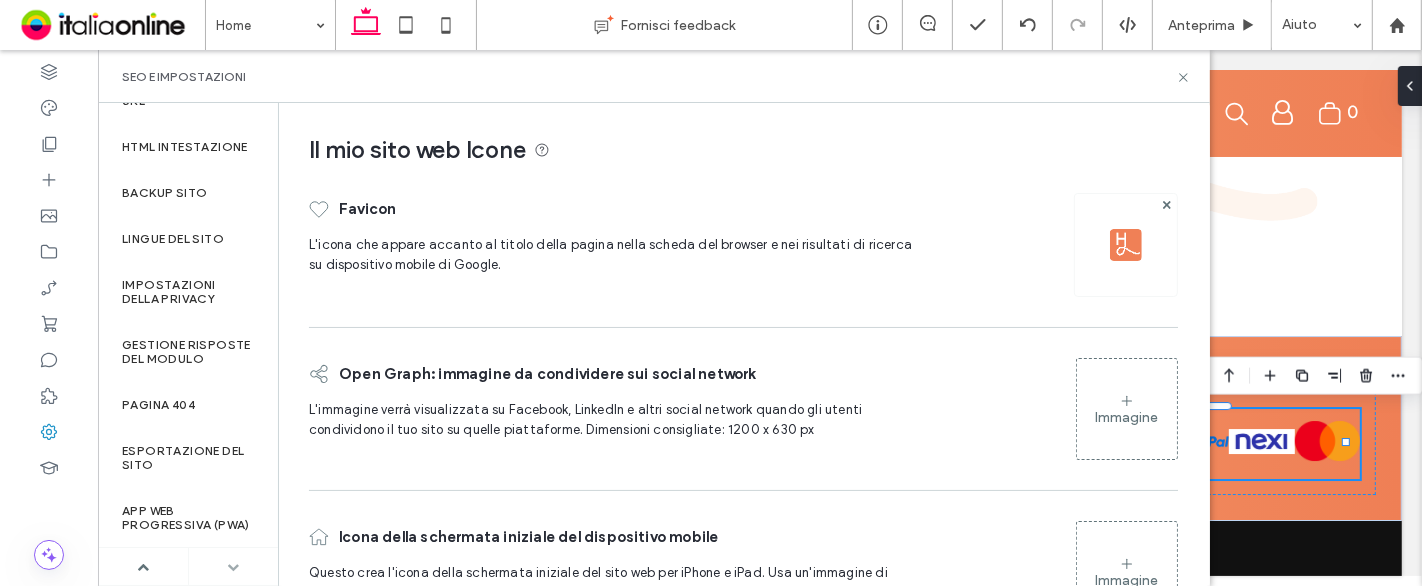 click at bounding box center [233, 567] 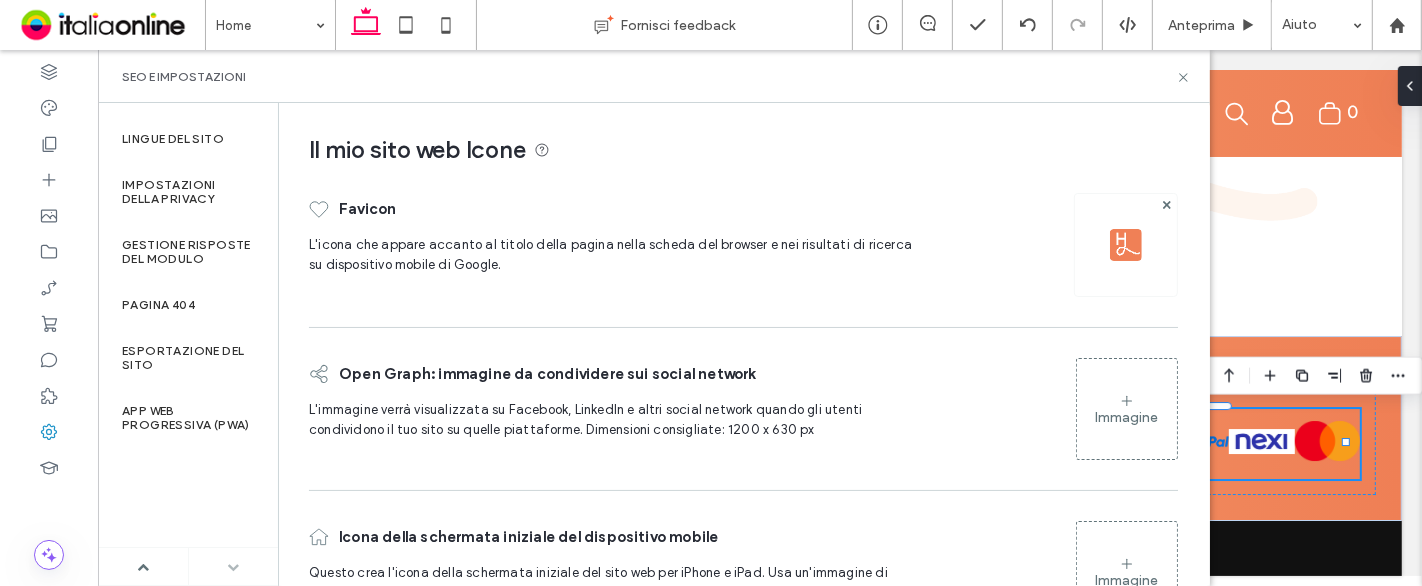 click at bounding box center [234, 566] 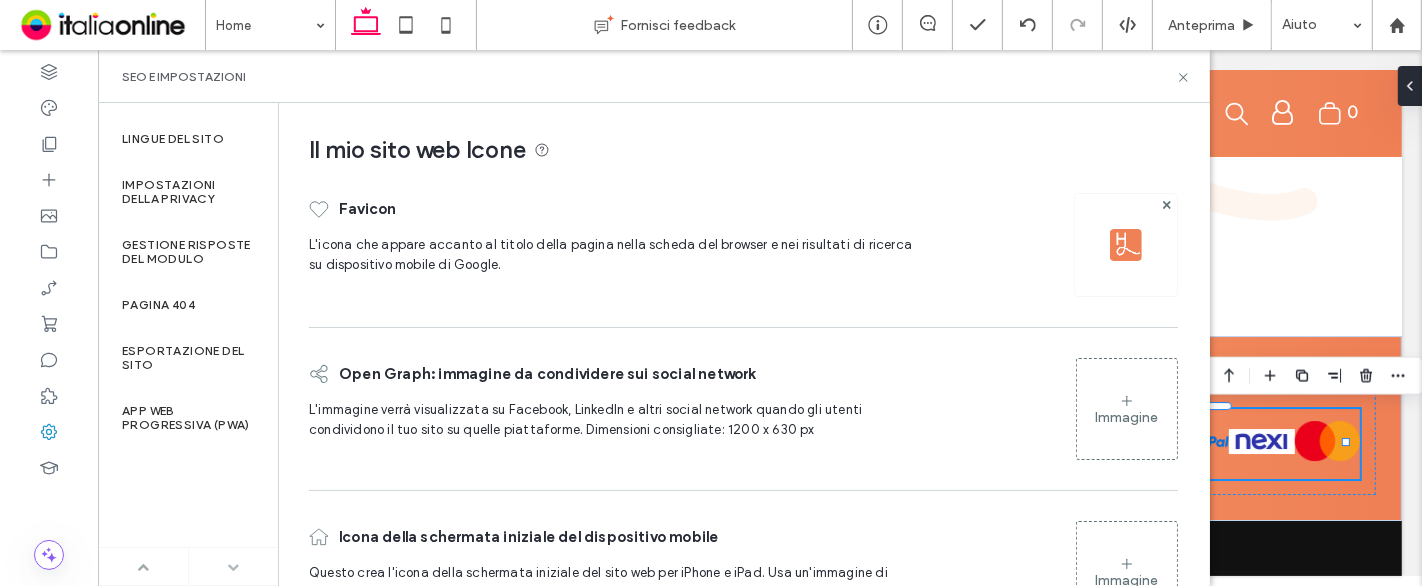 click at bounding box center [143, 566] 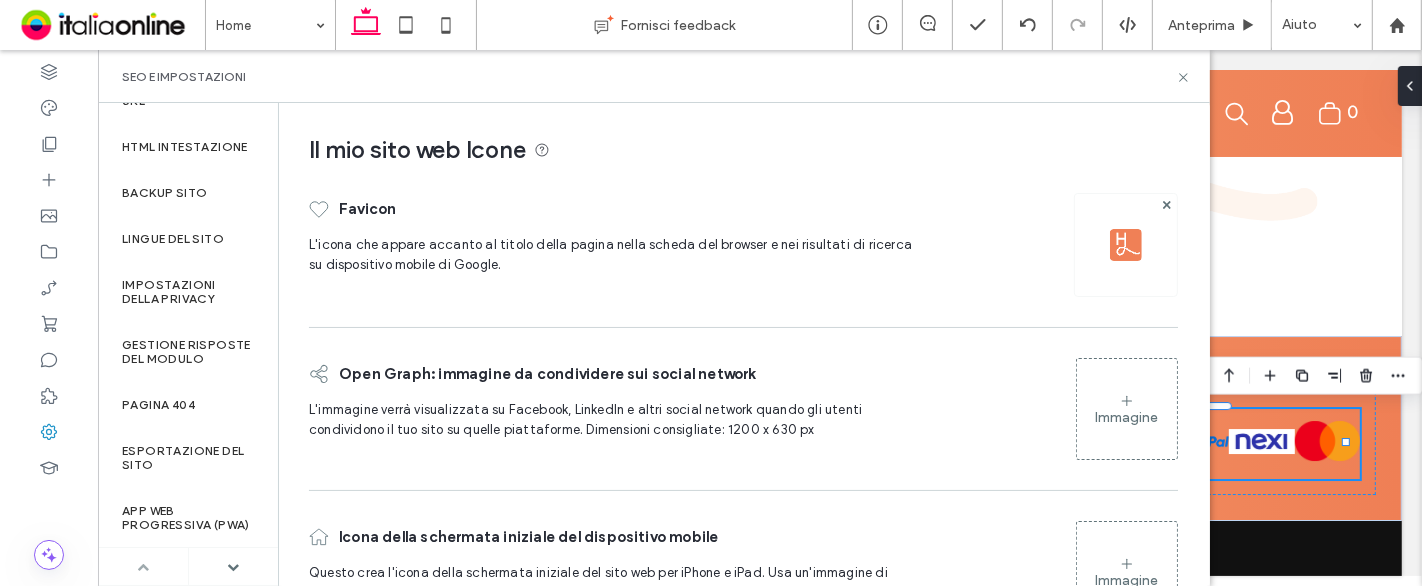 click at bounding box center (143, 566) 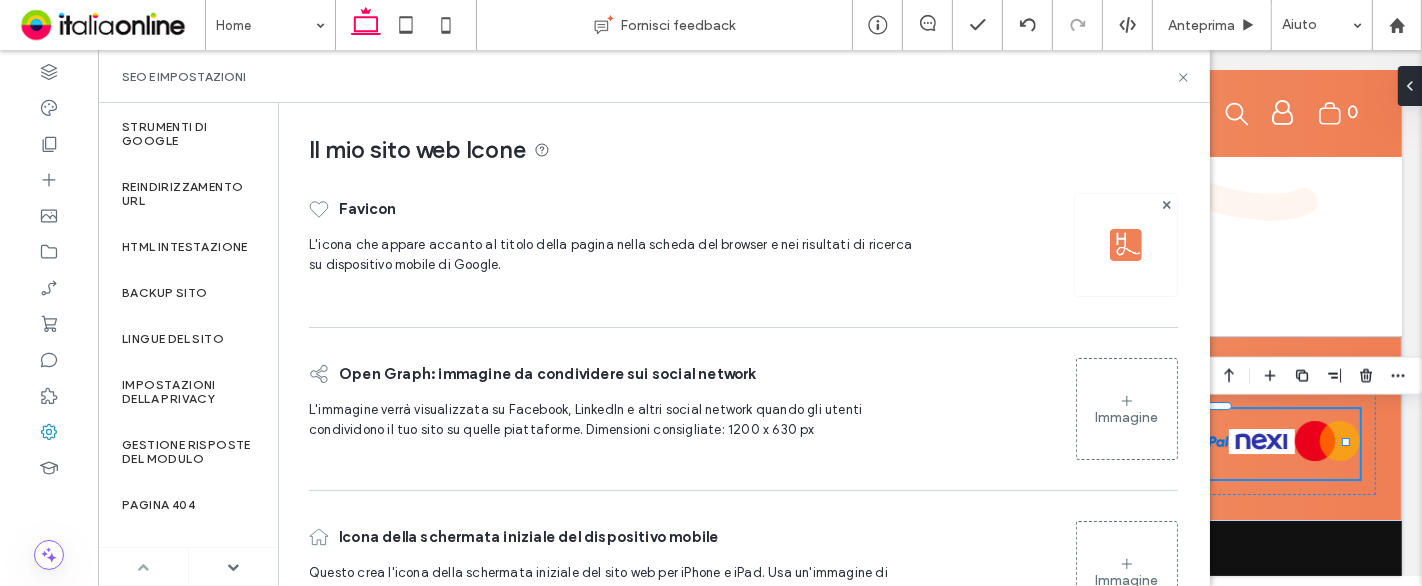 click at bounding box center [143, 566] 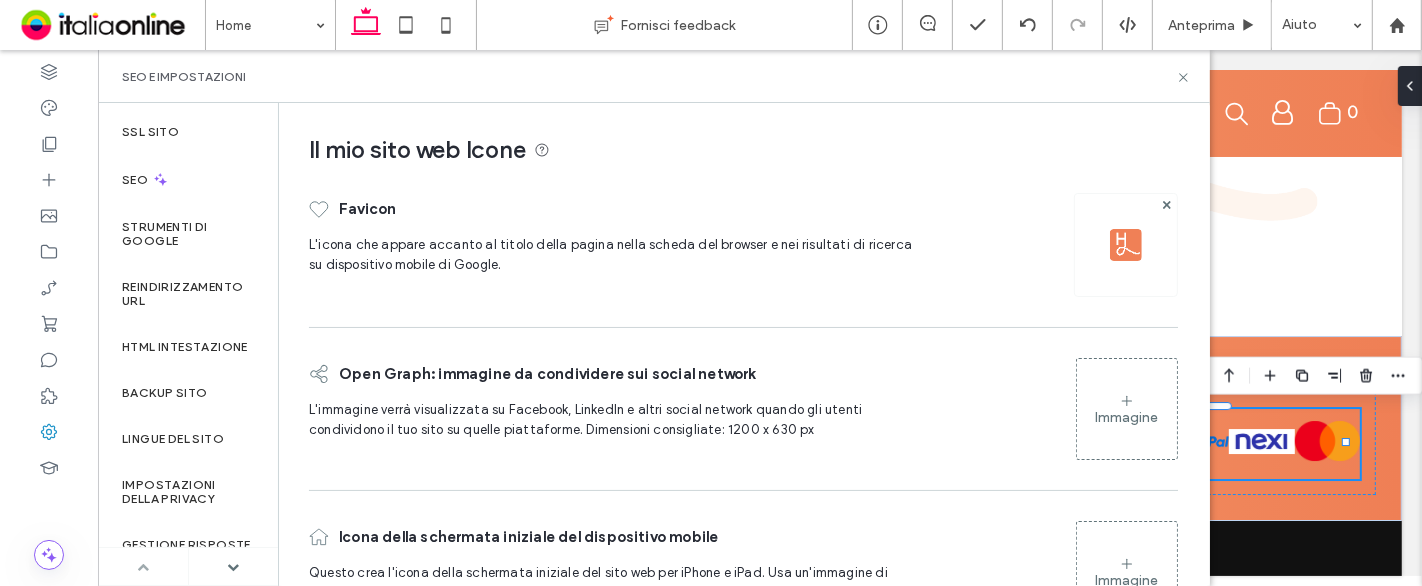 click at bounding box center [143, 566] 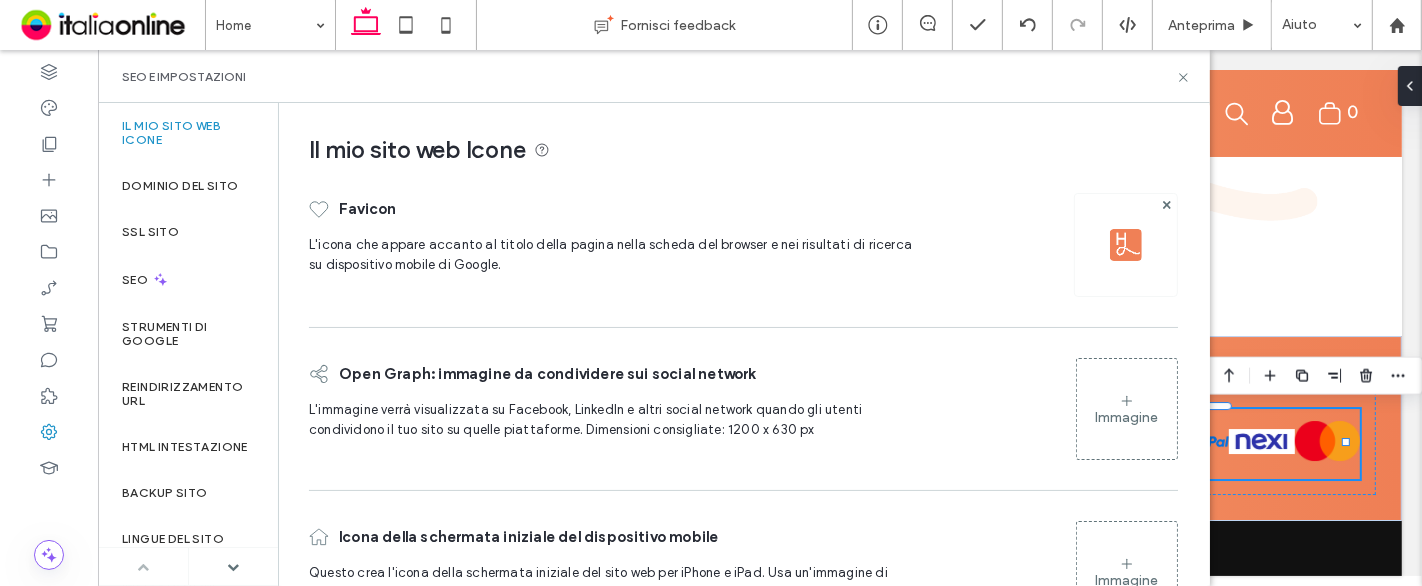 click at bounding box center (143, 566) 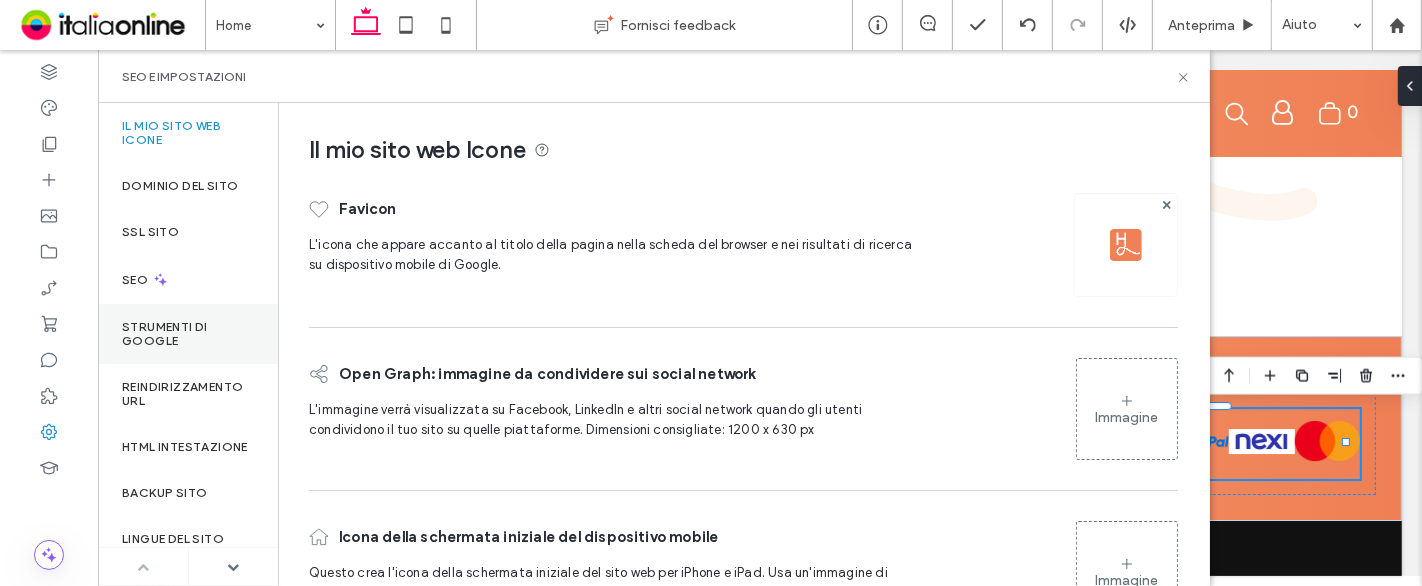 click on "Strumenti di Google" at bounding box center (188, 334) 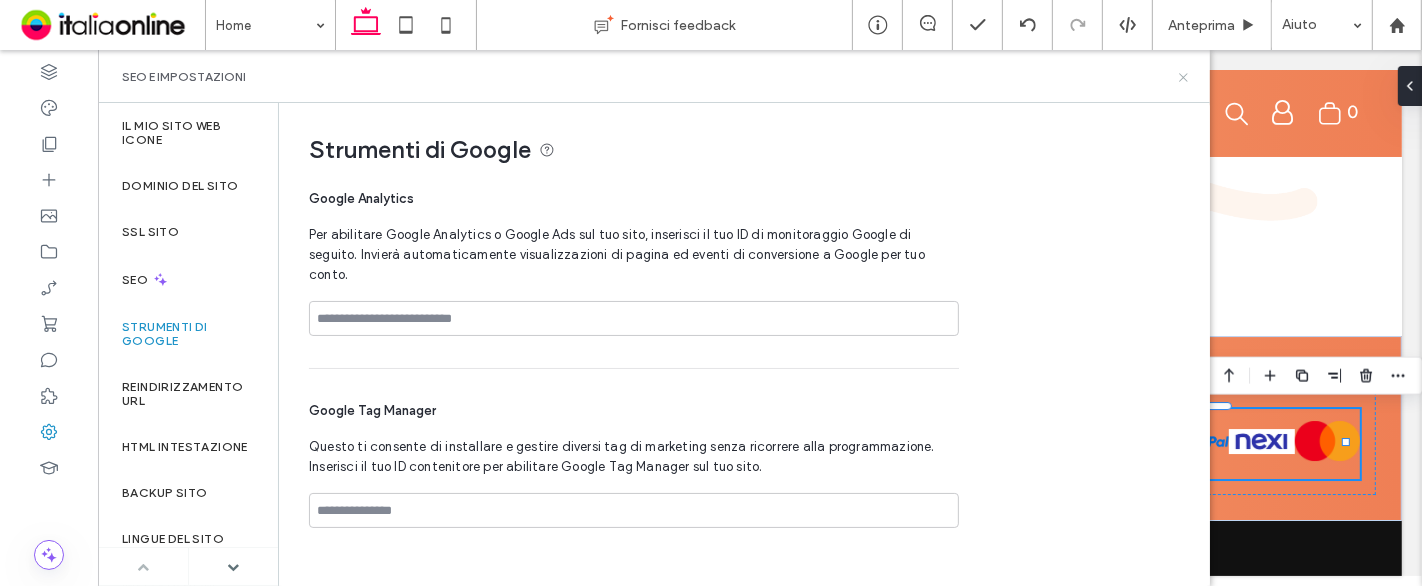 click 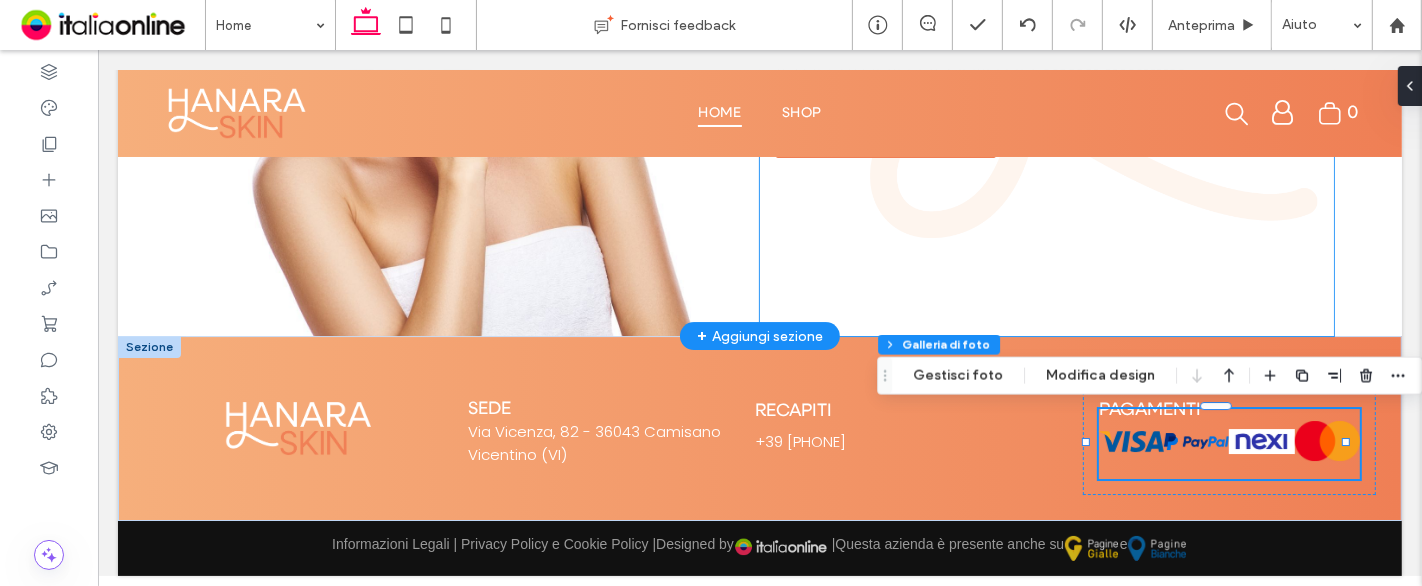 click on "Una bellezza senza filtri
Scopri la collezione Hanara e inizia il tuo rituale di bellezza
oggi stesso .
Inizia i tuoi acquisti" at bounding box center [1046, 59] 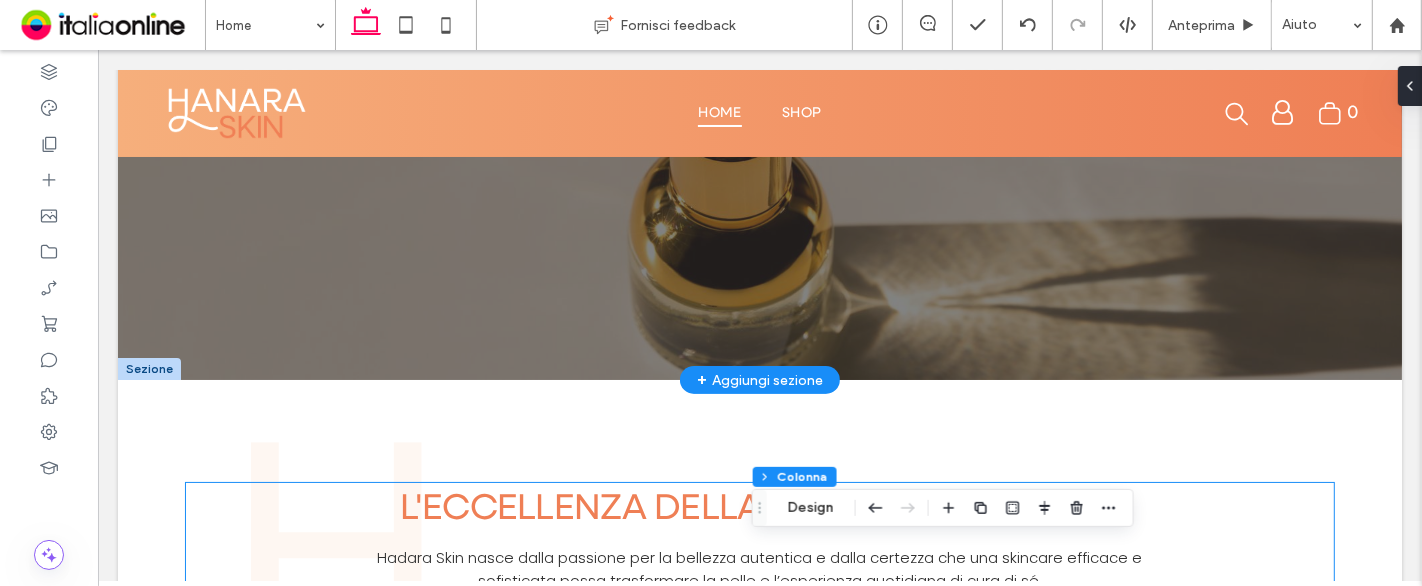 scroll, scrollTop: 41, scrollLeft: 0, axis: vertical 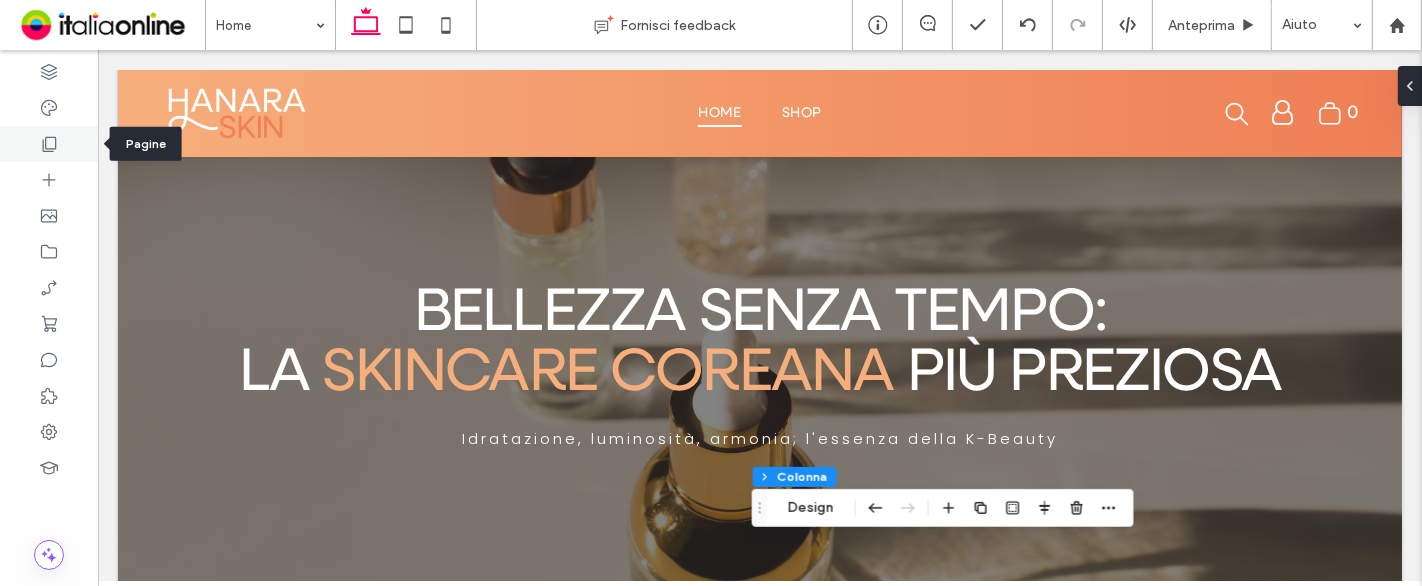 click 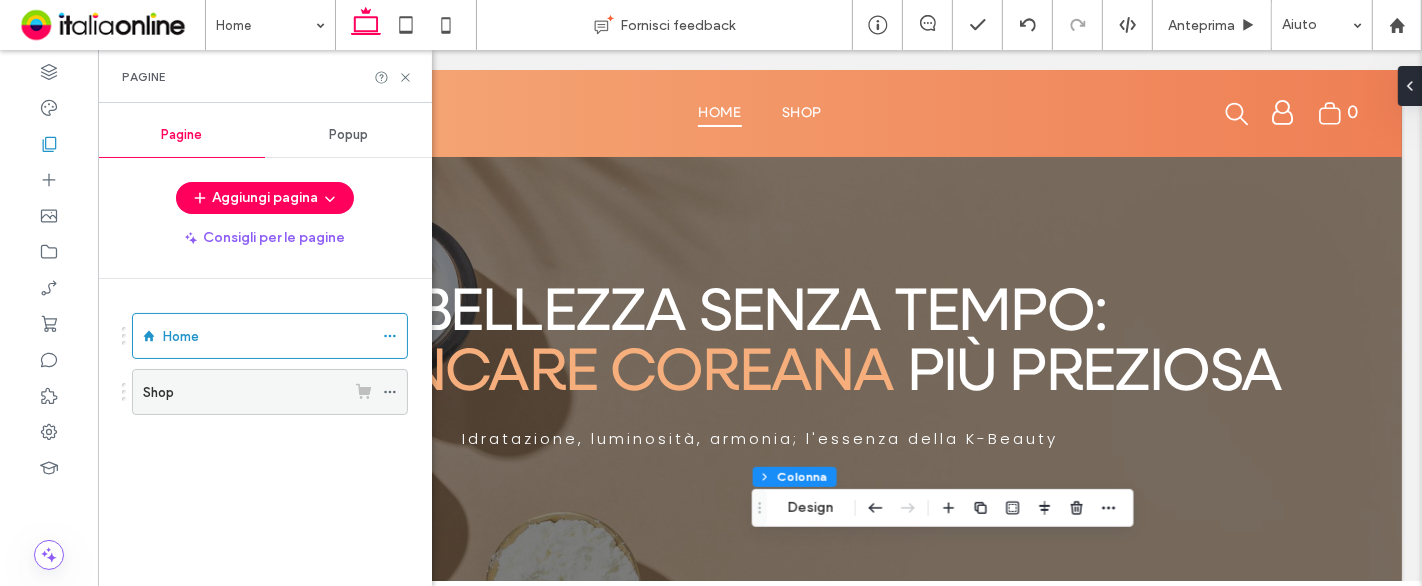 click 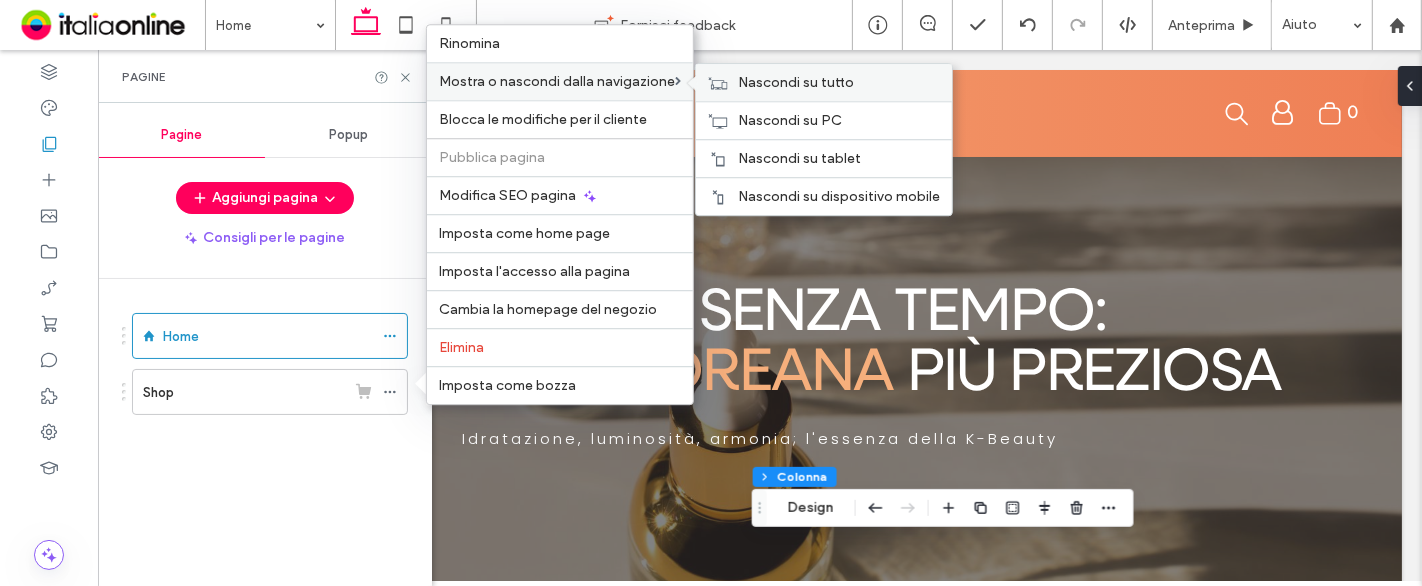 click on "Nascondi su tutto" at bounding box center [796, 82] 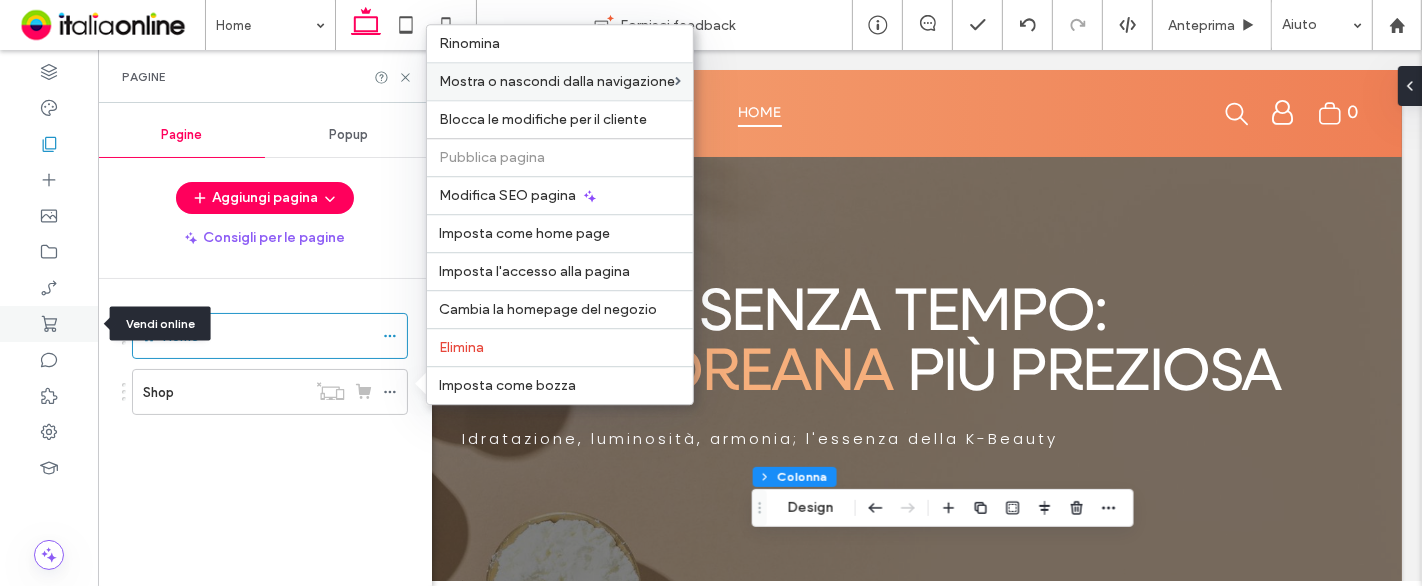 click at bounding box center (49, 324) 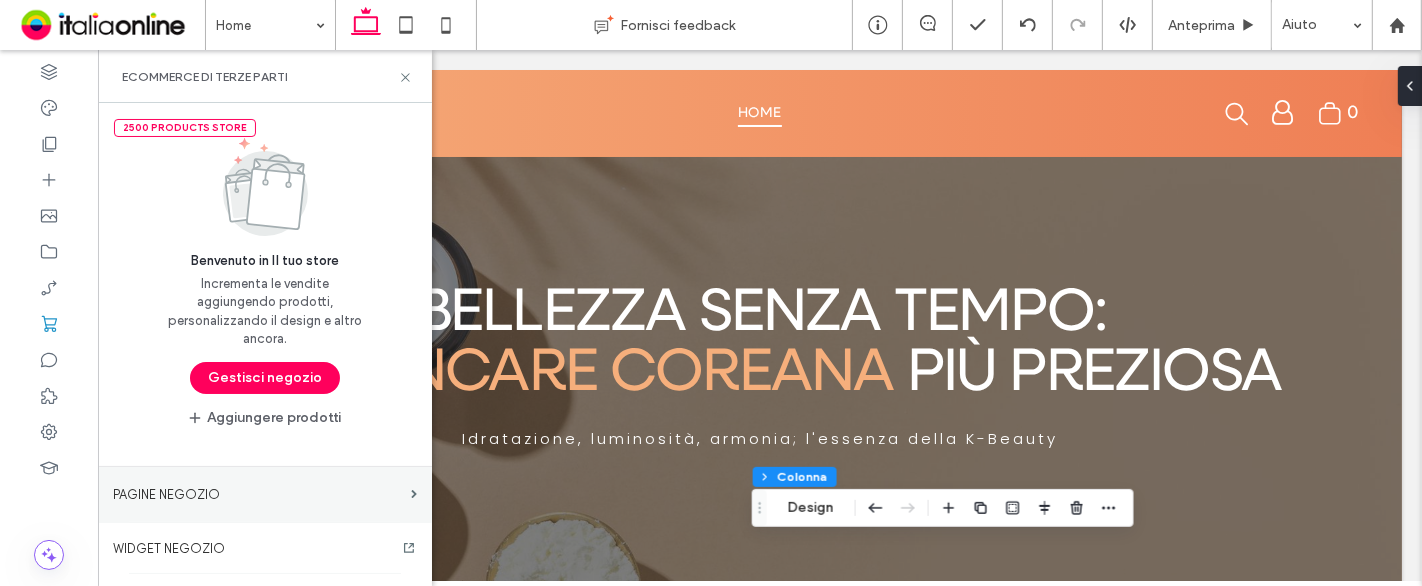 click on "PAGINE NEGOZIO" at bounding box center [258, 494] 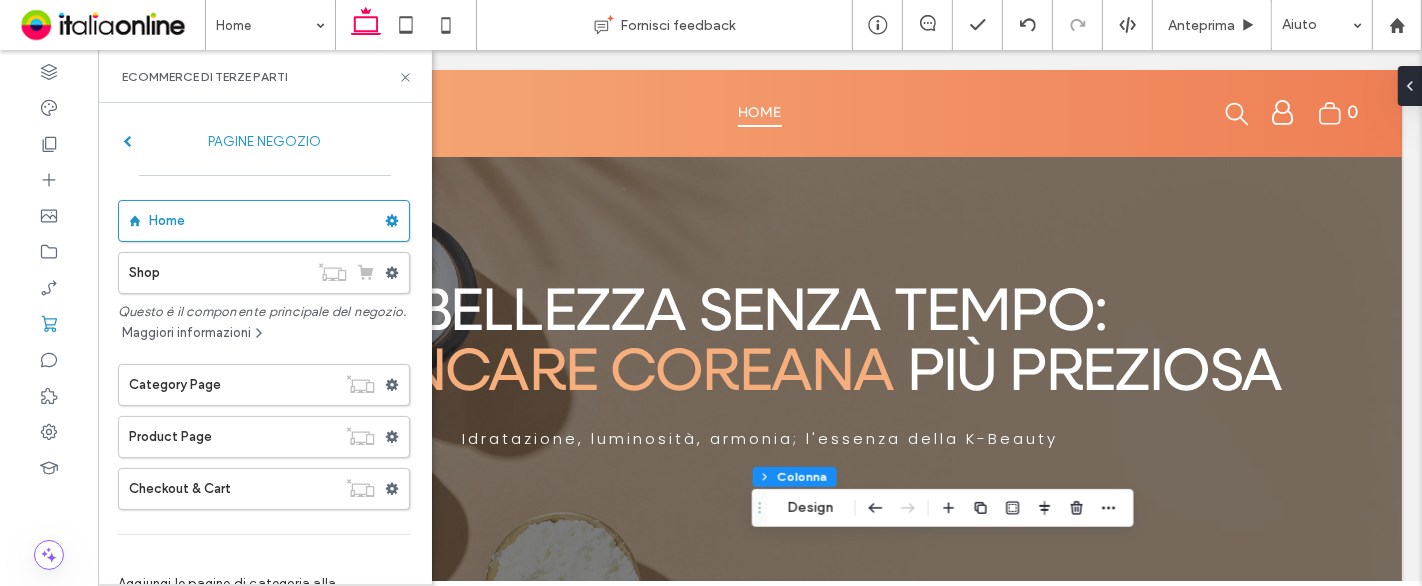 scroll, scrollTop: 68, scrollLeft: 0, axis: vertical 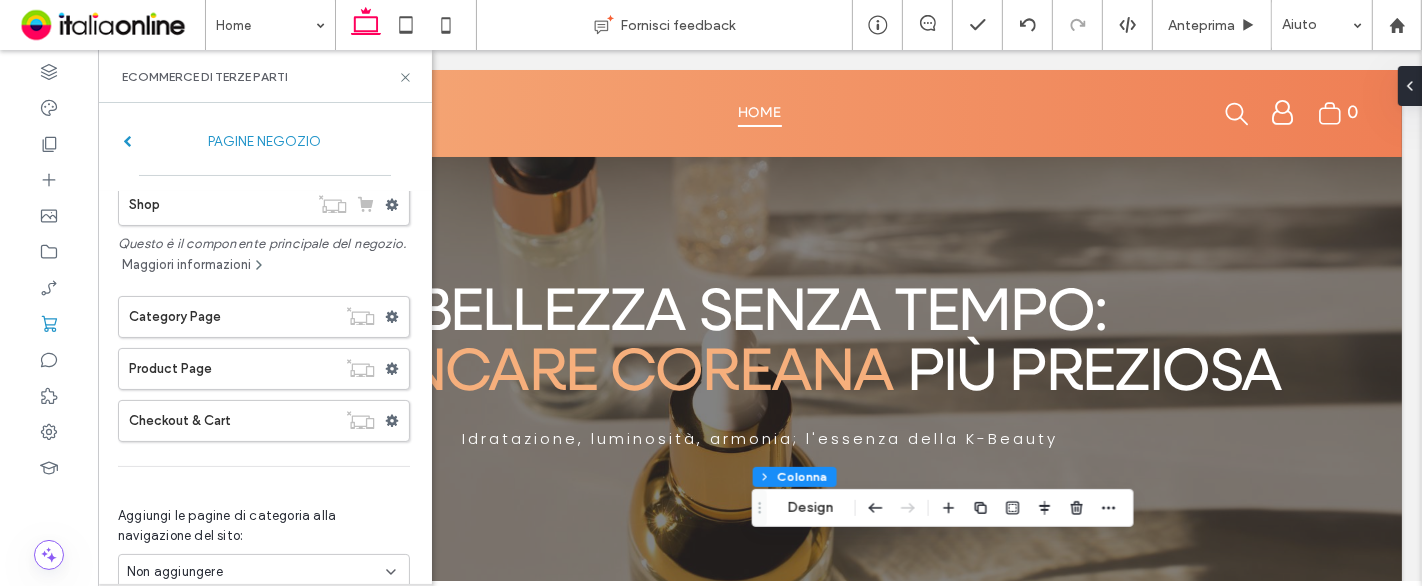 drag, startPoint x: 262, startPoint y: 563, endPoint x: 285, endPoint y: 343, distance: 221.199 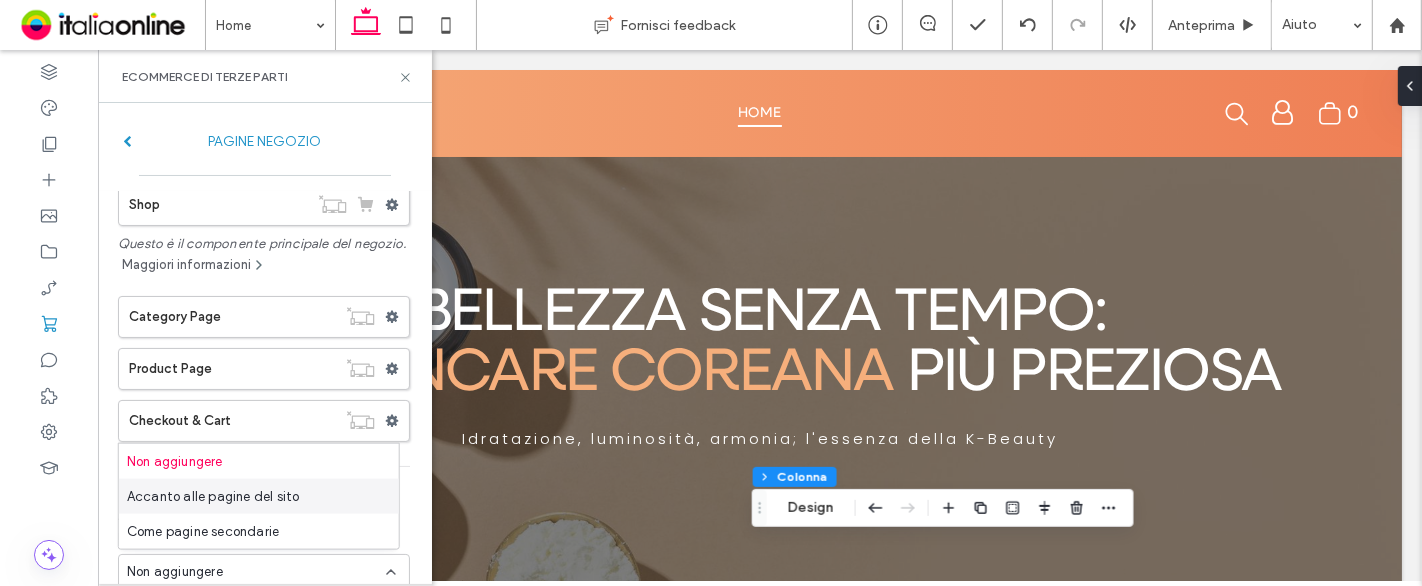 click on "Accanto alle pagine del sito" at bounding box center (213, 496) 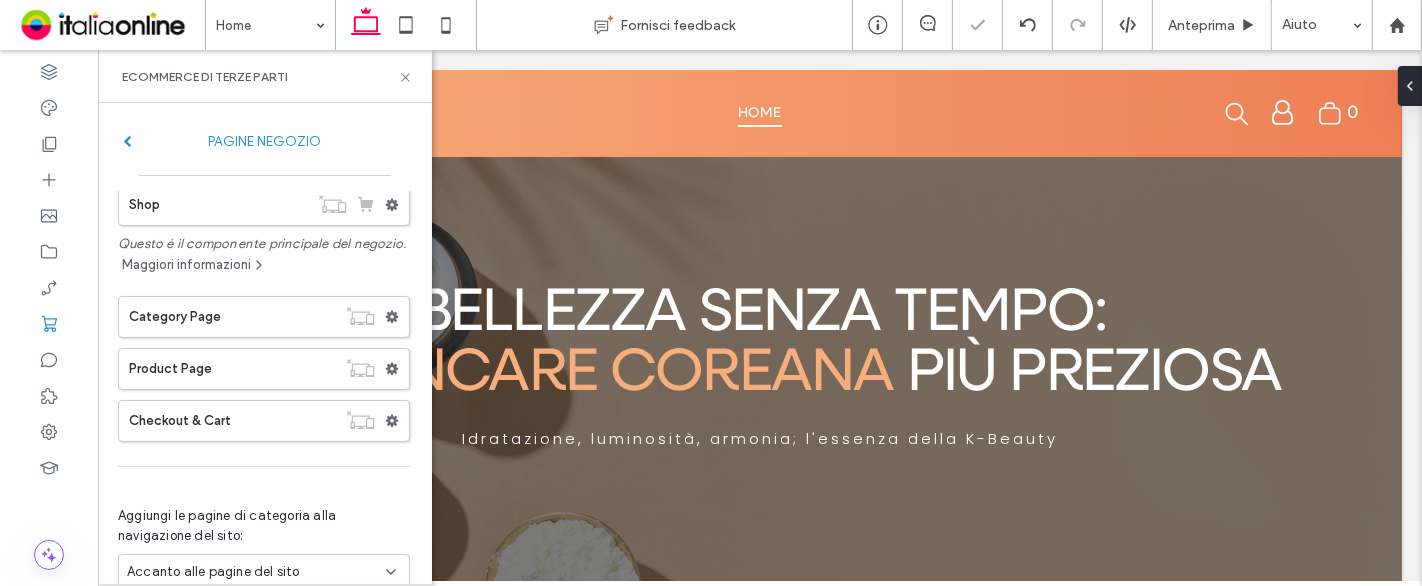 scroll, scrollTop: 148, scrollLeft: 0, axis: vertical 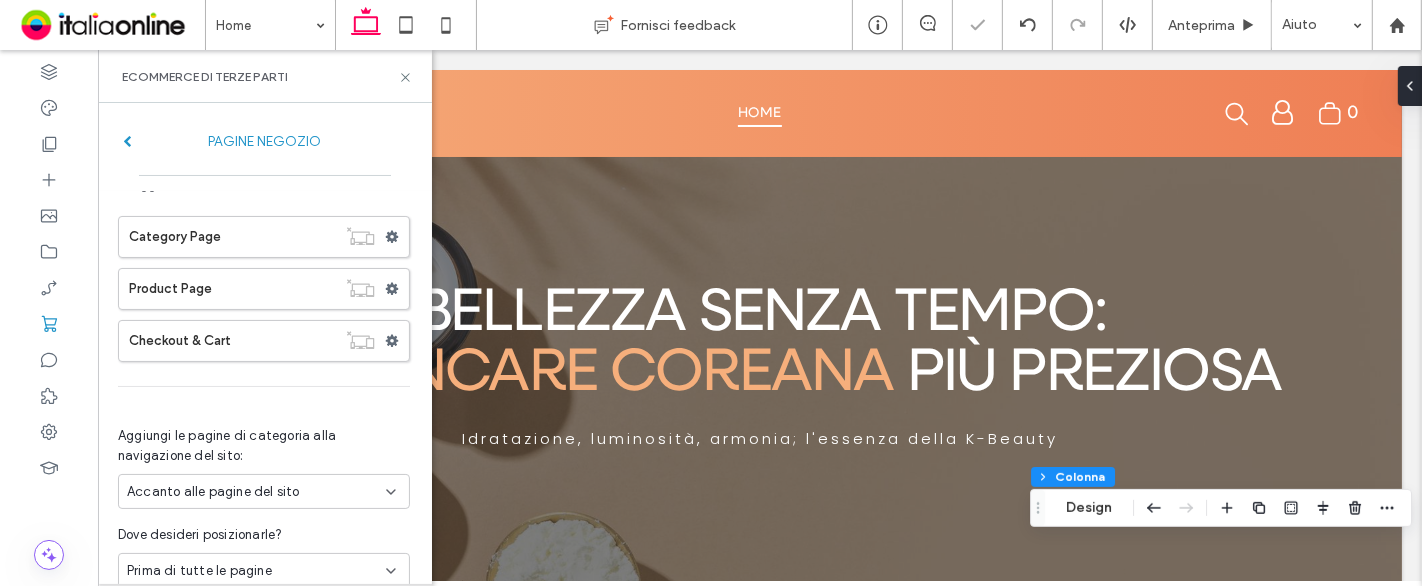 click on "Prima di tutte le pagine" at bounding box center [199, 571] 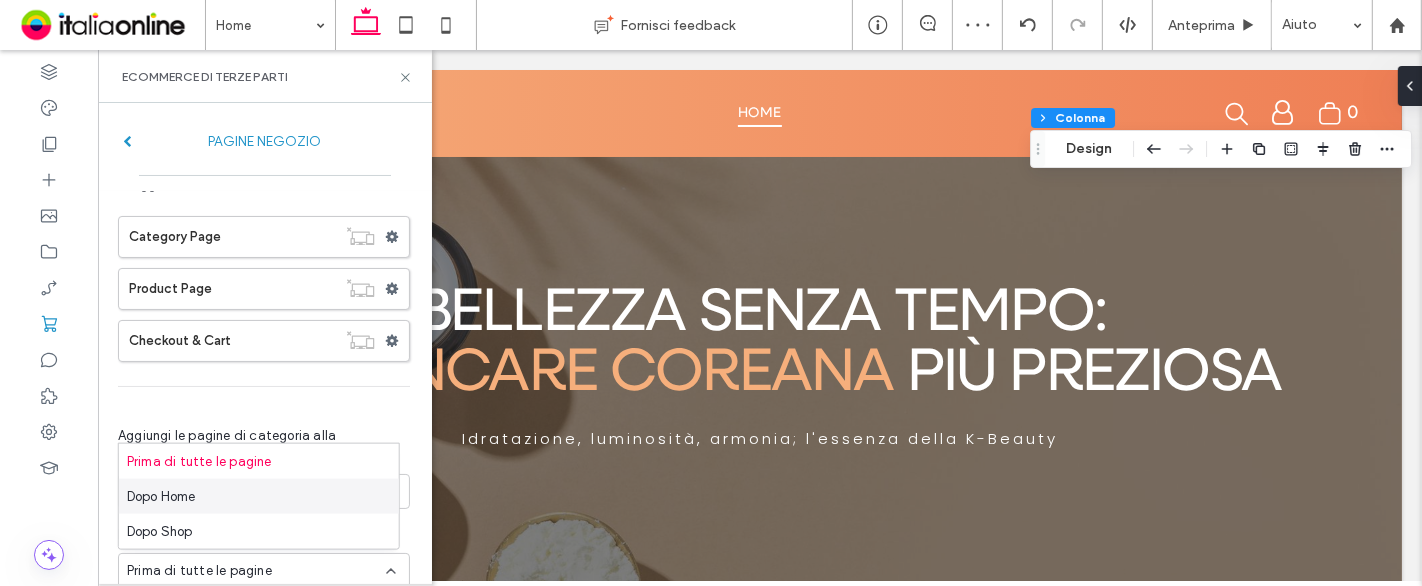 click on "Dopo Home" at bounding box center (259, 496) 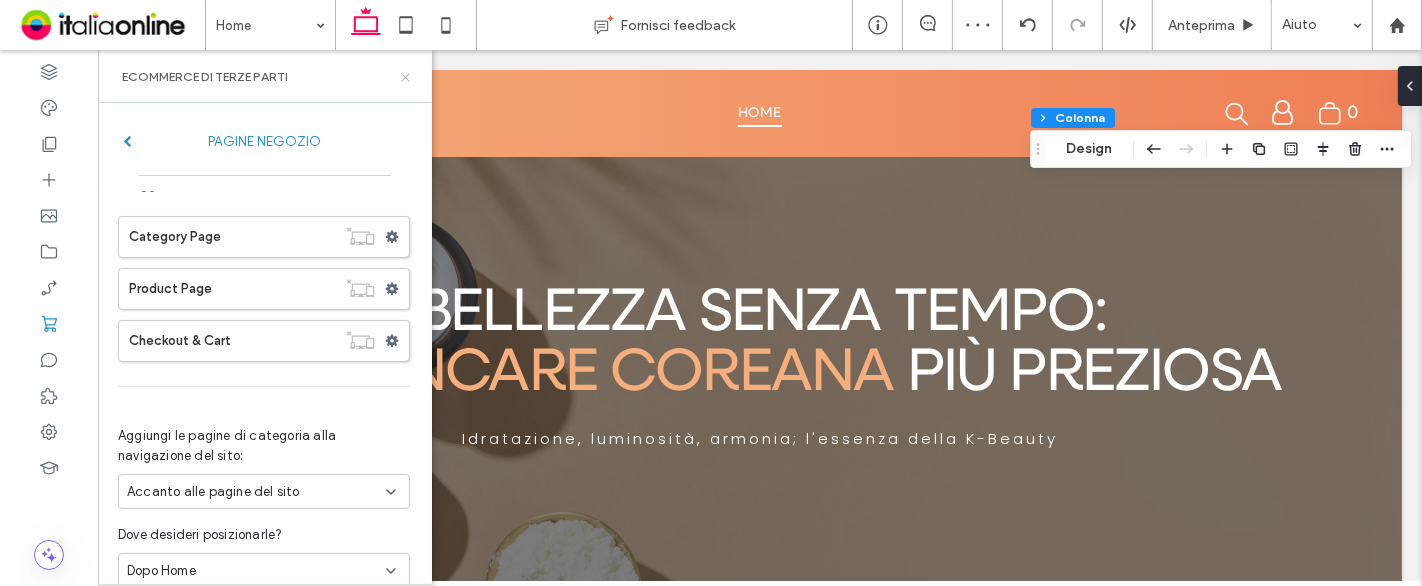 click 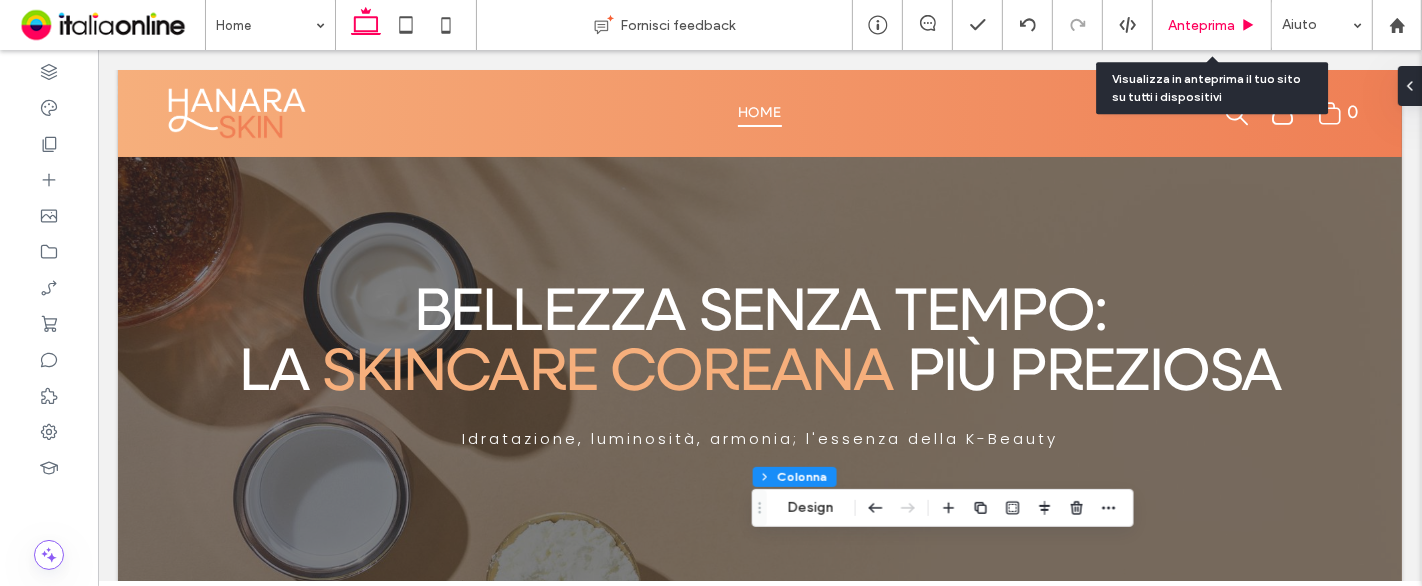 click on "Anteprima" at bounding box center [1201, 25] 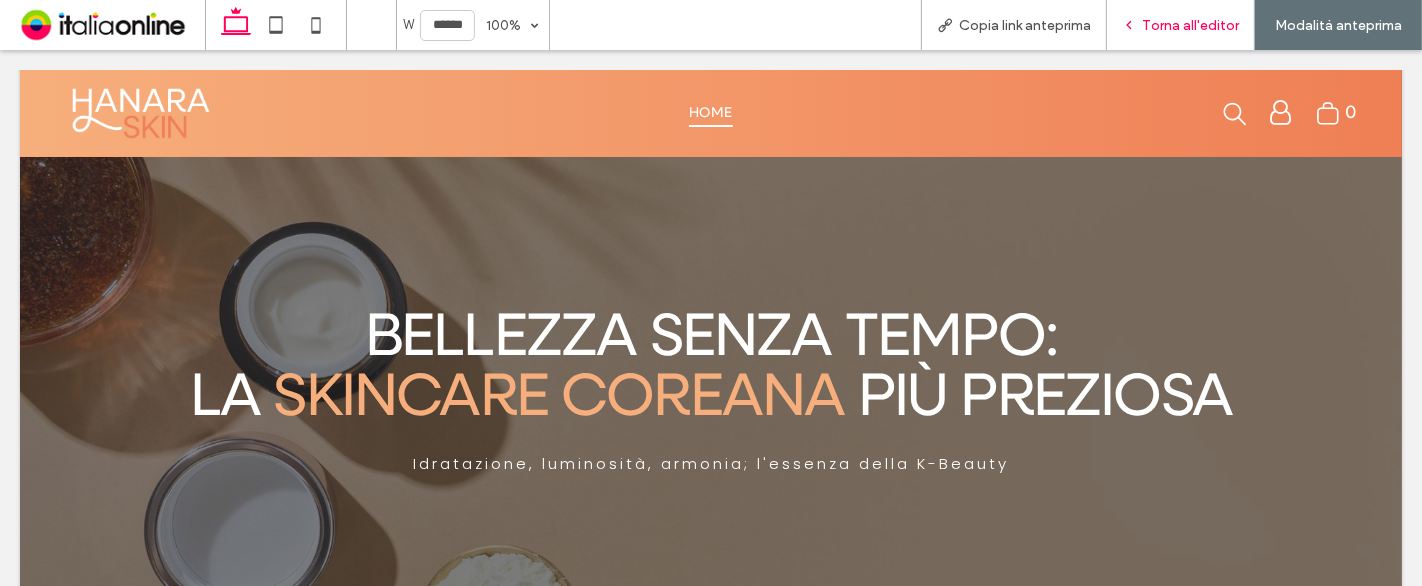 click on "Torna all'editor" at bounding box center (1190, 25) 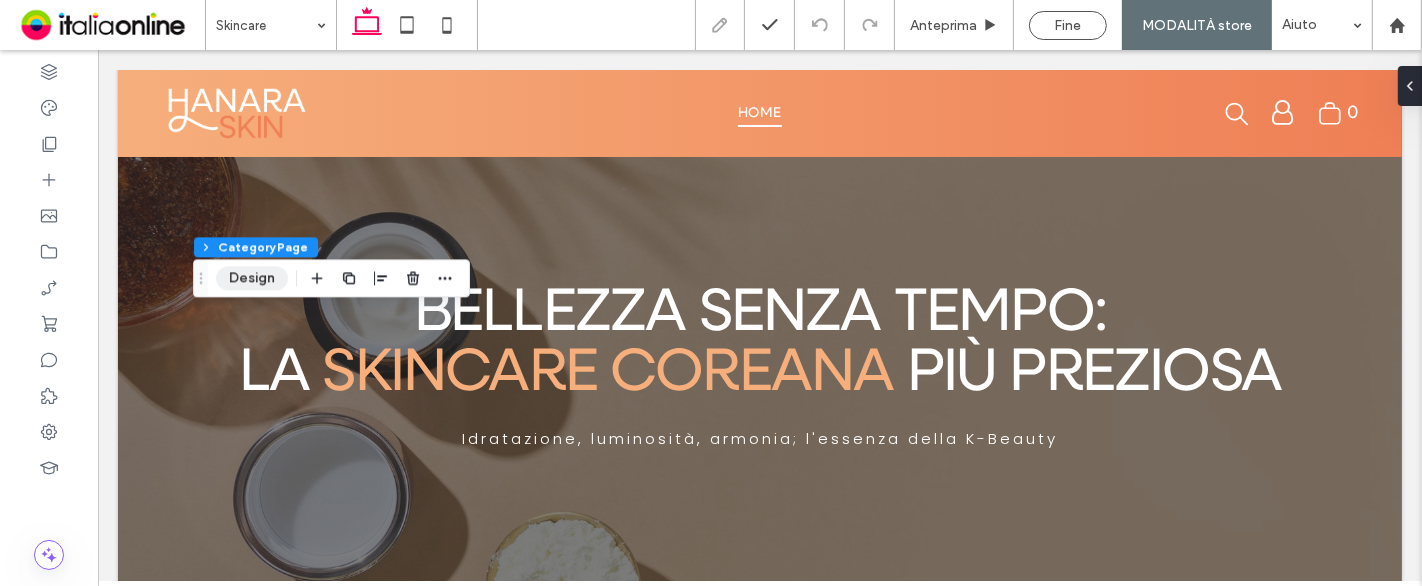 drag, startPoint x: 248, startPoint y: 270, endPoint x: 287, endPoint y: 269, distance: 39.012817 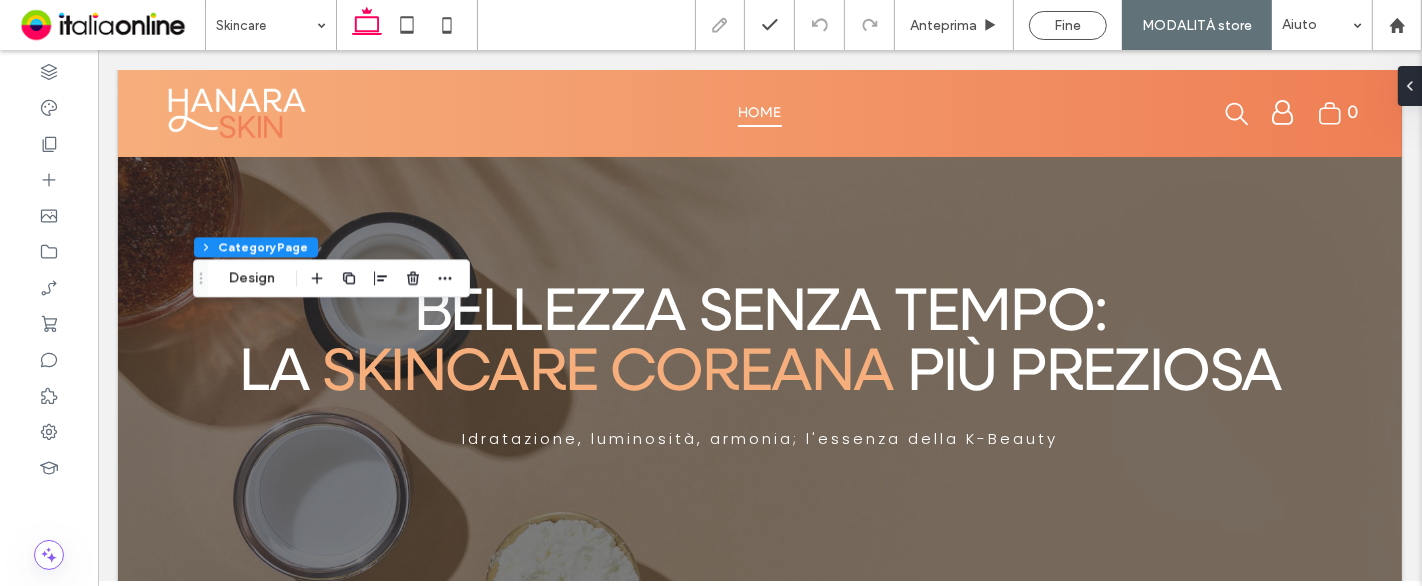 click on "Design" at bounding box center [252, 278] 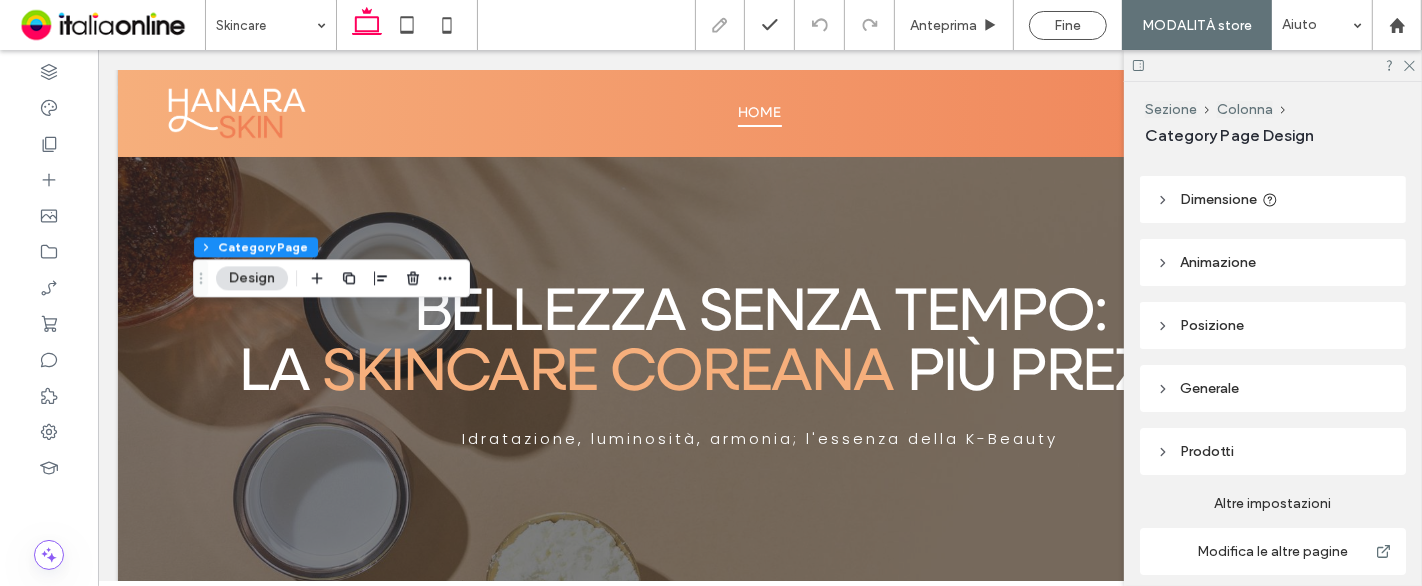 scroll, scrollTop: 222, scrollLeft: 0, axis: vertical 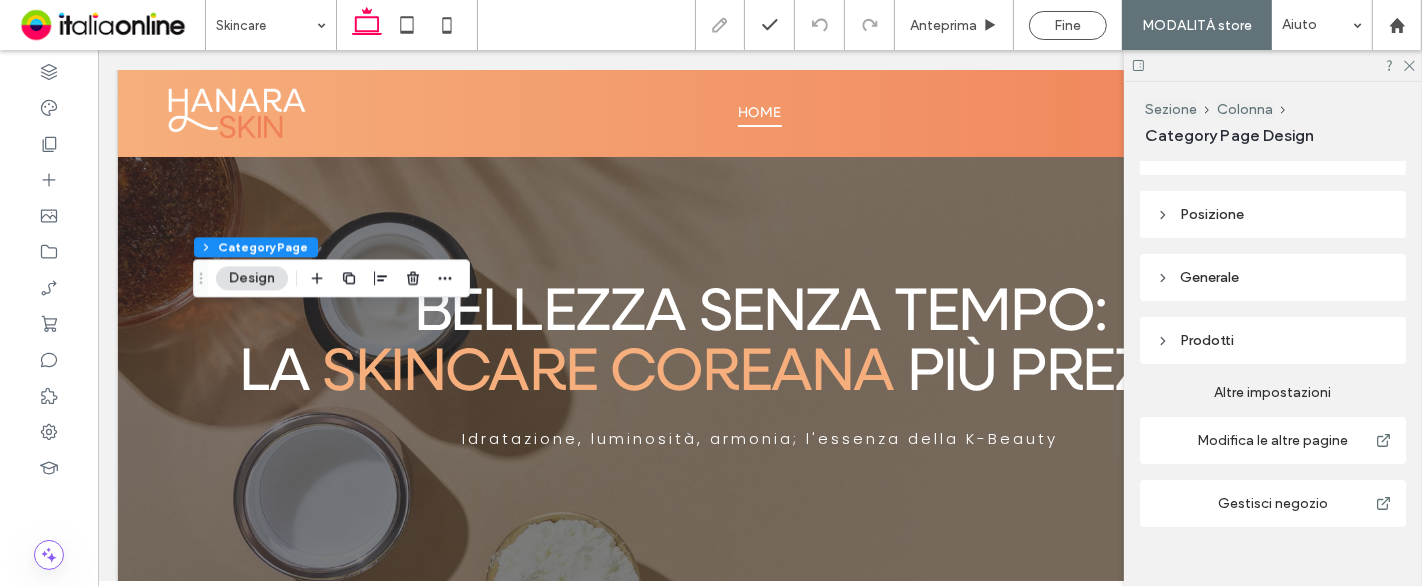 click on "Prodotti" at bounding box center (1273, 340) 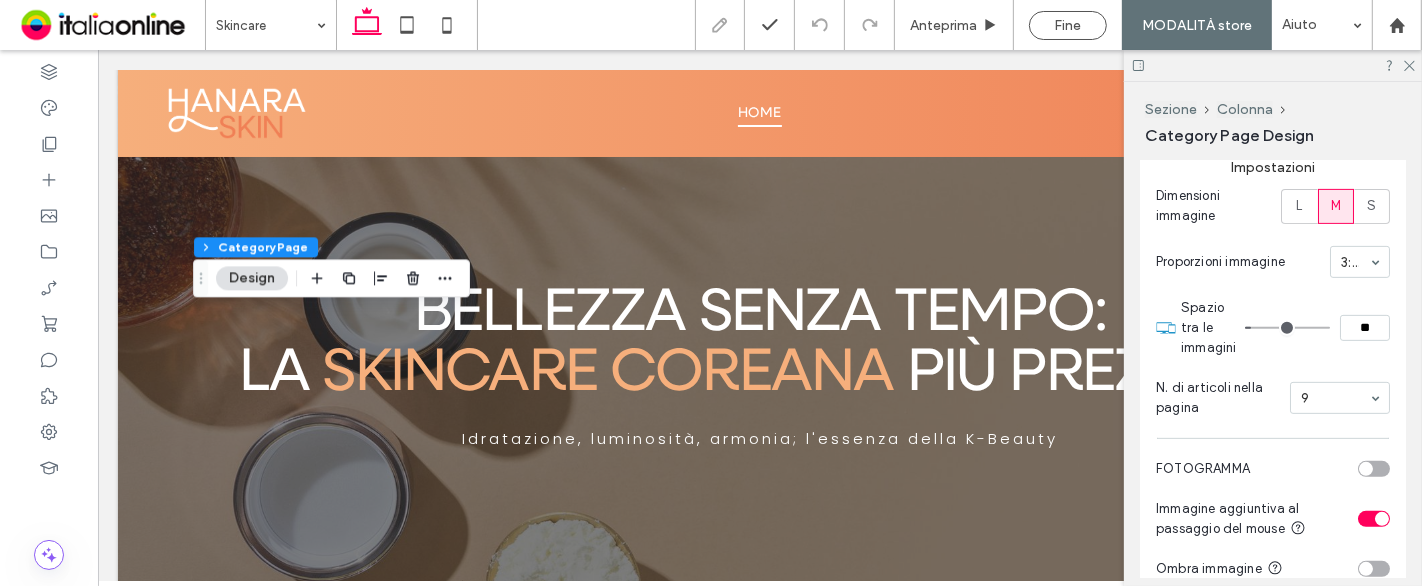 scroll, scrollTop: 136, scrollLeft: 0, axis: vertical 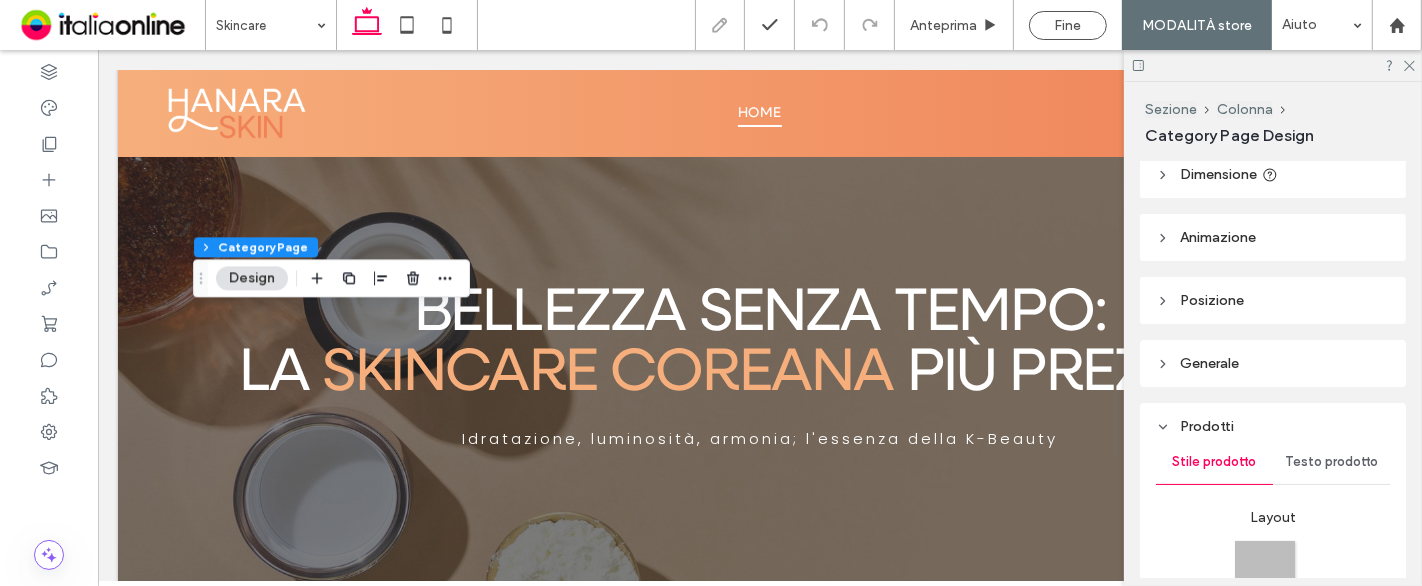 click on "Testo prodotto" at bounding box center (1331, 462) 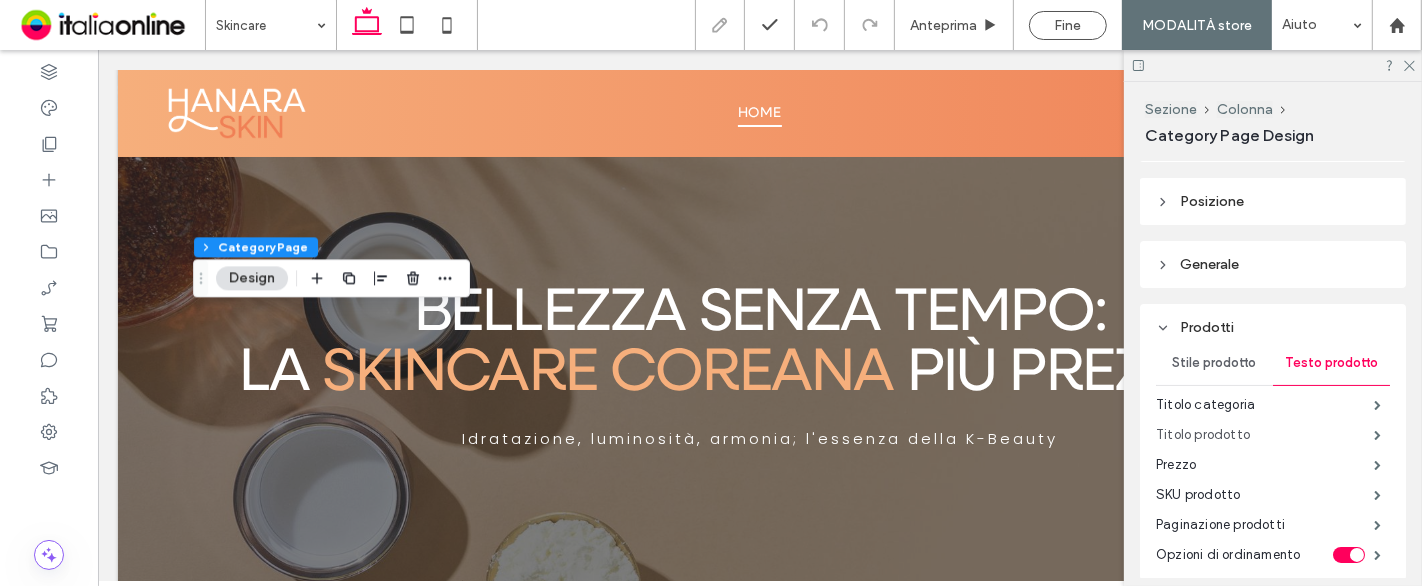 scroll, scrollTop: 358, scrollLeft: 0, axis: vertical 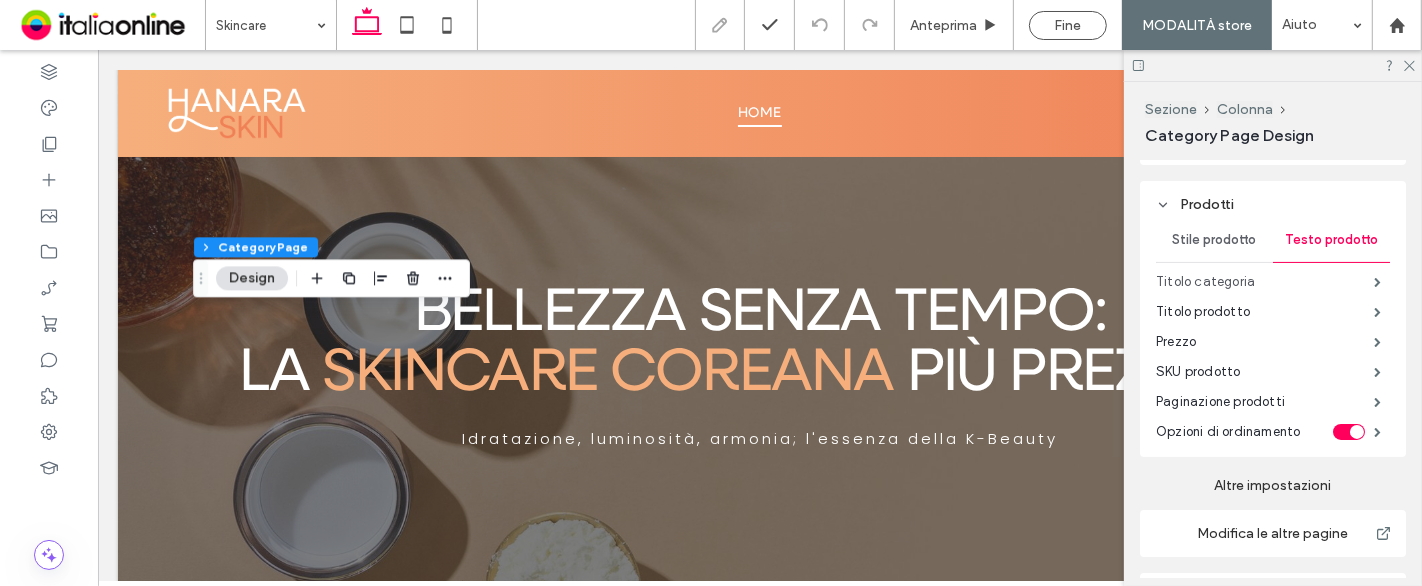 click on "Titolo categoria" at bounding box center [1265, 282] 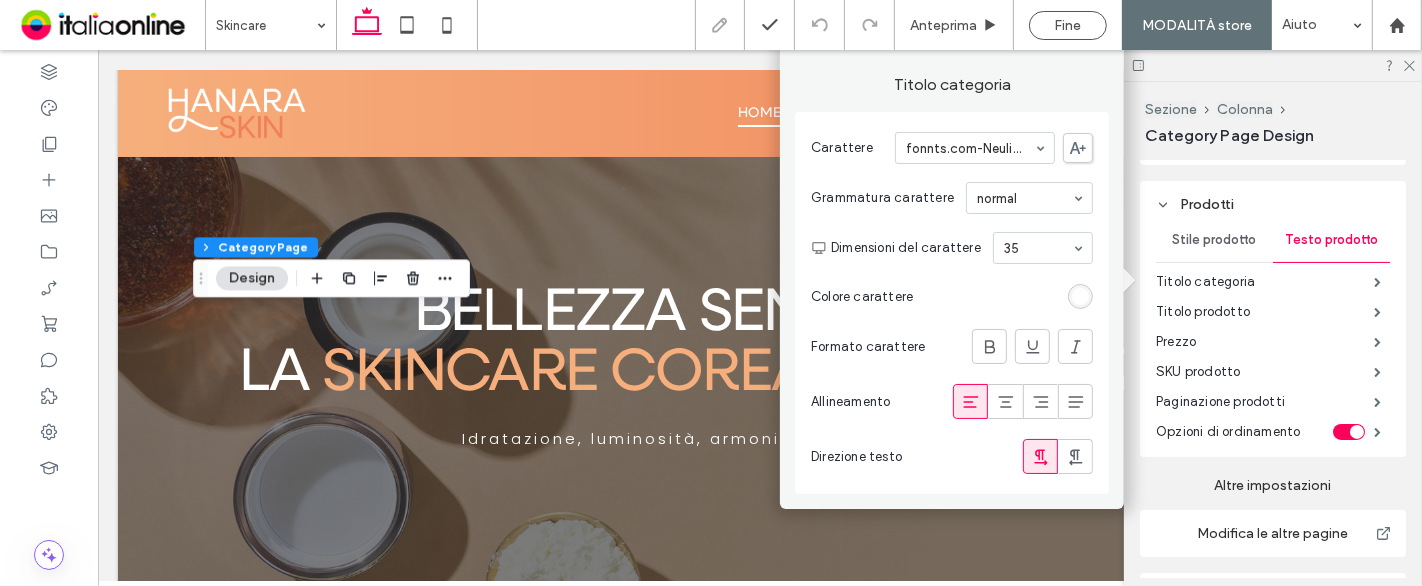 click at bounding box center [1080, 296] 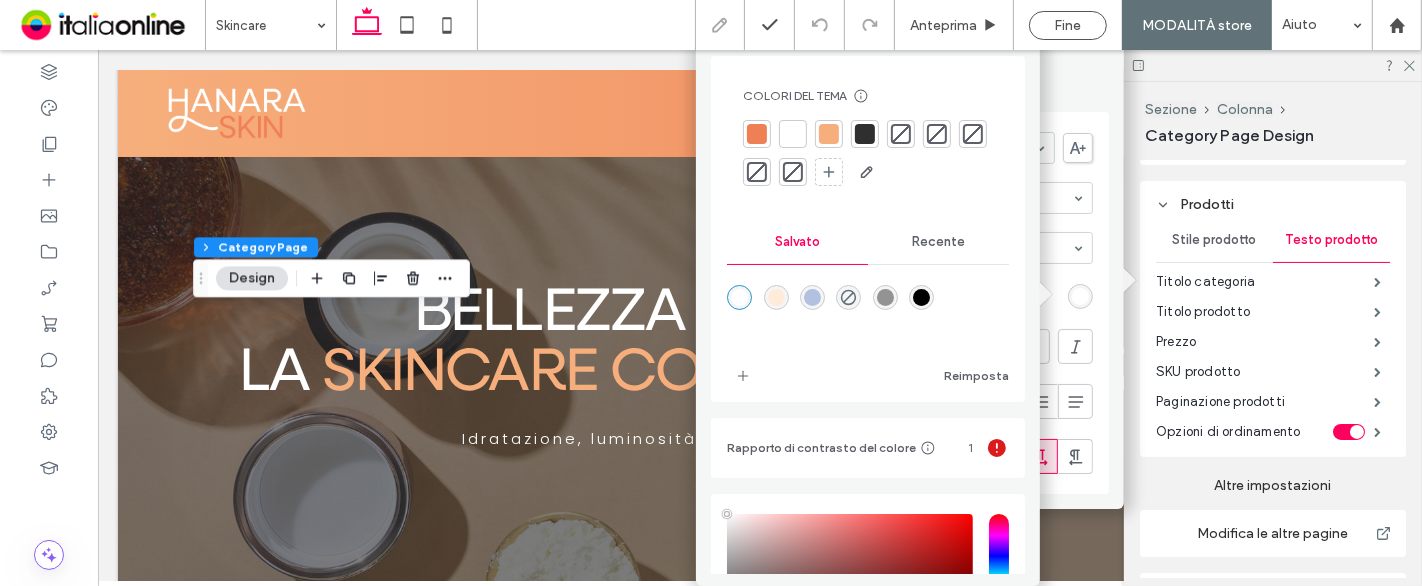 click at bounding box center (757, 134) 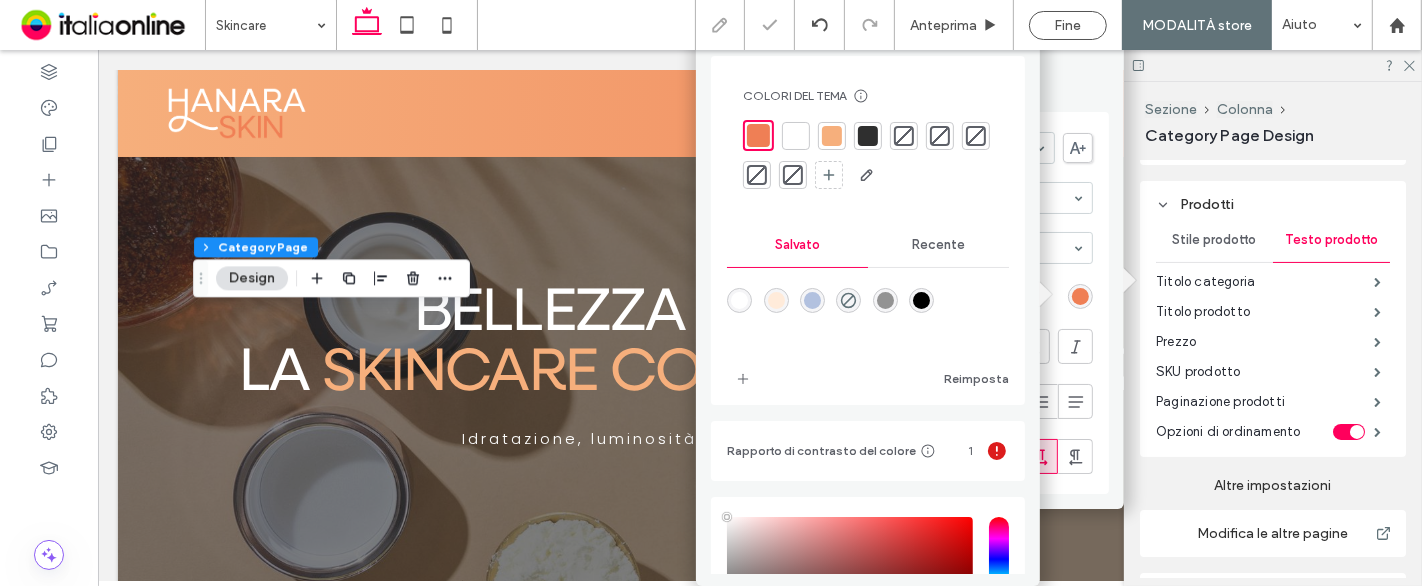 click on "Colore carattere" at bounding box center [952, 296] 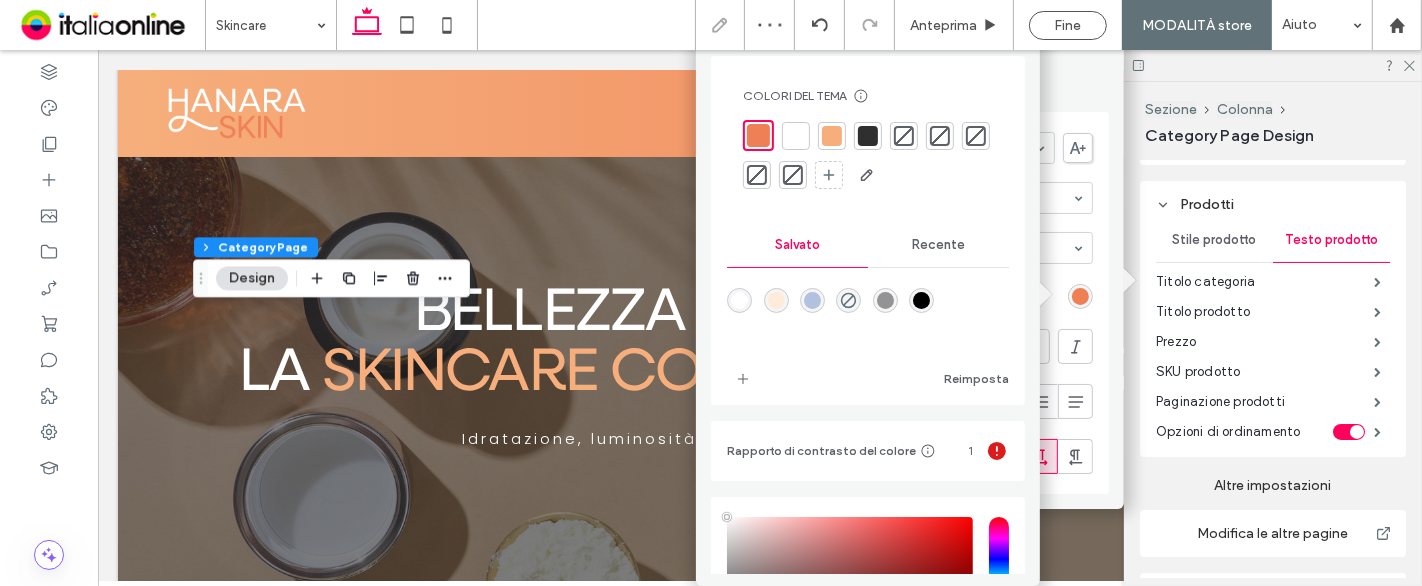 click on "Colore carattere" at bounding box center [952, 296] 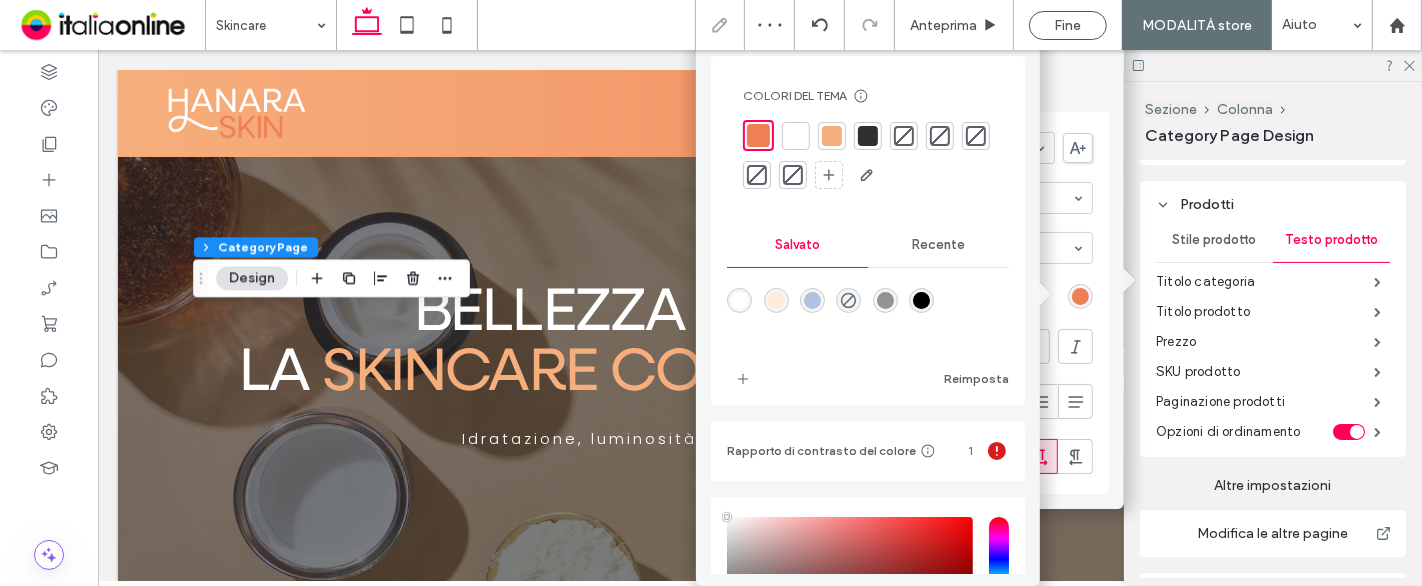 click on "Titolo categoria" at bounding box center (952, 75) 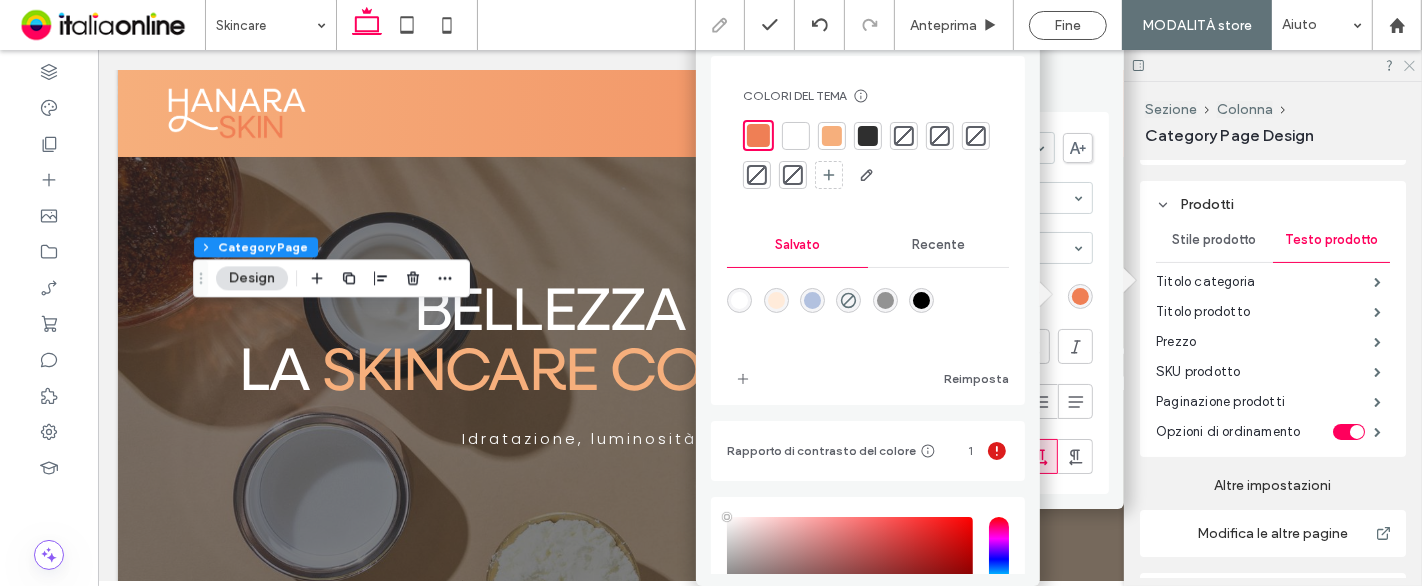 click 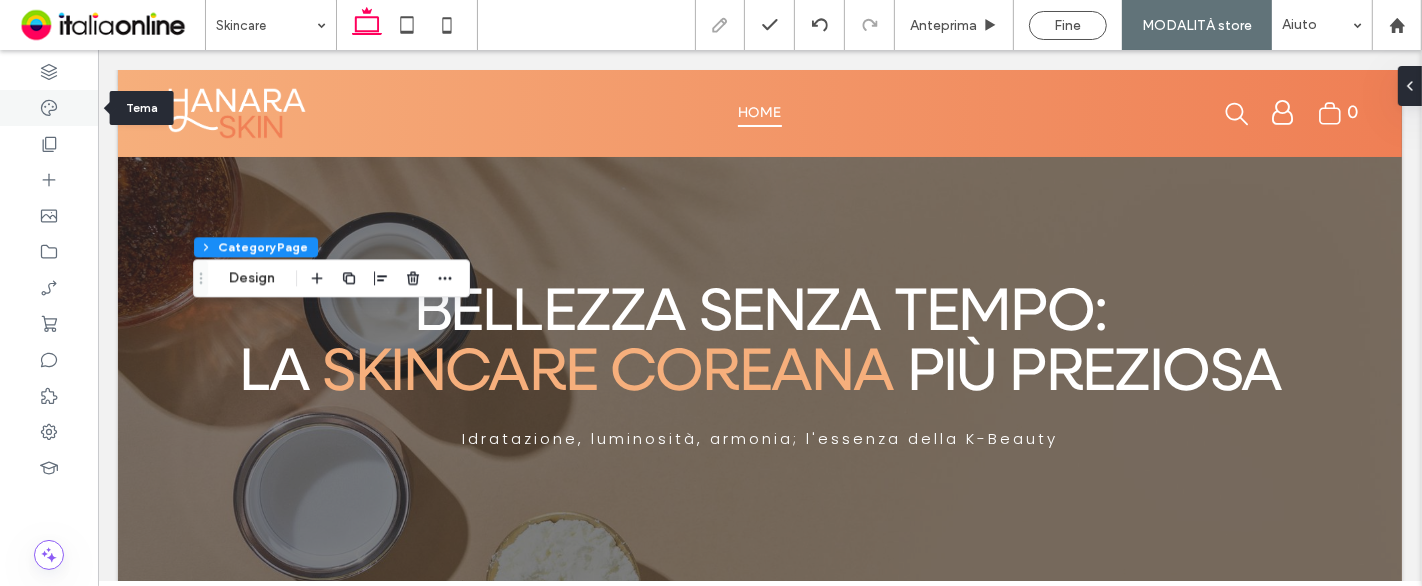click at bounding box center [49, 108] 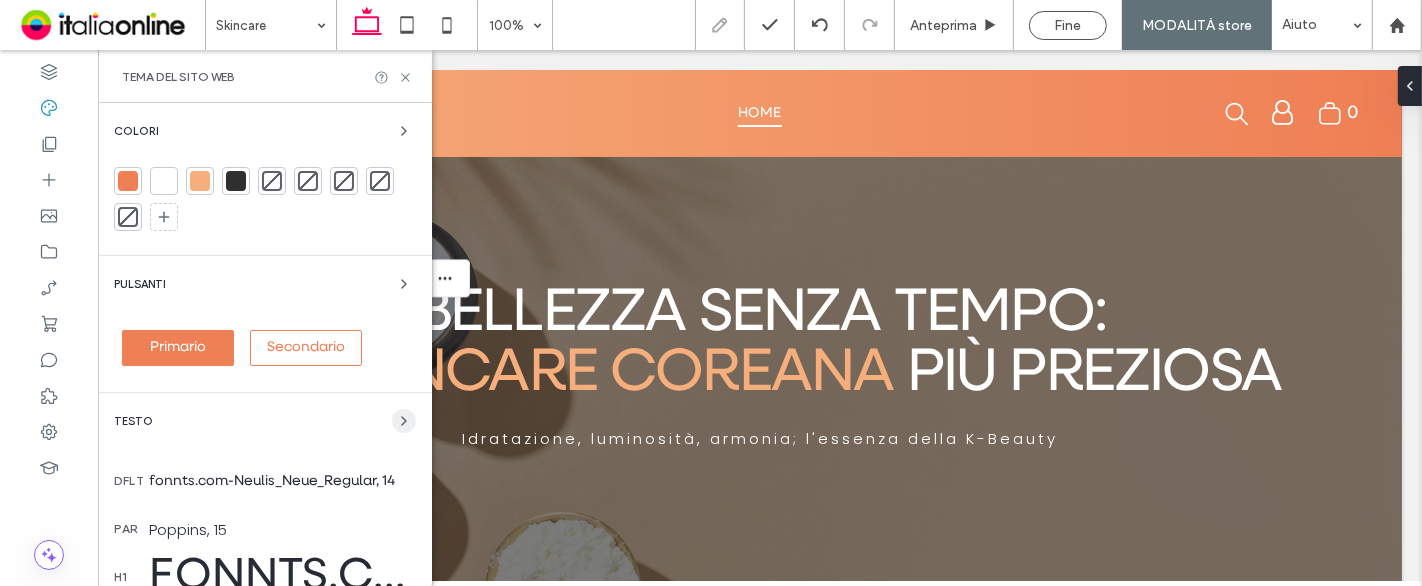click on "Colori Pulsanti Primario Secondario Testo dflt fonnts.com-Neulis_Neue_Regular, 14 par Poppins, 15 h1 fonnts.com-Neulis_Neue_Regular, 60 h2 fonnts.com-Neulis_Neue_Regular, 36 h3 fonnts.com-Neulis_Neue_Regular, 20 h4 fonnts.com-Neulis_Neue_Regular, 18 h5 fonnts.com-Neulis_Neue_Regular, 18 h6 fonnts.com-Neulis_Neue_Regular, 15 LARGHEZZA & spaziatura Immagini Sfondi" at bounding box center (265, 566) 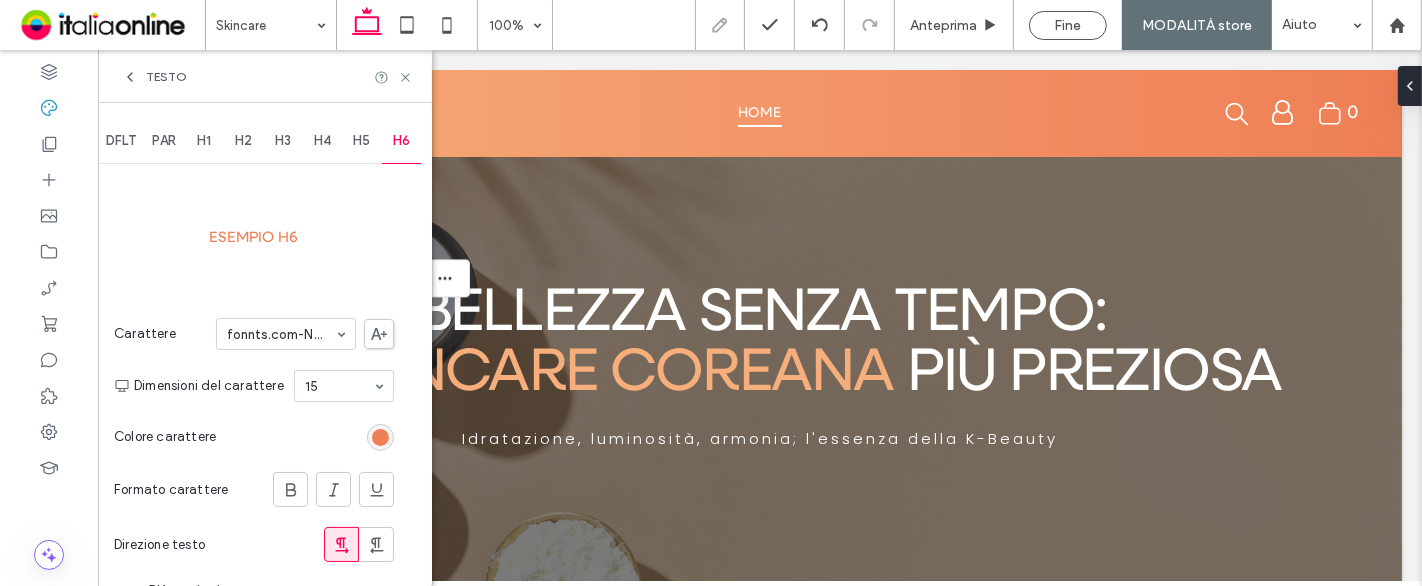 click on "H1" at bounding box center (204, 141) 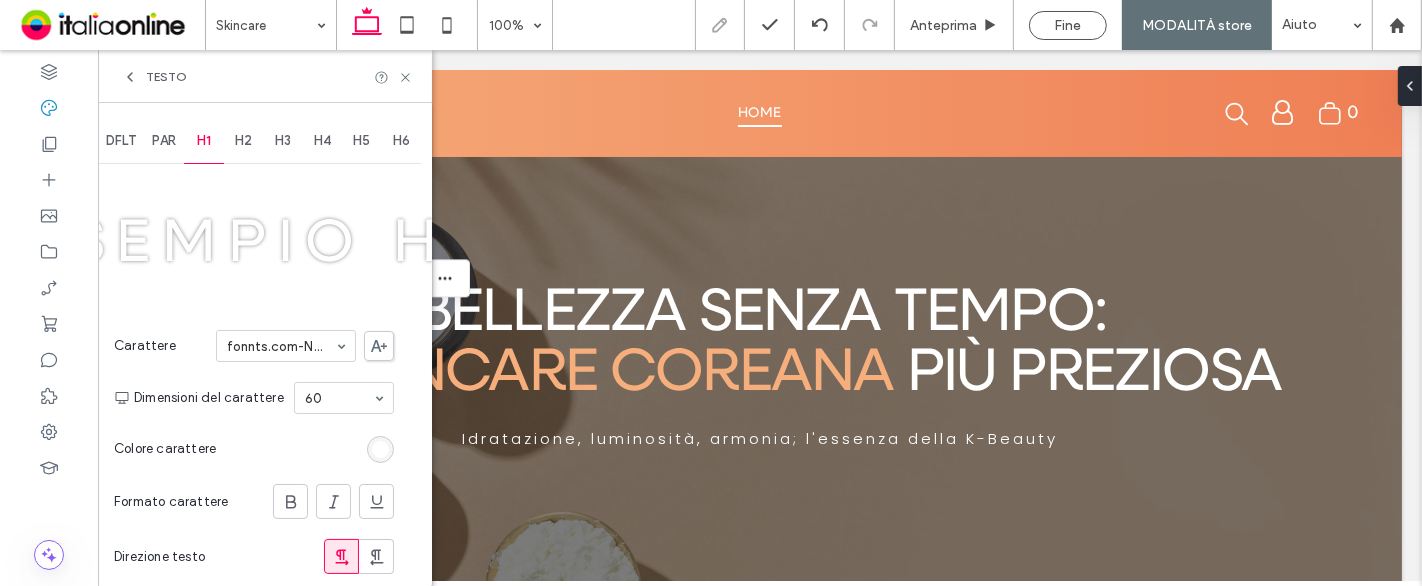 scroll, scrollTop: 48, scrollLeft: 0, axis: vertical 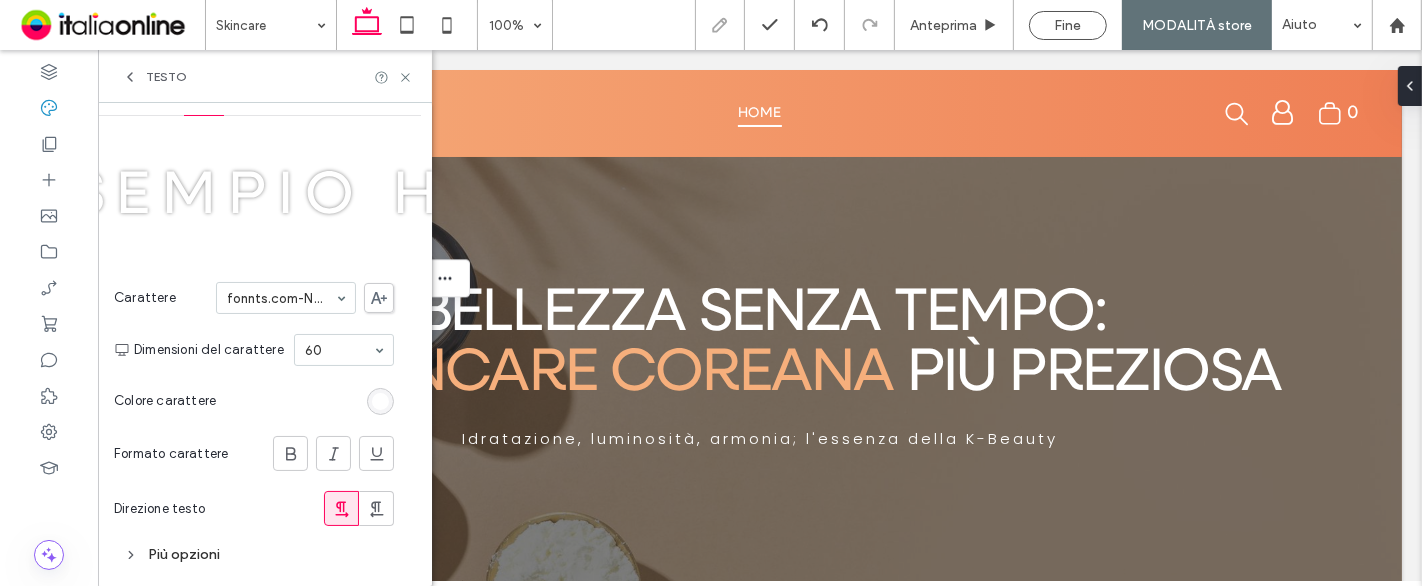 click on "Più opzioni" at bounding box center [254, 554] 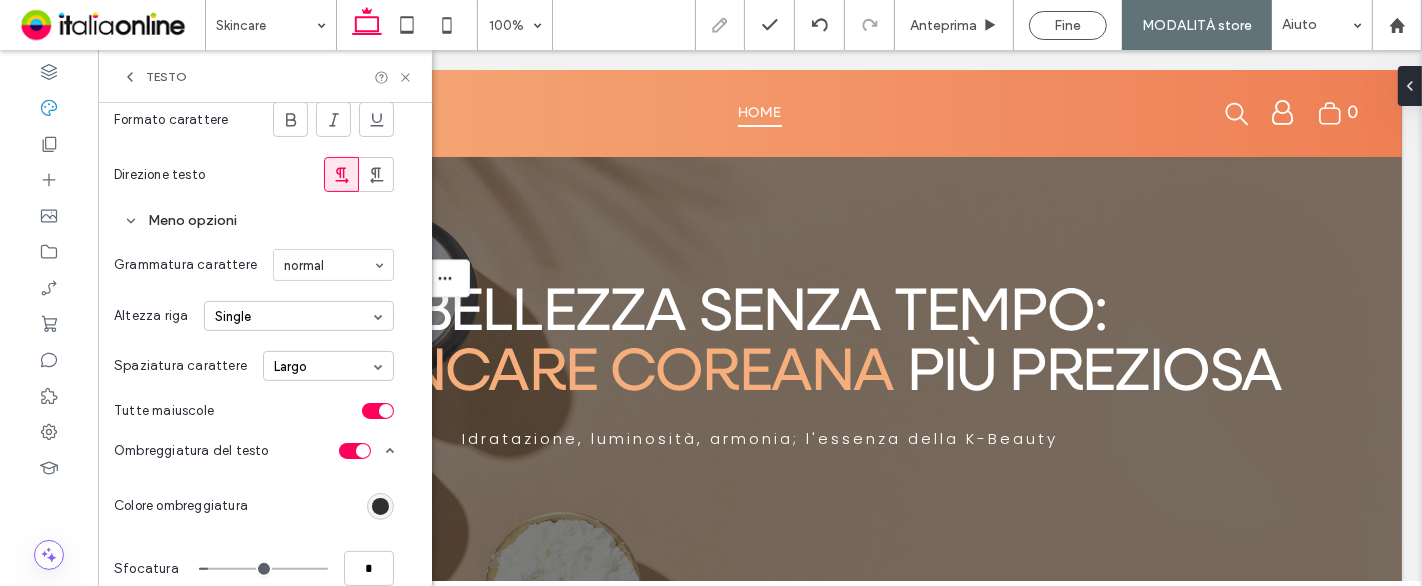 click at bounding box center (355, 451) 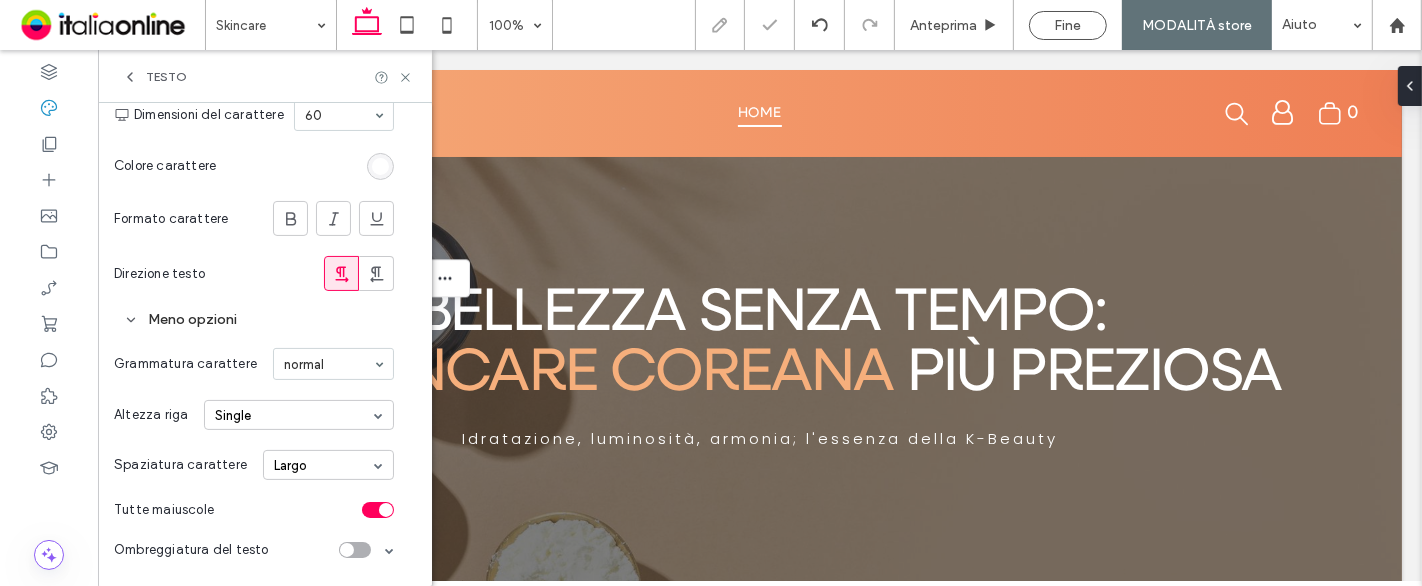scroll, scrollTop: 276, scrollLeft: 0, axis: vertical 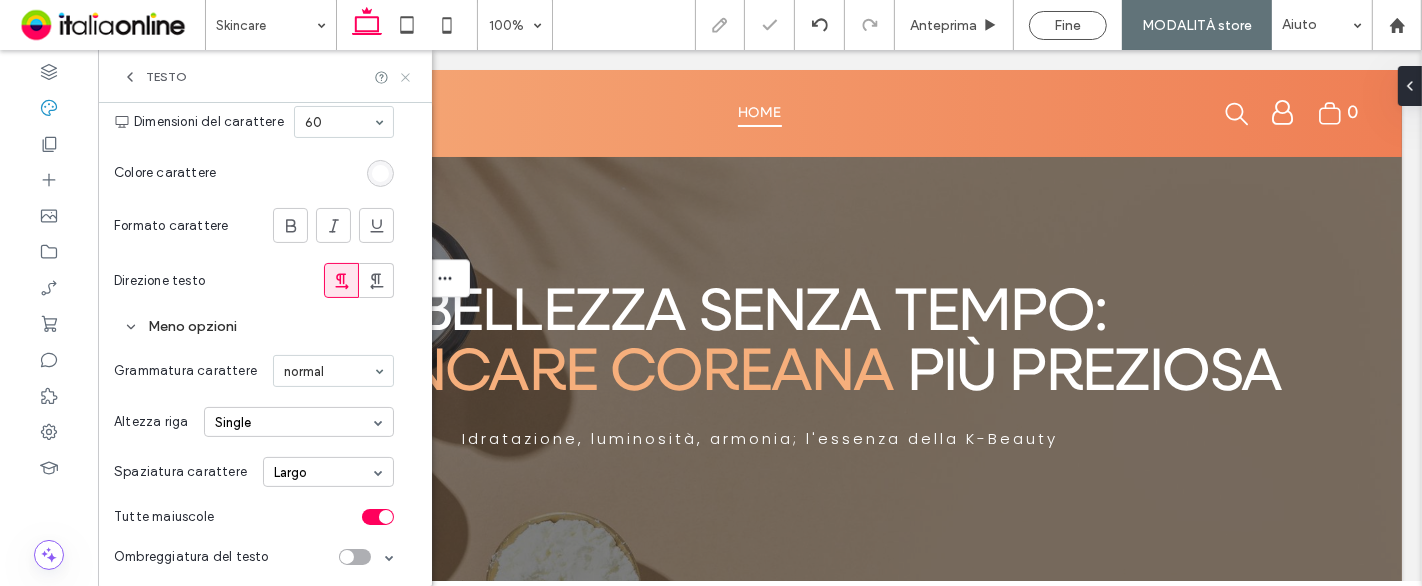 click 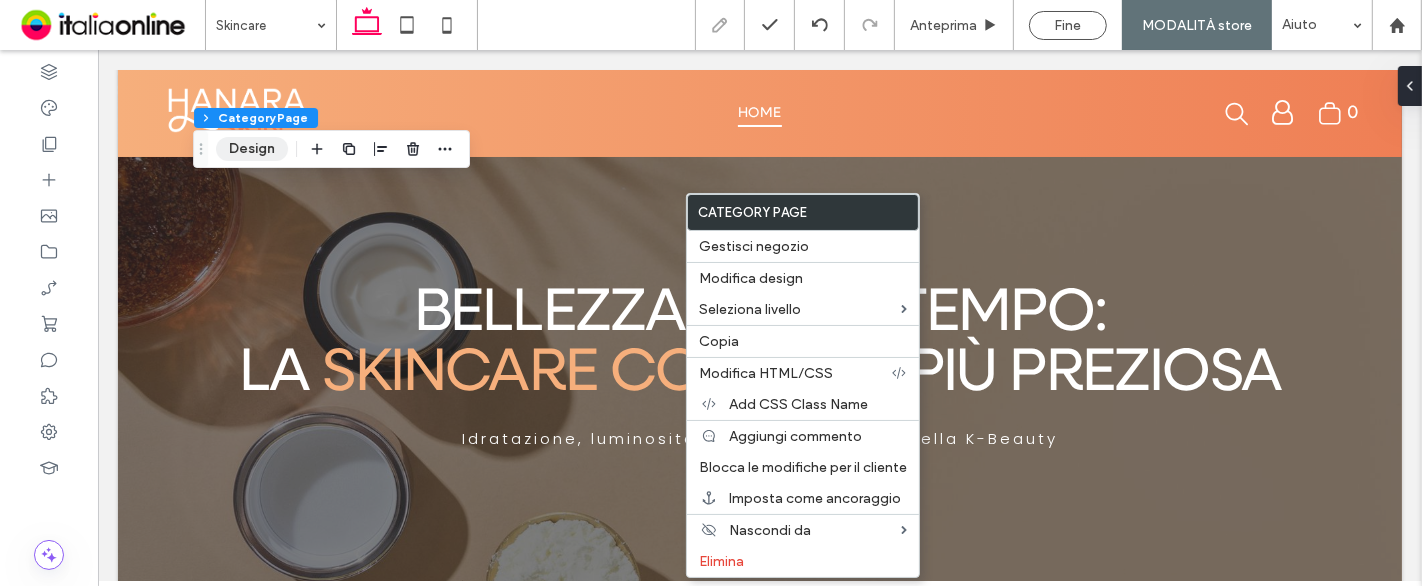 click on "Design" at bounding box center [252, 149] 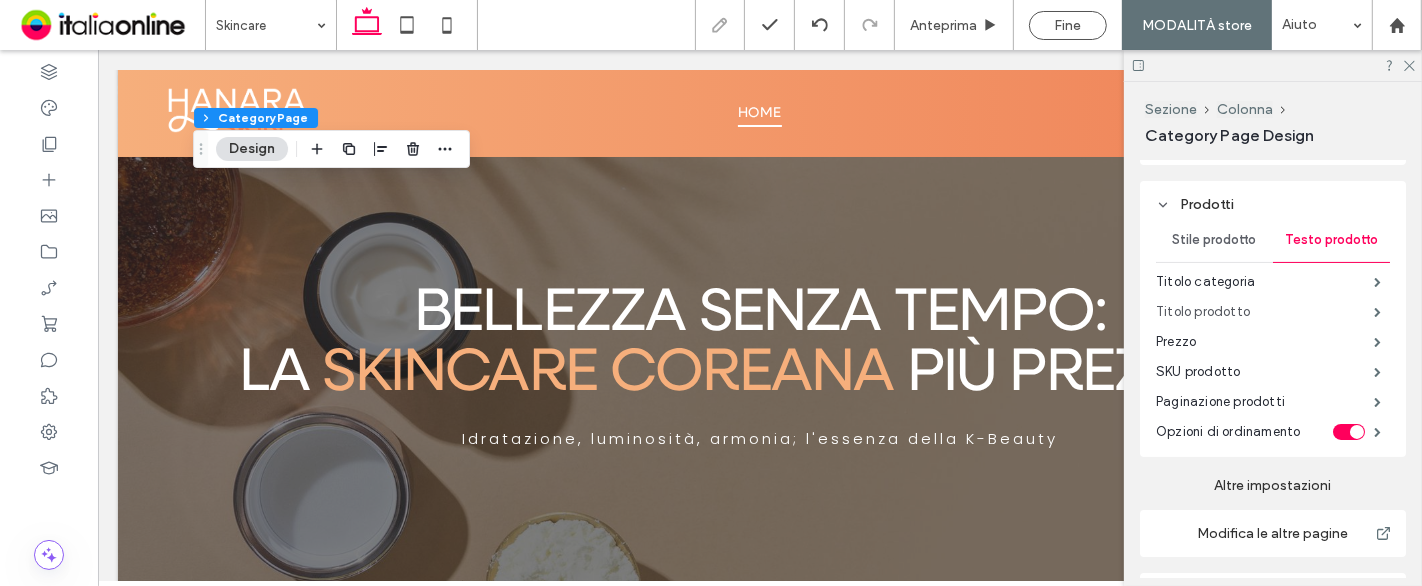 click on "Titolo prodotto" at bounding box center [1265, 312] 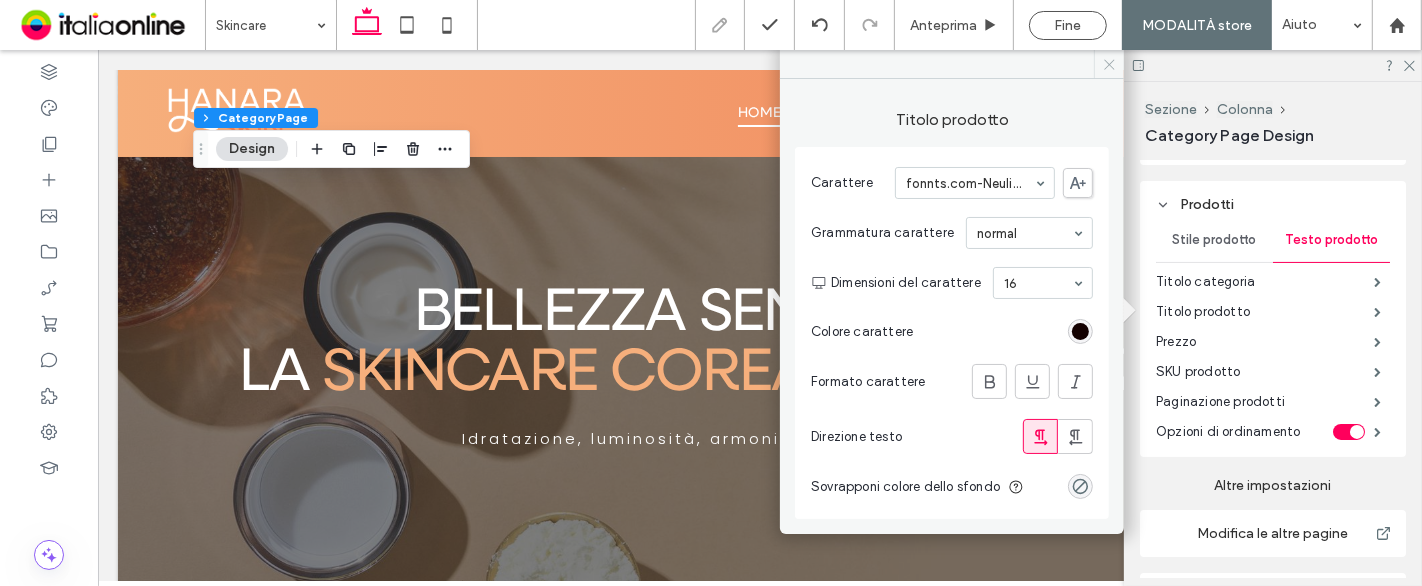 click 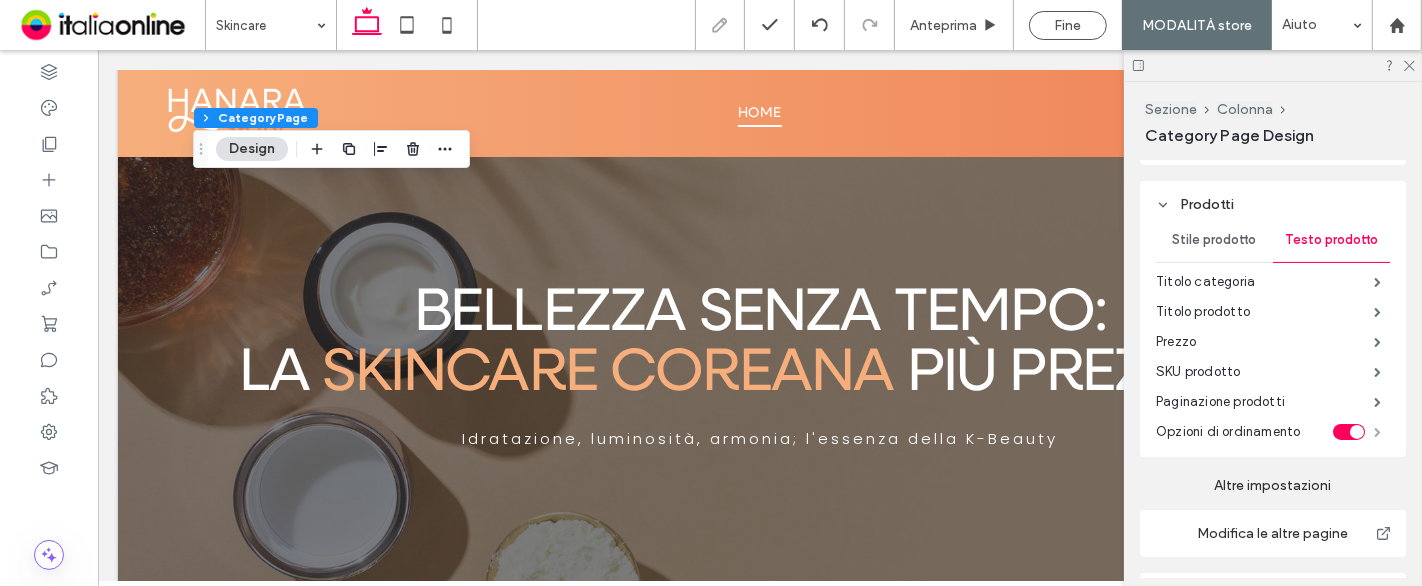 click at bounding box center [1377, 432] 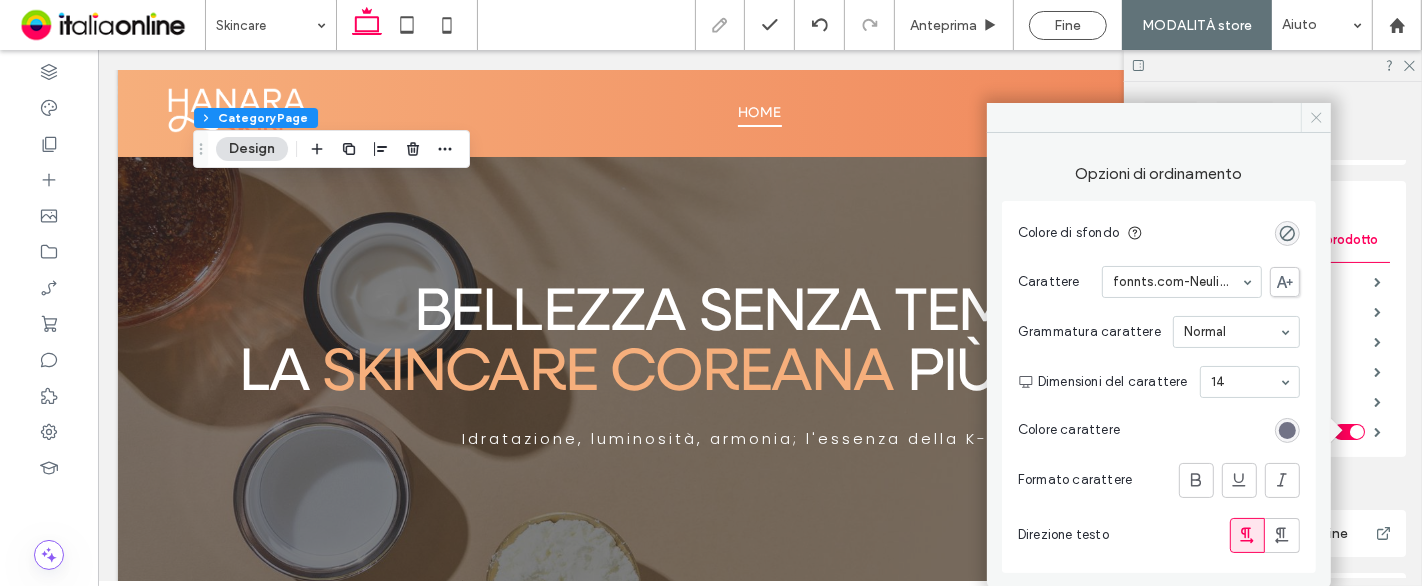 click at bounding box center [1316, 118] 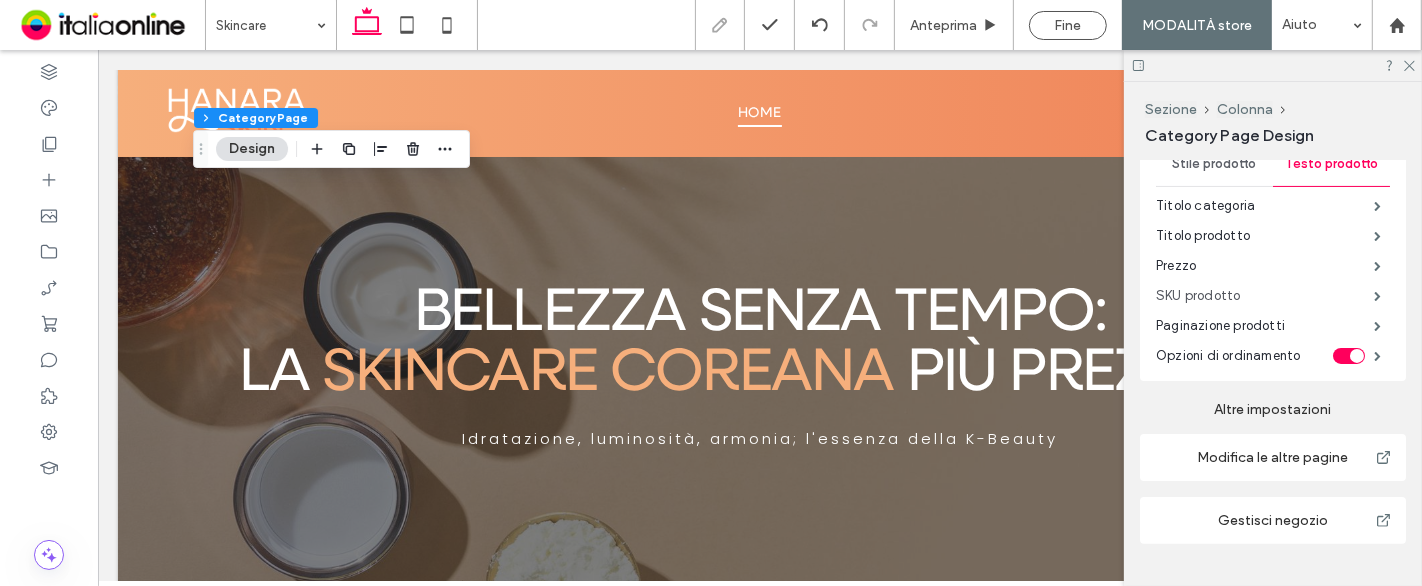 scroll, scrollTop: 469, scrollLeft: 0, axis: vertical 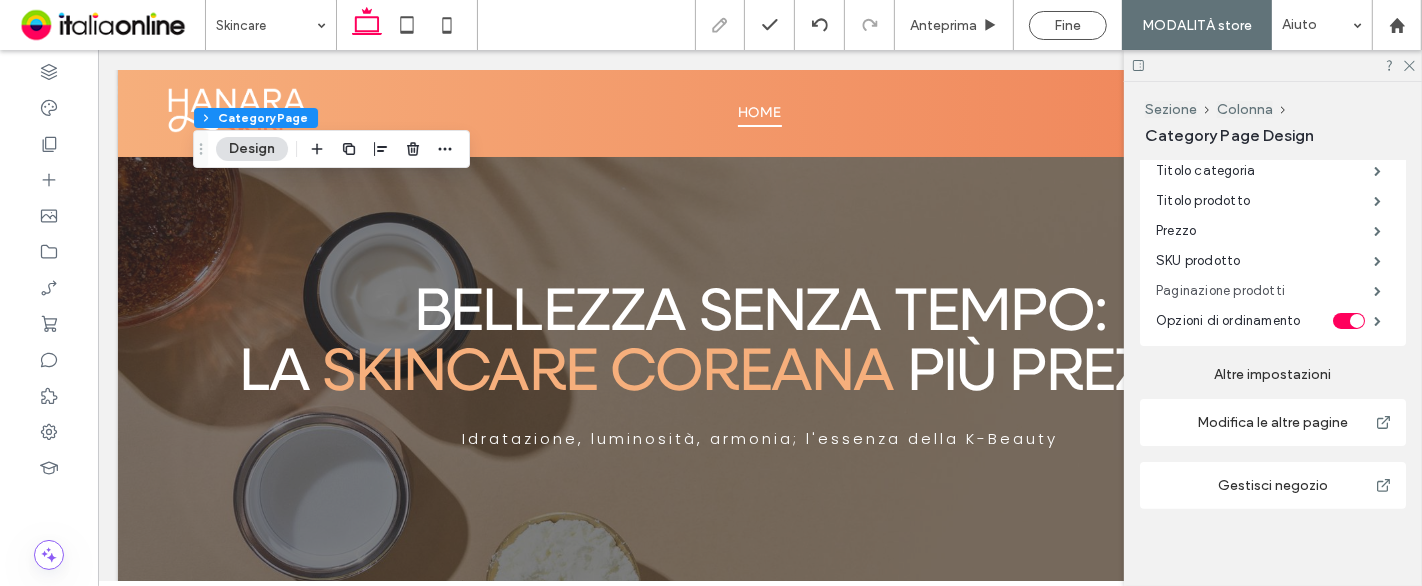 click on "Paginazione prodotti" at bounding box center (1265, 291) 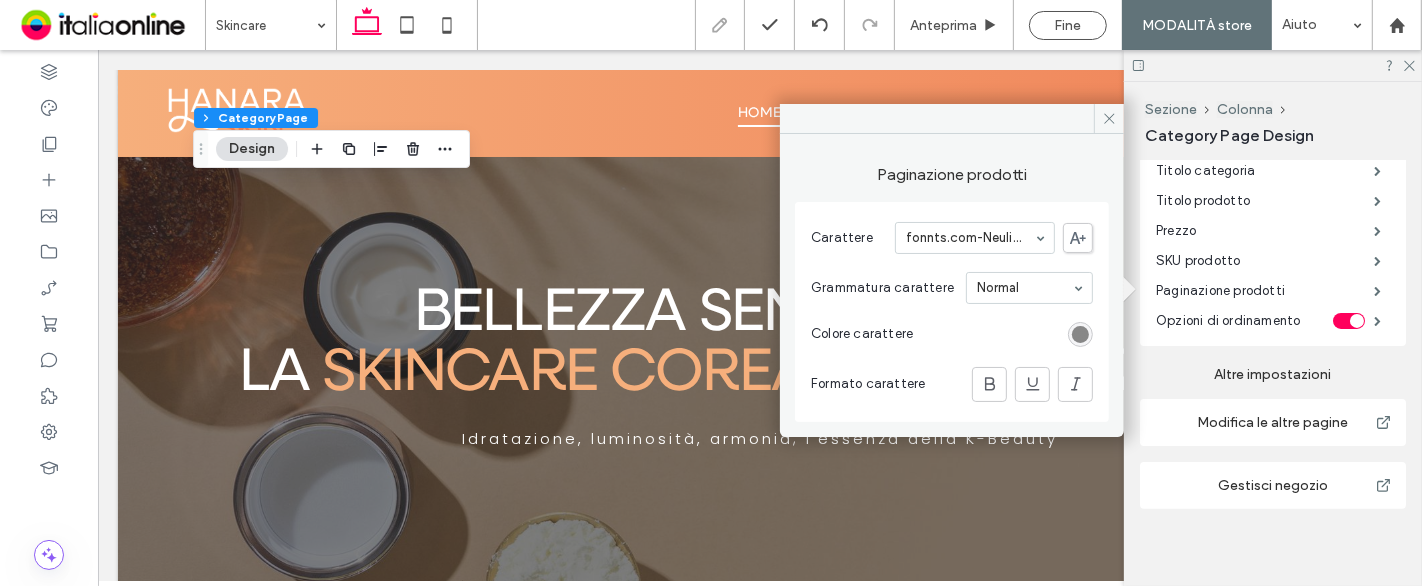 click at bounding box center (1080, 334) 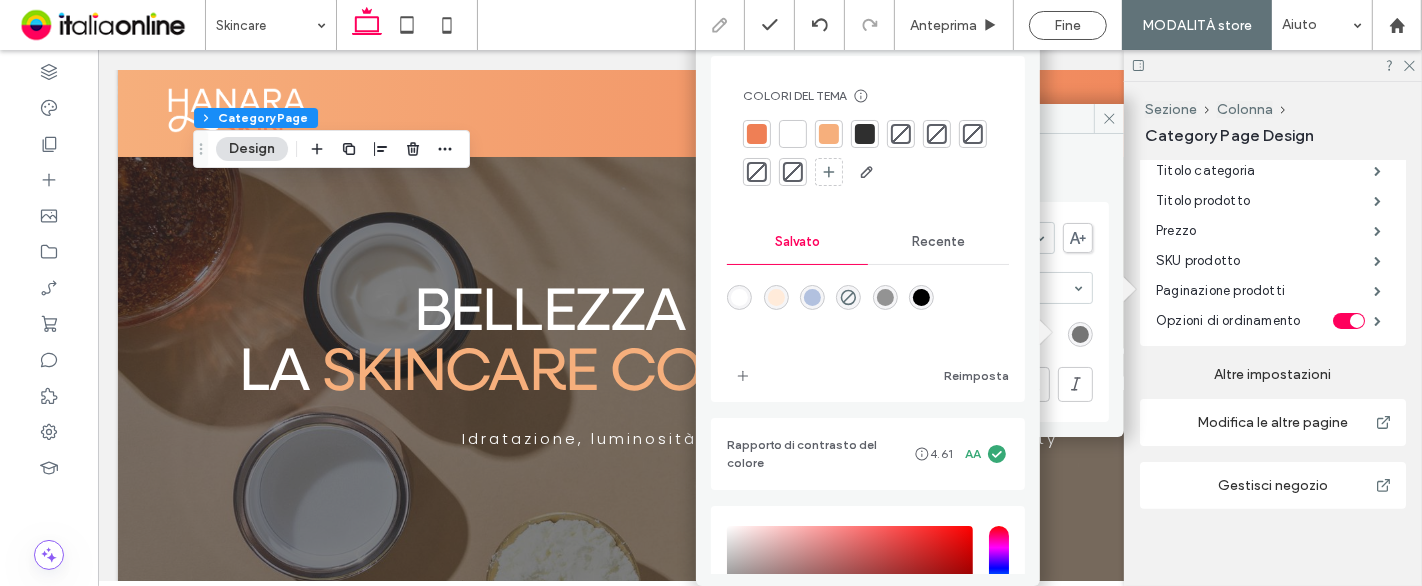 click at bounding box center (757, 134) 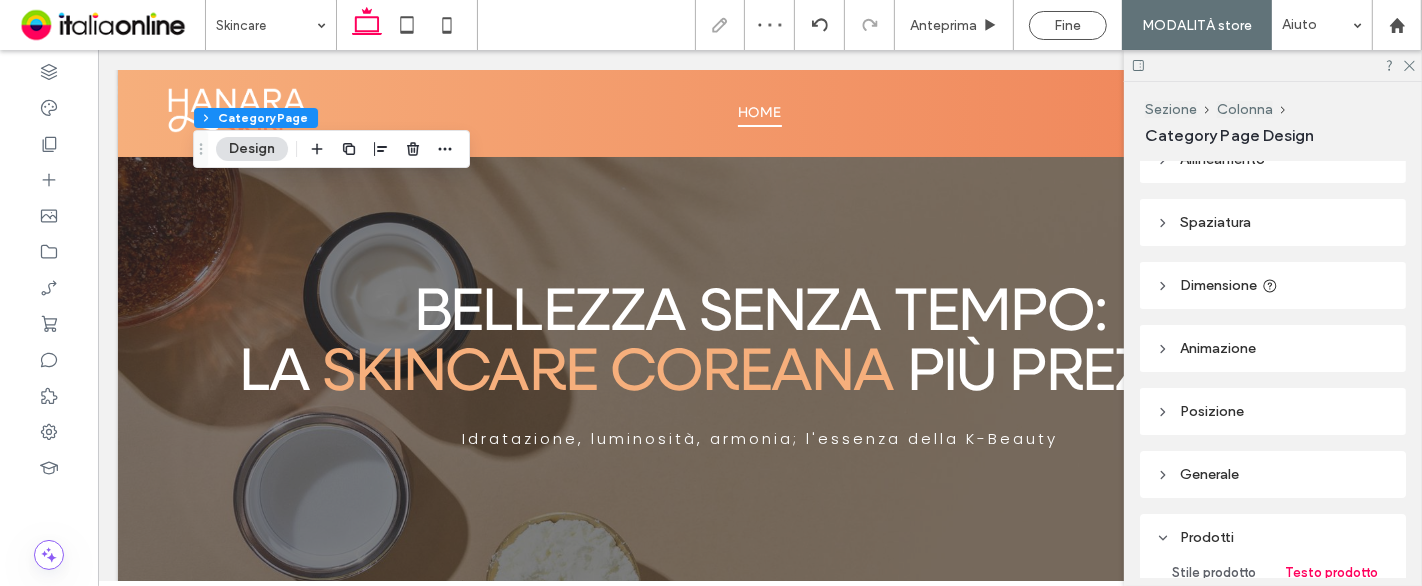 scroll, scrollTop: 247, scrollLeft: 0, axis: vertical 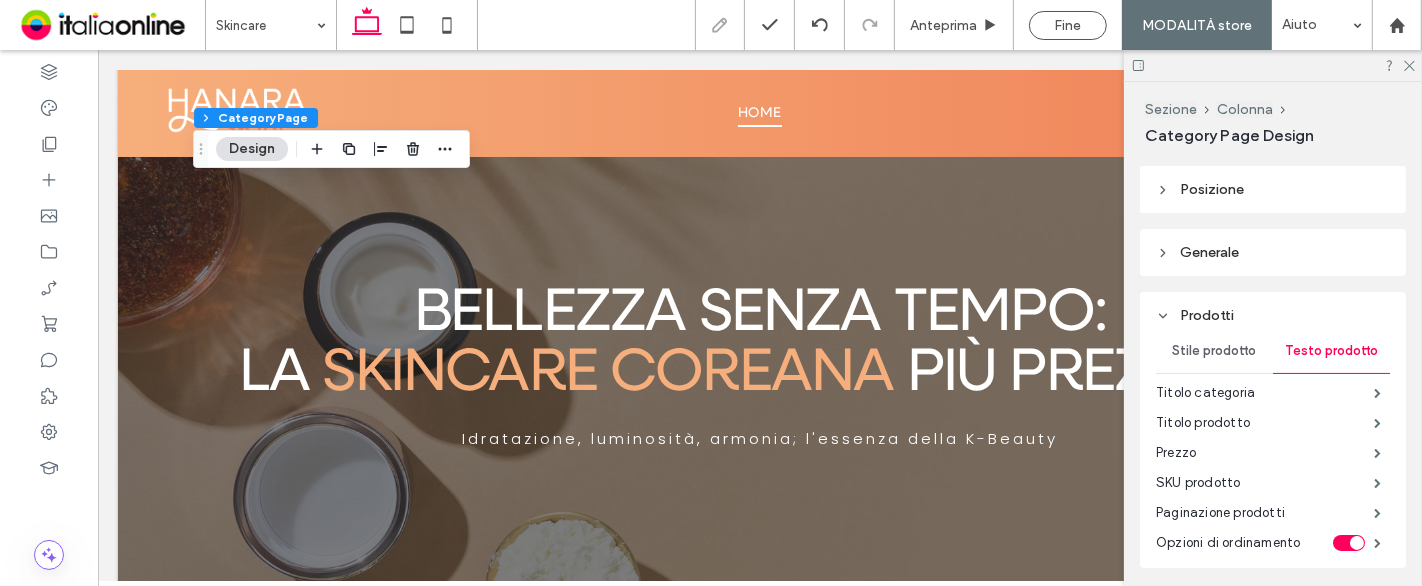 click on "Stile prodotto" at bounding box center [1215, 351] 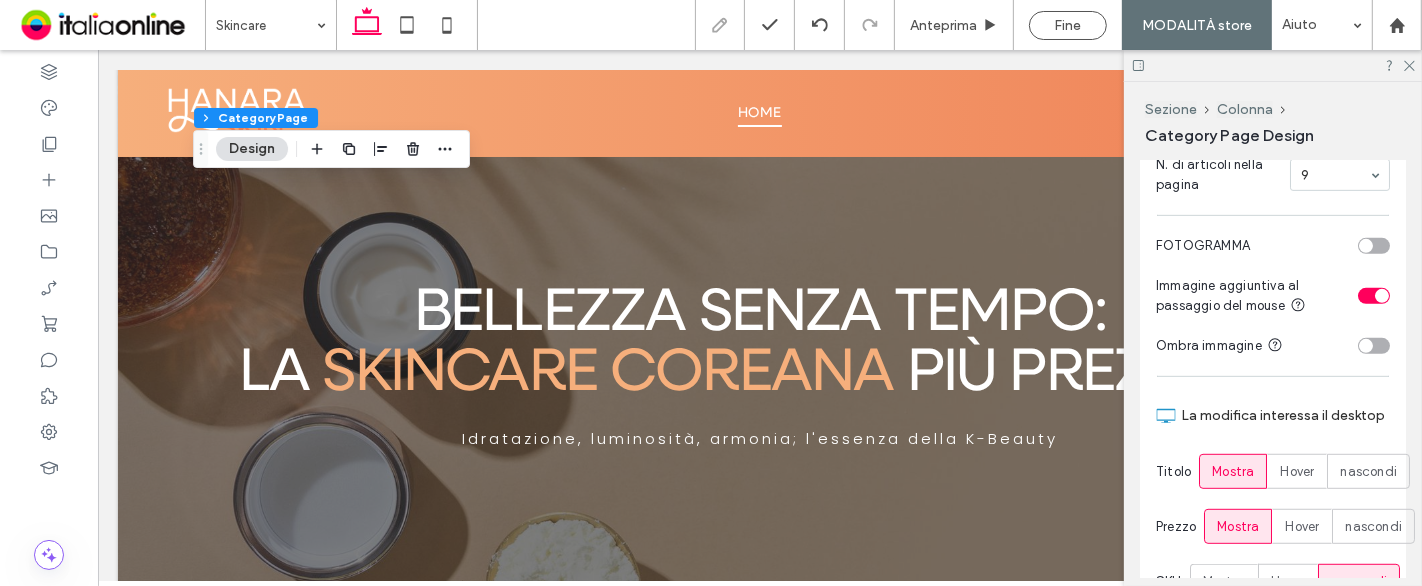 scroll, scrollTop: 1025, scrollLeft: 0, axis: vertical 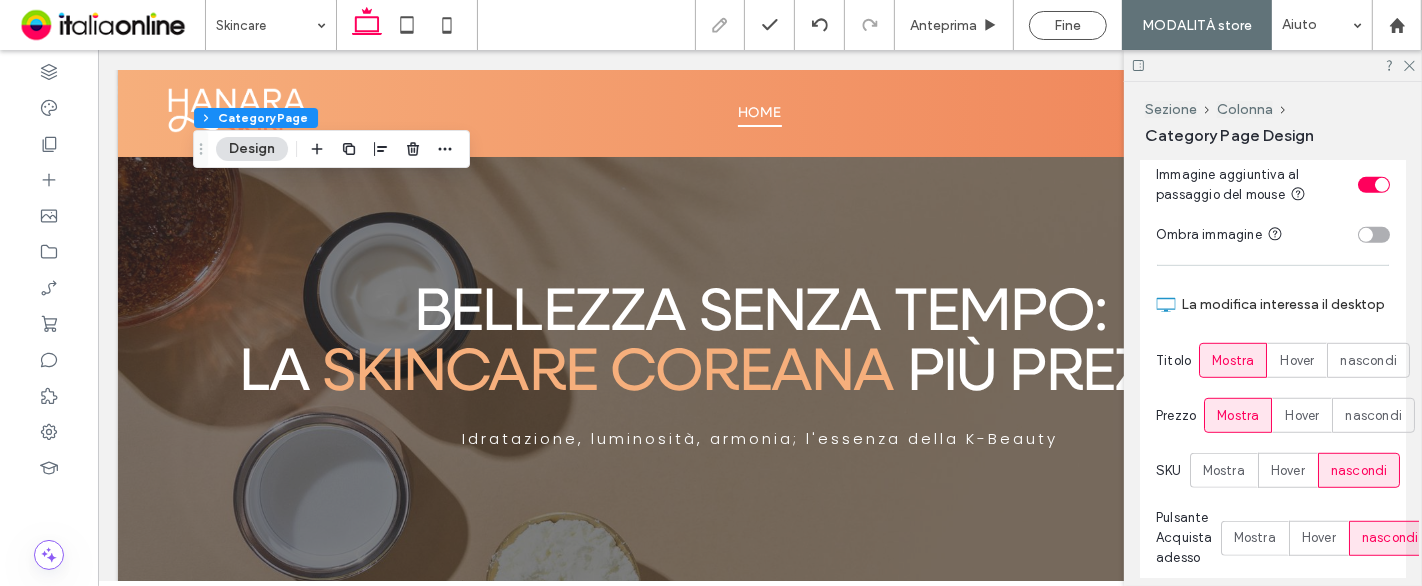 click at bounding box center (1374, 235) 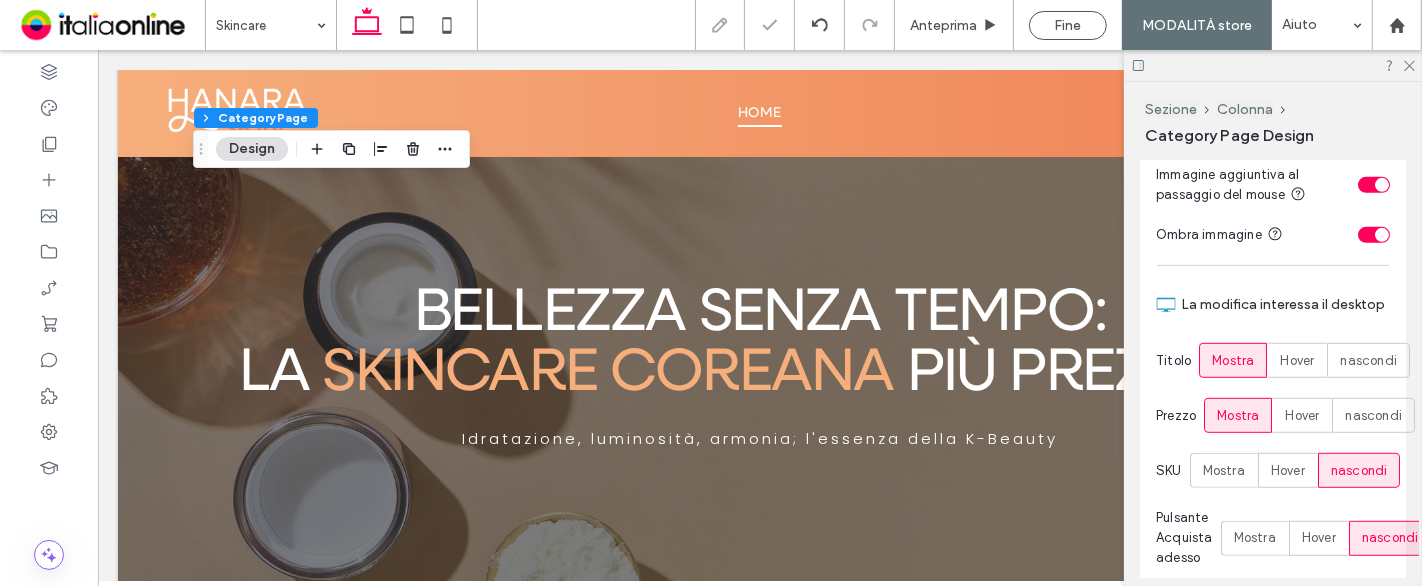 click at bounding box center [1374, 235] 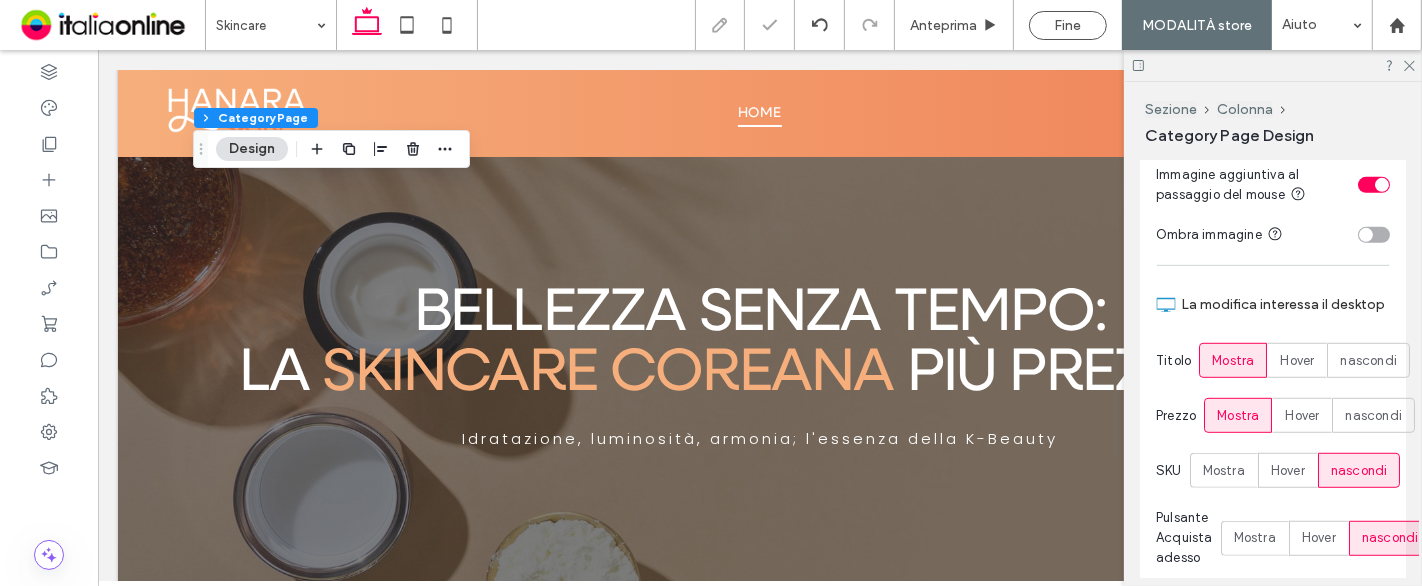 click at bounding box center [1374, 235] 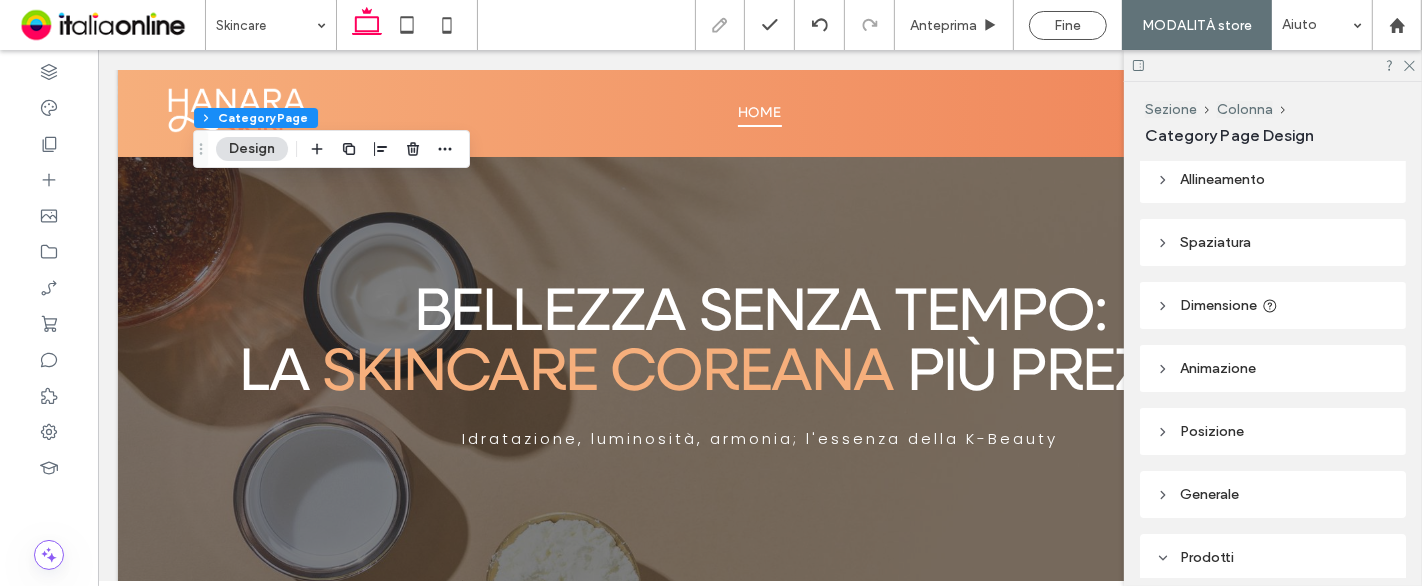 scroll, scrollTop: 0, scrollLeft: 0, axis: both 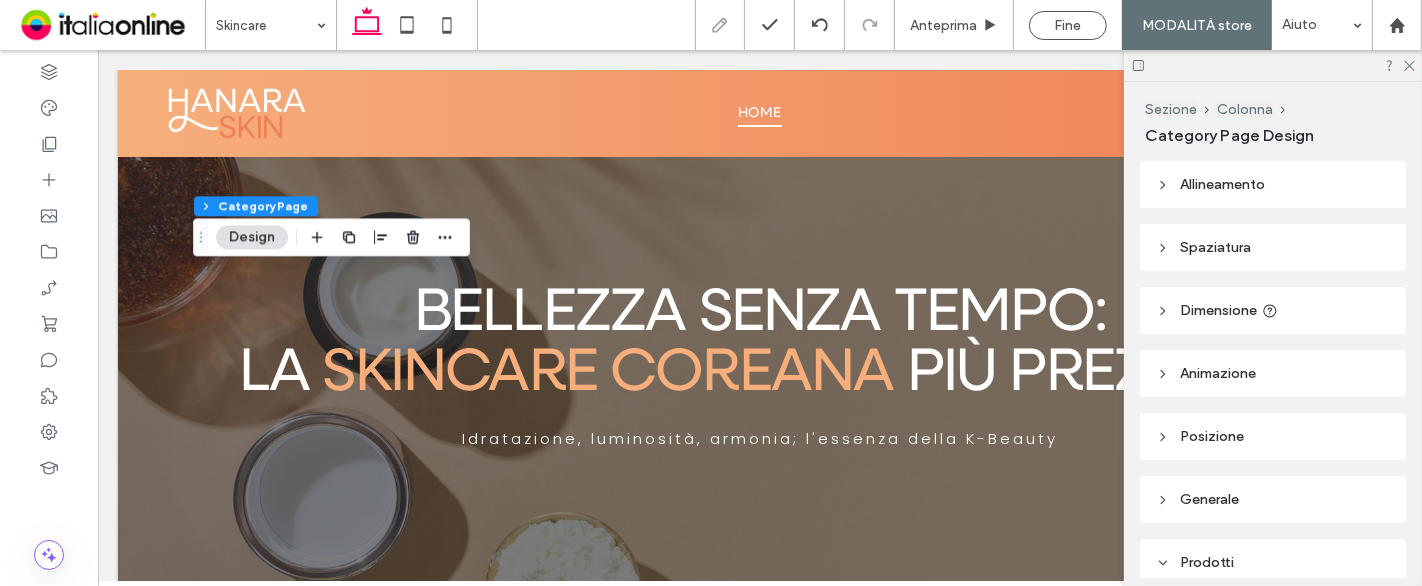 click at bounding box center (1273, 65) 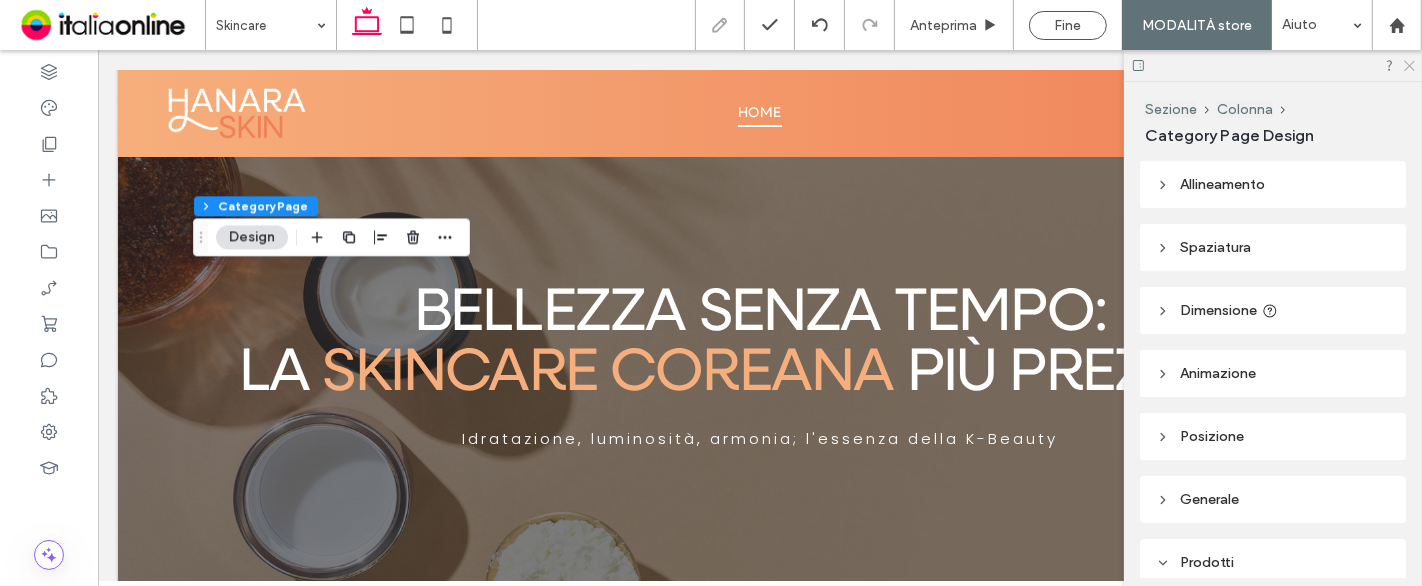 click 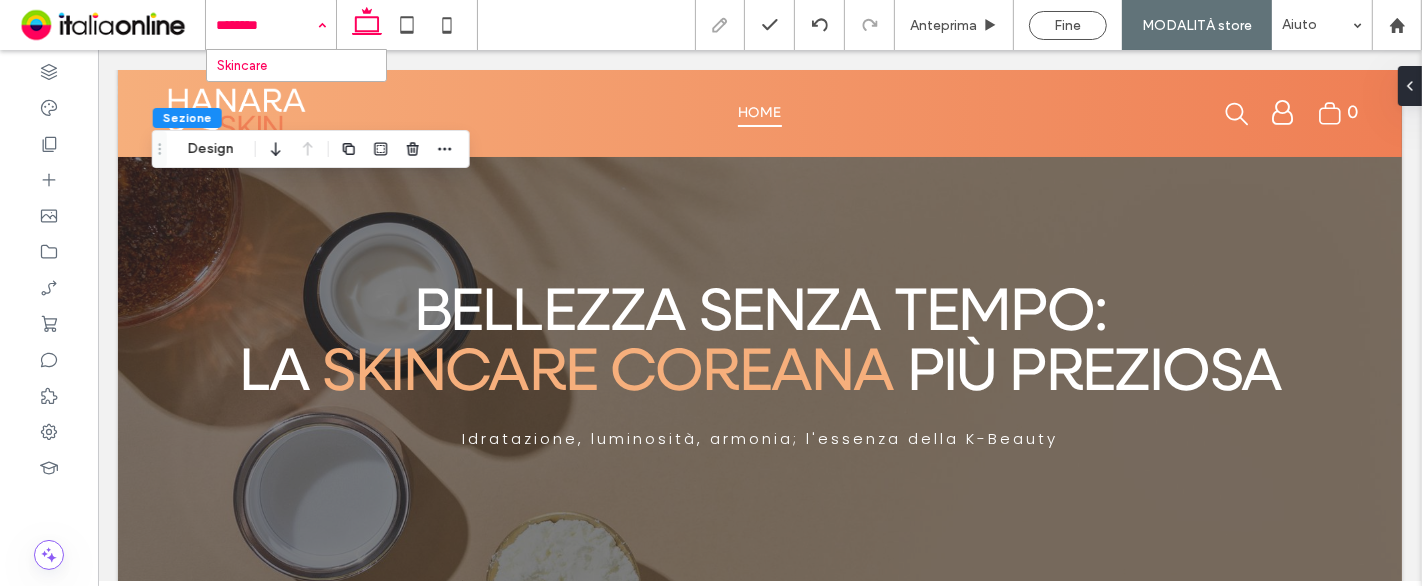 click on "Skincare" at bounding box center [271, 25] 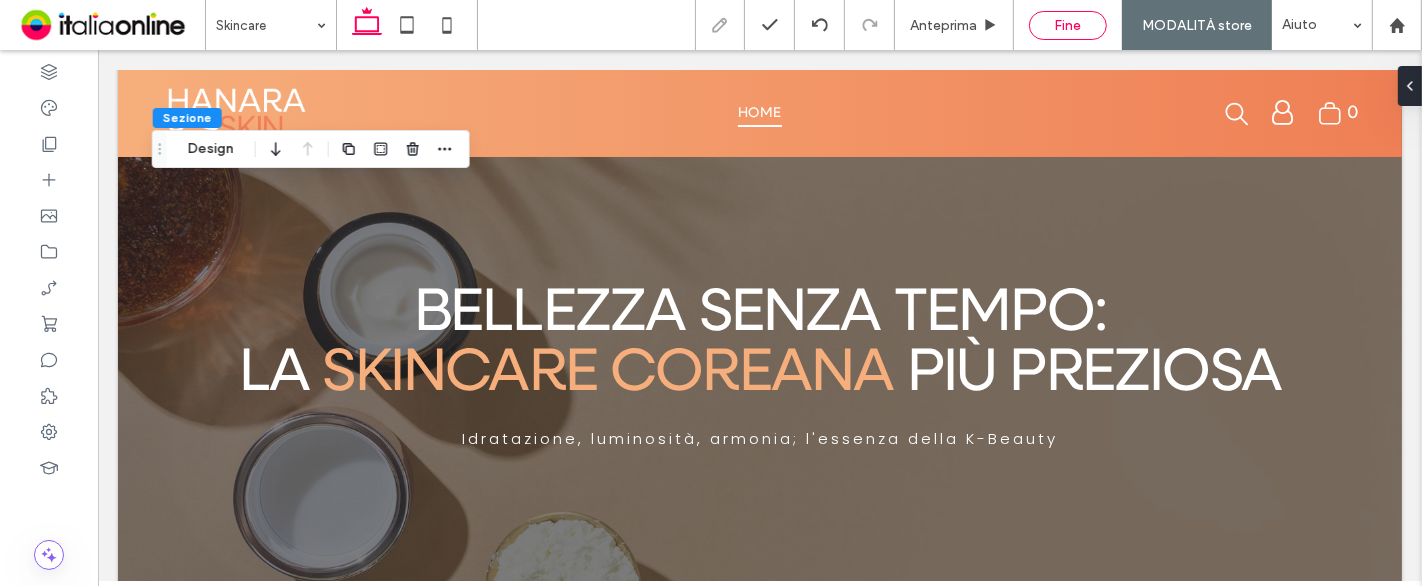 click on "Fine" at bounding box center (1068, 25) 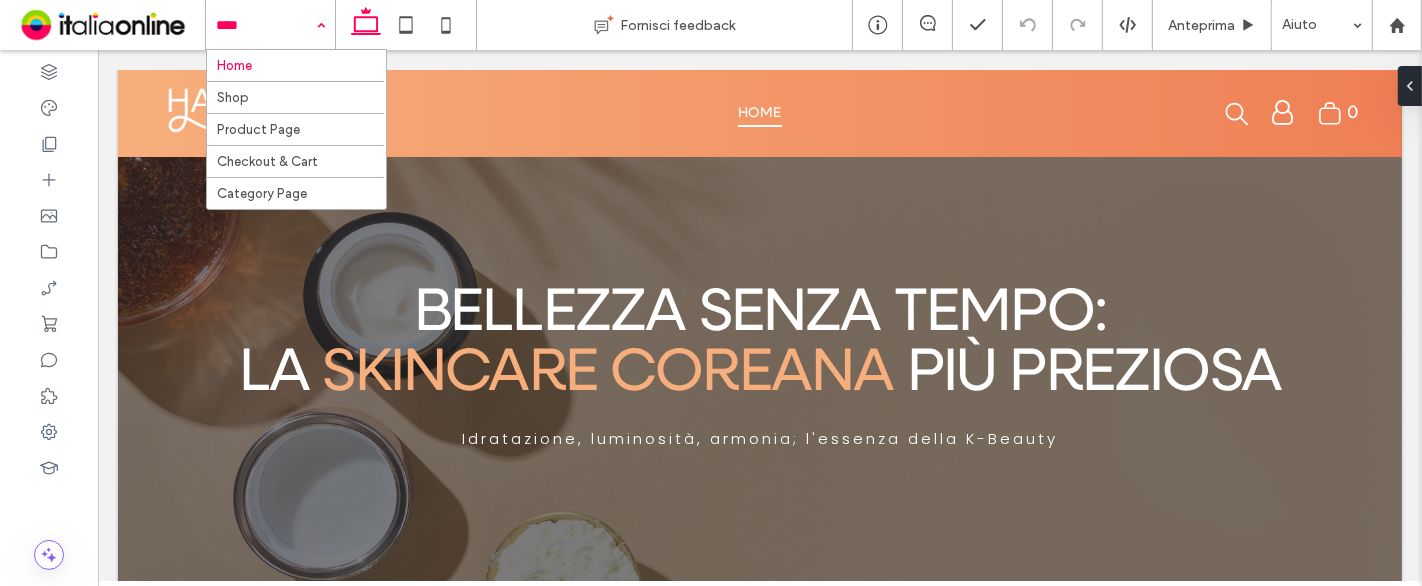 click on "Home Shop Product Page Checkout & Cart Category Page" at bounding box center [270, 25] 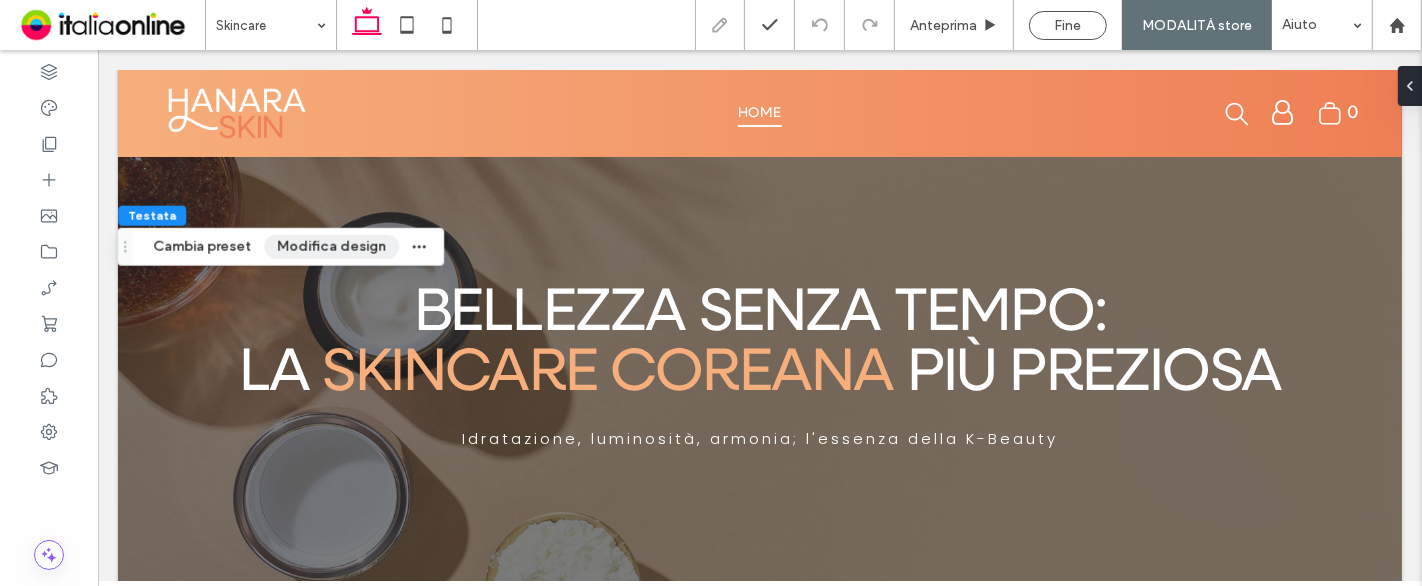 click on "Modifica design" at bounding box center [331, 247] 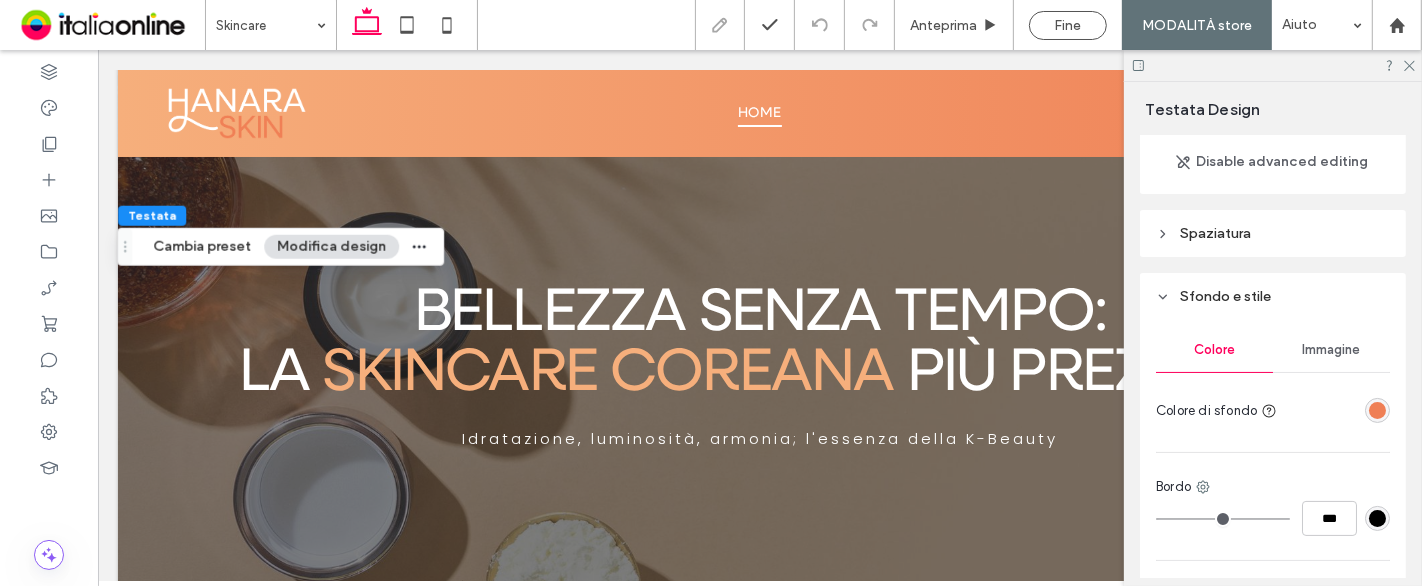 scroll, scrollTop: 222, scrollLeft: 0, axis: vertical 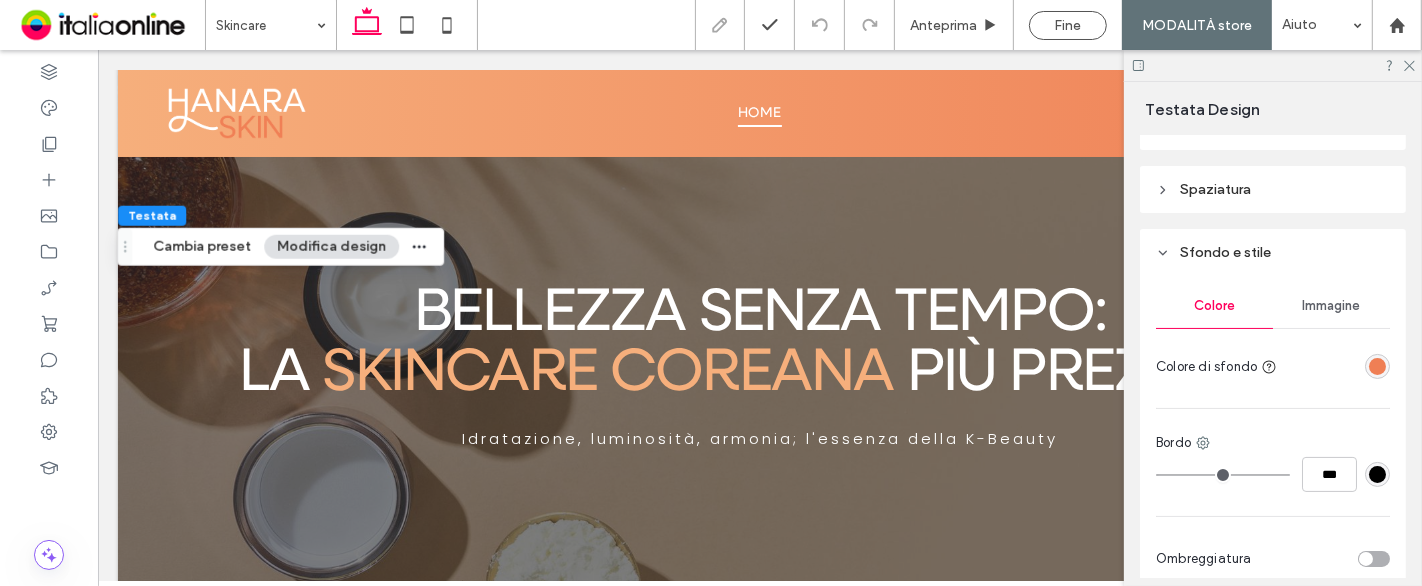 click at bounding box center [1377, 366] 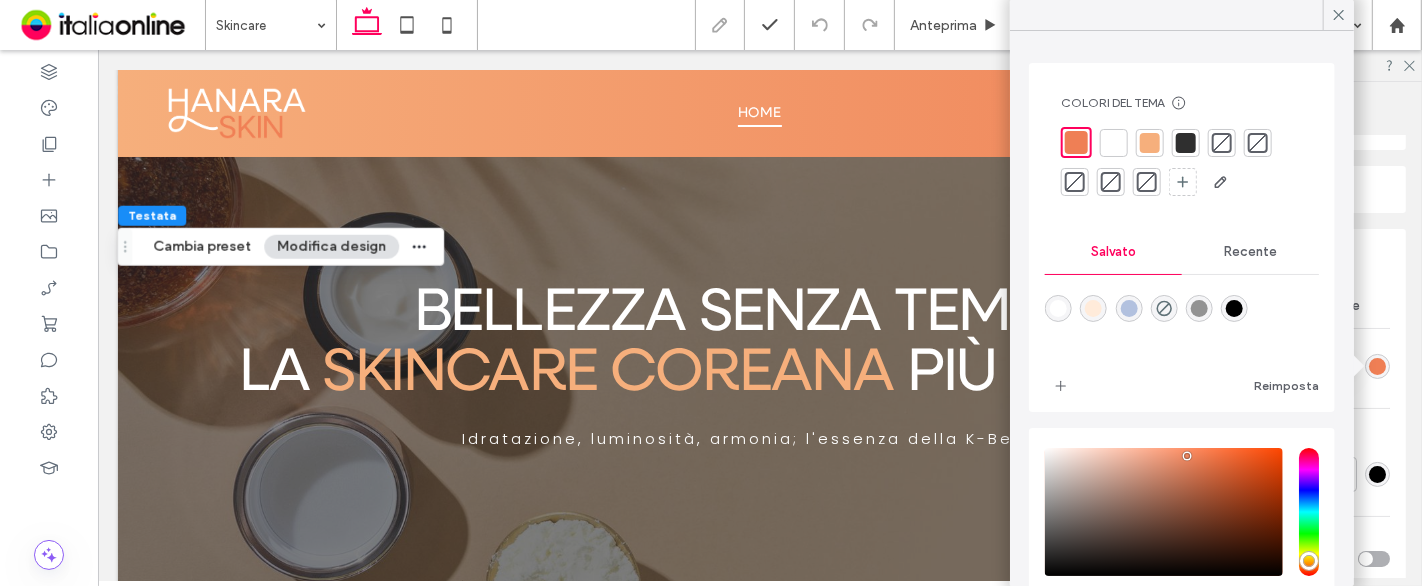 click on "Recente" at bounding box center (1250, 252) 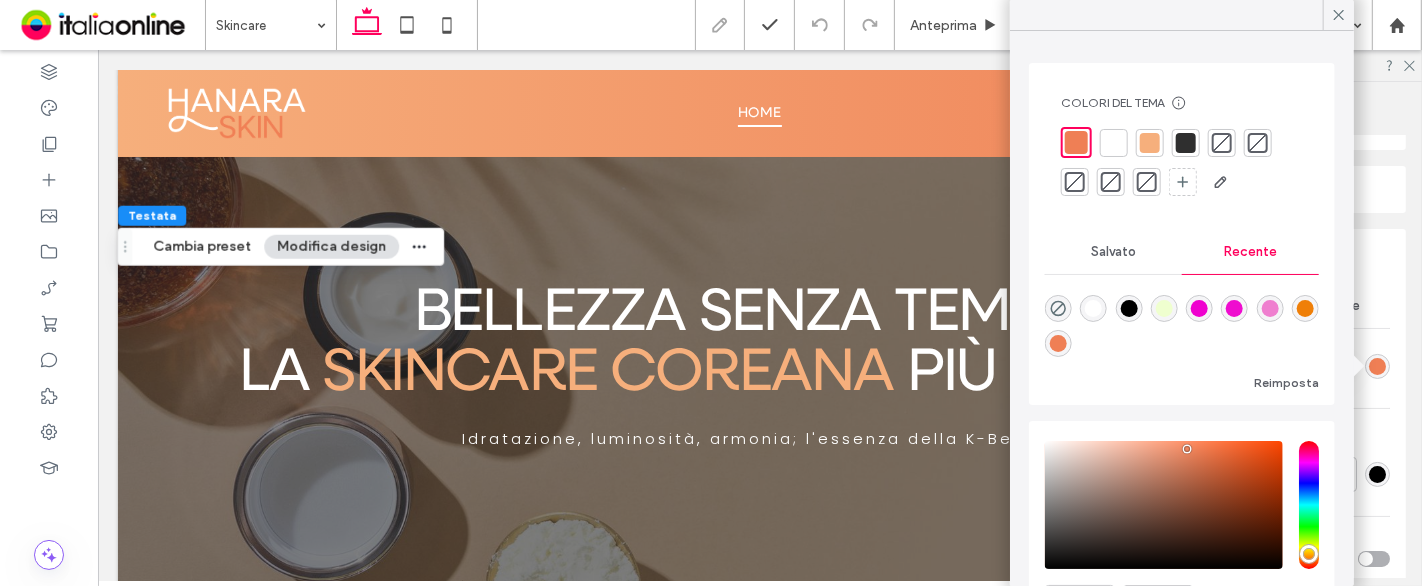 click on "Salvato" at bounding box center [1113, 252] 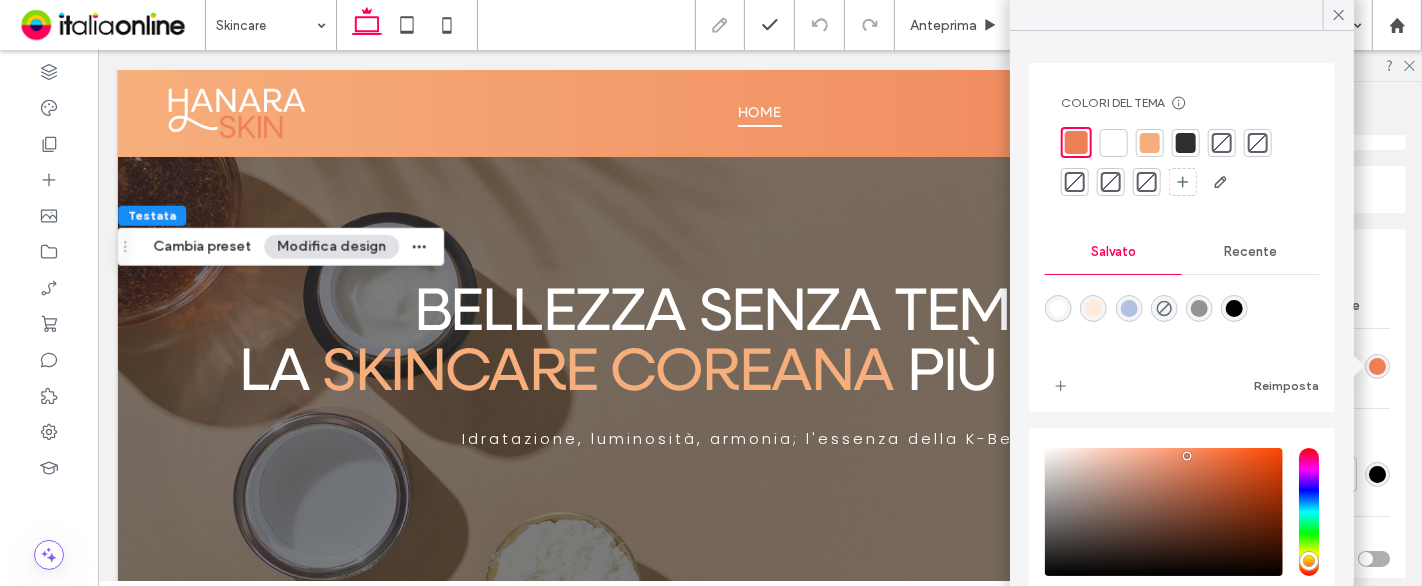 click on "Recente" at bounding box center [1250, 252] 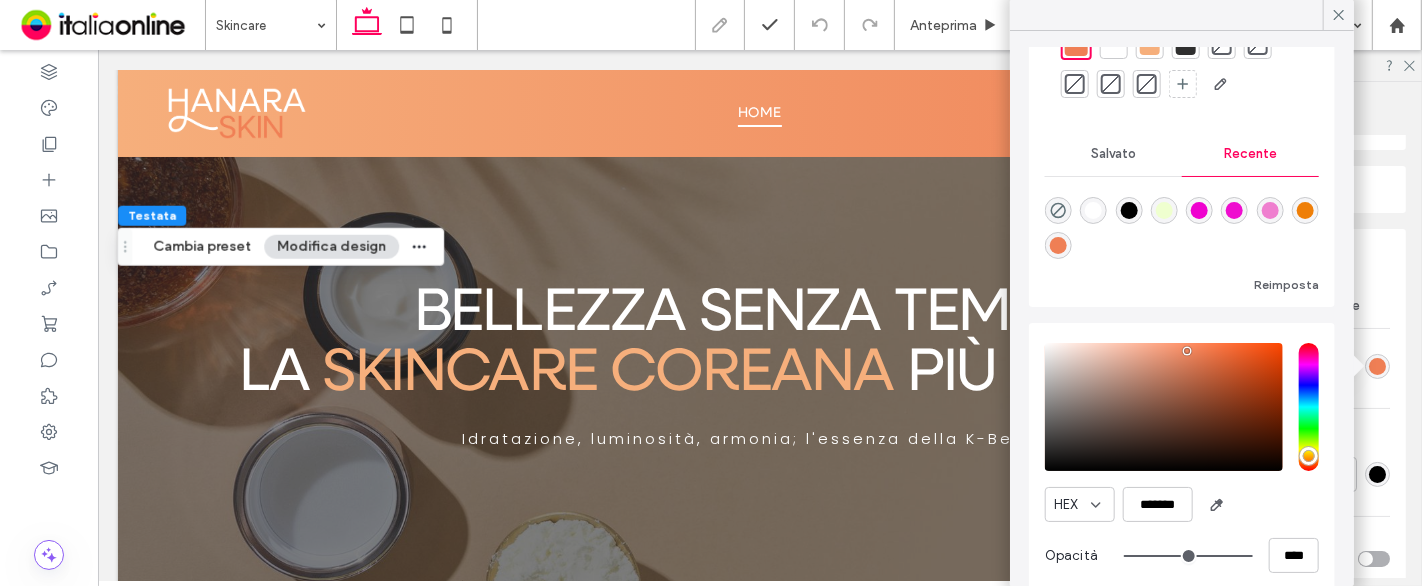 scroll, scrollTop: 0, scrollLeft: 0, axis: both 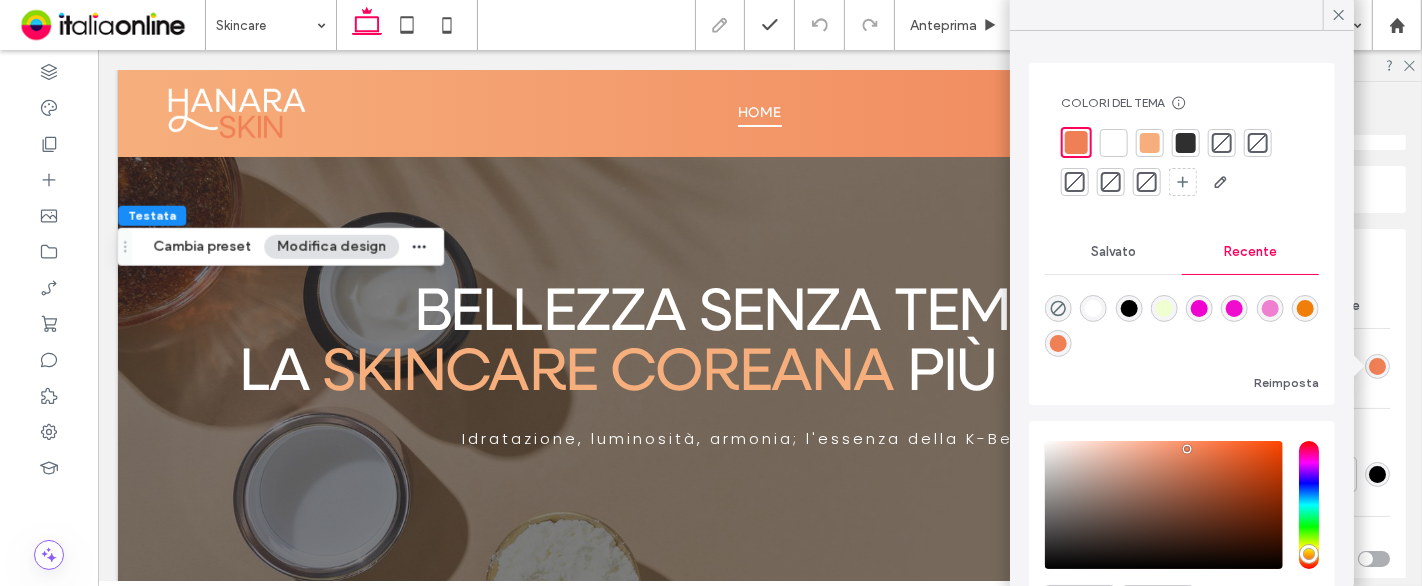click on "Salvato" at bounding box center [1113, 252] 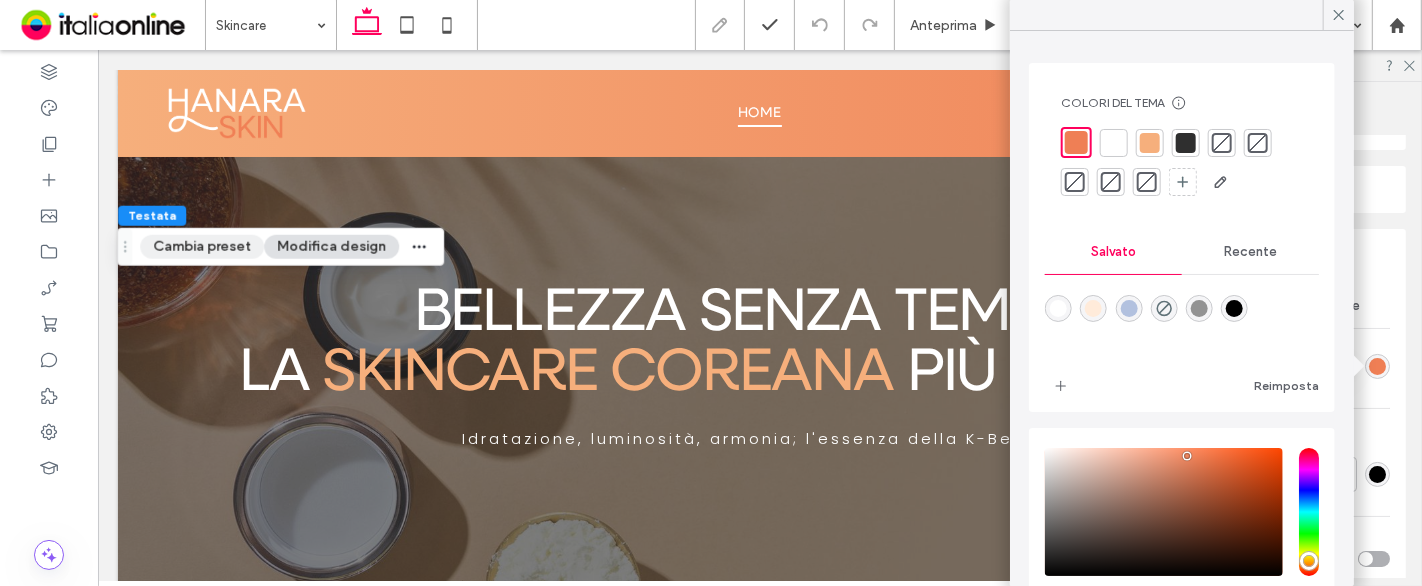 click on "Cambia preset" at bounding box center (202, 247) 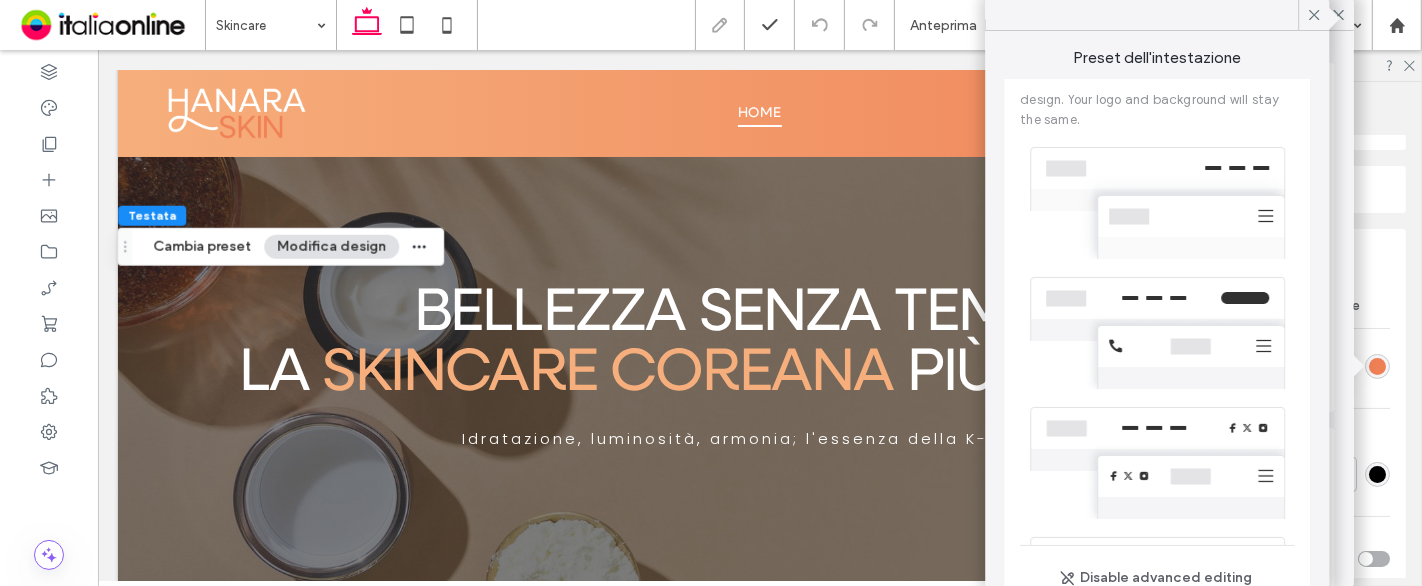 scroll, scrollTop: 111, scrollLeft: 0, axis: vertical 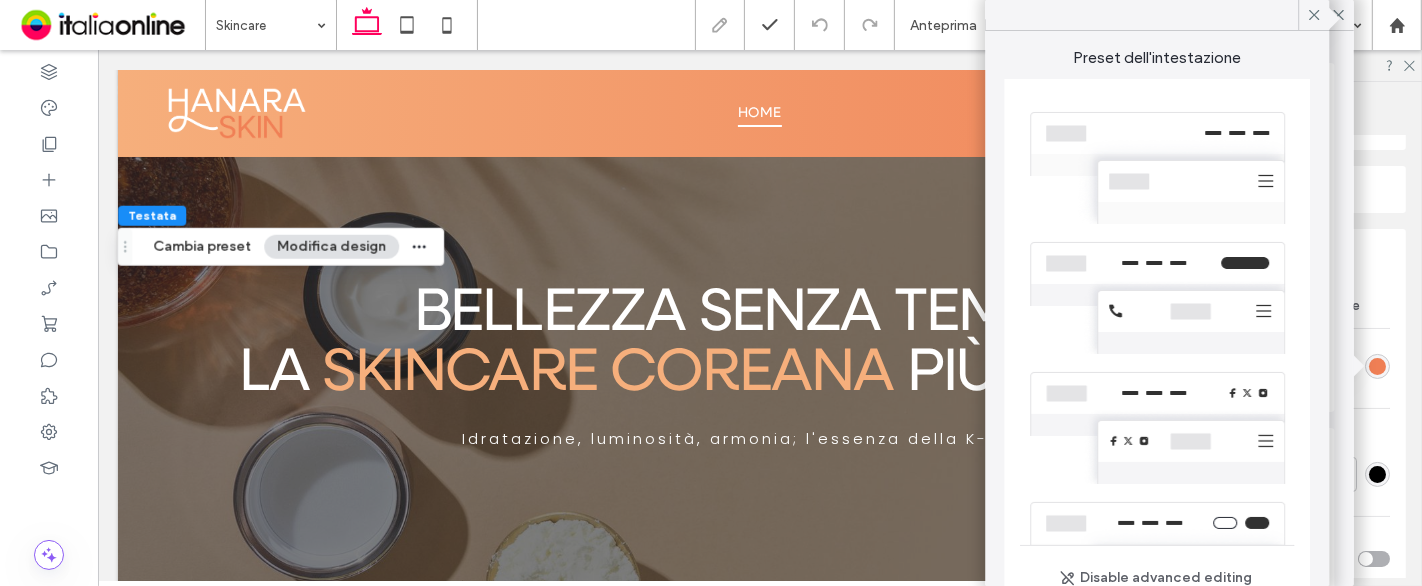 click at bounding box center (1314, 15) 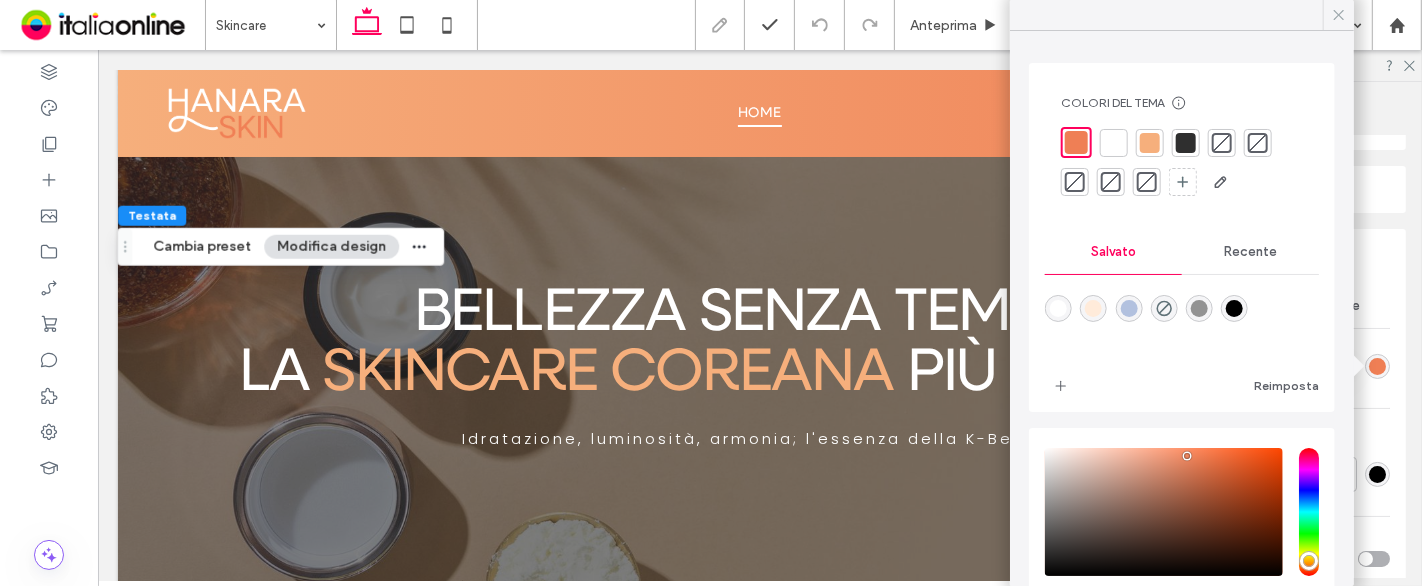 click 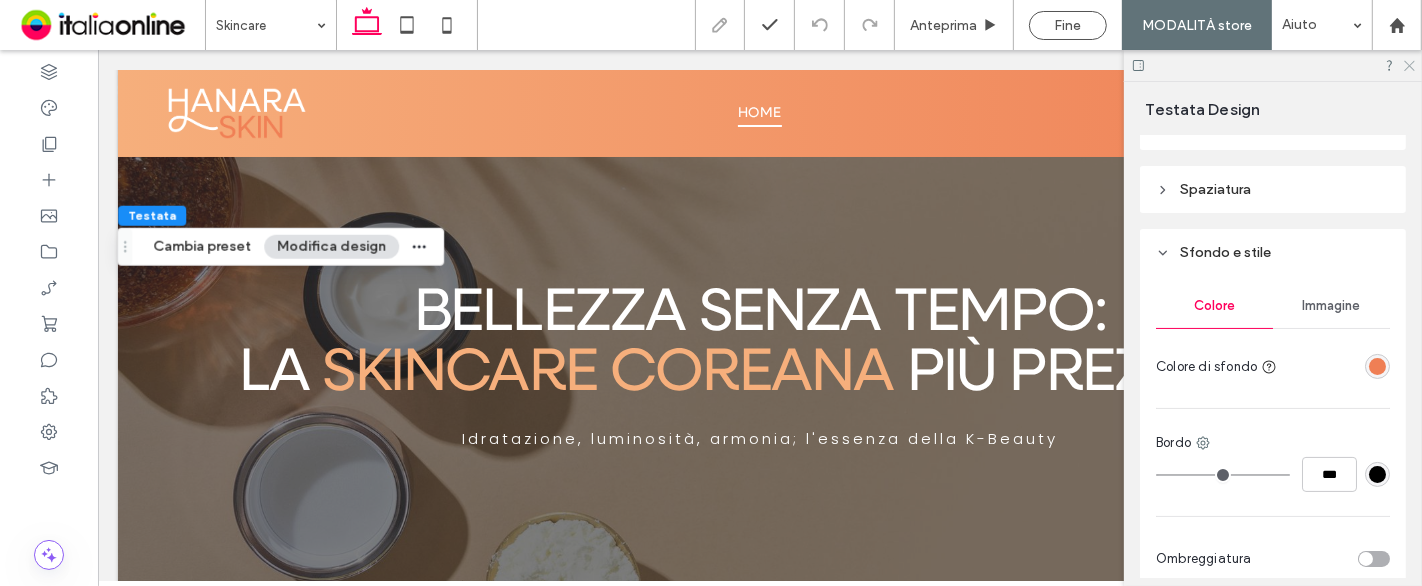 click 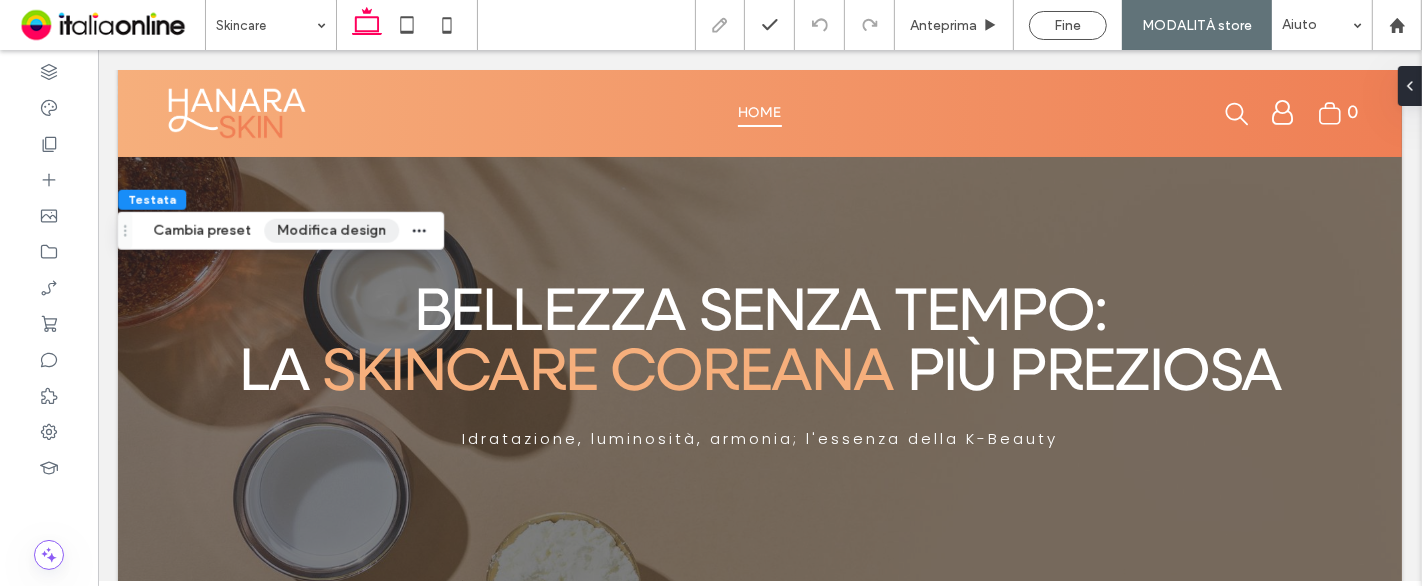click on "Modifica design" at bounding box center [331, 231] 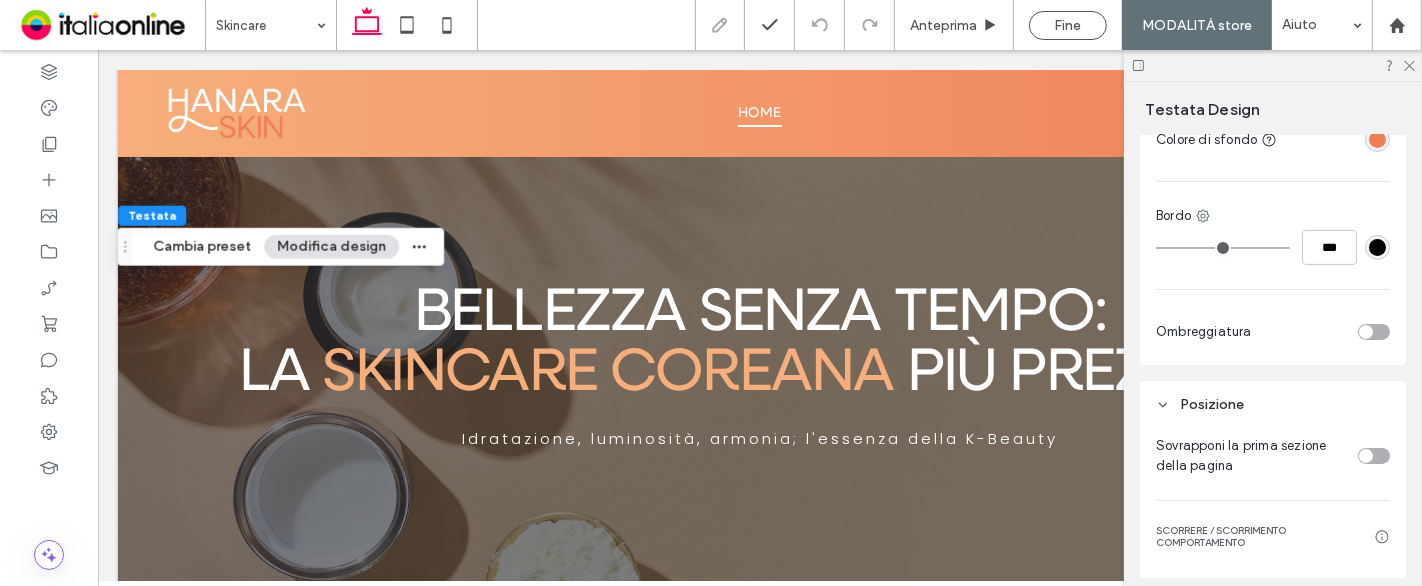 scroll, scrollTop: 555, scrollLeft: 0, axis: vertical 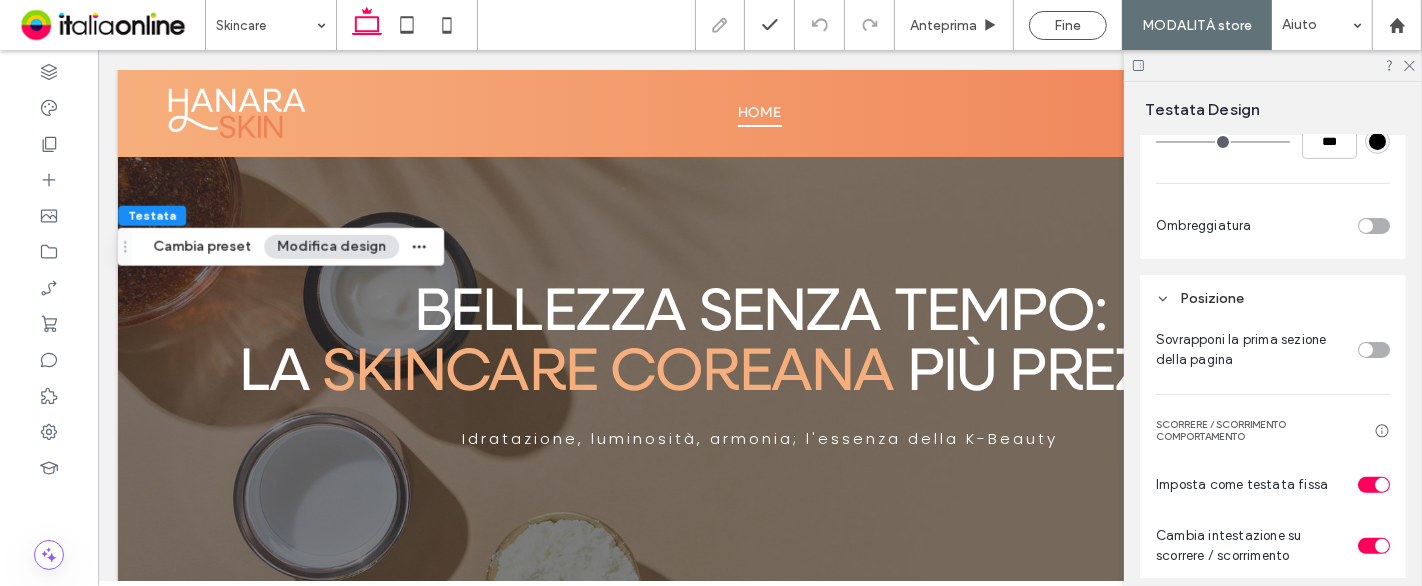 click at bounding box center [1374, 350] 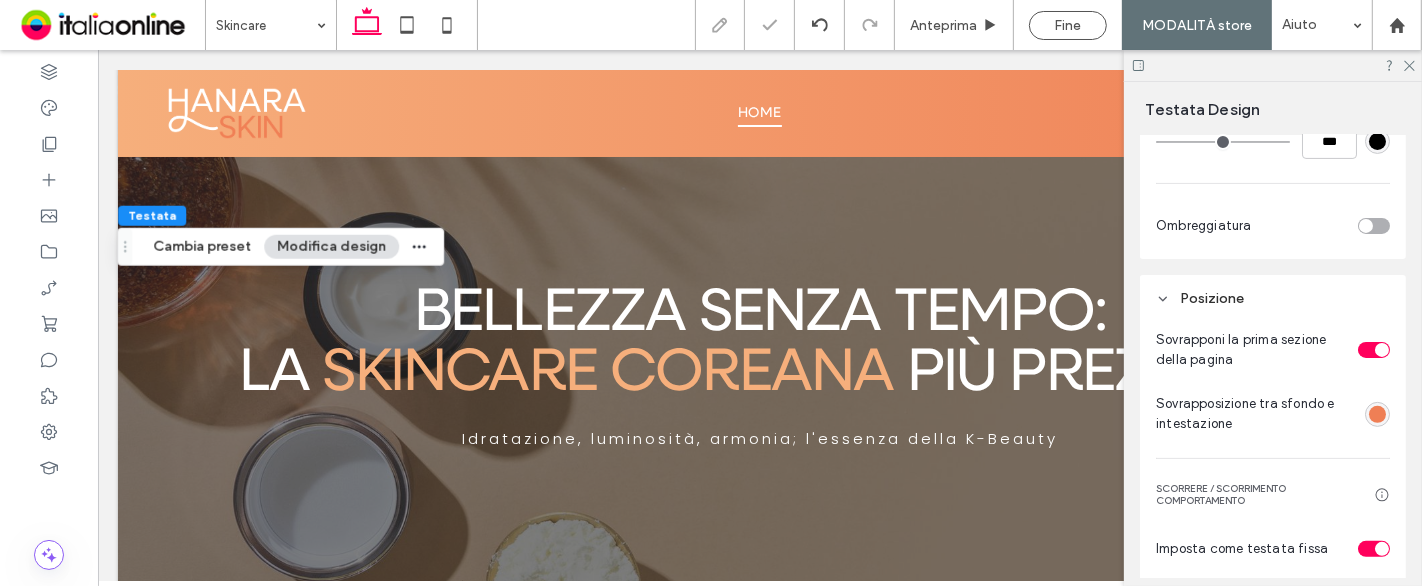 click at bounding box center (1374, 350) 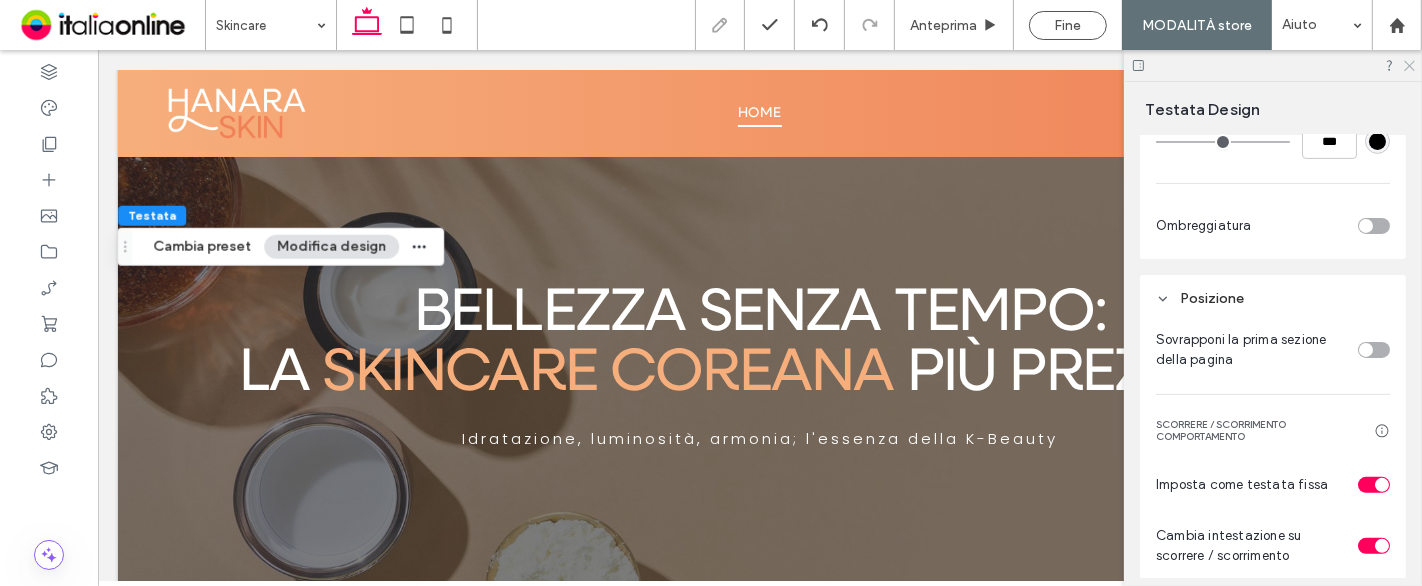 click 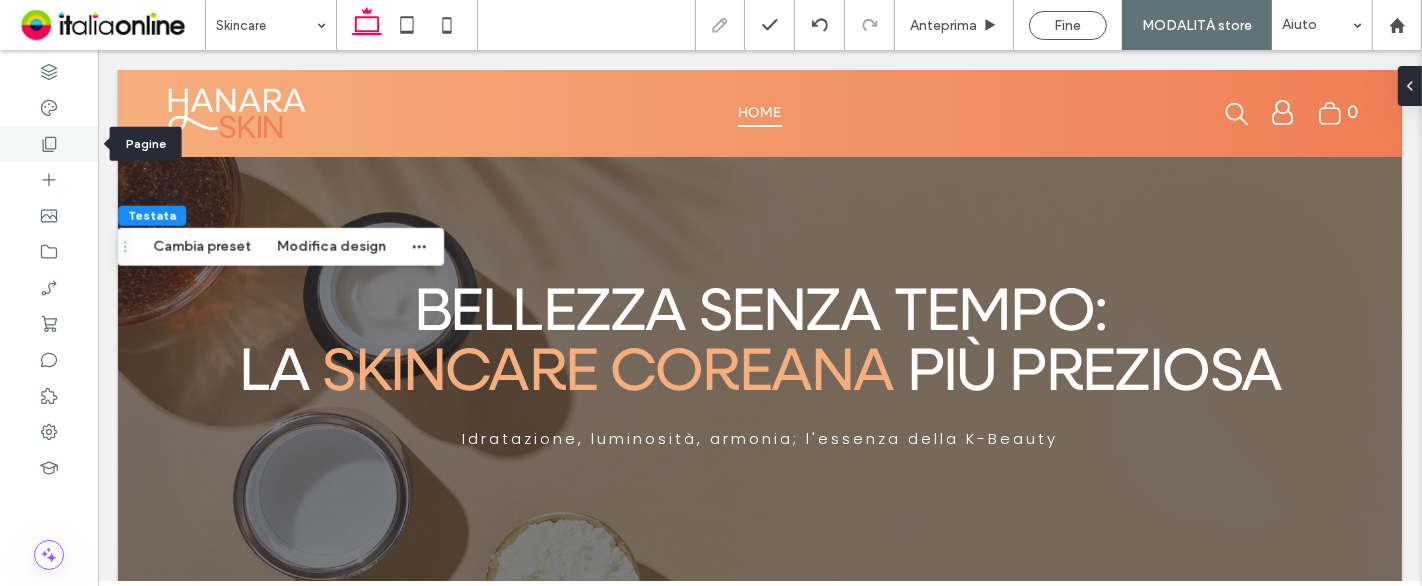 click 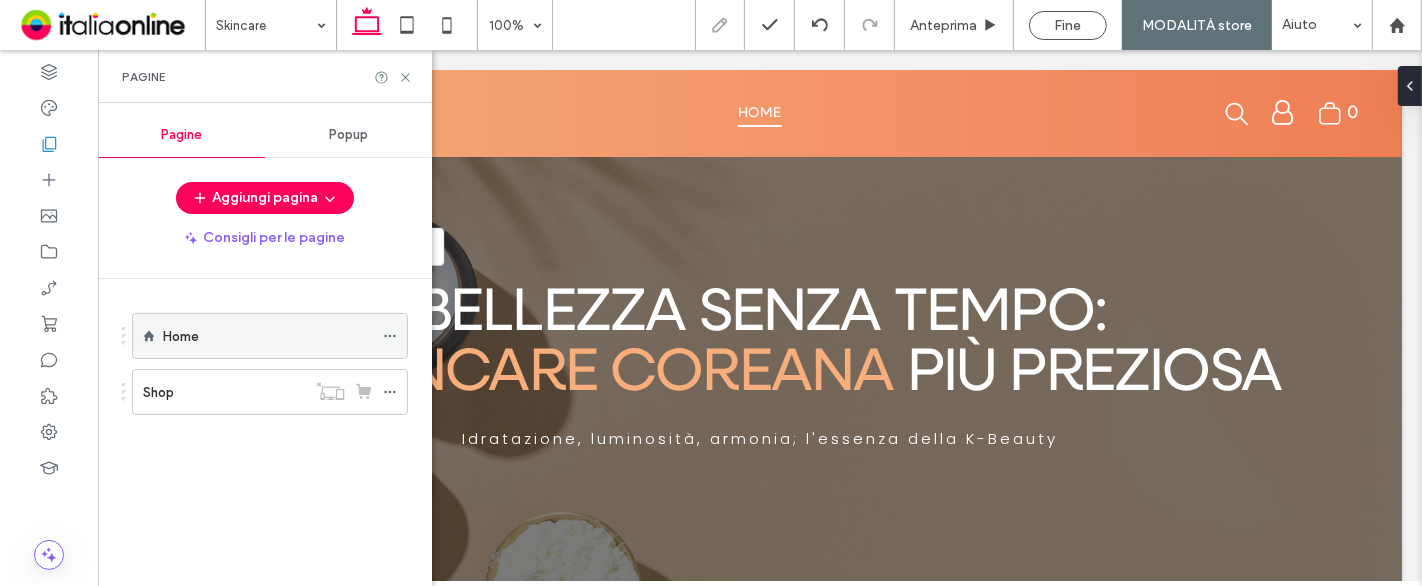 click on "Home" at bounding box center [268, 336] 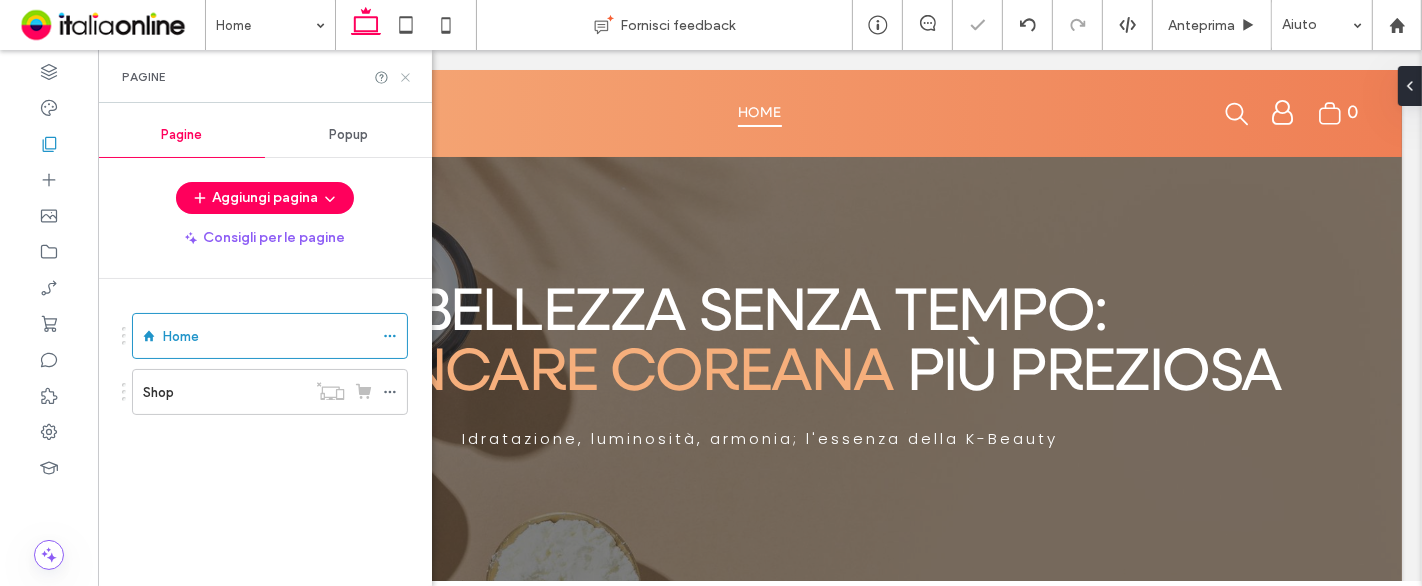 click 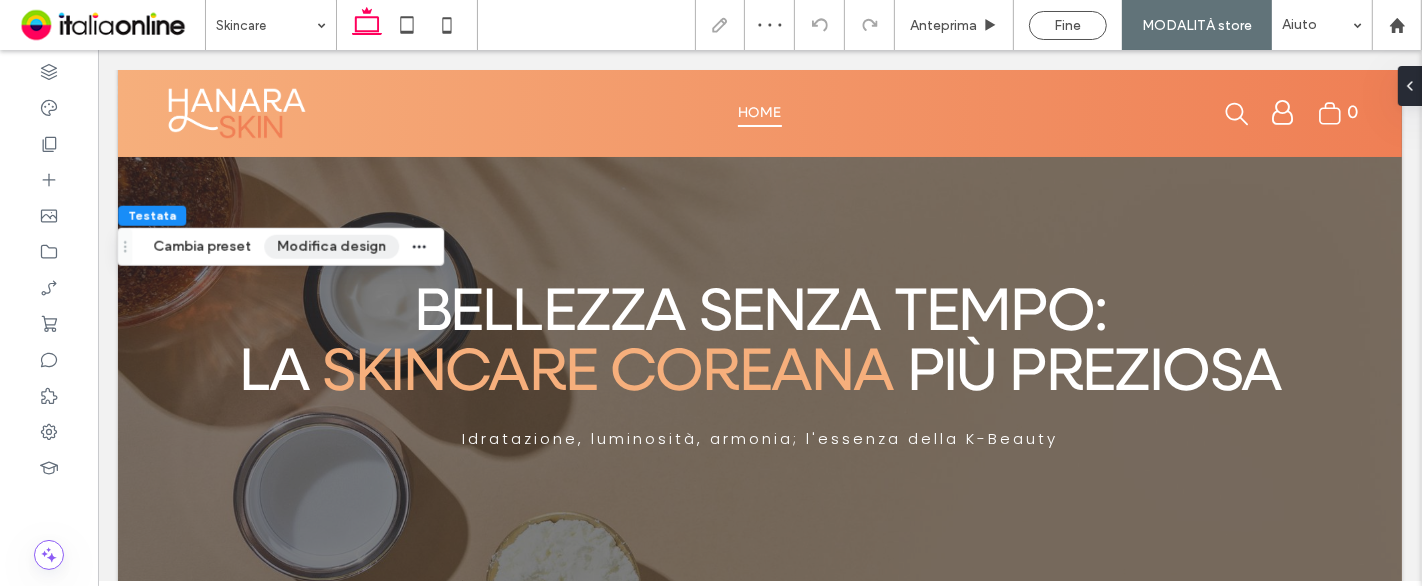 drag, startPoint x: 328, startPoint y: 251, endPoint x: 416, endPoint y: 251, distance: 88 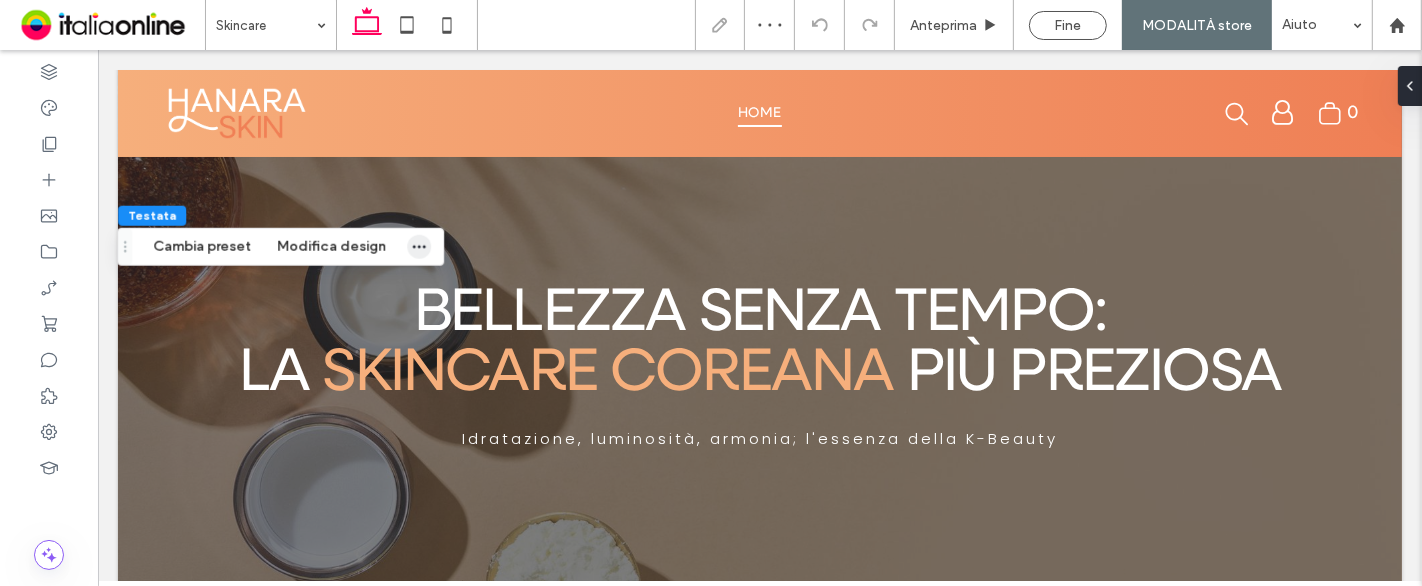 click on "Modifica design" at bounding box center [331, 247] 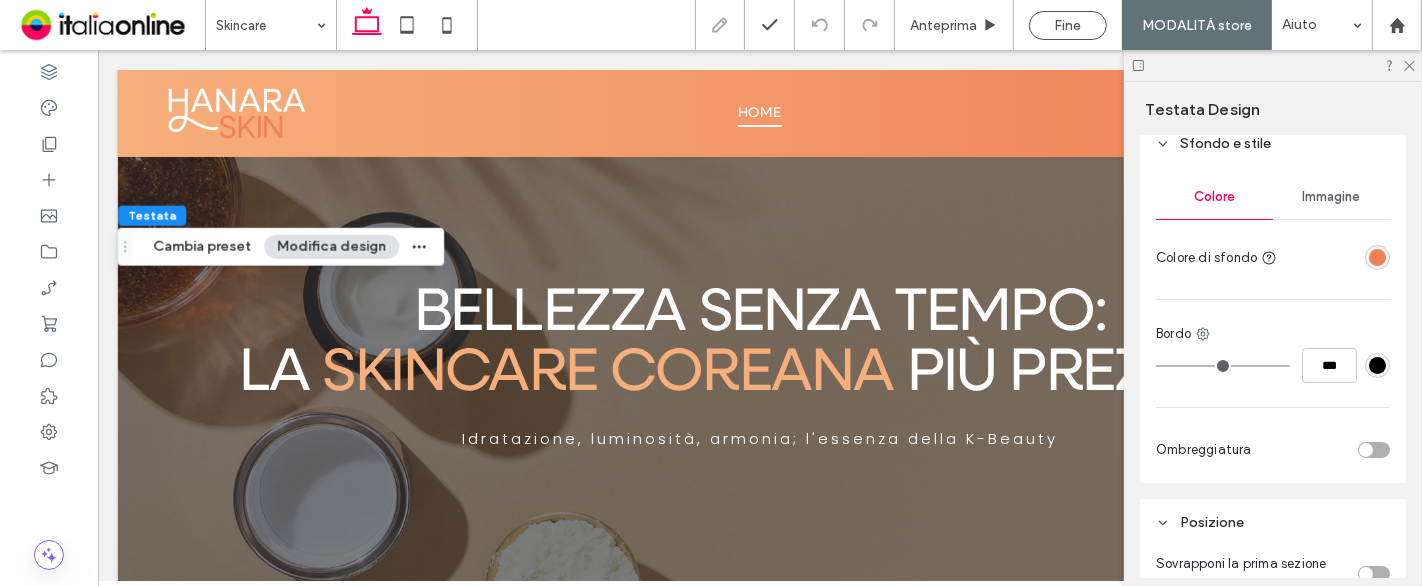 scroll, scrollTop: 333, scrollLeft: 0, axis: vertical 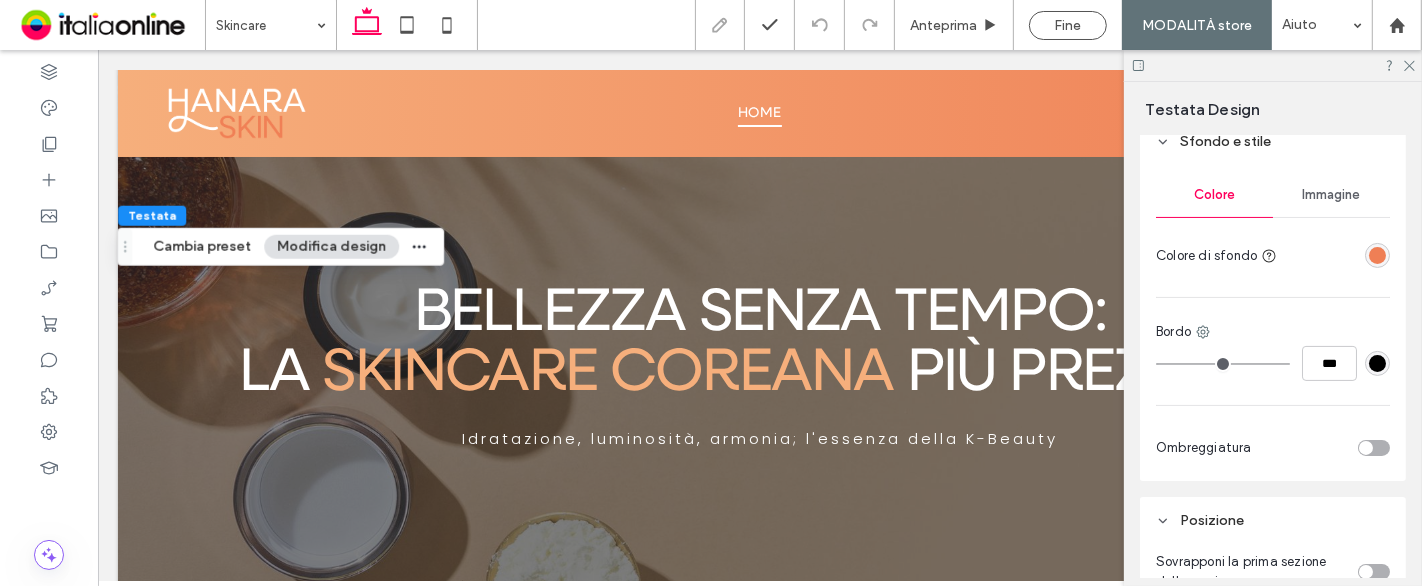 click at bounding box center (1377, 255) 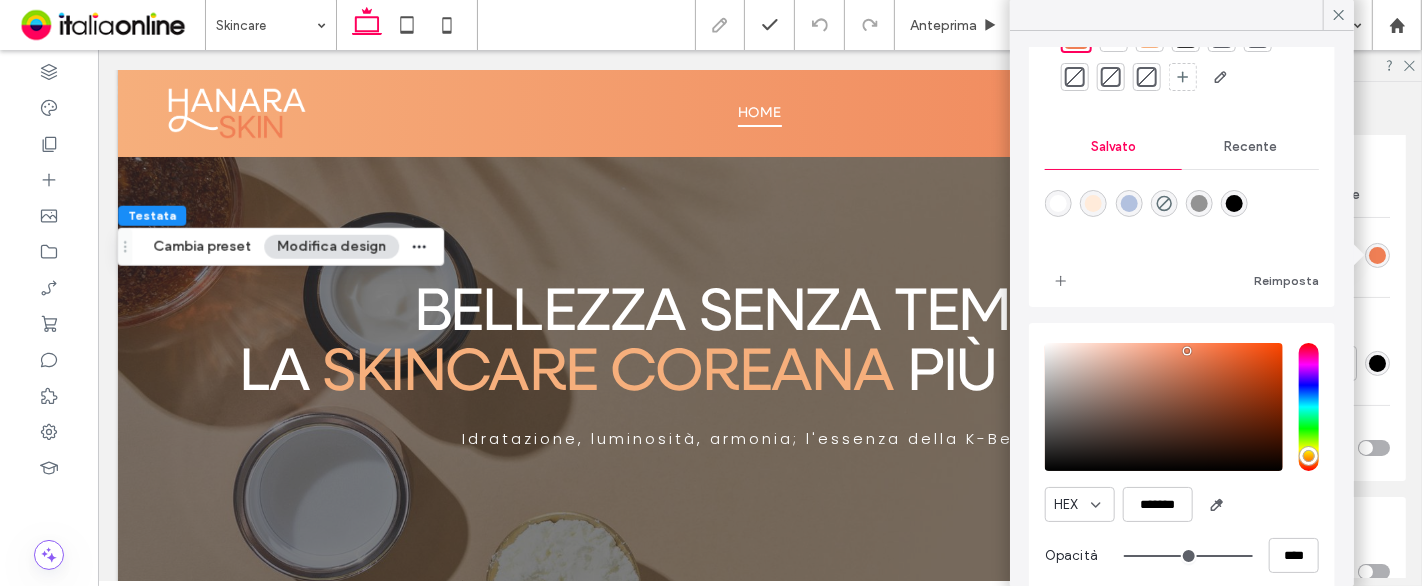 scroll, scrollTop: 0, scrollLeft: 0, axis: both 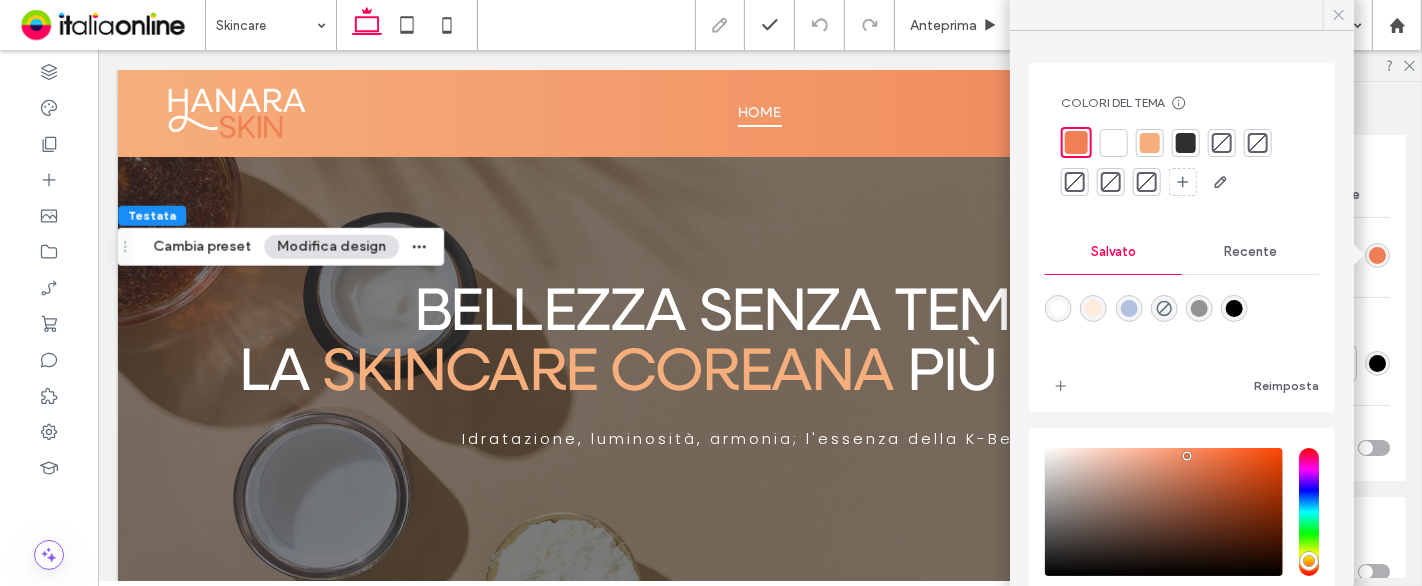 click 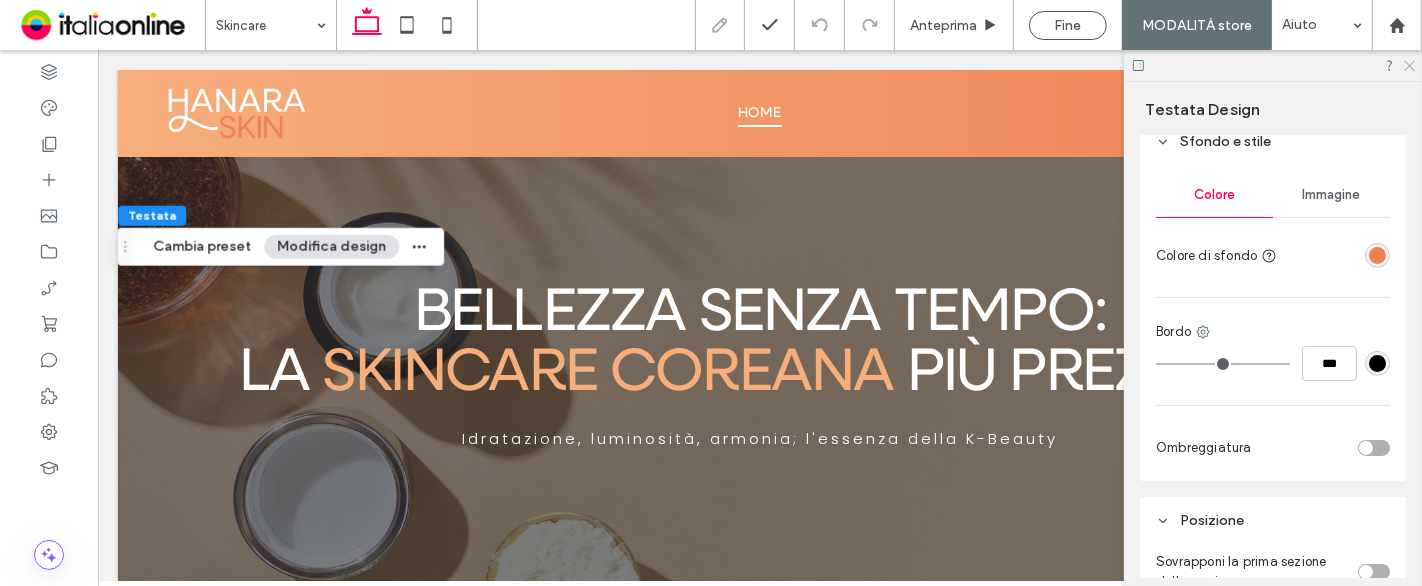 click 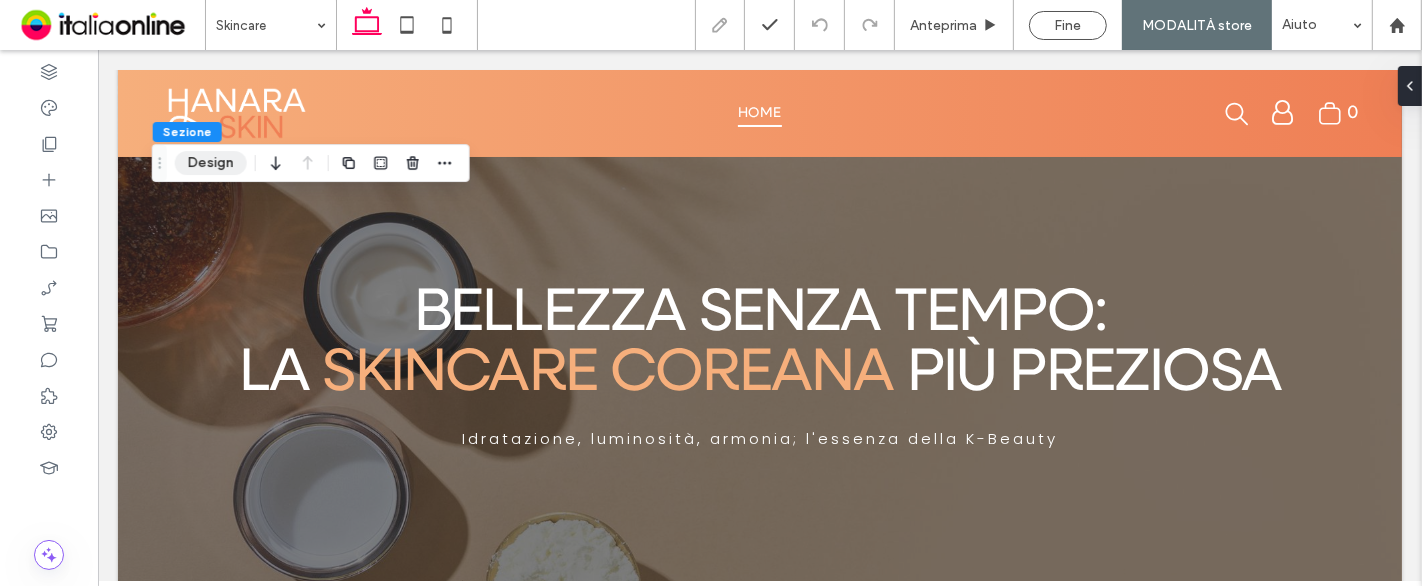 click on "Design" at bounding box center [211, 163] 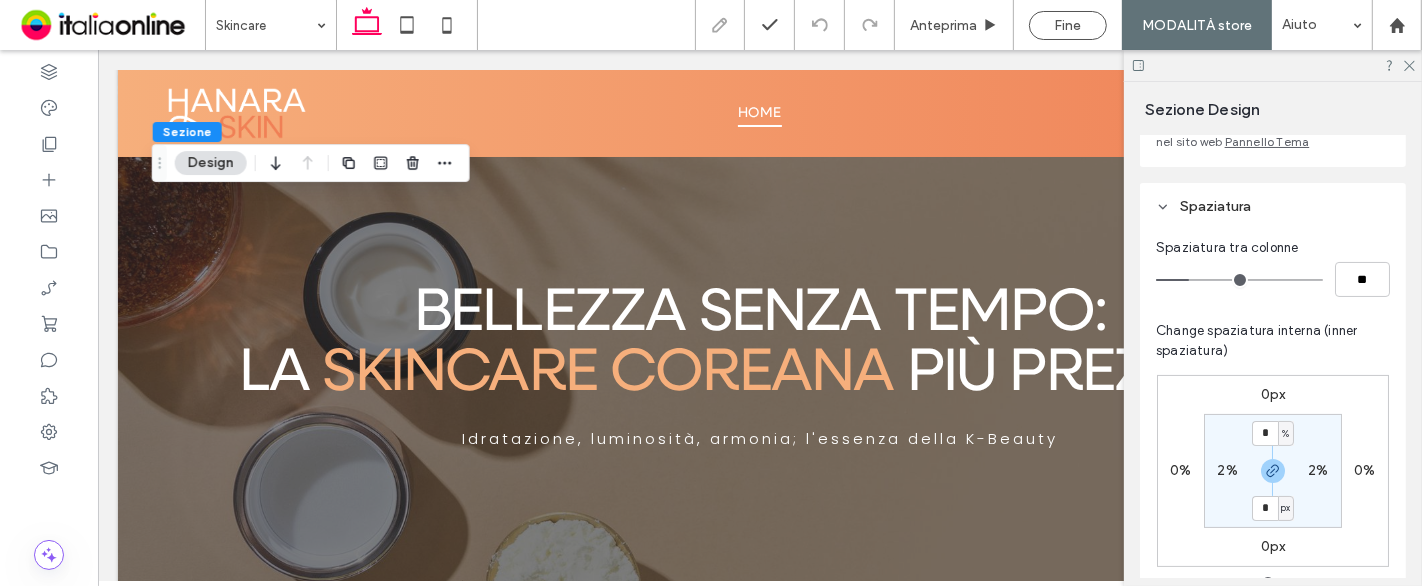 scroll, scrollTop: 222, scrollLeft: 0, axis: vertical 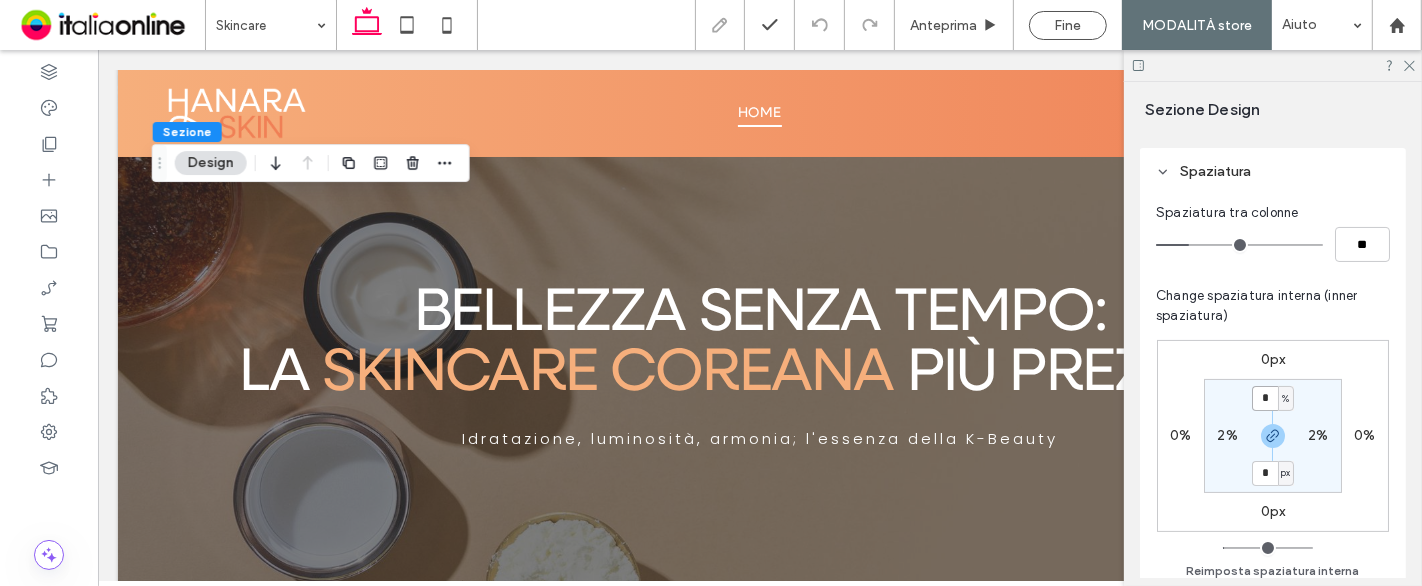 click on "*" at bounding box center (1265, 398) 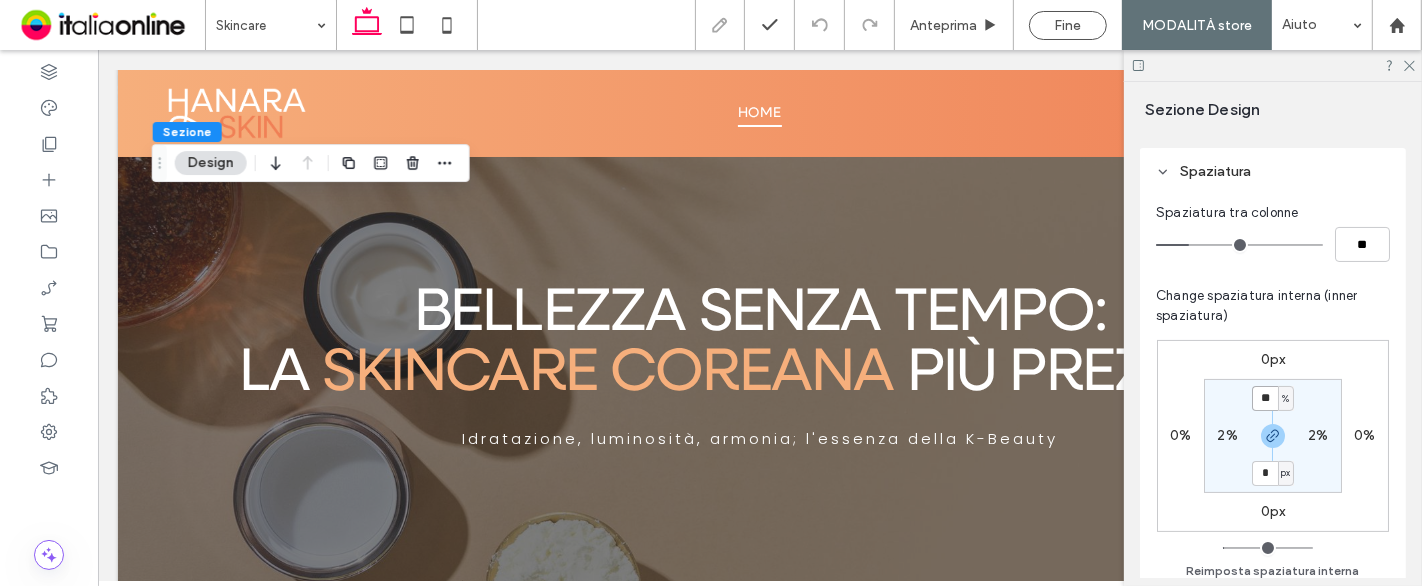 type on "**" 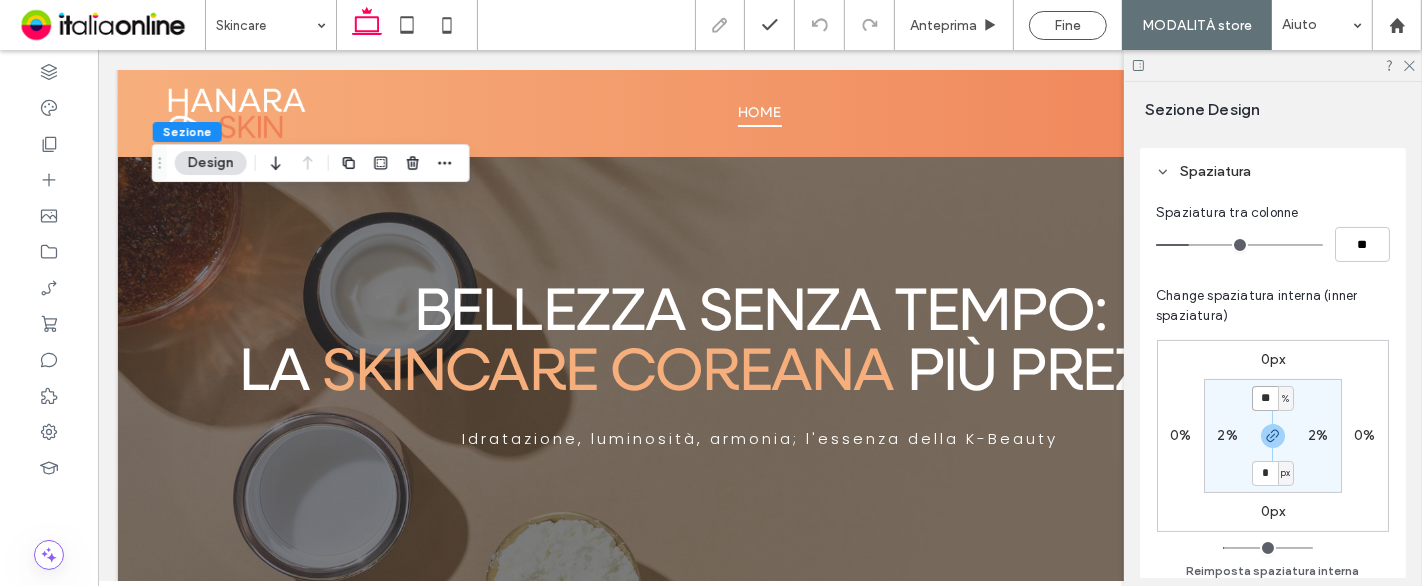 type on "**" 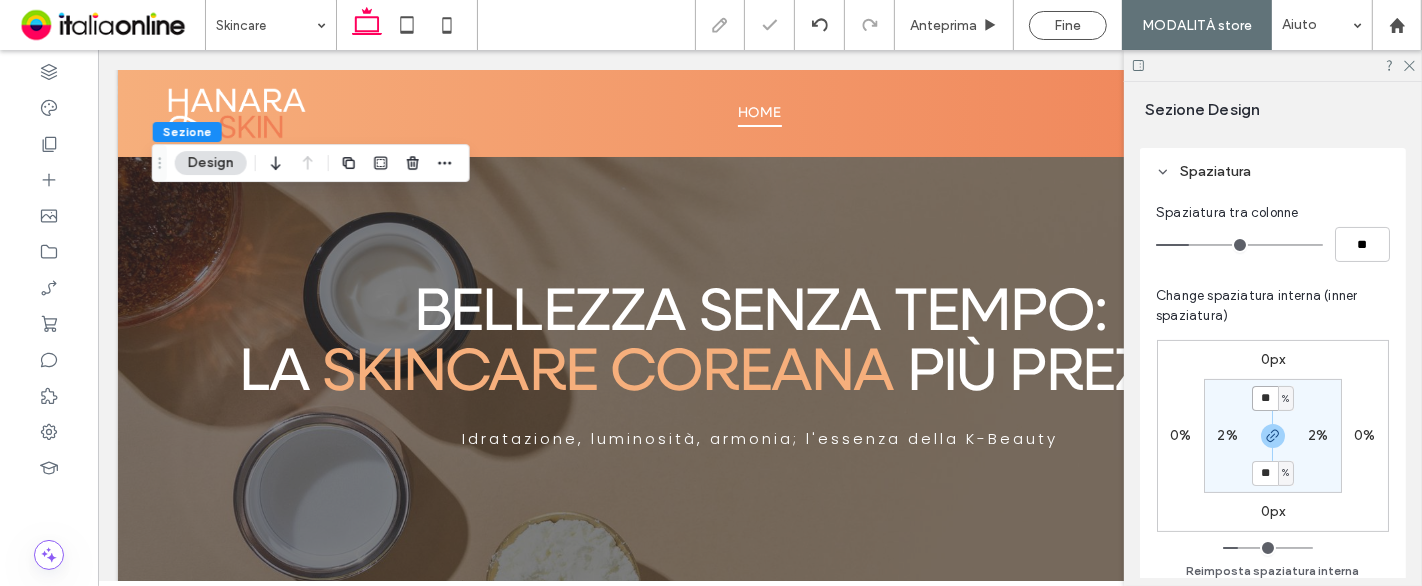 click on "**" at bounding box center (1265, 398) 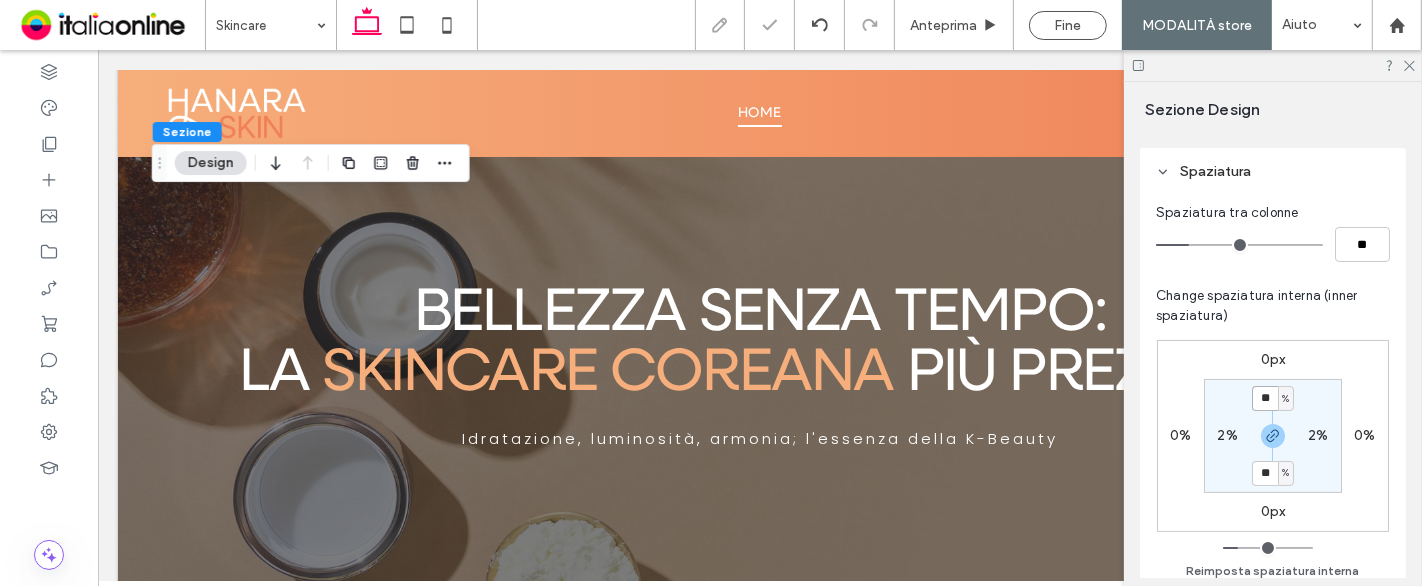 click on "**" at bounding box center (1265, 398) 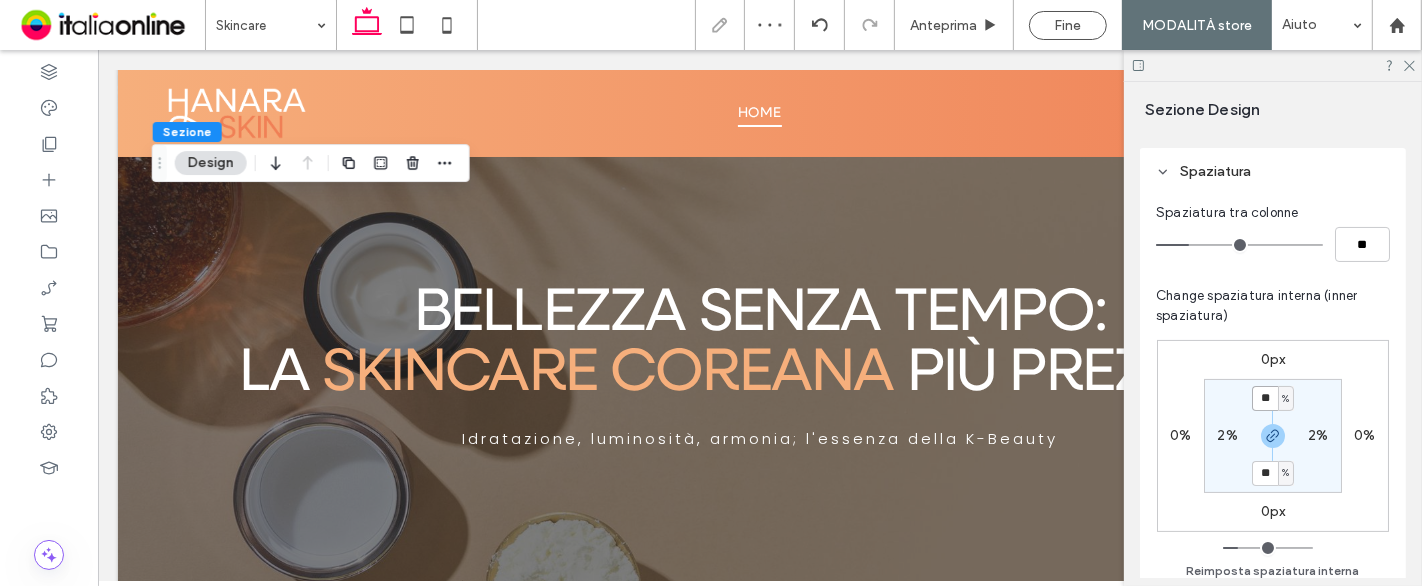 type on "**" 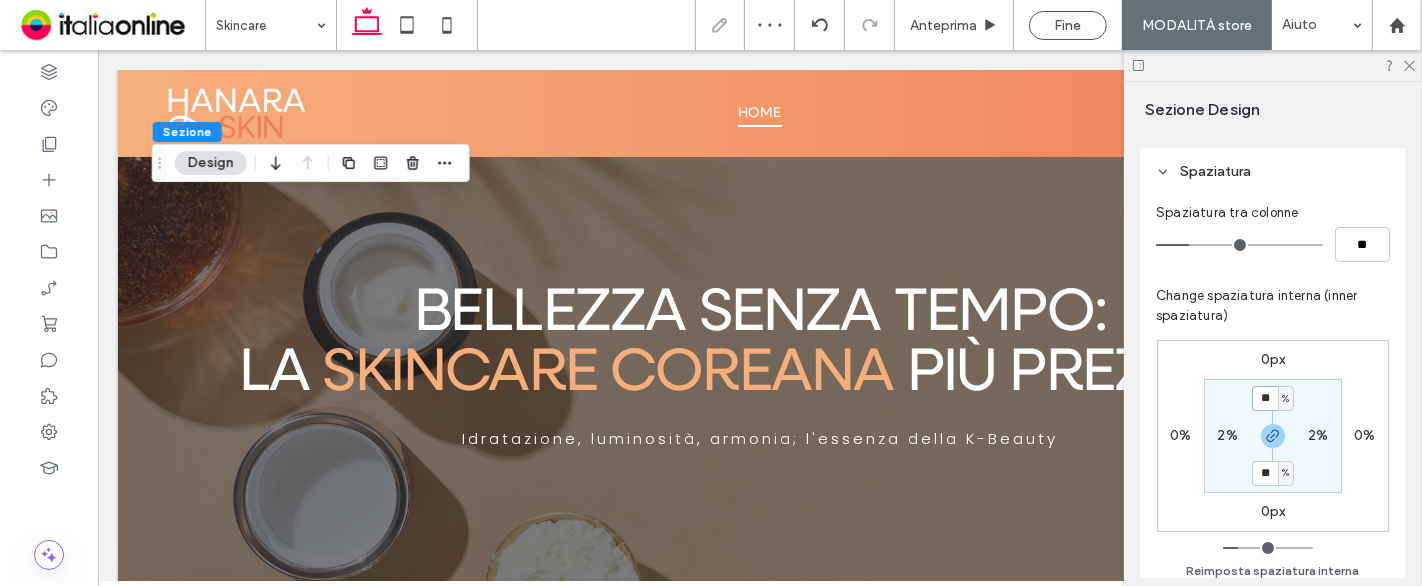 type on "**" 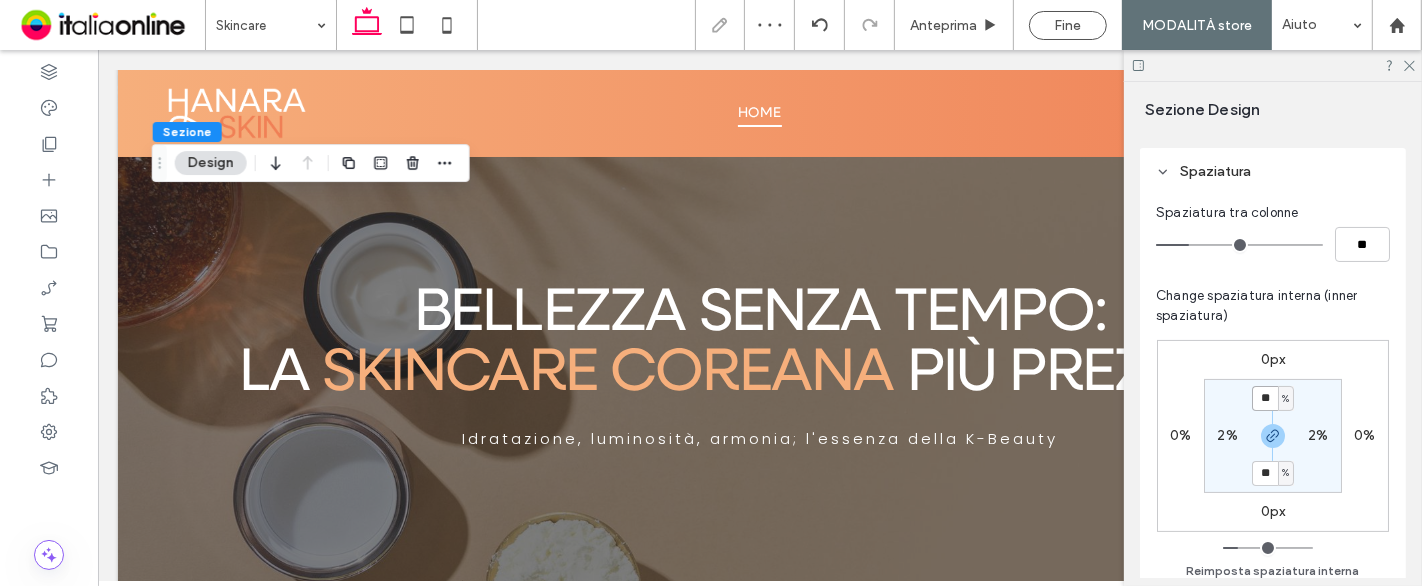 type on "**" 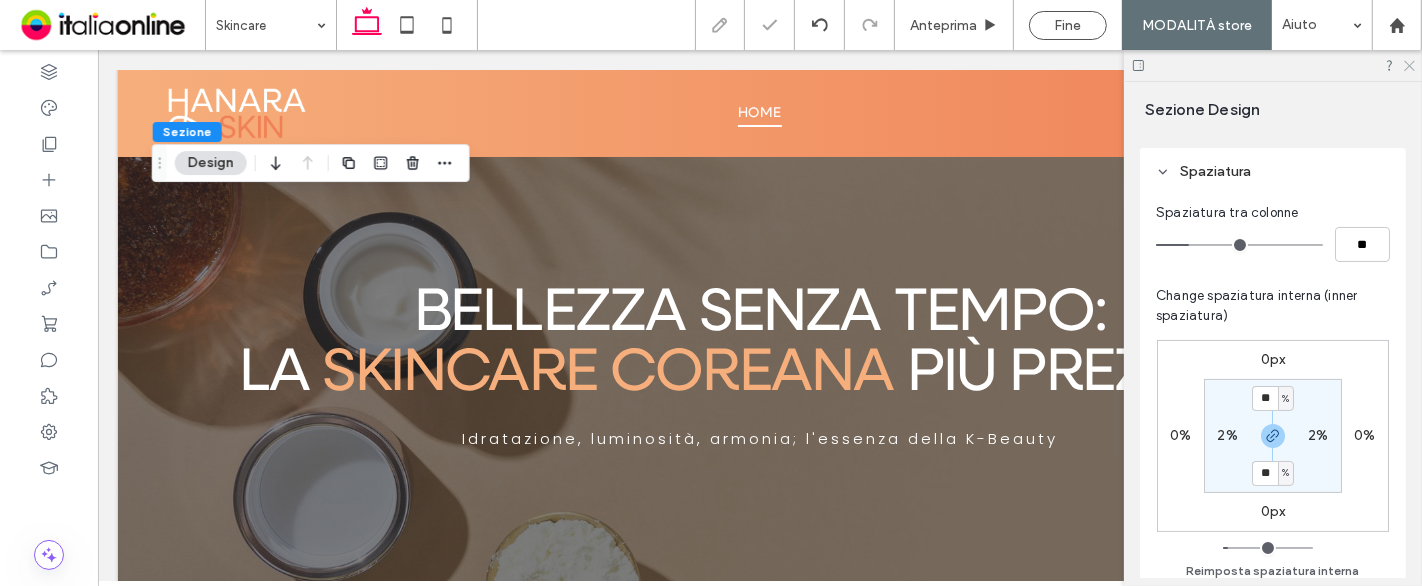 click 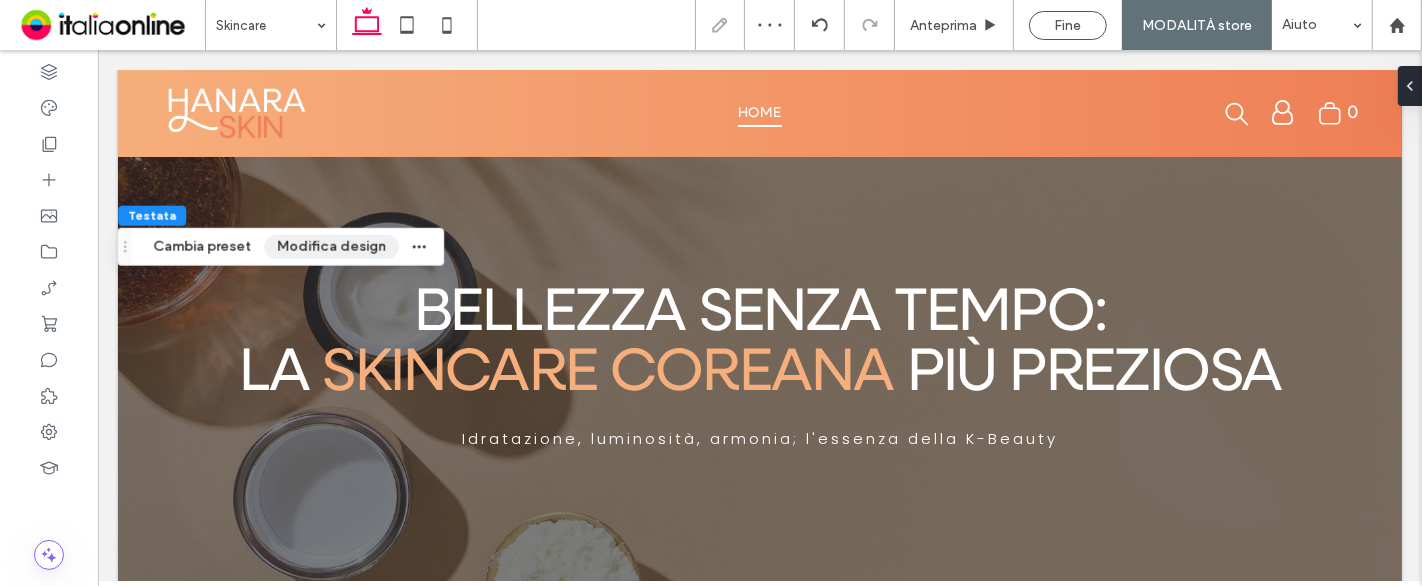 drag, startPoint x: 359, startPoint y: 250, endPoint x: 372, endPoint y: 246, distance: 13.601471 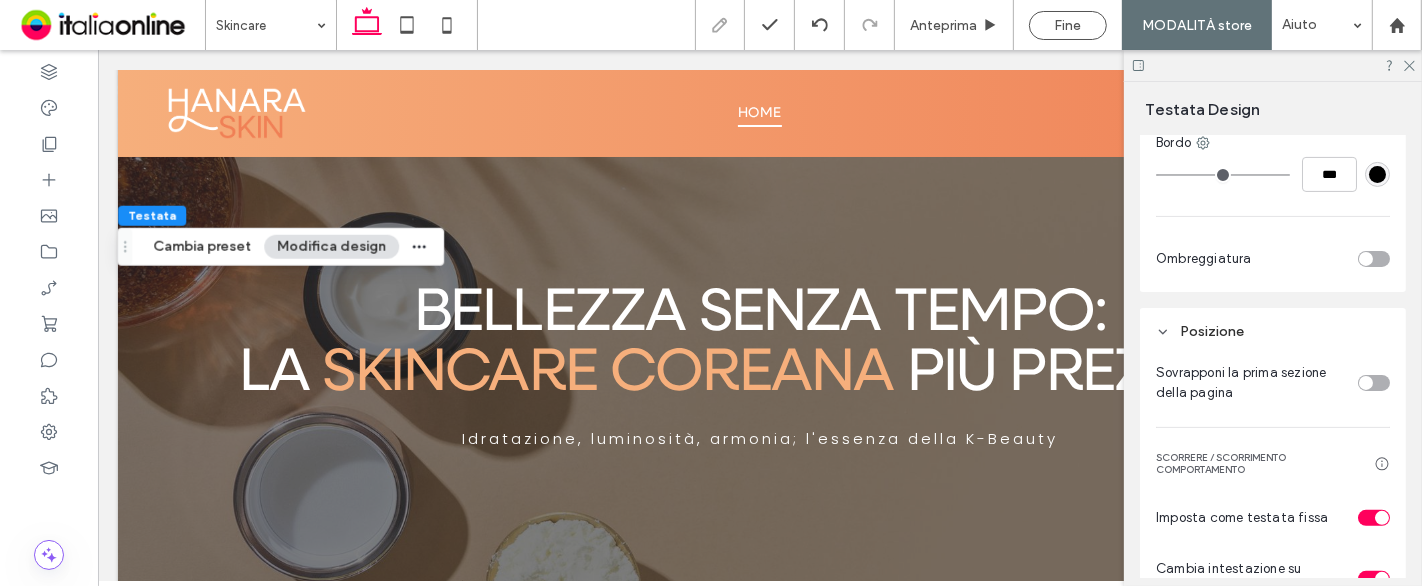 scroll, scrollTop: 555, scrollLeft: 0, axis: vertical 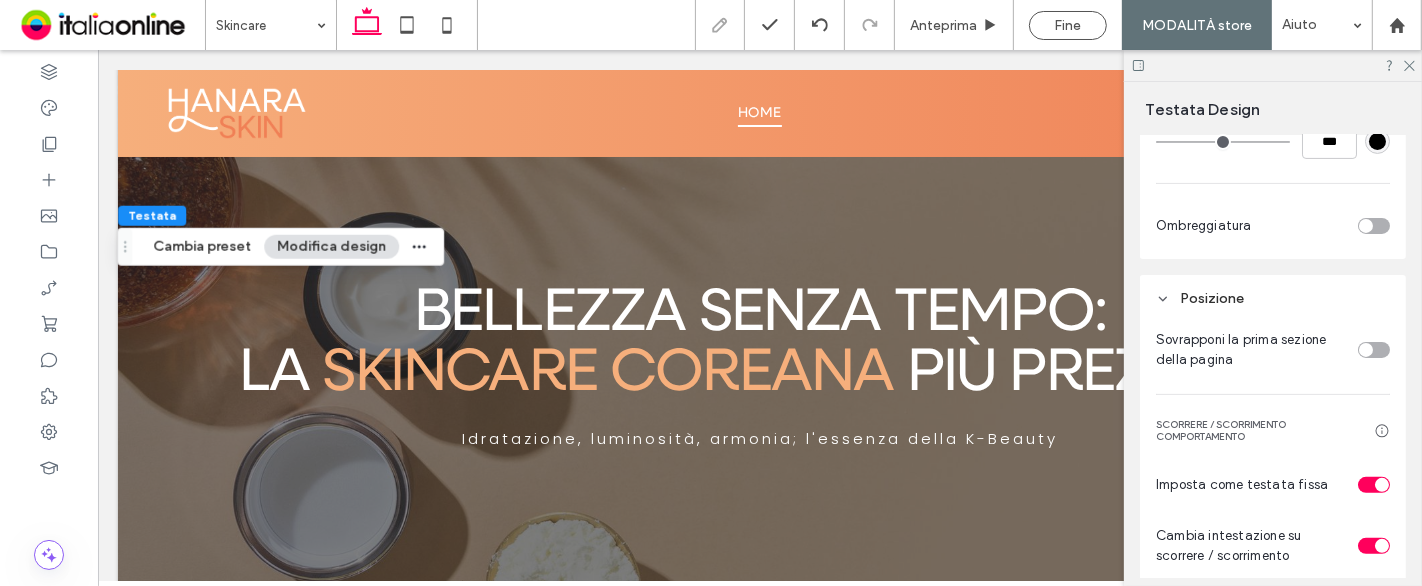 click at bounding box center [1374, 350] 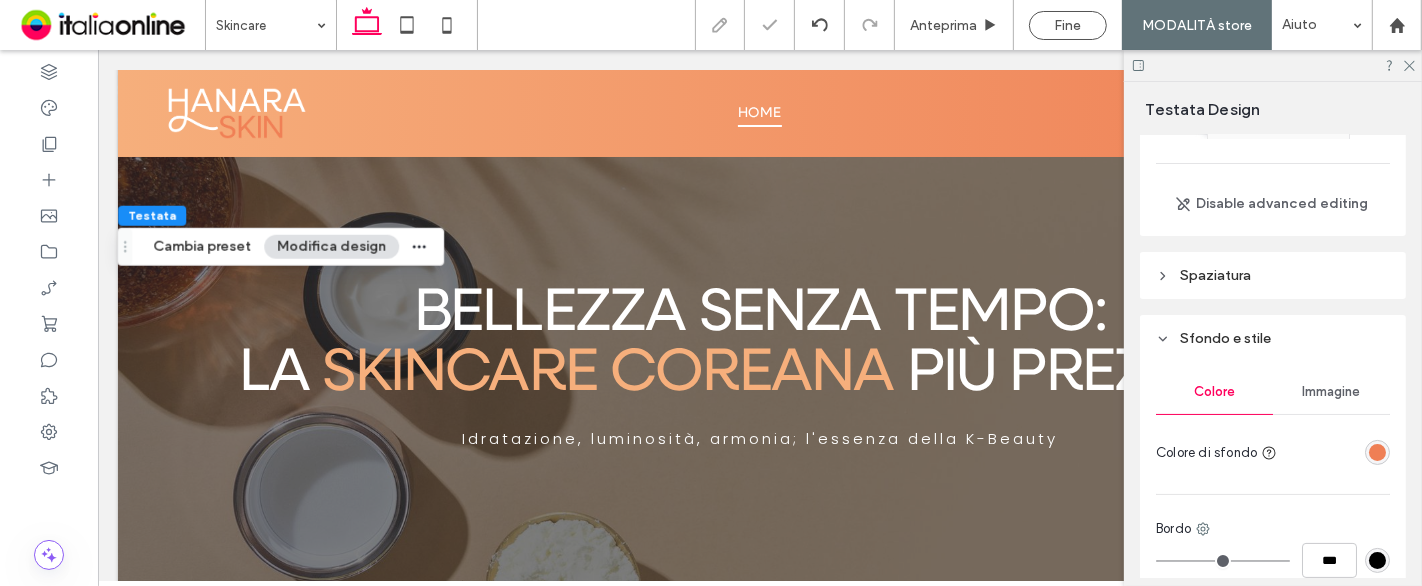 scroll, scrollTop: 111, scrollLeft: 0, axis: vertical 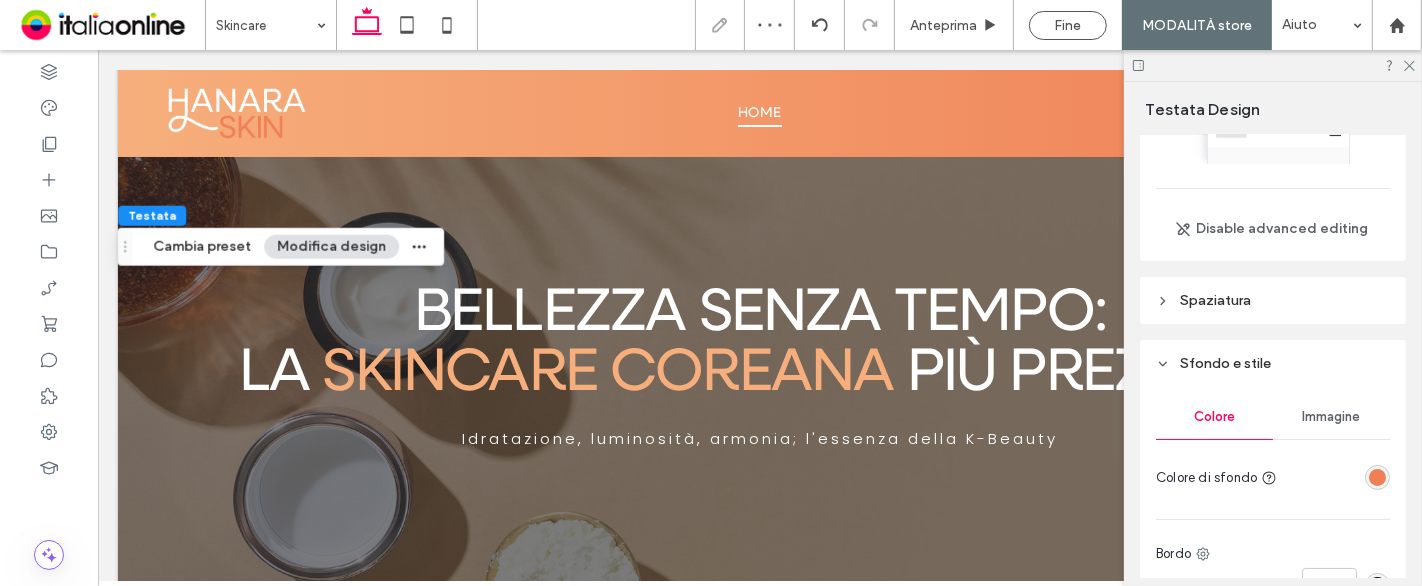 click at bounding box center (1377, 477) 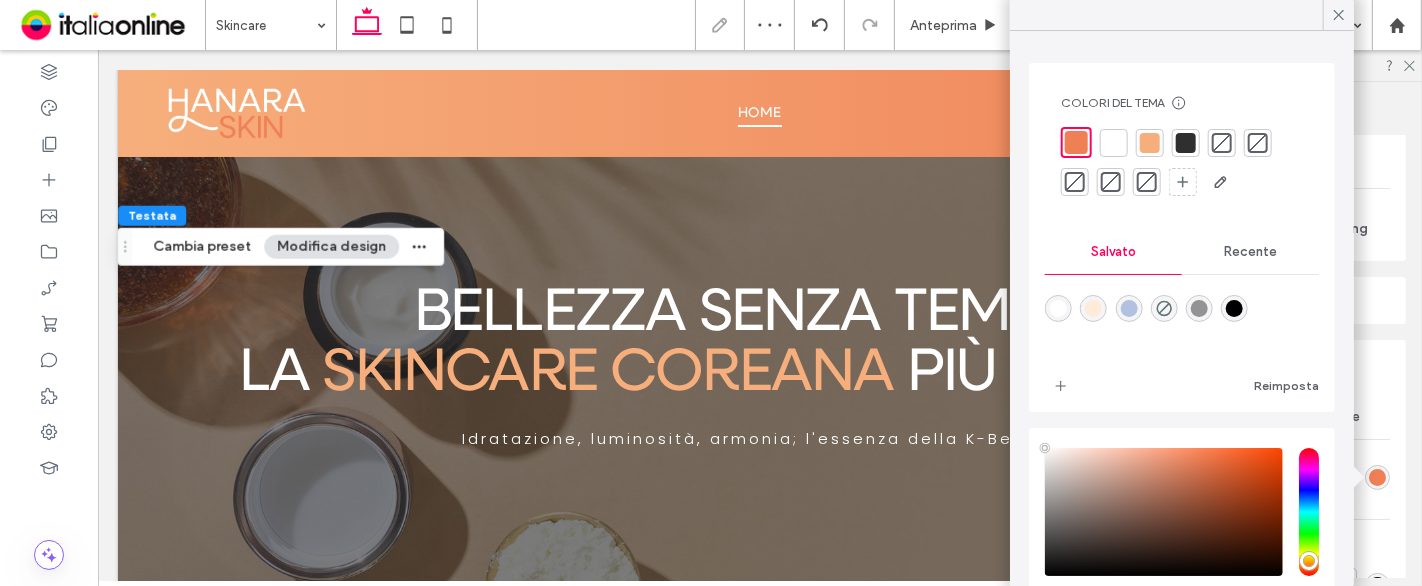 type on "****" 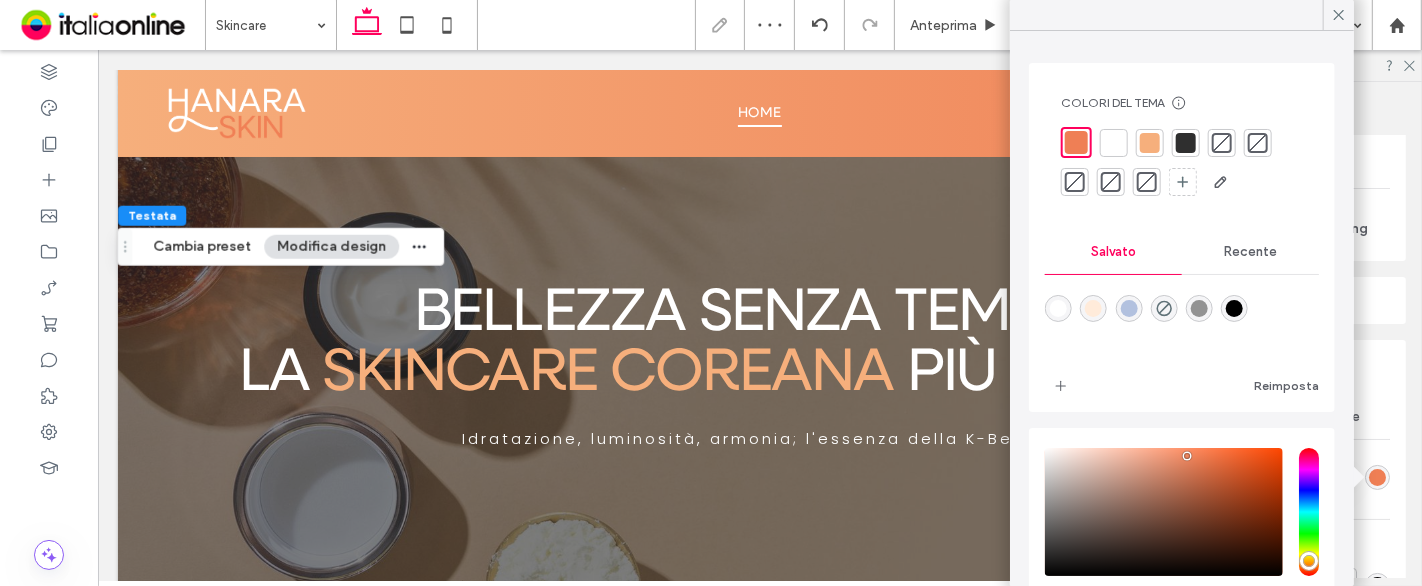 click at bounding box center [1222, 143] 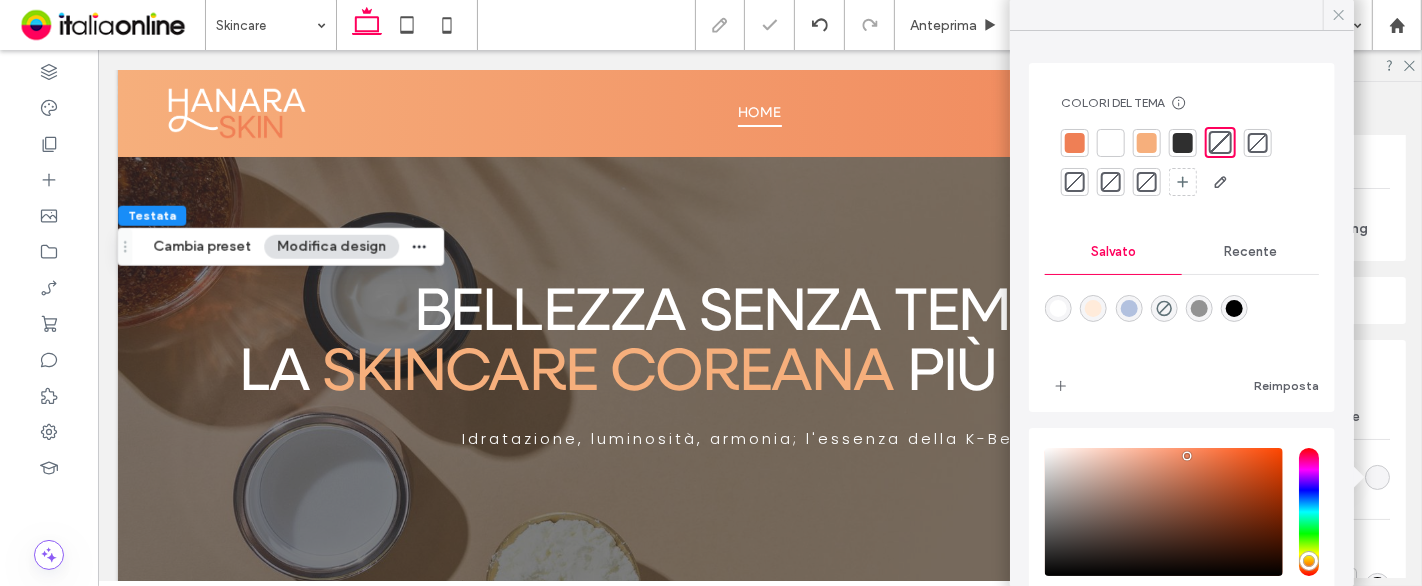 click 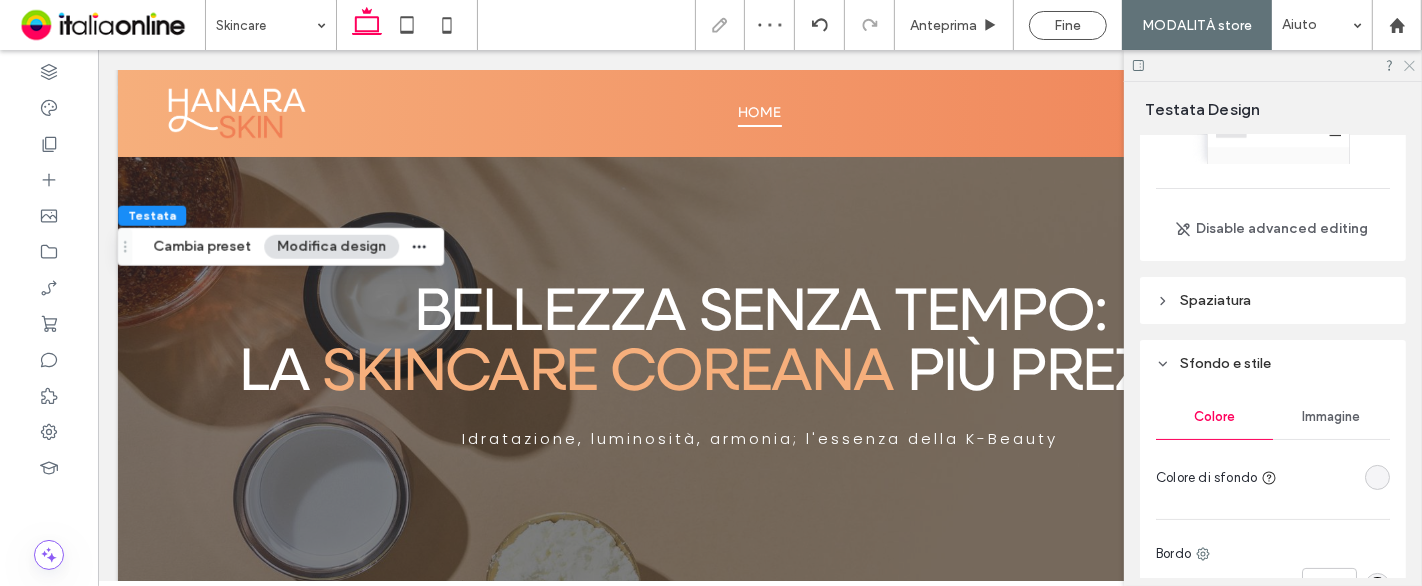 click 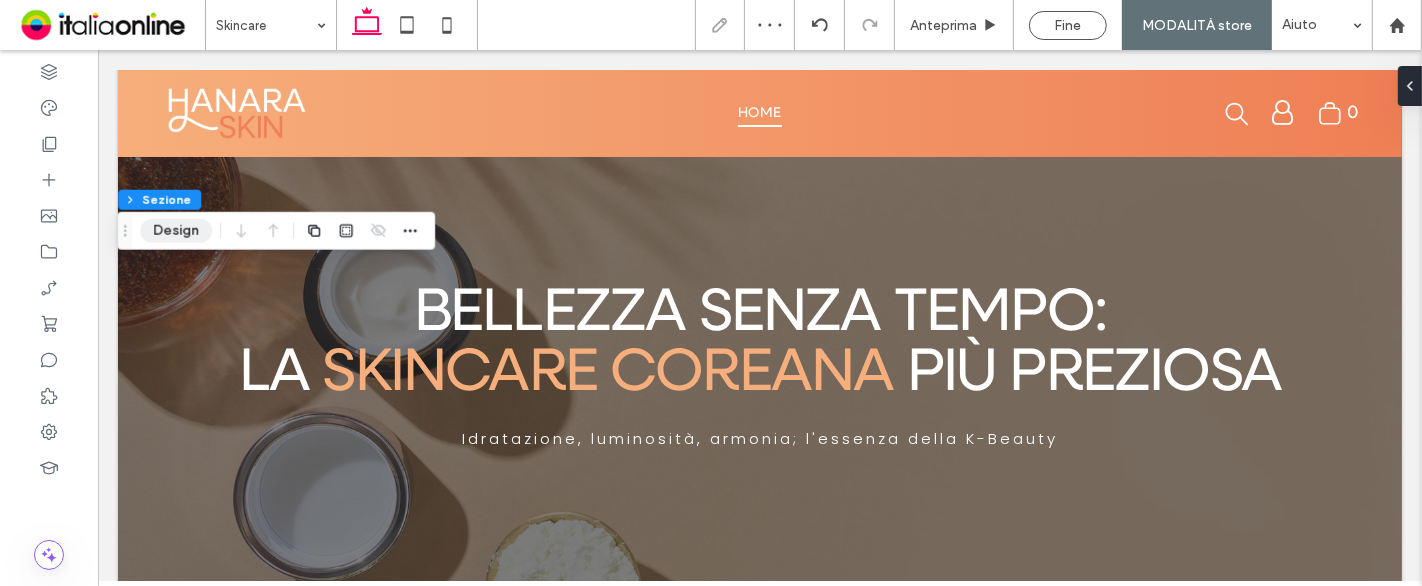 click on "Design" at bounding box center (176, 231) 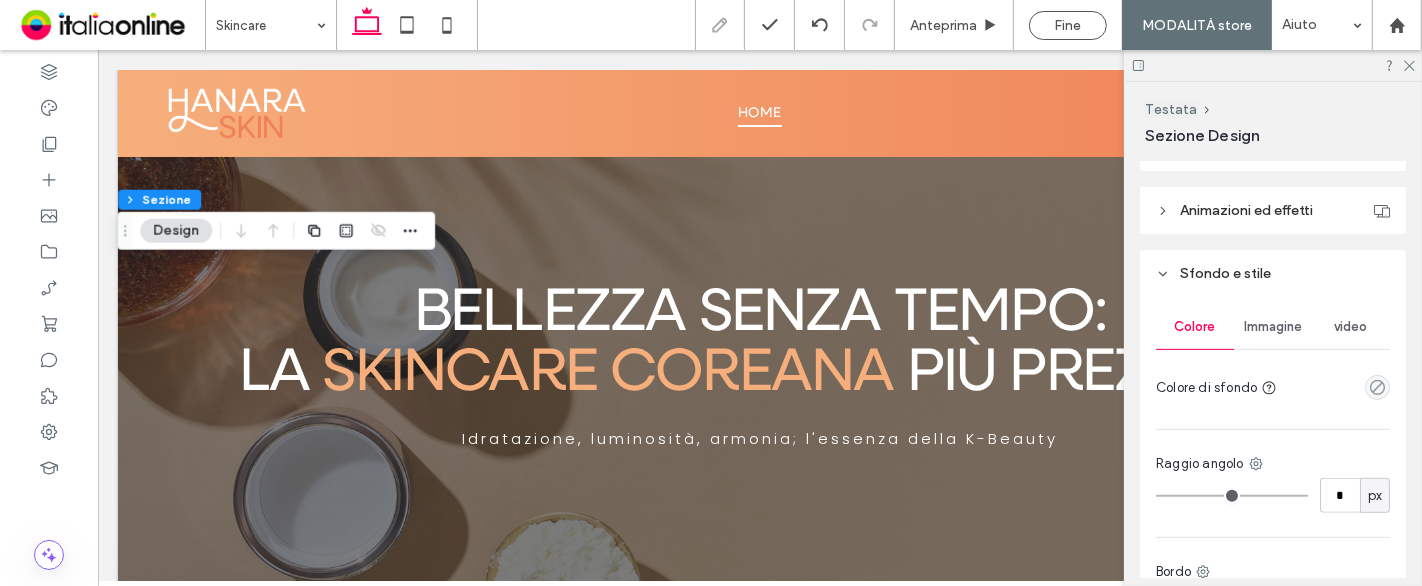scroll, scrollTop: 661, scrollLeft: 0, axis: vertical 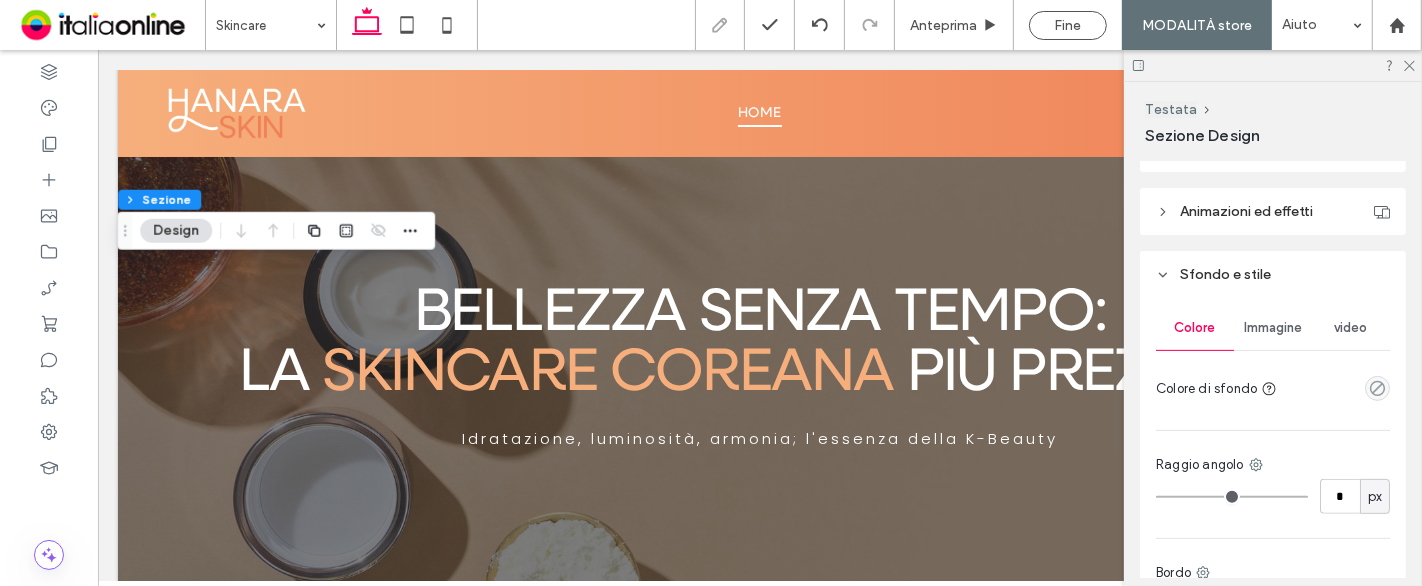 click at bounding box center (1273, 65) 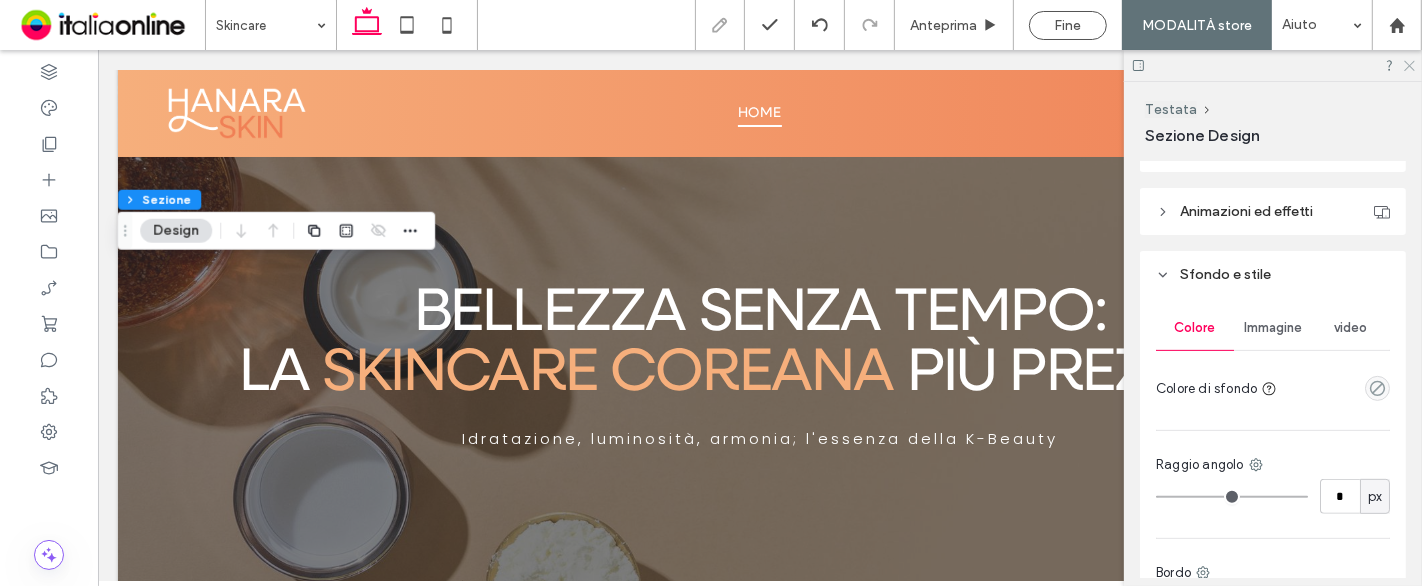 click 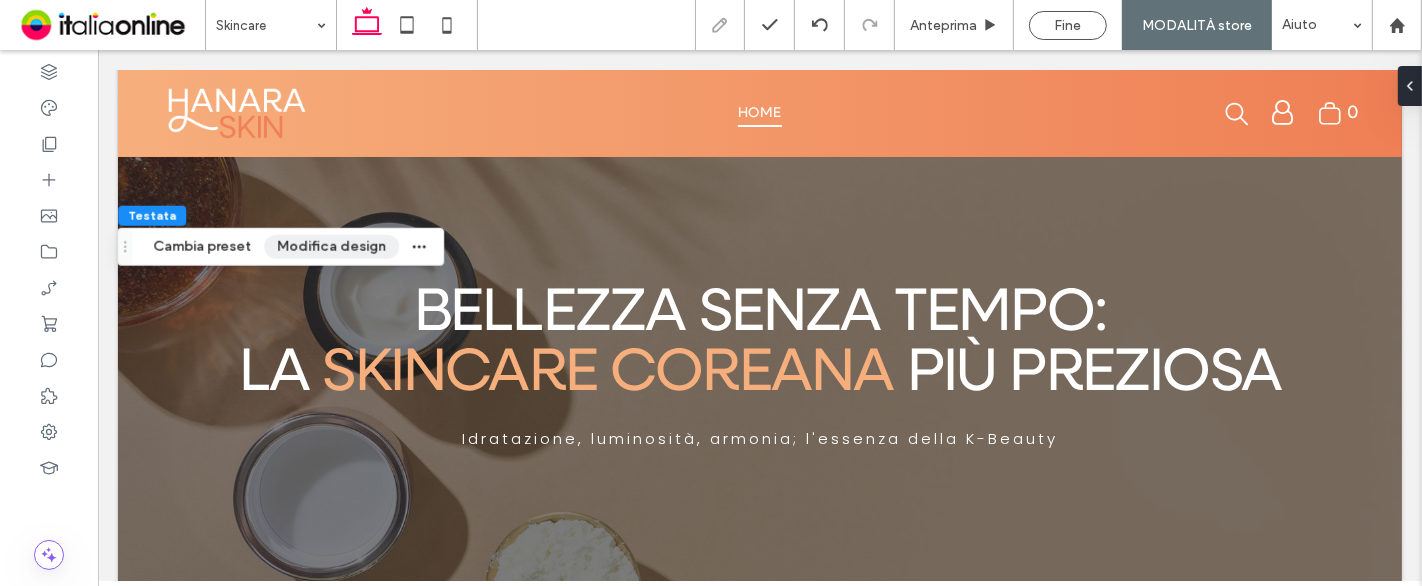 click on "Modifica design" at bounding box center [331, 247] 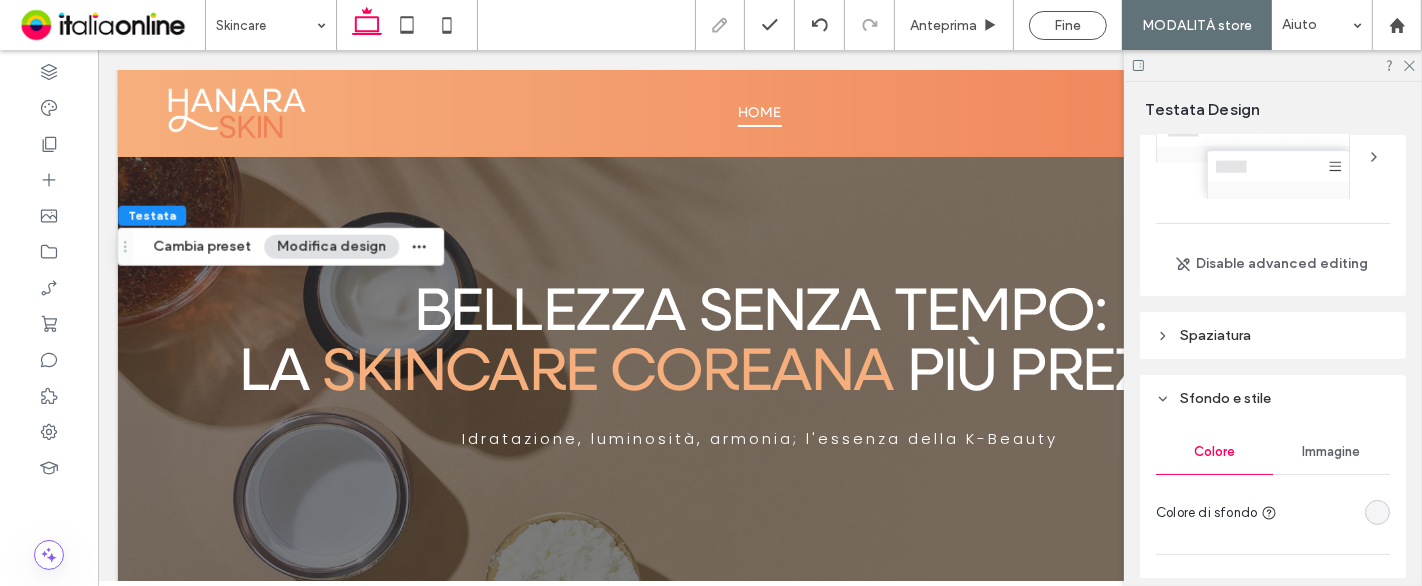 scroll, scrollTop: 111, scrollLeft: 0, axis: vertical 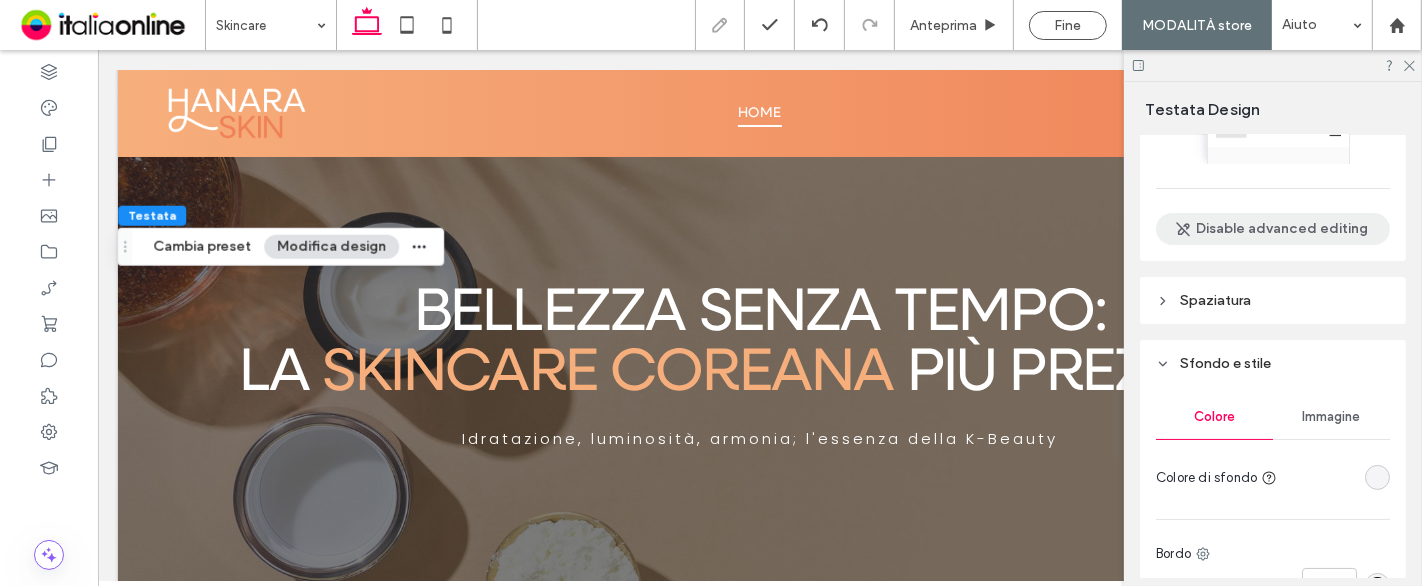 click on "Disable advanced editing" at bounding box center (1273, 229) 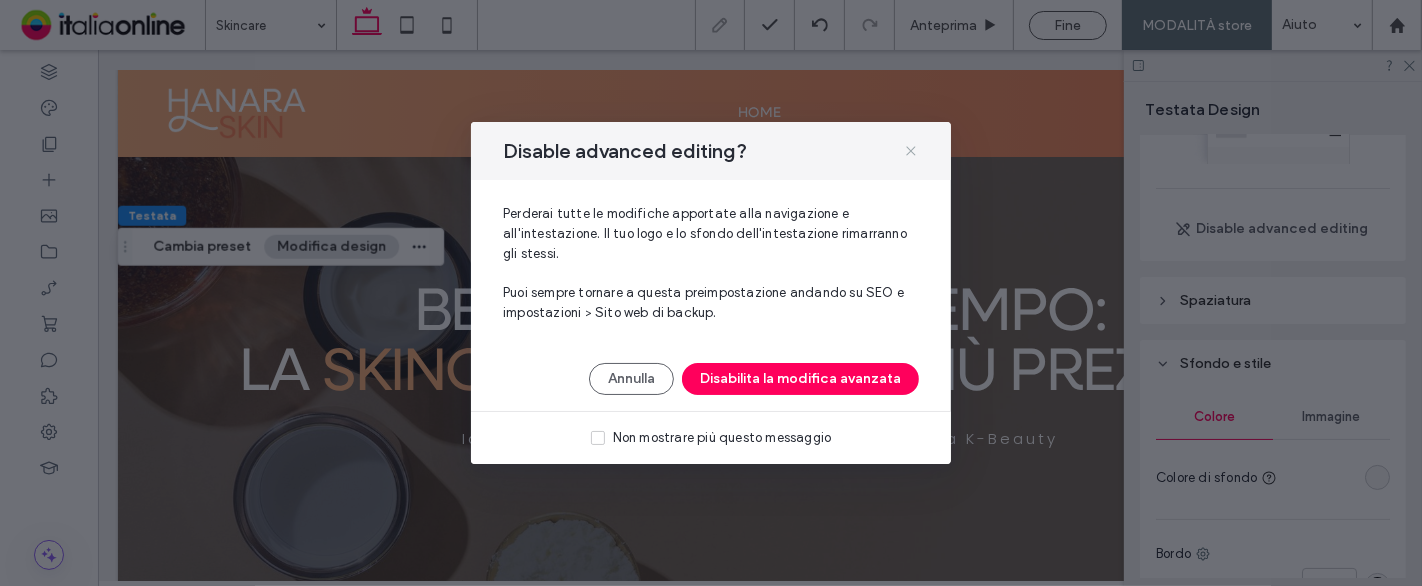 click 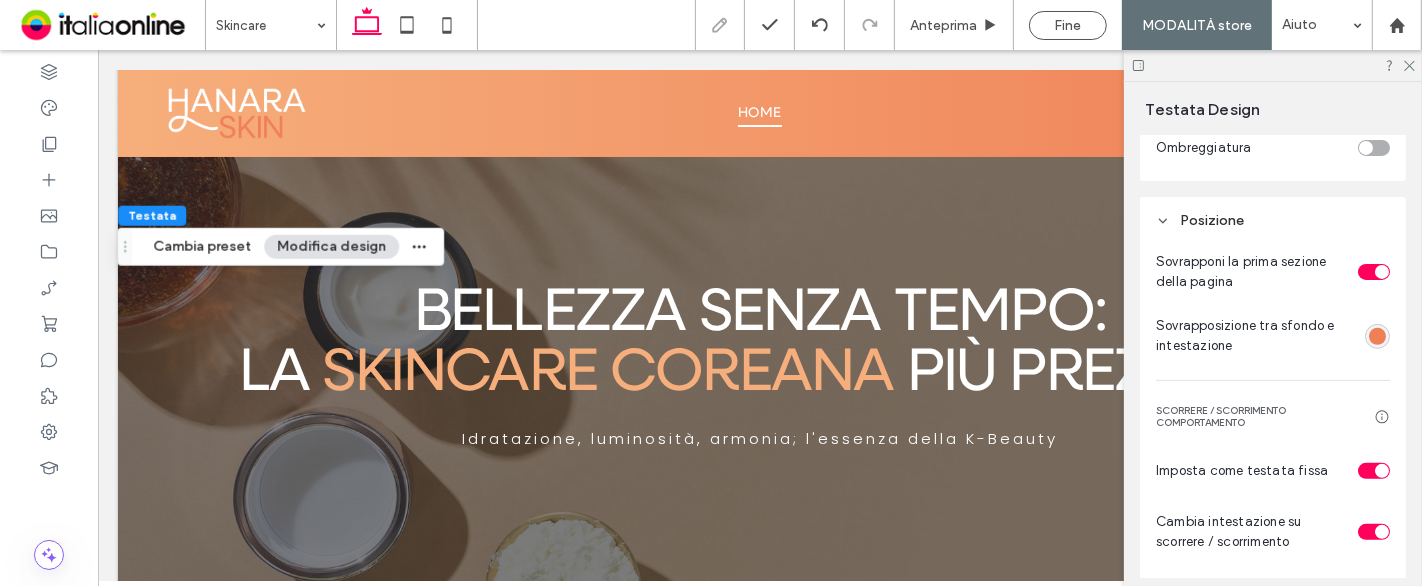 scroll, scrollTop: 666, scrollLeft: 0, axis: vertical 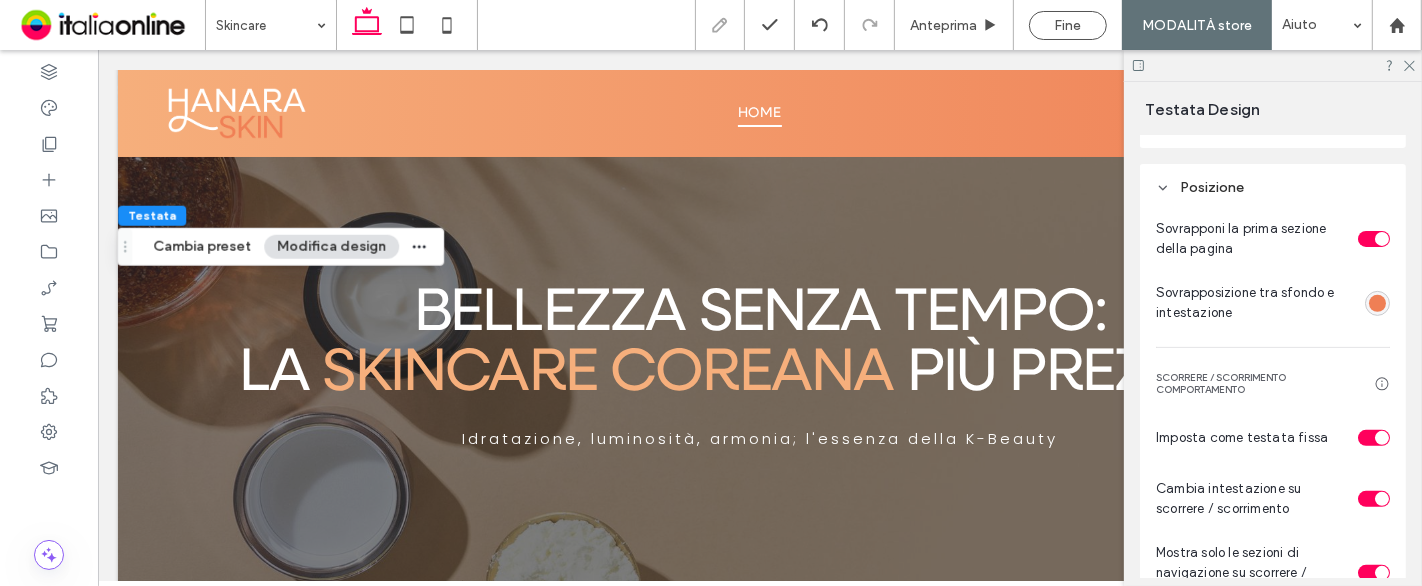 click at bounding box center (1377, 303) 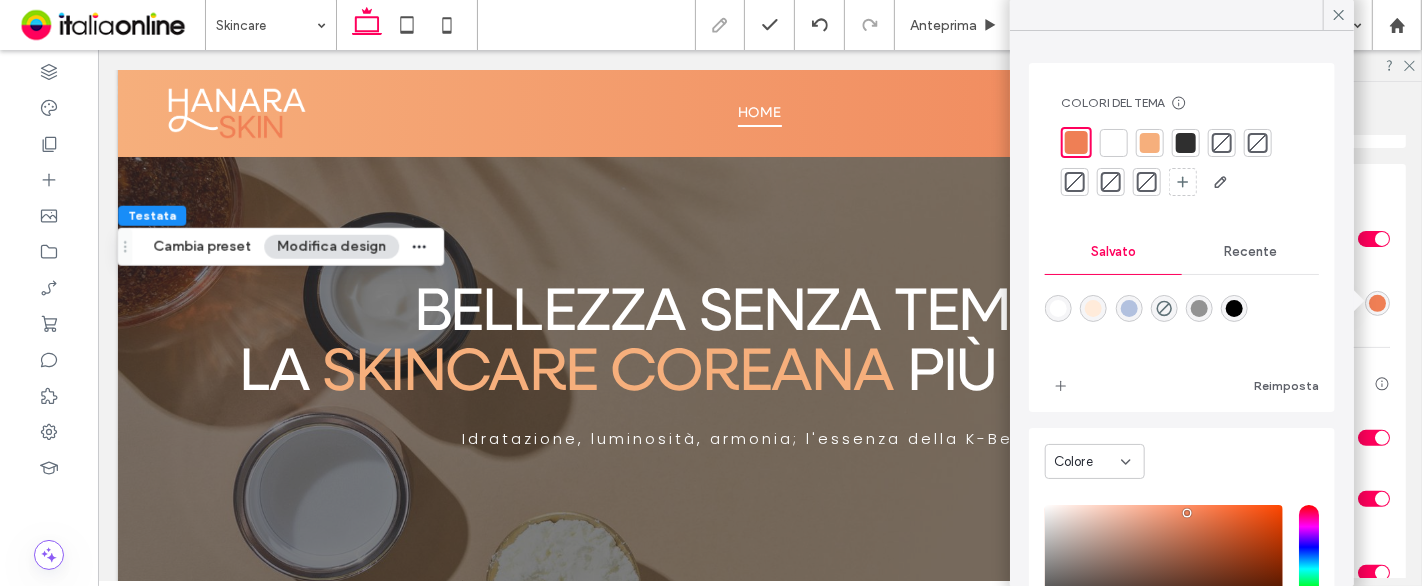 click at bounding box center [1222, 143] 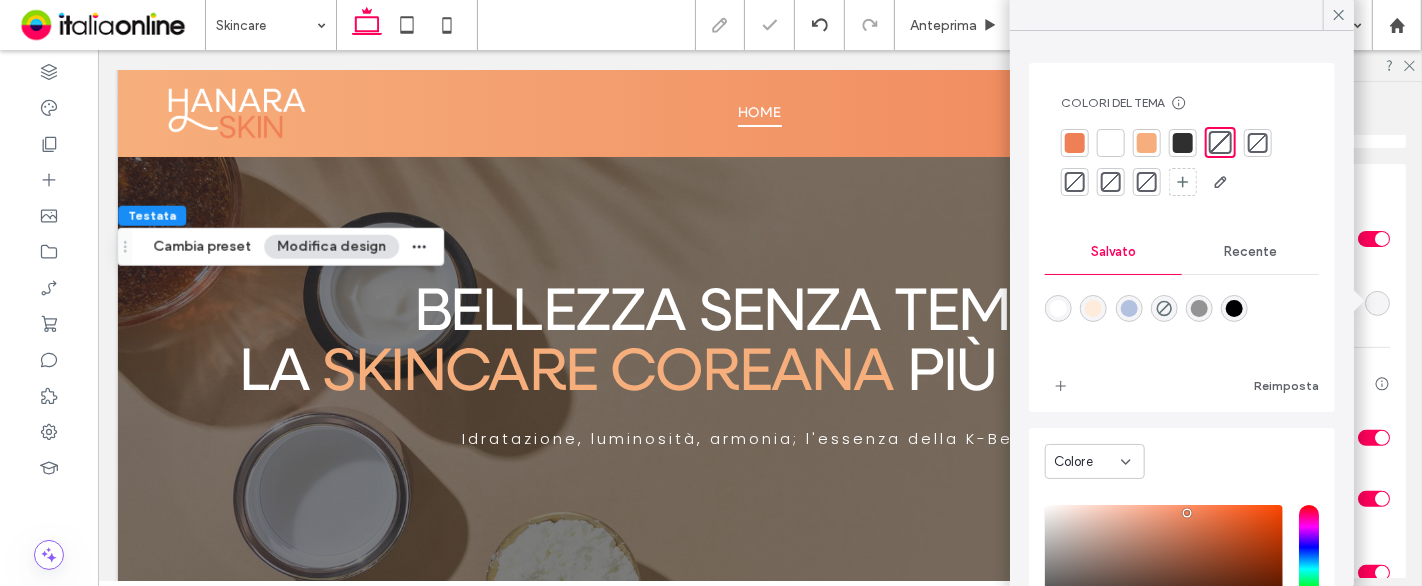 click on "Recente" at bounding box center (1250, 252) 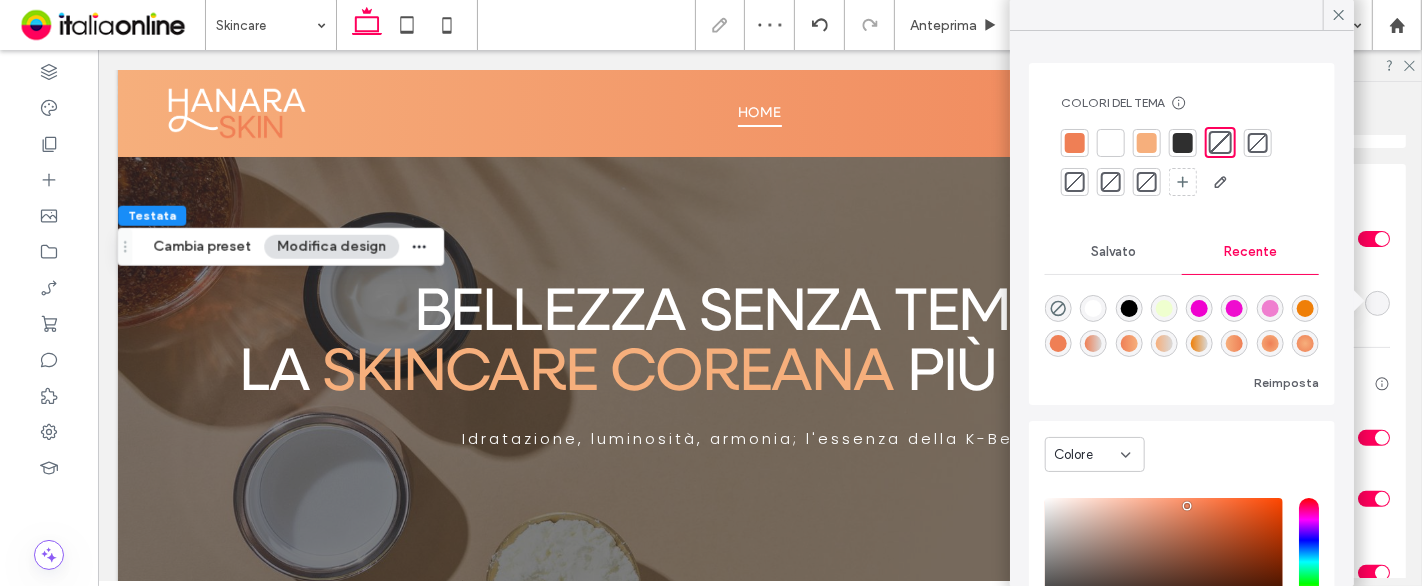 click at bounding box center [1234, 343] 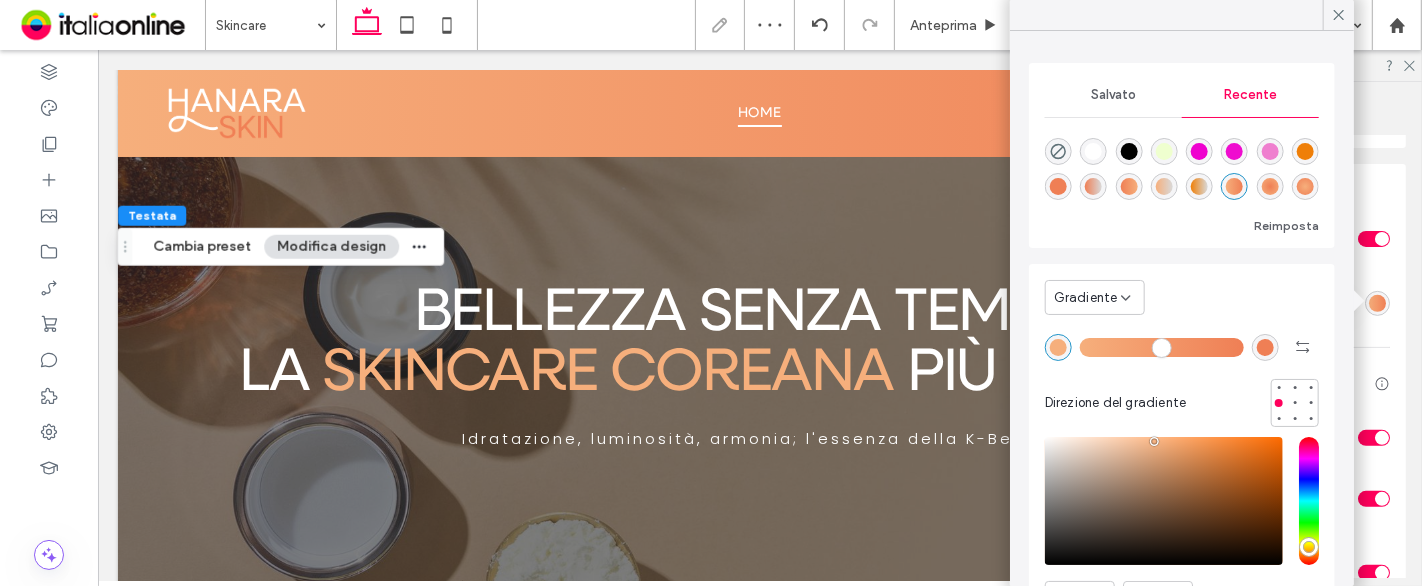 type on "*******" 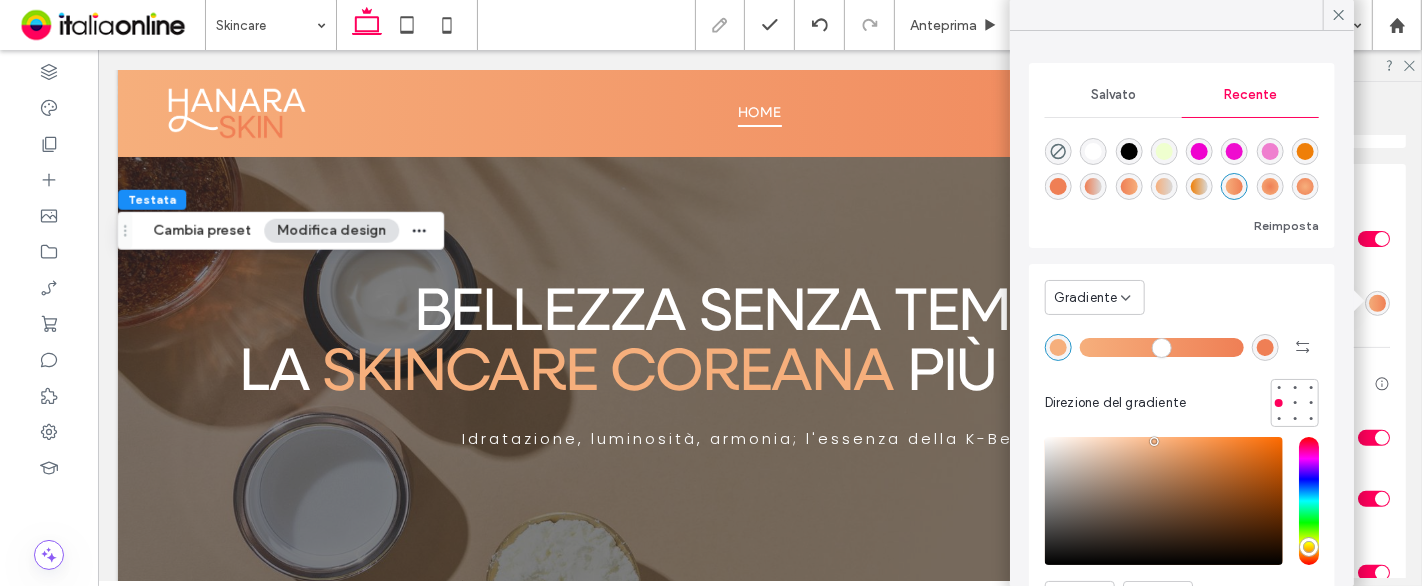 click on "Sovrapponi la prima sezione della pagina Sovrapposizione tra sfondo e intestazione scorrere / scorrimento COMPORTAMENTO Imposta come testata fissa Cambia intestazione su scorrere / scorrimento Mostra solo le sezioni di navigazione su scorrere / scorrimento Sfondo allo scorrimento Più colori intestazione allo scorrimento spaziatura su scorrere / scorrimento Dimensione del logo su scorrere / scorrimento *** Cambia logo allo scorrimento" at bounding box center (1273, 608) 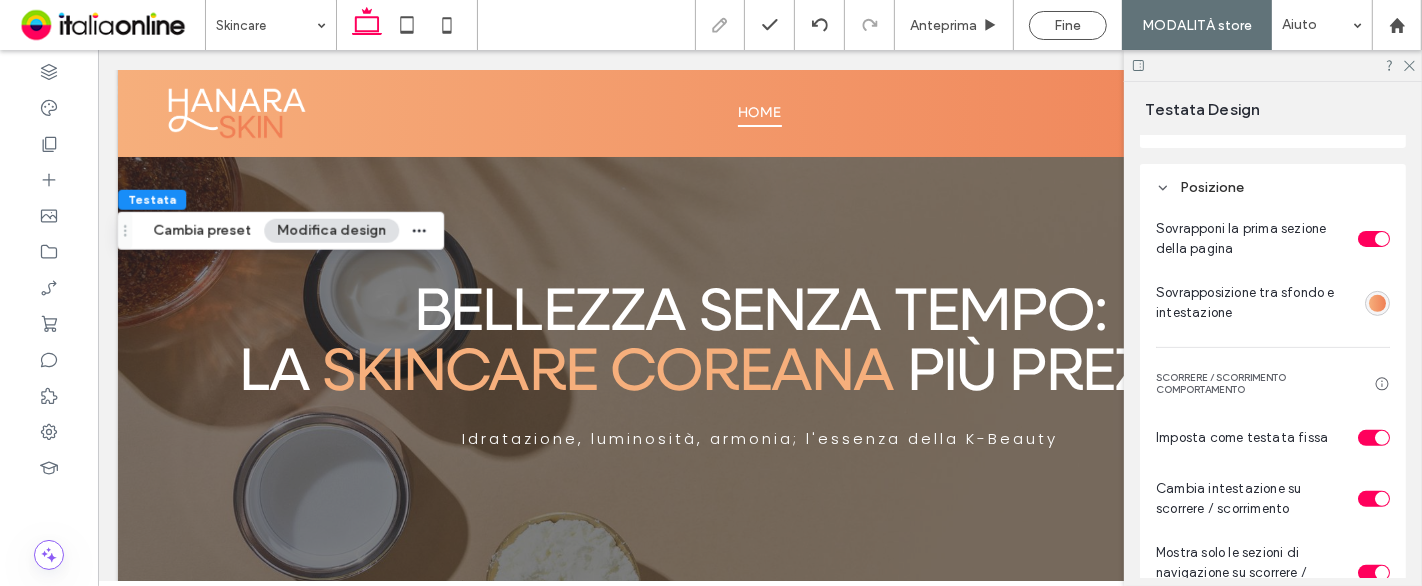 click at bounding box center (1382, 239) 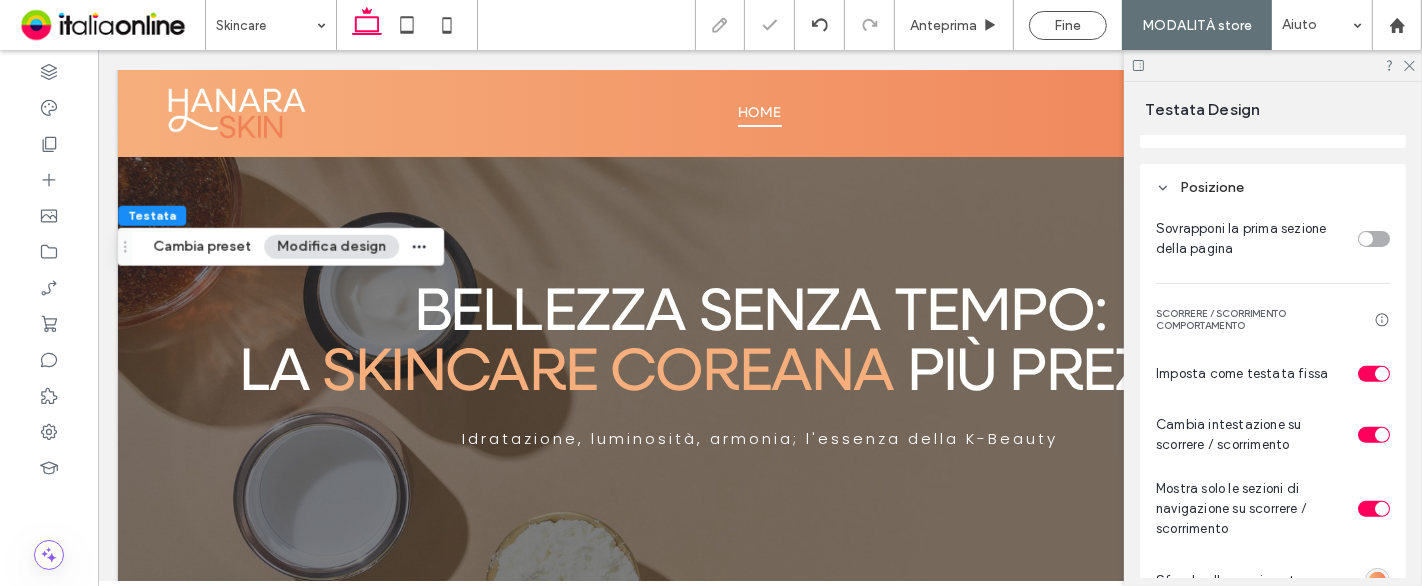 click at bounding box center [1374, 239] 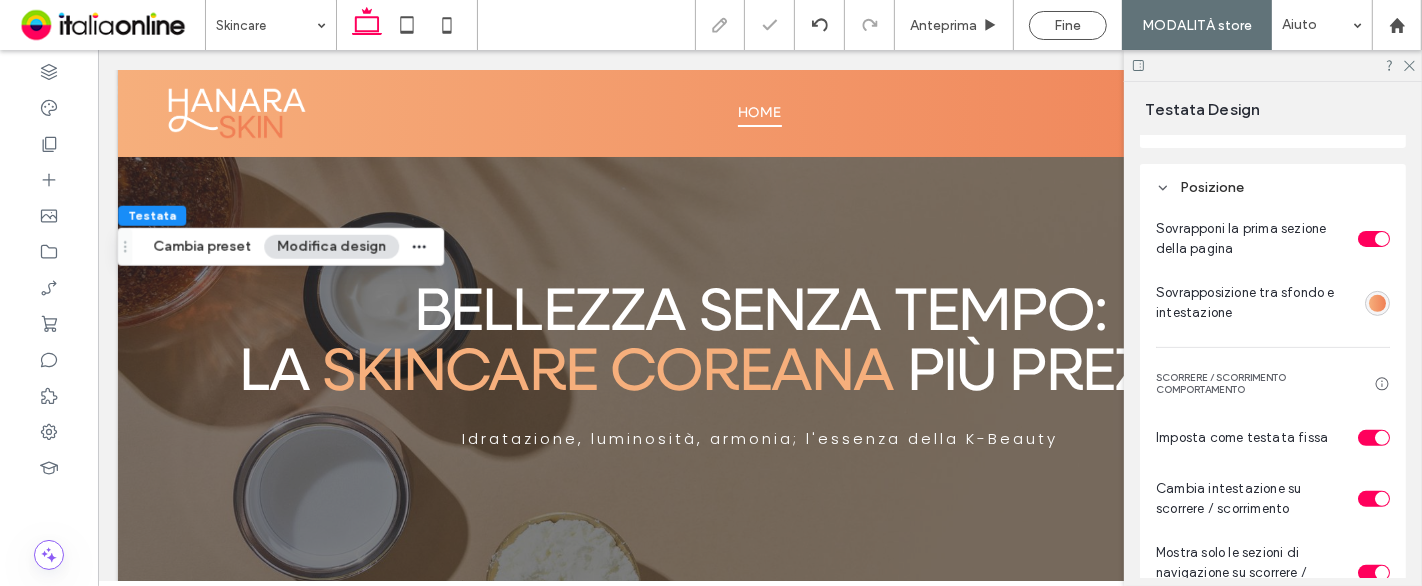 click at bounding box center (1377, 303) 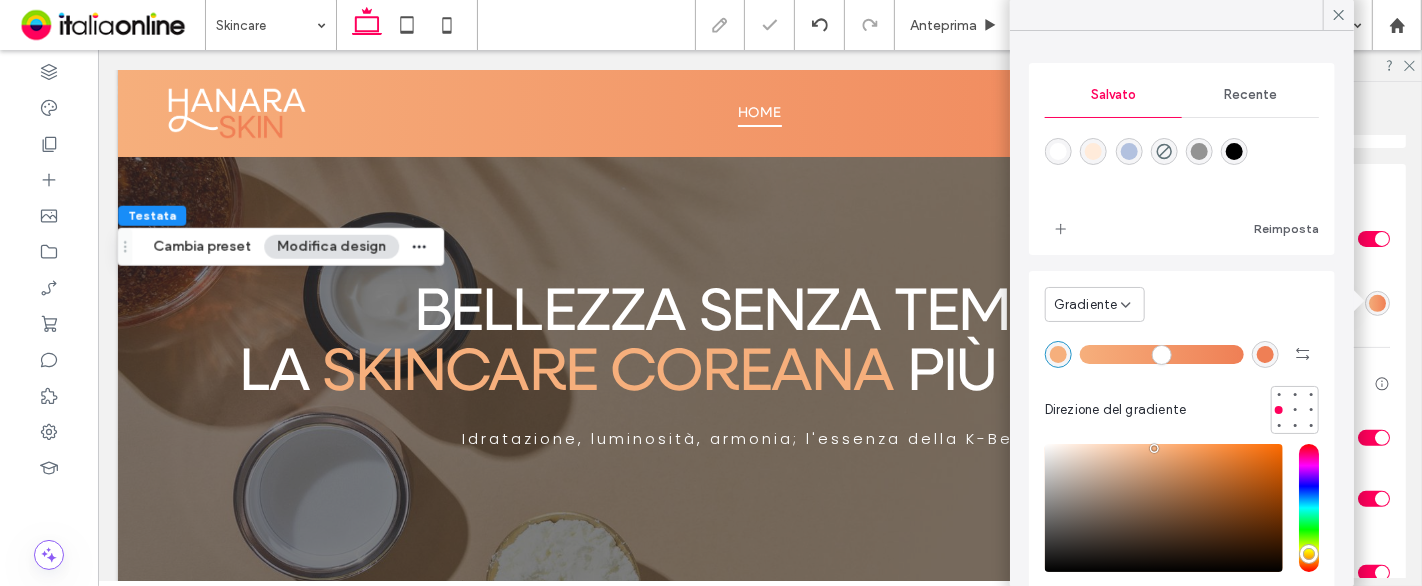 click on "Gradiente" at bounding box center (1086, 305) 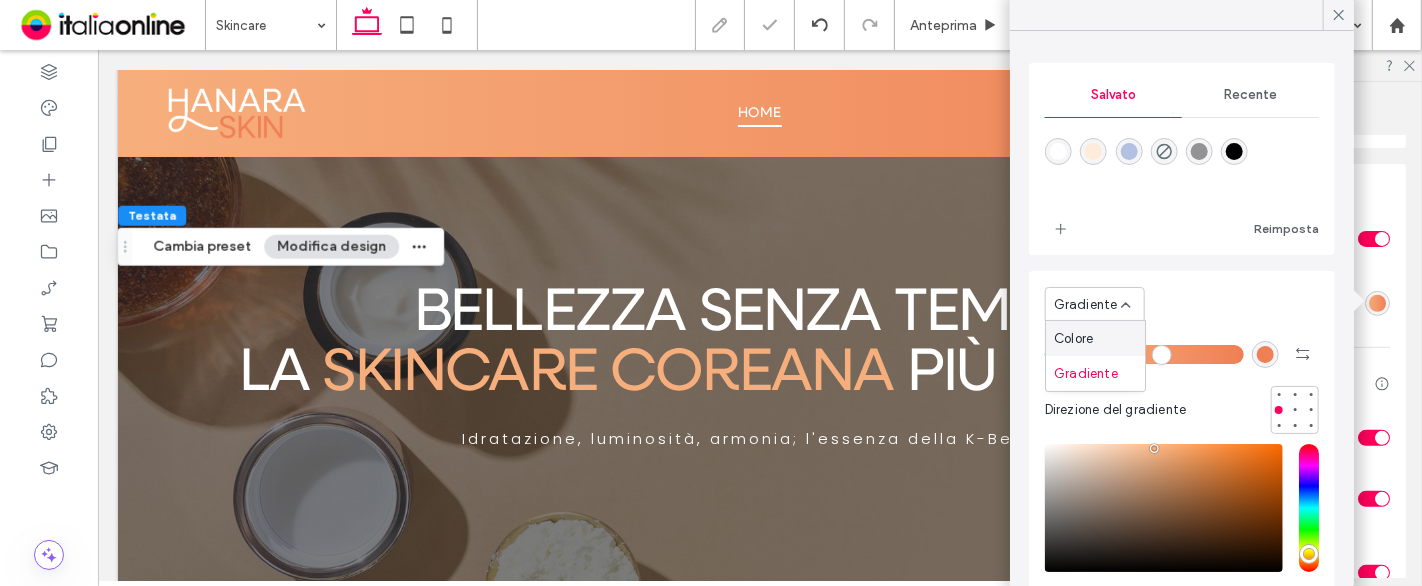 click on "Colore" at bounding box center [1095, 338] 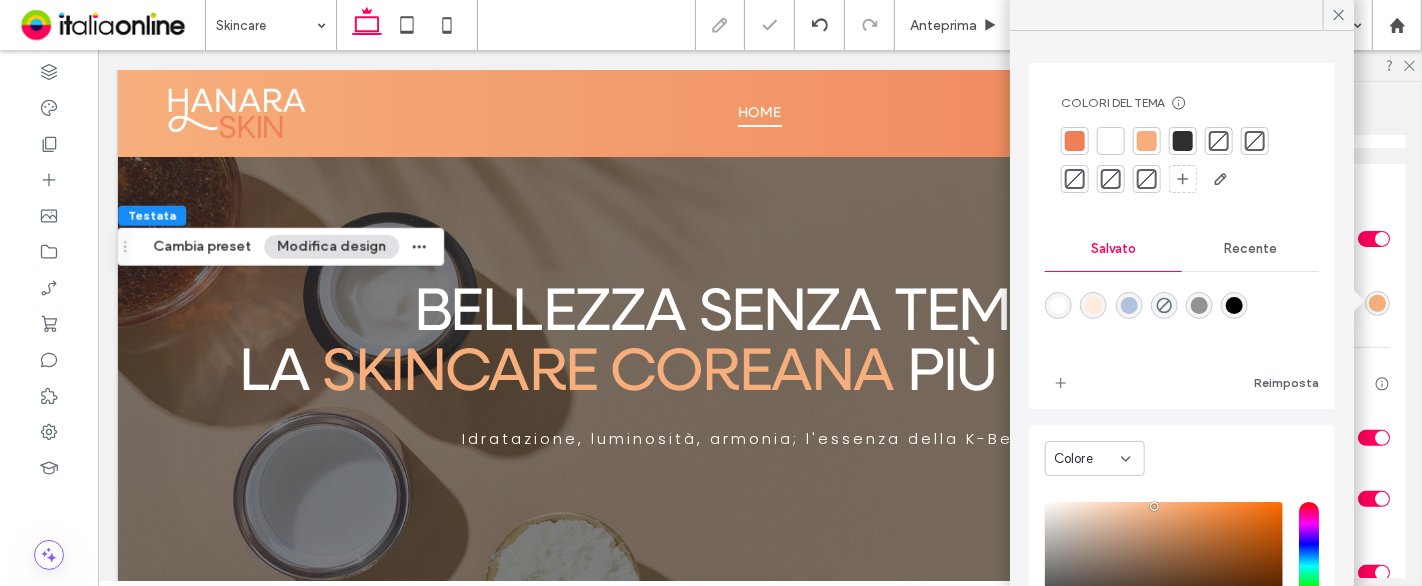 click at bounding box center [1219, 141] 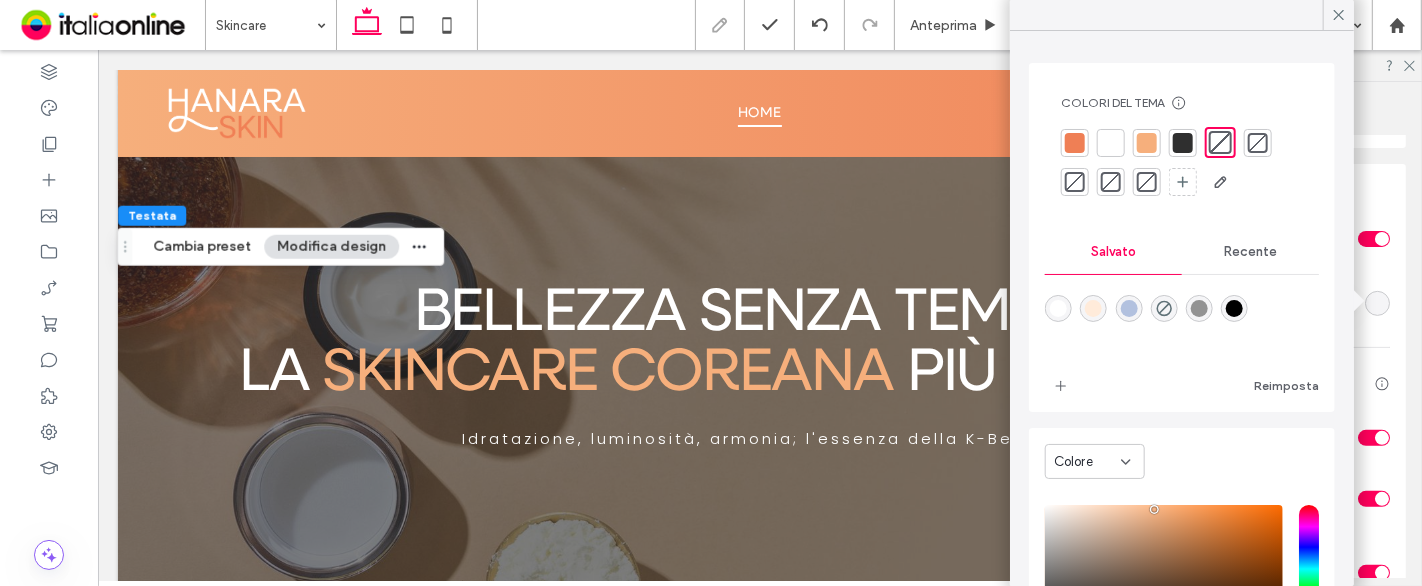 click on "Recente" at bounding box center [1250, 252] 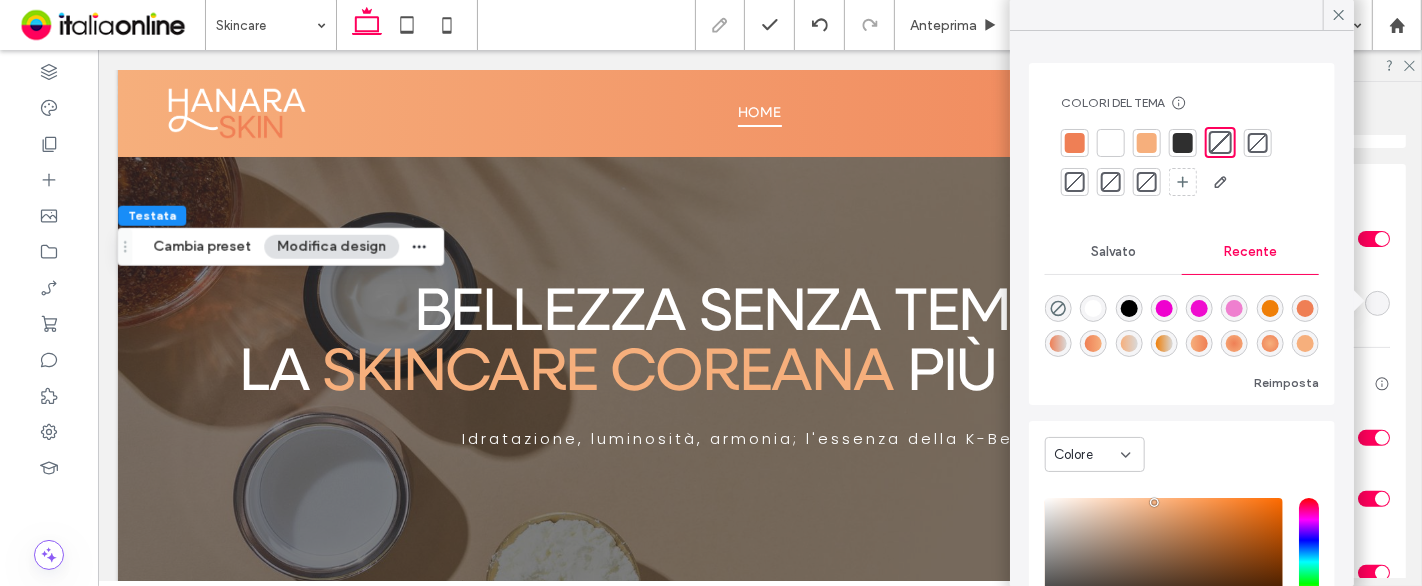 click at bounding box center (1234, 343) 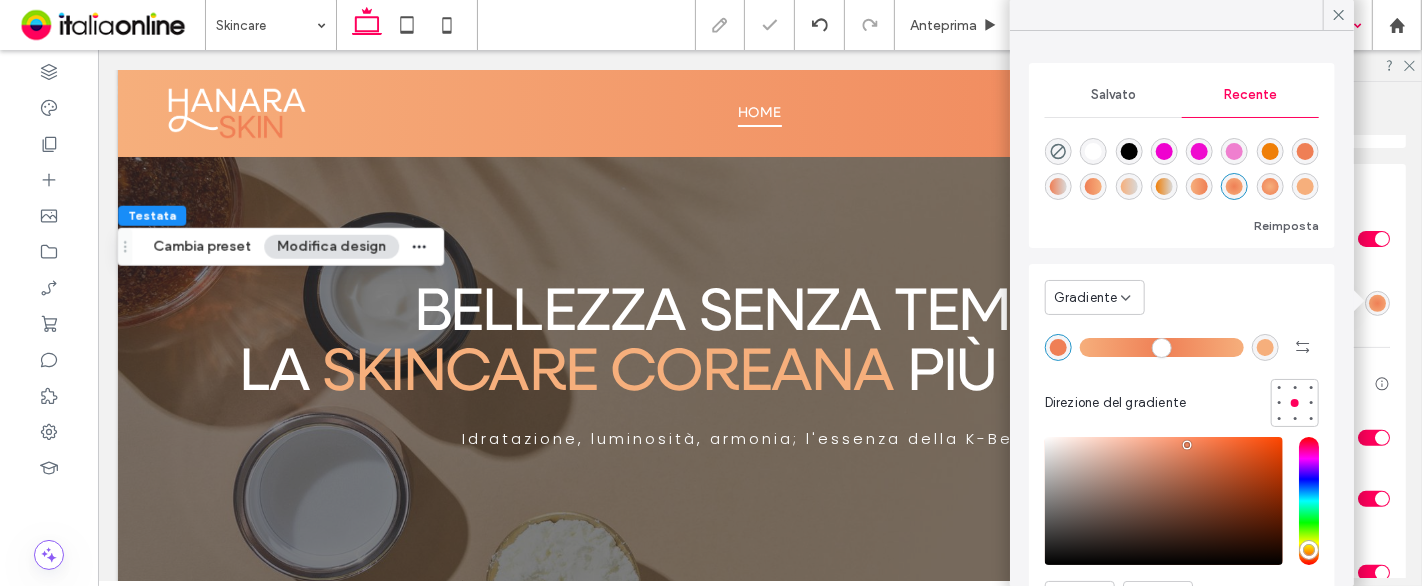 drag, startPoint x: 1334, startPoint y: 19, endPoint x: 1357, endPoint y: 40, distance: 31.144823 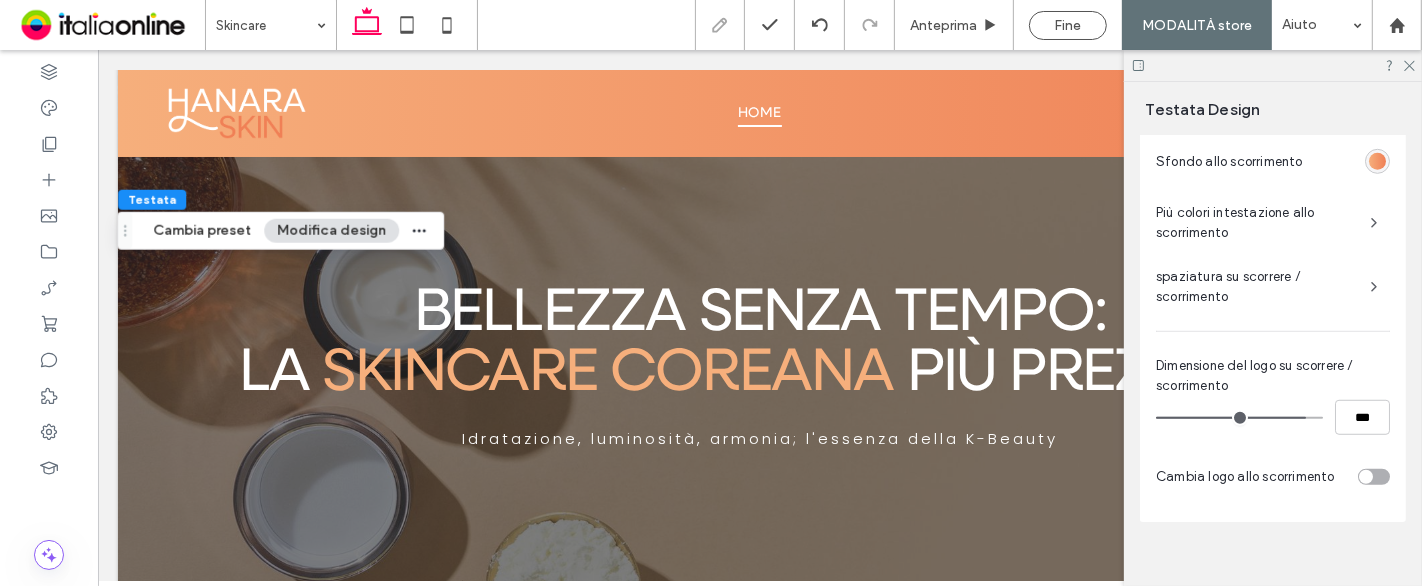 scroll, scrollTop: 1171, scrollLeft: 0, axis: vertical 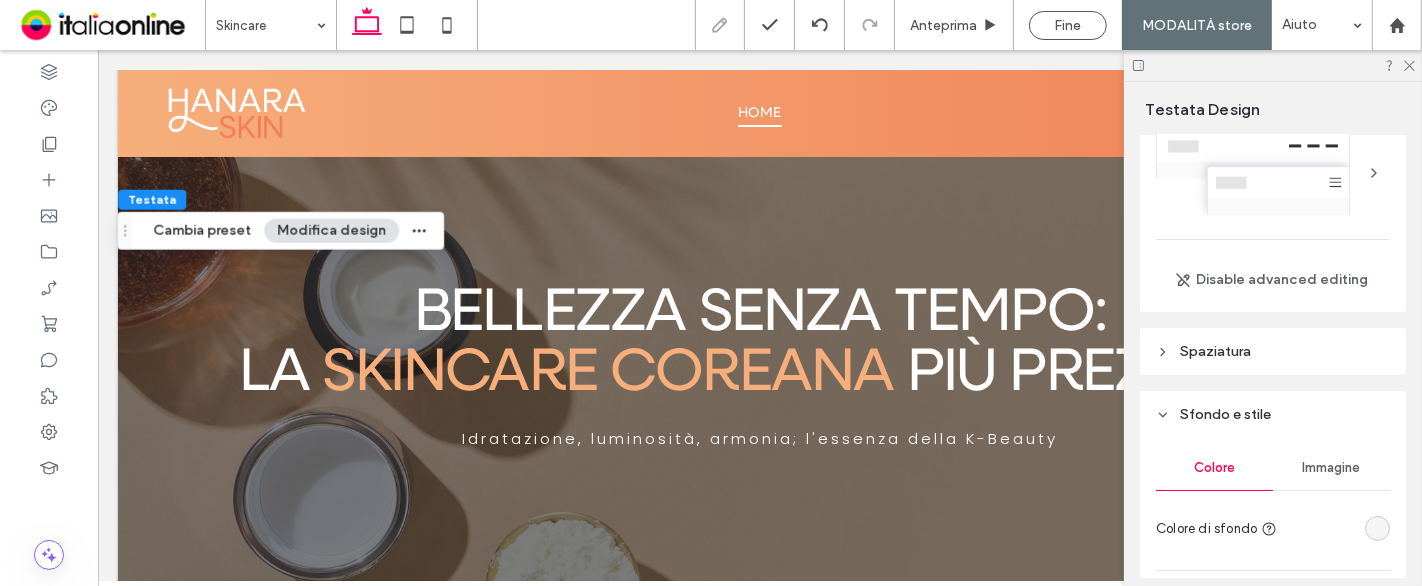click on "Immagine" at bounding box center [1332, 468] 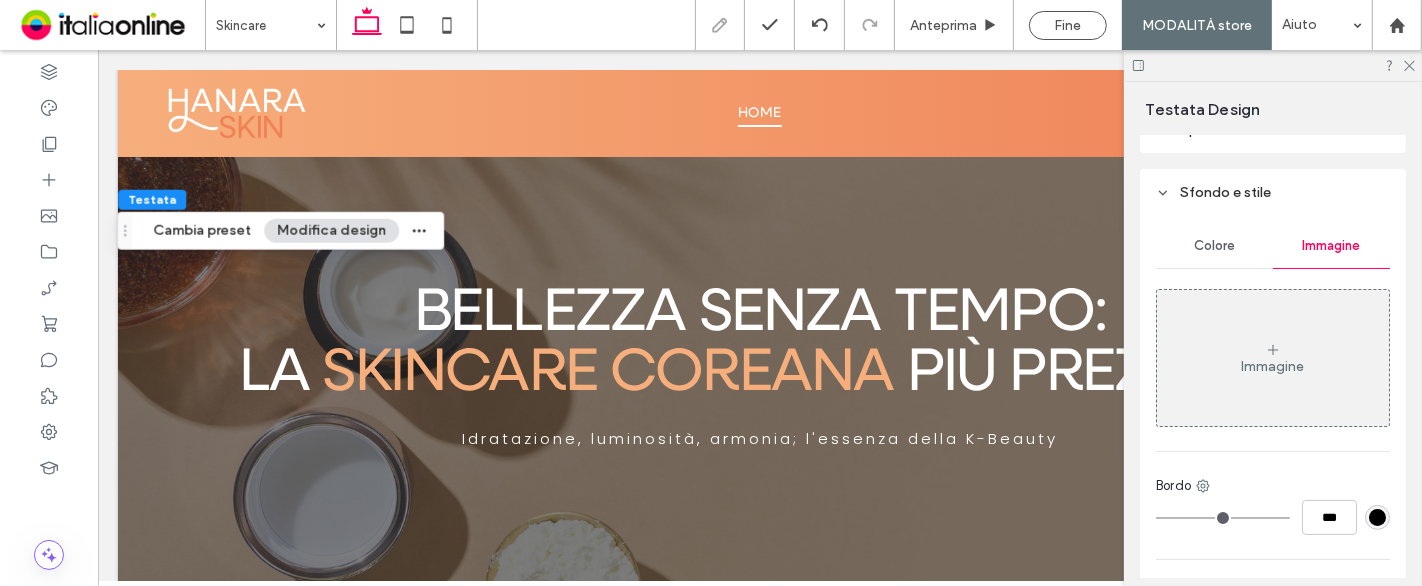 click on "Colore" at bounding box center (1214, 246) 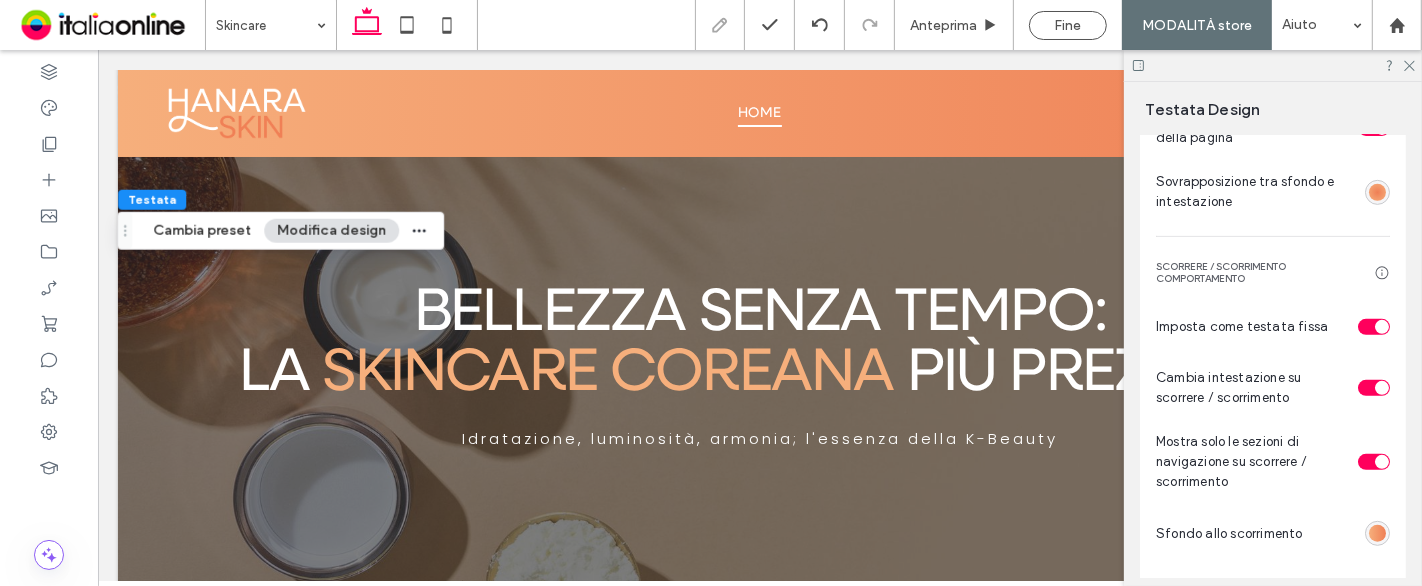 scroll, scrollTop: 666, scrollLeft: 0, axis: vertical 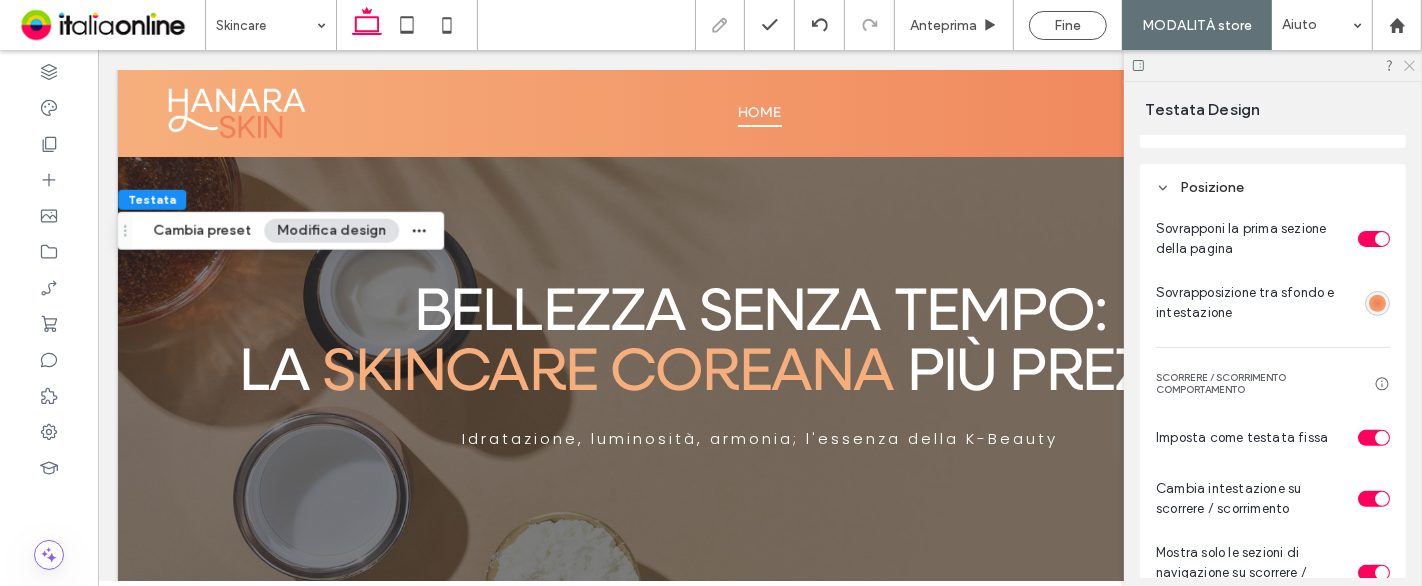 click 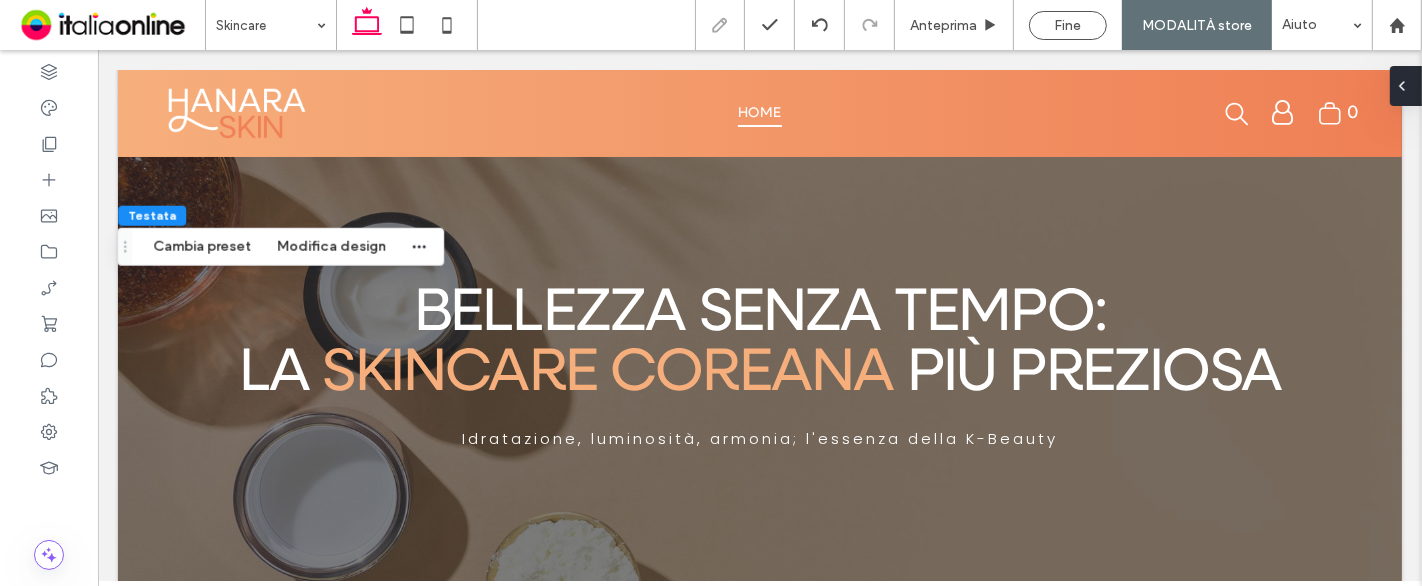 click at bounding box center (1402, 86) 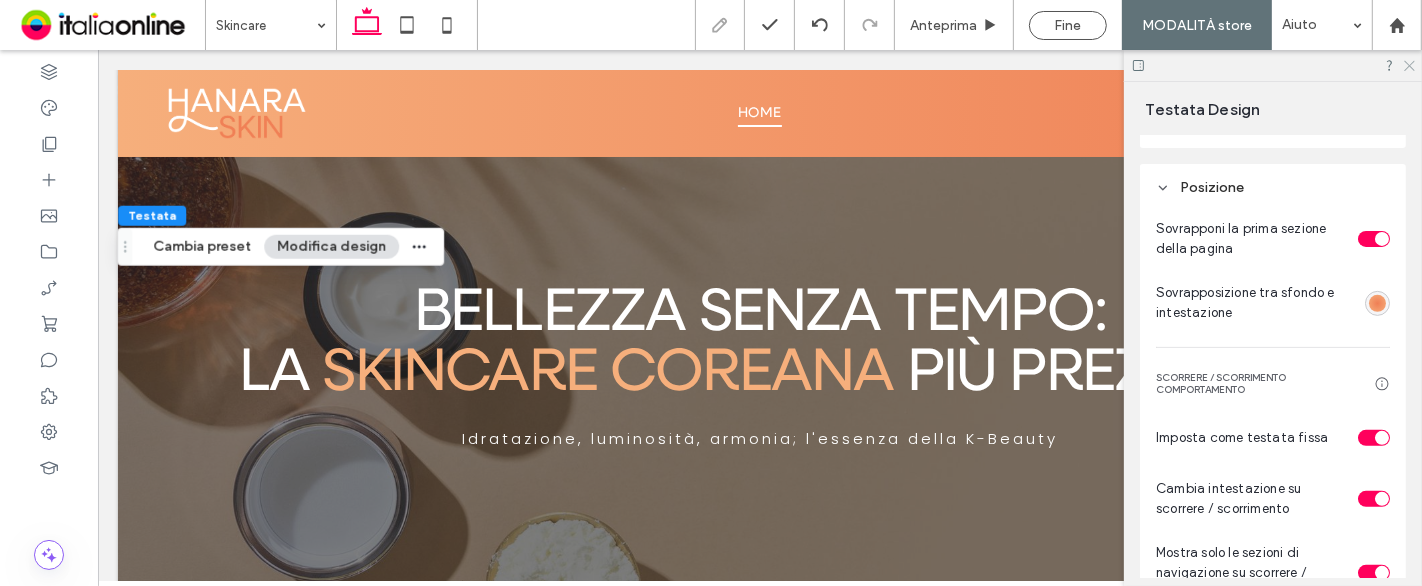 click 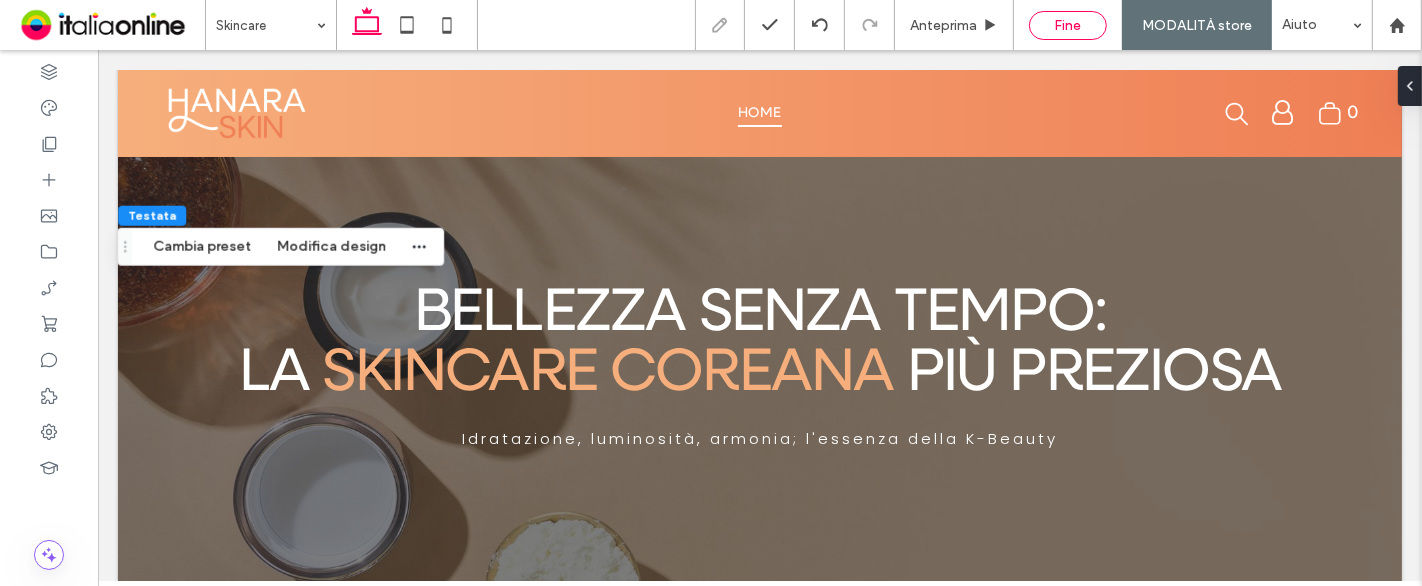 click on "Fine" at bounding box center [1068, 25] 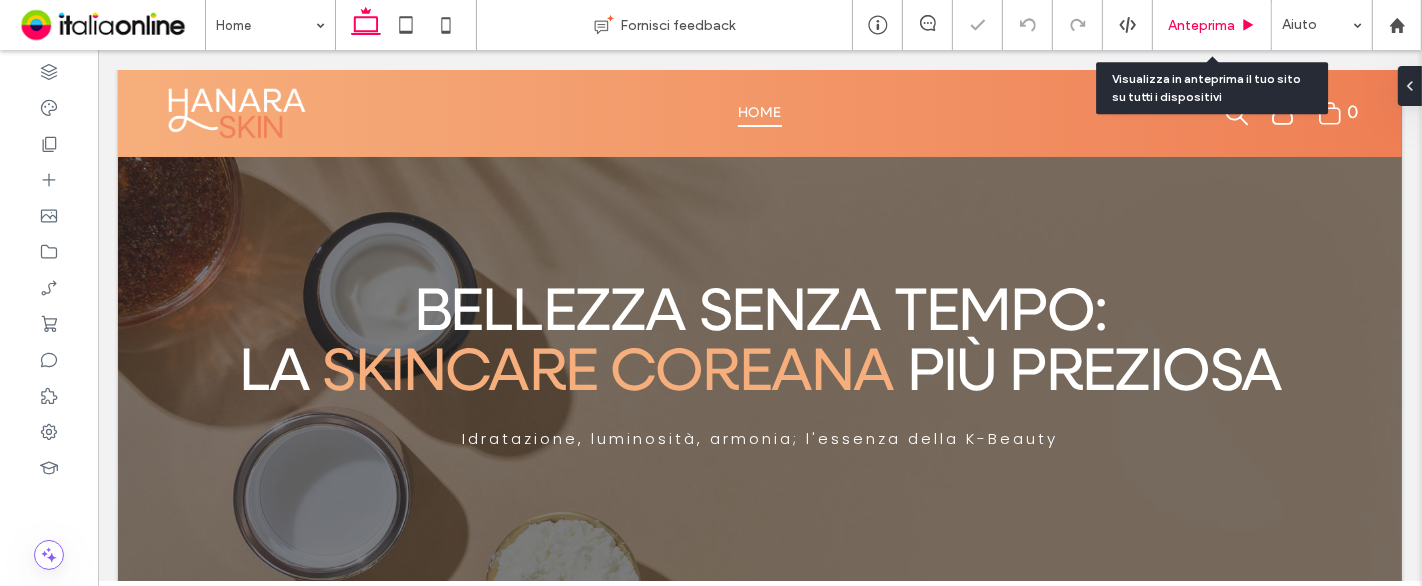 click on "Anteprima" at bounding box center [1212, 25] 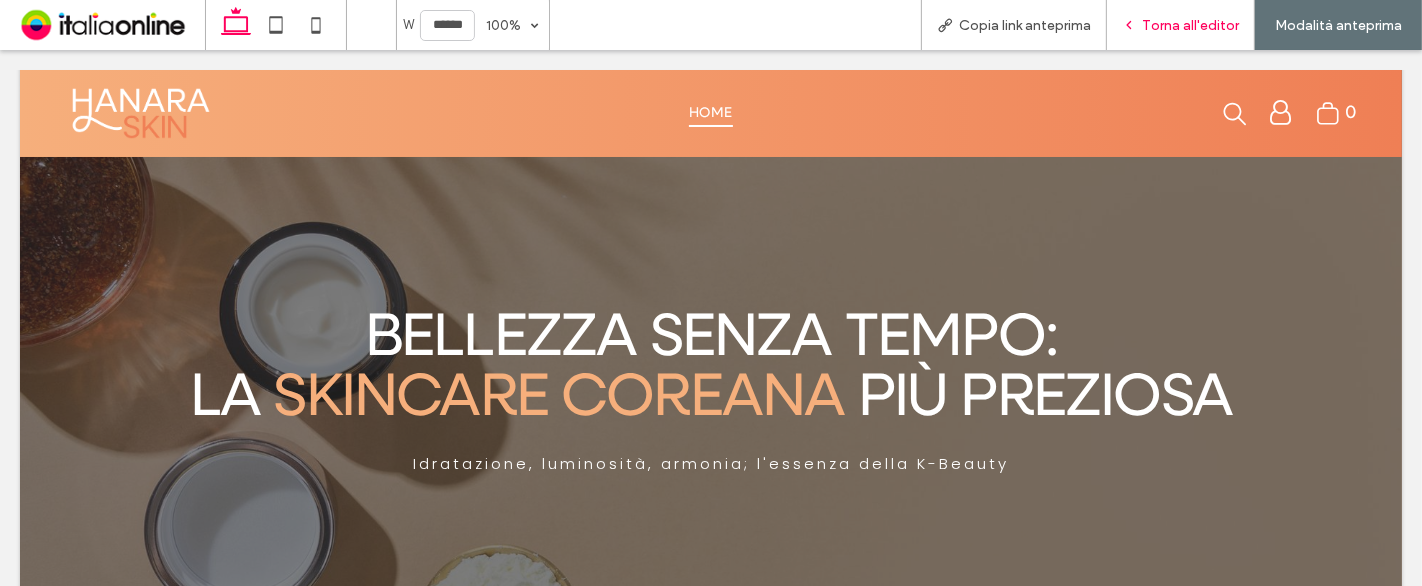 click on "Torna all'editor" at bounding box center [1190, 25] 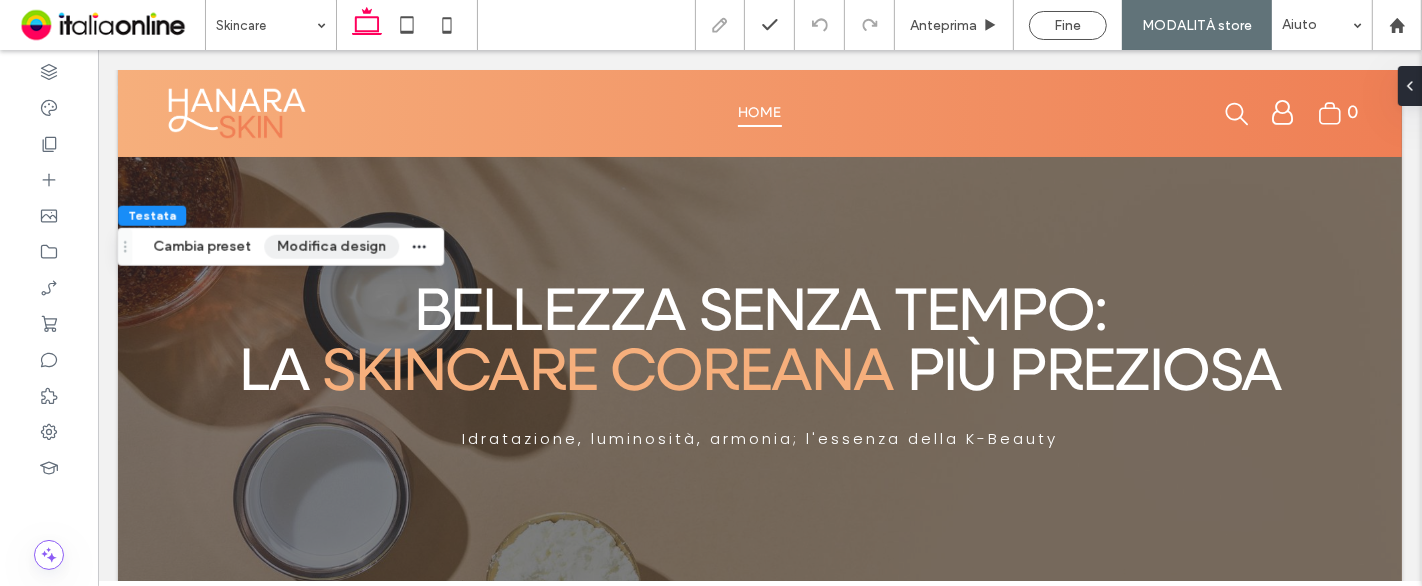 click on "Modifica design" at bounding box center (331, 247) 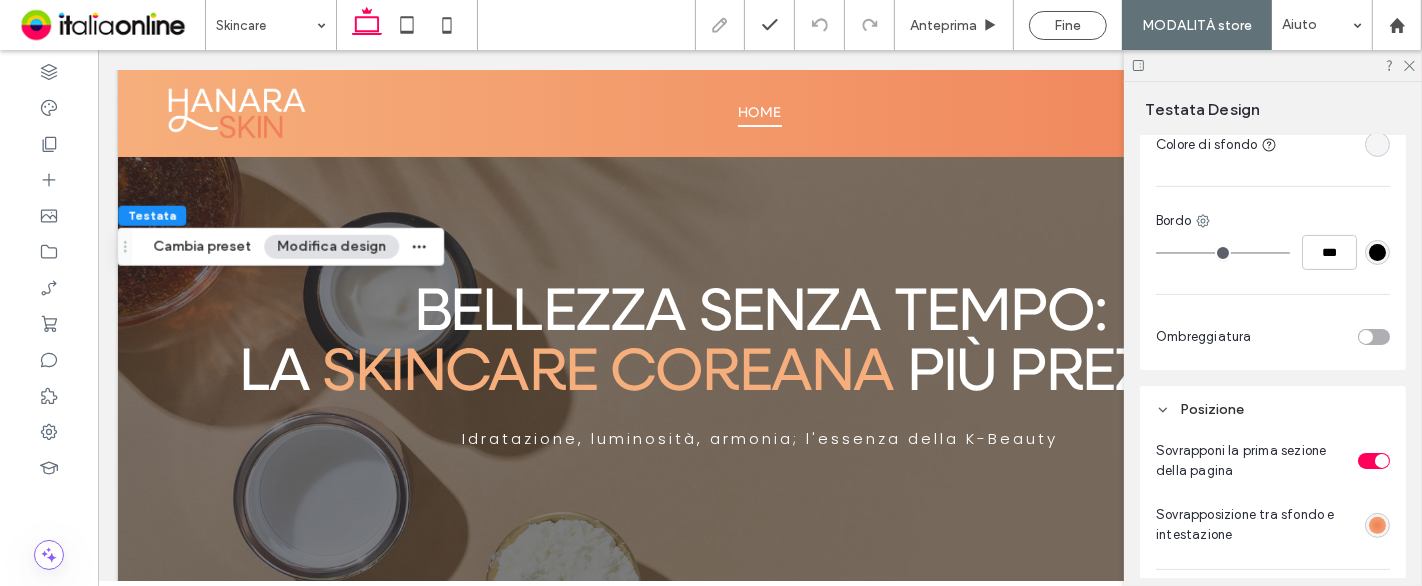 scroll, scrollTop: 555, scrollLeft: 0, axis: vertical 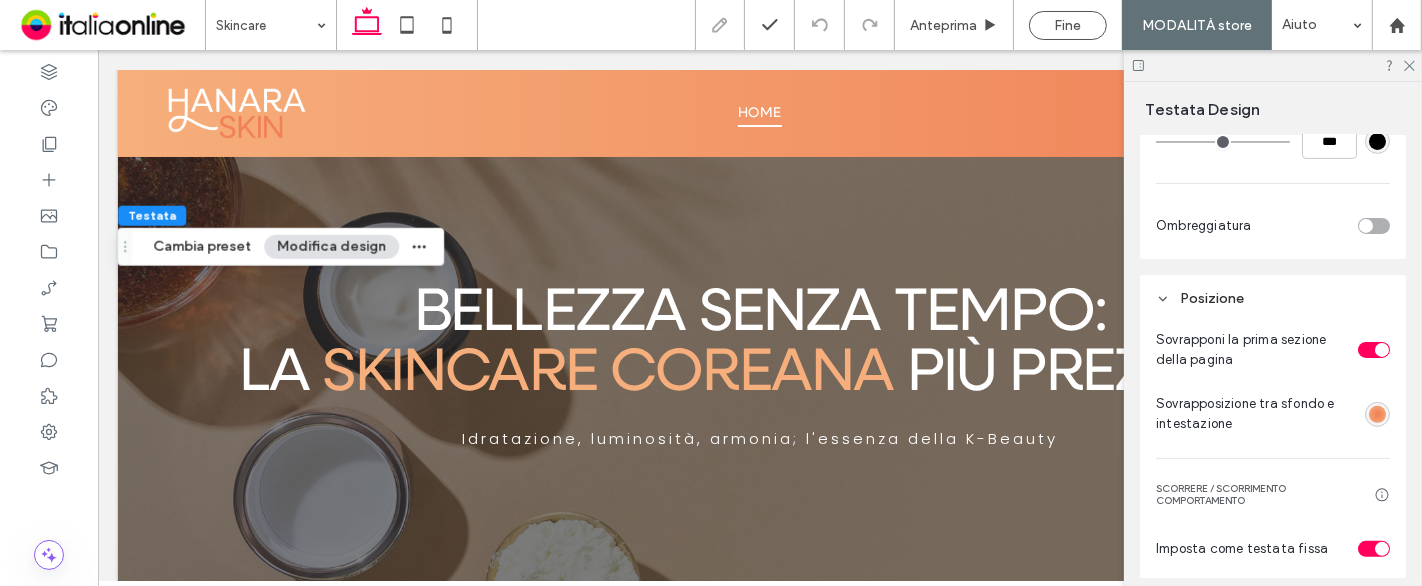 drag, startPoint x: 1376, startPoint y: 418, endPoint x: 1365, endPoint y: 406, distance: 16.27882 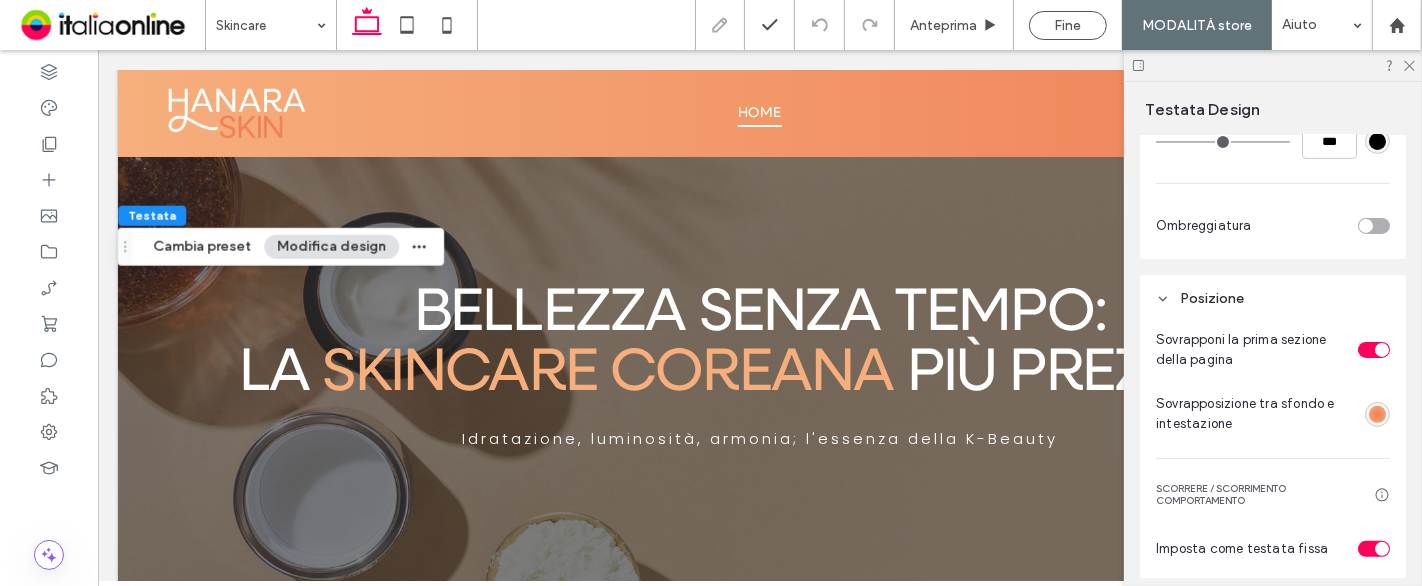 click at bounding box center [1377, 414] 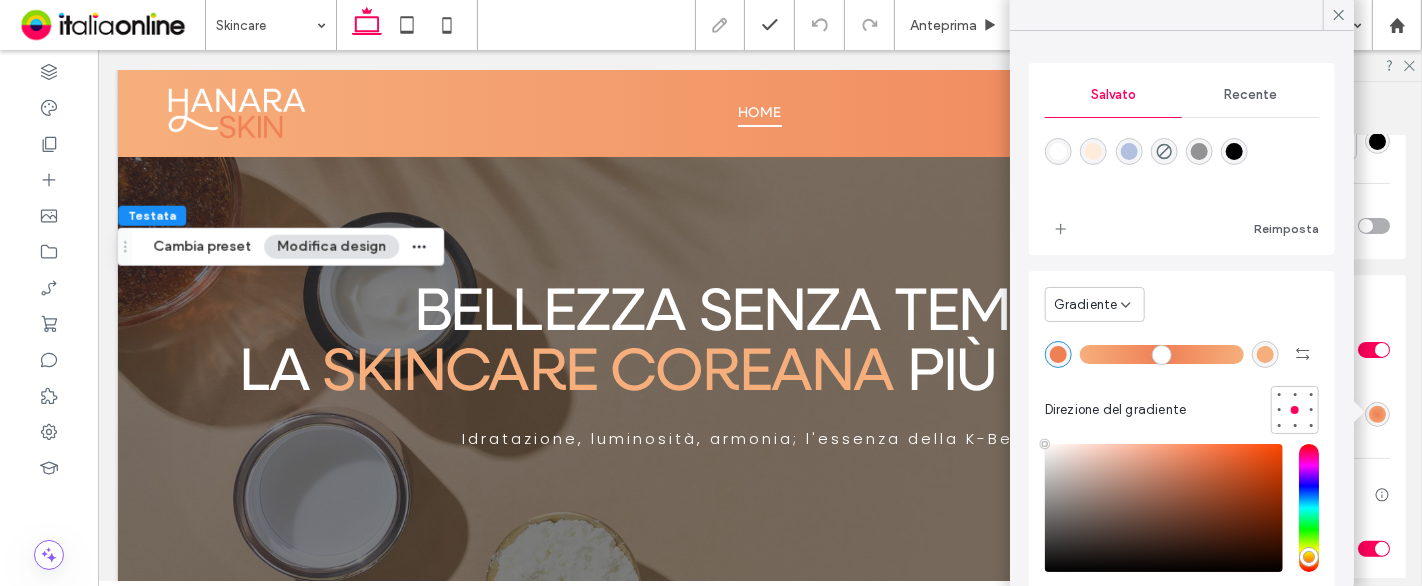 type on "****" 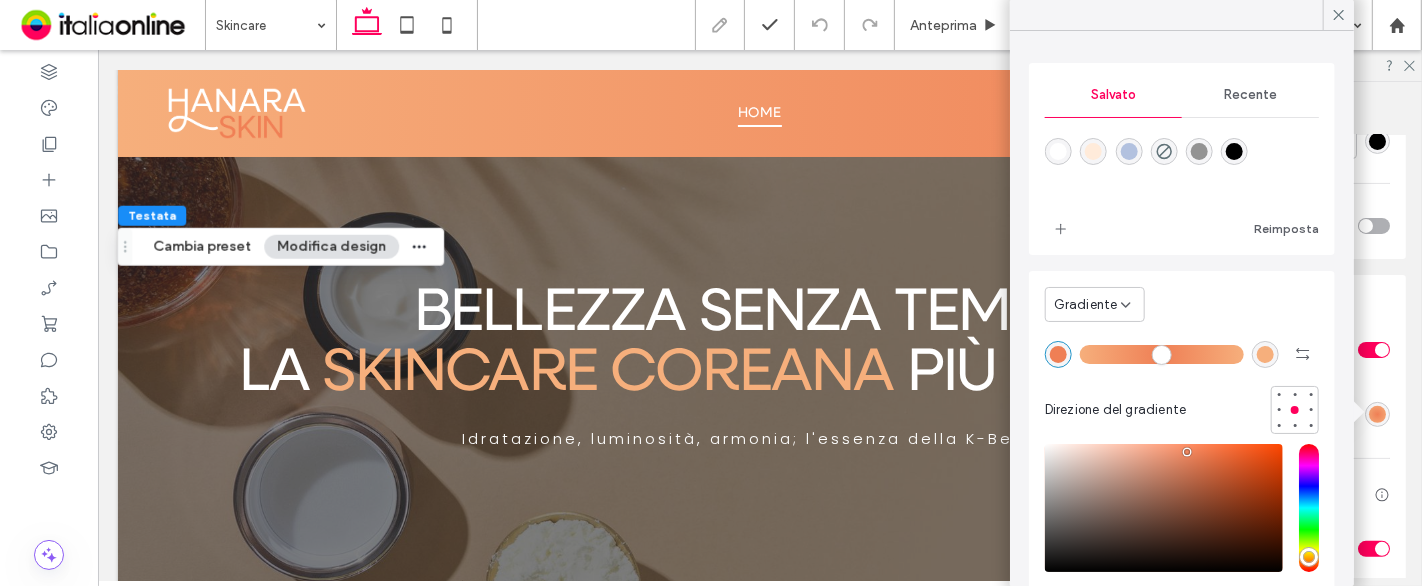 click on "Recente" at bounding box center (1250, 95) 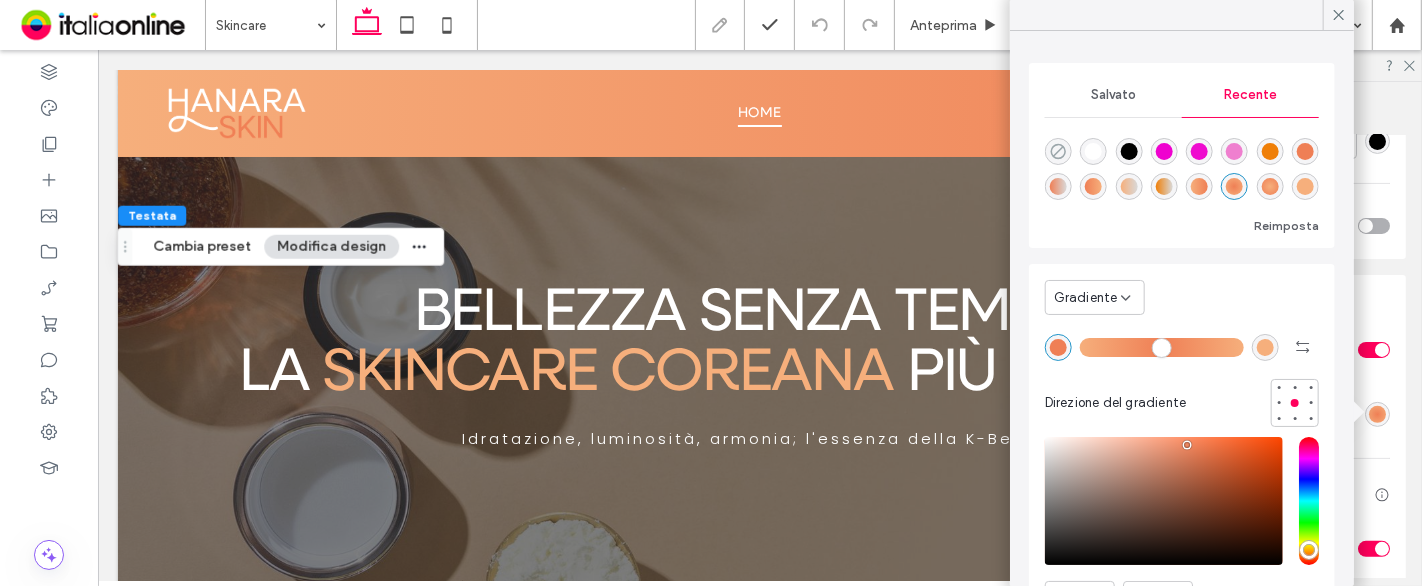 click 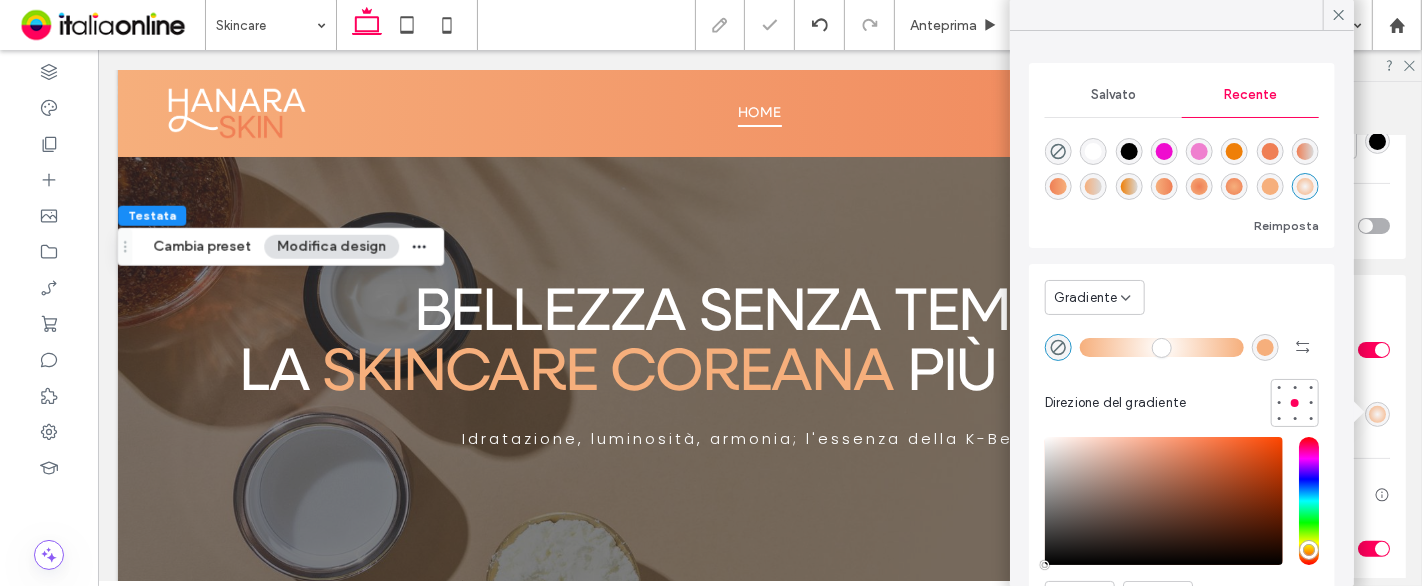 click on "Gradiente" at bounding box center (1086, 298) 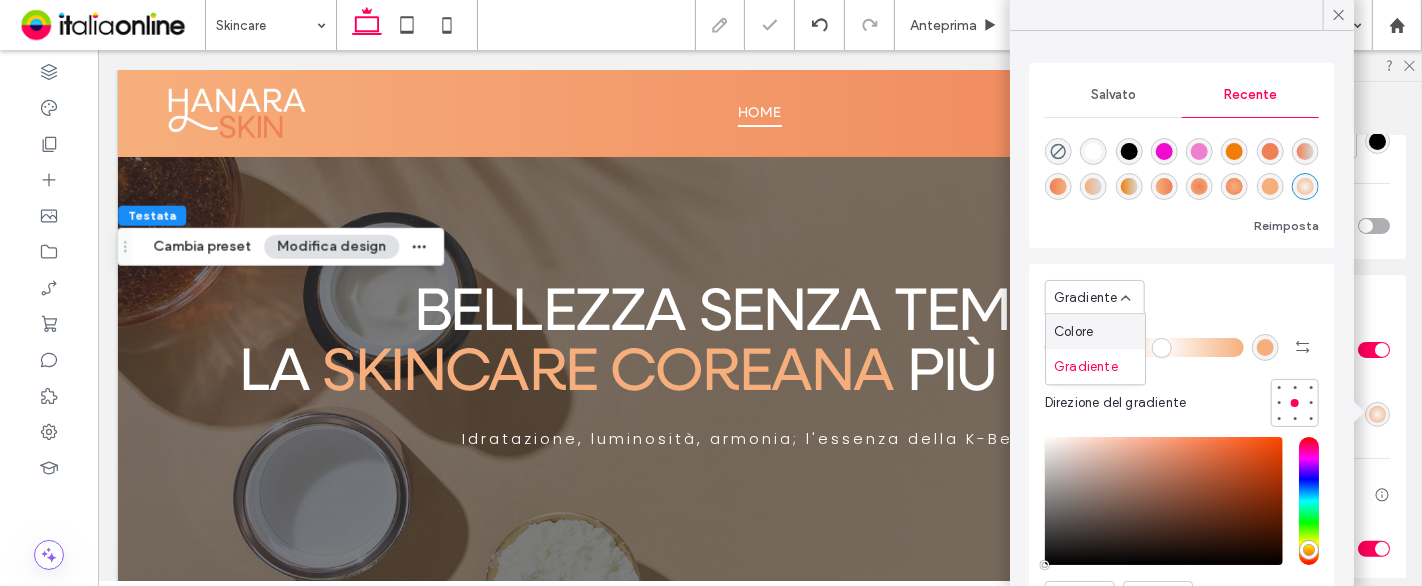 click on "Colore" at bounding box center [1095, 331] 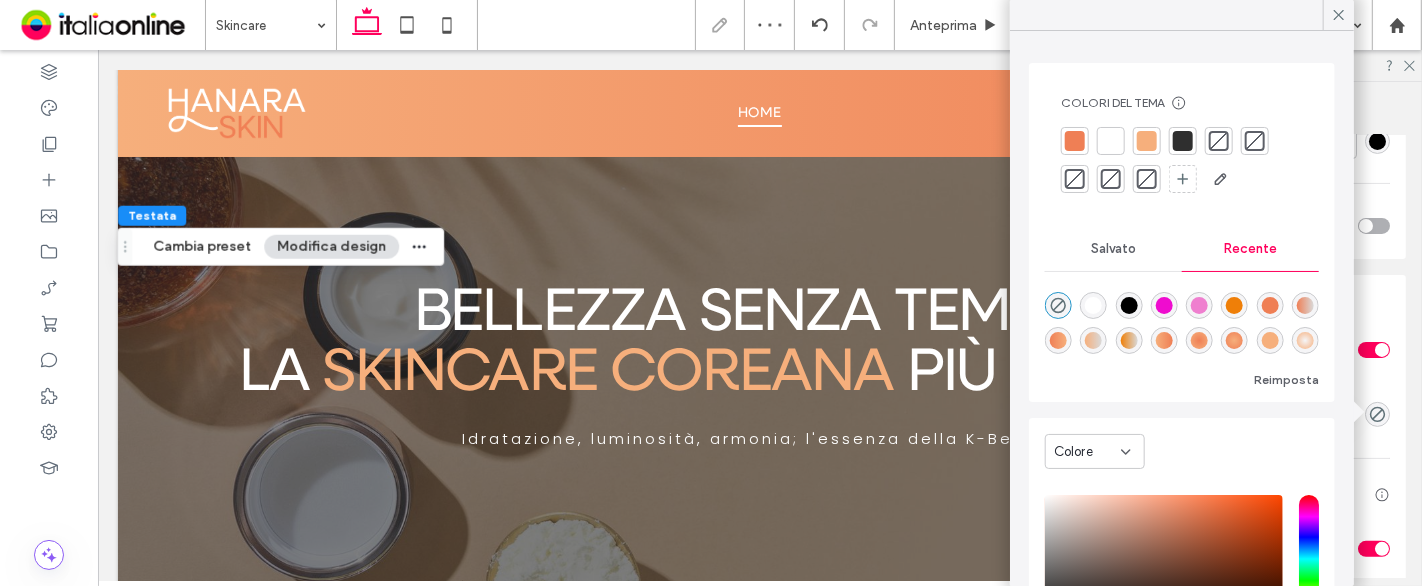click at bounding box center [1219, 141] 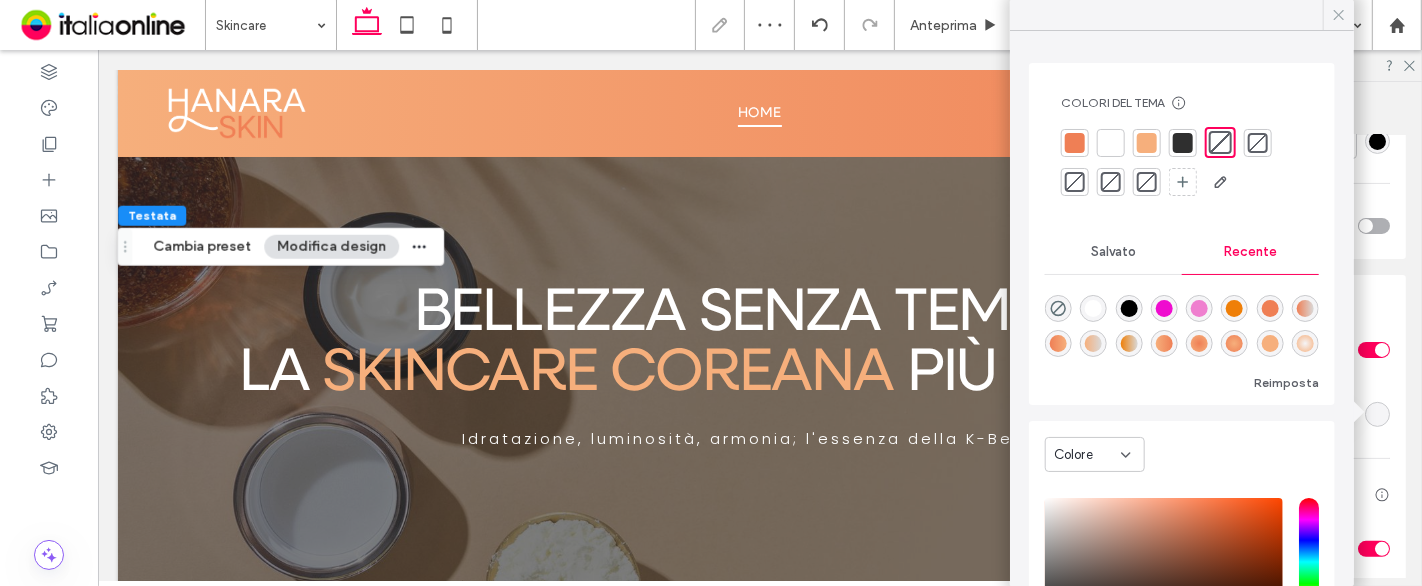 click 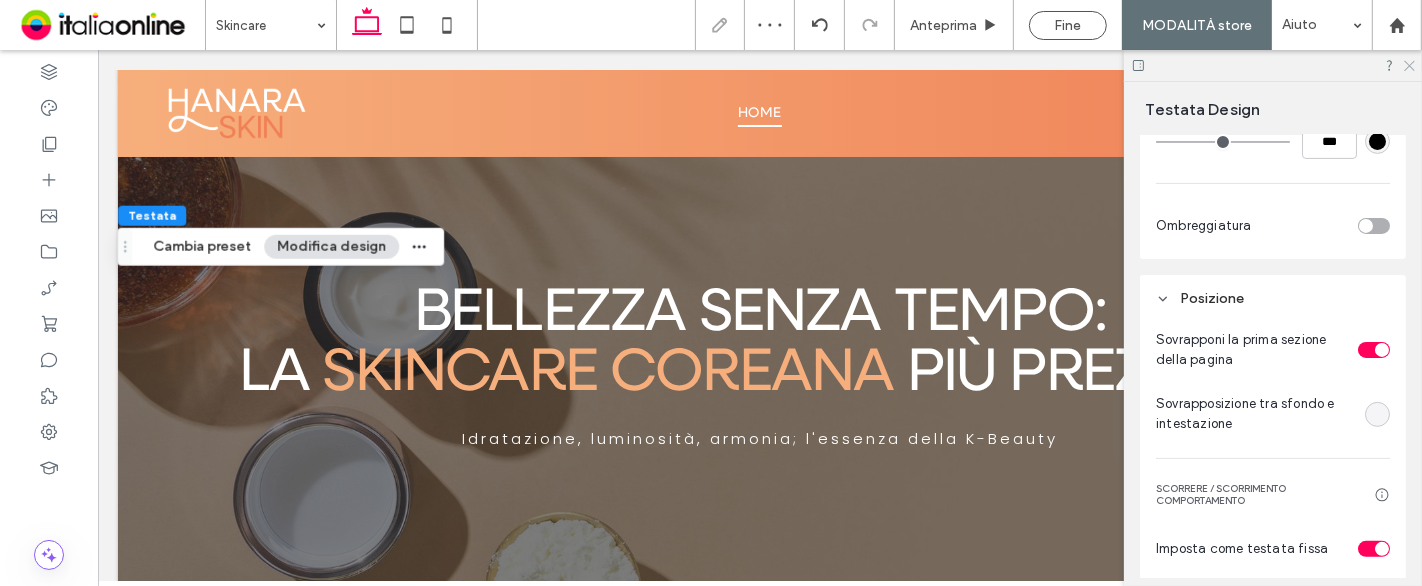 click 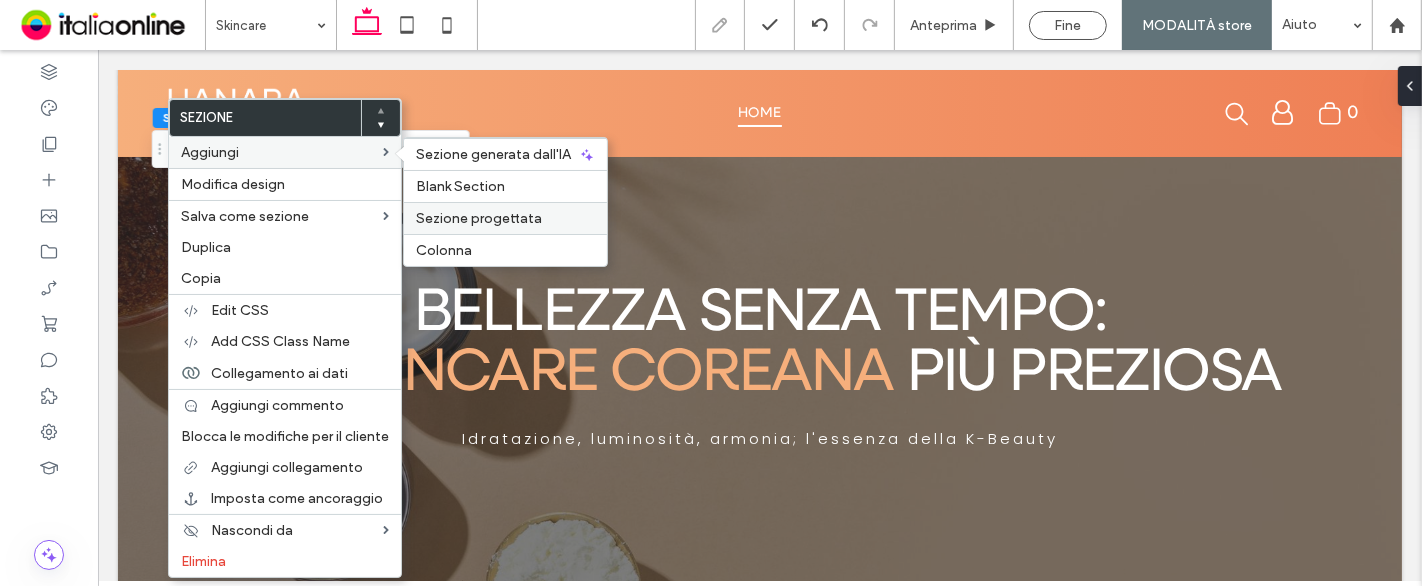 click on "Sezione progettata" at bounding box center [479, 218] 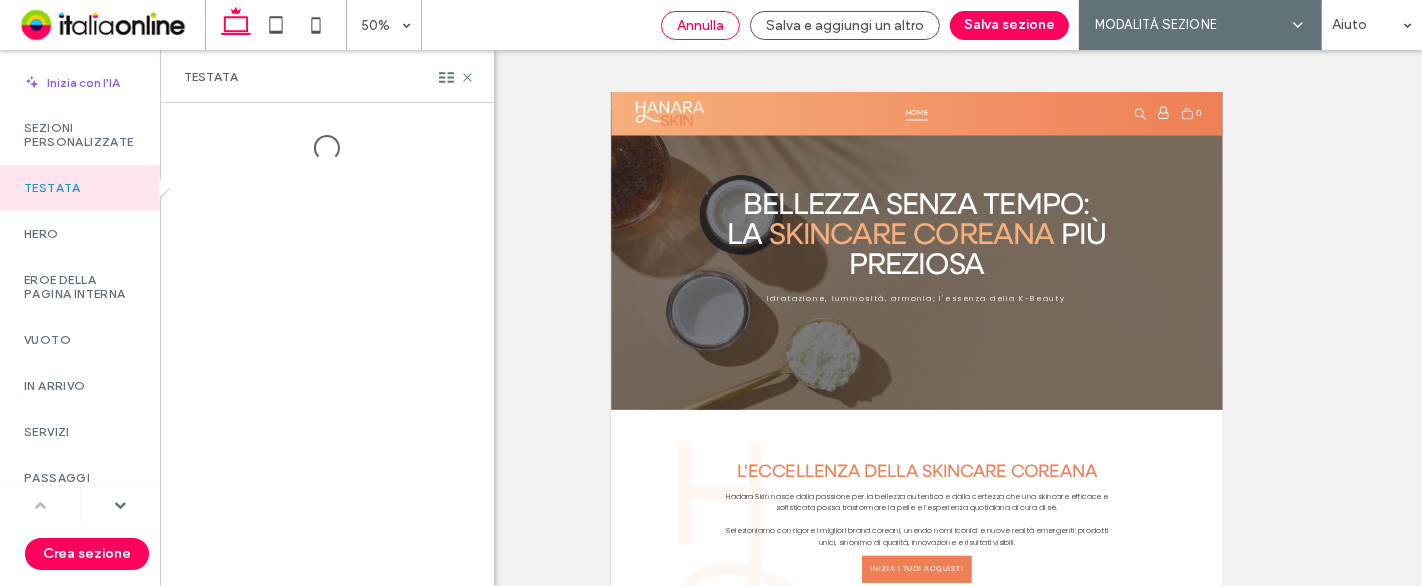 click on "Annulla" at bounding box center (700, 25) 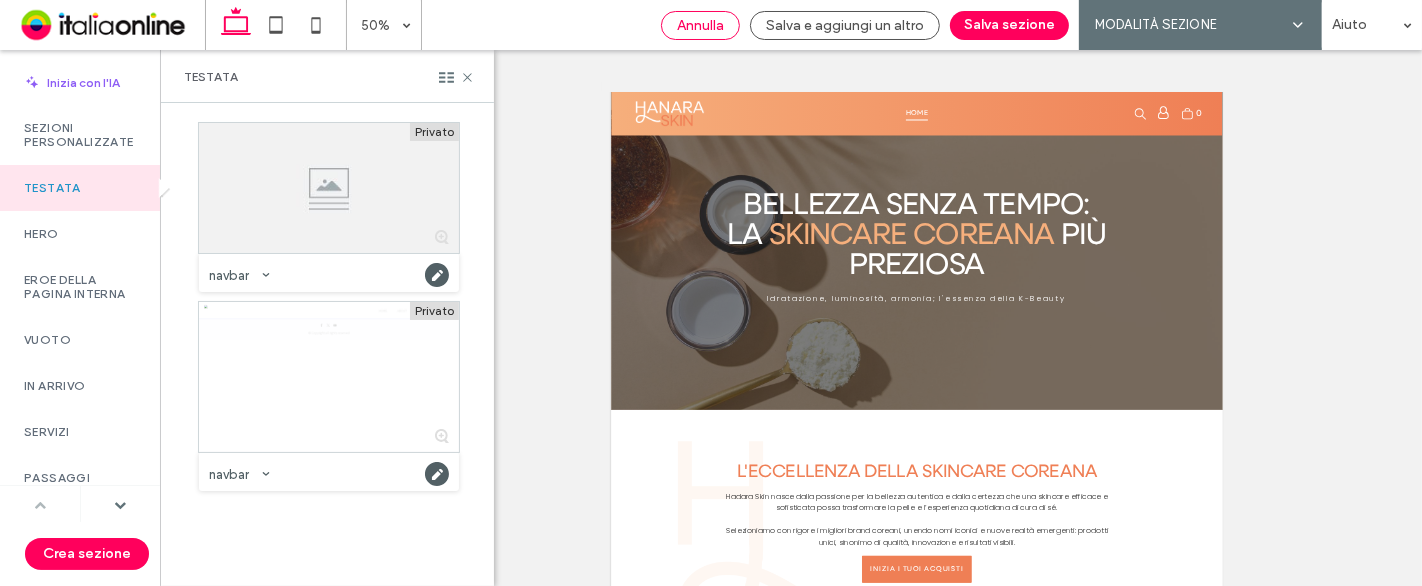 click on "Annulla" at bounding box center (700, 25) 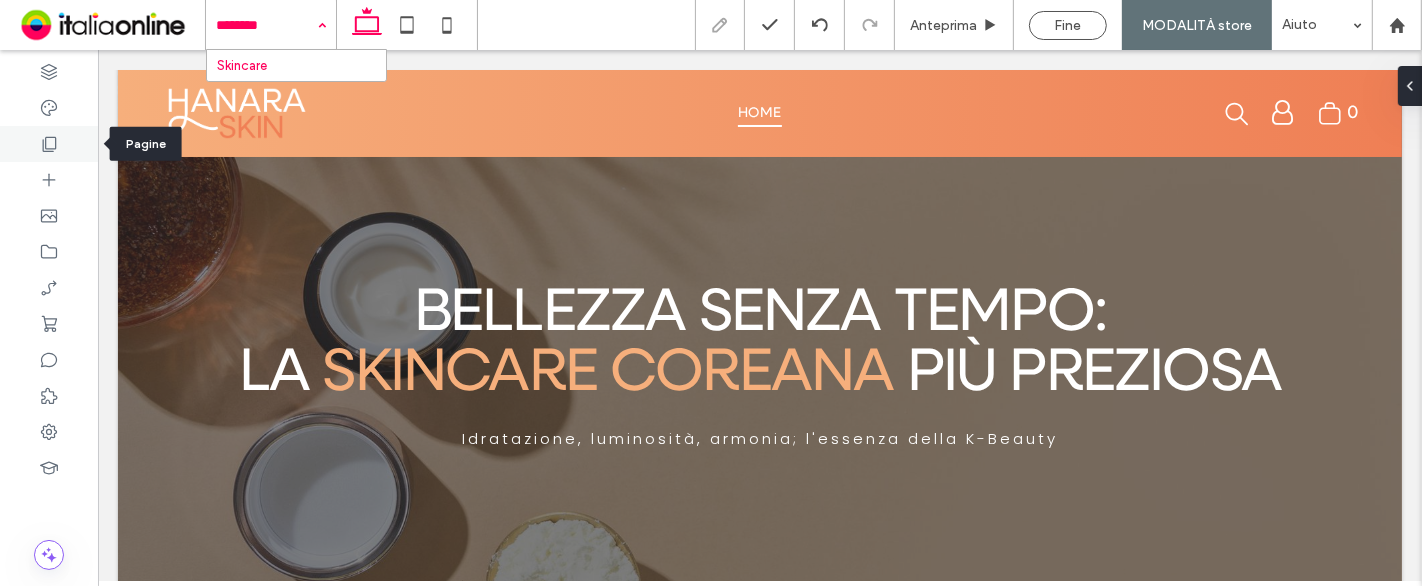 click 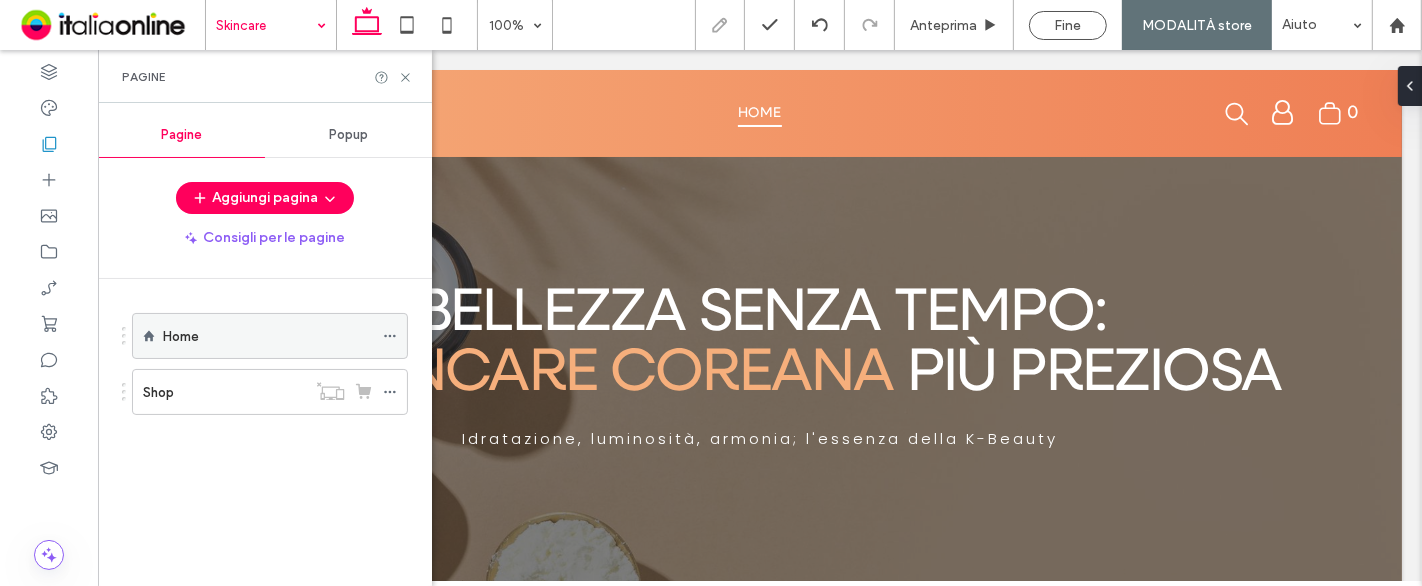 click on "Home" at bounding box center [268, 336] 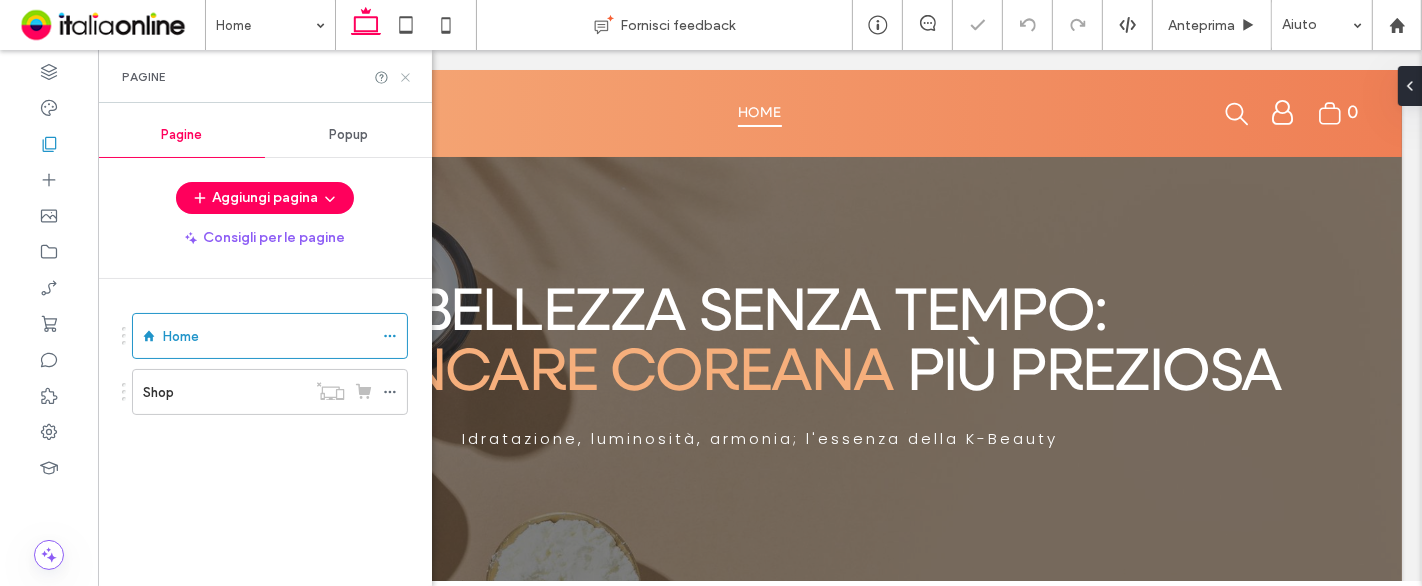 click 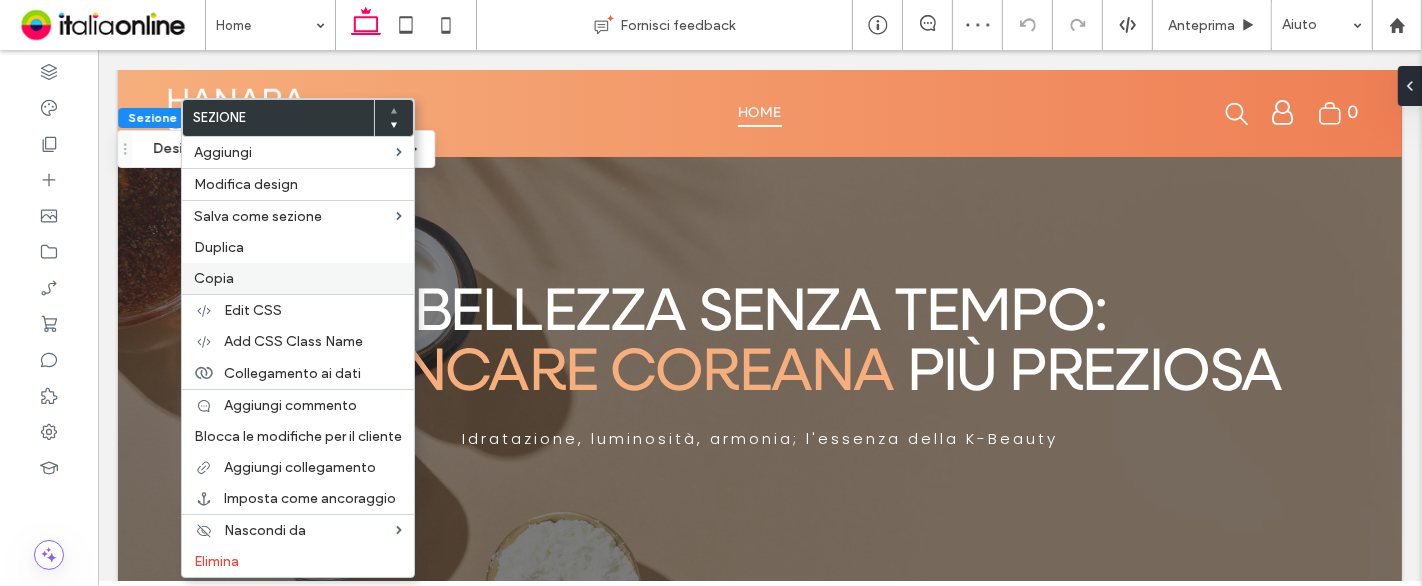 click on "Copia" at bounding box center [214, 278] 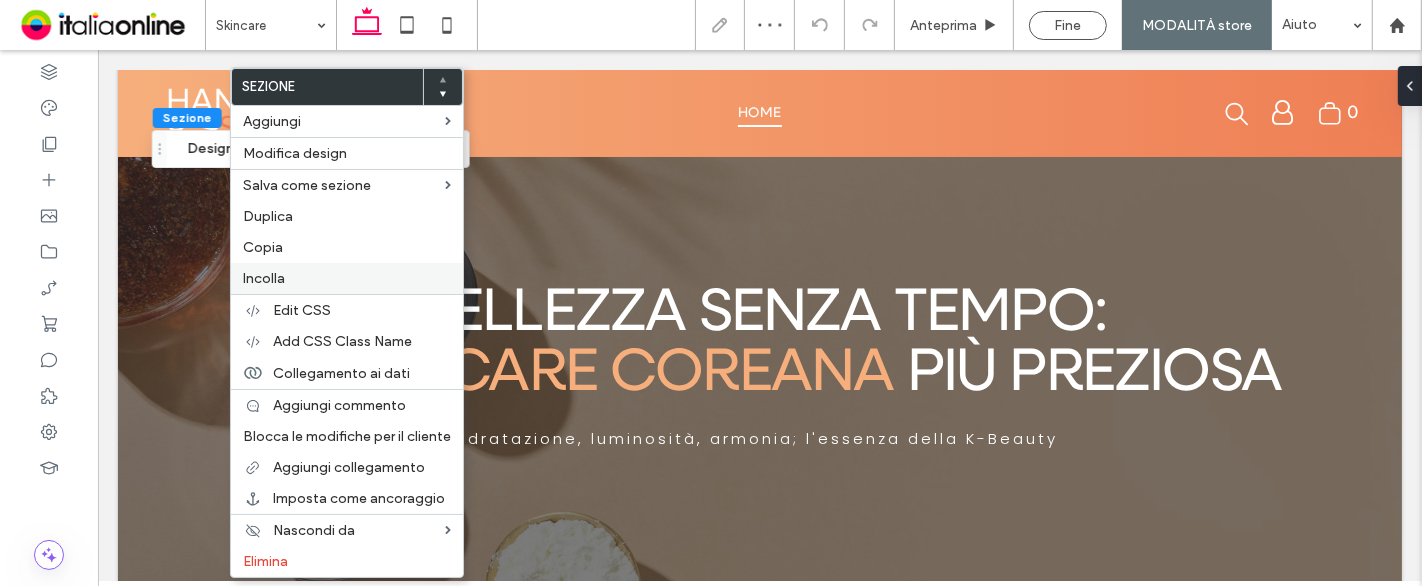 click on "Incolla" at bounding box center [347, 278] 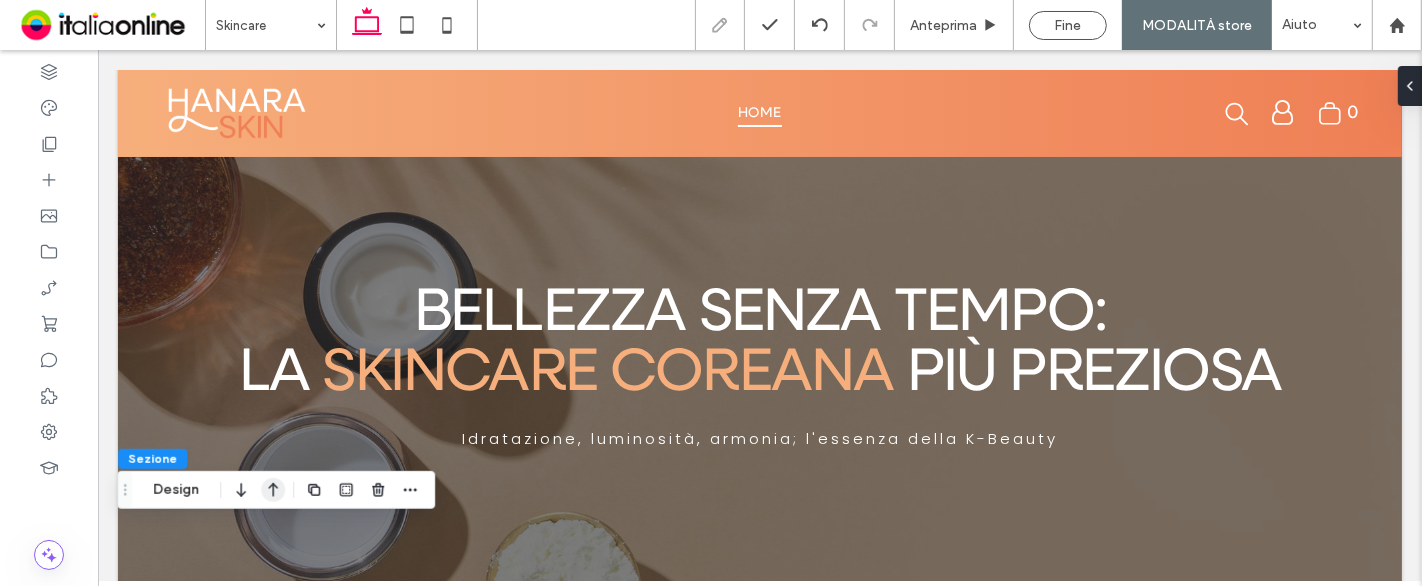 click 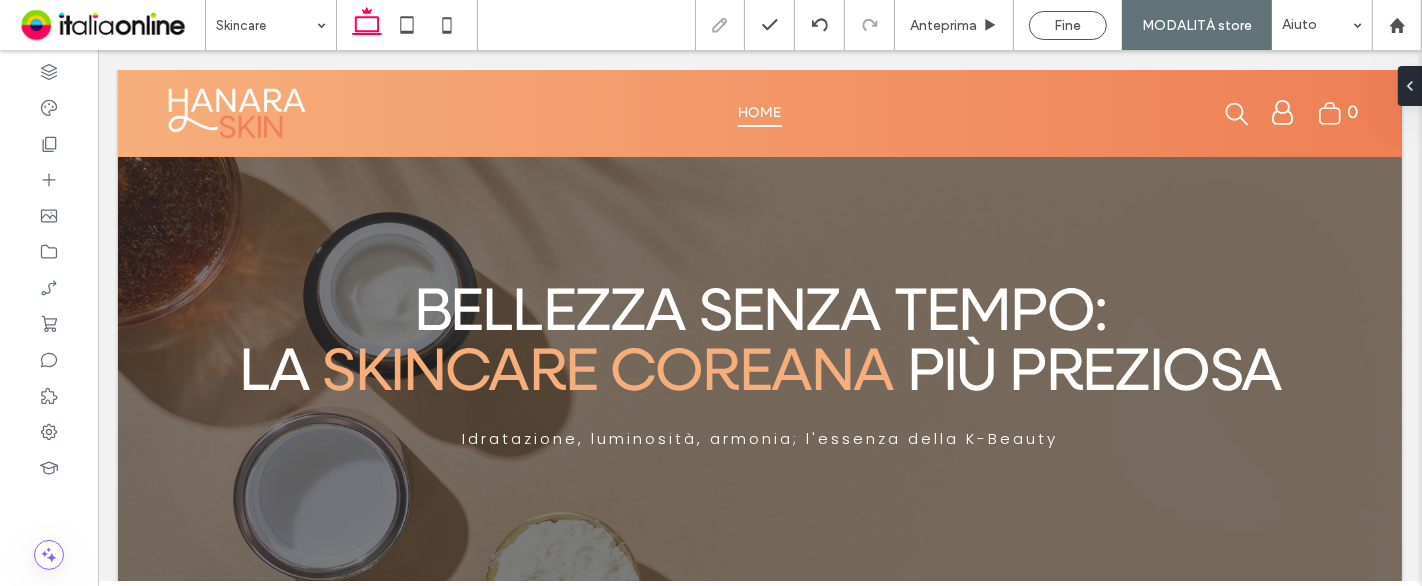 type on "***" 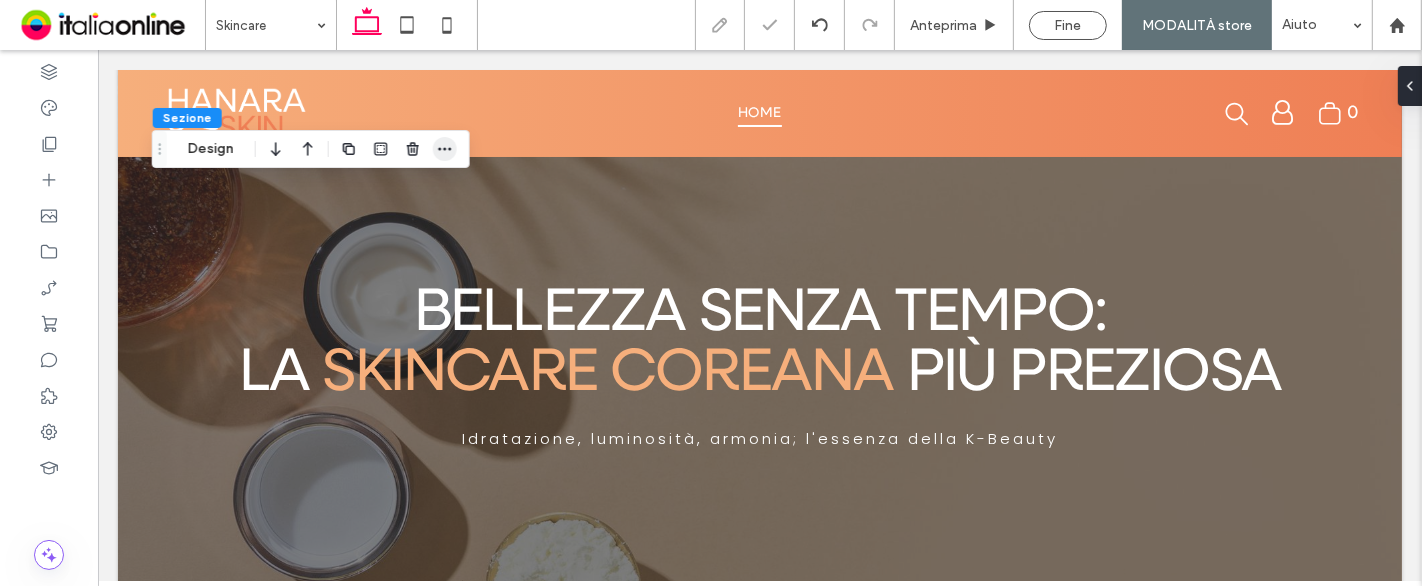 click 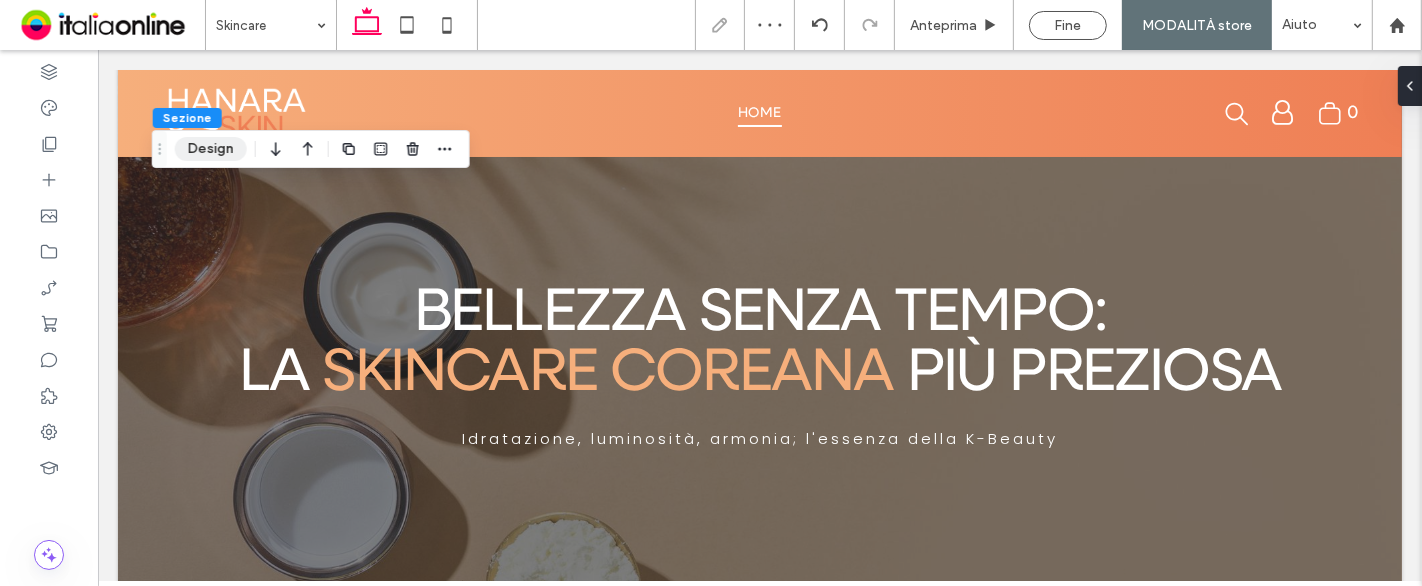 click on "Design" at bounding box center (211, 149) 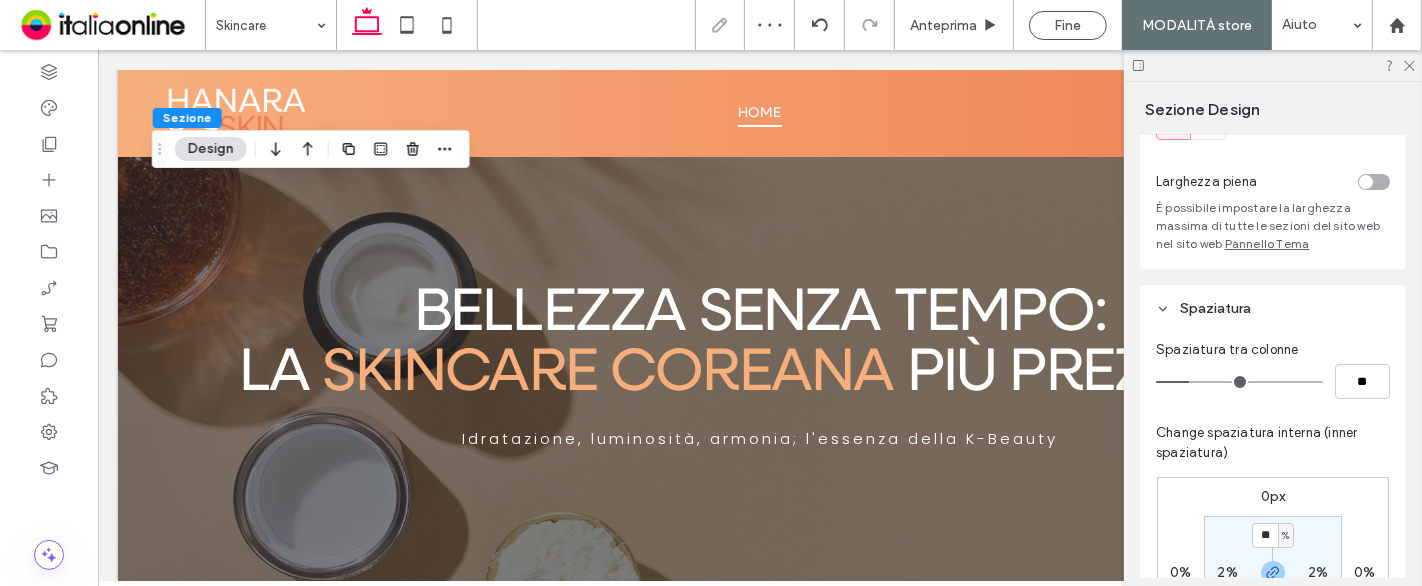 scroll, scrollTop: 333, scrollLeft: 0, axis: vertical 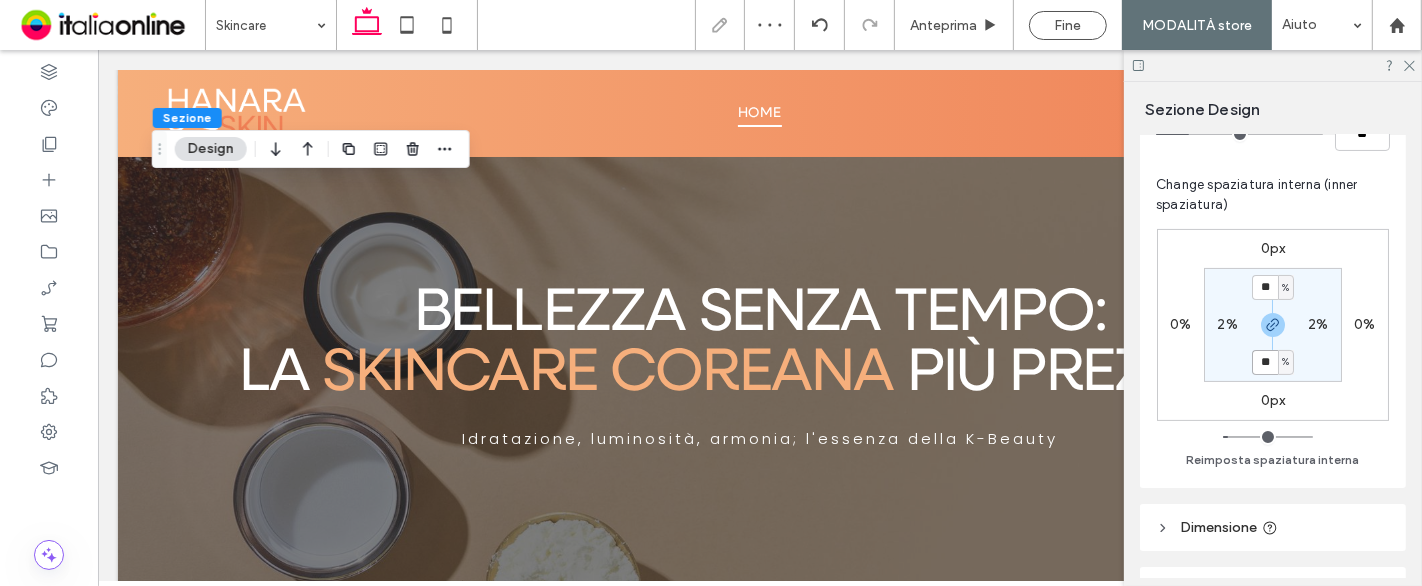 click on "**" at bounding box center (1265, 362) 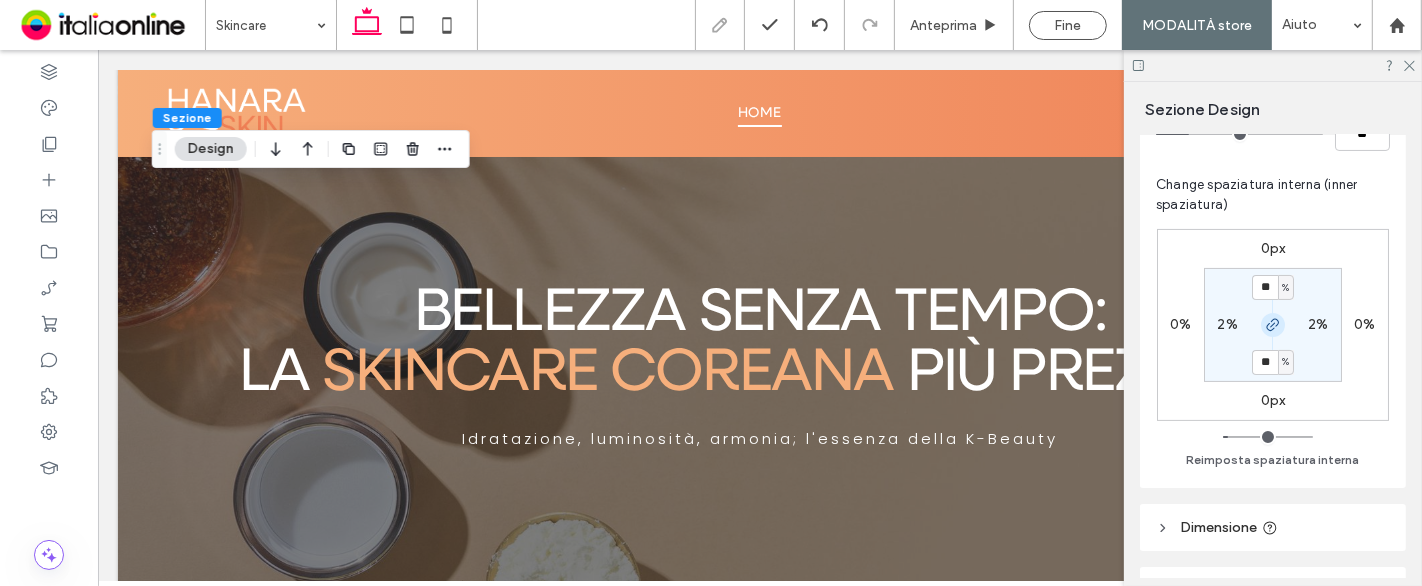click 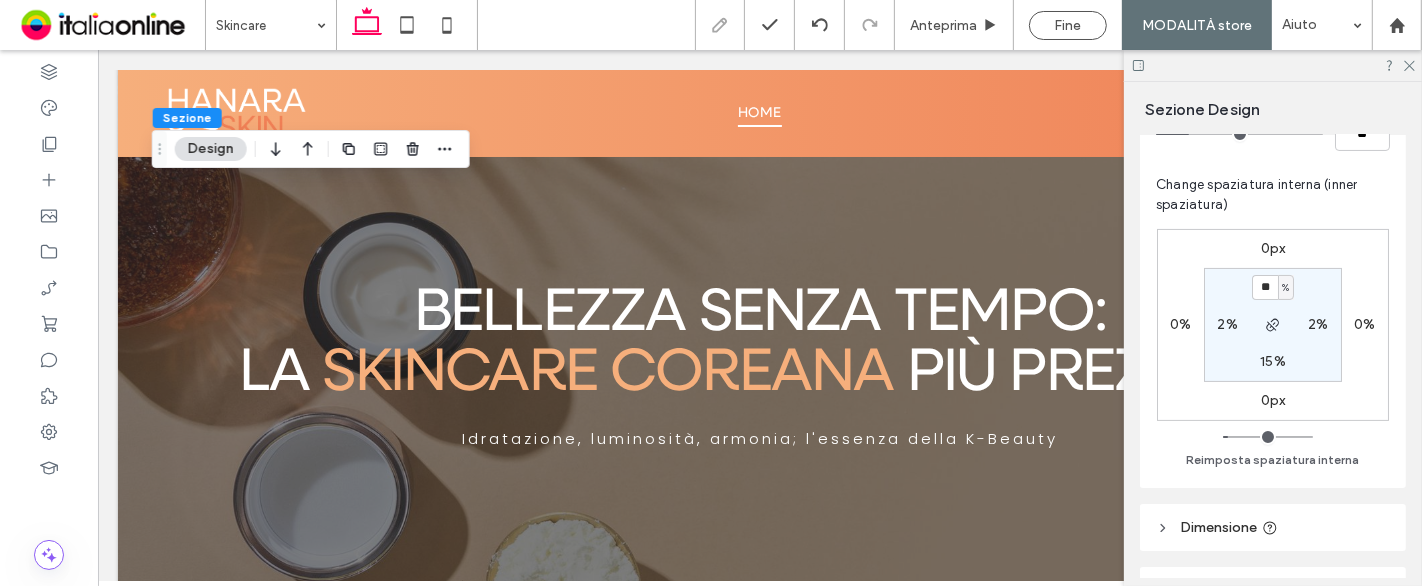 click on "15%" at bounding box center [1273, 361] 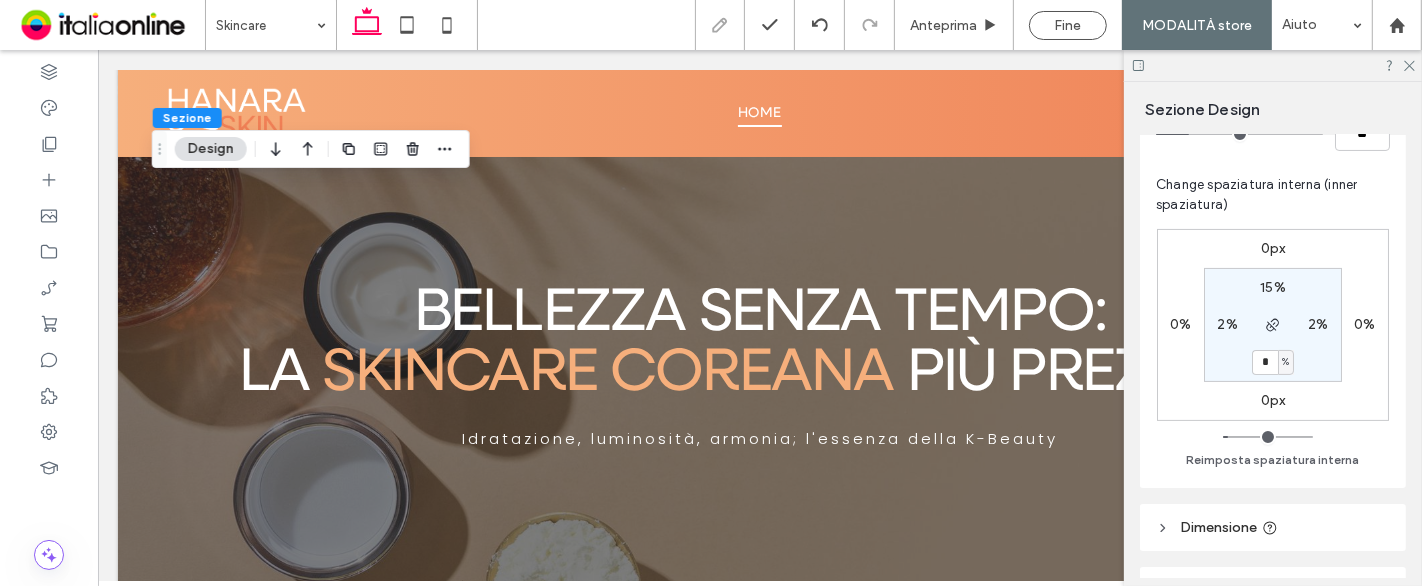 type on "*" 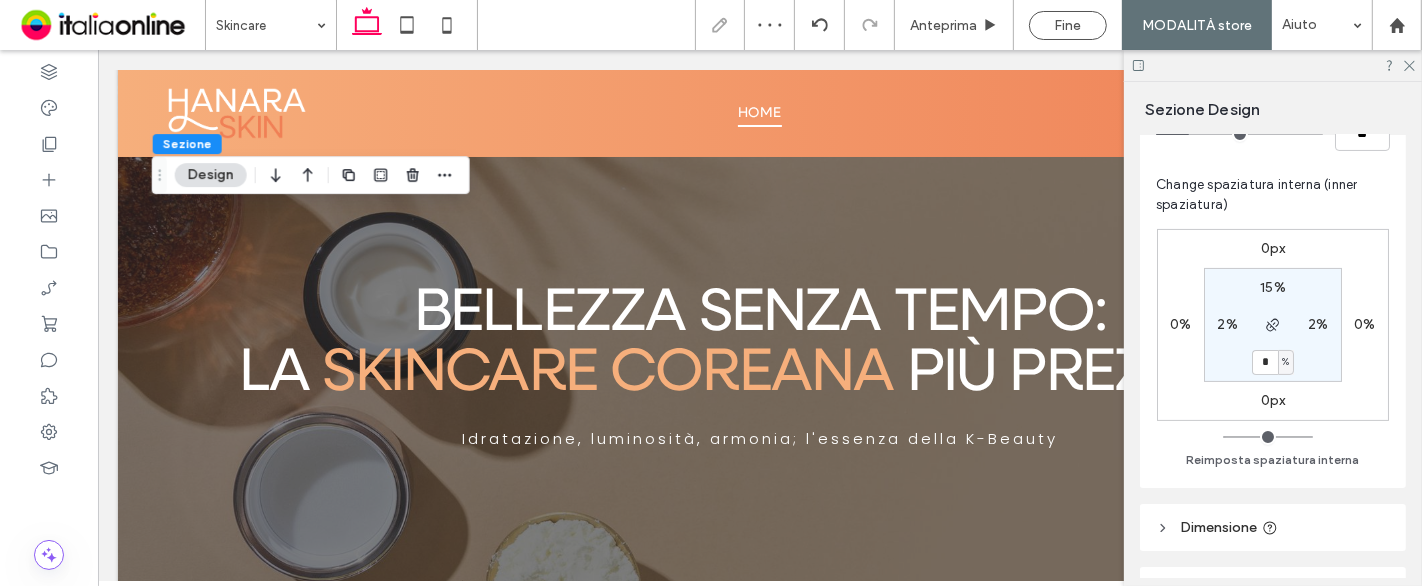 click on "15%" at bounding box center [1273, 287] 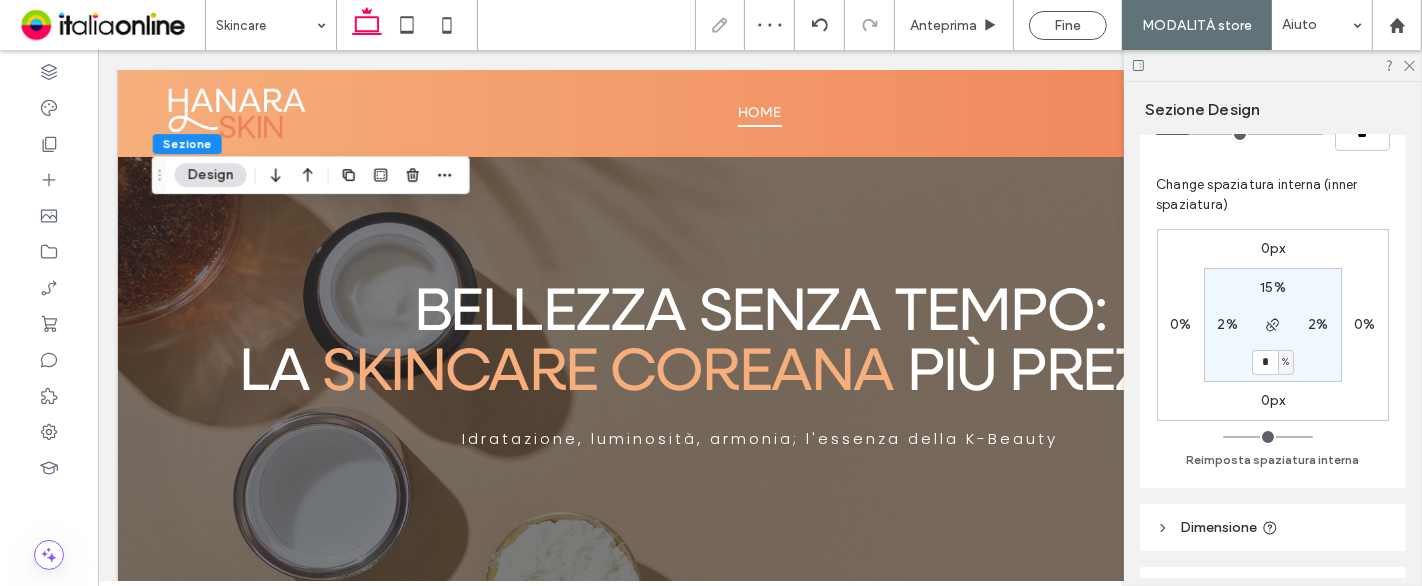 type on "**" 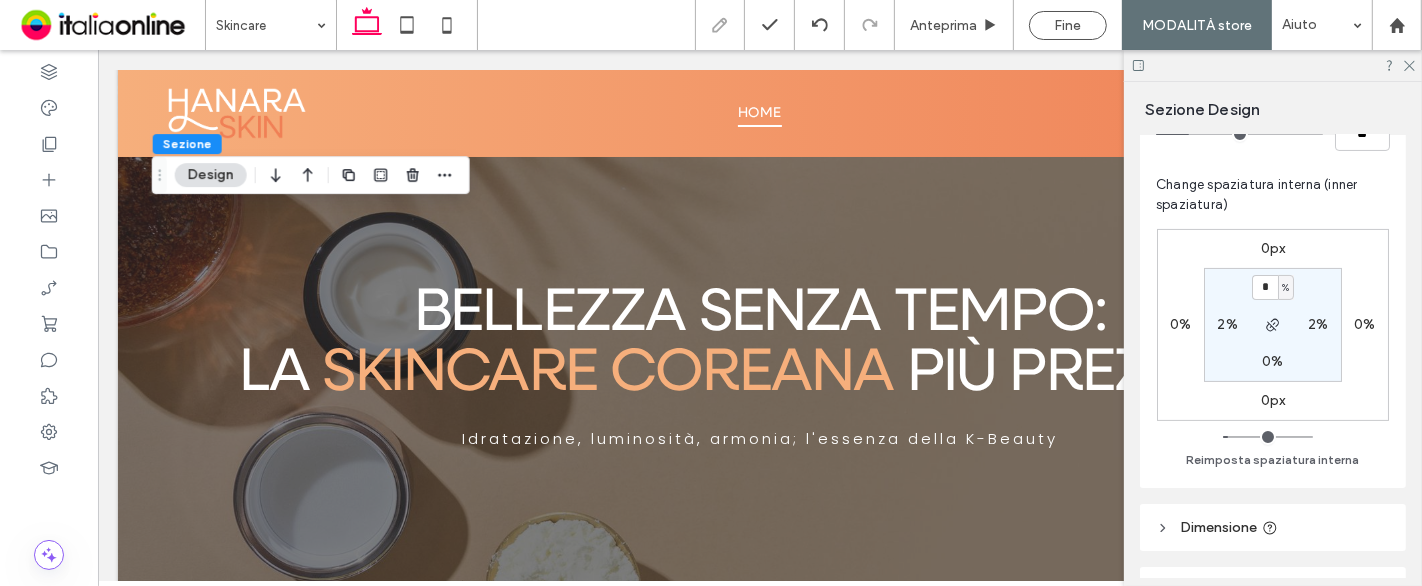 type on "*" 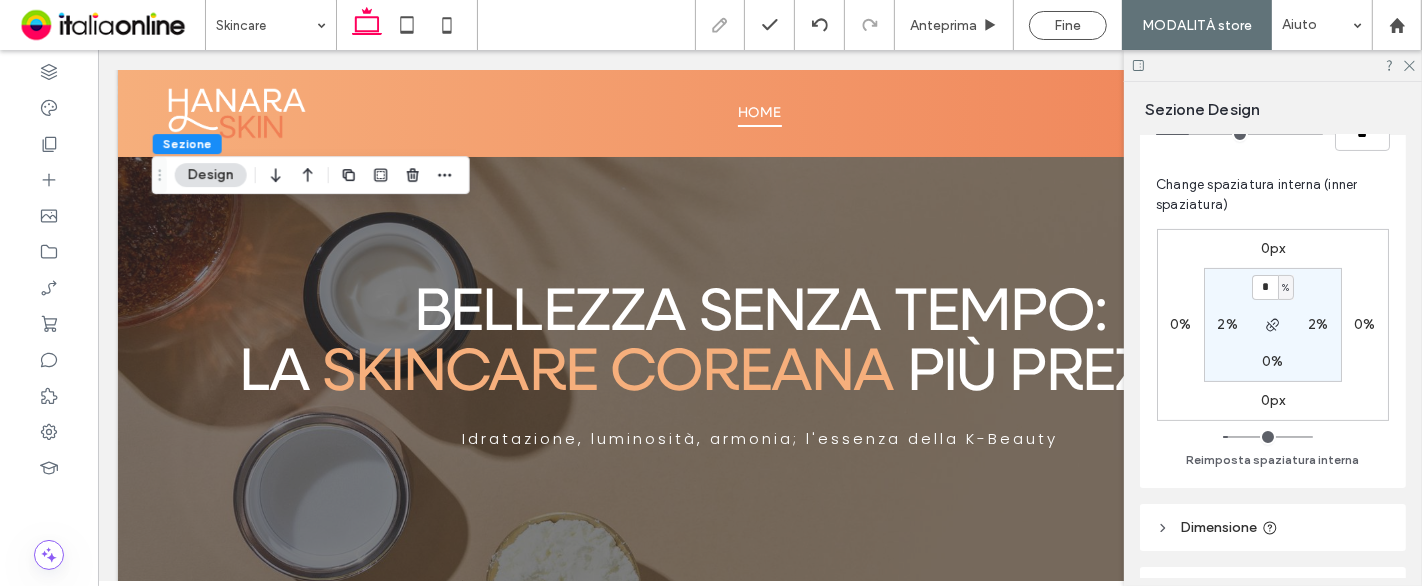 type on "*" 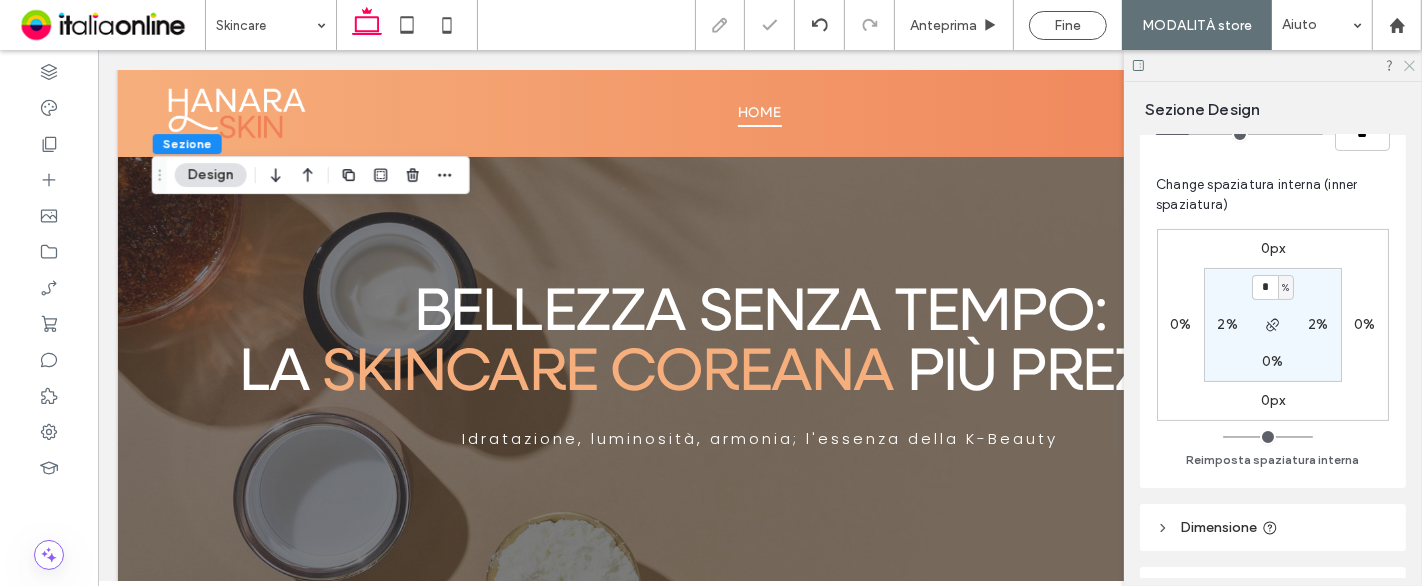 click 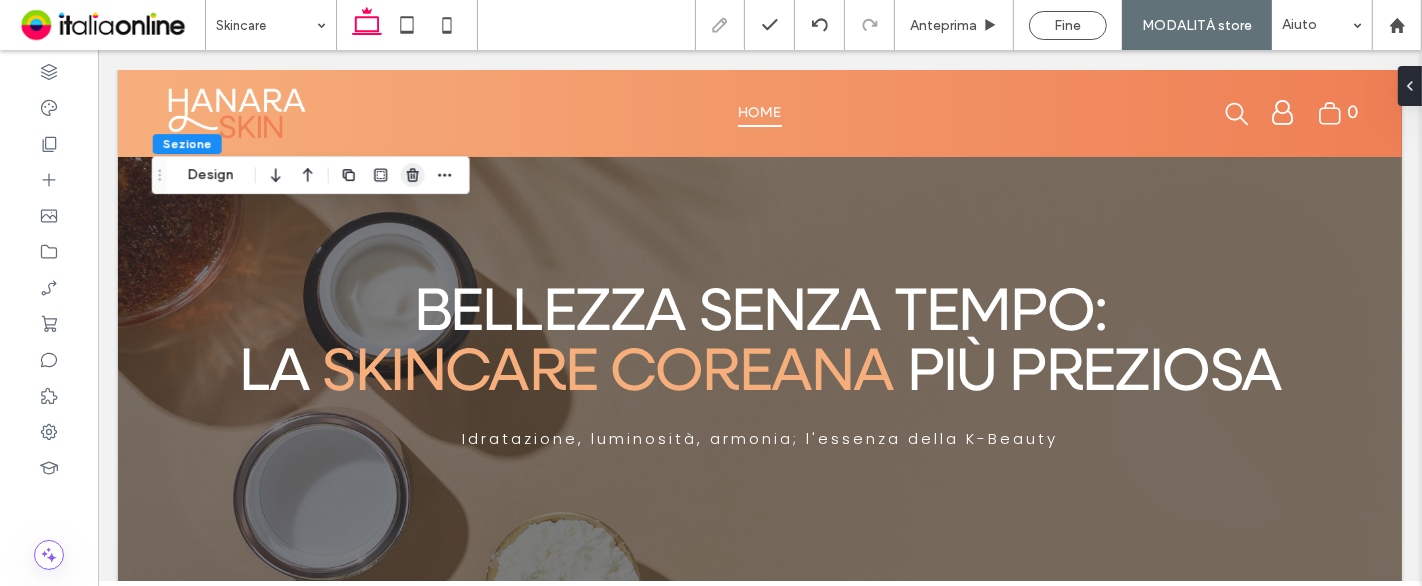 click 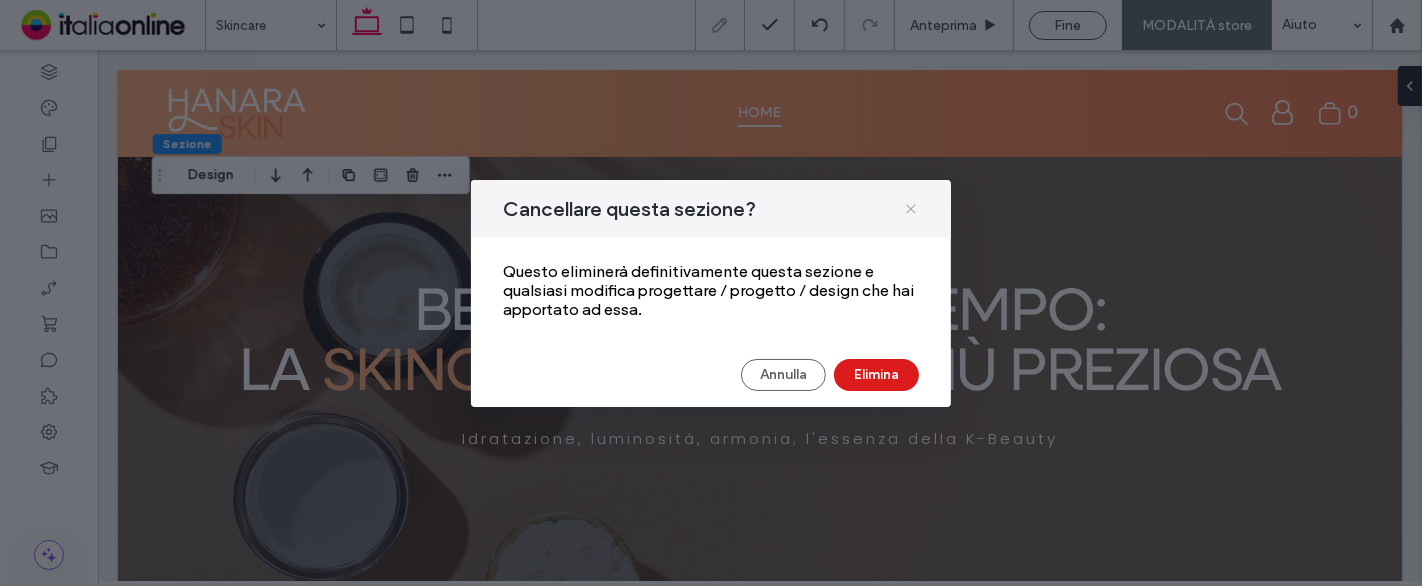 click 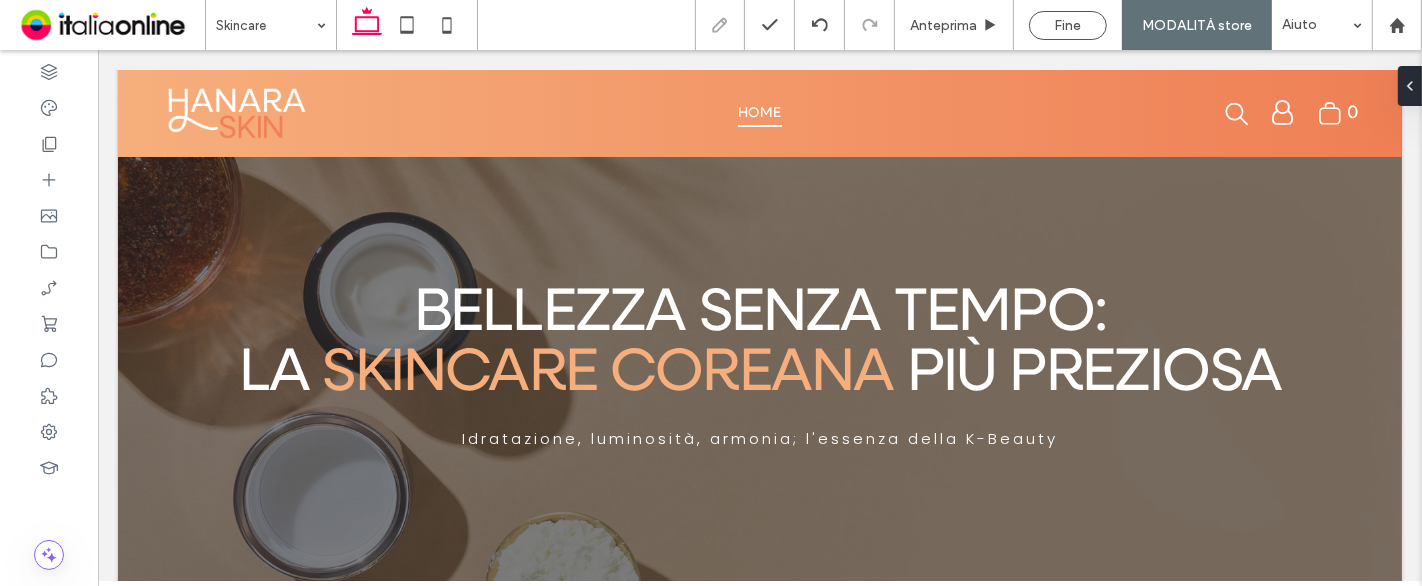 type on "***" 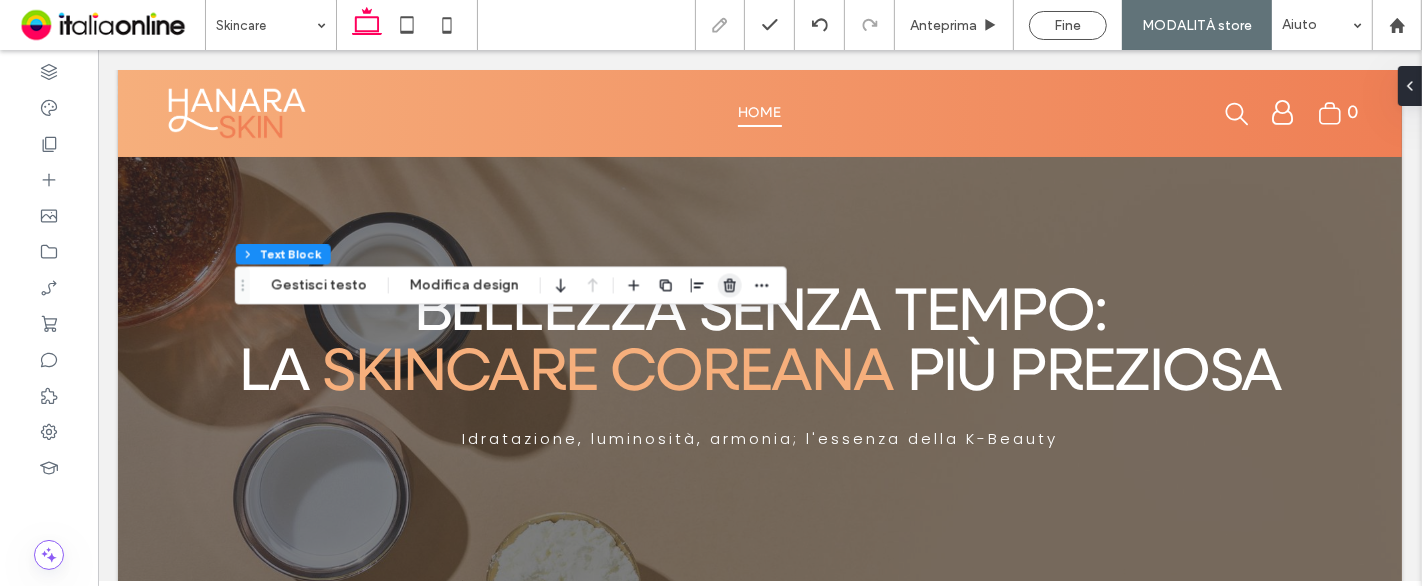 click 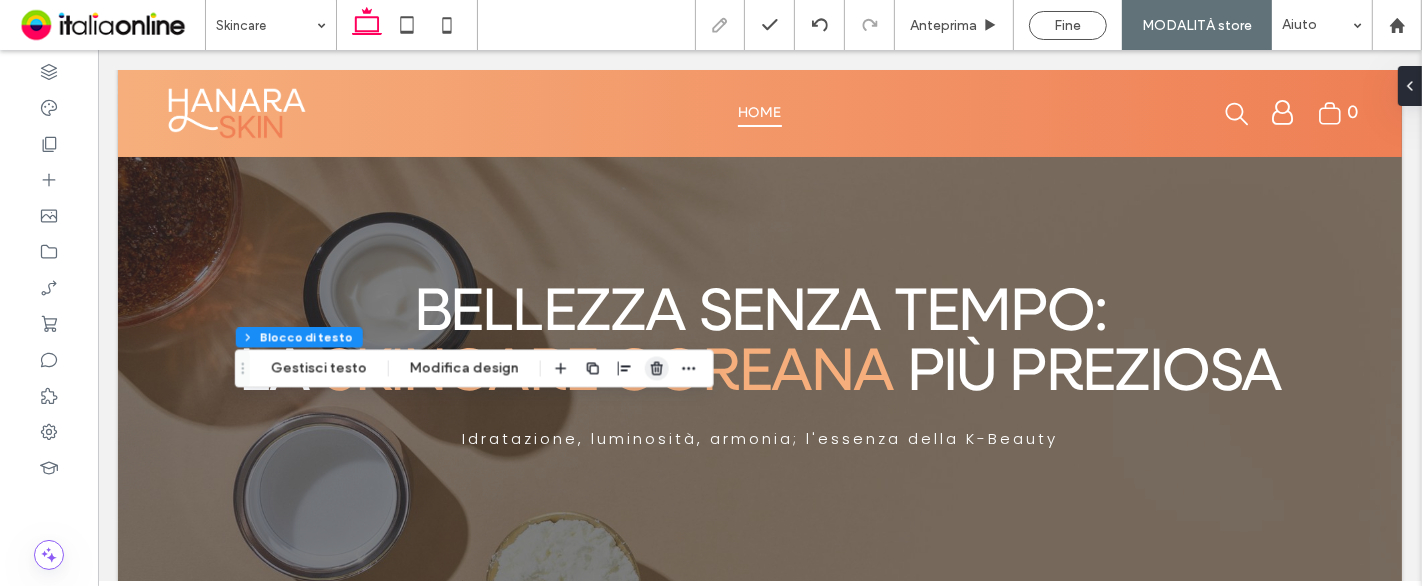 click 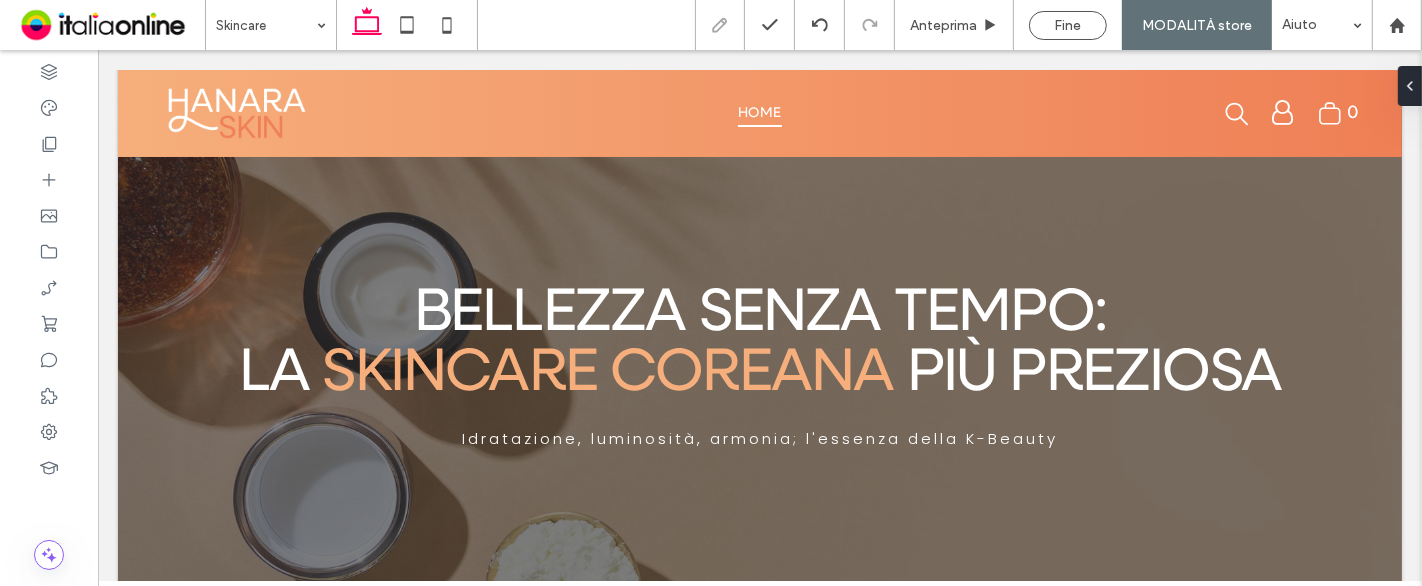 type on "***" 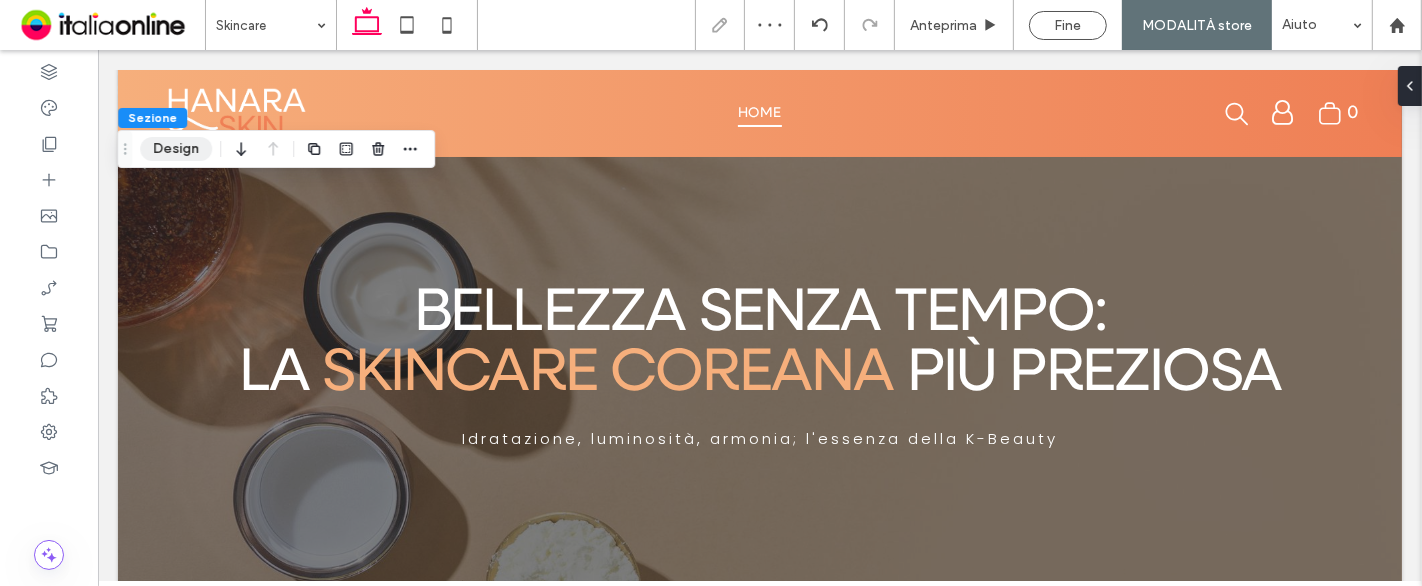 click on "Design" at bounding box center [176, 149] 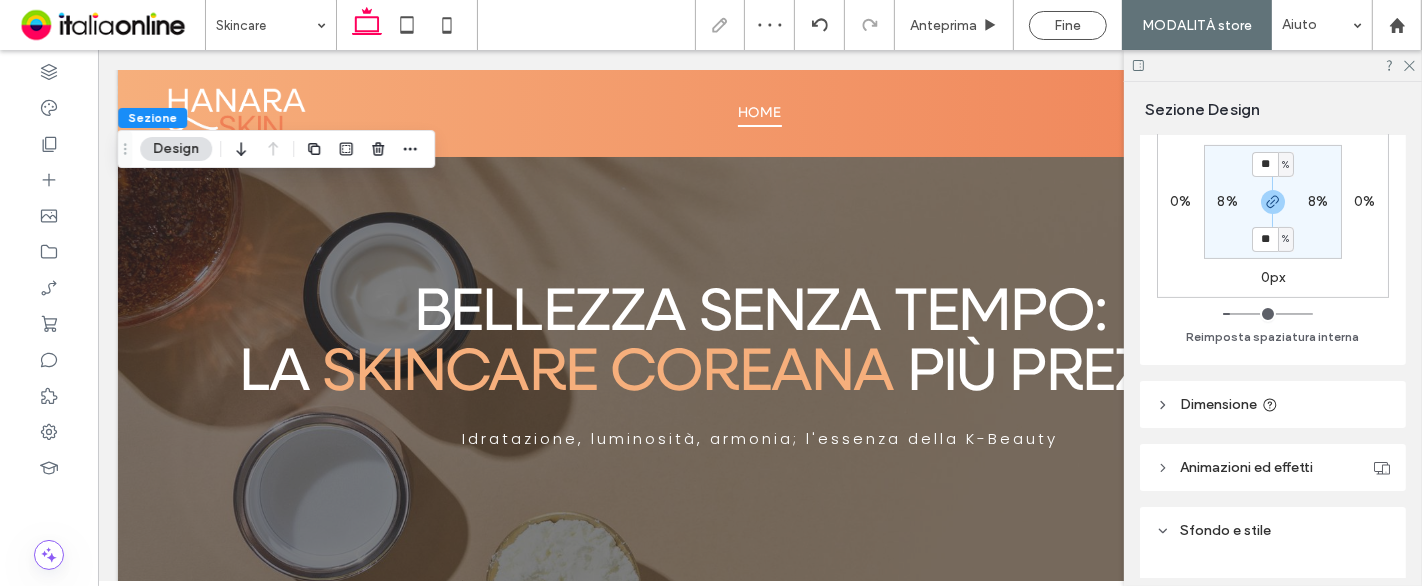 scroll, scrollTop: 444, scrollLeft: 0, axis: vertical 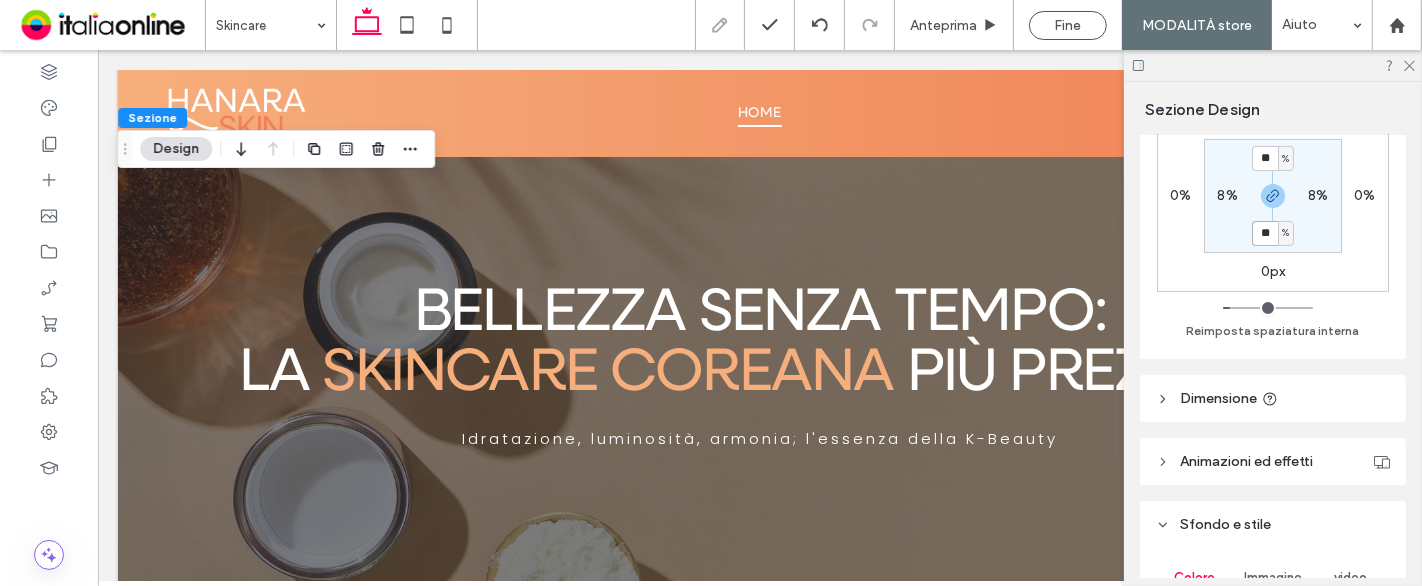 click on "**" at bounding box center [1265, 233] 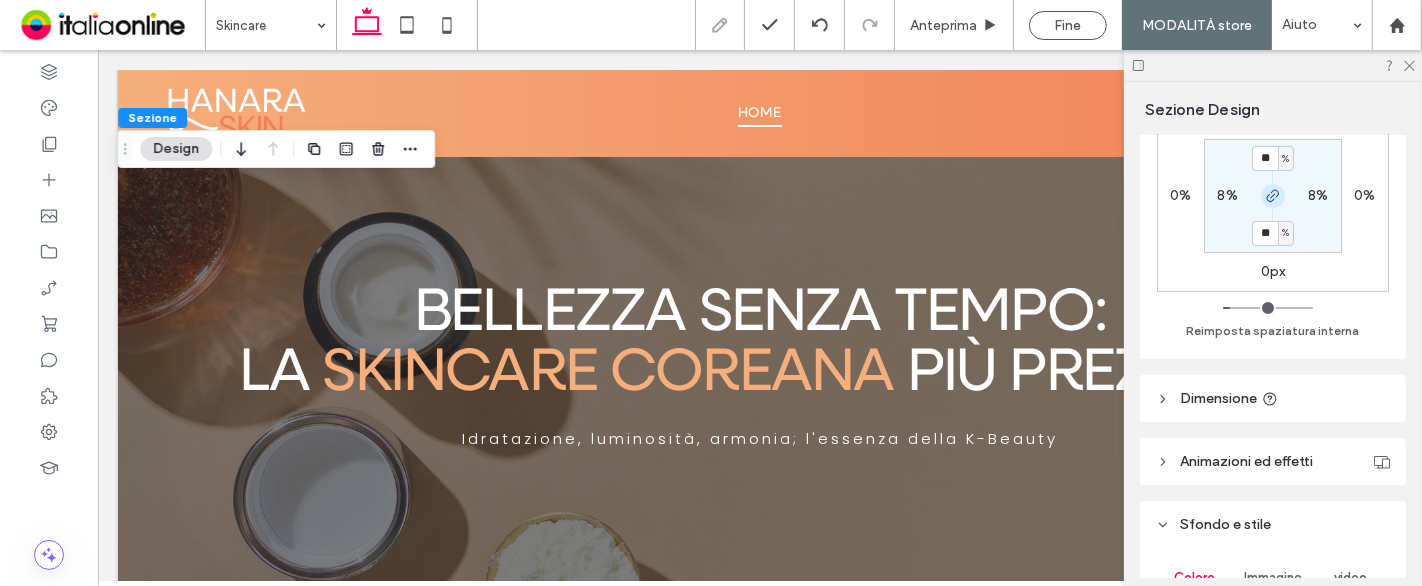 click 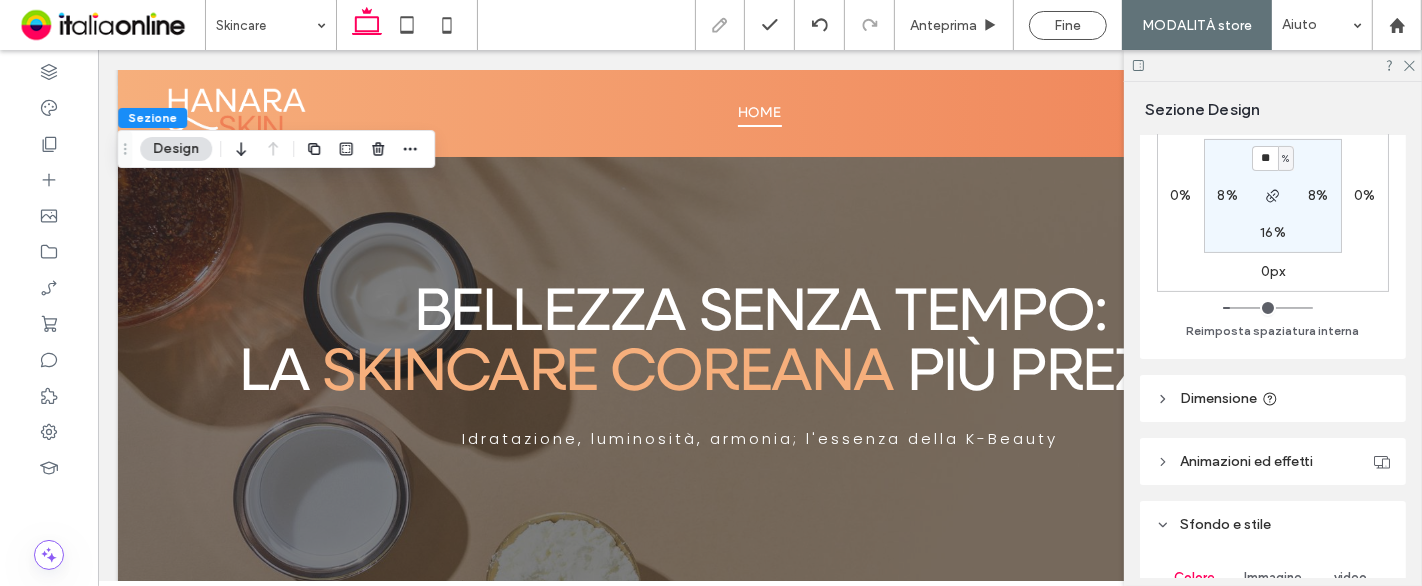click on "16%" at bounding box center (1273, 232) 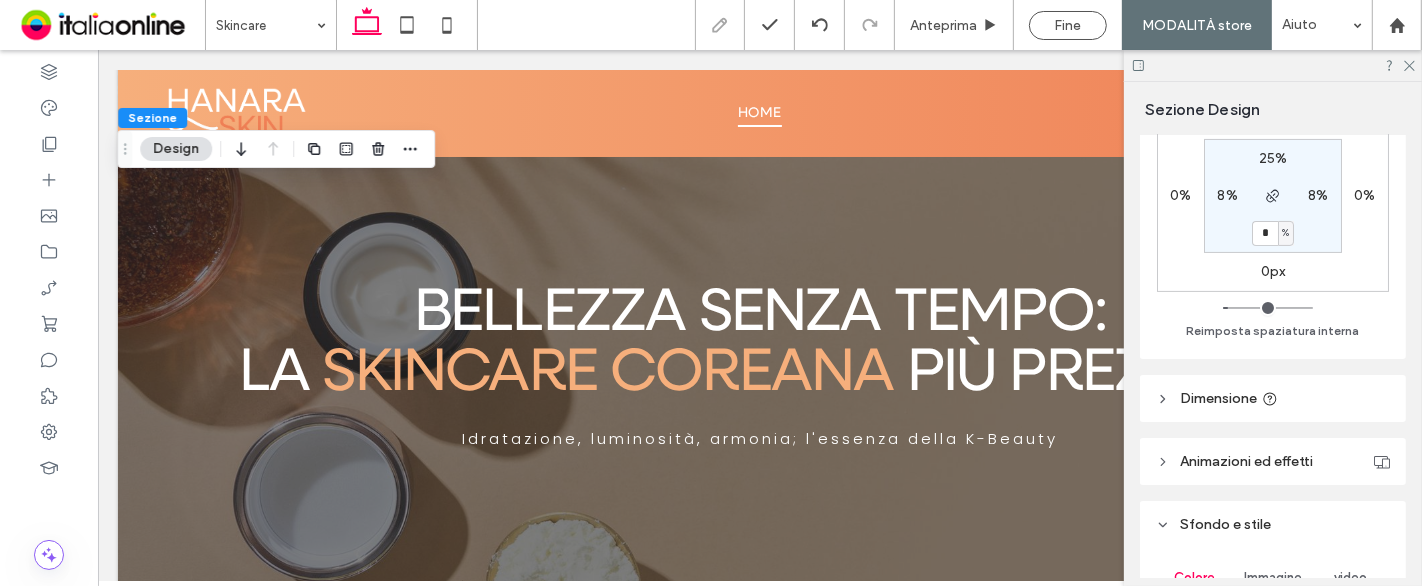 type on "*" 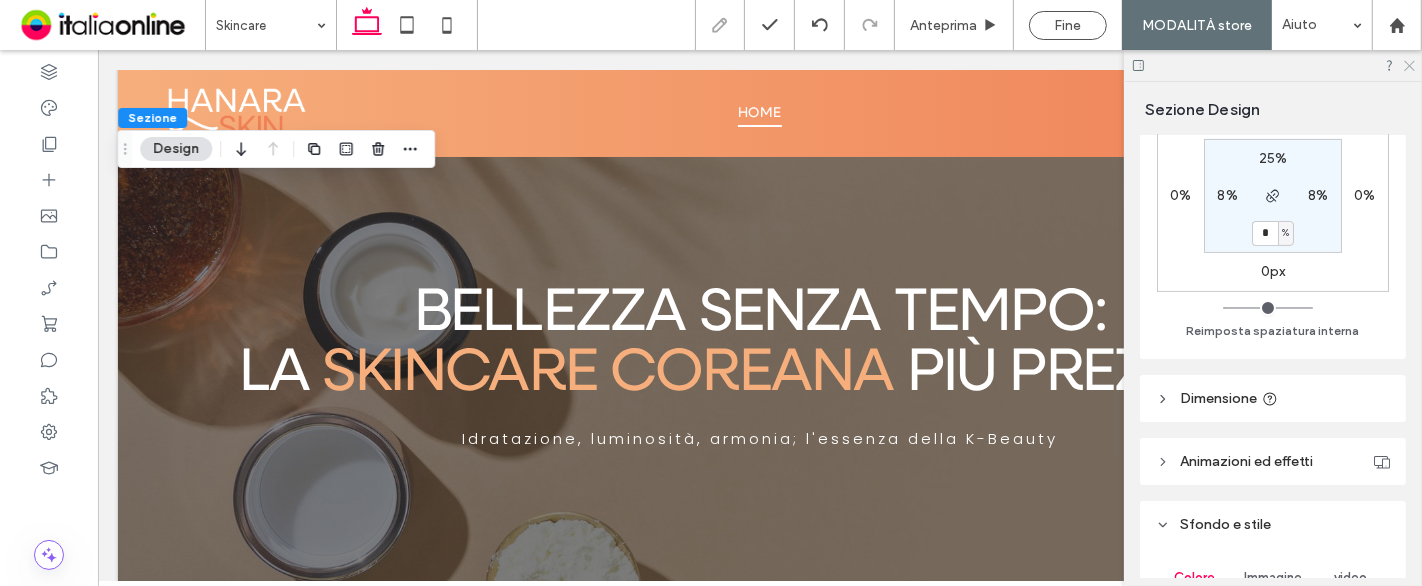click 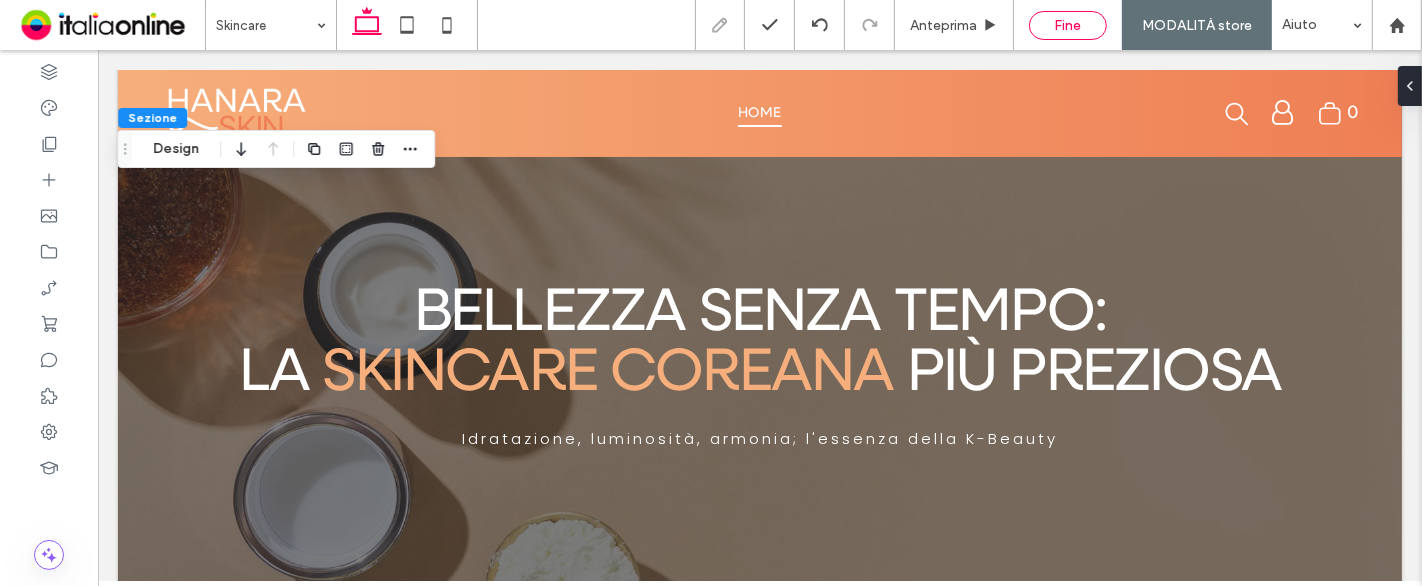 click on "Fine" at bounding box center (1068, 25) 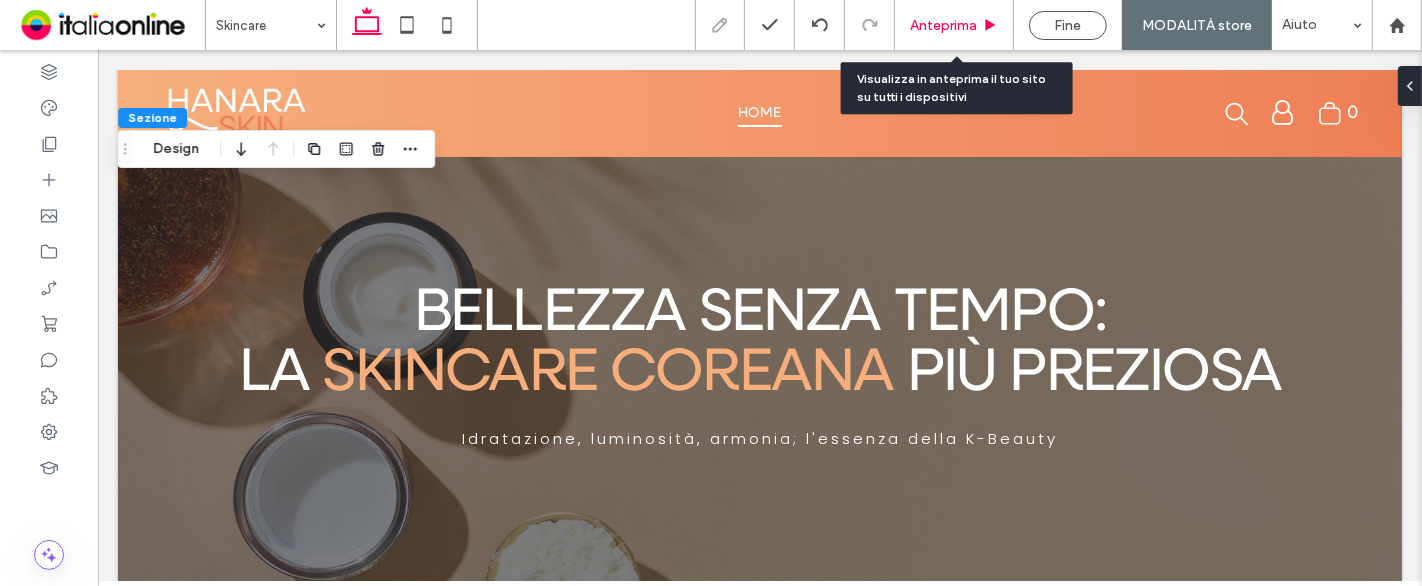 click on "Anteprima" at bounding box center [954, 25] 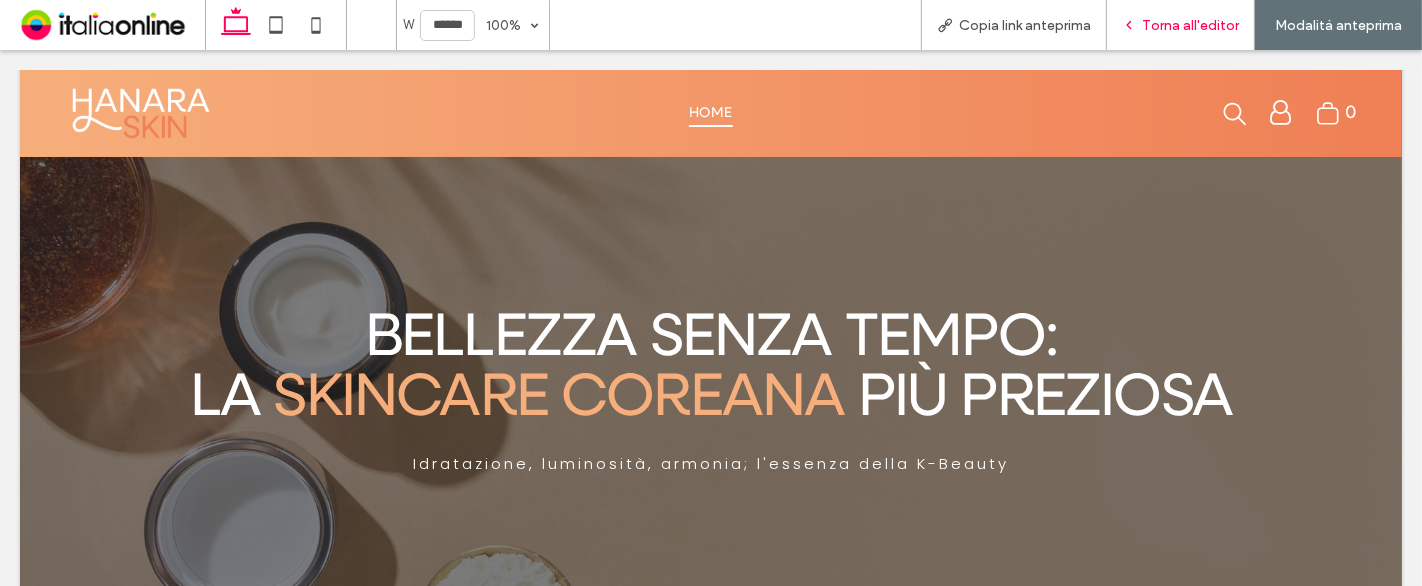 click on "Torna all'editor" at bounding box center (1180, 25) 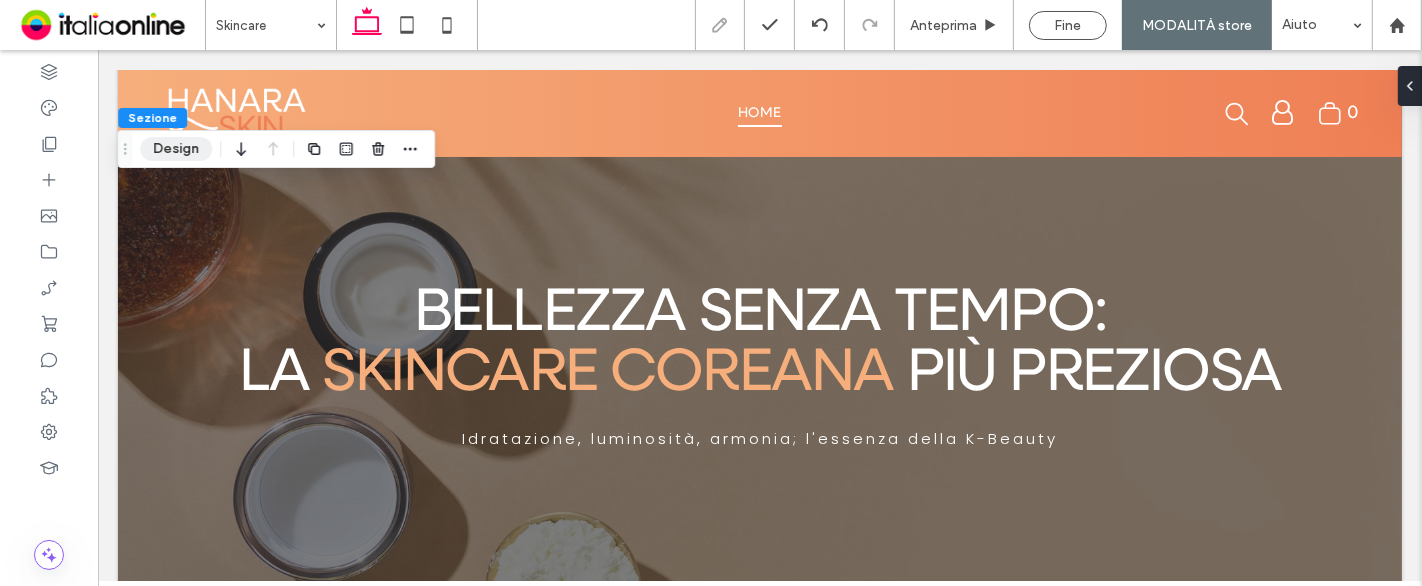 drag, startPoint x: 190, startPoint y: 146, endPoint x: 209, endPoint y: 150, distance: 19.416489 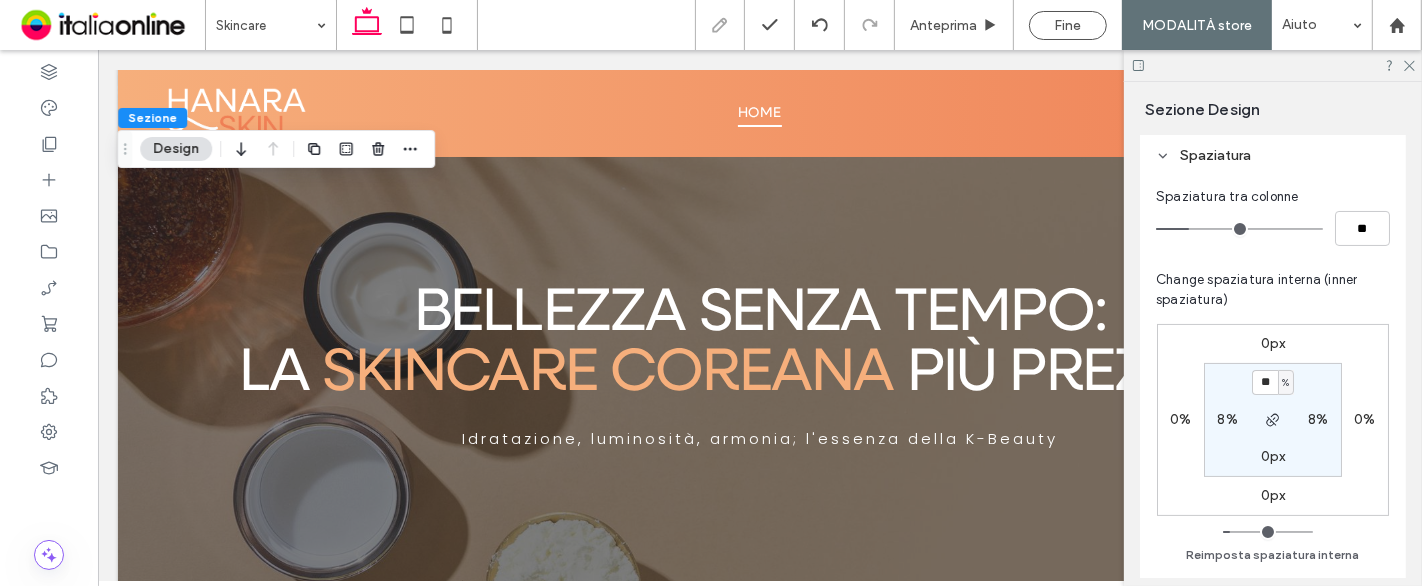 scroll, scrollTop: 222, scrollLeft: 0, axis: vertical 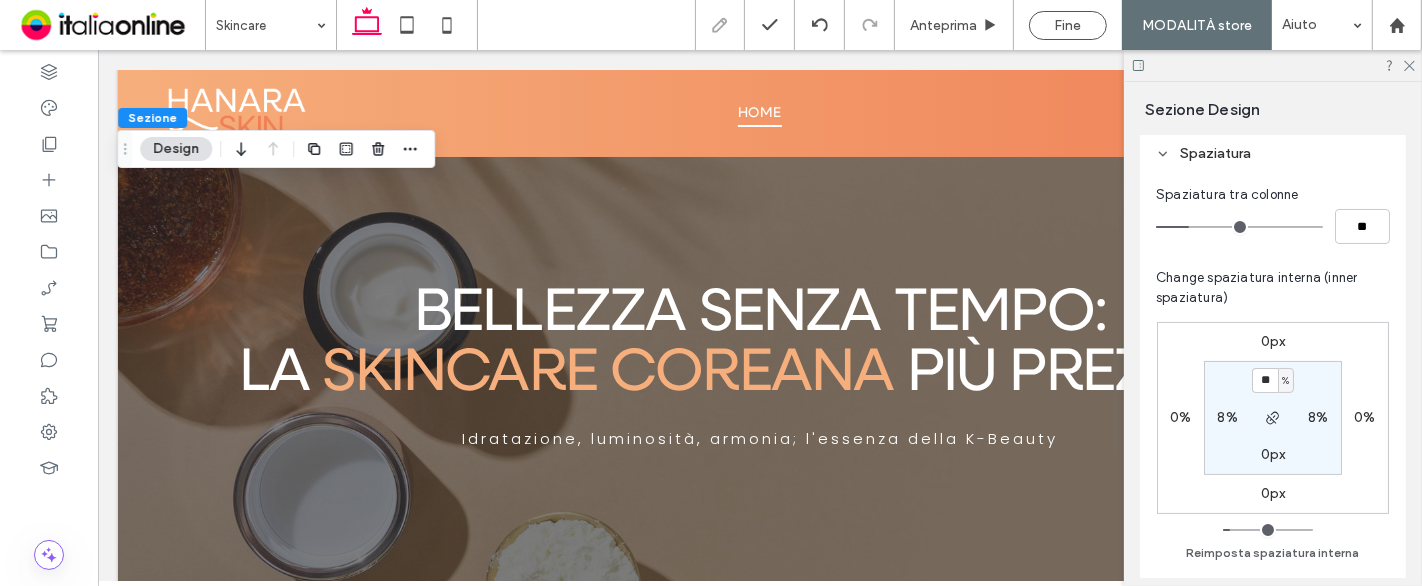 click on "0px" at bounding box center (1273, 454) 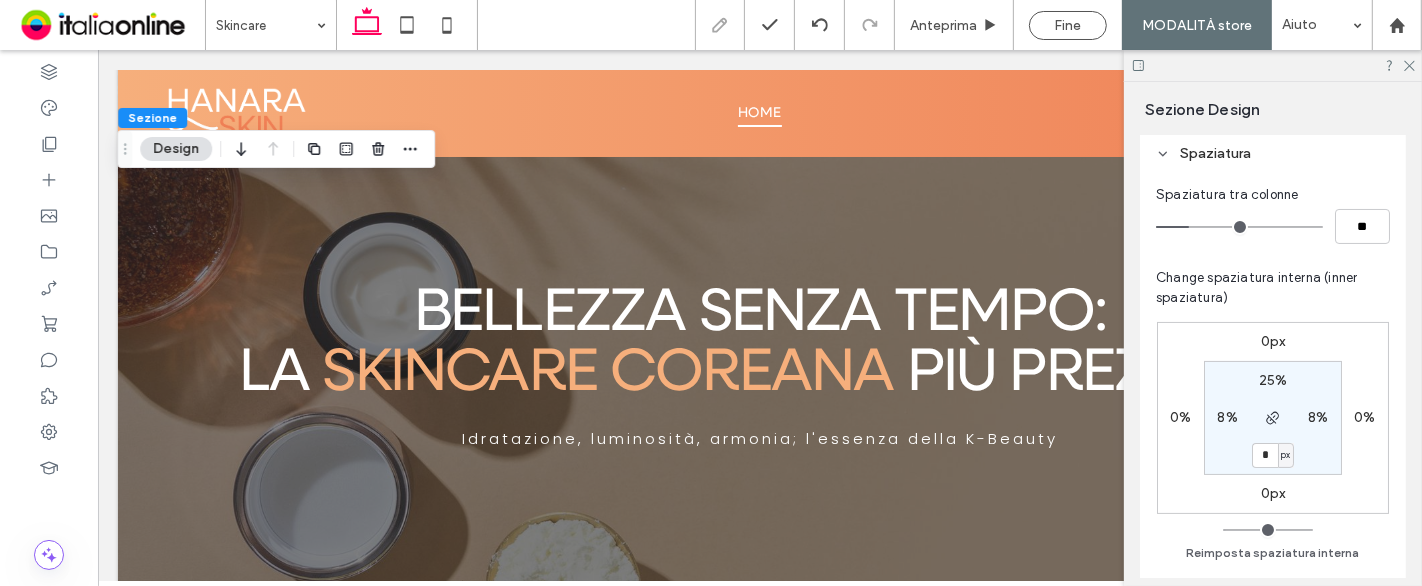type on "*" 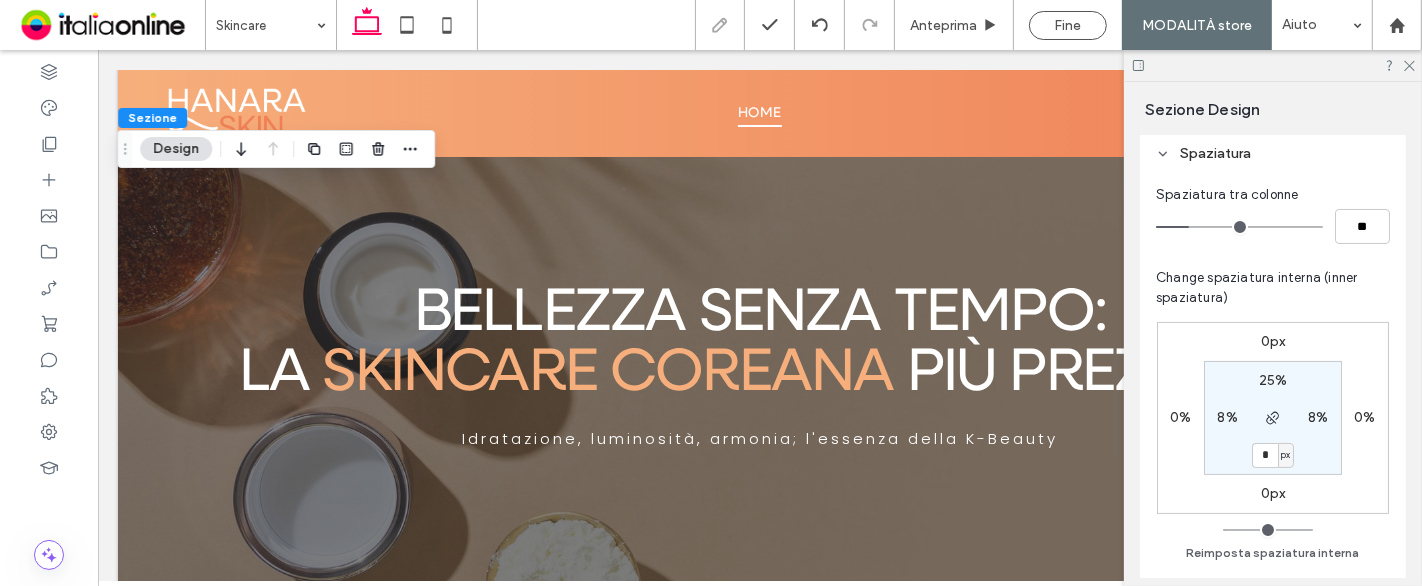 type on "*" 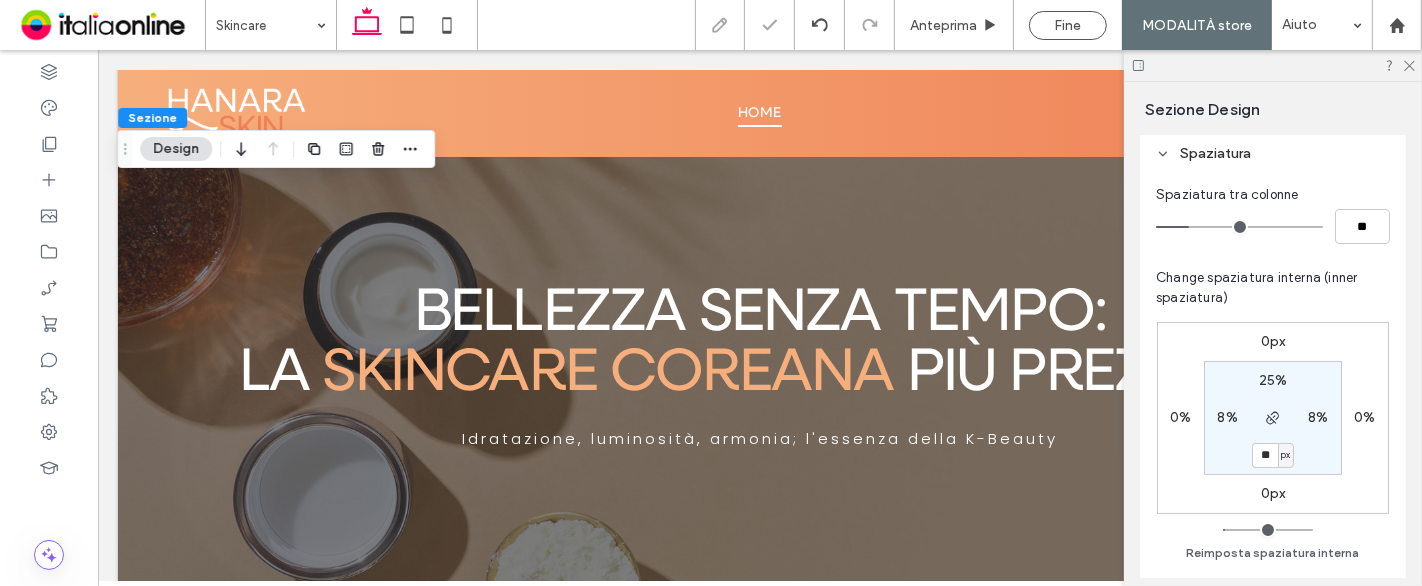 type on "**" 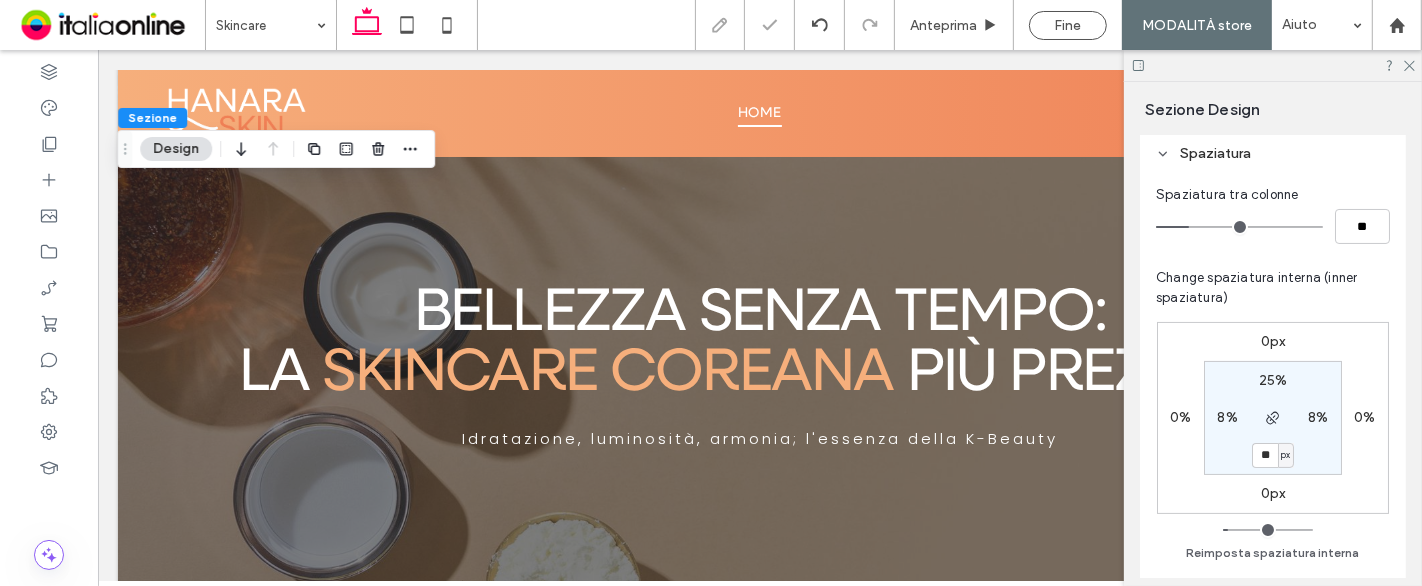 click on "px" at bounding box center (1285, 455) 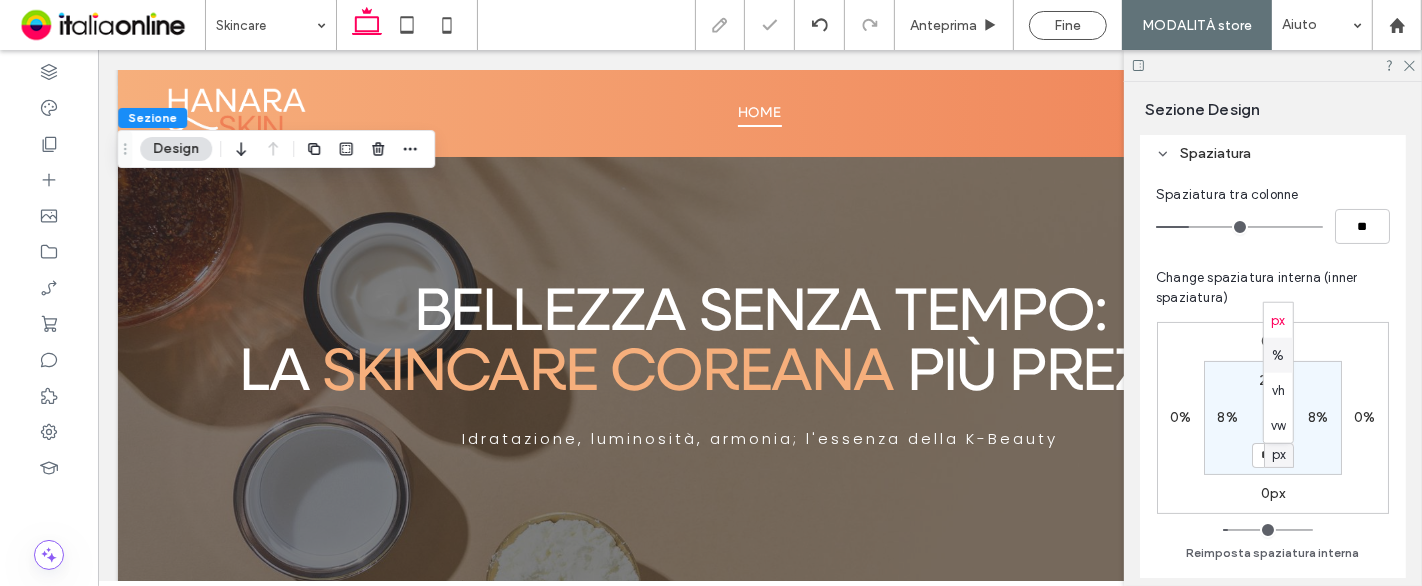 click on "%" at bounding box center (1278, 355) 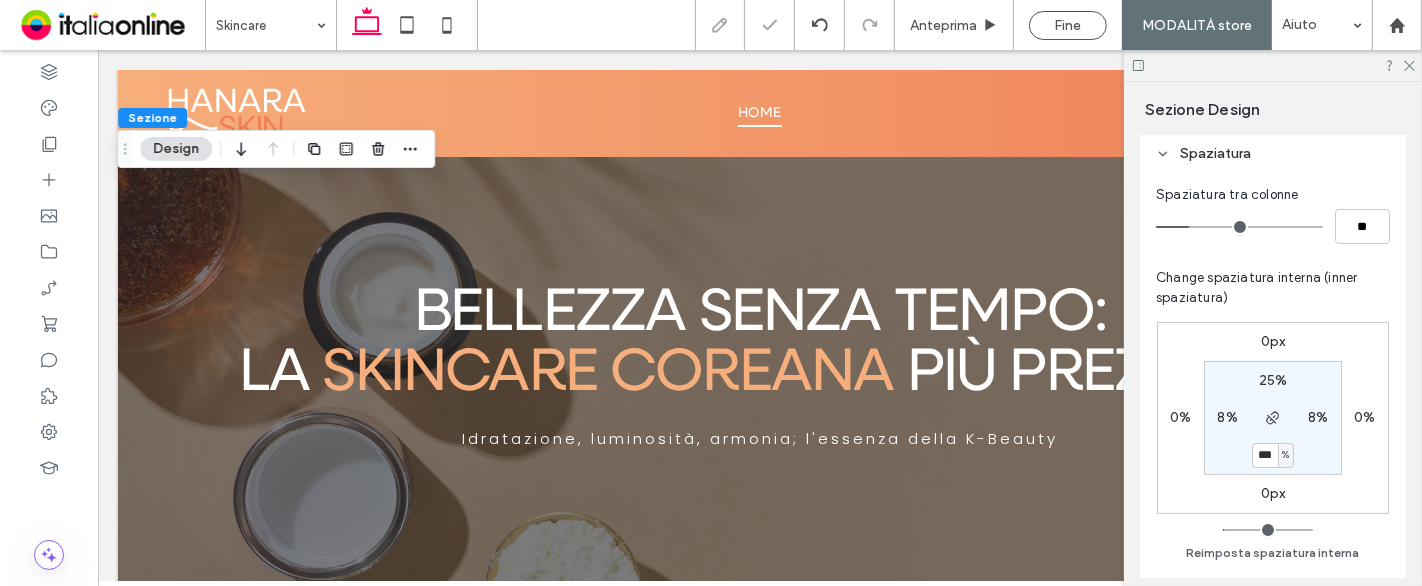 type on "*" 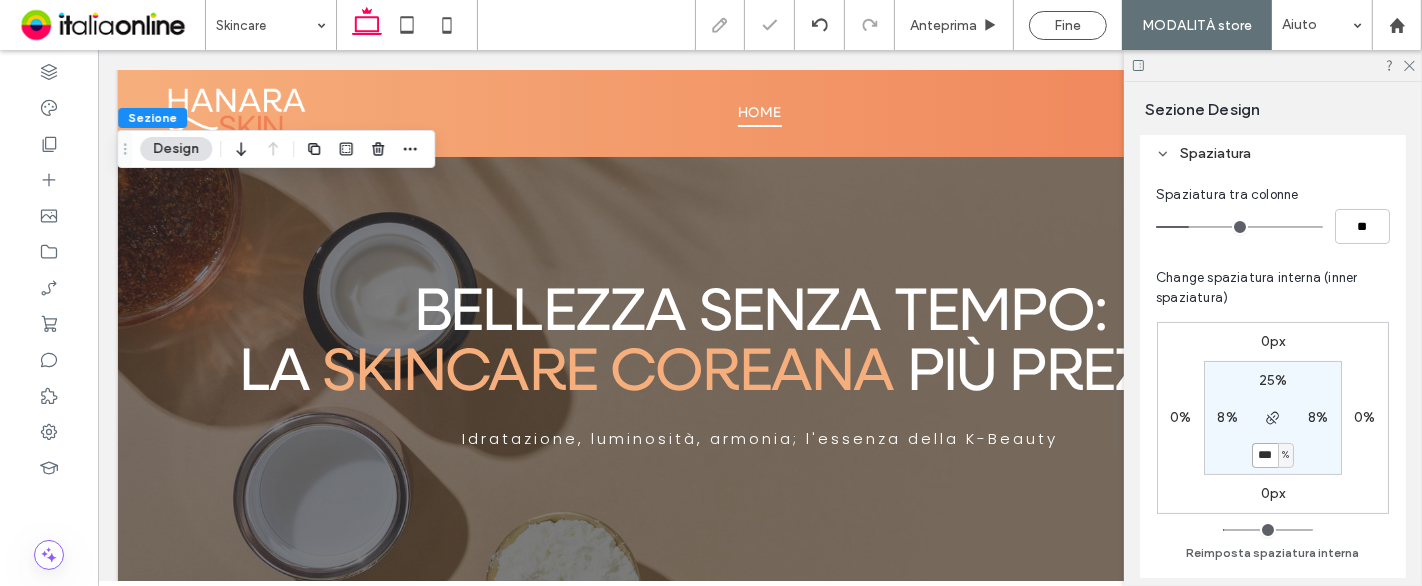 click on "***" at bounding box center [1265, 455] 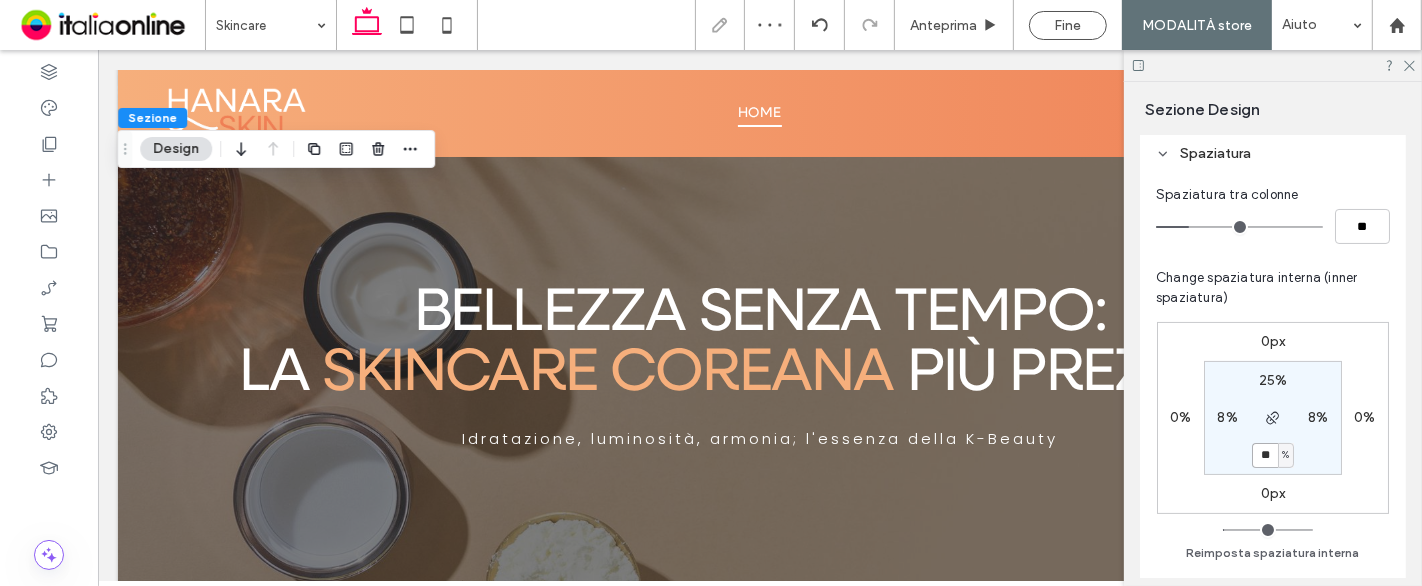 type on "**" 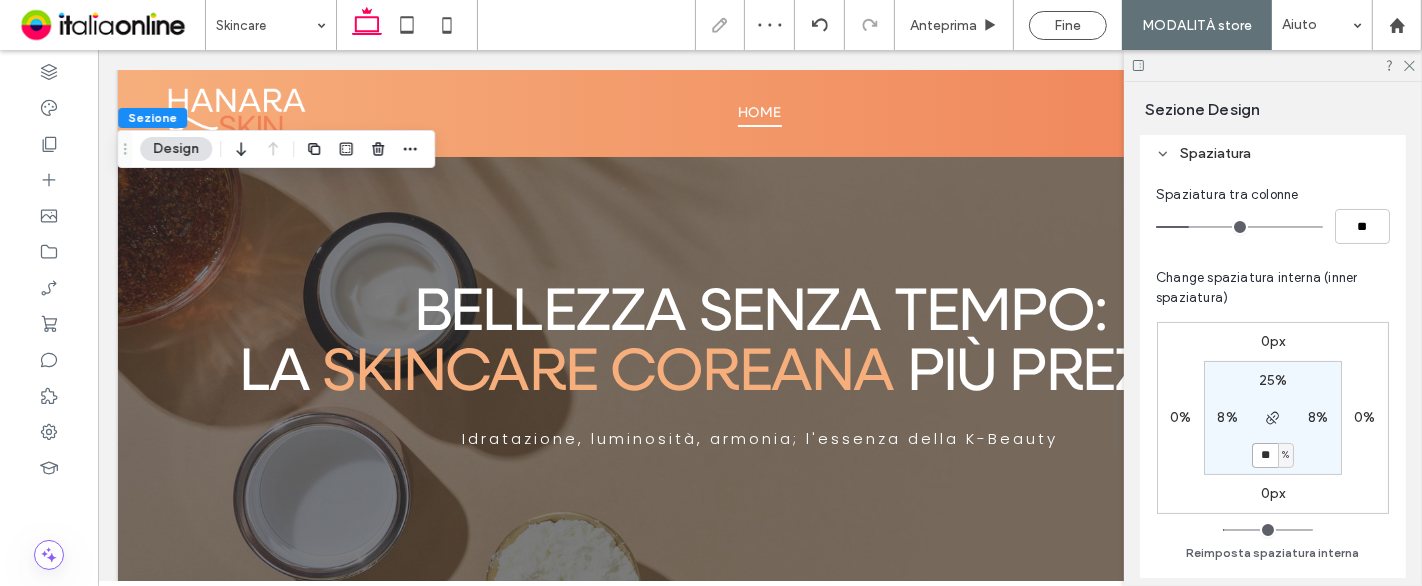 type on "**" 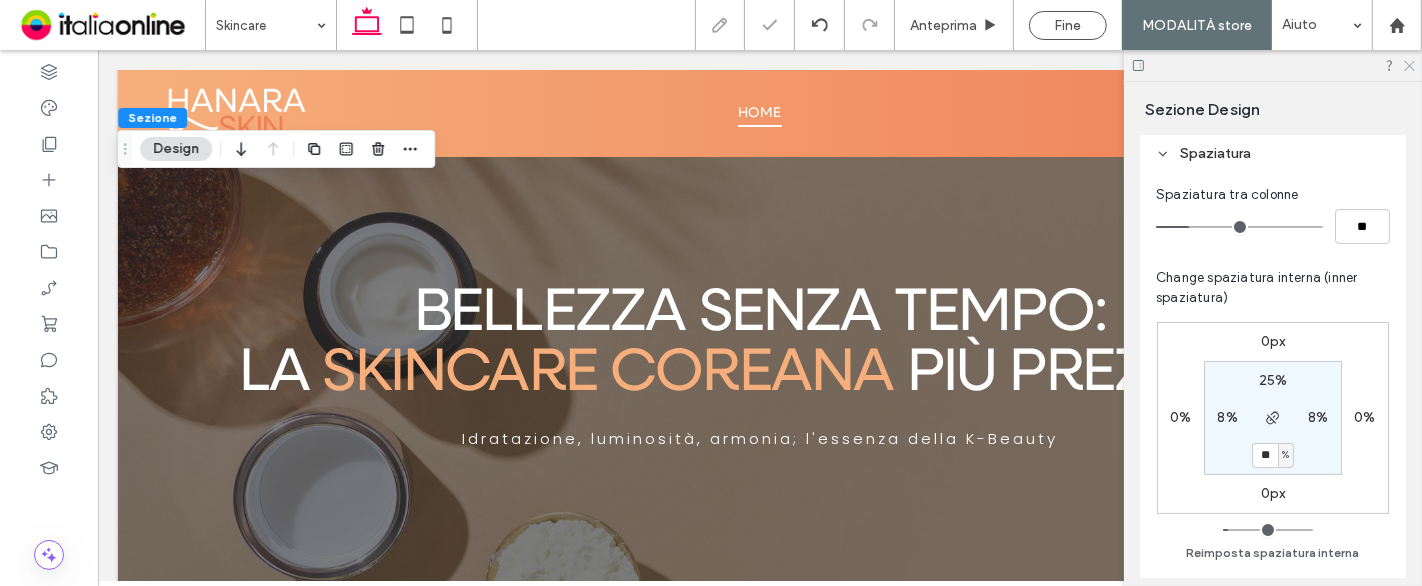 click 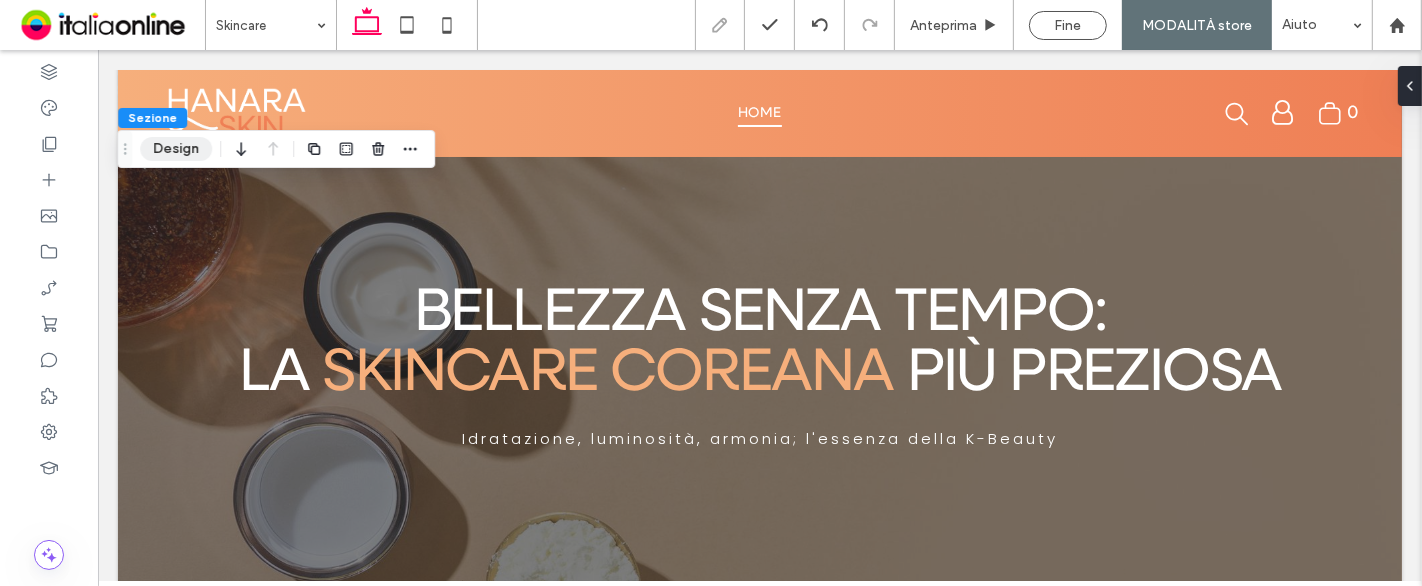 click on "Design" at bounding box center (176, 149) 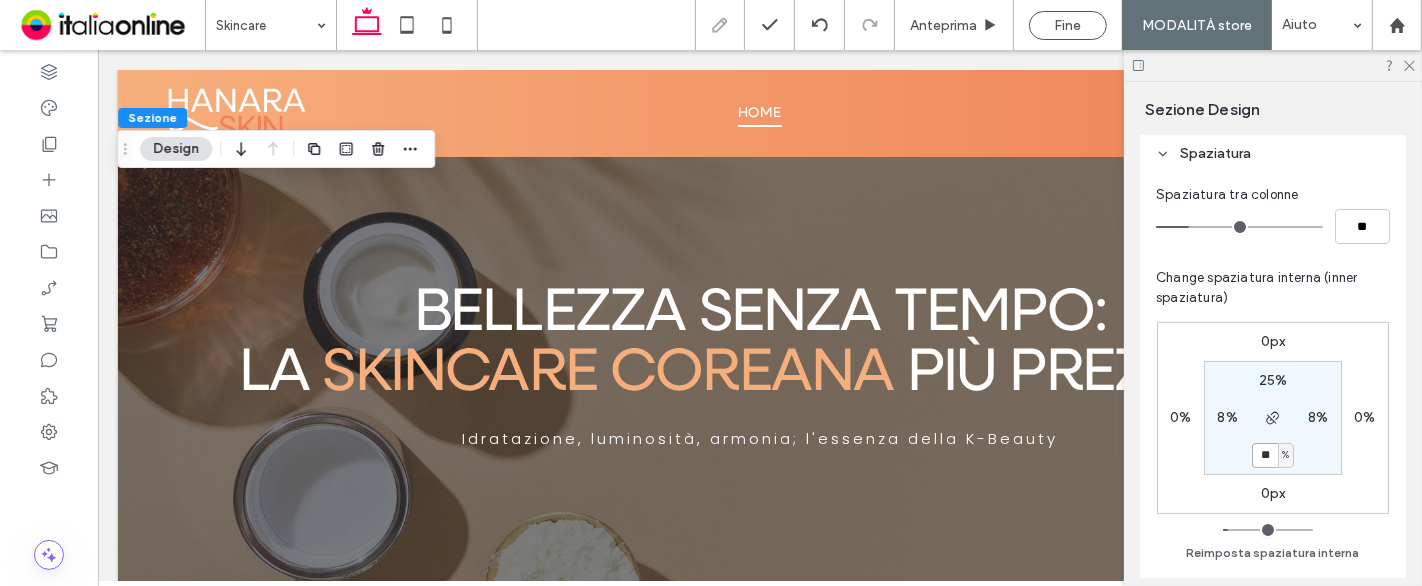 click on "**" at bounding box center (1265, 455) 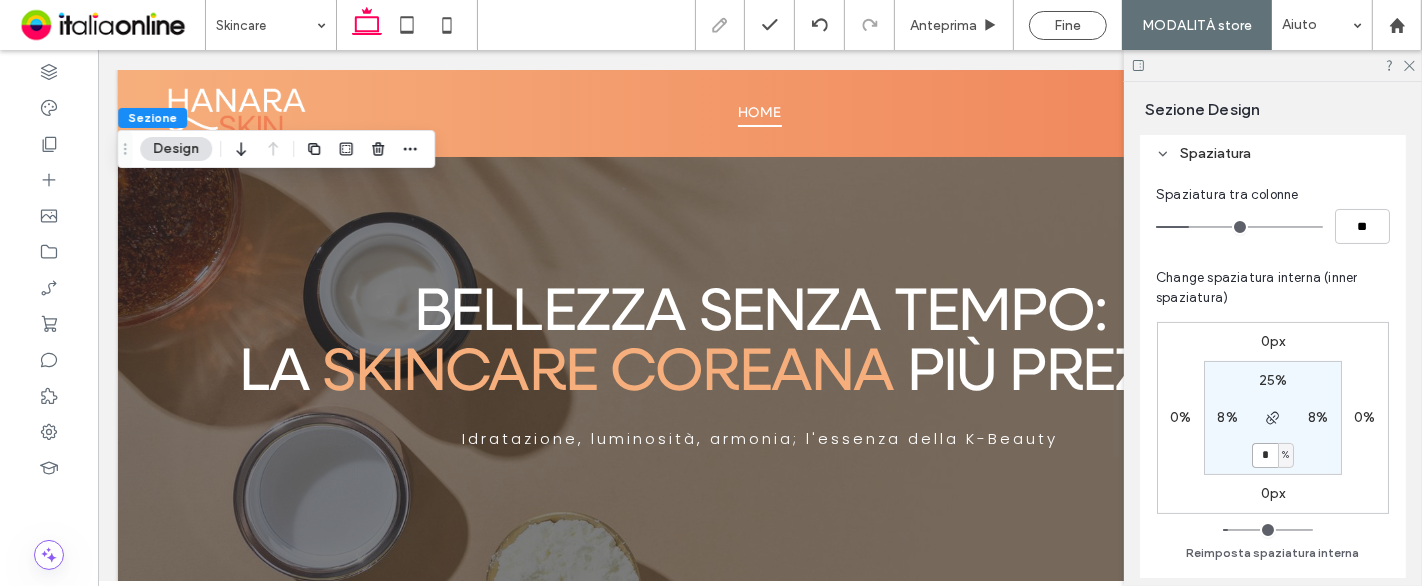 type on "*" 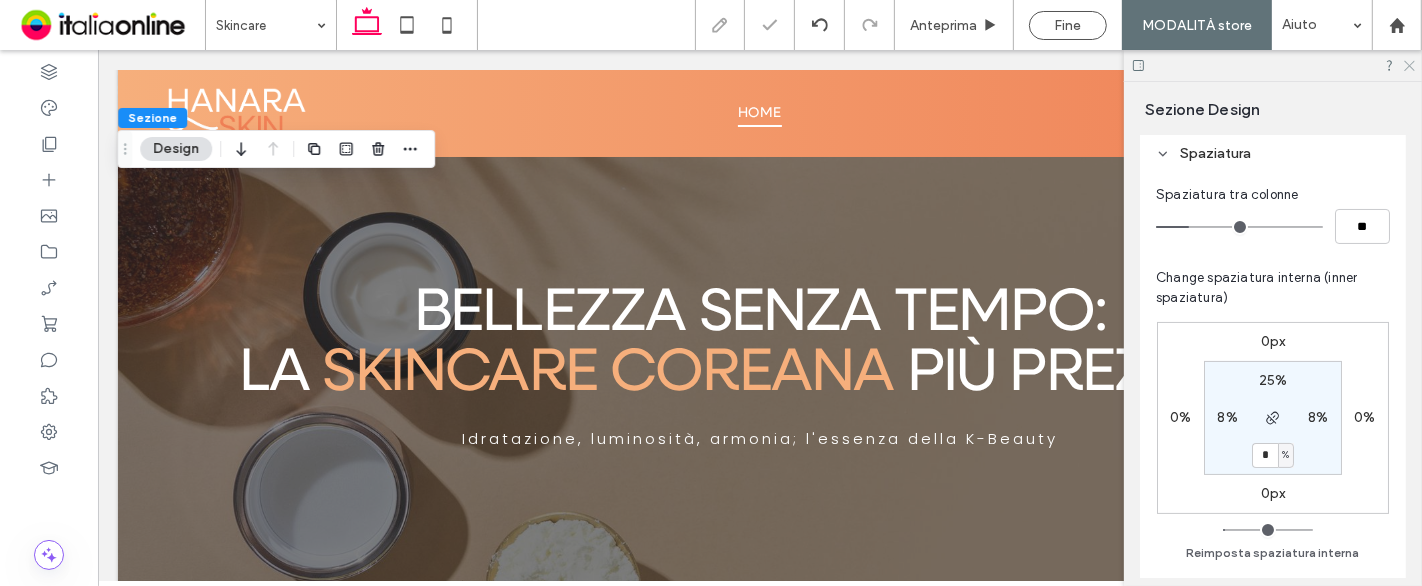 click 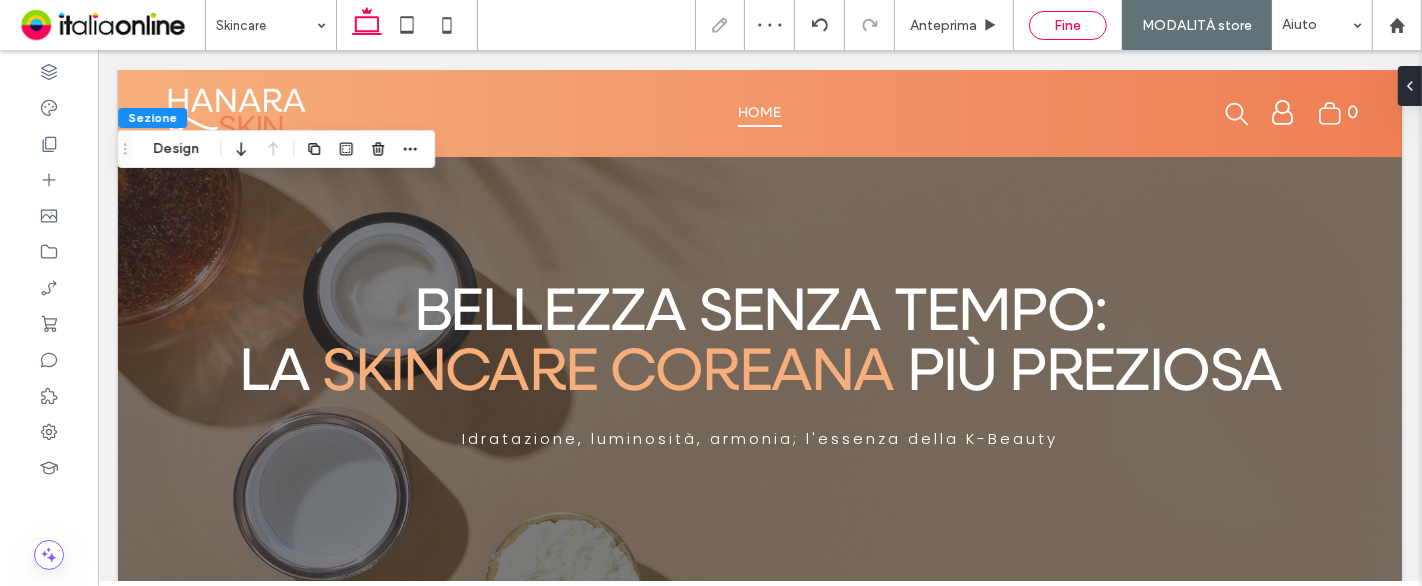 click on "Fine" at bounding box center (1068, 25) 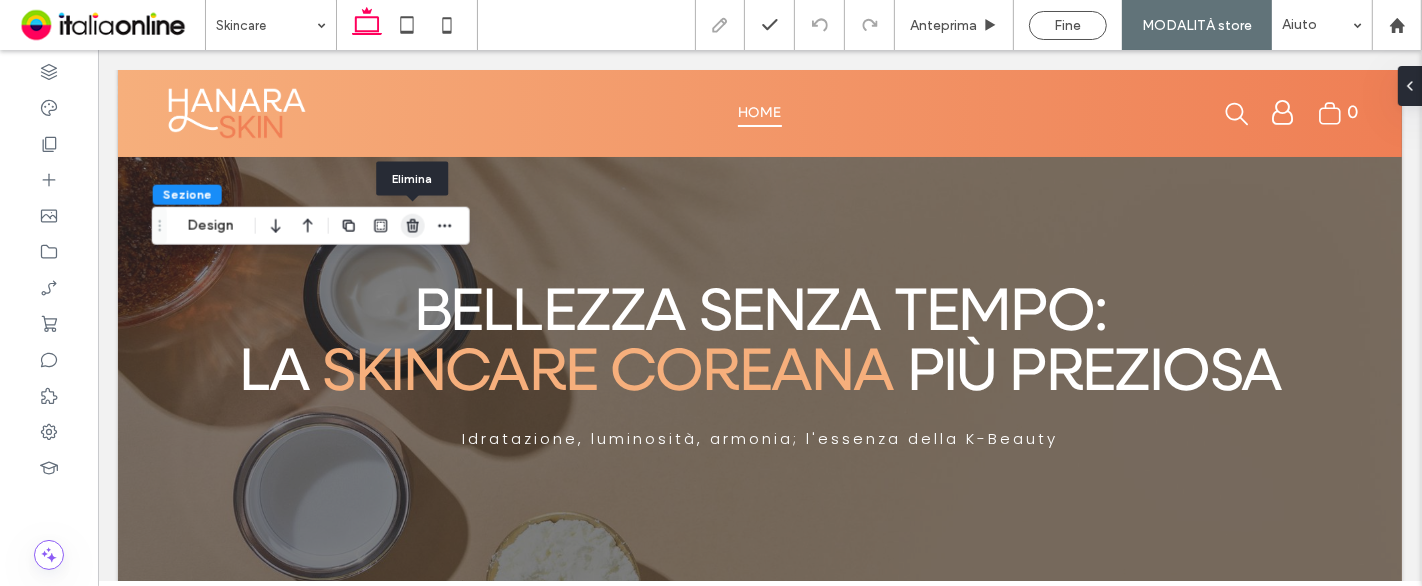 click 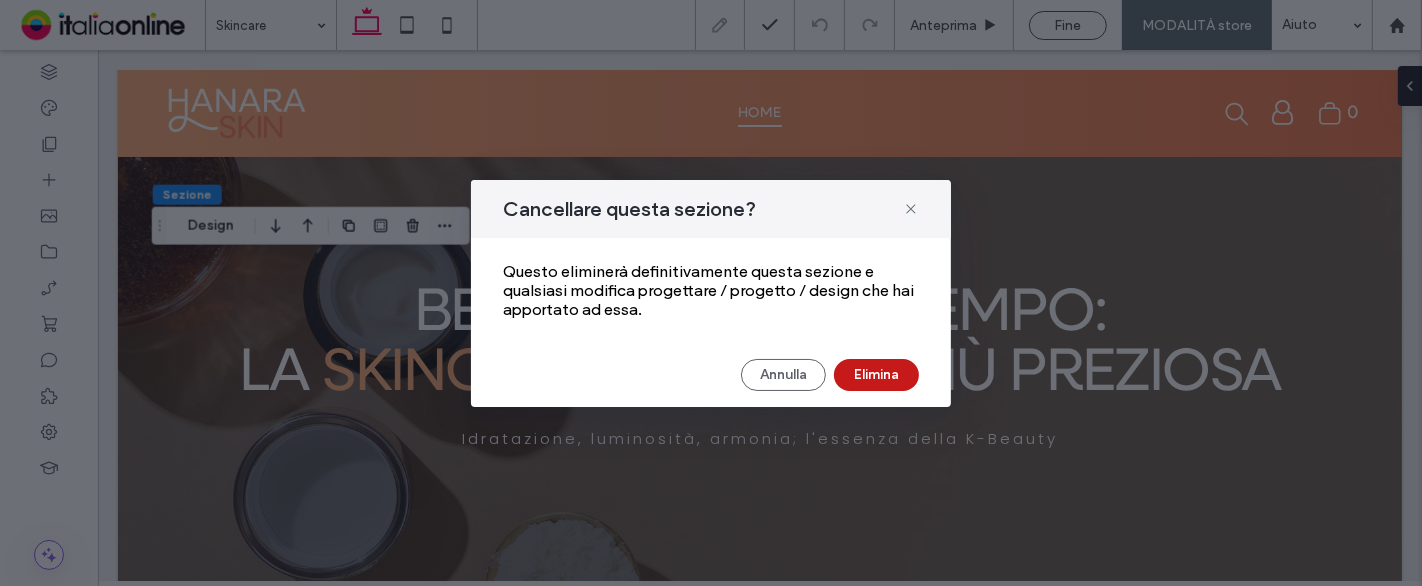 click on "Elimina" at bounding box center [876, 375] 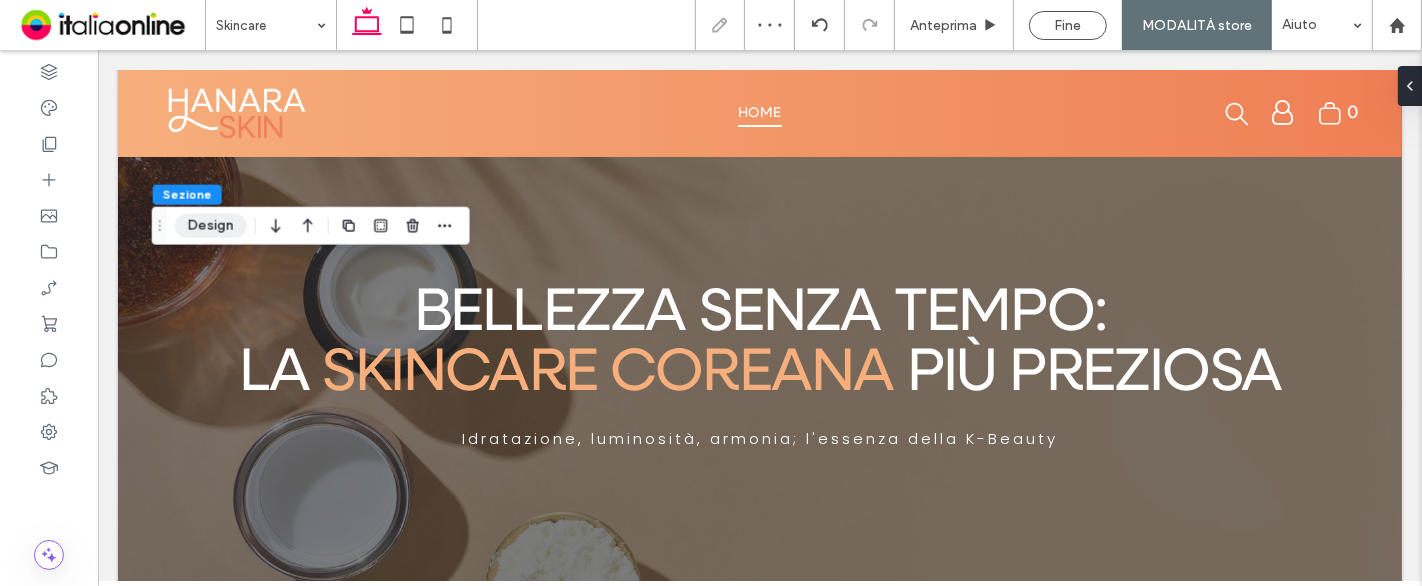 click on "Design" at bounding box center [211, 226] 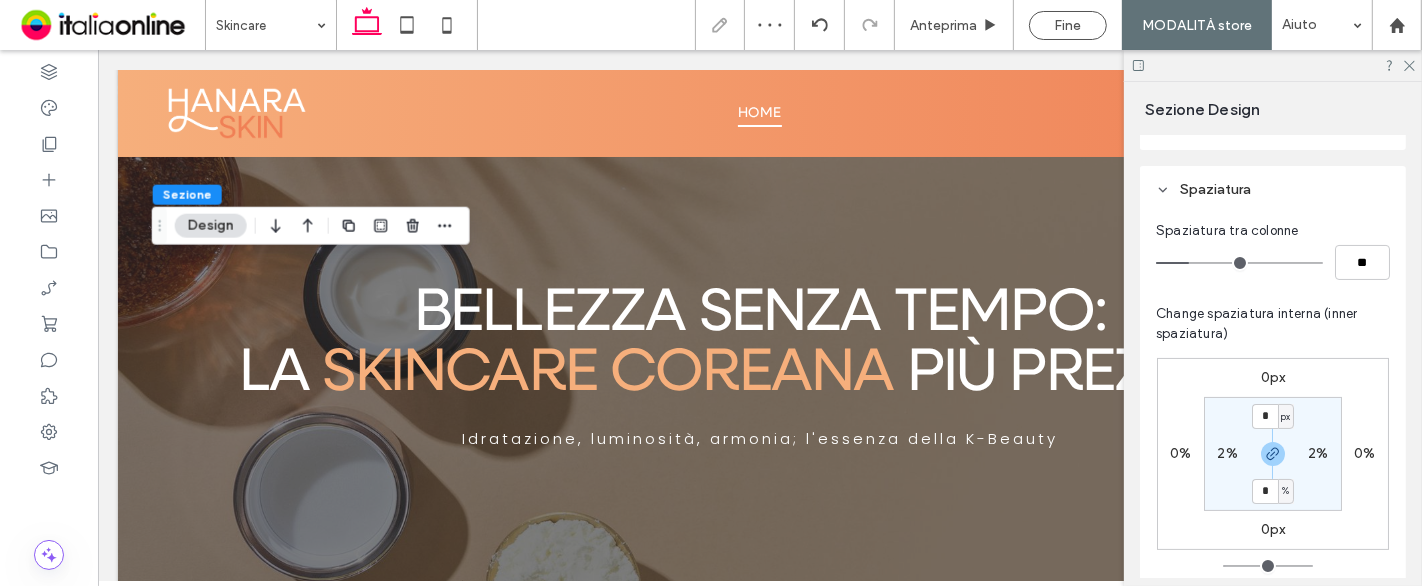 scroll, scrollTop: 222, scrollLeft: 0, axis: vertical 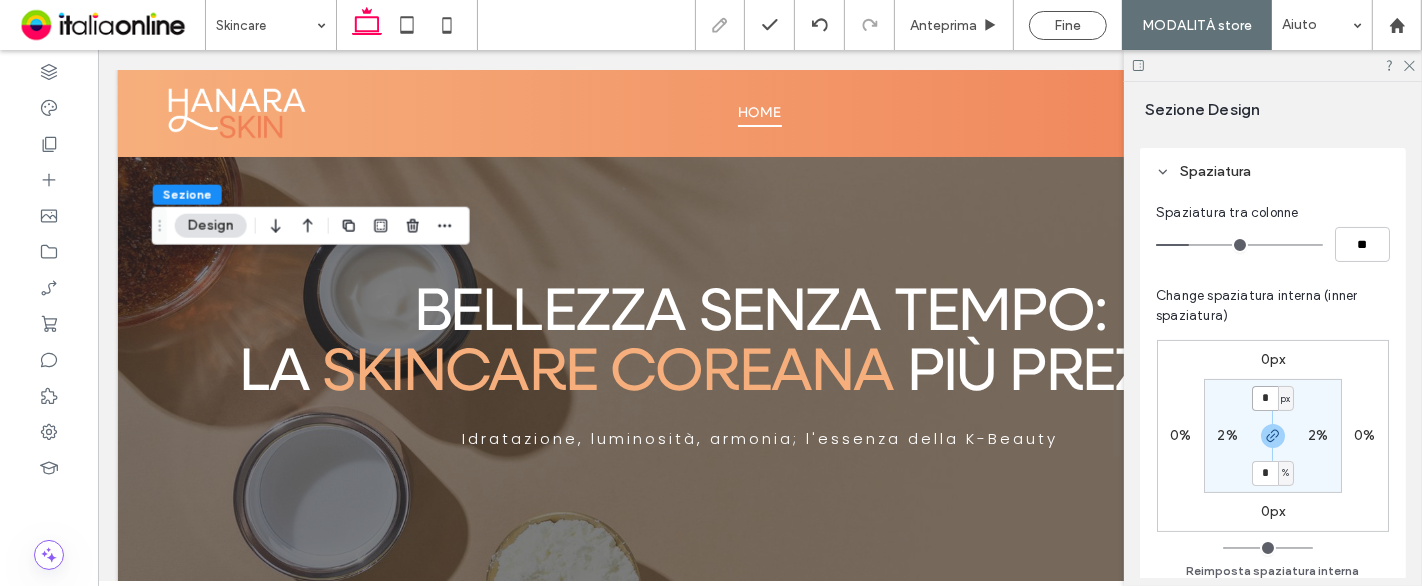 click on "*" at bounding box center [1265, 398] 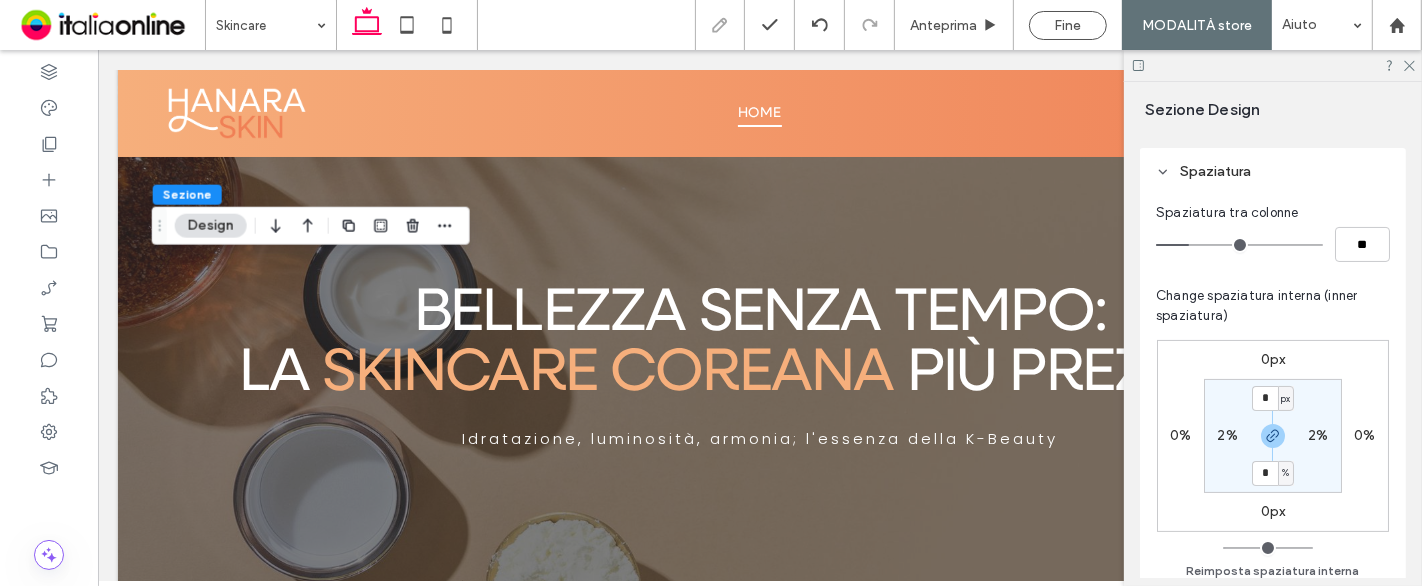 click on "px" at bounding box center (1285, 399) 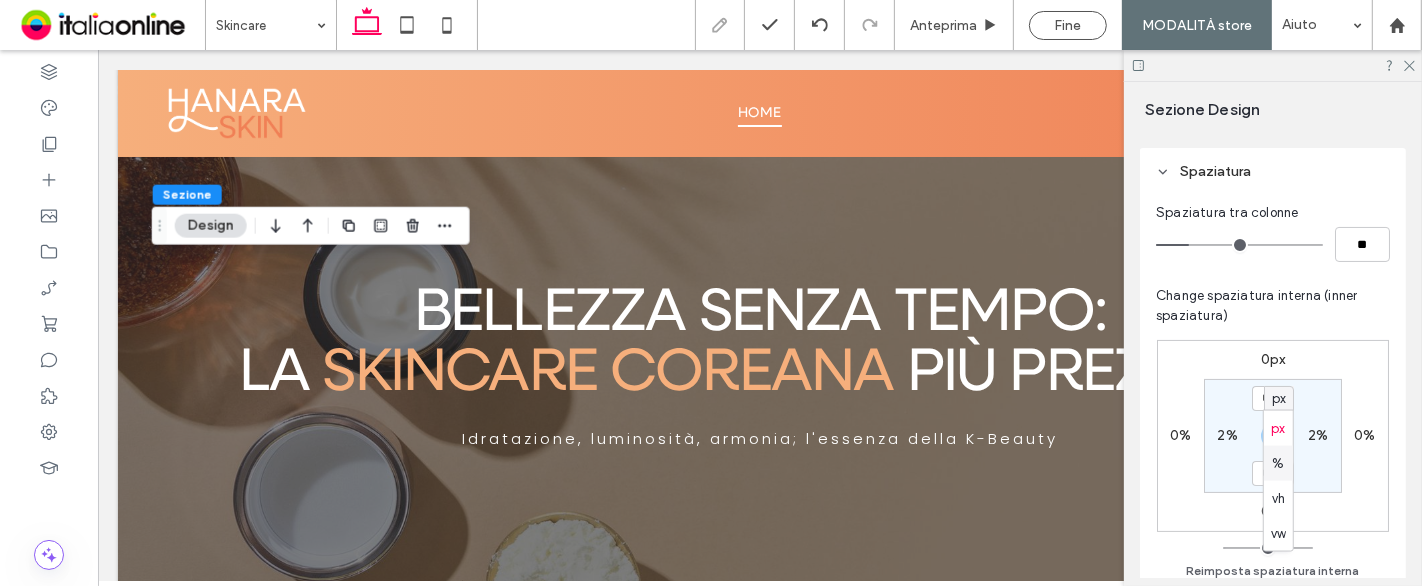 click on "%" at bounding box center (1278, 463) 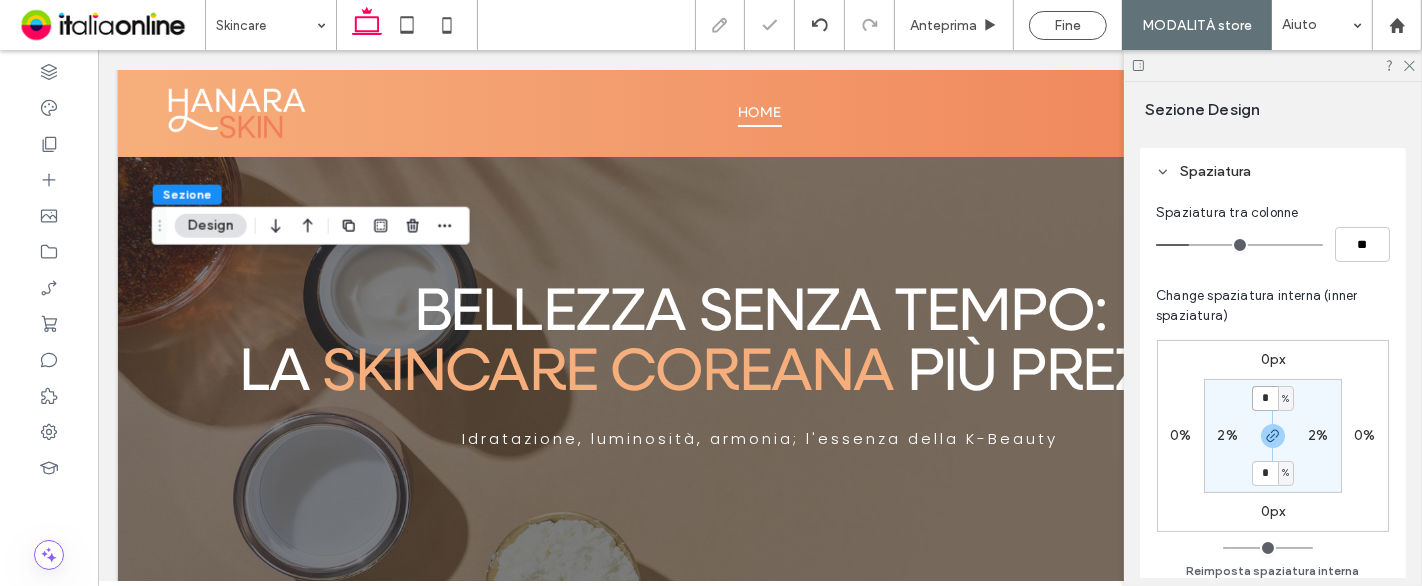 click on "*" at bounding box center (1265, 398) 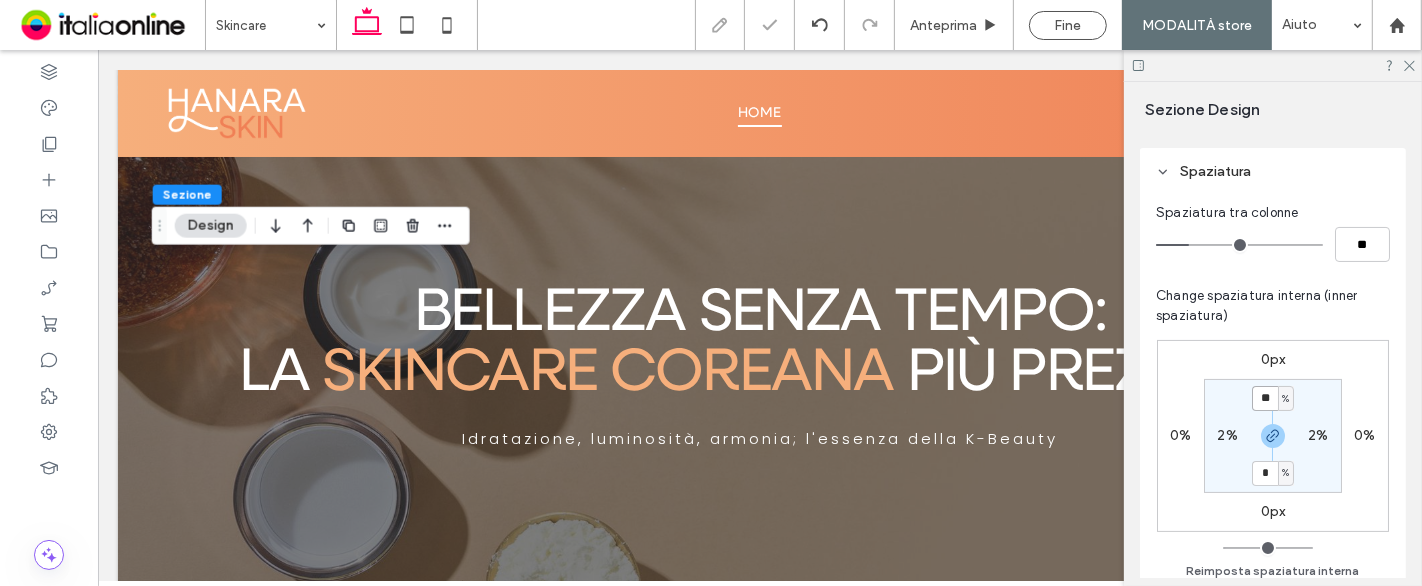 type on "**" 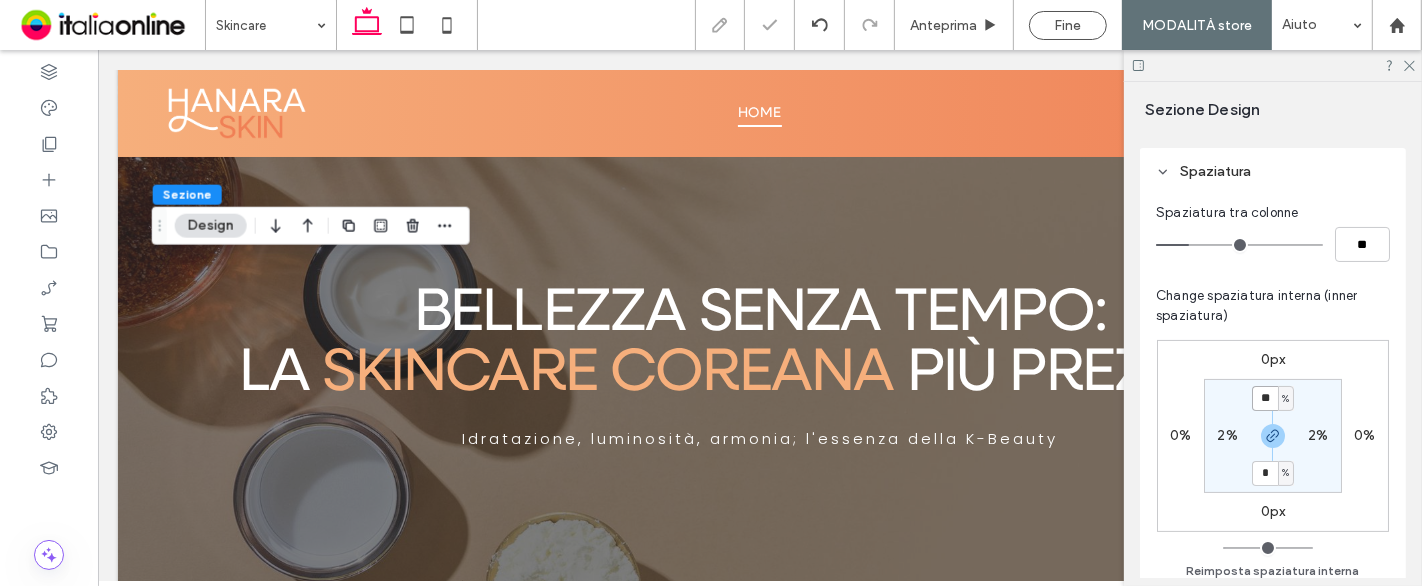 type on "**" 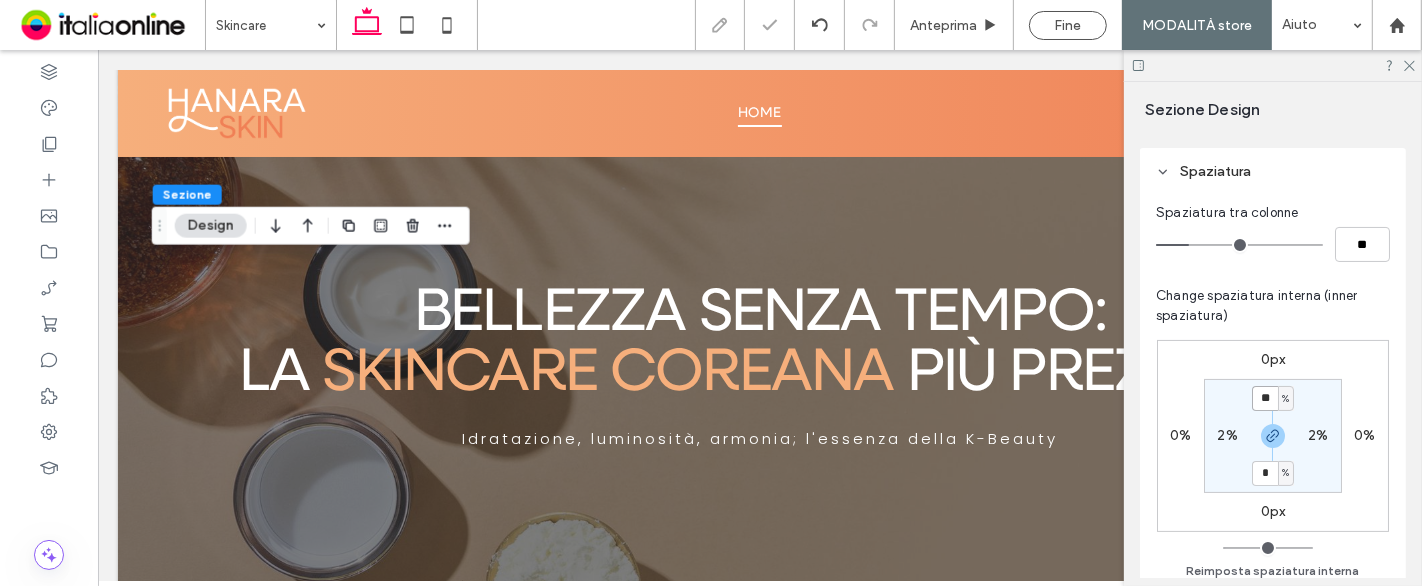 type on "**" 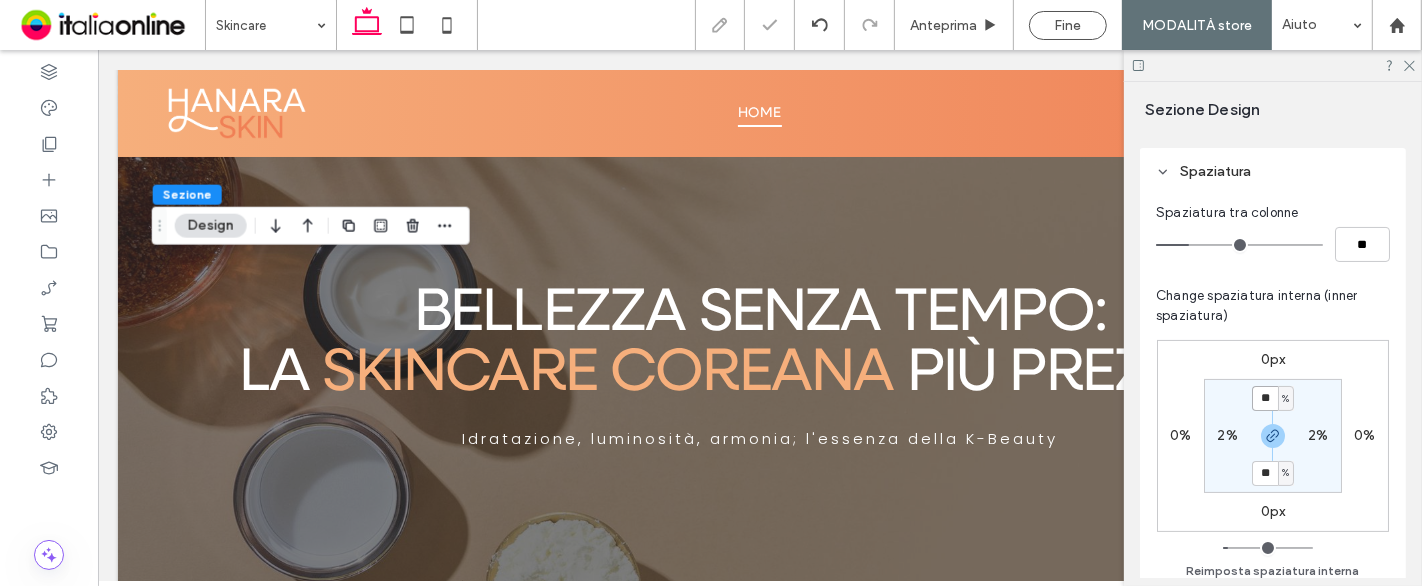 click on "**" at bounding box center (1265, 398) 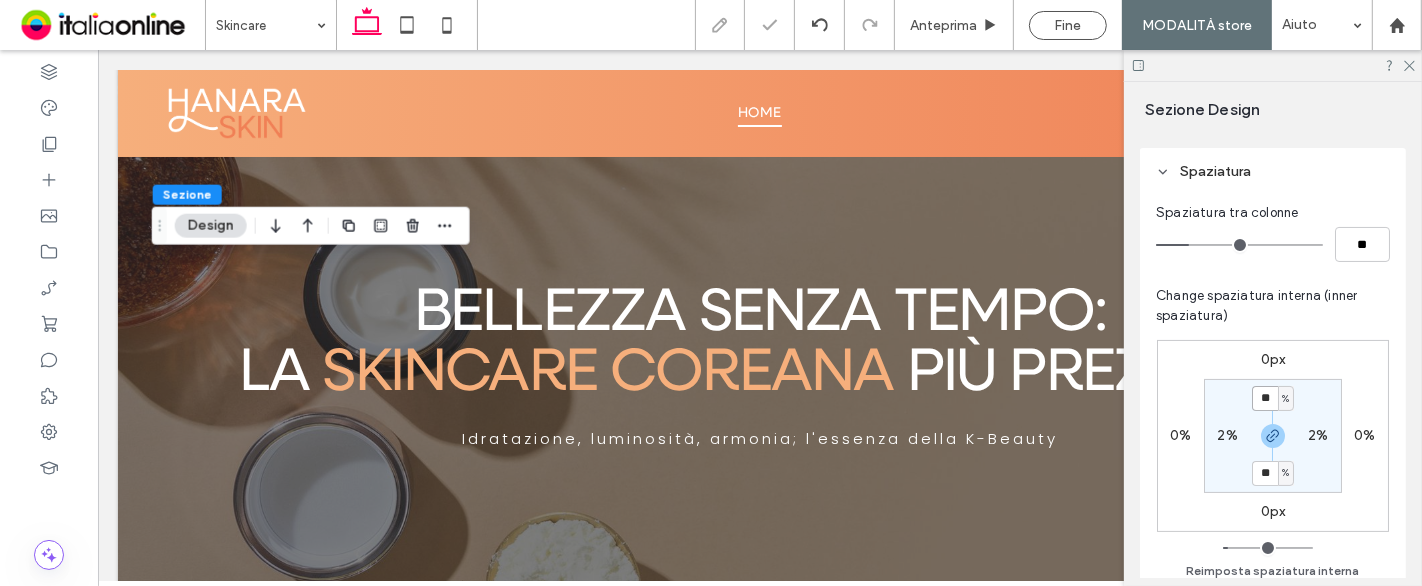 click on "**" at bounding box center (1265, 398) 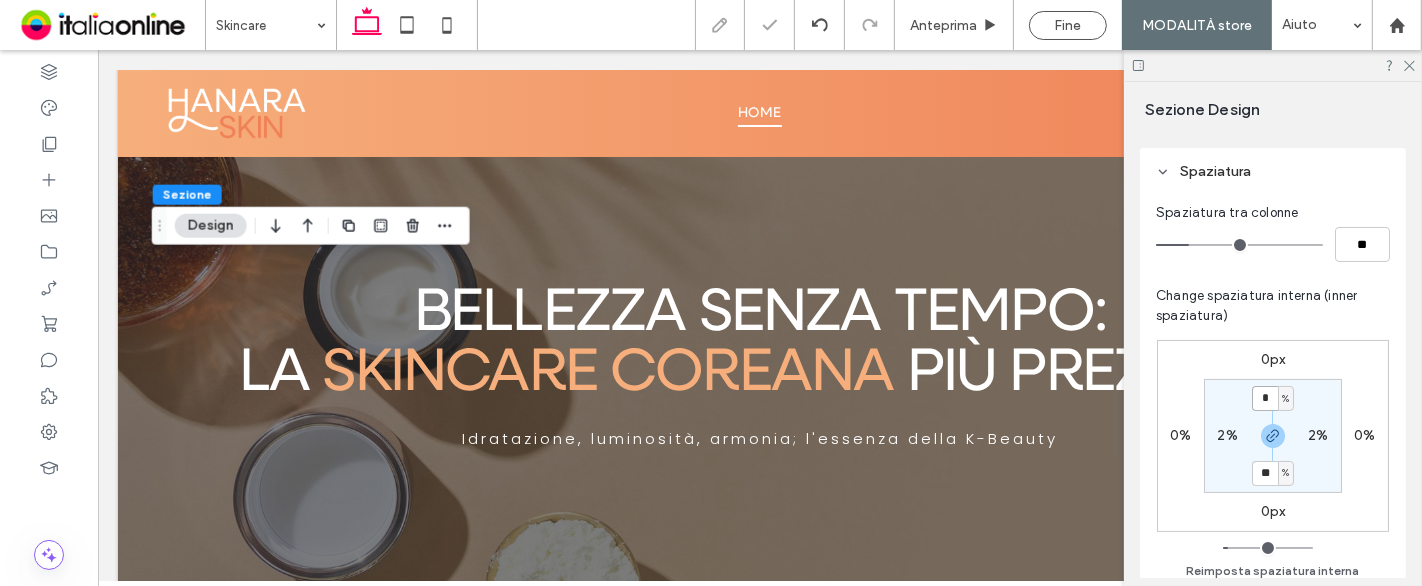 type on "*" 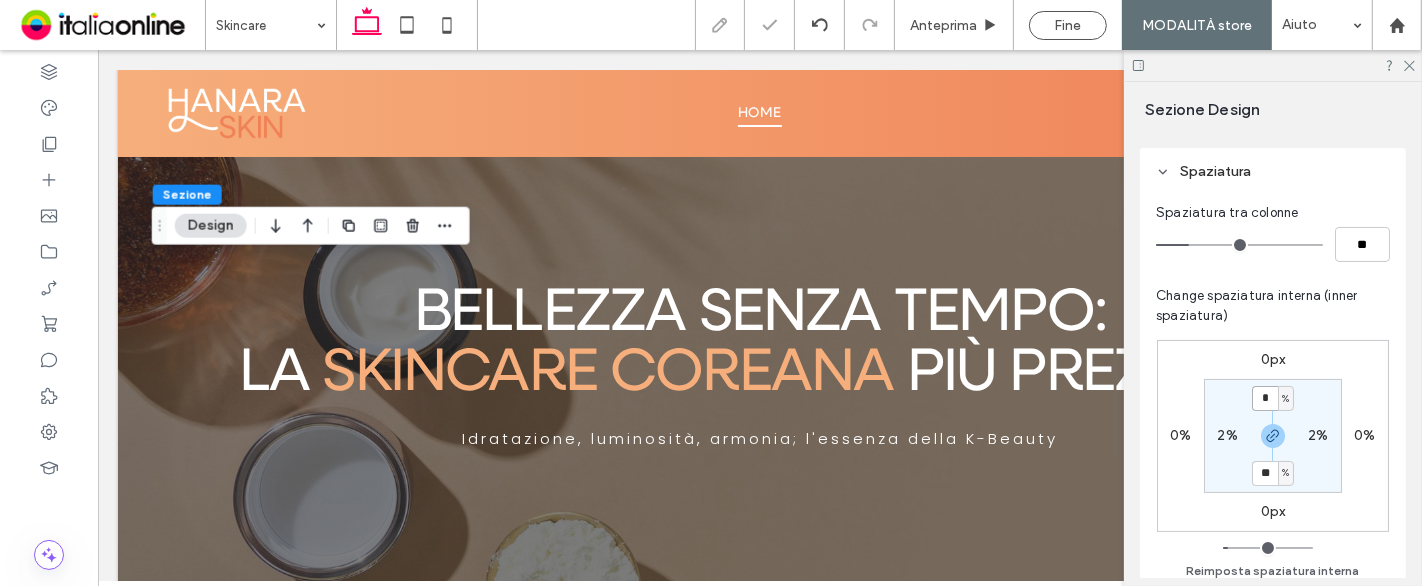 type on "*" 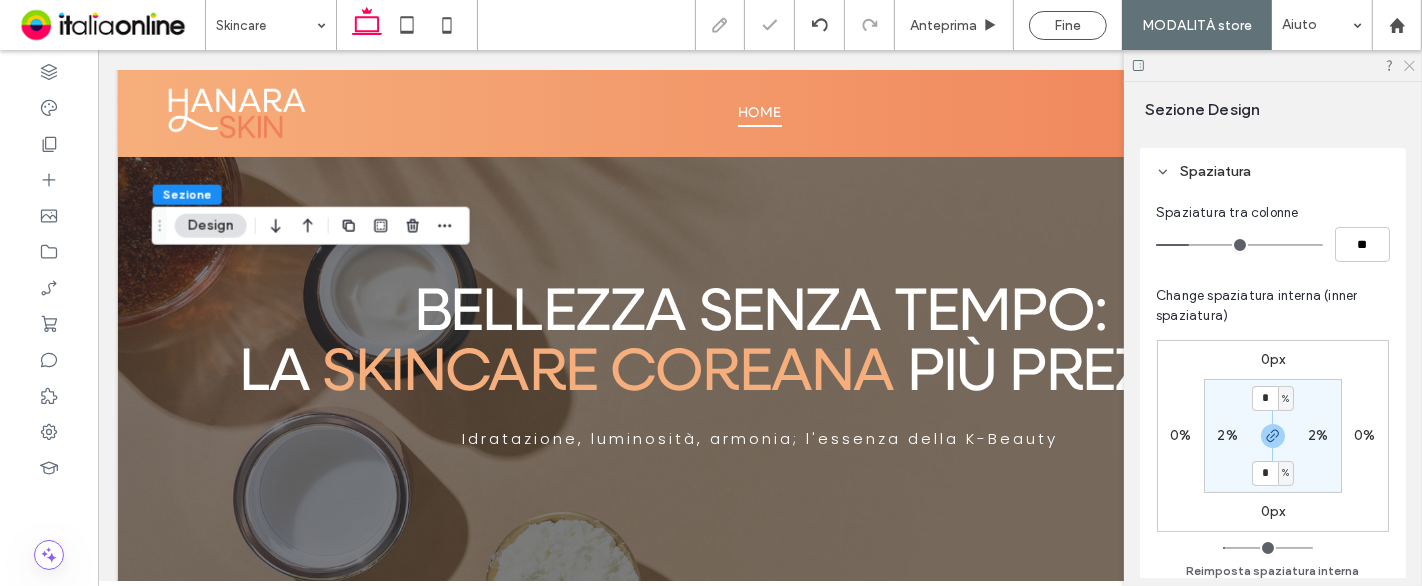 click 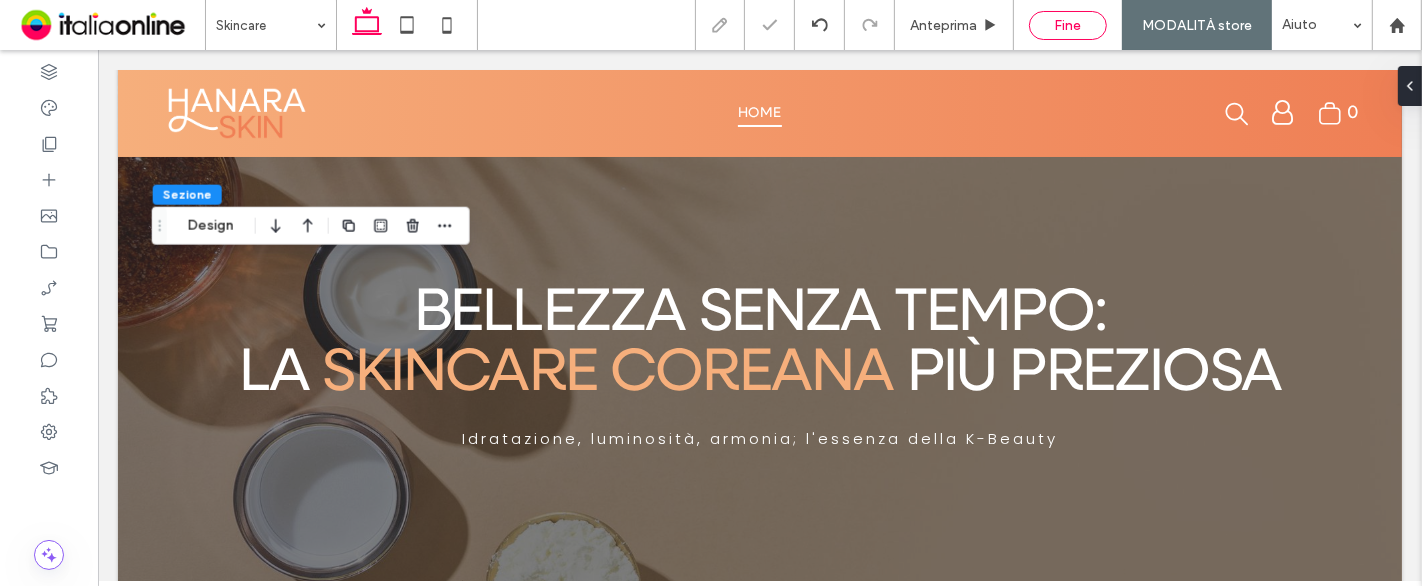 click on "Fine" at bounding box center (1068, 25) 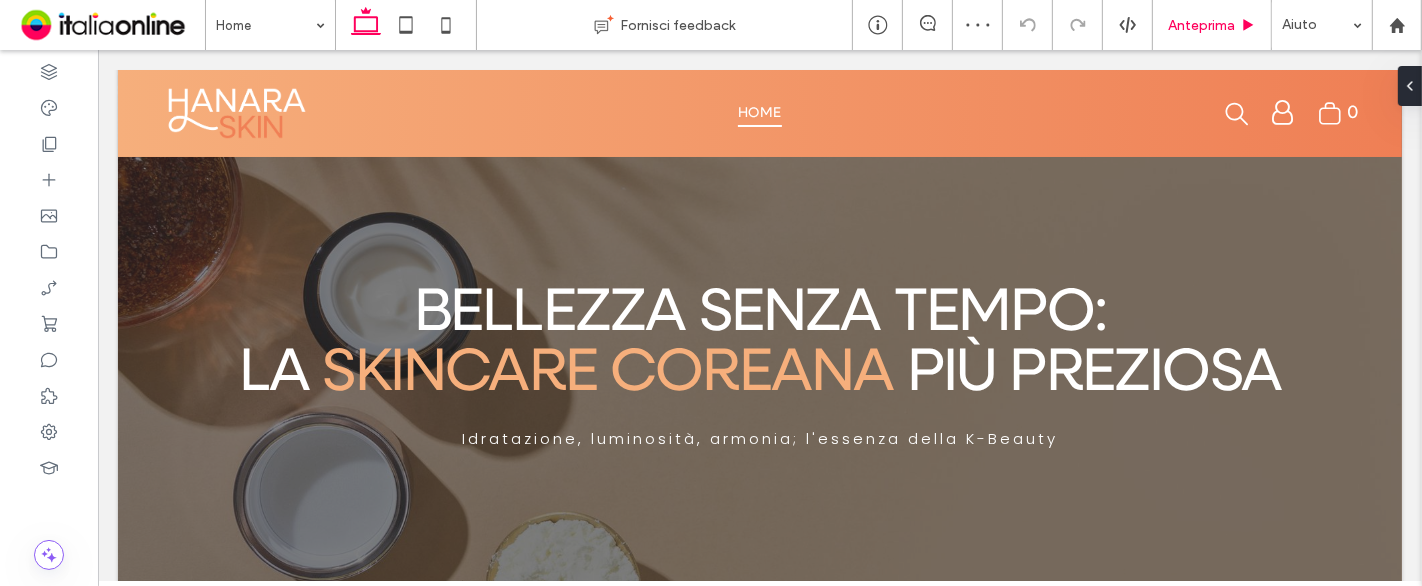 click on "Anteprima" at bounding box center (1201, 25) 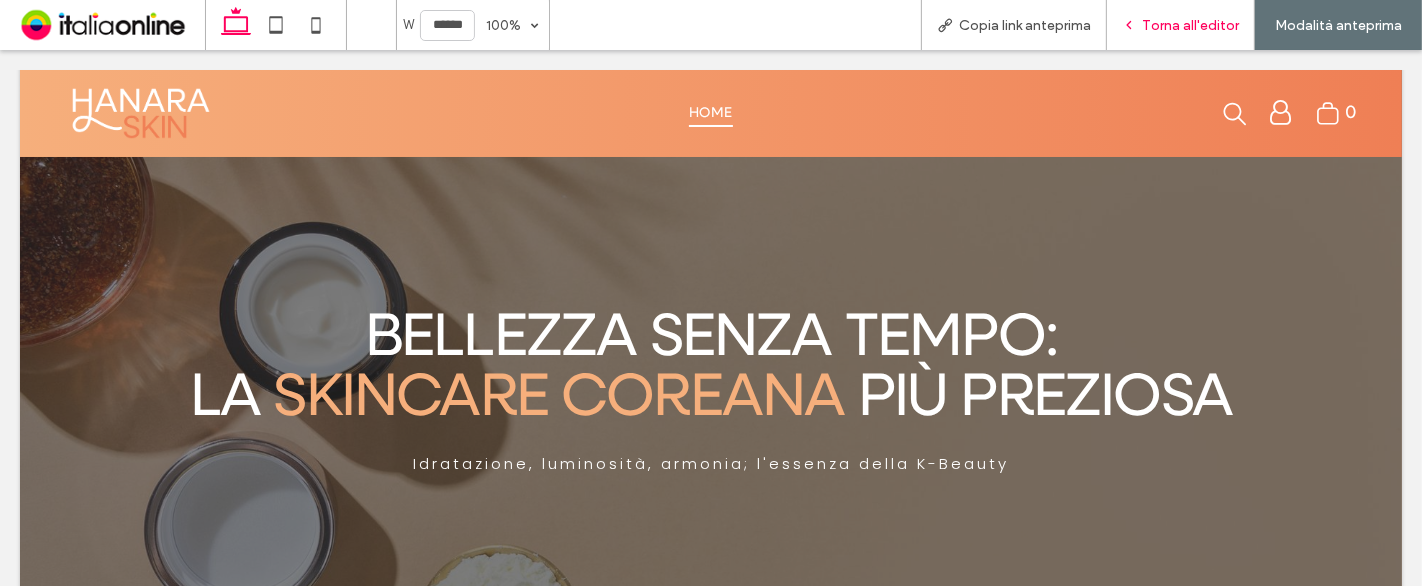 click on "Torna all'editor" at bounding box center [1190, 25] 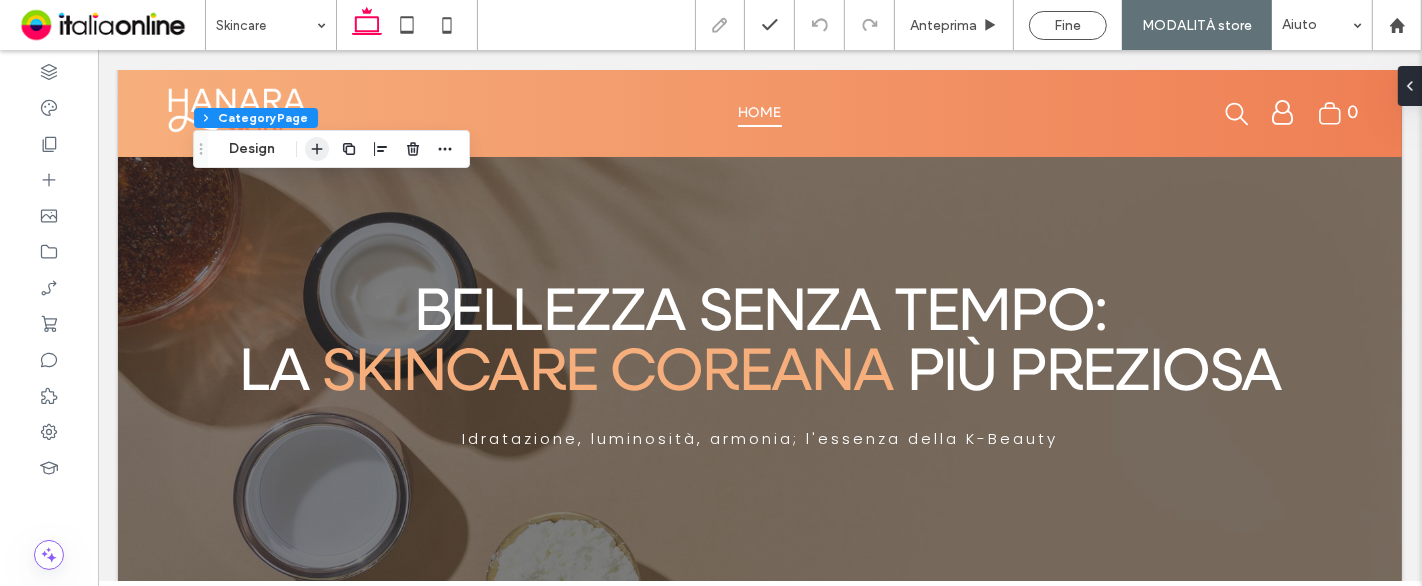 drag, startPoint x: 259, startPoint y: 145, endPoint x: 325, endPoint y: 157, distance: 67.08204 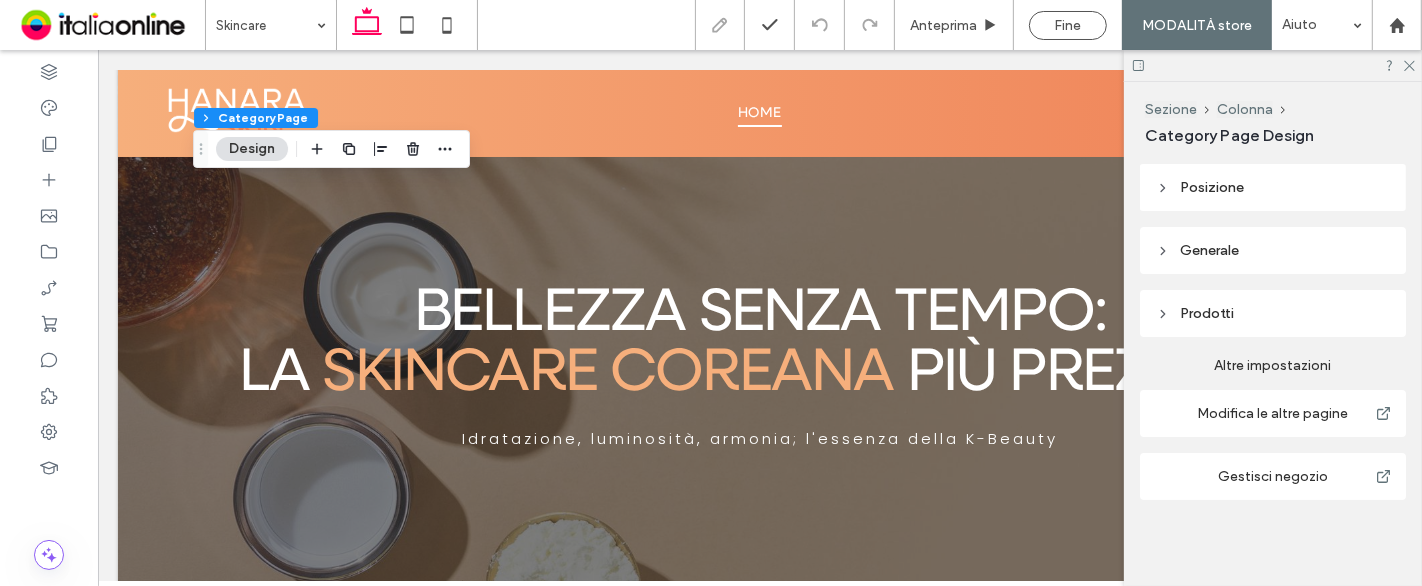 scroll, scrollTop: 251, scrollLeft: 0, axis: vertical 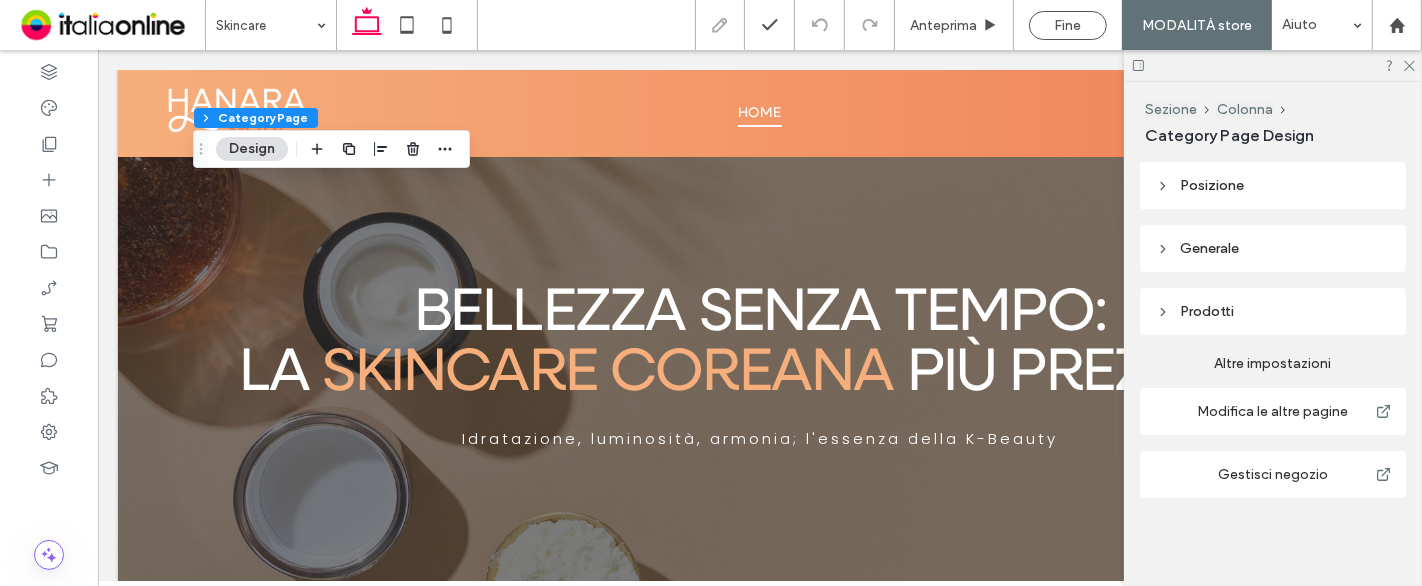 click on "Posizione" at bounding box center [1273, 185] 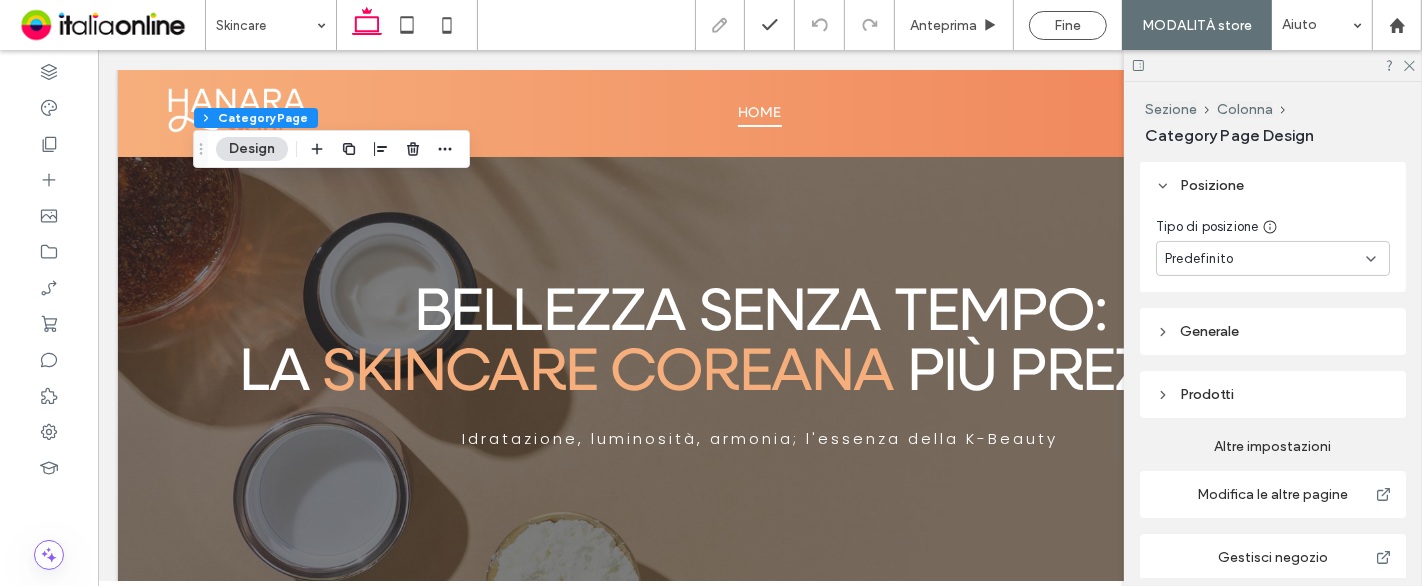 scroll, scrollTop: 334, scrollLeft: 0, axis: vertical 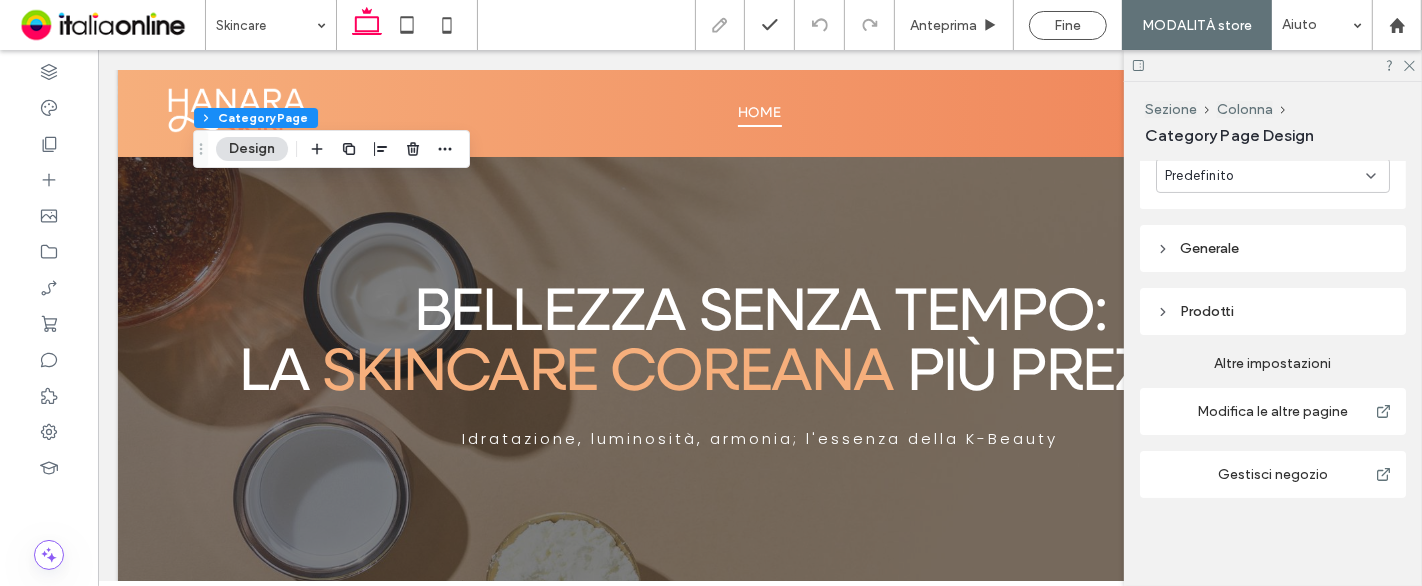 click on "Generale" at bounding box center (1273, 248) 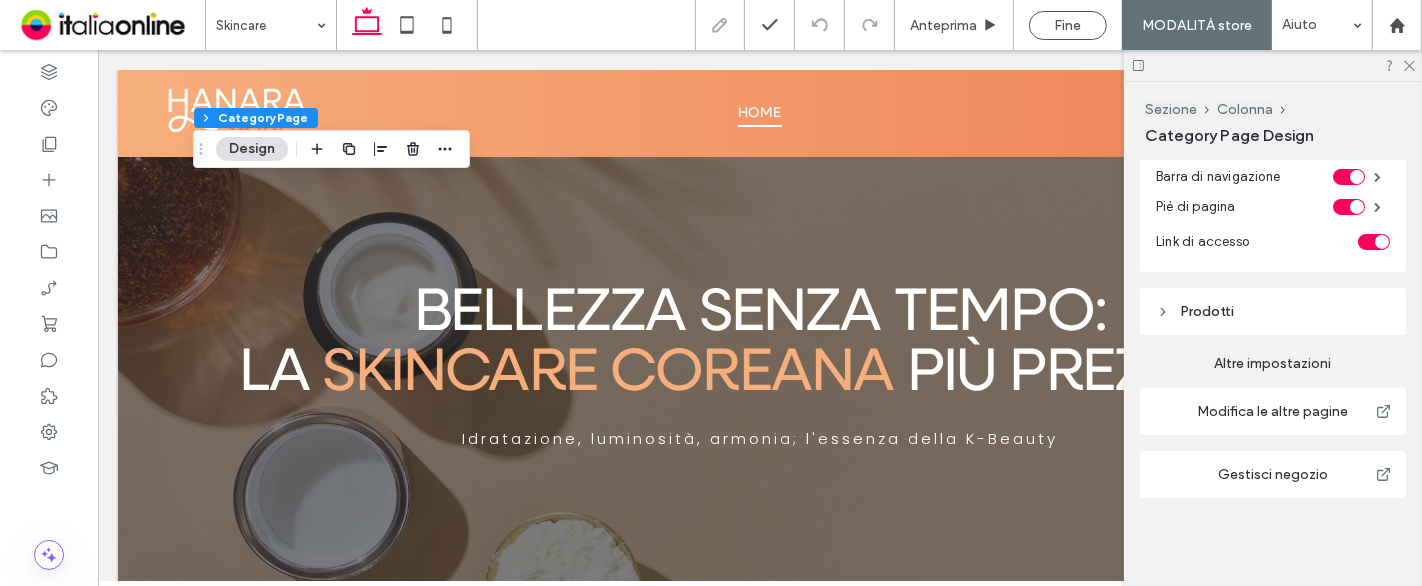 click on "Prodotti" at bounding box center (1273, 311) 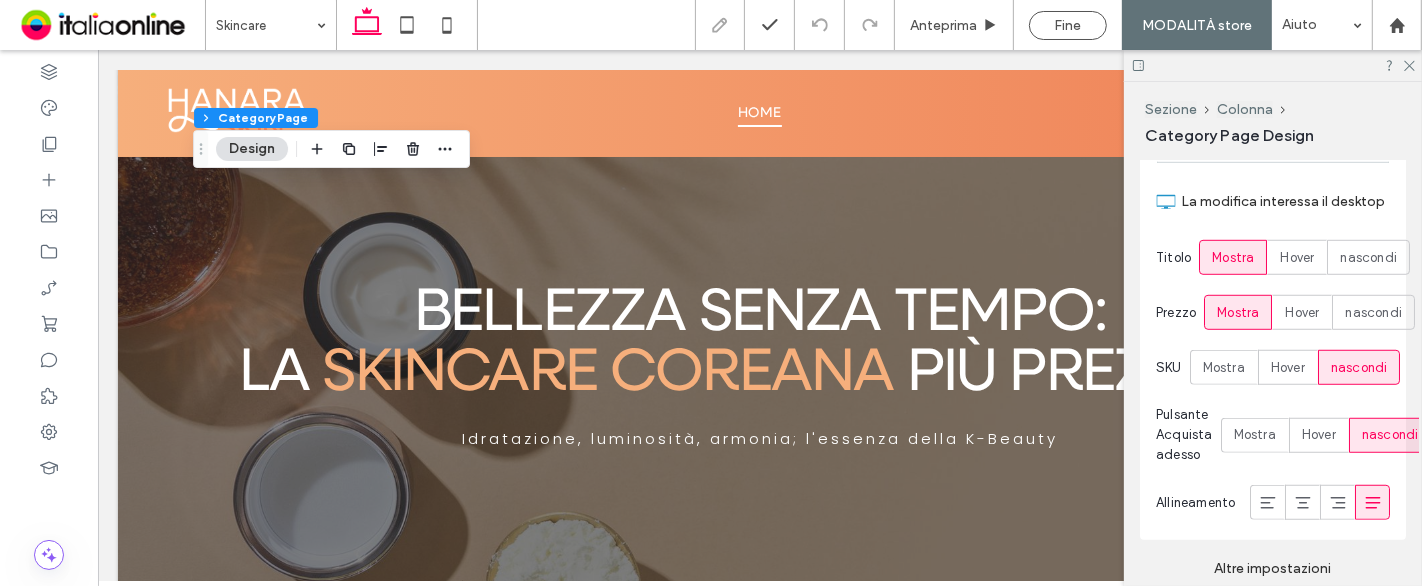 scroll, scrollTop: 1322, scrollLeft: 0, axis: vertical 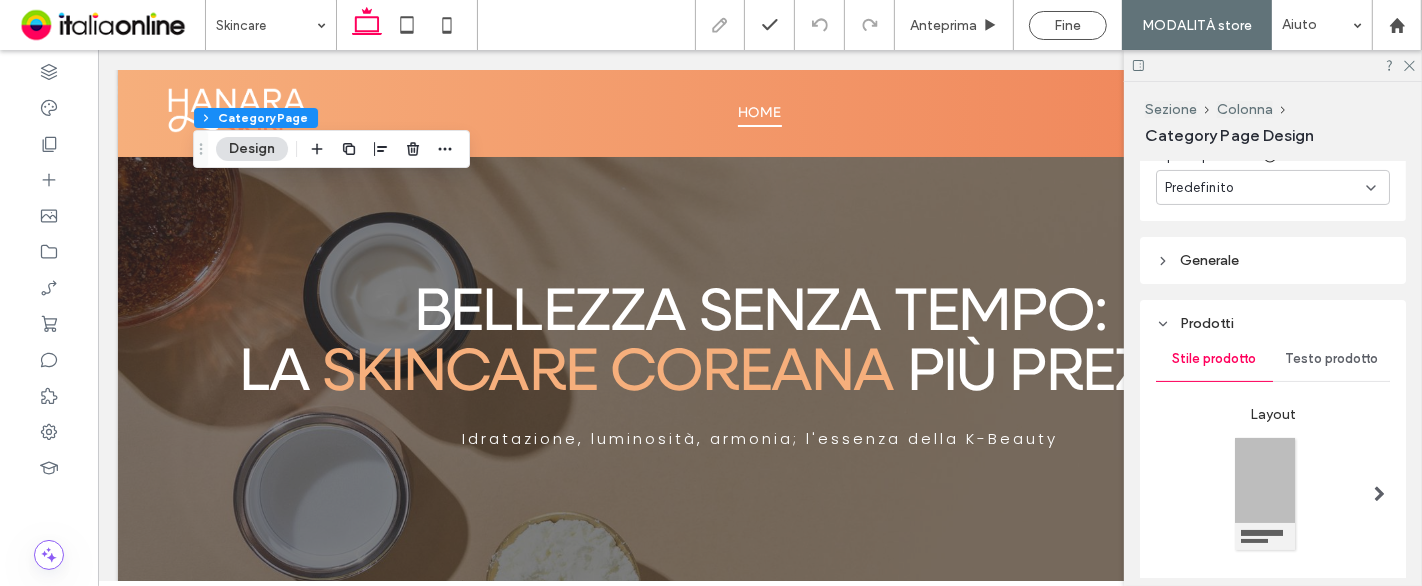 click on "Testo prodotto" at bounding box center [1331, 359] 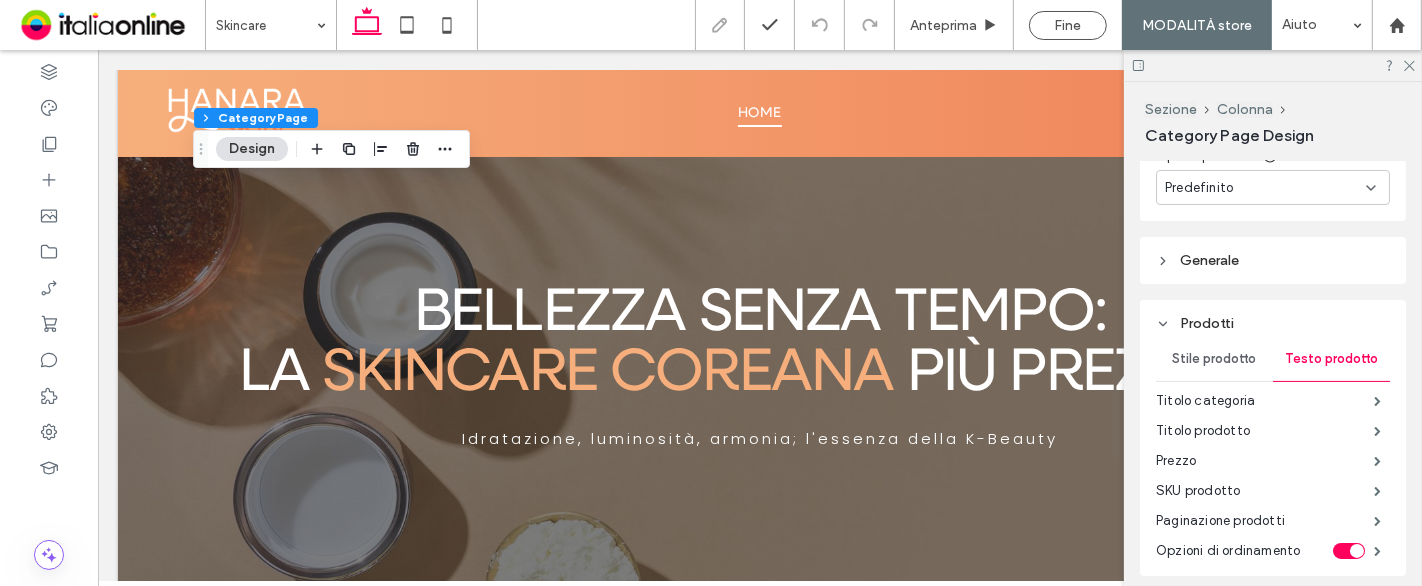 scroll, scrollTop: 434, scrollLeft: 0, axis: vertical 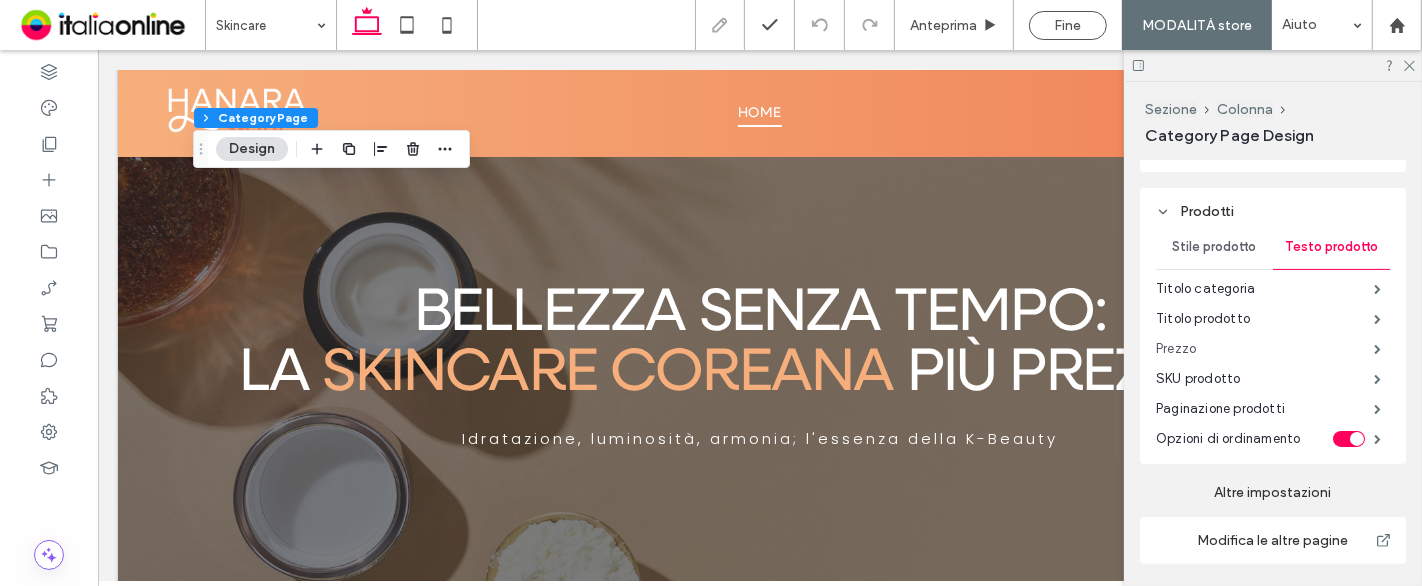 click on "Prezzo" at bounding box center (1265, 349) 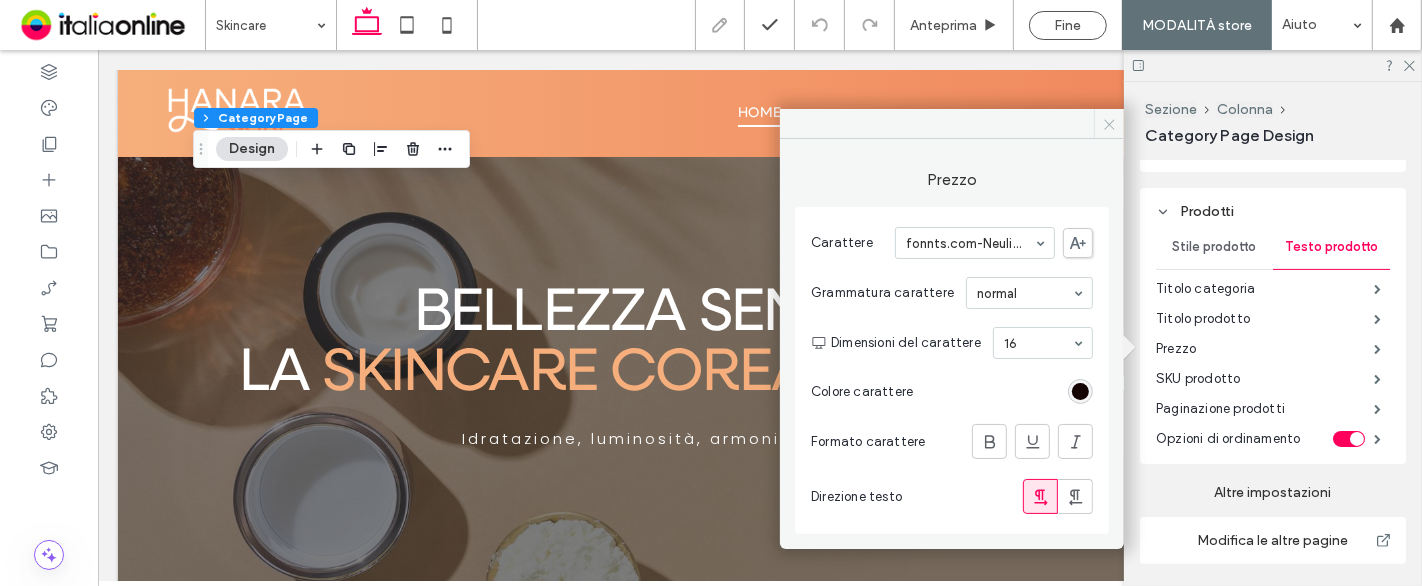 drag, startPoint x: 1102, startPoint y: 129, endPoint x: 1282, endPoint y: 120, distance: 180.22485 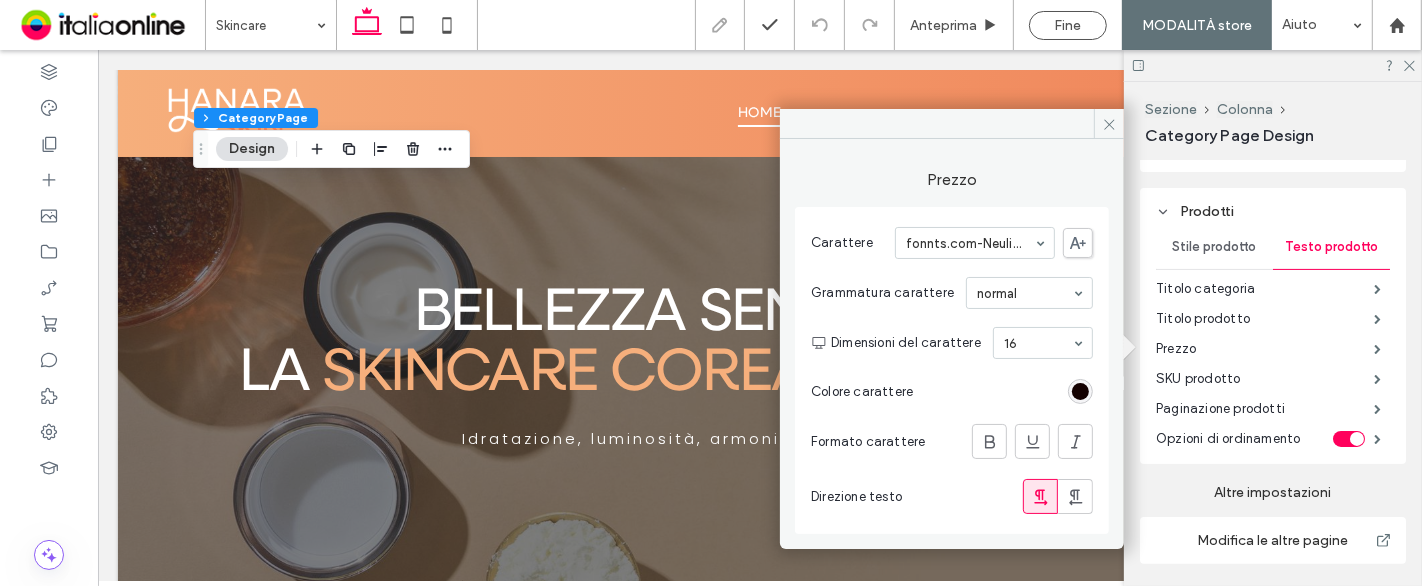 click 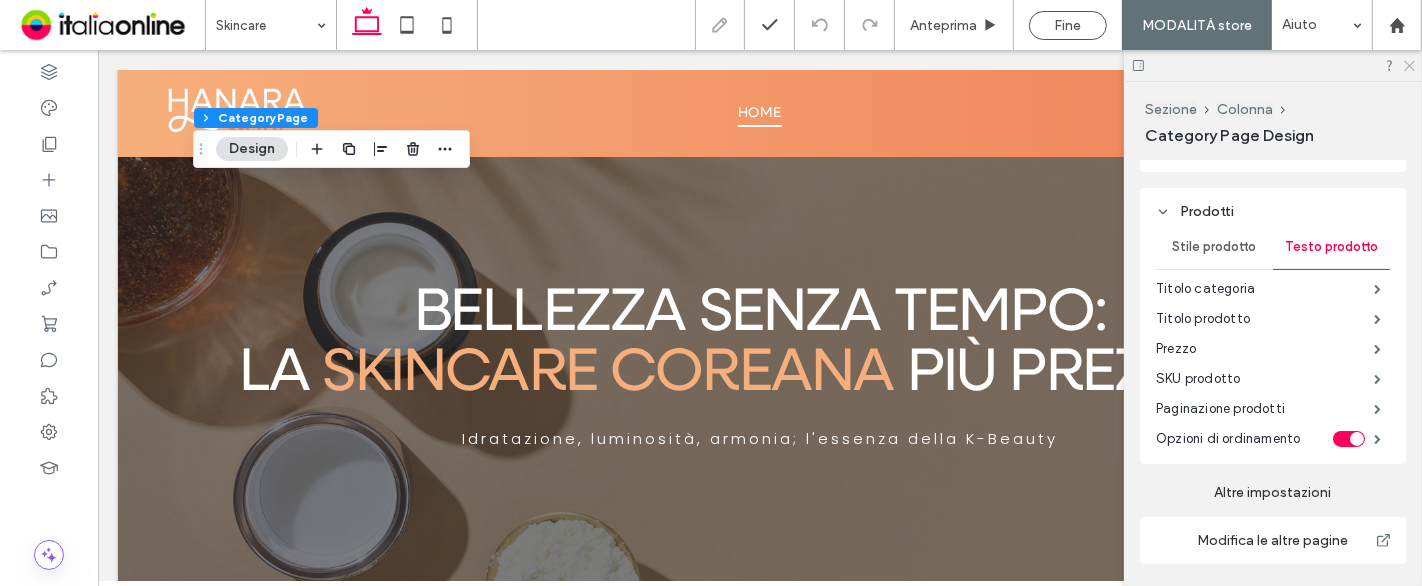 click 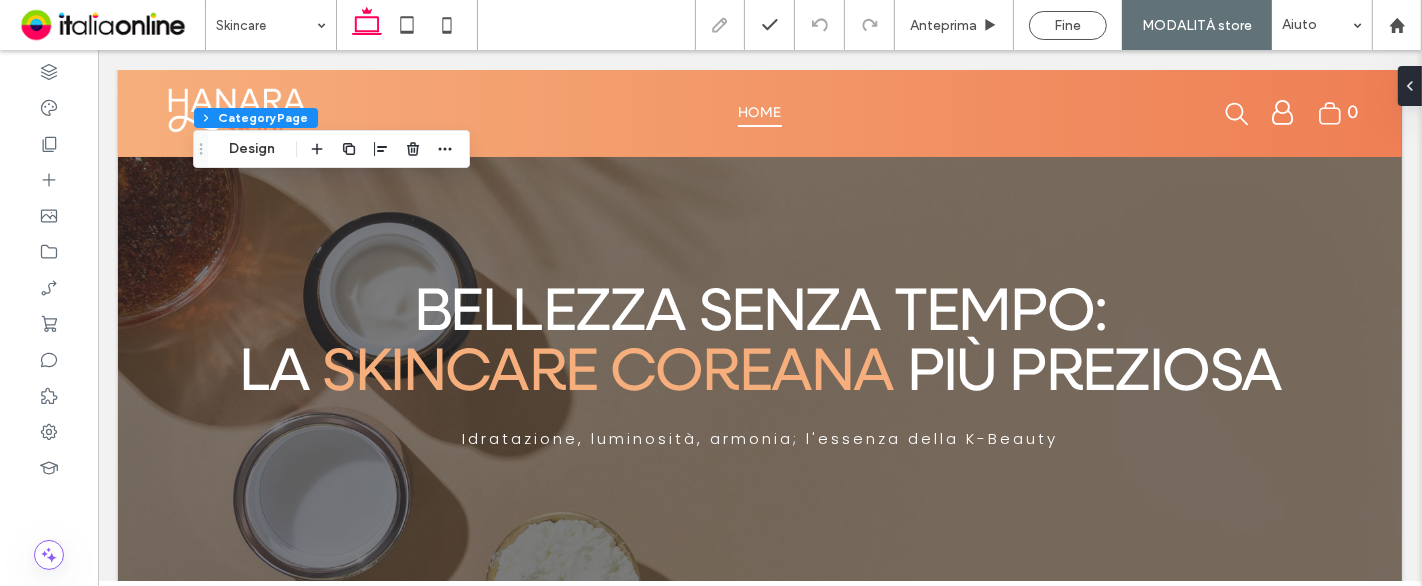drag, startPoint x: 1051, startPoint y: 27, endPoint x: 616, endPoint y: 575, distance: 699.6635 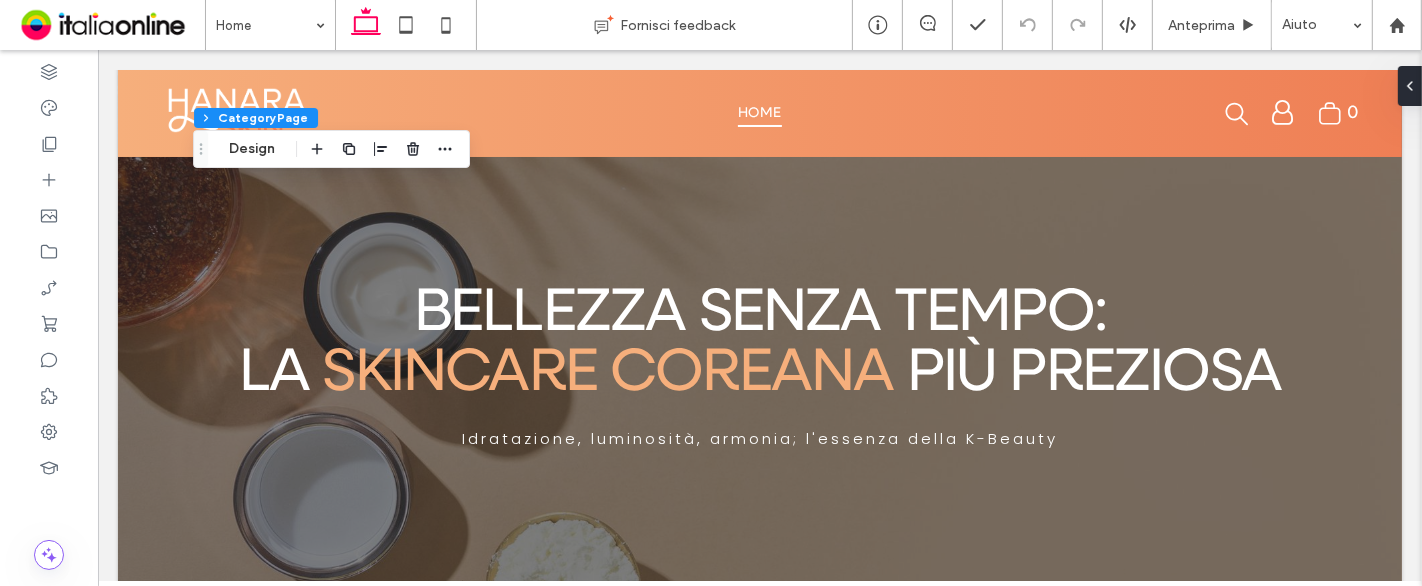 scroll, scrollTop: 620, scrollLeft: 0, axis: vertical 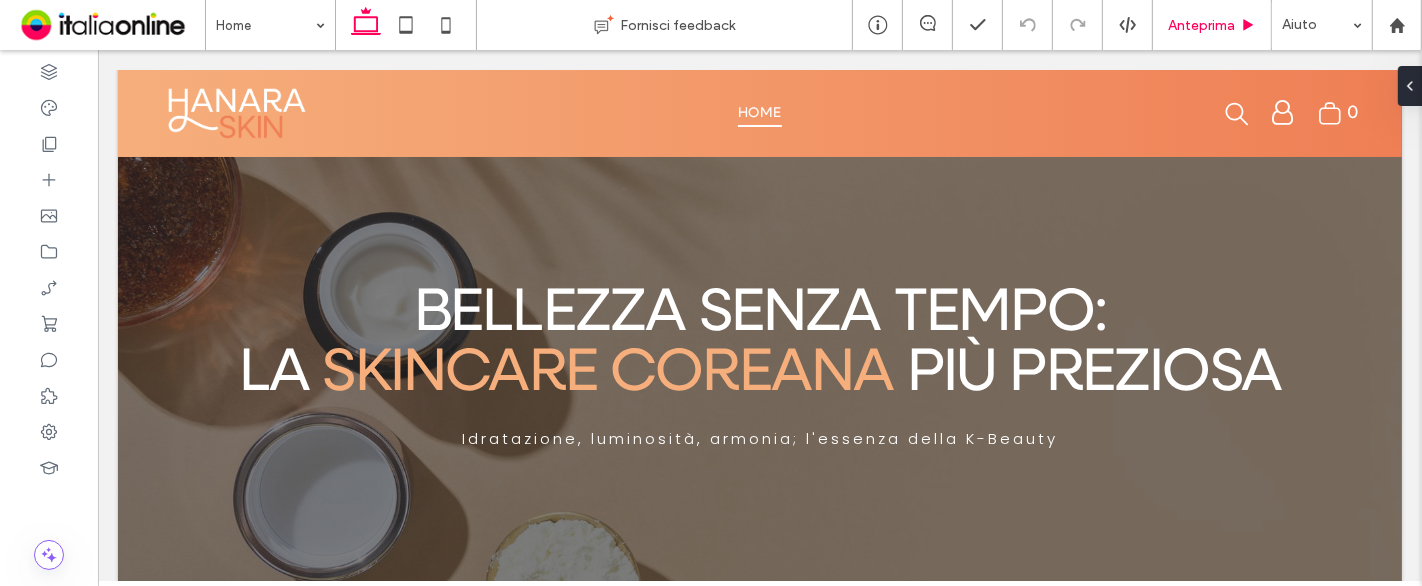 click on "Anteprima" at bounding box center [1201, 25] 